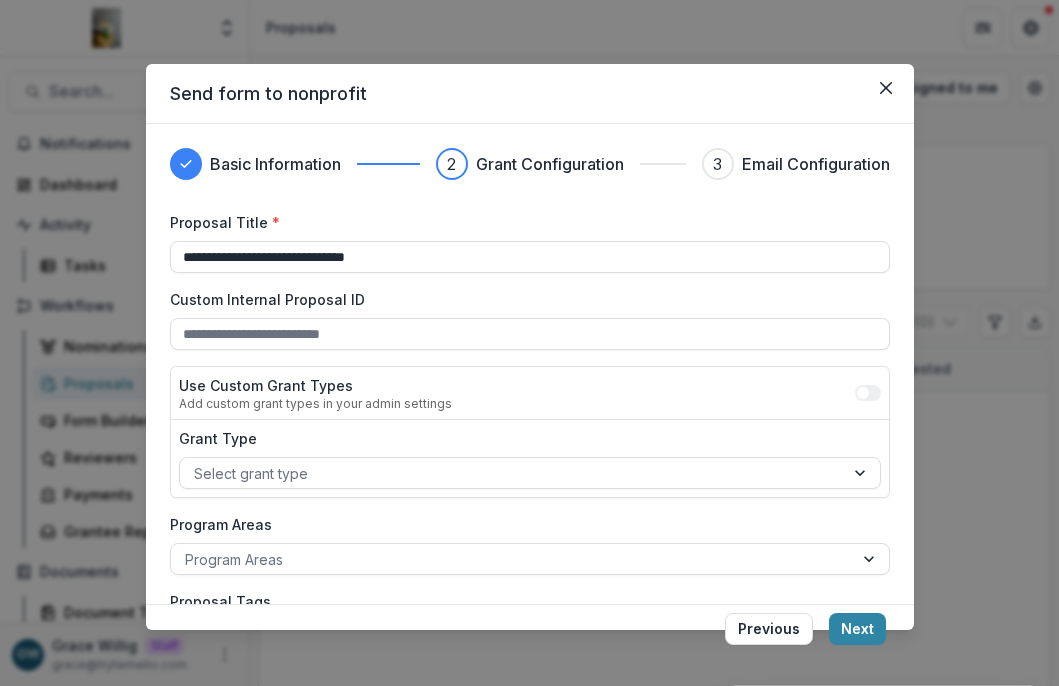scroll, scrollTop: 0, scrollLeft: 0, axis: both 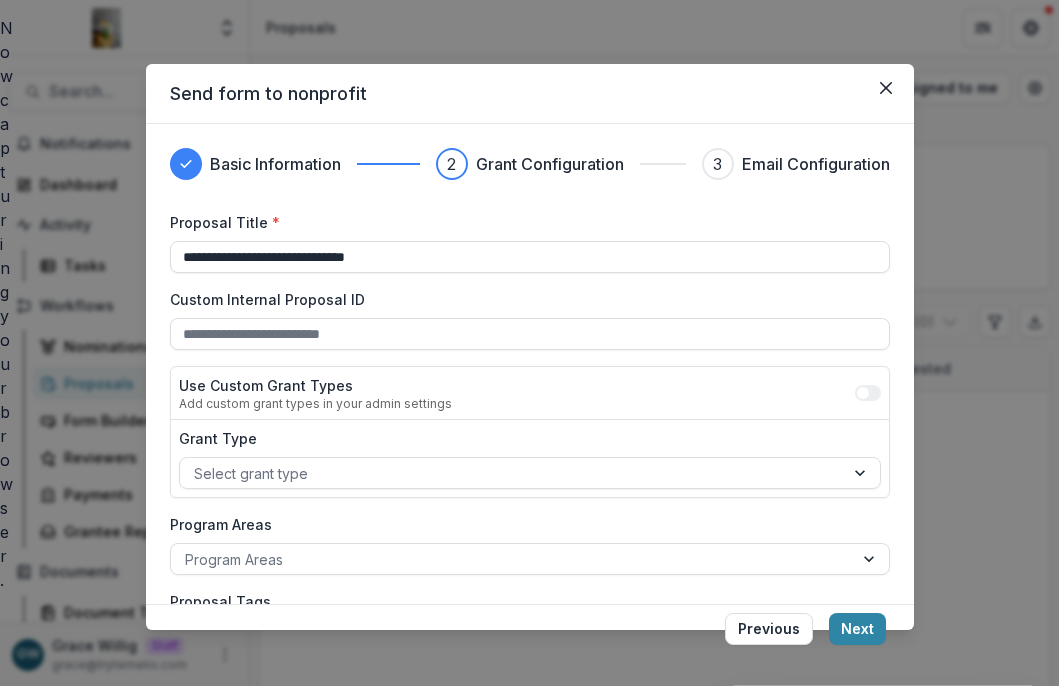 click on "Now capturing your browser." at bounding box center (0, 304) 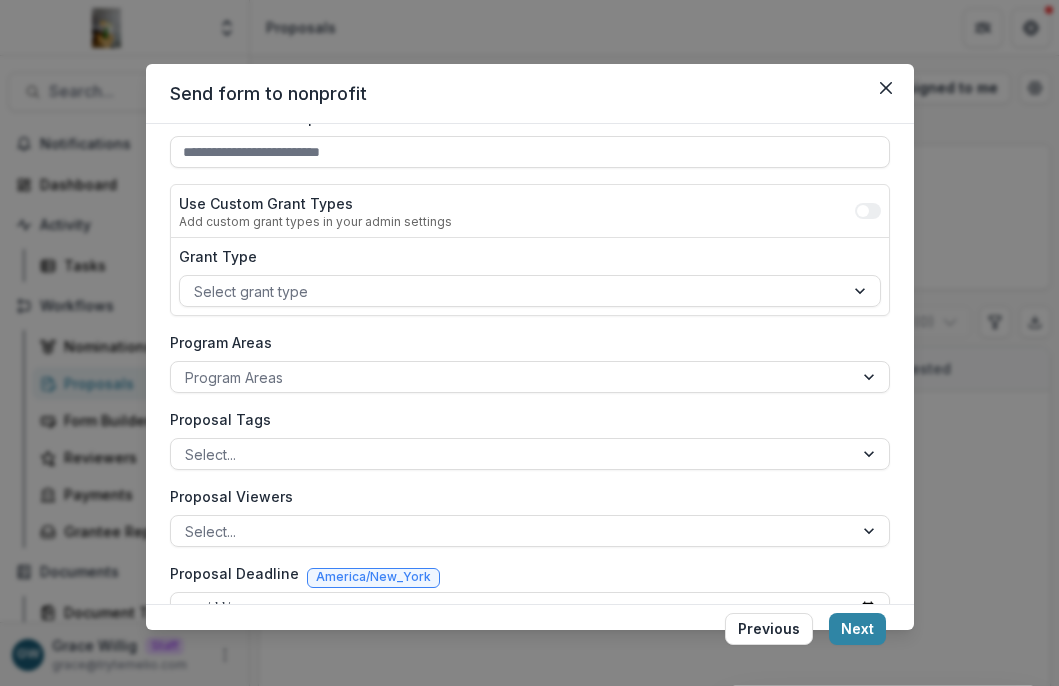 scroll, scrollTop: 186, scrollLeft: 0, axis: vertical 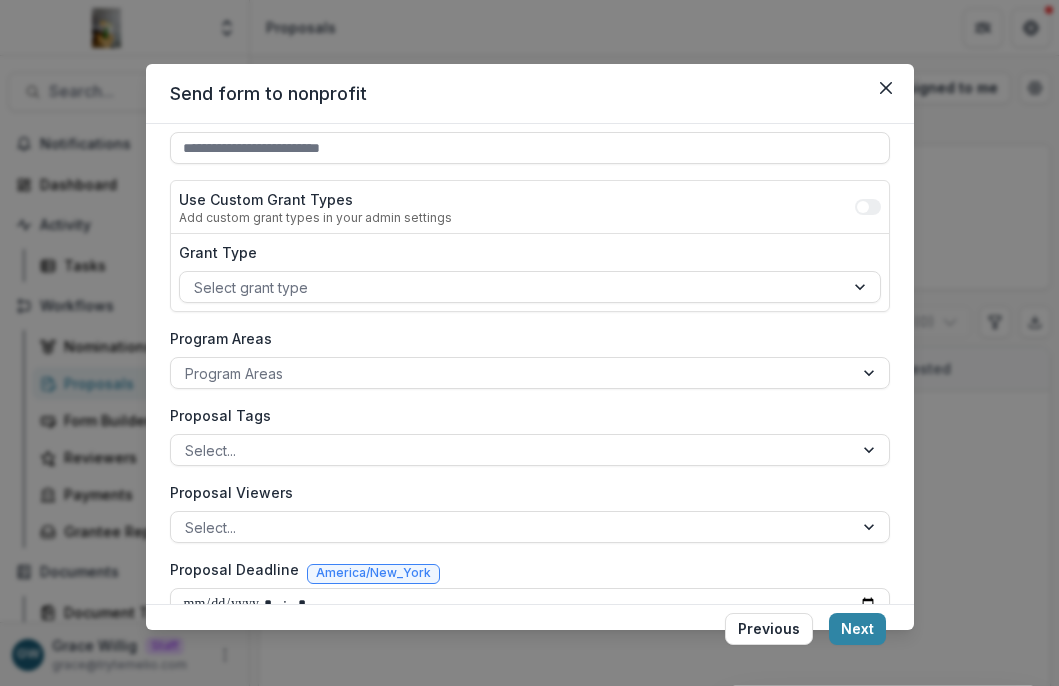 click on "Next" at bounding box center (857, 629) 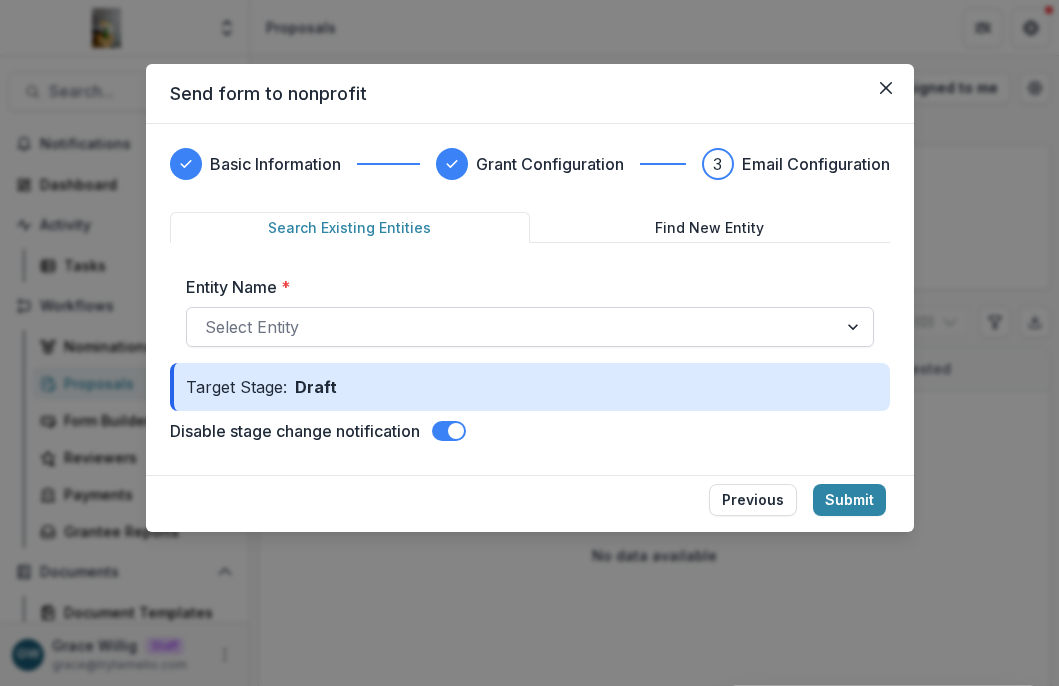 click at bounding box center [512, 327] 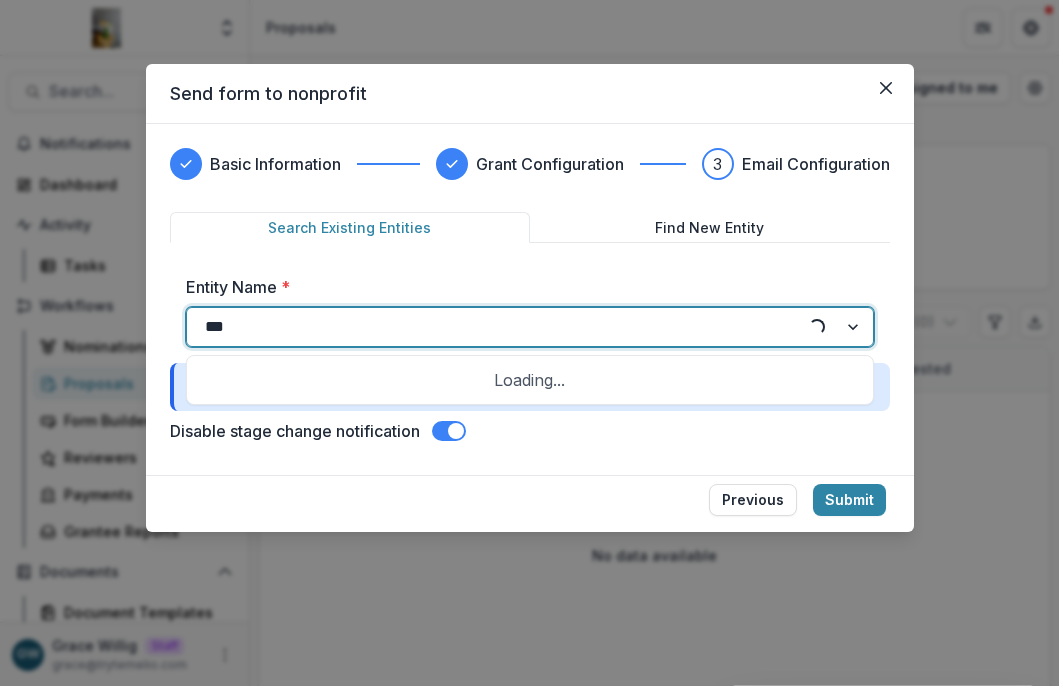 type on "****" 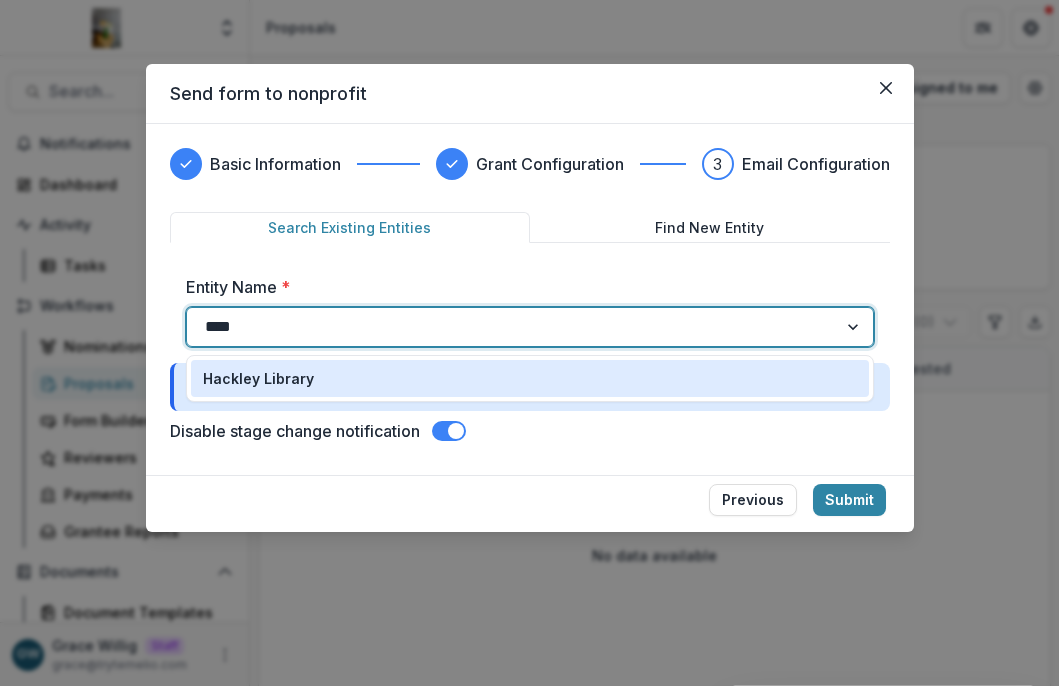 click on "Hackley Library" at bounding box center [530, 378] 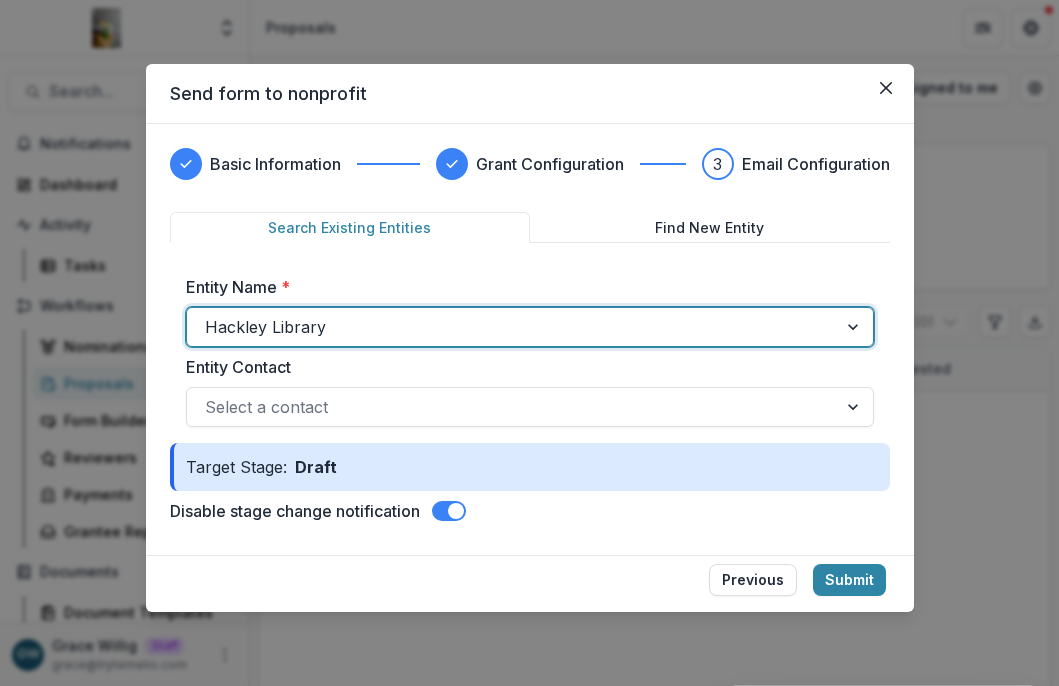 click at bounding box center [456, 511] 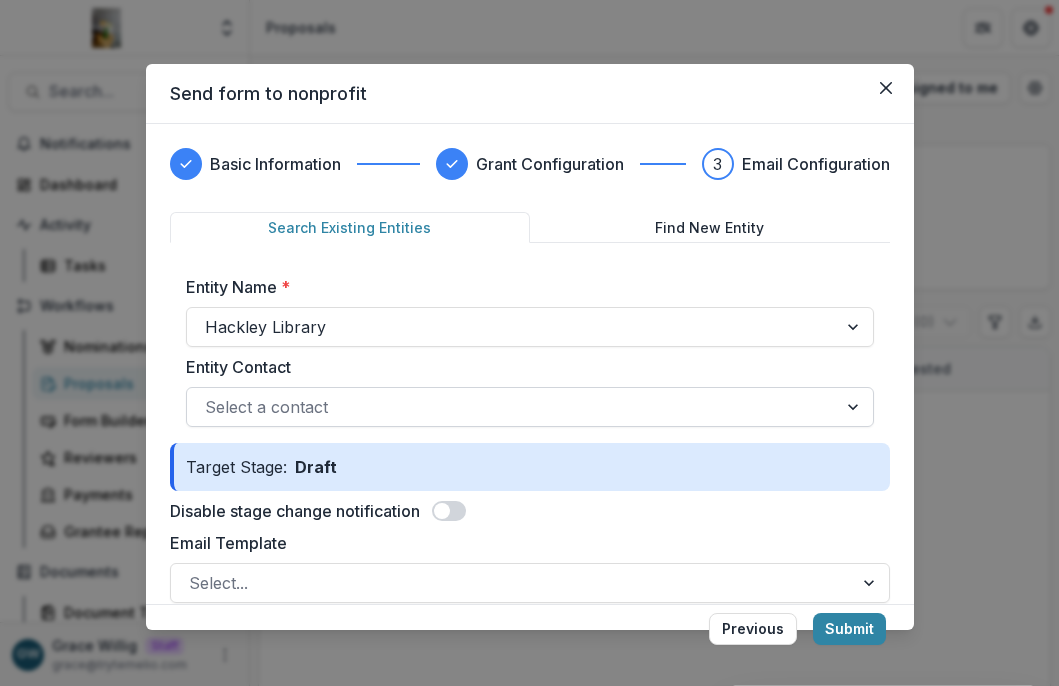click at bounding box center [512, 407] 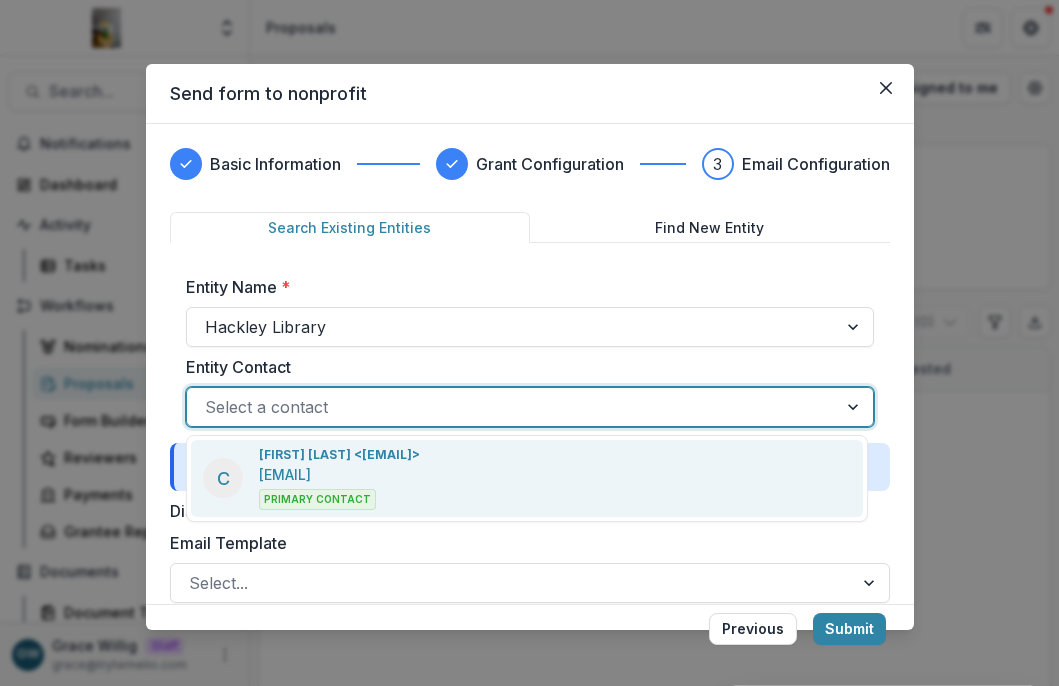 click on "charleshackley1873@gmail.com" at bounding box center (285, 474) 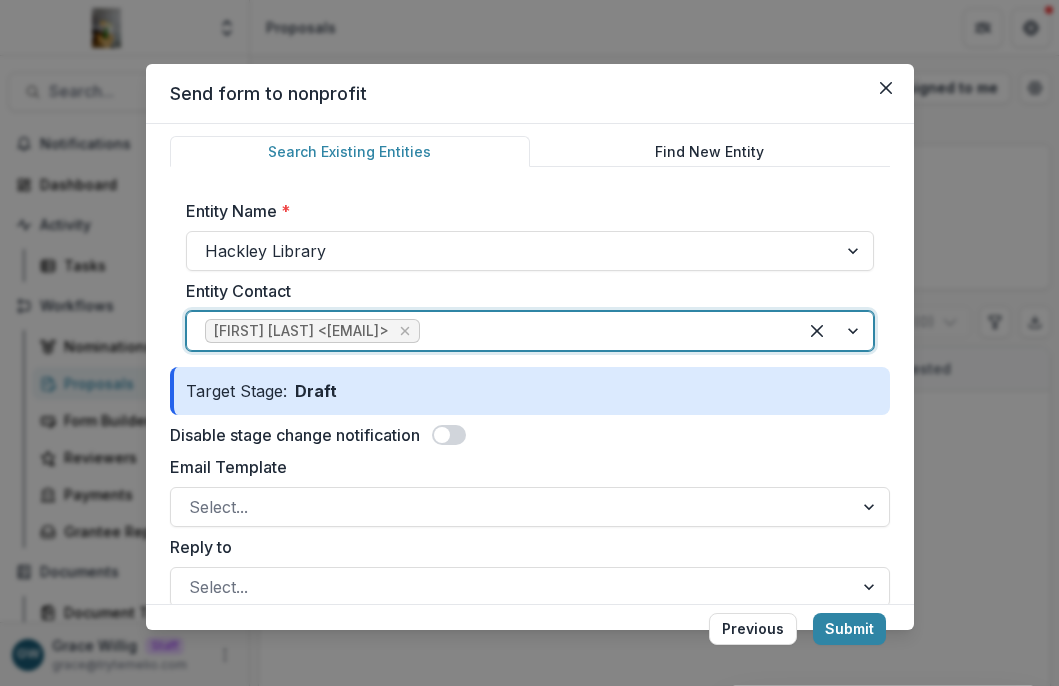 scroll, scrollTop: 84, scrollLeft: 0, axis: vertical 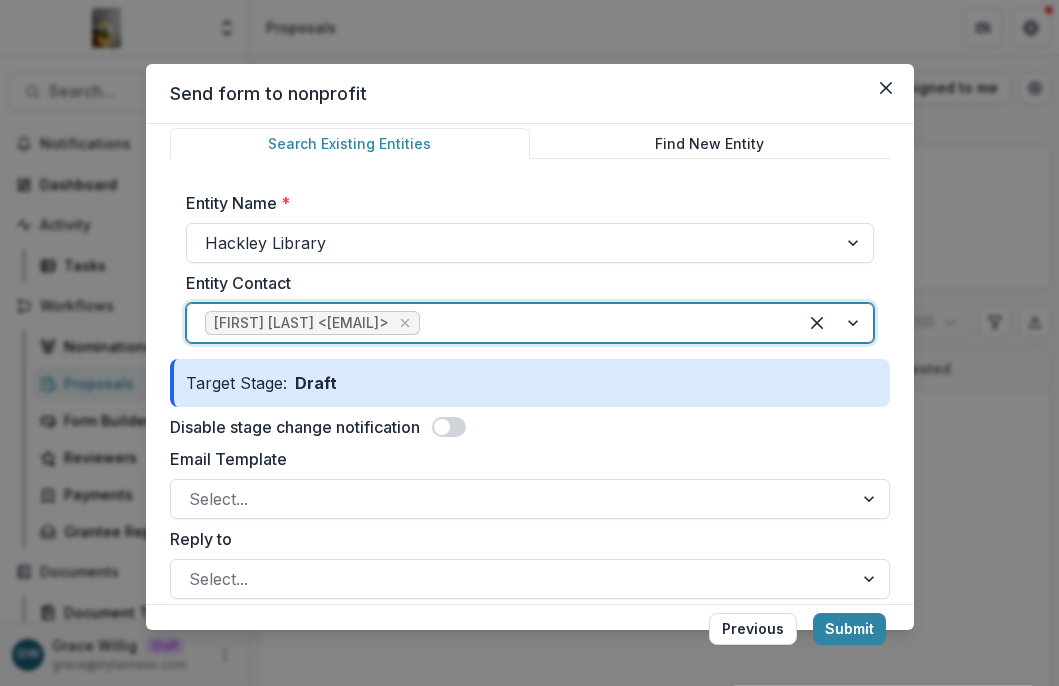 click on "Disable stage change notification" at bounding box center (530, 427) 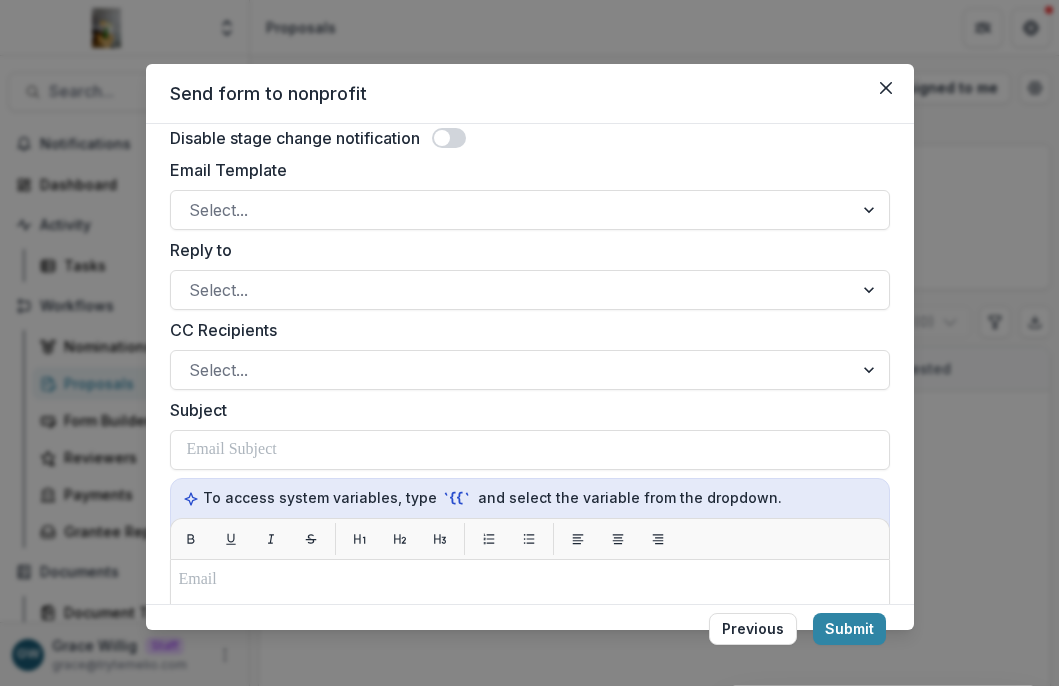 scroll, scrollTop: 377, scrollLeft: 0, axis: vertical 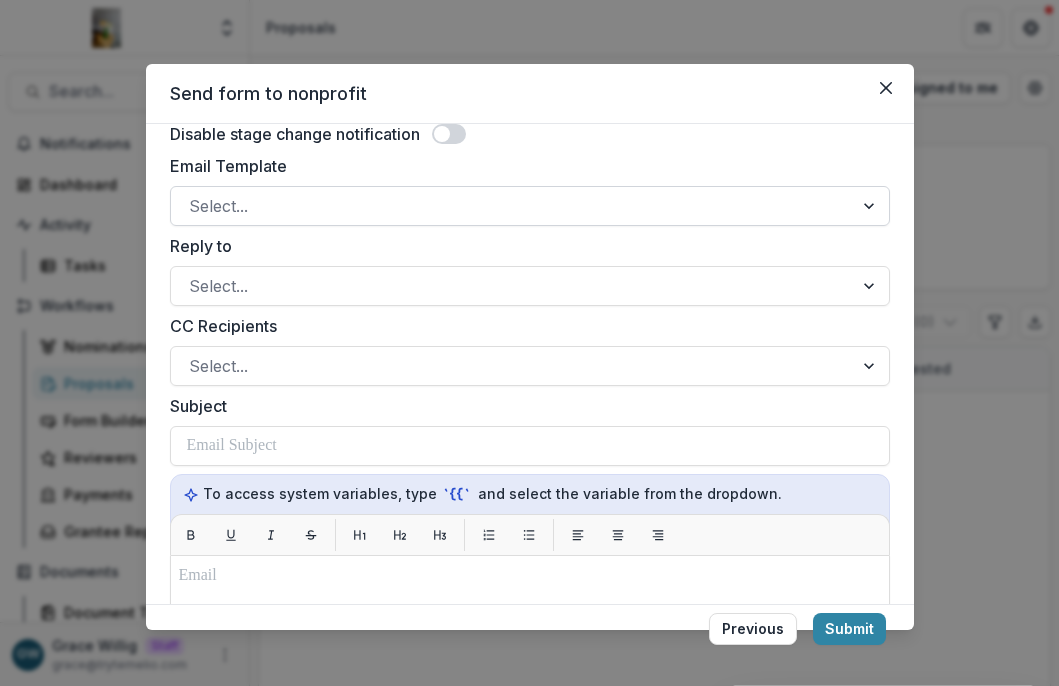 click at bounding box center [512, 206] 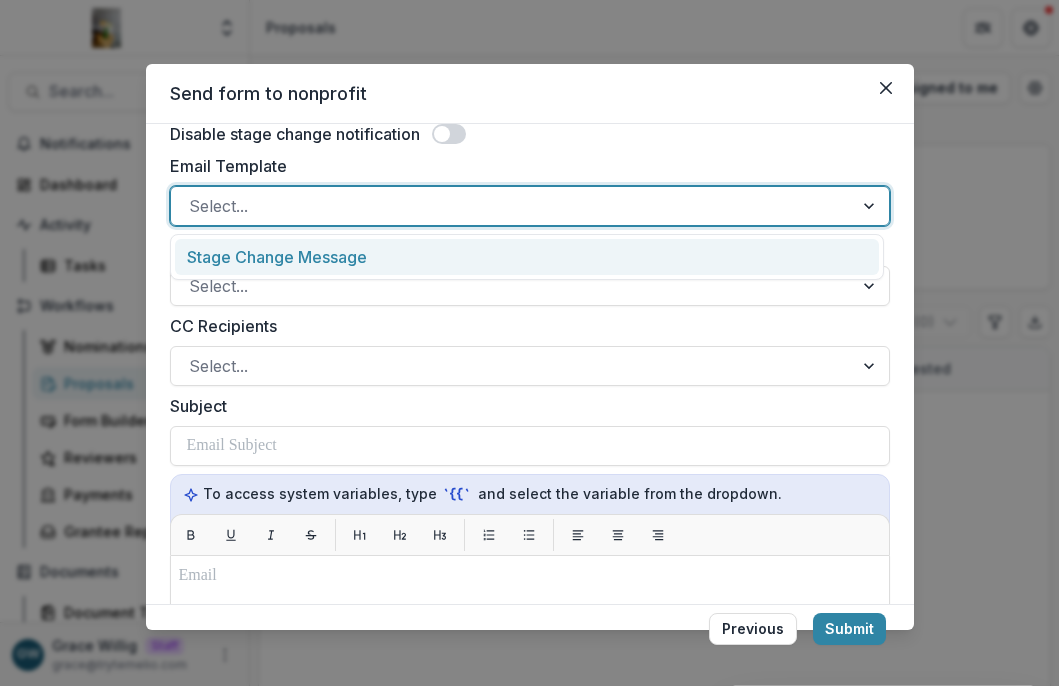 click on "Stage Change Message" at bounding box center (527, 257) 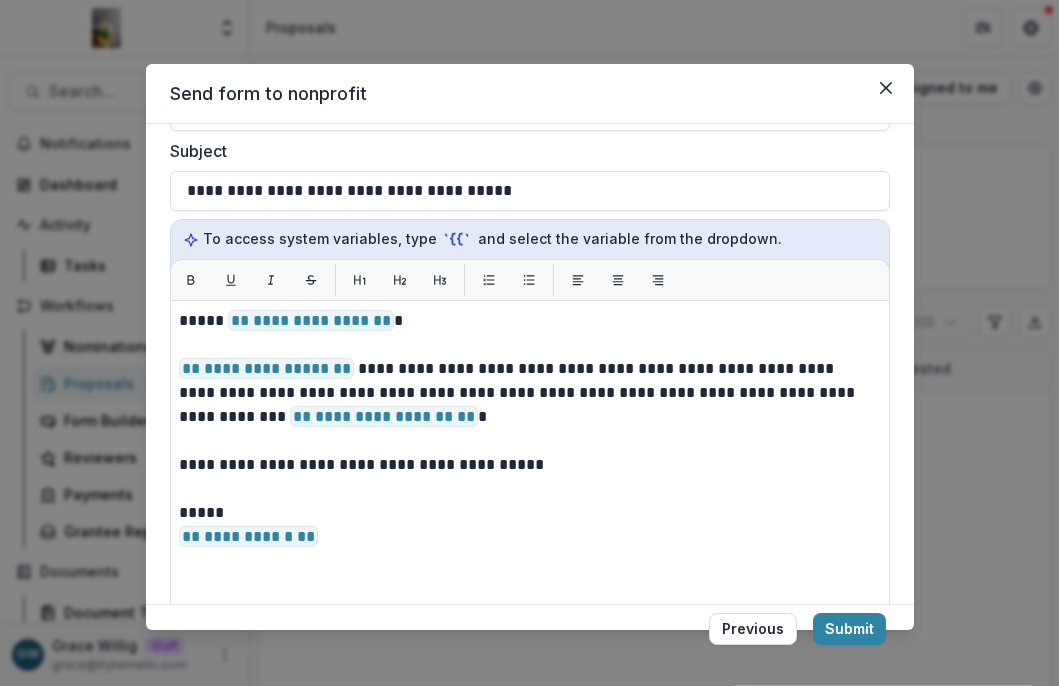 scroll, scrollTop: 636, scrollLeft: 0, axis: vertical 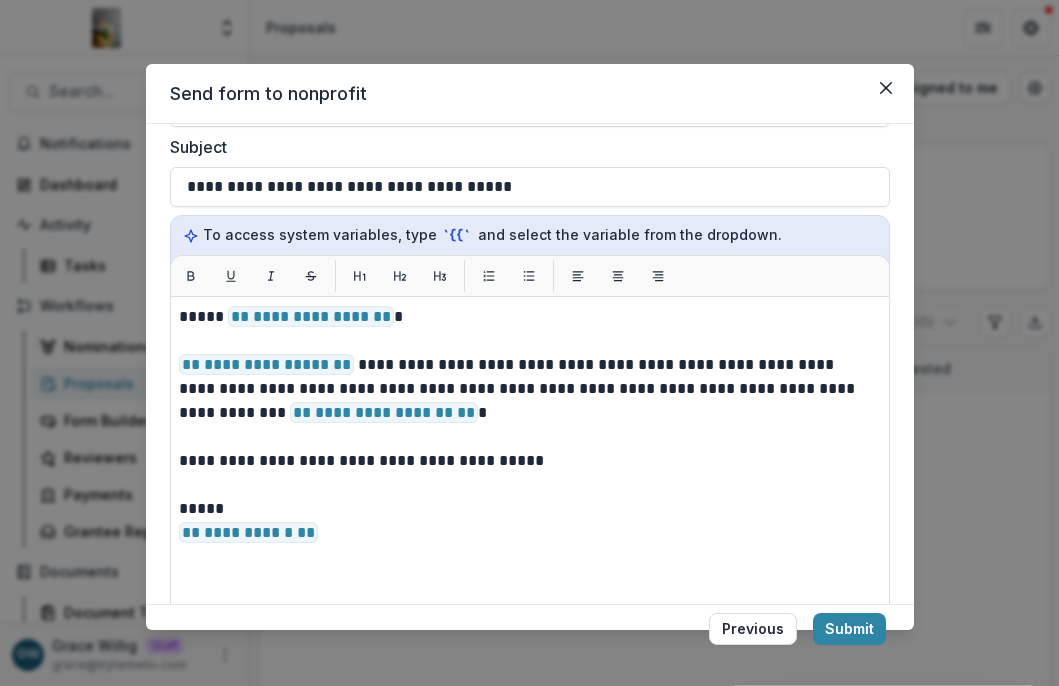 click on "**********" at bounding box center (530, 364) 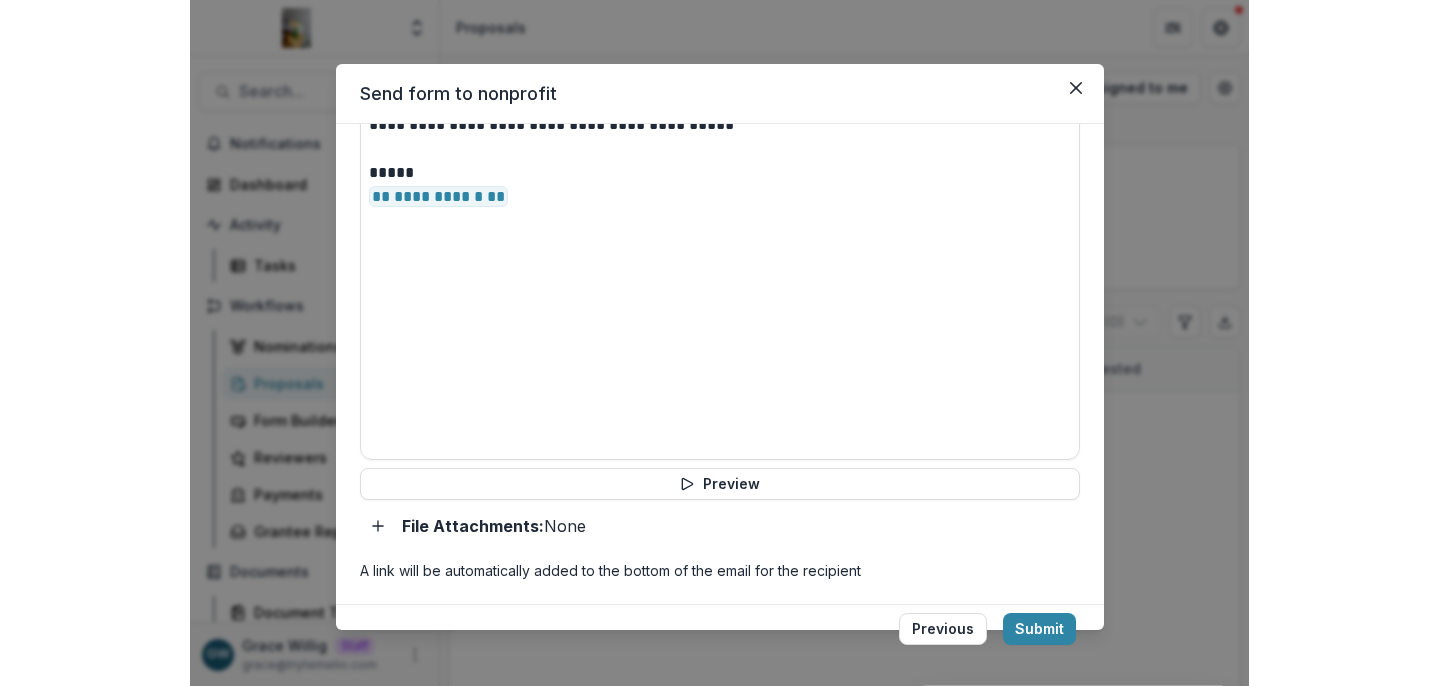 scroll, scrollTop: 980, scrollLeft: 0, axis: vertical 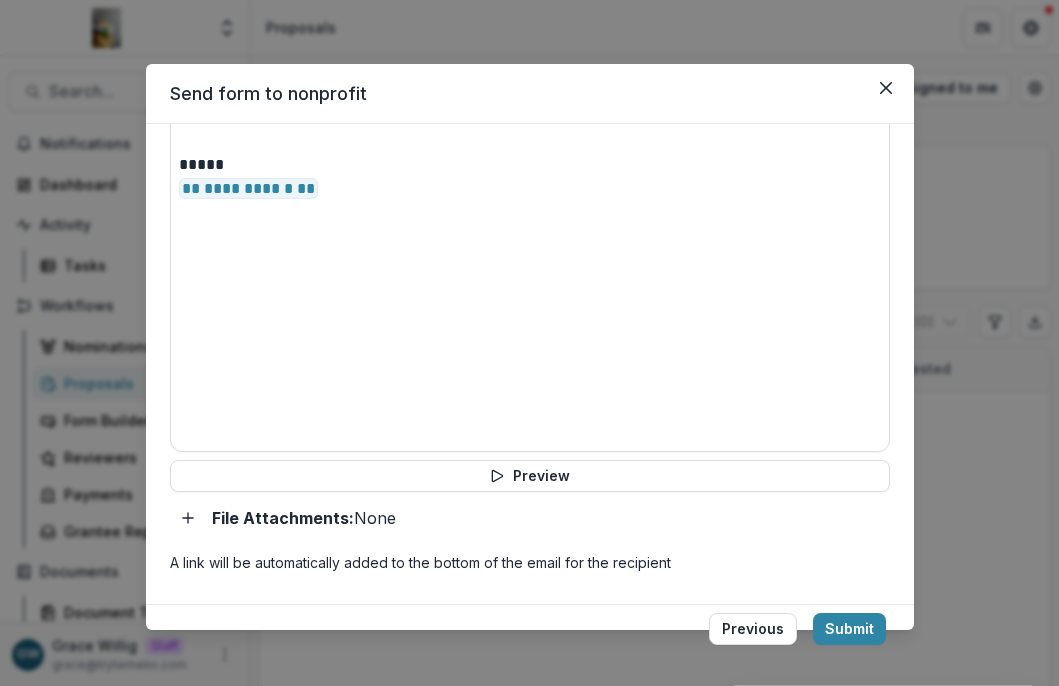 click on "File Attachments:  None" at bounding box center [530, 518] 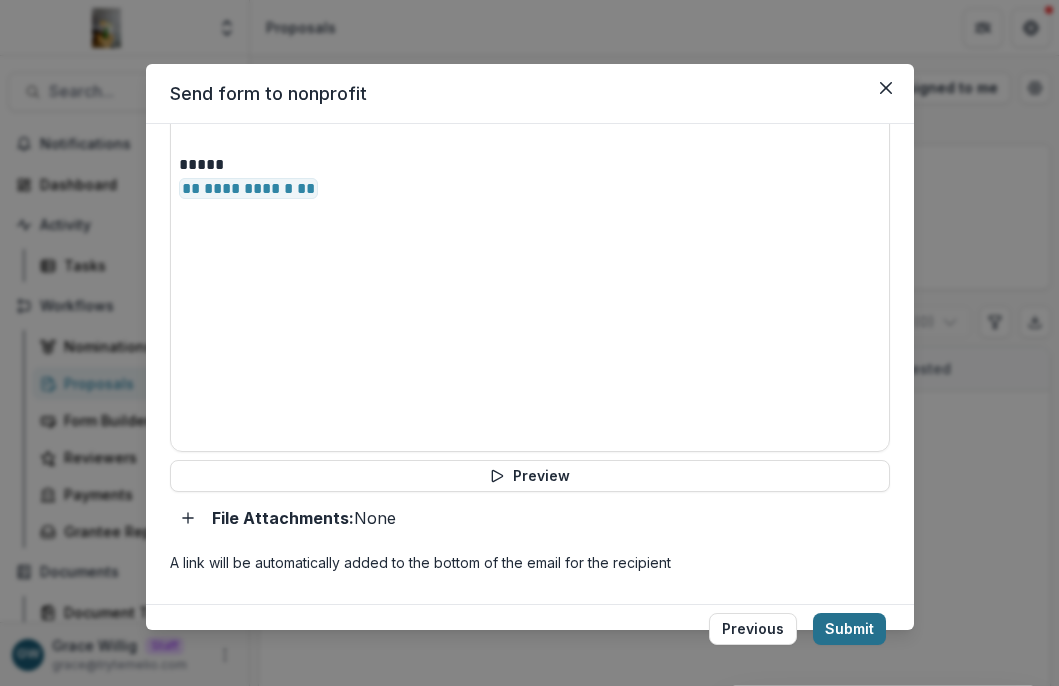click on "Submit" at bounding box center [849, 629] 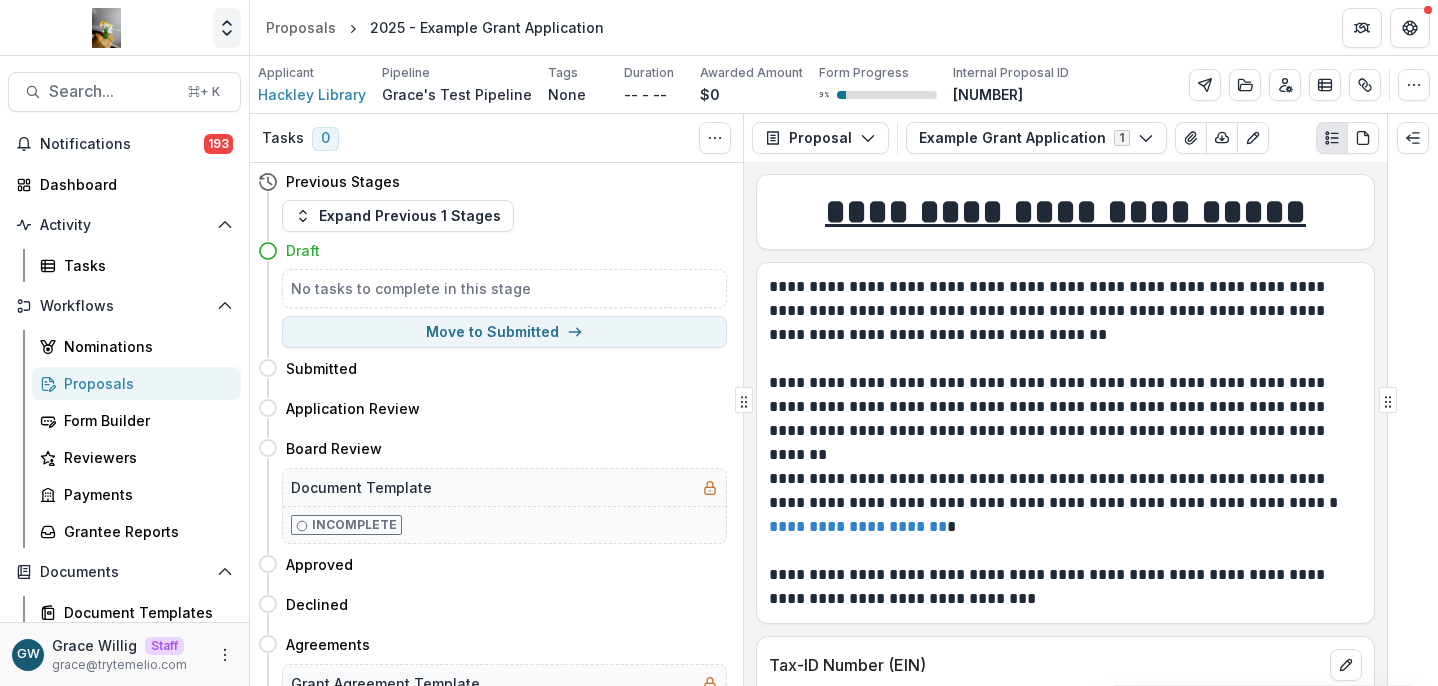 click 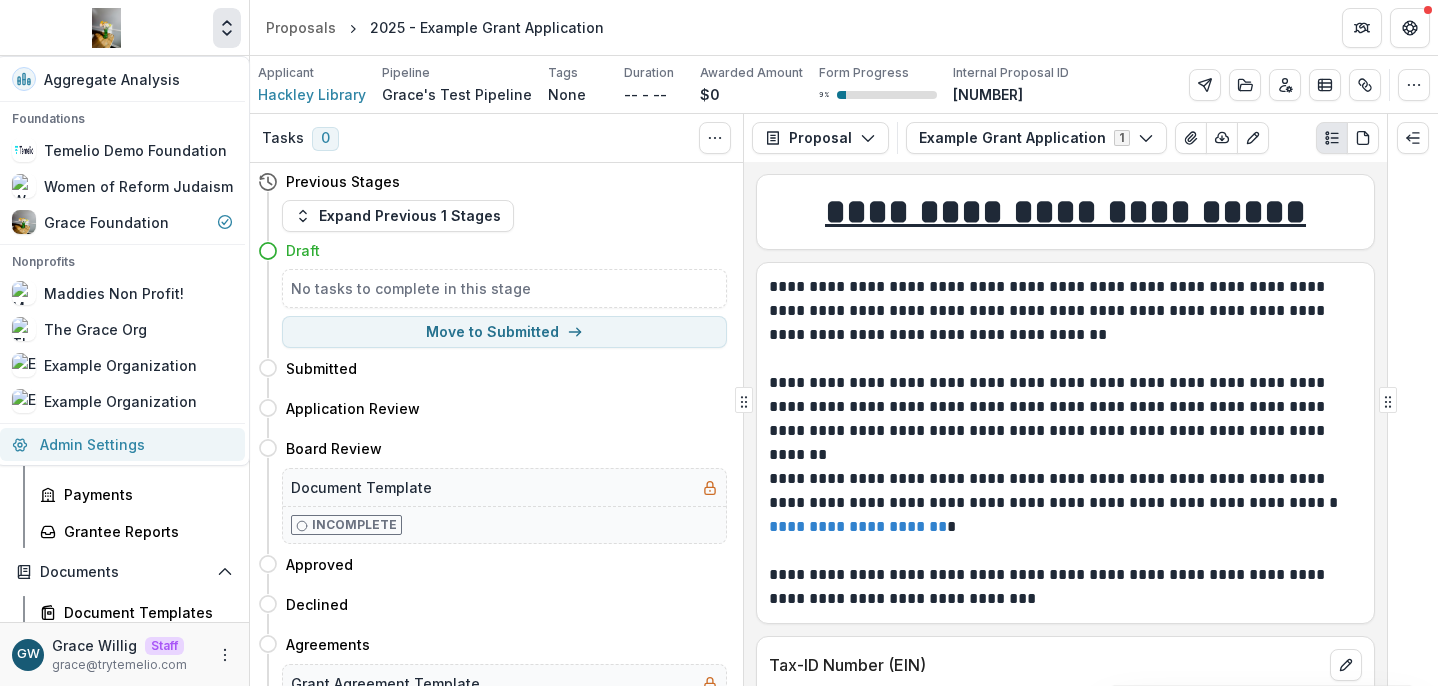 click on "Admin Settings" at bounding box center (122, 444) 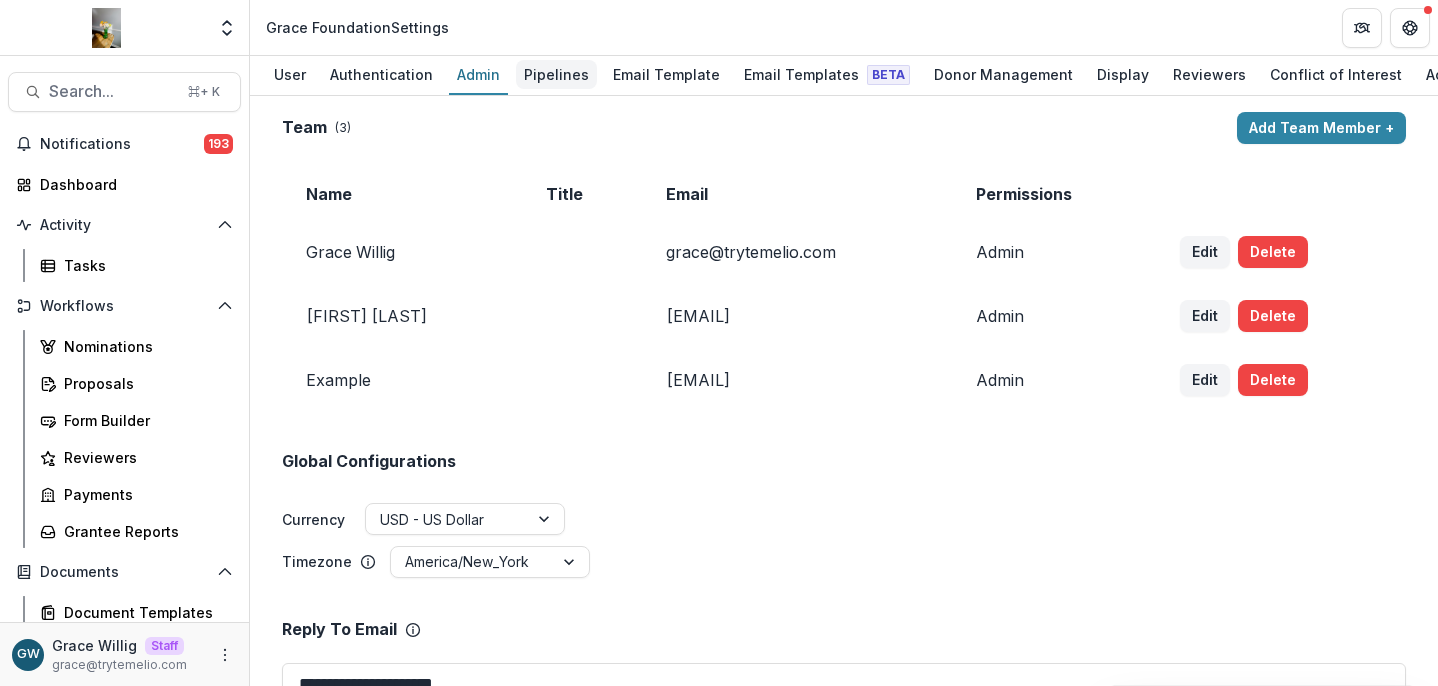 click on "Pipelines" at bounding box center (556, 74) 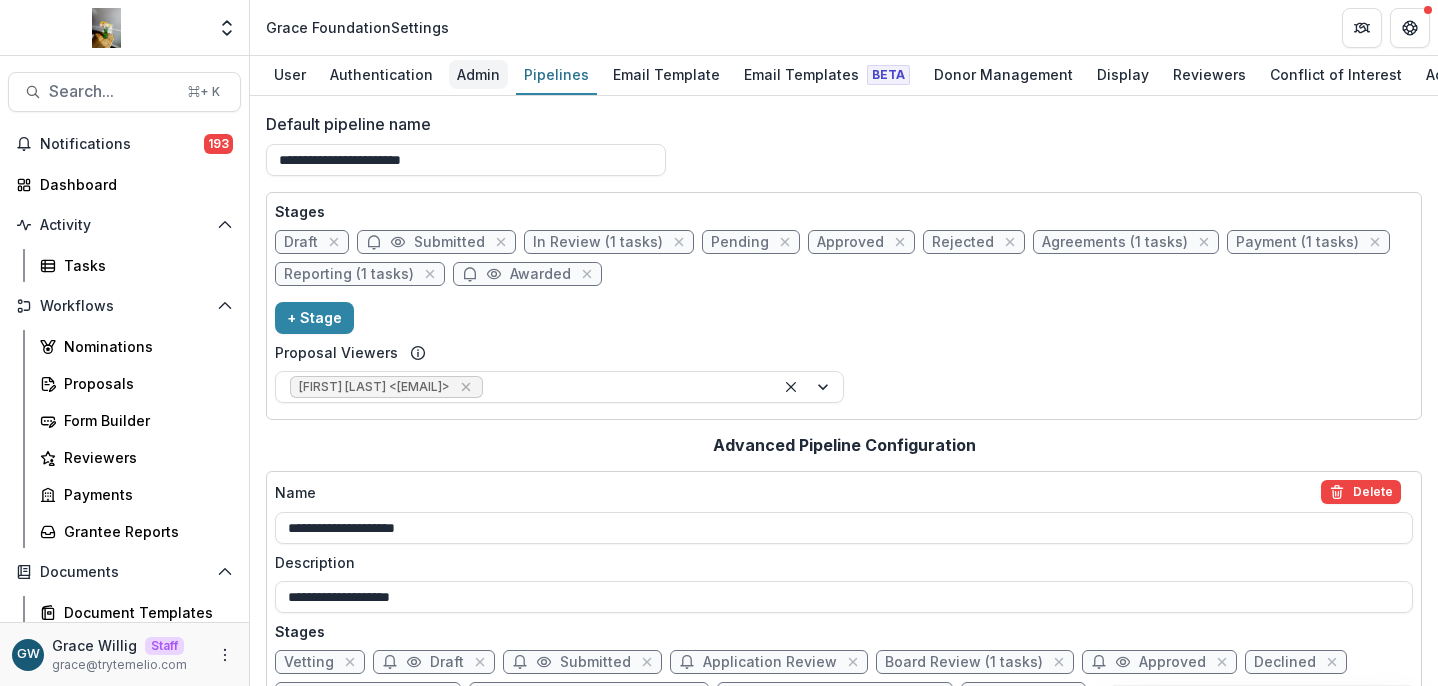 click on "Admin" at bounding box center (478, 74) 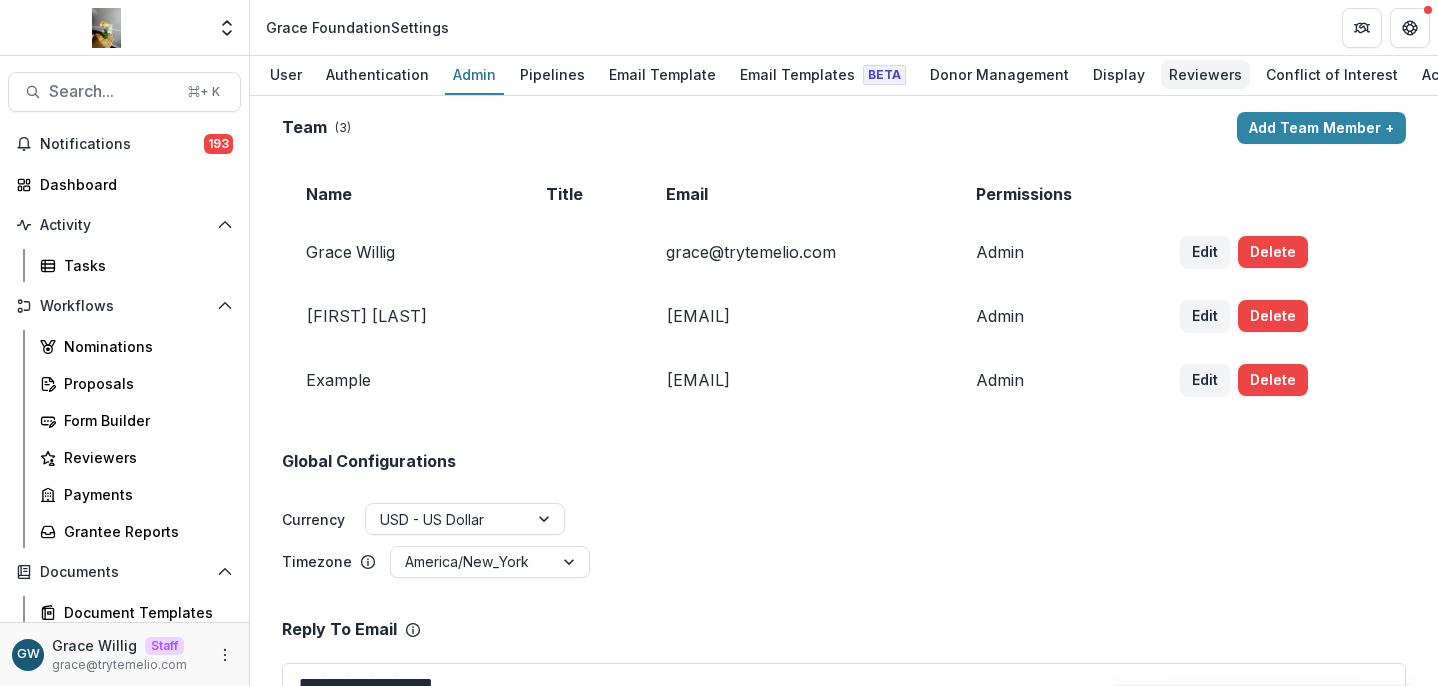 scroll, scrollTop: 0, scrollLeft: 0, axis: both 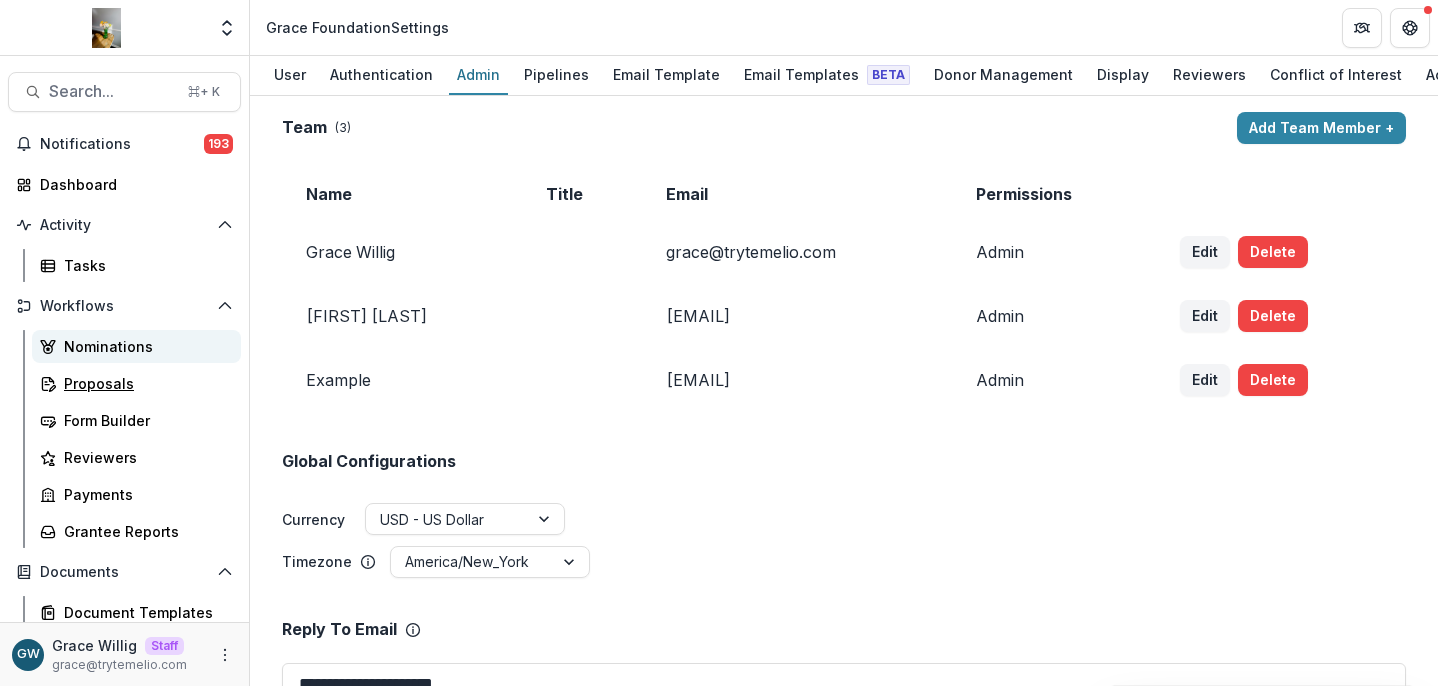 click on "Proposals" at bounding box center [144, 383] 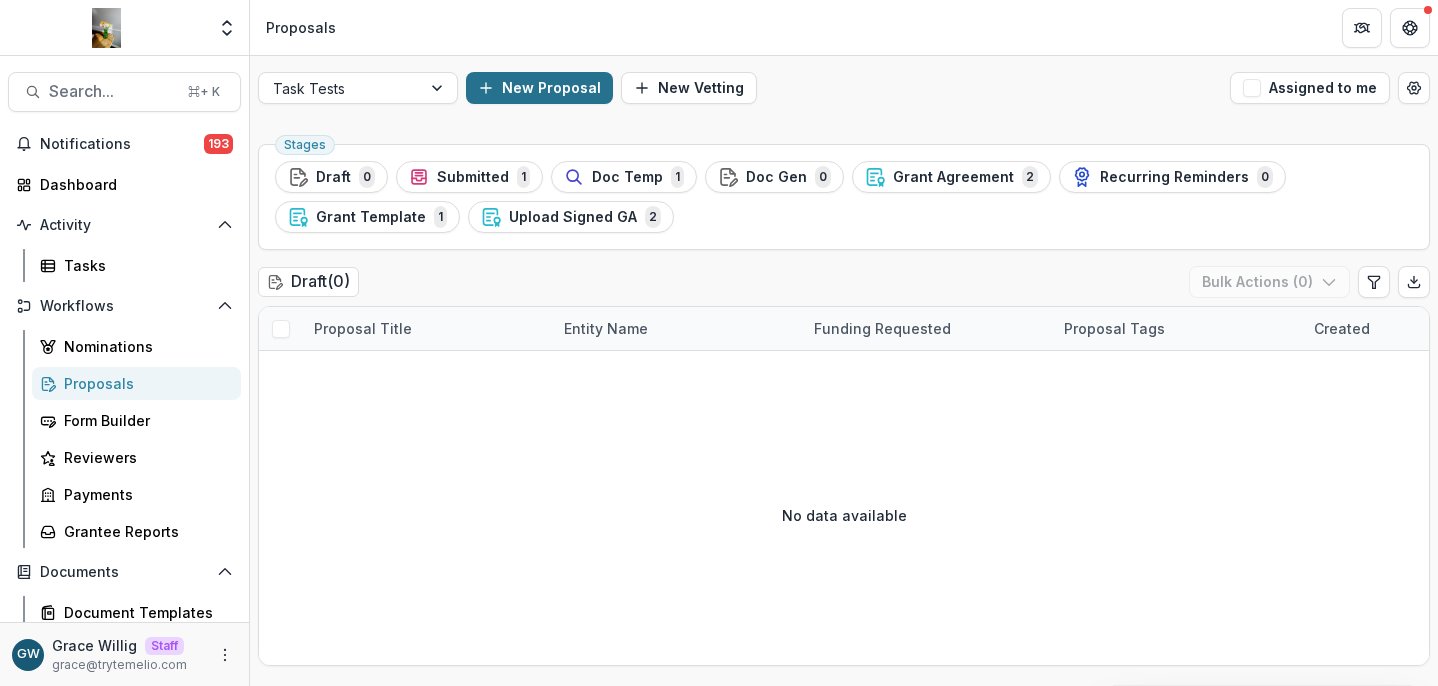 click on "New Proposal" at bounding box center [539, 88] 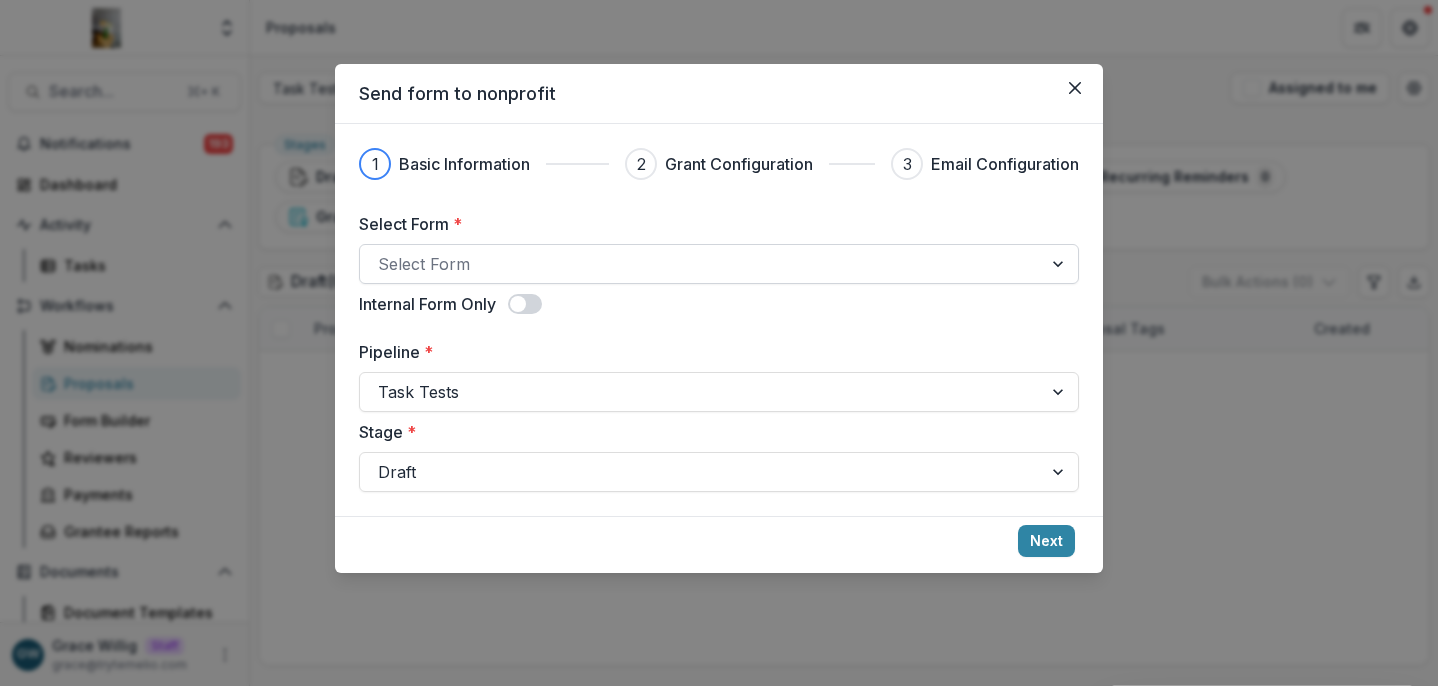 click at bounding box center [701, 264] 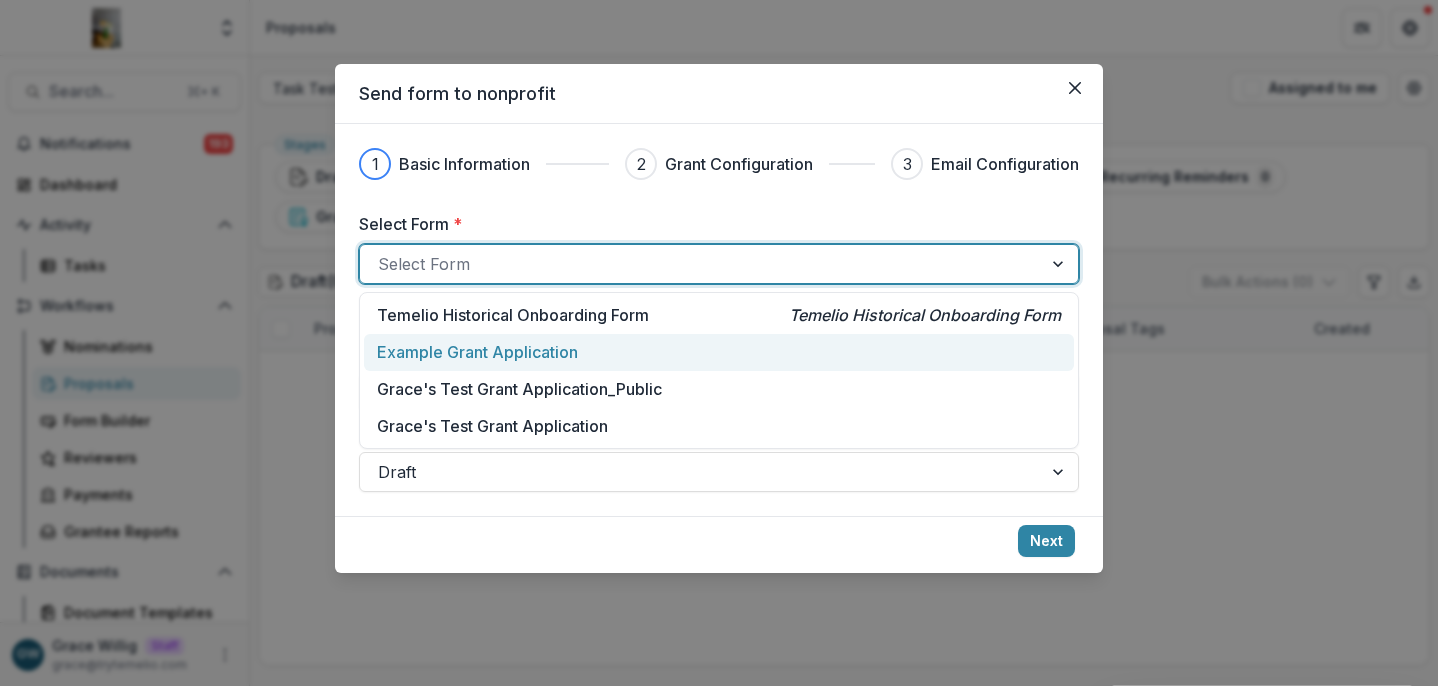 click on "Example Grant Application" at bounding box center (477, 352) 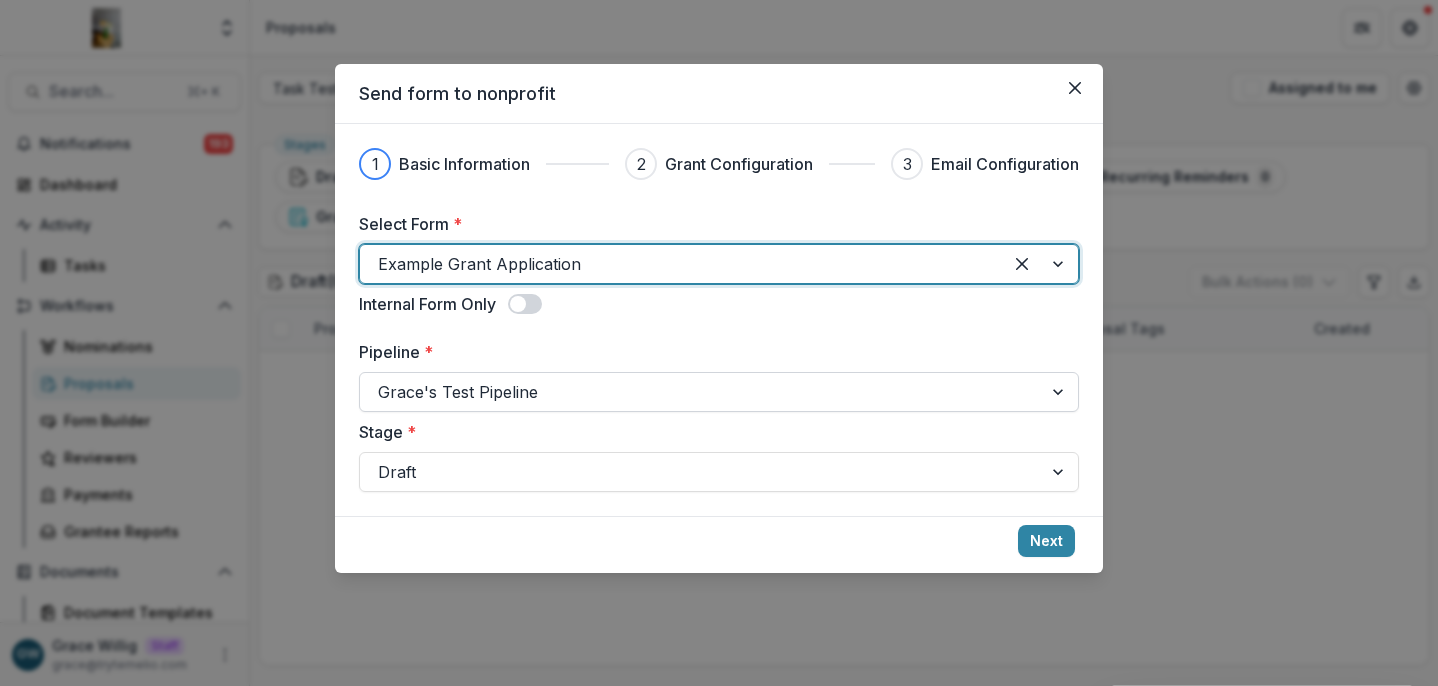 click on "Grace's Test Pipeline" at bounding box center [701, 392] 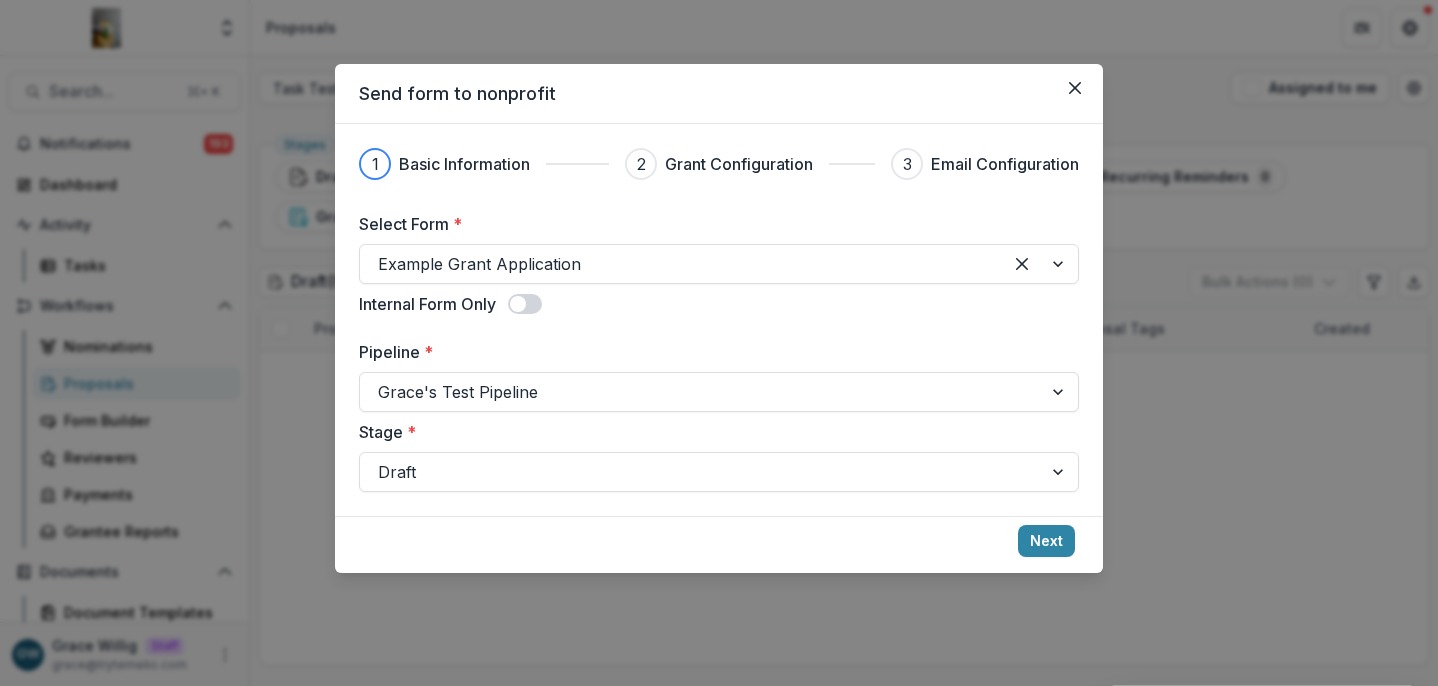 click on "Select Form * Example Grant Application Internal Form Only Pipeline * Grace's Test Pipeline Stage * Draft" at bounding box center [719, 352] 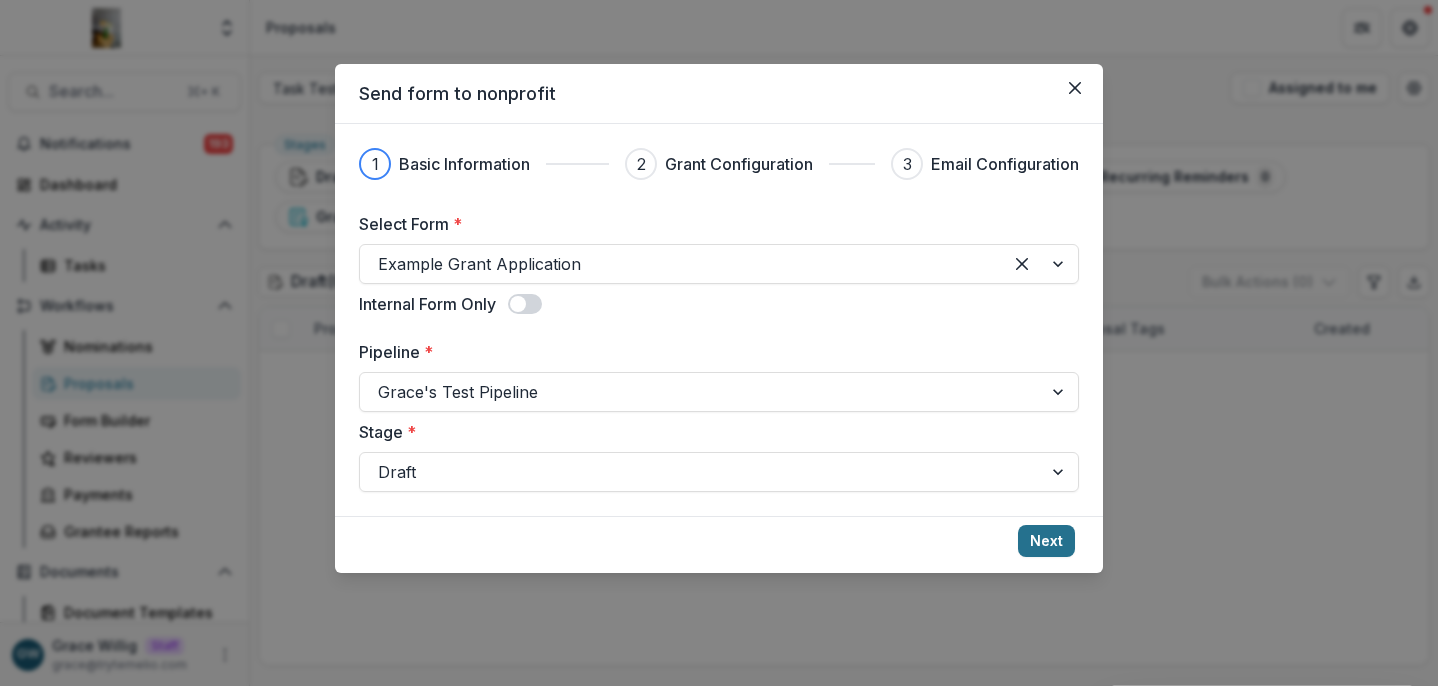 click on "Next" at bounding box center [1046, 541] 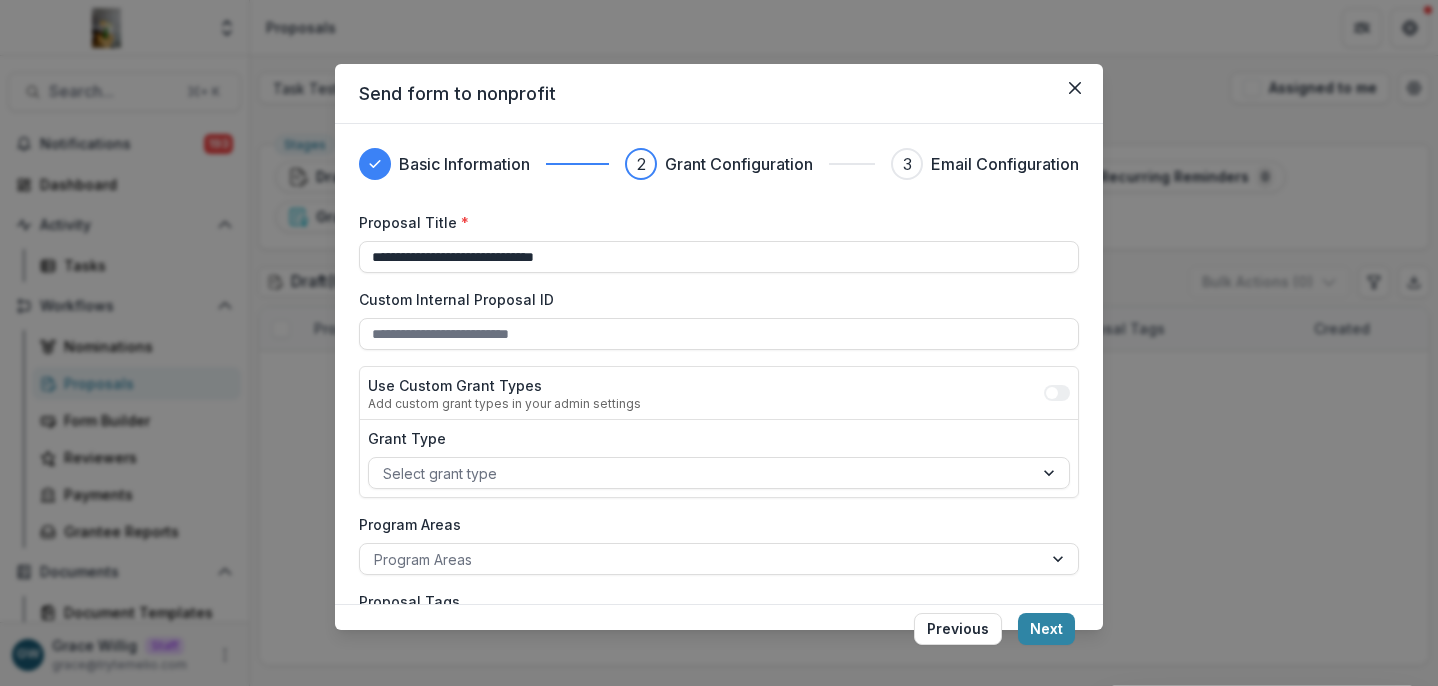 click on "Next" at bounding box center [1046, 629] 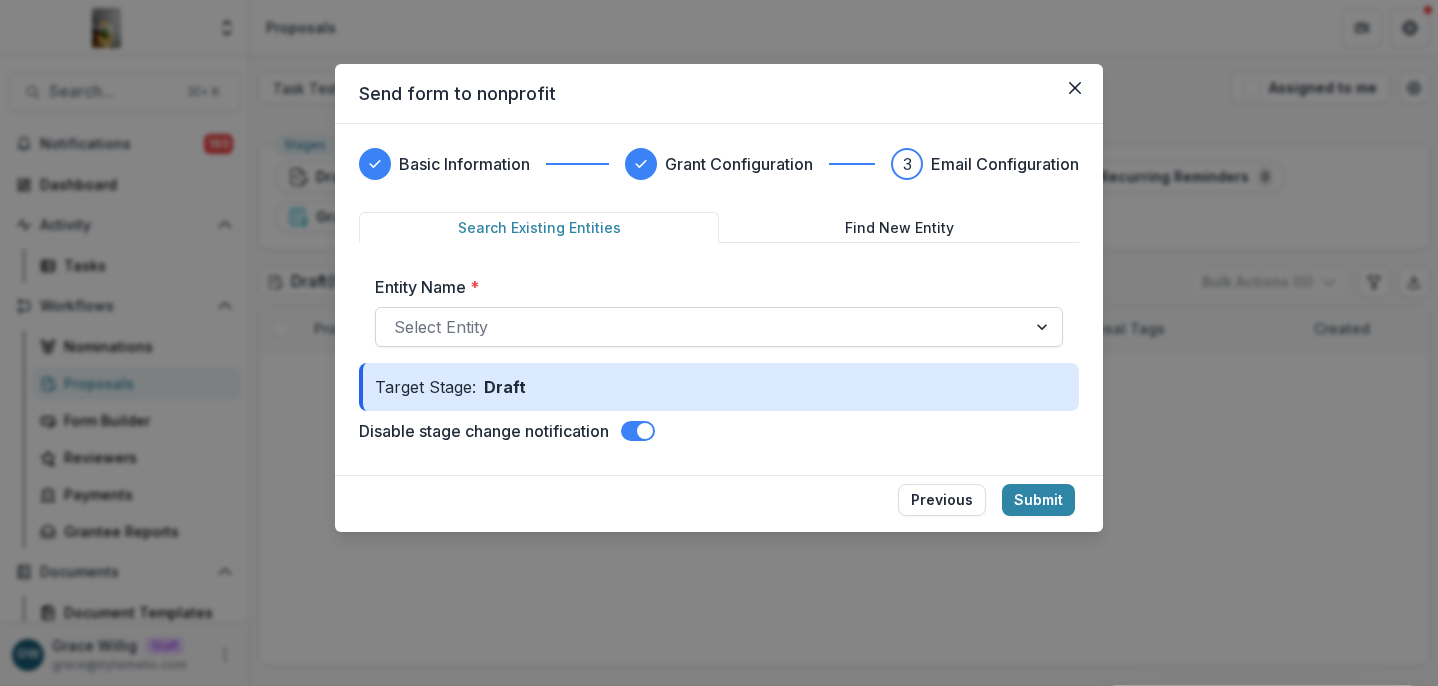 click at bounding box center (701, 327) 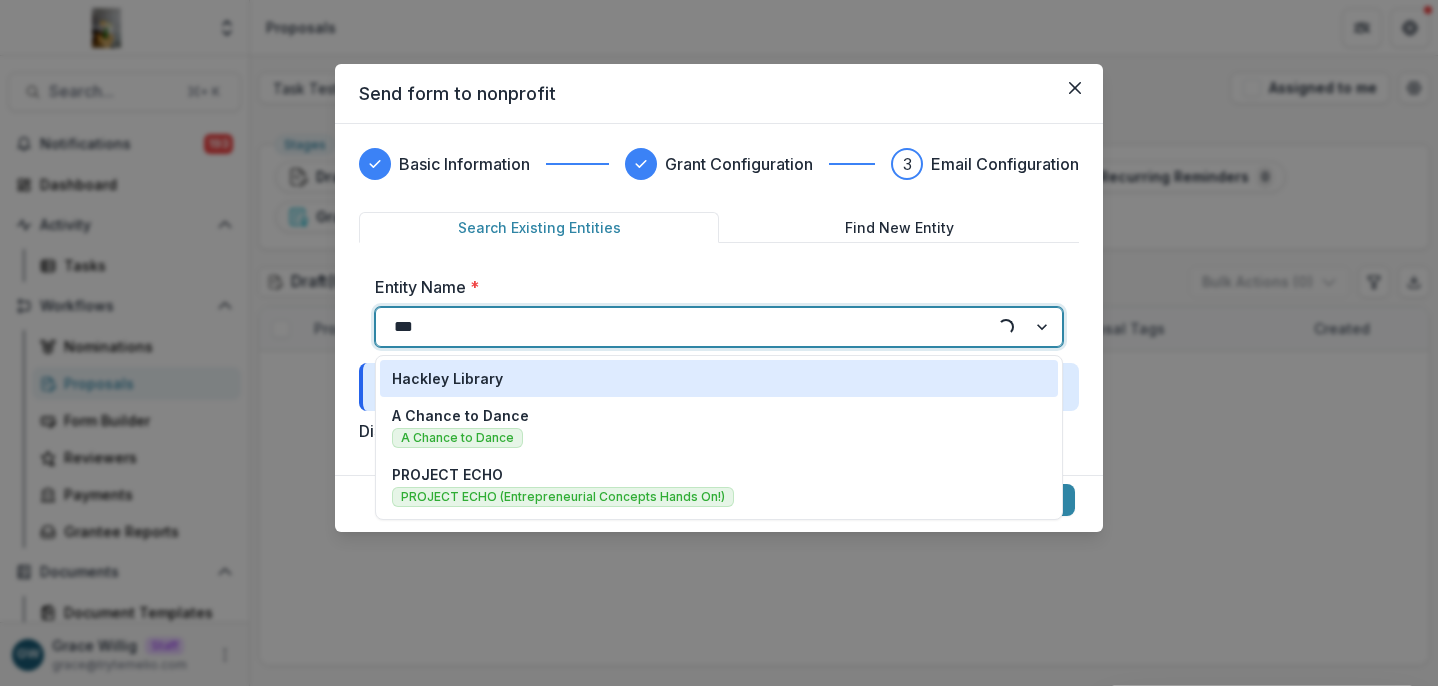 type on "****" 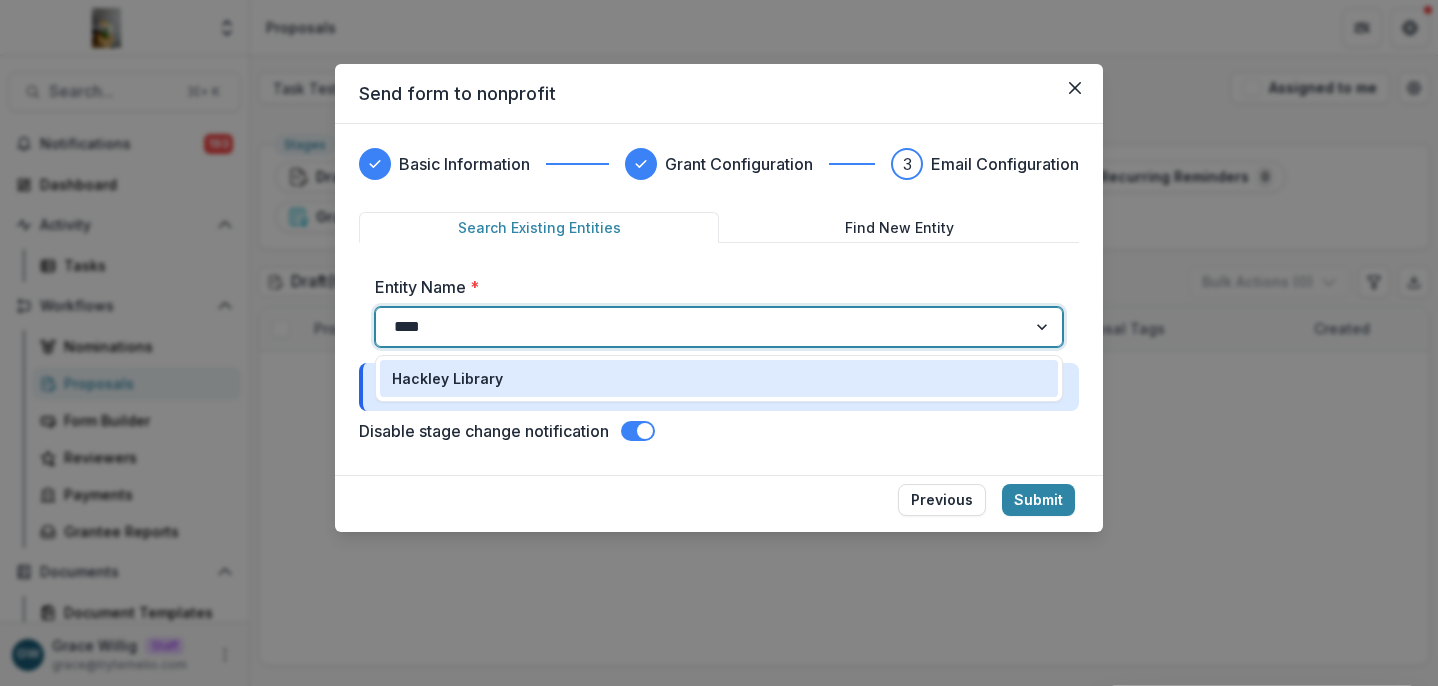 click on "Hackley Library" at bounding box center [719, 378] 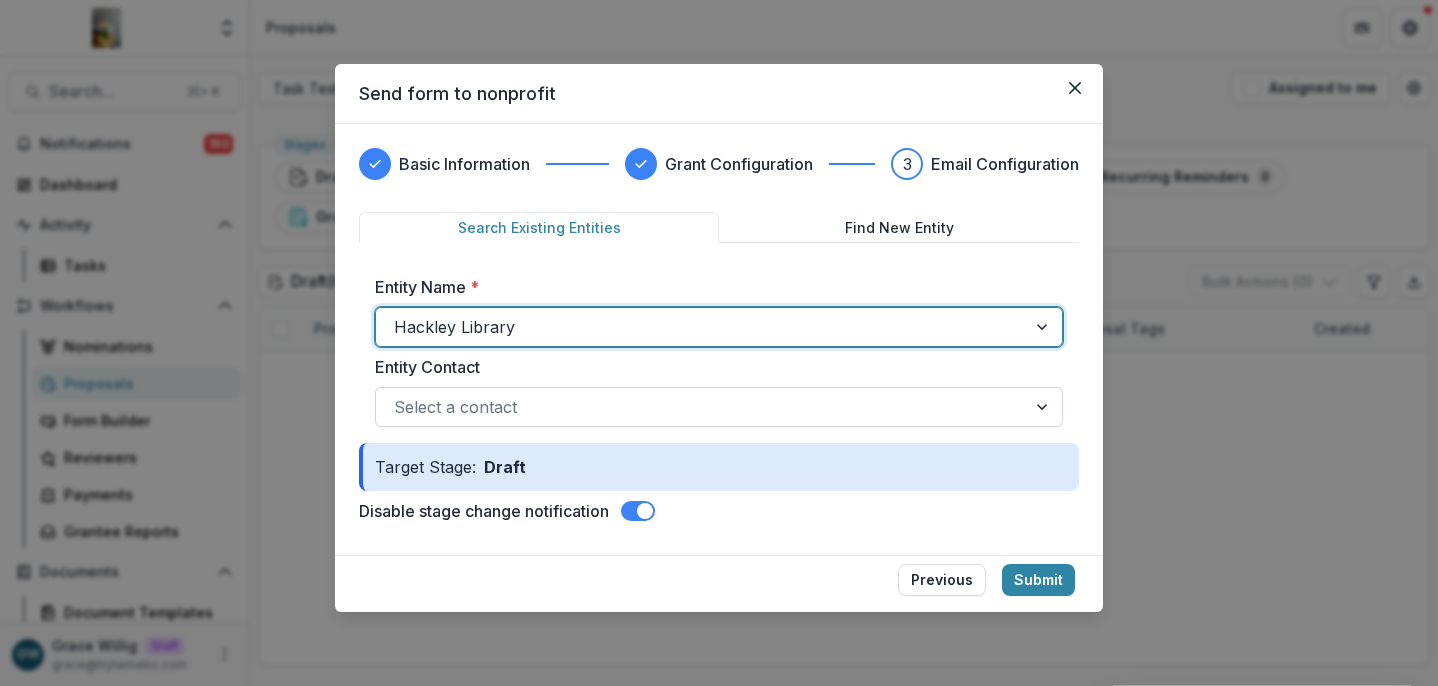 click at bounding box center [701, 407] 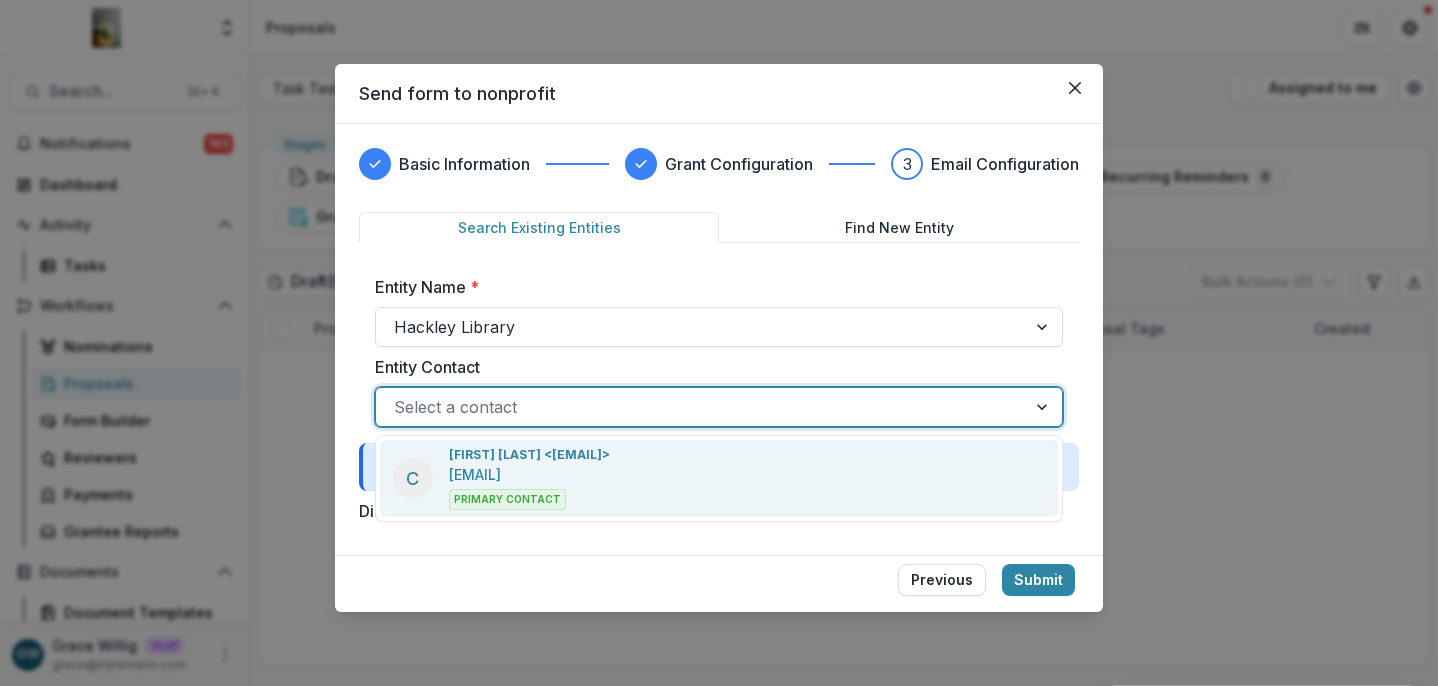 click on "C Charles Hackley <charleshackley1873@gmail.com> charleshackley1873@gmail.com Primary Contact" at bounding box center (719, 478) 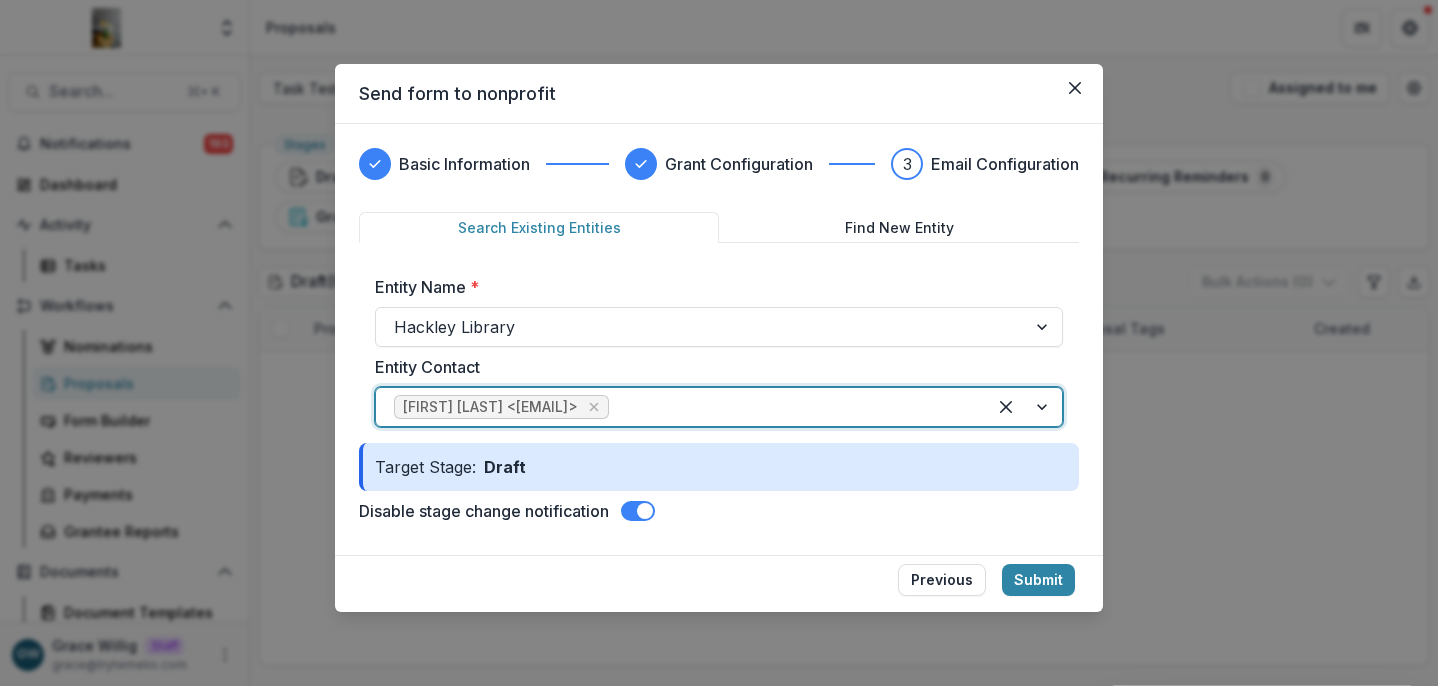 click at bounding box center [645, 511] 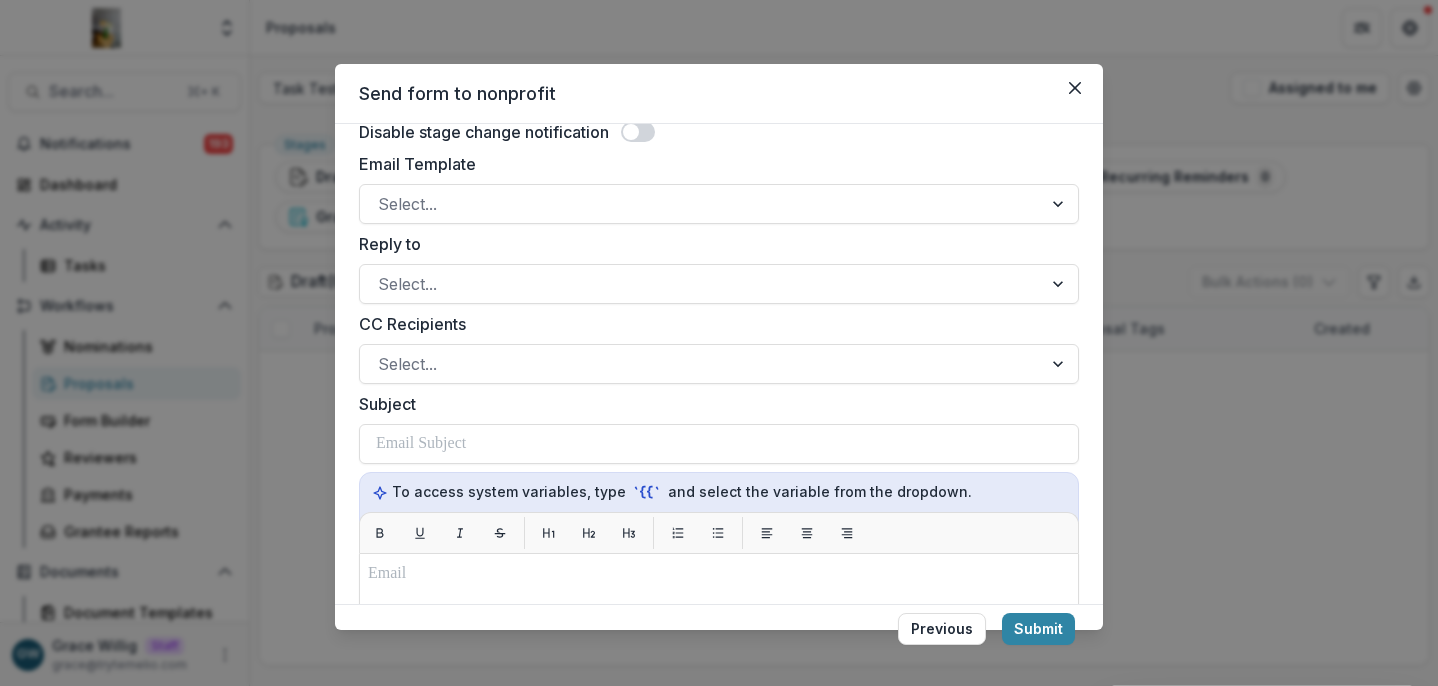 scroll, scrollTop: 350, scrollLeft: 0, axis: vertical 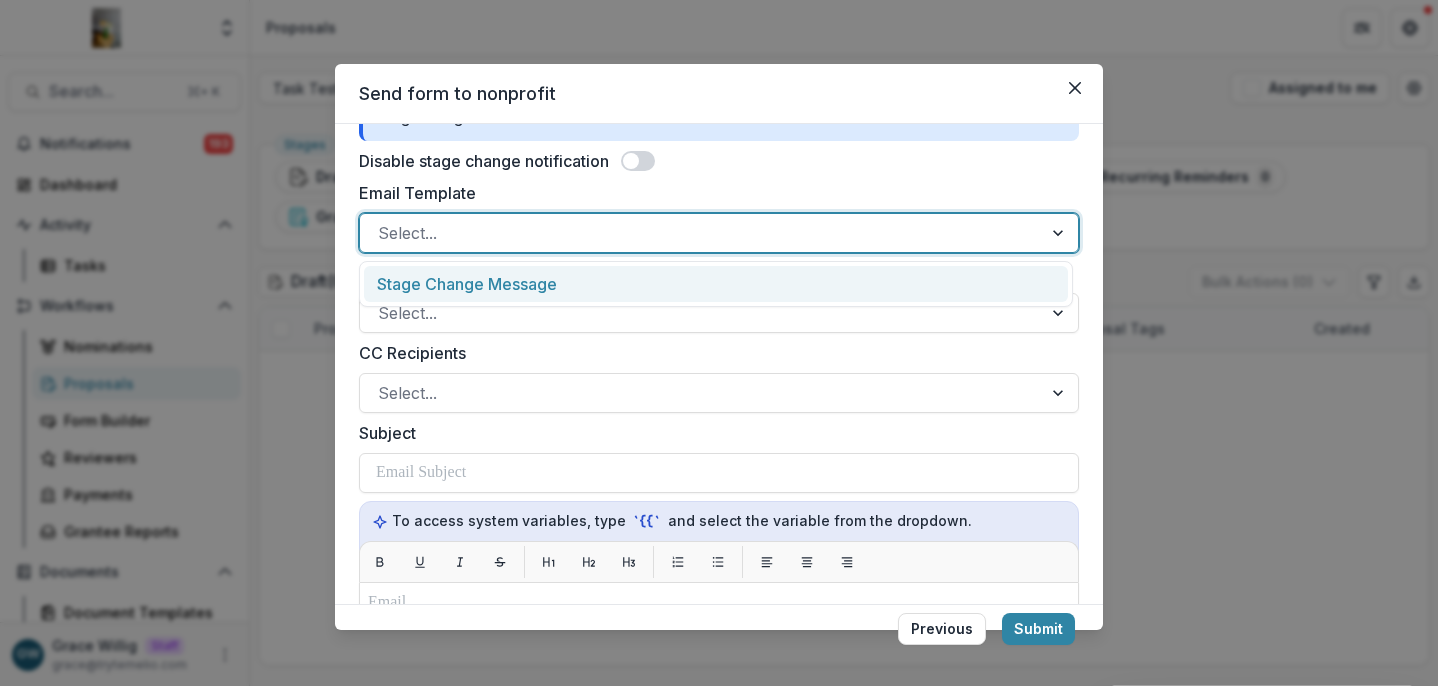 click at bounding box center (701, 233) 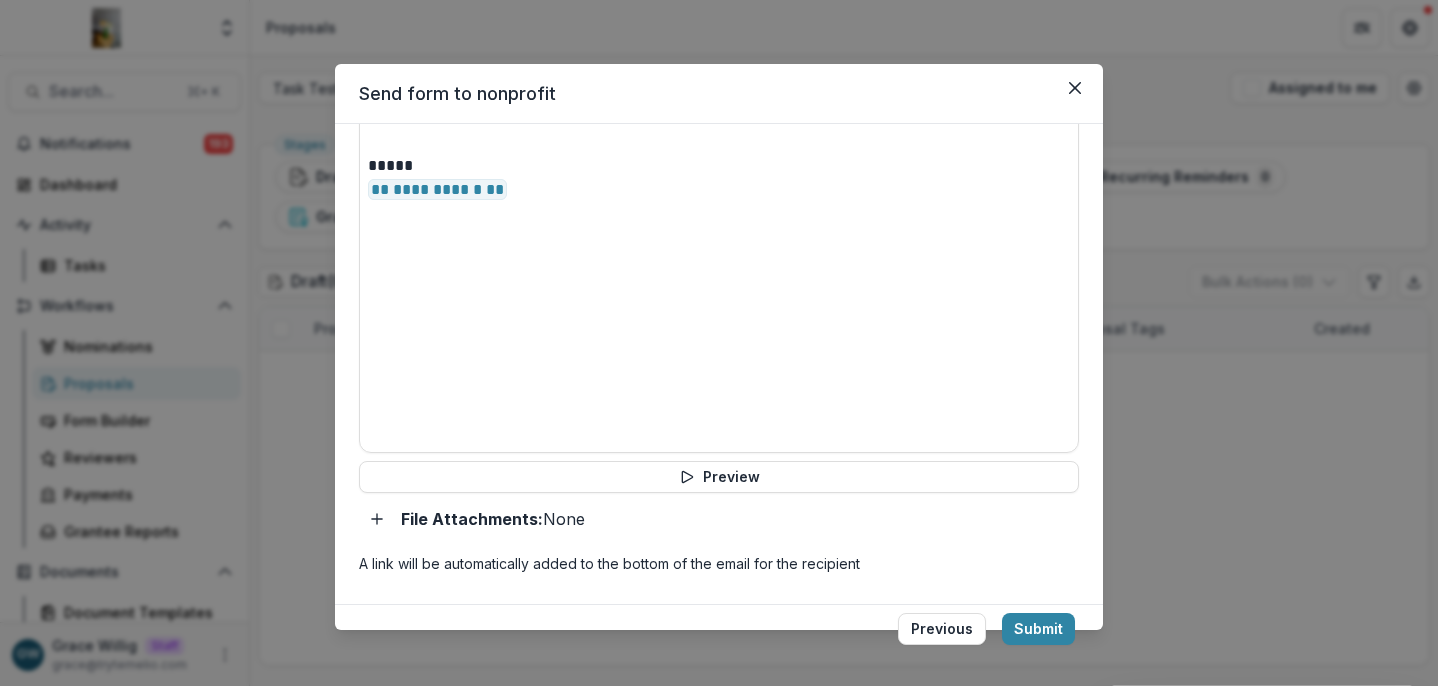 scroll, scrollTop: 980, scrollLeft: 0, axis: vertical 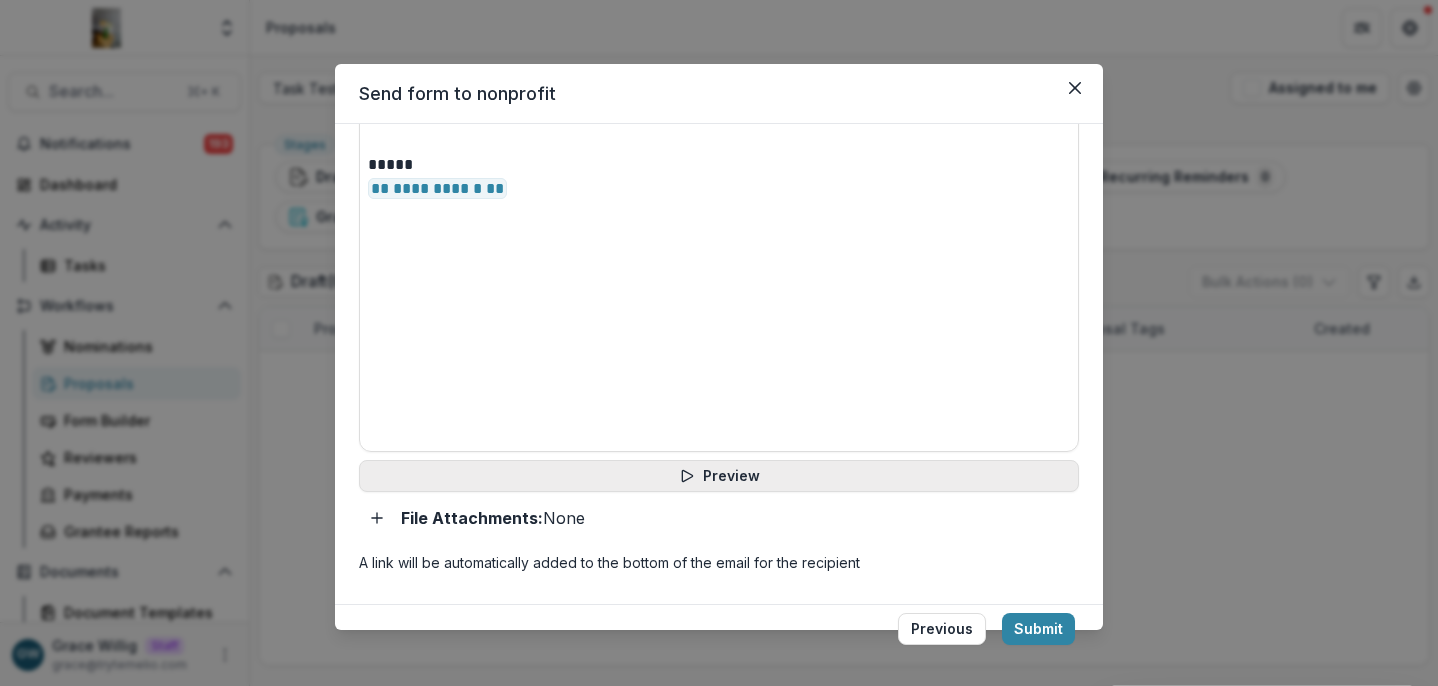 click 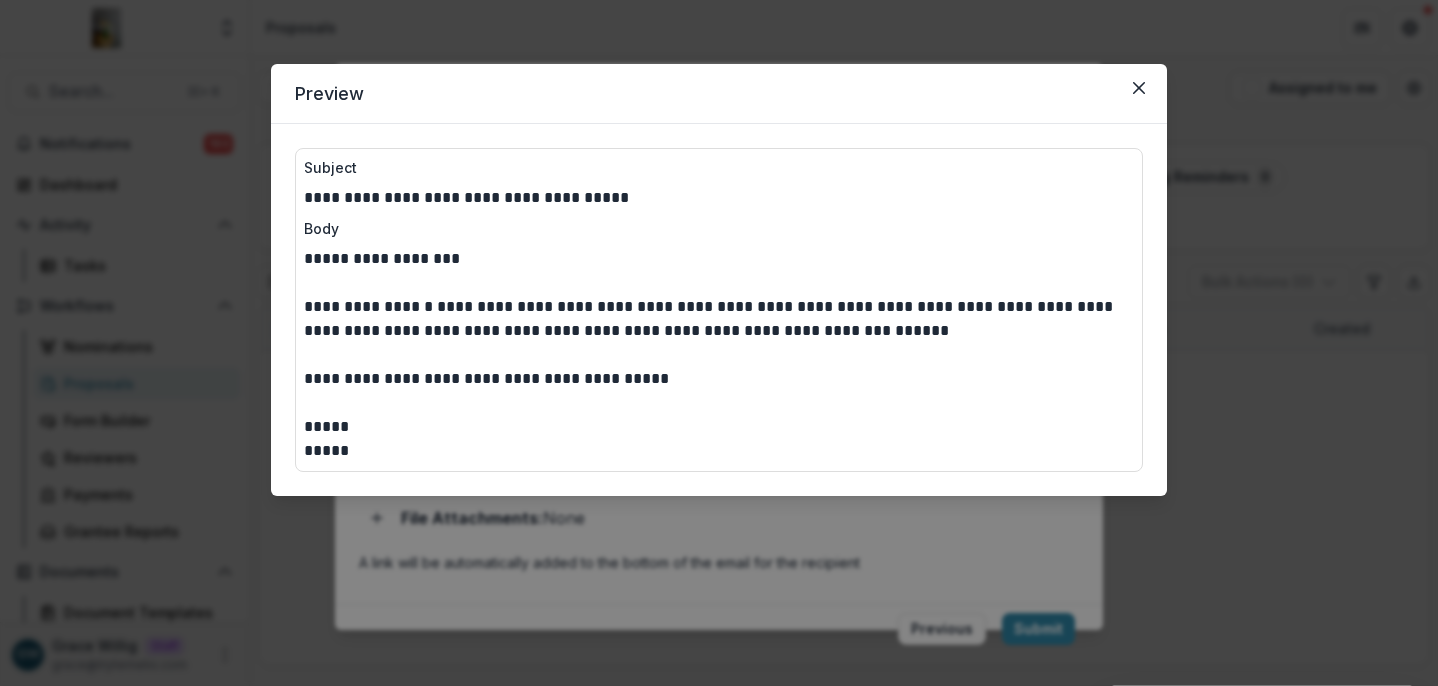 click 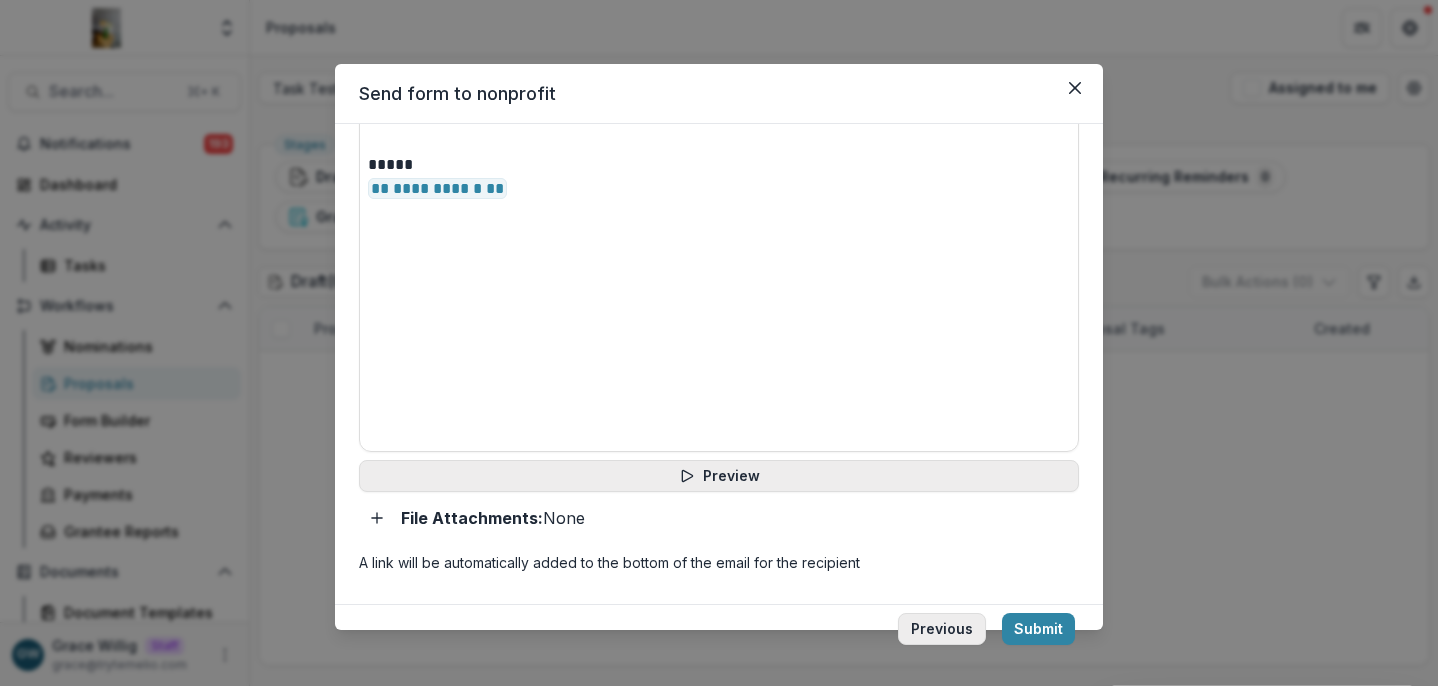 click on "Previous" at bounding box center (942, 629) 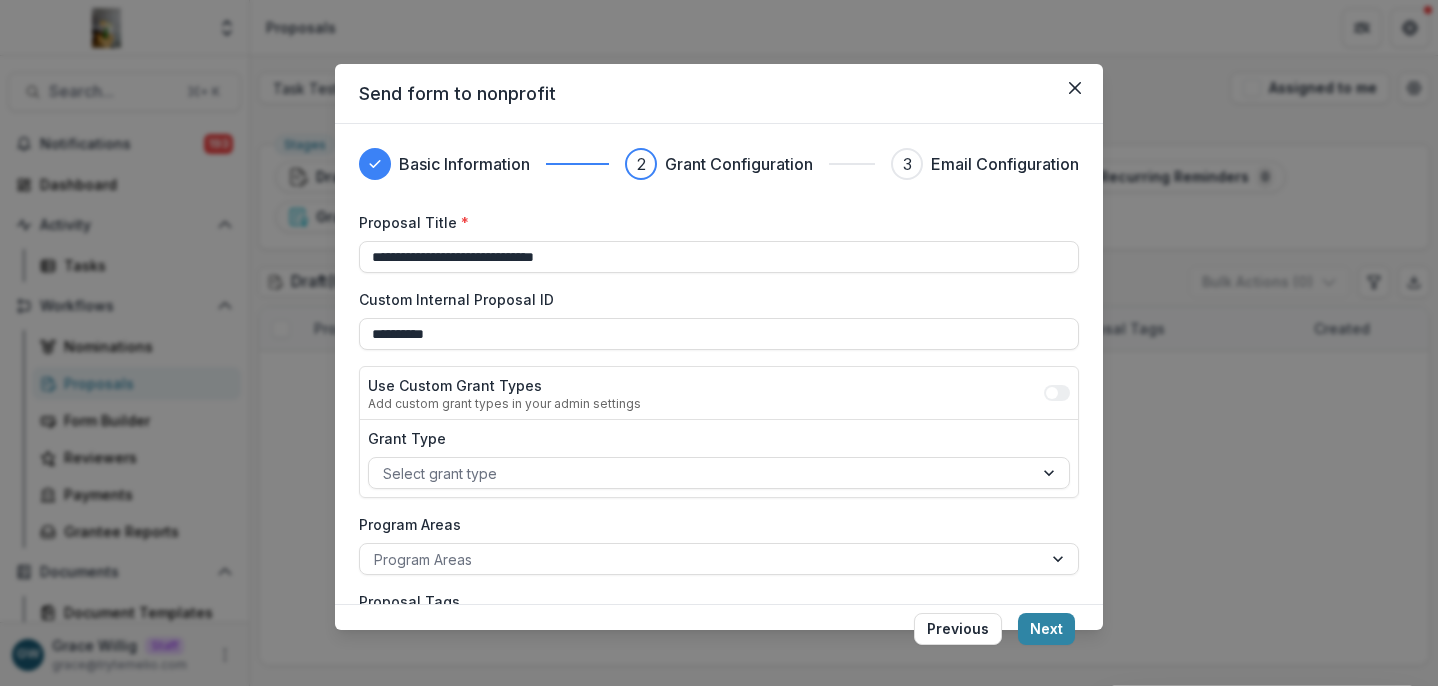 scroll, scrollTop: 225, scrollLeft: 0, axis: vertical 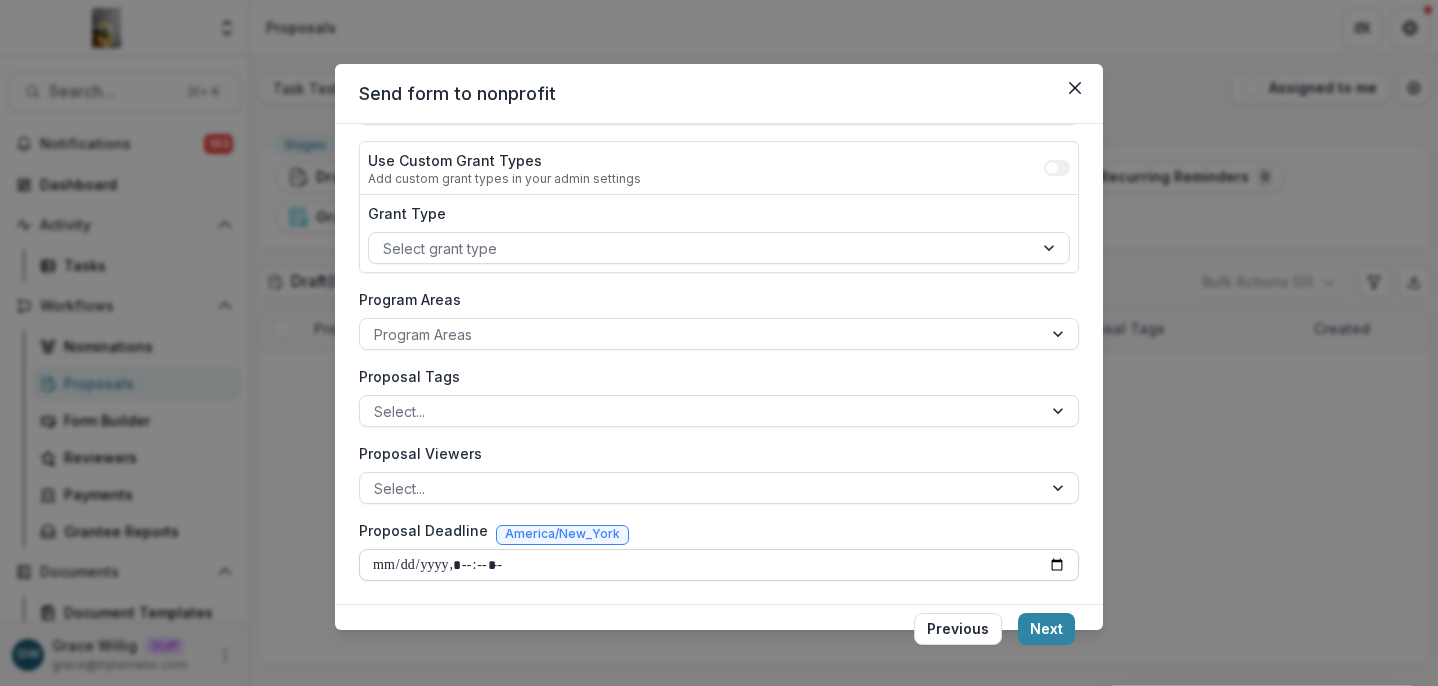 click on "Proposal Deadline" at bounding box center [719, 565] 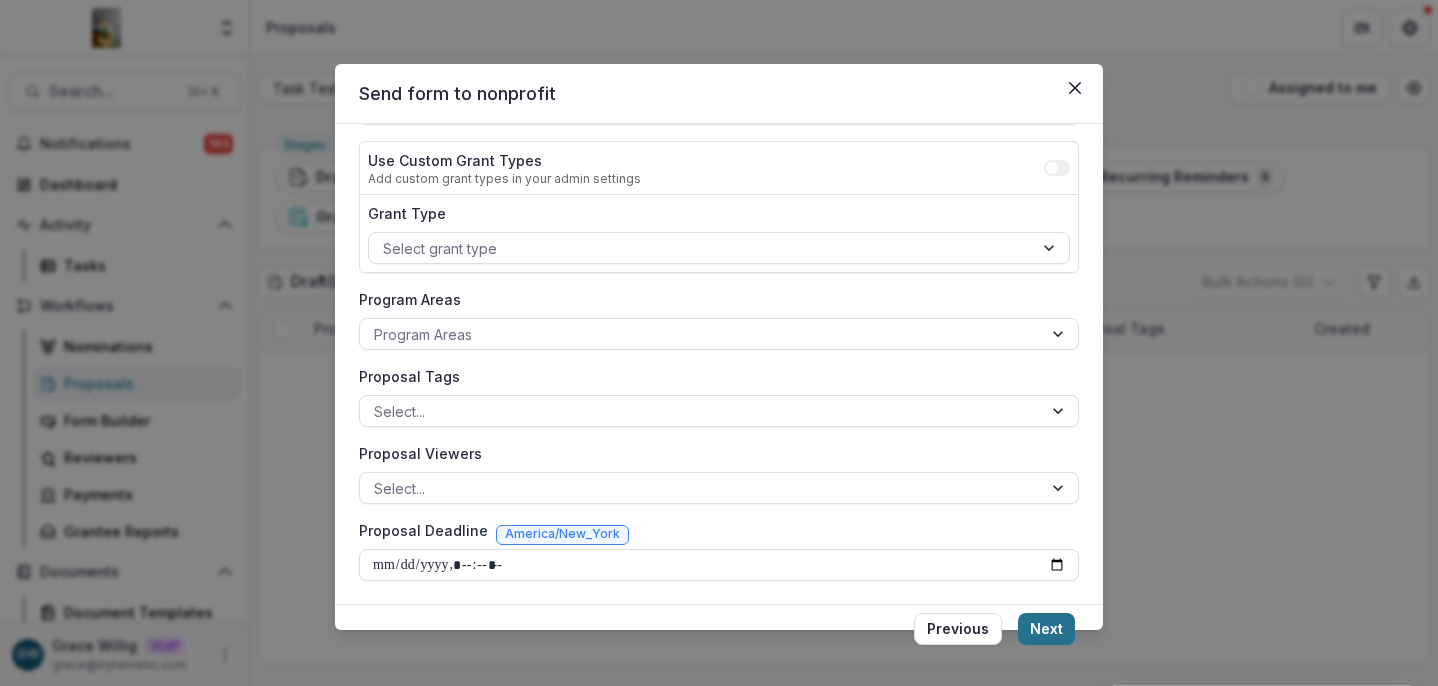 type on "**********" 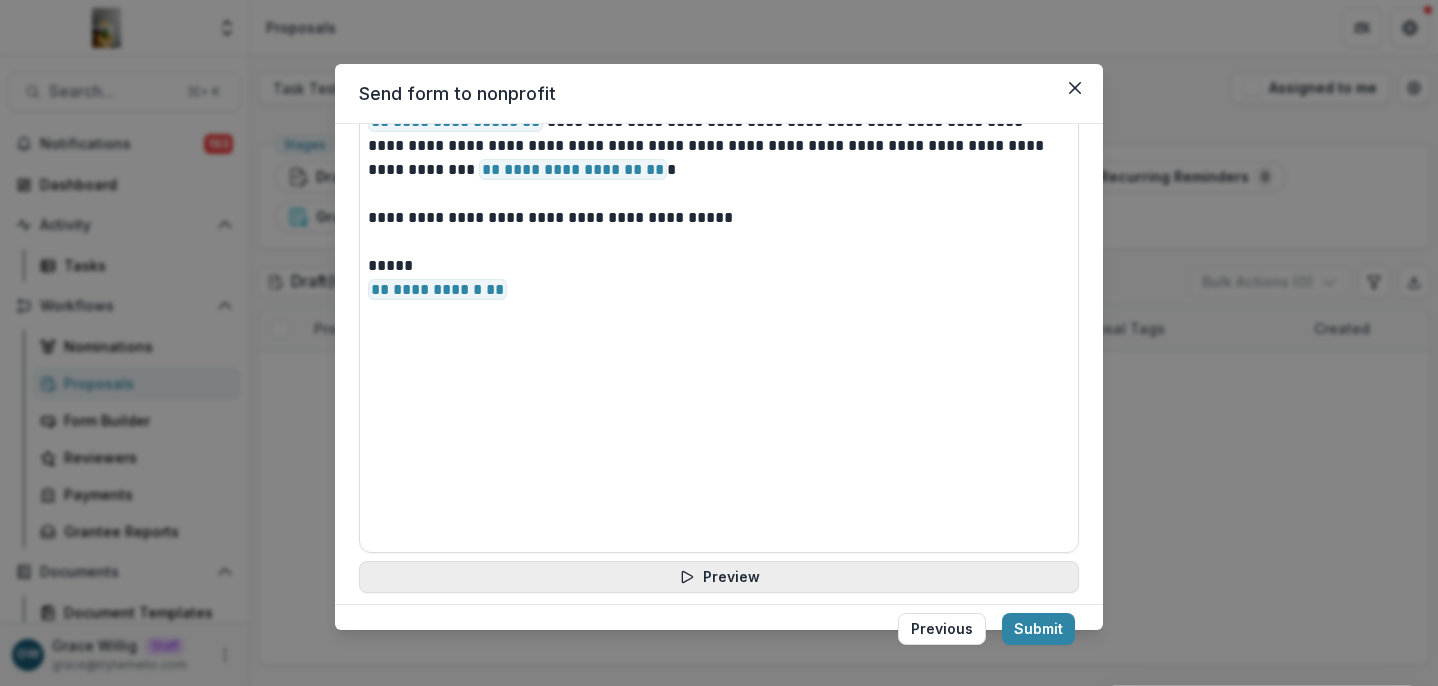 scroll, scrollTop: 980, scrollLeft: 0, axis: vertical 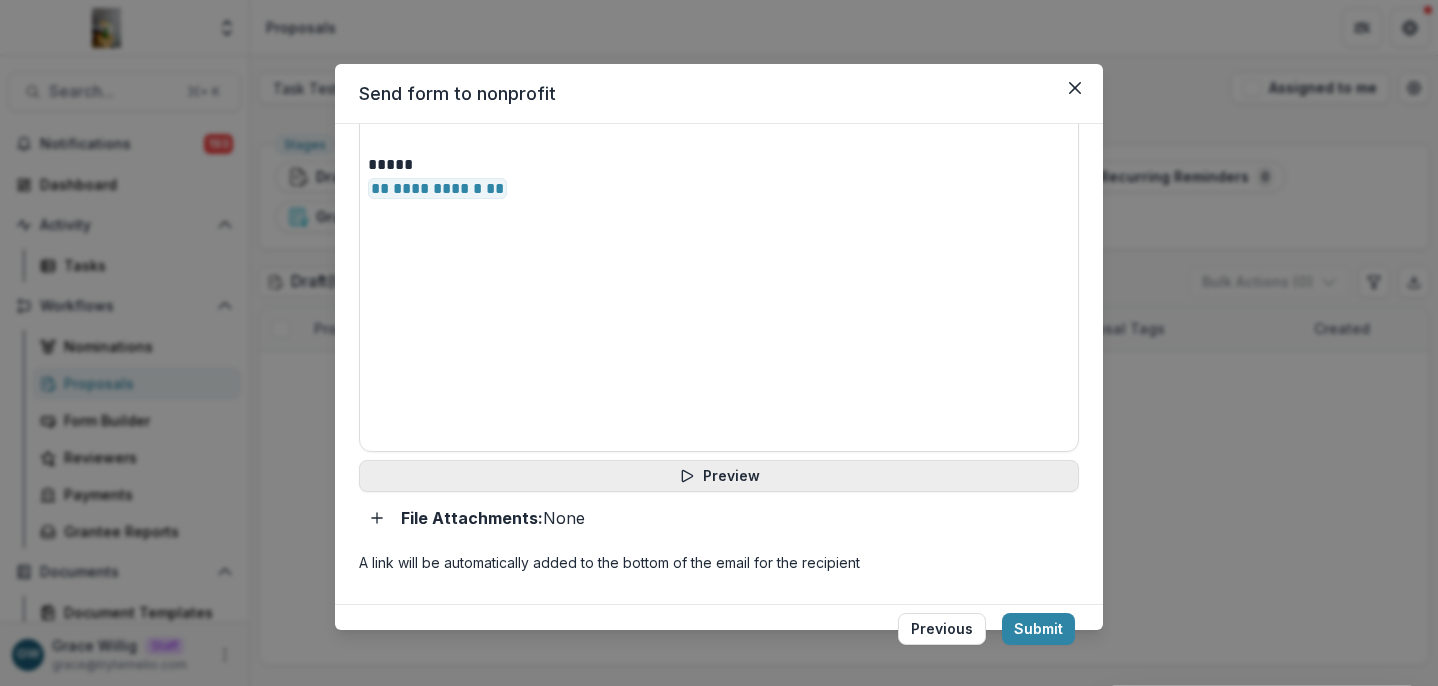 click on "Preview" at bounding box center (719, 476) 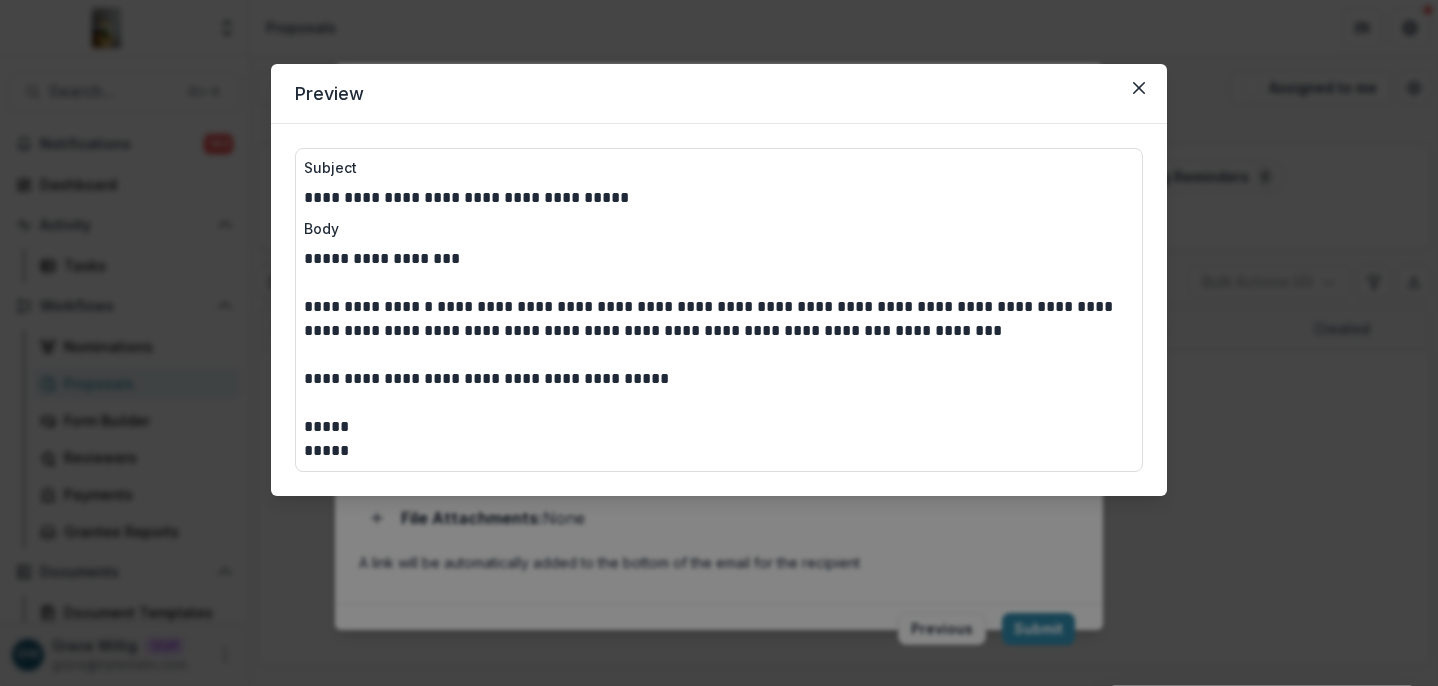 drag, startPoint x: 1140, startPoint y: 93, endPoint x: 1159, endPoint y: 0, distance: 94.92102 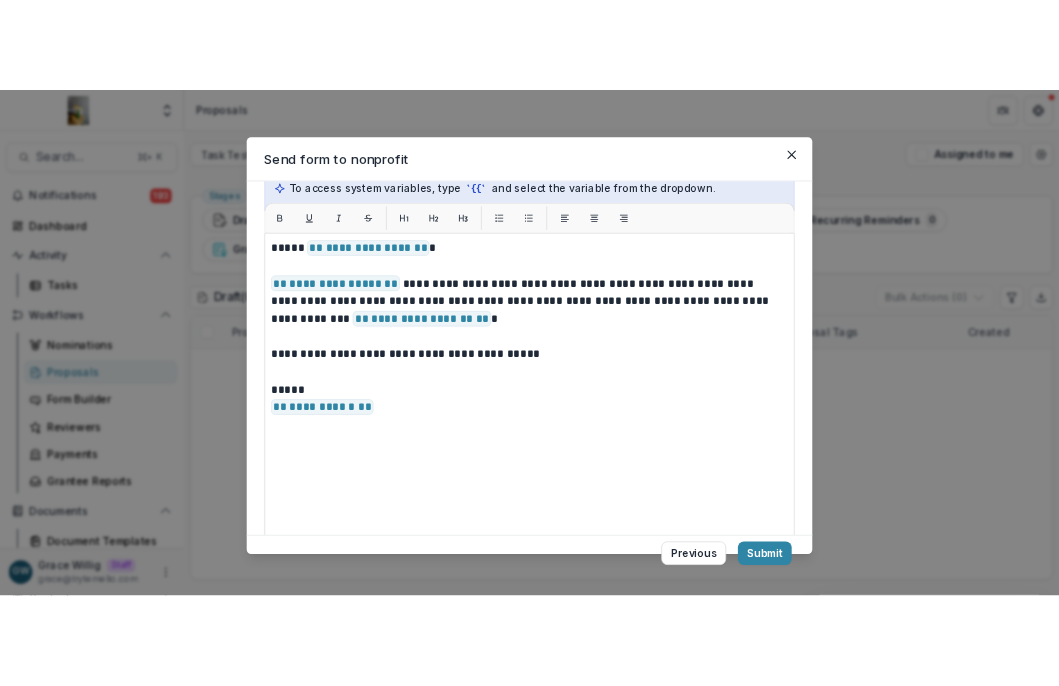 scroll, scrollTop: 504, scrollLeft: 0, axis: vertical 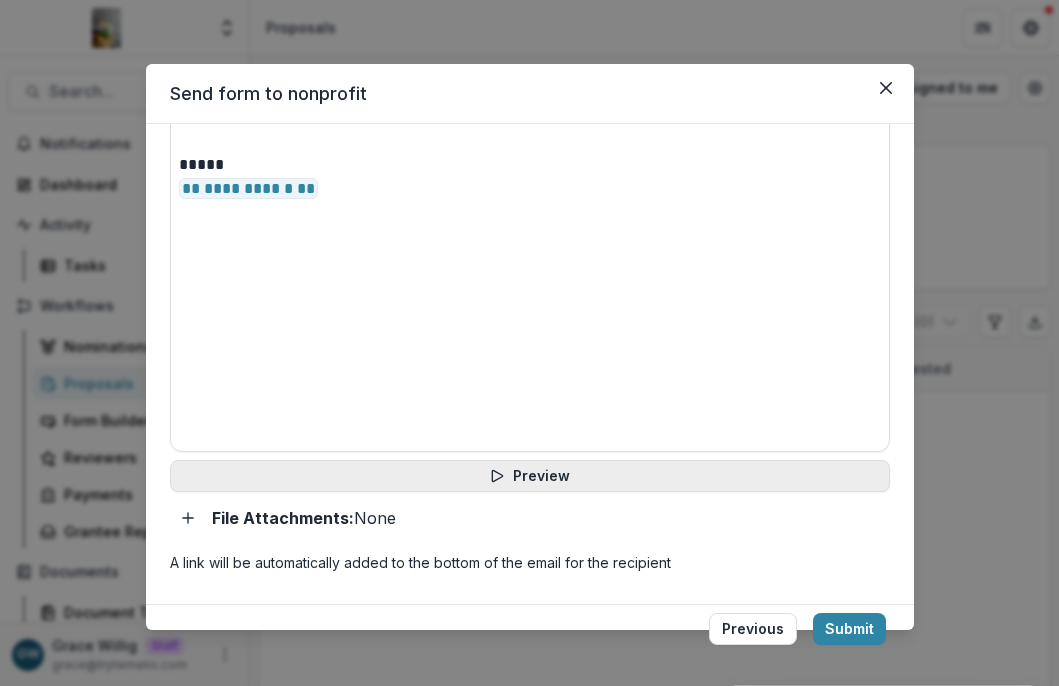 click on "Preview" at bounding box center [530, 476] 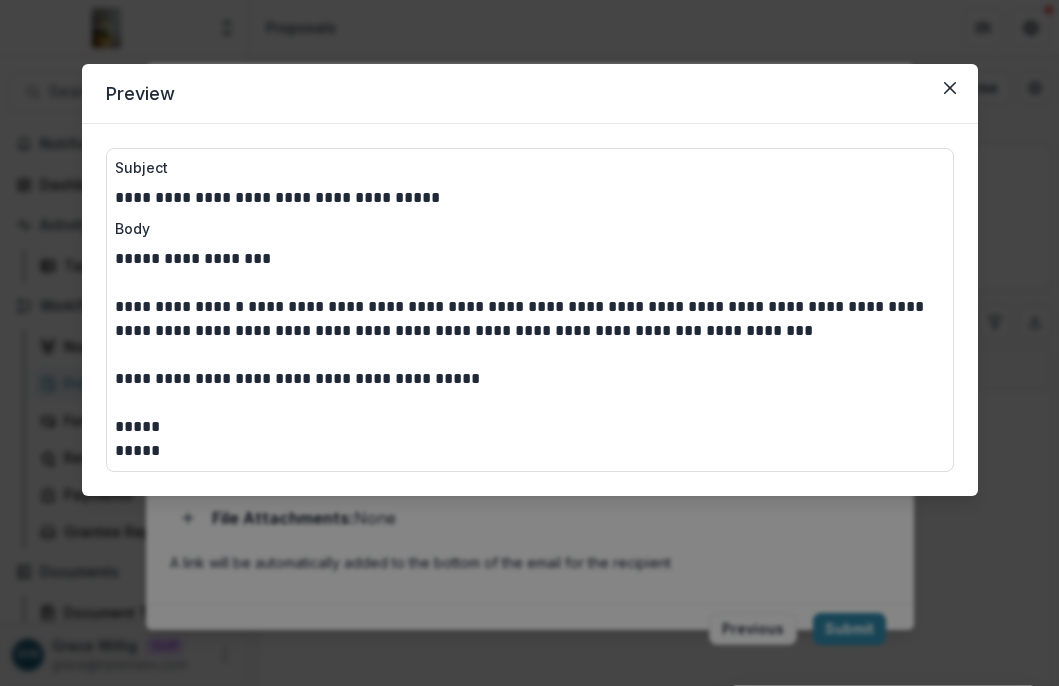 click on "**********" at bounding box center (530, 198) 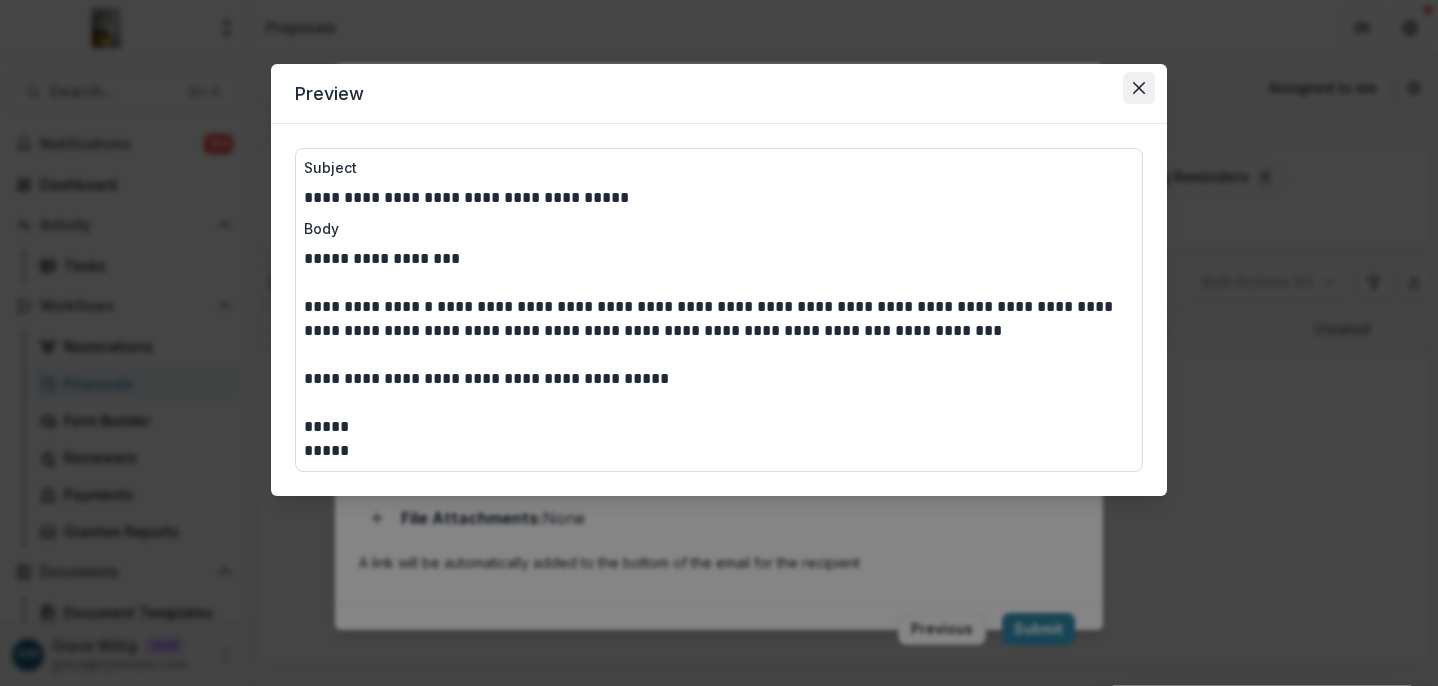 click 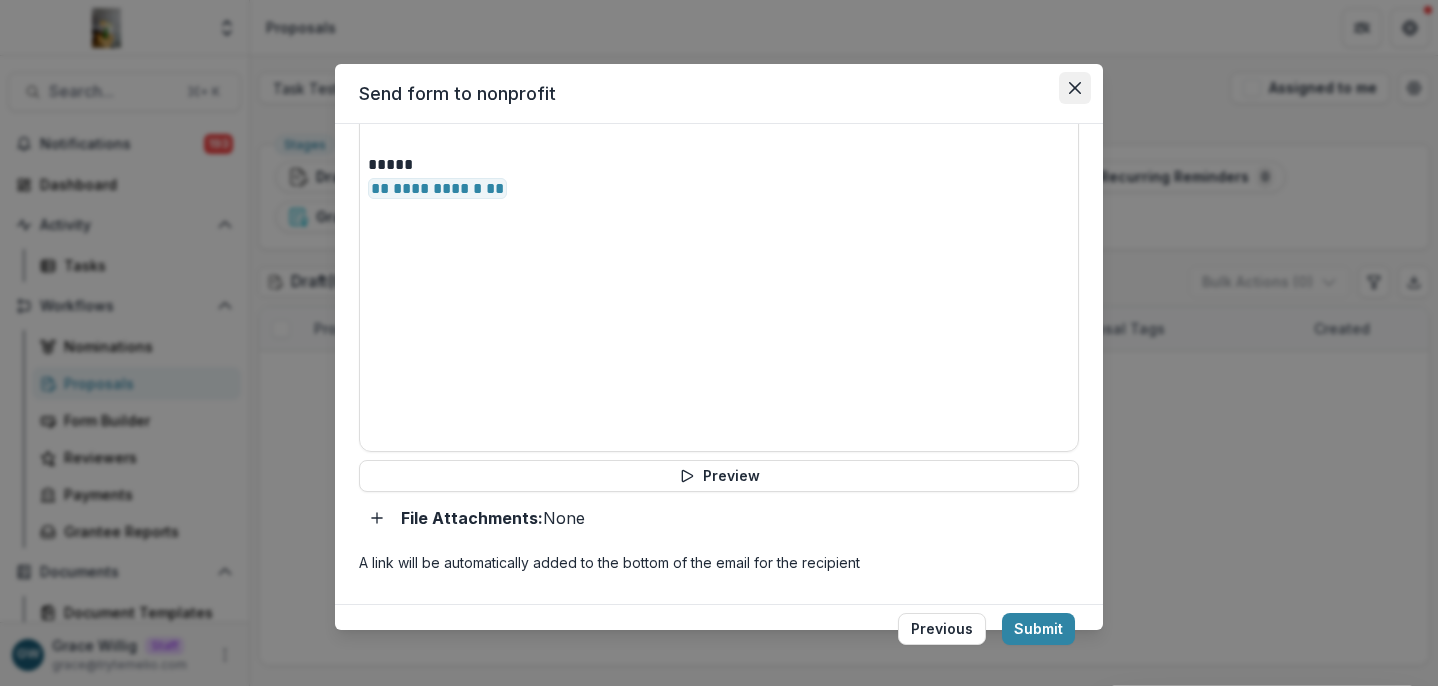 click at bounding box center (1075, 88) 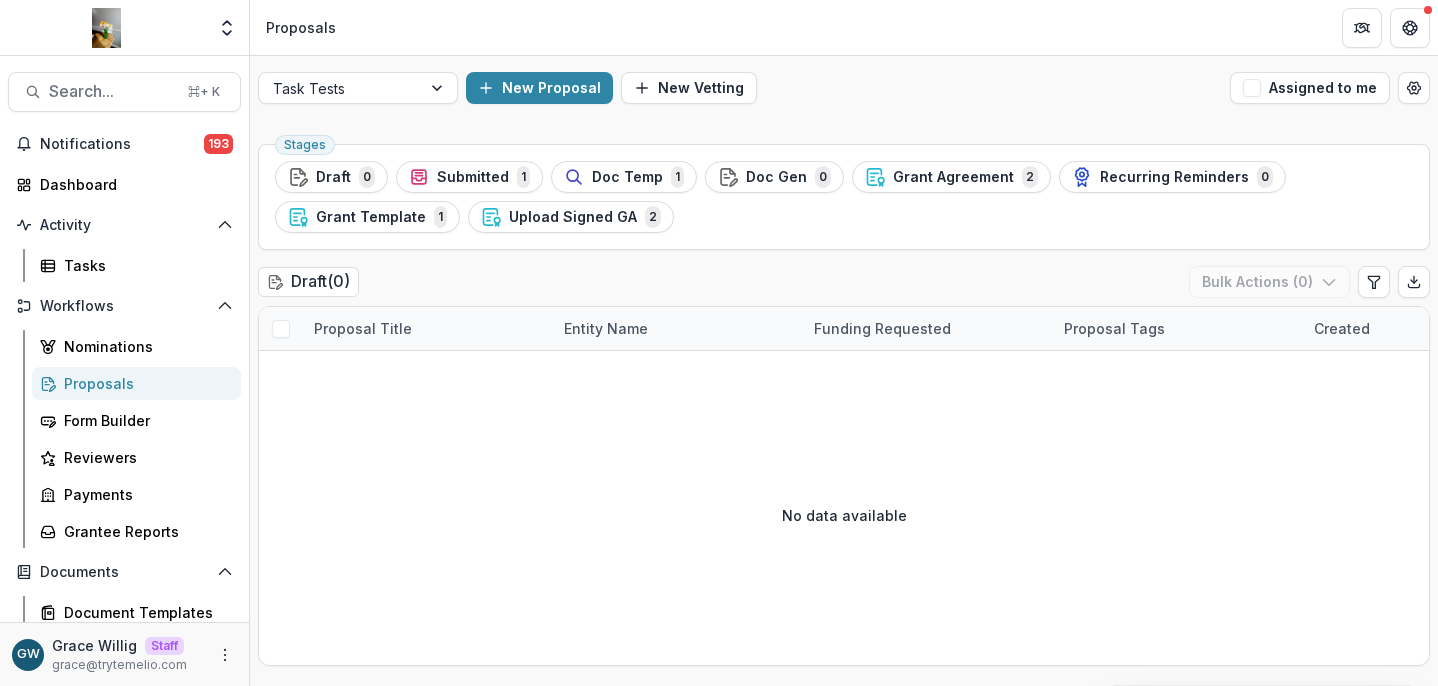 scroll, scrollTop: 0, scrollLeft: 0, axis: both 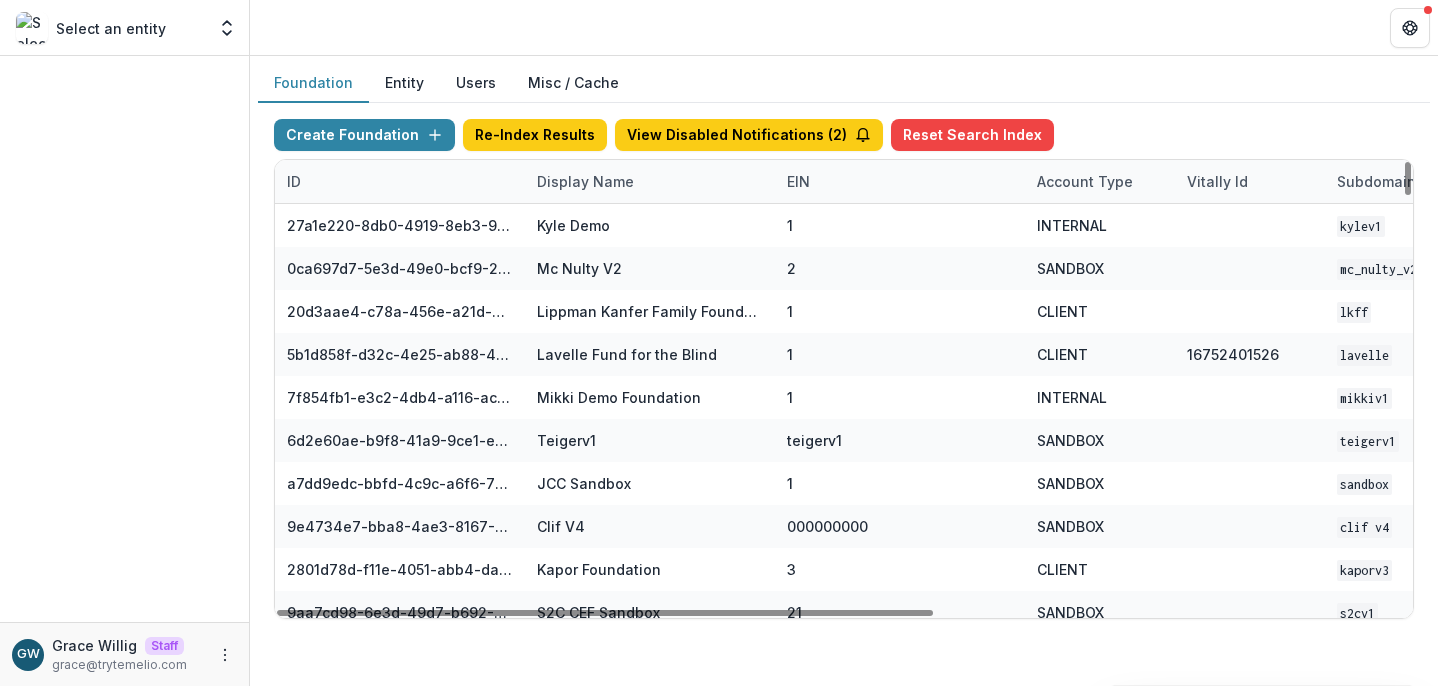 click on "Display Name" at bounding box center [585, 181] 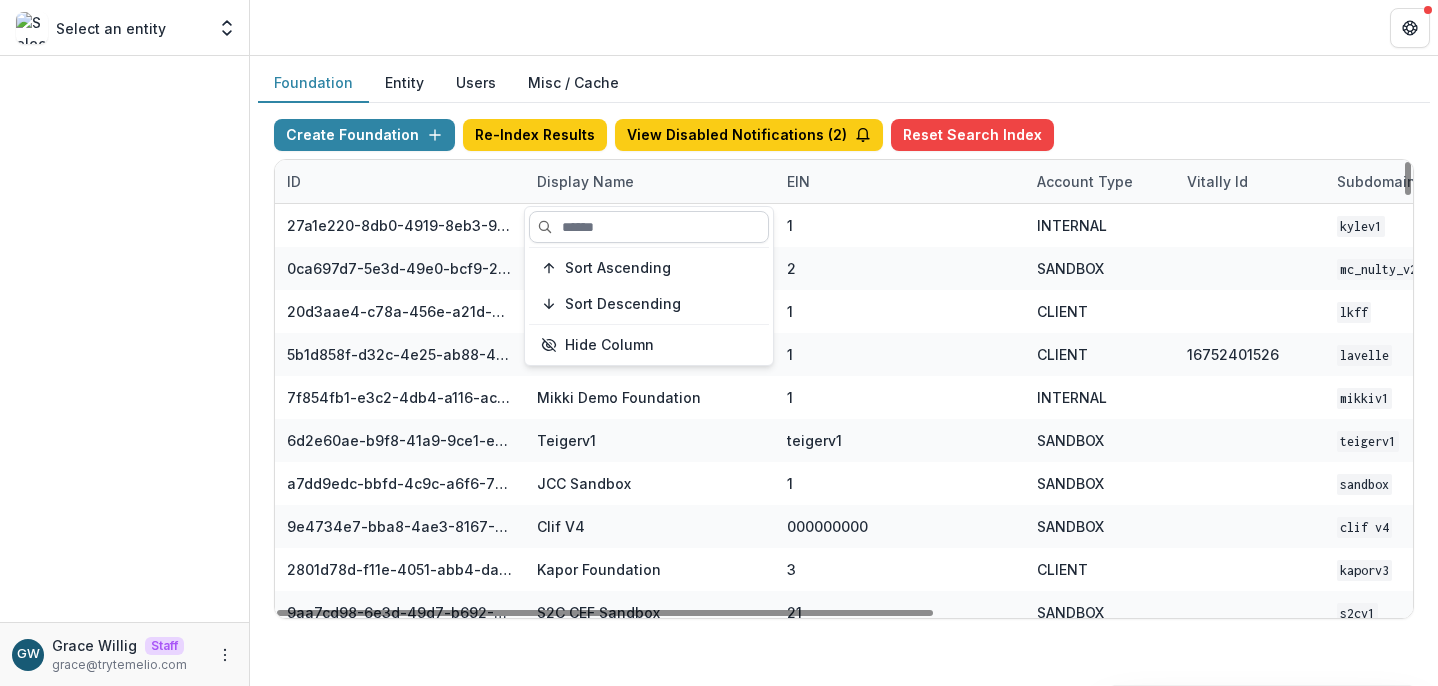 click at bounding box center [649, 227] 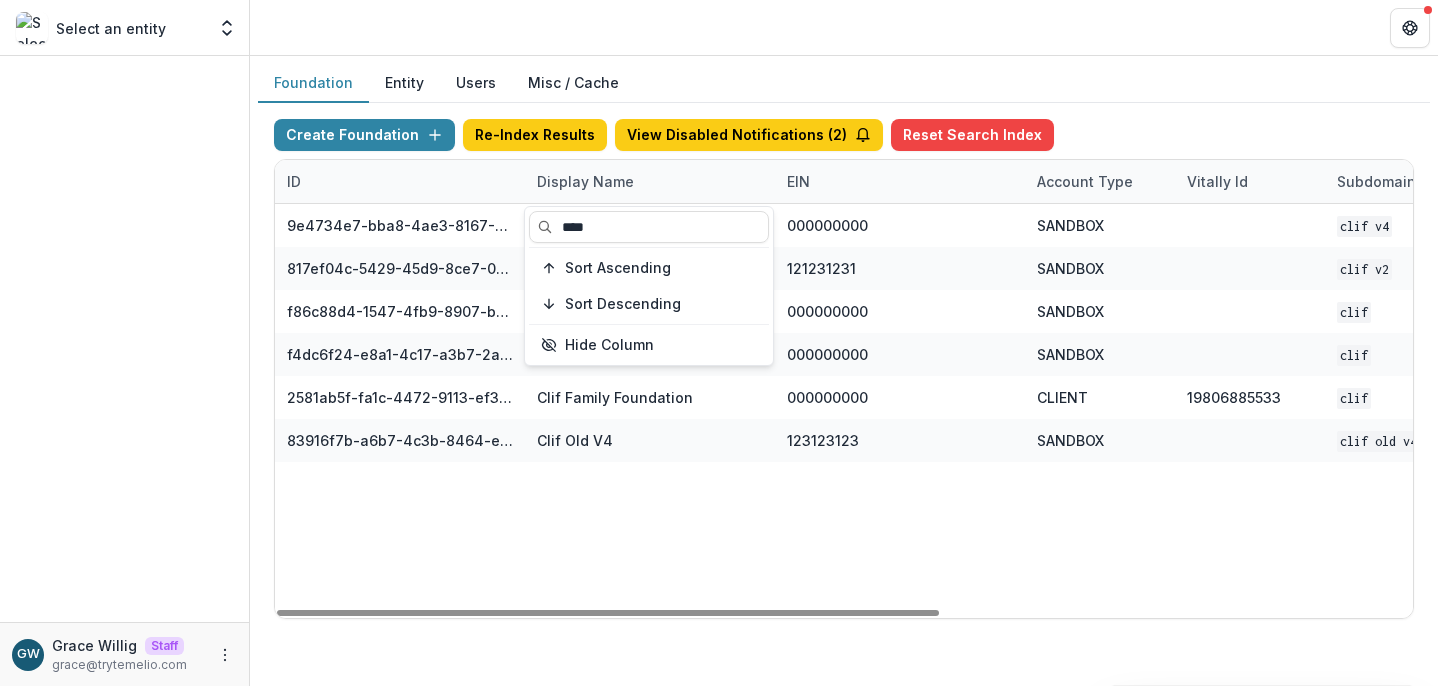 type on "****" 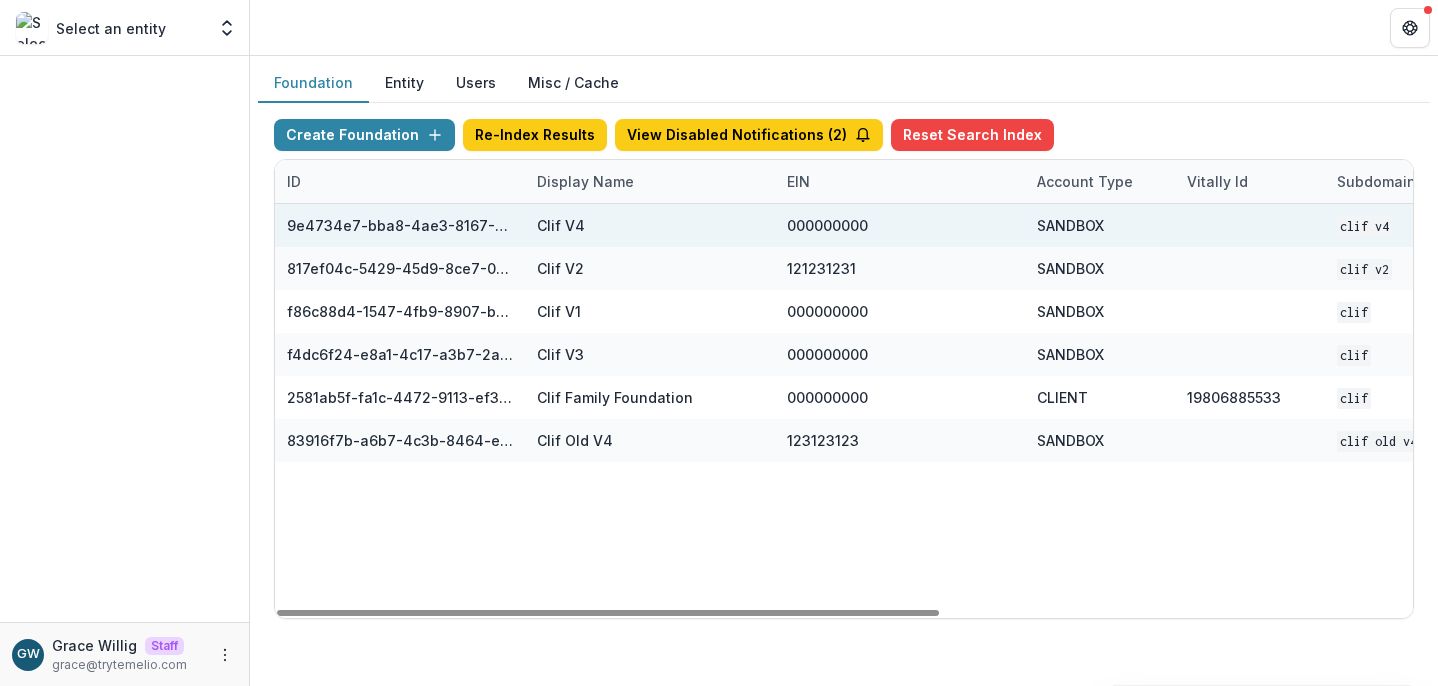 drag, startPoint x: 1126, startPoint y: 107, endPoint x: 843, endPoint y: 240, distance: 312.69473 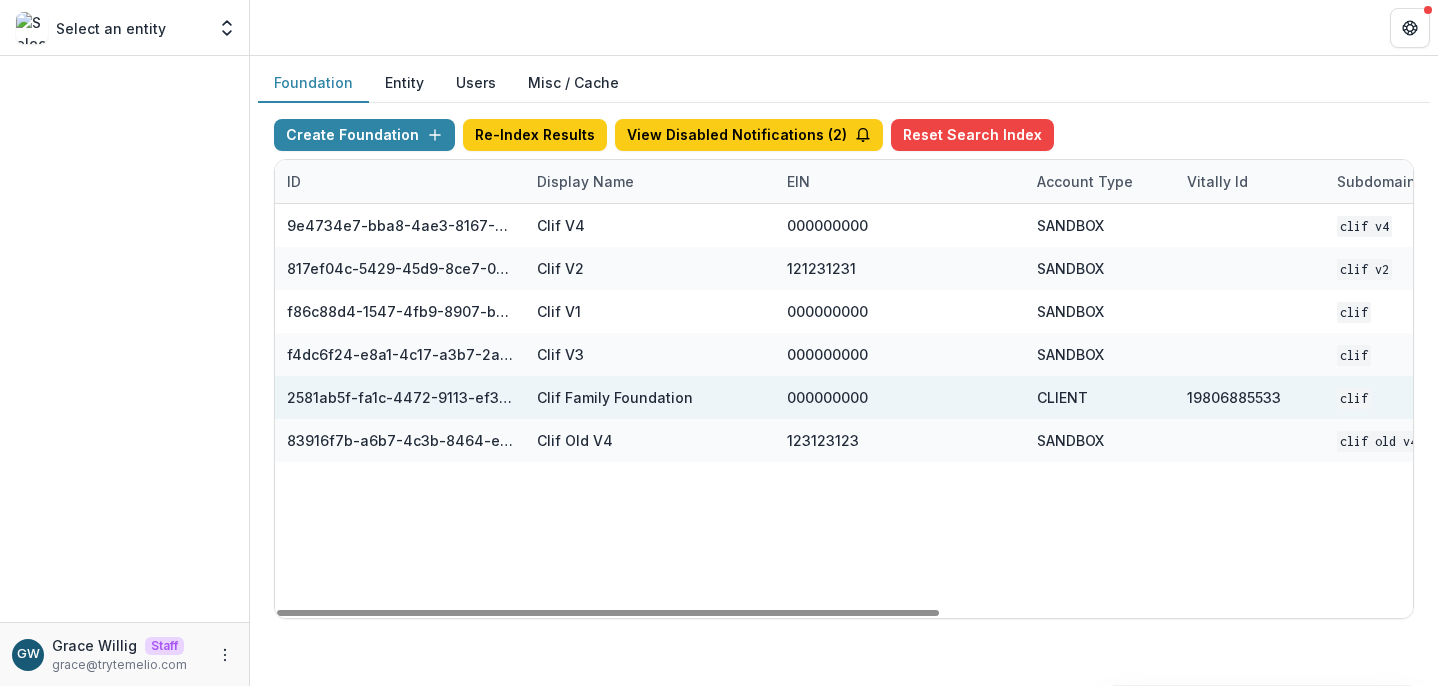 scroll, scrollTop: 0, scrollLeft: 812, axis: horizontal 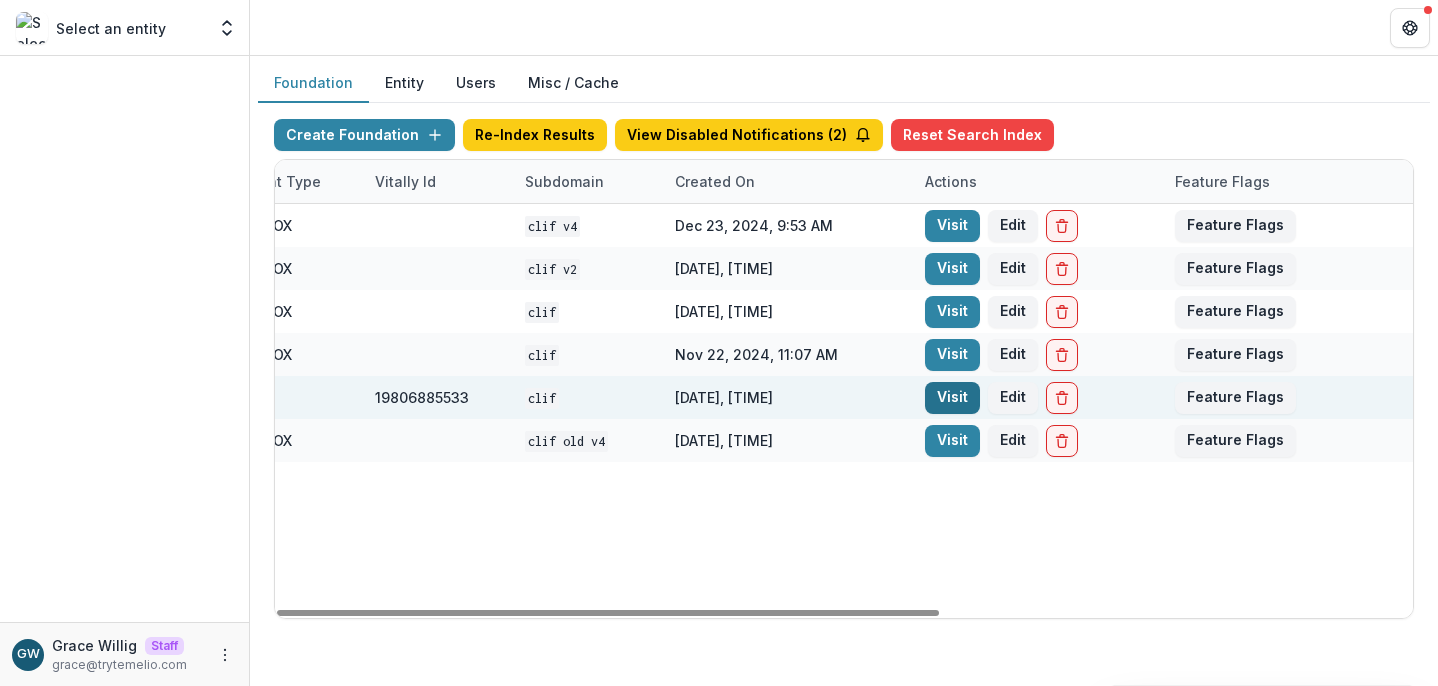 click on "Visit" at bounding box center [952, 398] 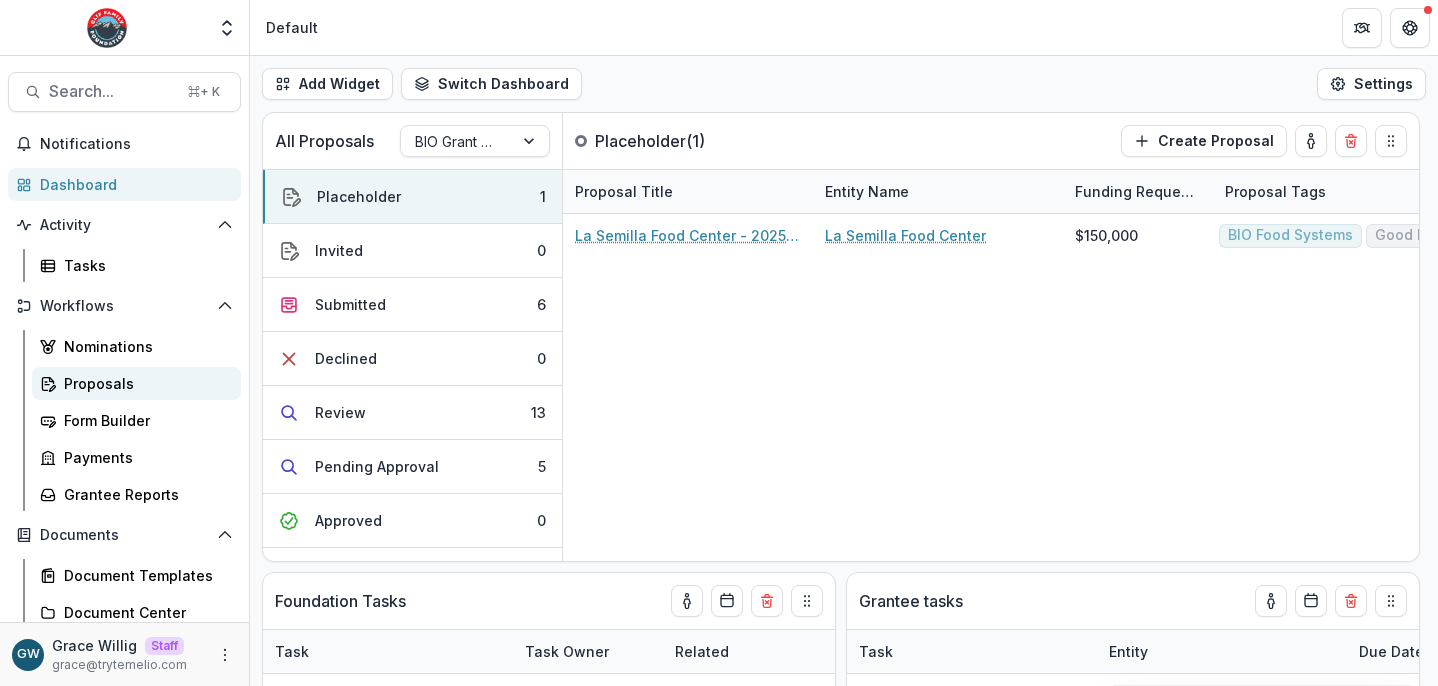 click on "Proposals" at bounding box center (144, 383) 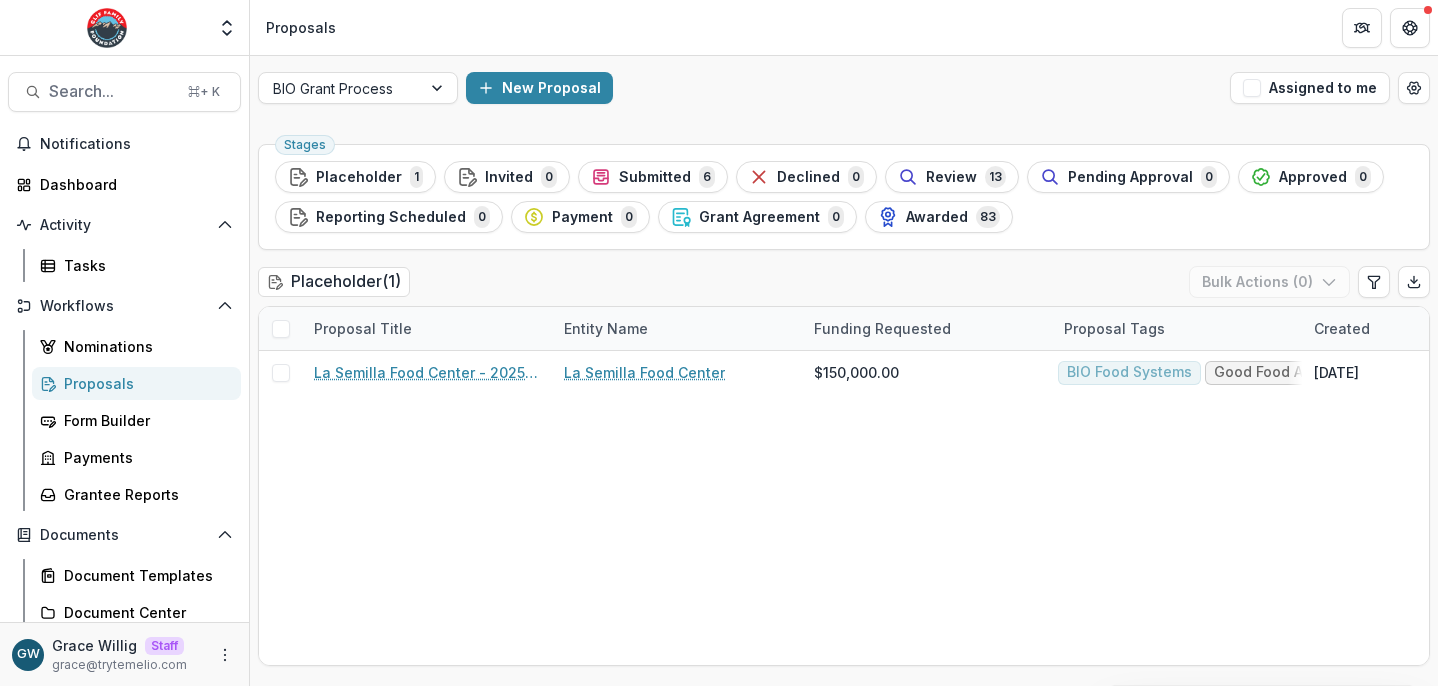 click on "Pending Approval  0" at bounding box center (1128, 177) 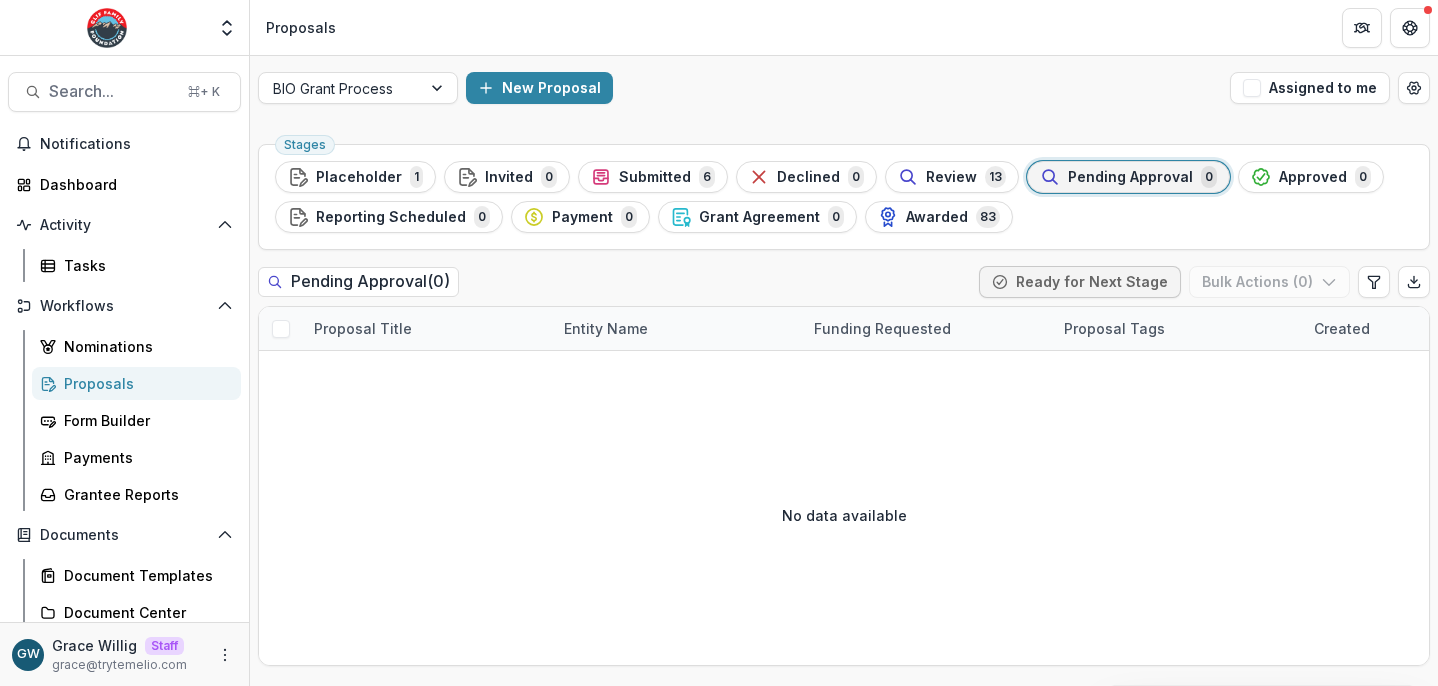 click on "BIO Grant Process New Proposal Assigned to me Stages Placeholder 1 Invited 0 Submitted 6 Declined 0 Review 13 Pending Approval  0 Approved 0 Reporting Scheduled 0 Payment 0 Grant Agreement 0 Awarded 83 Pending Approval   ( 0 ) Ready for Next Stage Bulk Actions ( 0 ) Proposal Title Entity Name Funding Requested Proposal Tags Created Submitted Date Form Current Stage Task Assignees Pending Tasks No data available" at bounding box center [844, 371] 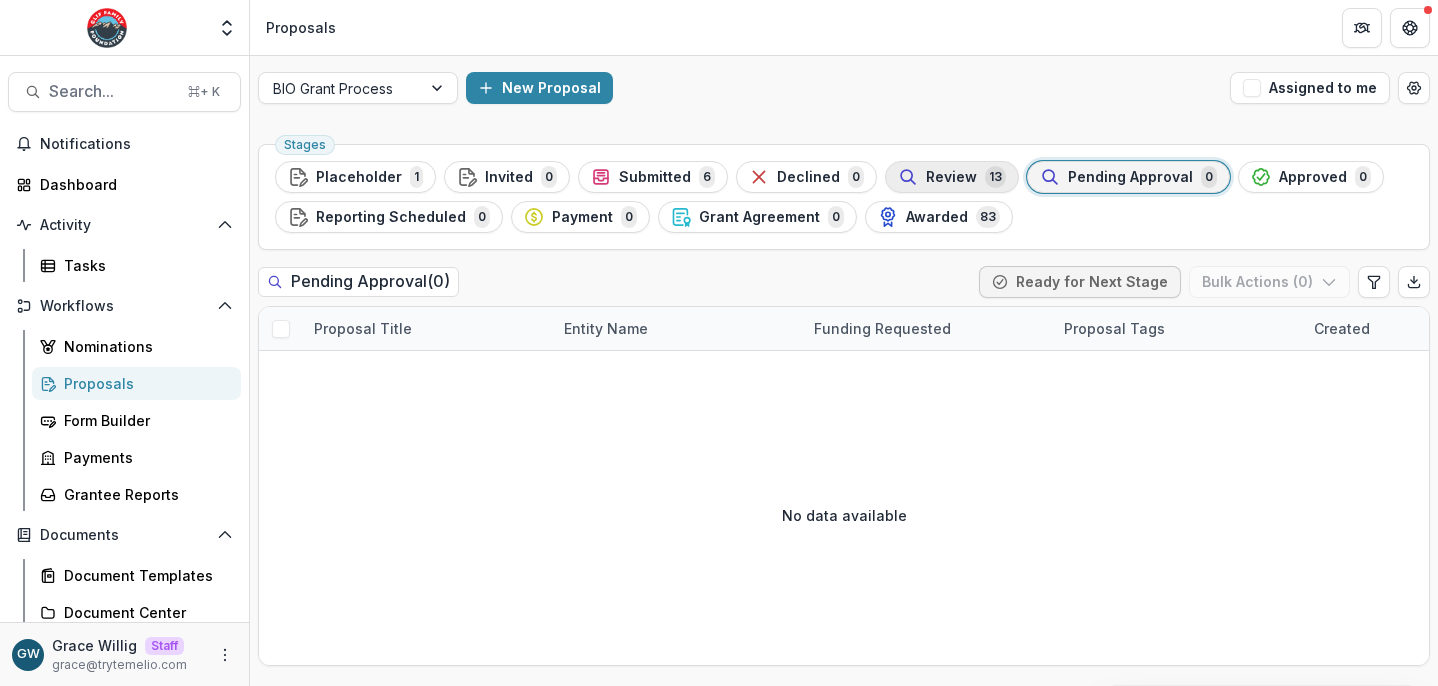 click on "Review" at bounding box center (951, 177) 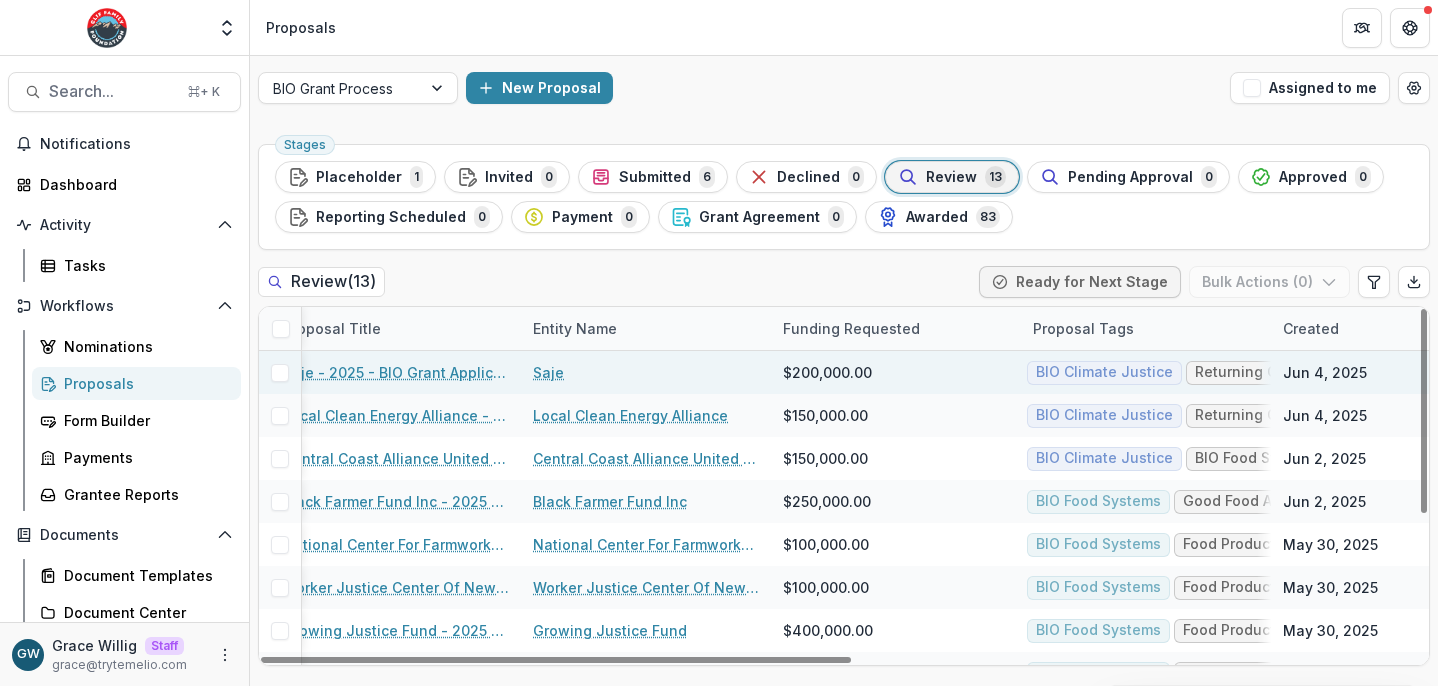 scroll, scrollTop: 0, scrollLeft: 0, axis: both 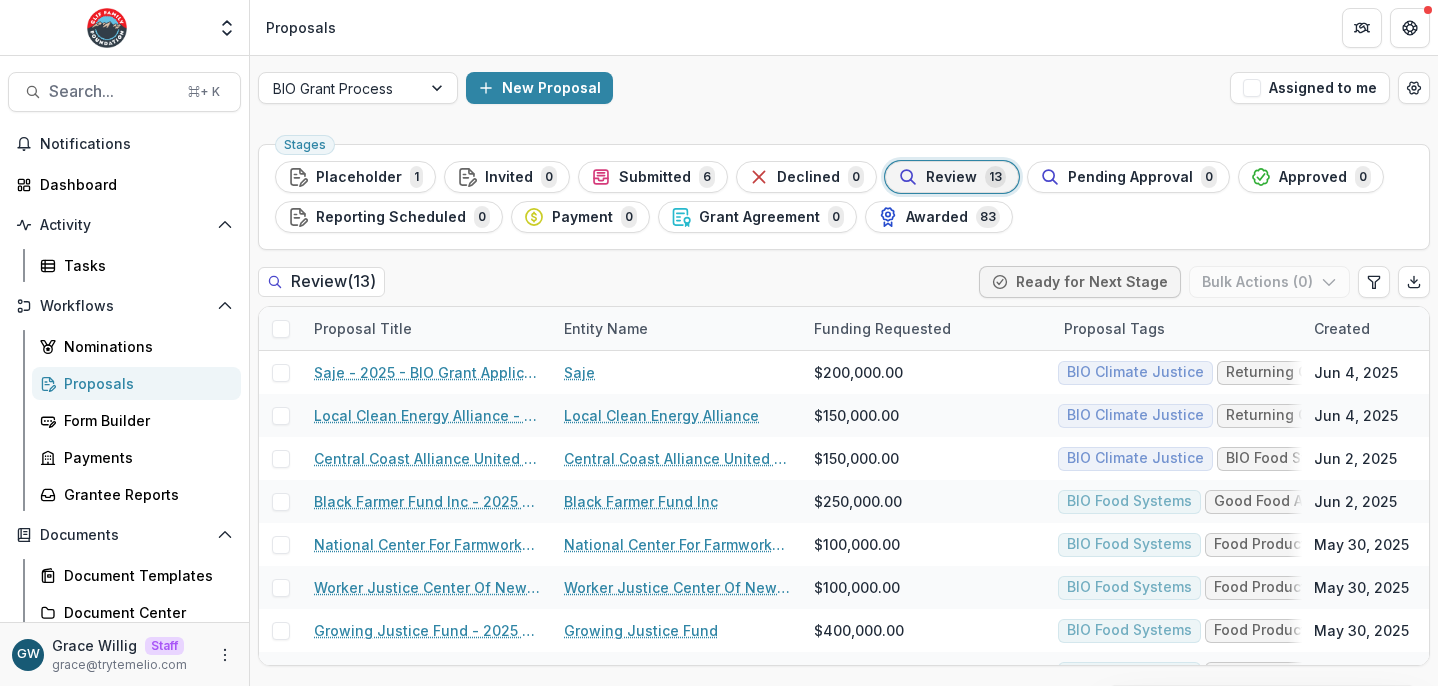 drag, startPoint x: 1059, startPoint y: 171, endPoint x: 899, endPoint y: 69, distance: 189.74721 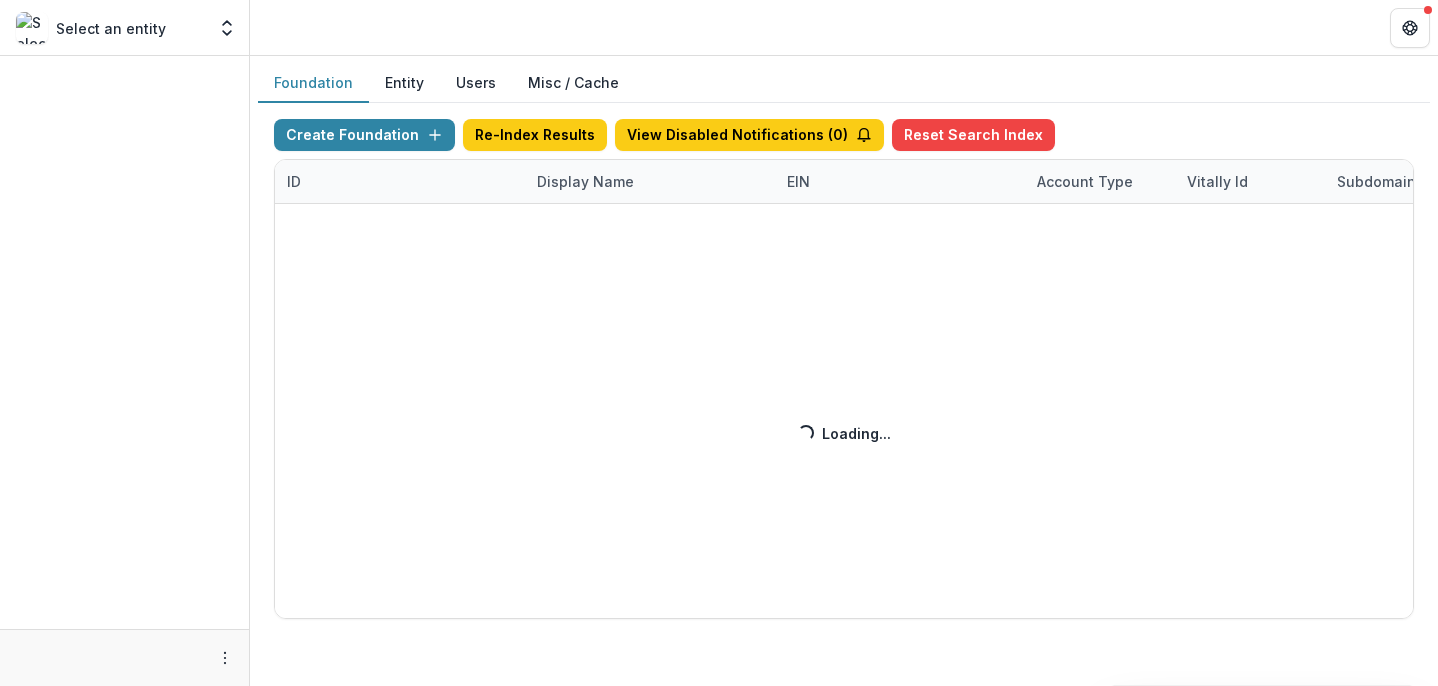 scroll, scrollTop: 0, scrollLeft: 0, axis: both 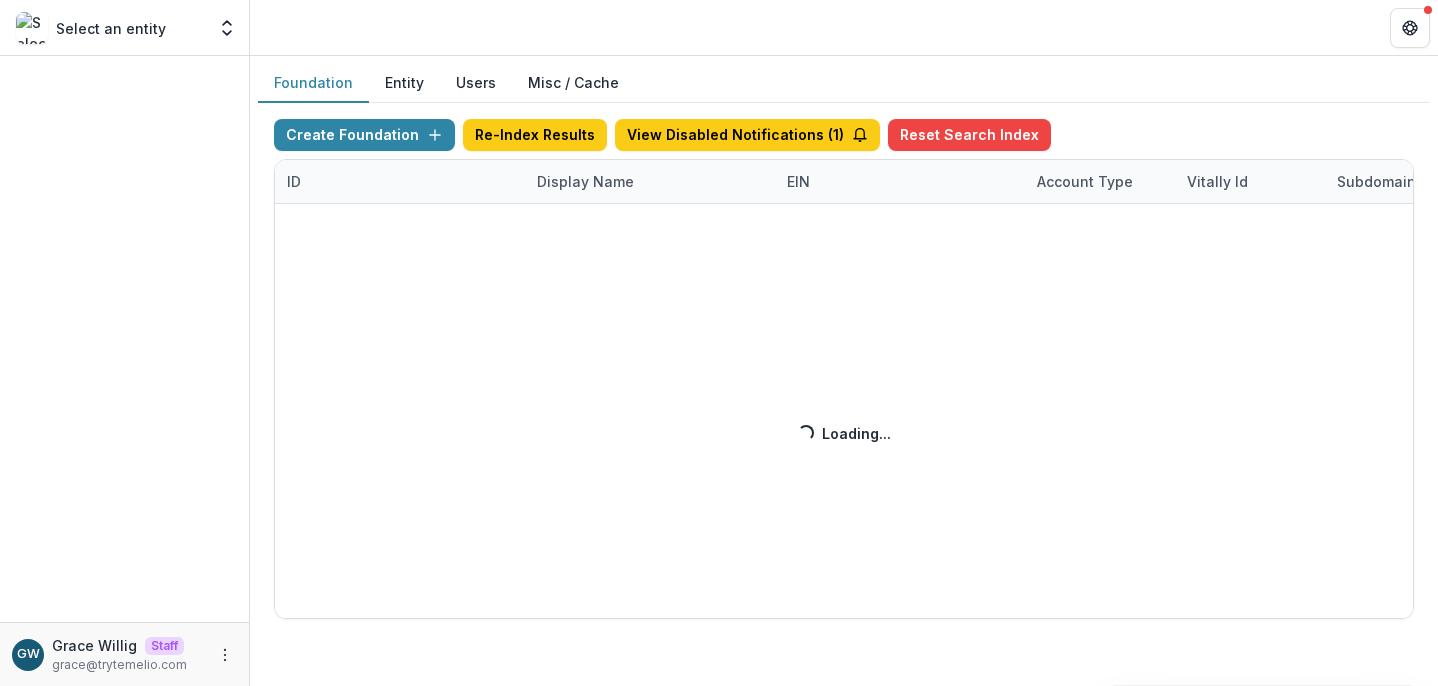 click on "Display Name" at bounding box center (585, 181) 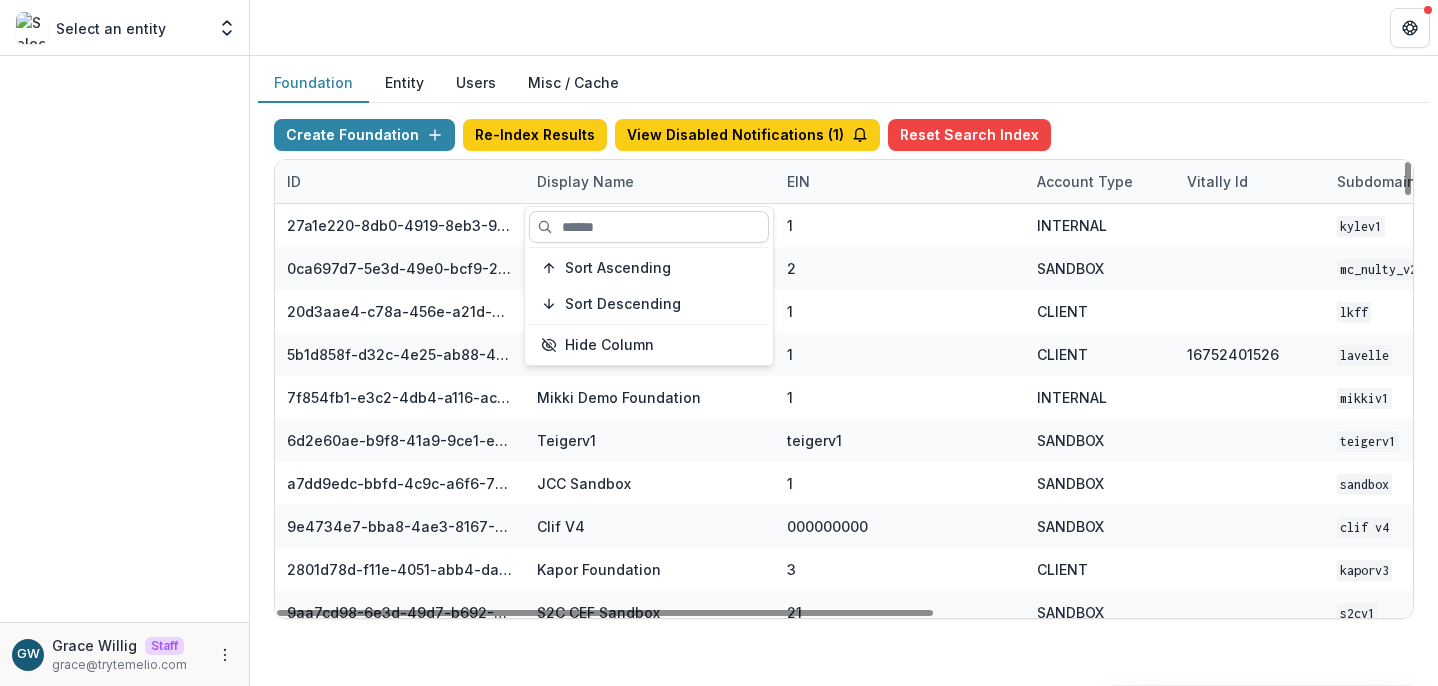 click at bounding box center [649, 227] 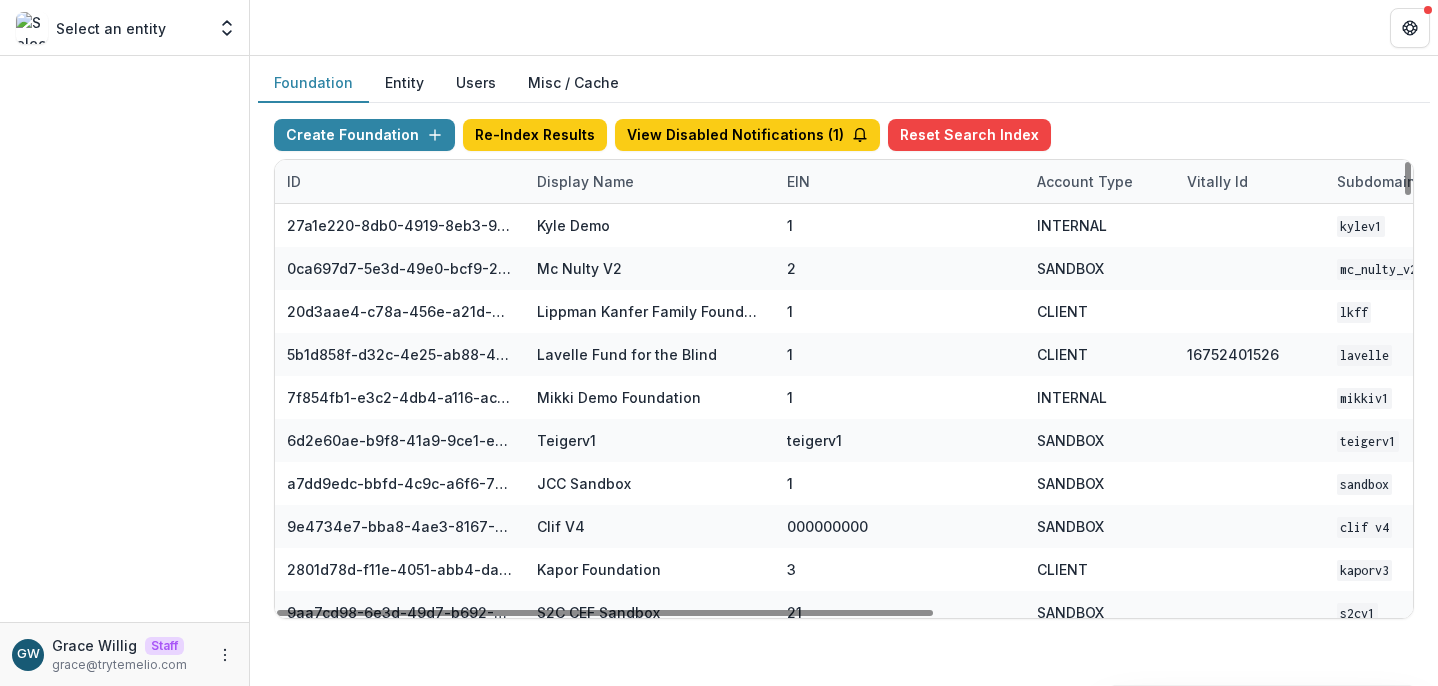 click on "Create Foundation Re-Index Results View Disabled Notifications ( 1 ) Reset Search Index ID Display Name EIN Account Type Vitally Id Subdomain Created on Actions Feature Flags 27a1e220-8db0-4919-8eb3-9f29ee33f7b0 Kyle Demo 1 INTERNAL kylev1 Dec 29, 2023, 8:57 AM Visit Edit Feature Flags 0ca697d7-5e3d-49e0-bcf9-217f69e92d71 Mc Nulty V2 2 SANDBOX mc_nulty_v2 Apr 16, 2024, 2:10 PM Visit Edit Feature Flags 20d3aae4-c78a-456e-a21d-91c97a6a725f Lippman Kanfer Family Foundation 1 CLIENT lkff May 20, 2024, 2:43 PM Visit Edit Feature Flags 5b1d858f-d32c-4e25-ab88-434536713791 Lavelle Fund for the Blind 1 CLIENT 16752401526 lavelle Jun 03, 2024, 11:01 AM Visit Edit Feature Flags 7f854fb1-e3c2-4db4-a116-aca576521abc Mikki Demo Foundation 1 INTERNAL mikkiv1 Dec 29, 2023, 8:59 AM Visit Edit Feature Flags 6d2e60ae-b9f8-41a9-9ce1-e608d0f20ec5 Teigerv1 teigerv1 SANDBOX teigerv1 Aug 11, 2023, 9:24 AM Visit Edit Feature Flags a7dd9edc-bbfd-4c9c-a6f6-76d0743bf1cd JCC Sandbox 1 SANDBOX sandbox Dec 20, 2024, 8:46 AM Visit Edit 3 1" at bounding box center (844, 369) 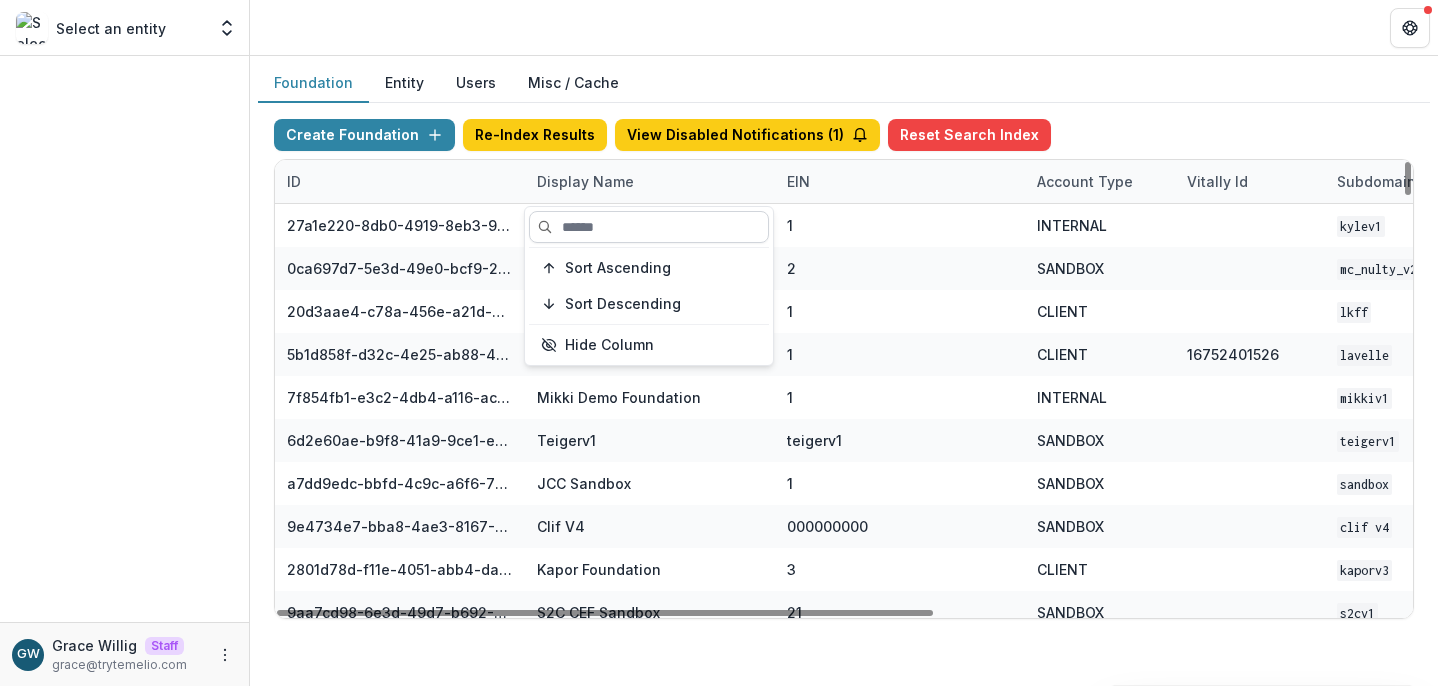 click at bounding box center [649, 227] 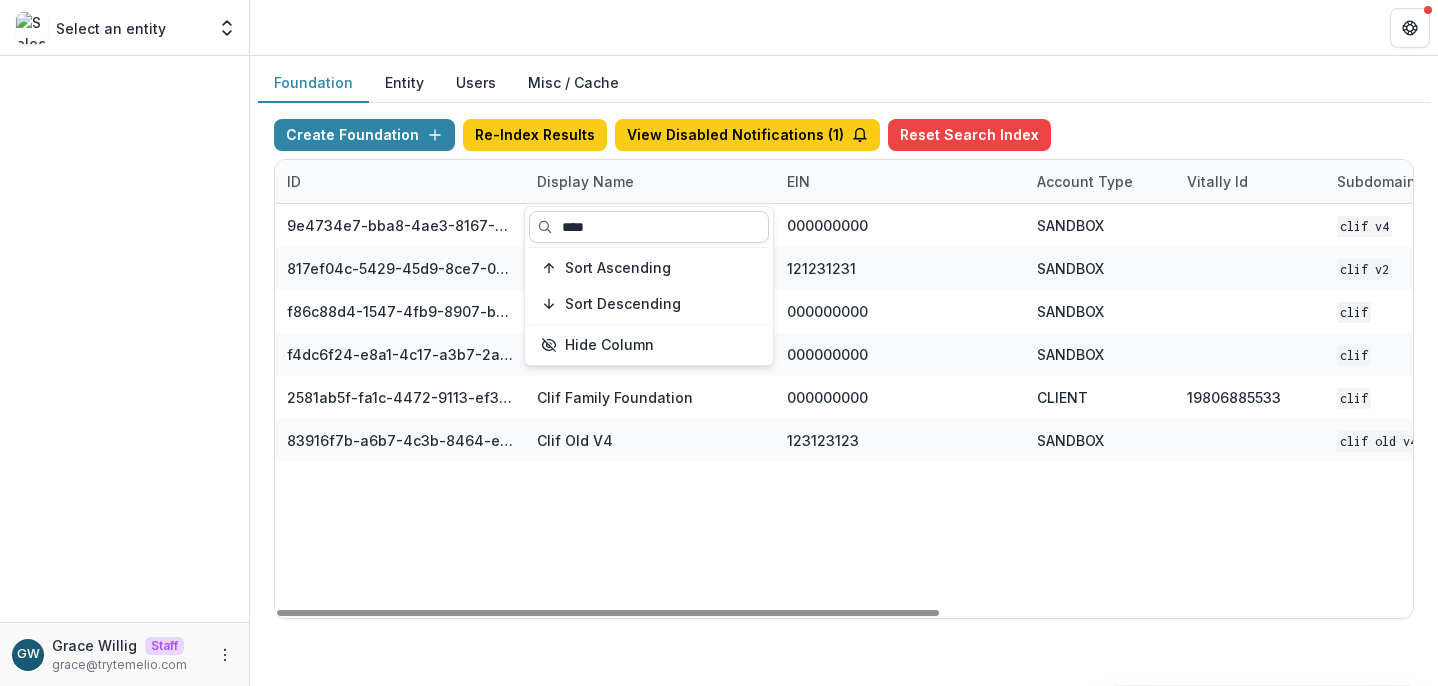 click on "****" at bounding box center (649, 227) 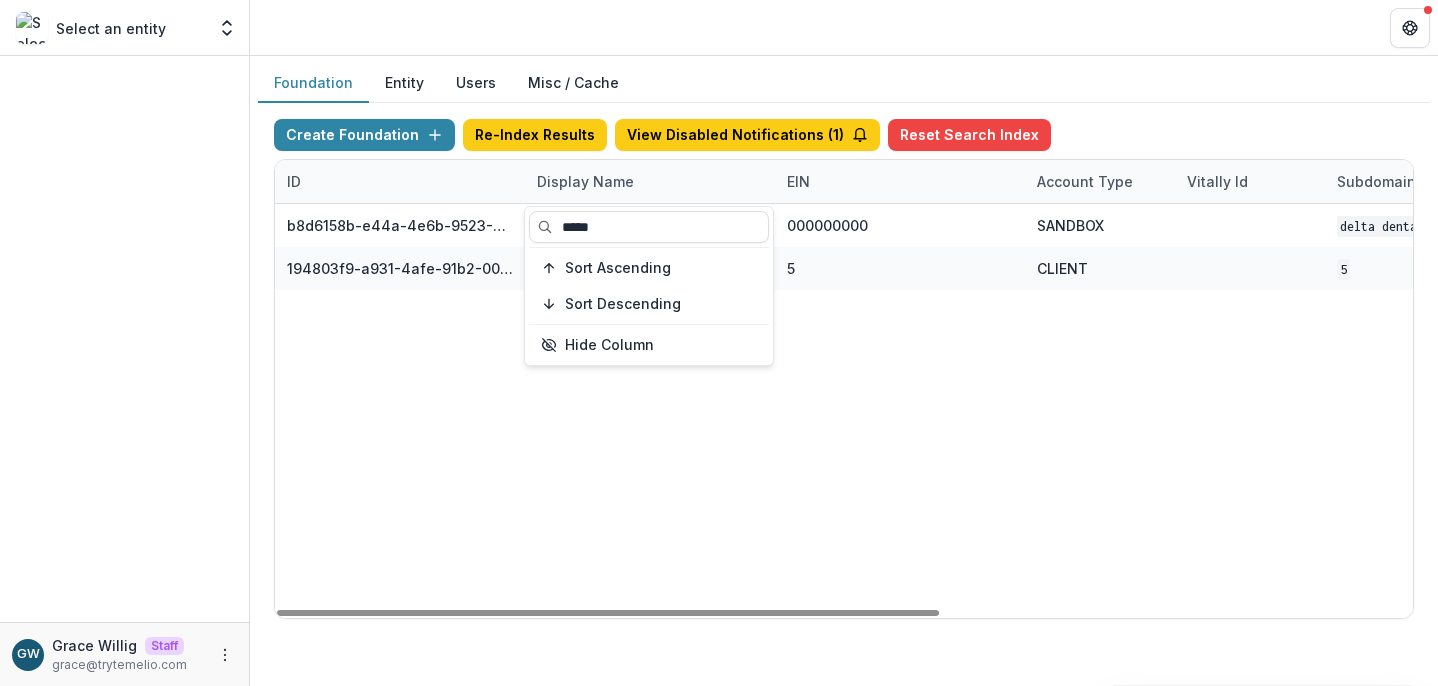 type on "*****" 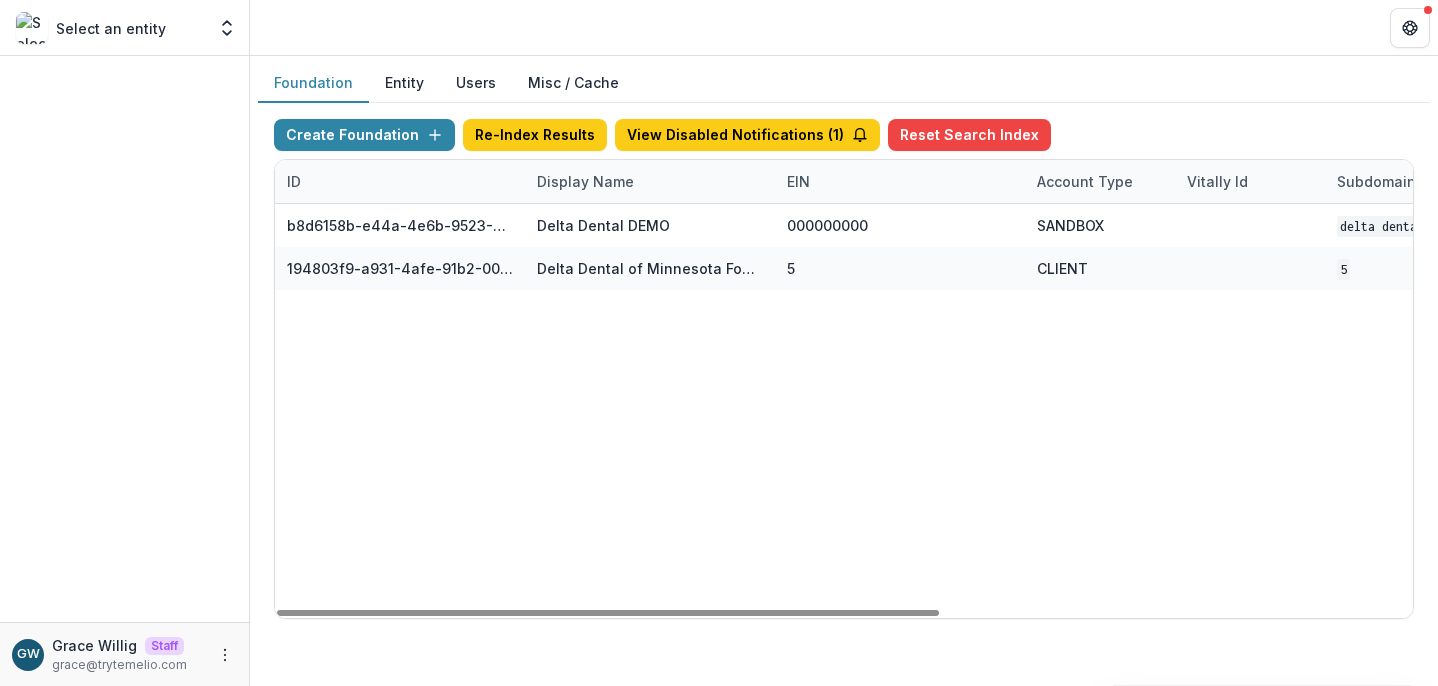 click on "Foundation Entity Users Misc / Cache" at bounding box center (844, 83) 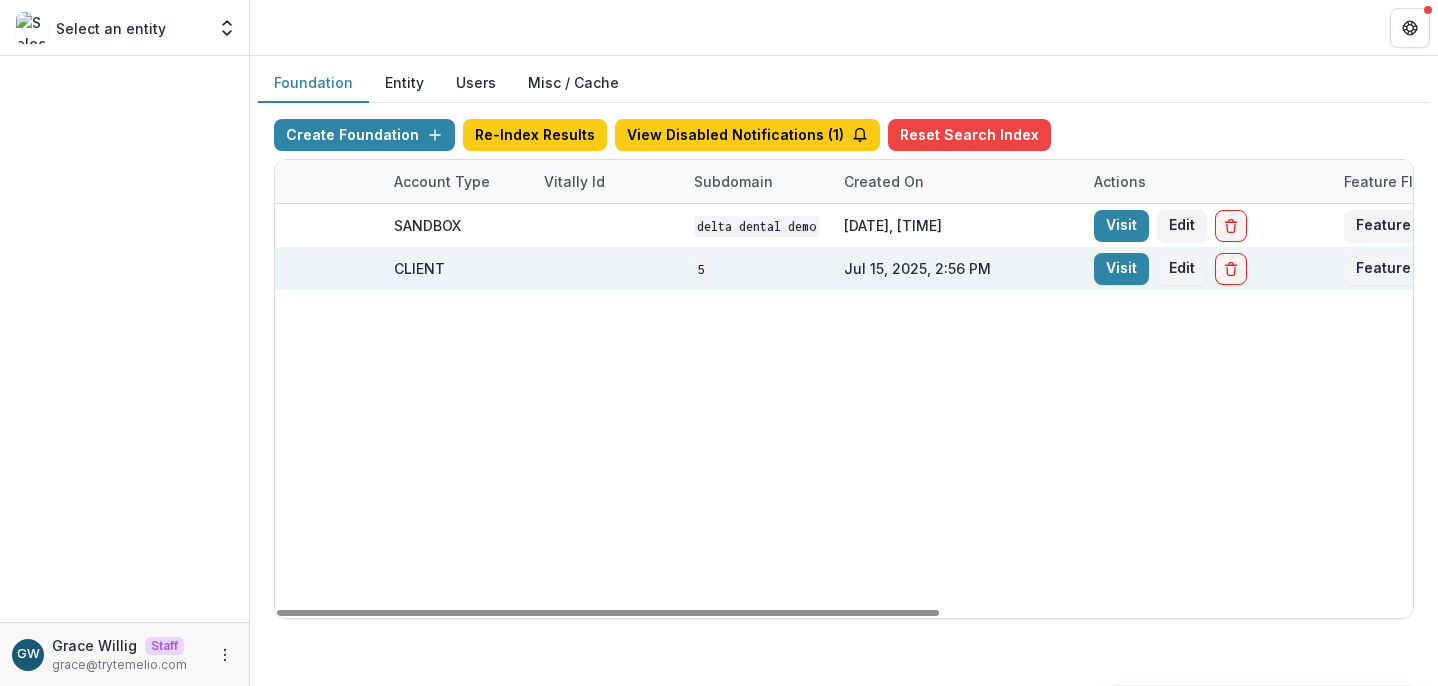scroll, scrollTop: 0, scrollLeft: 812, axis: horizontal 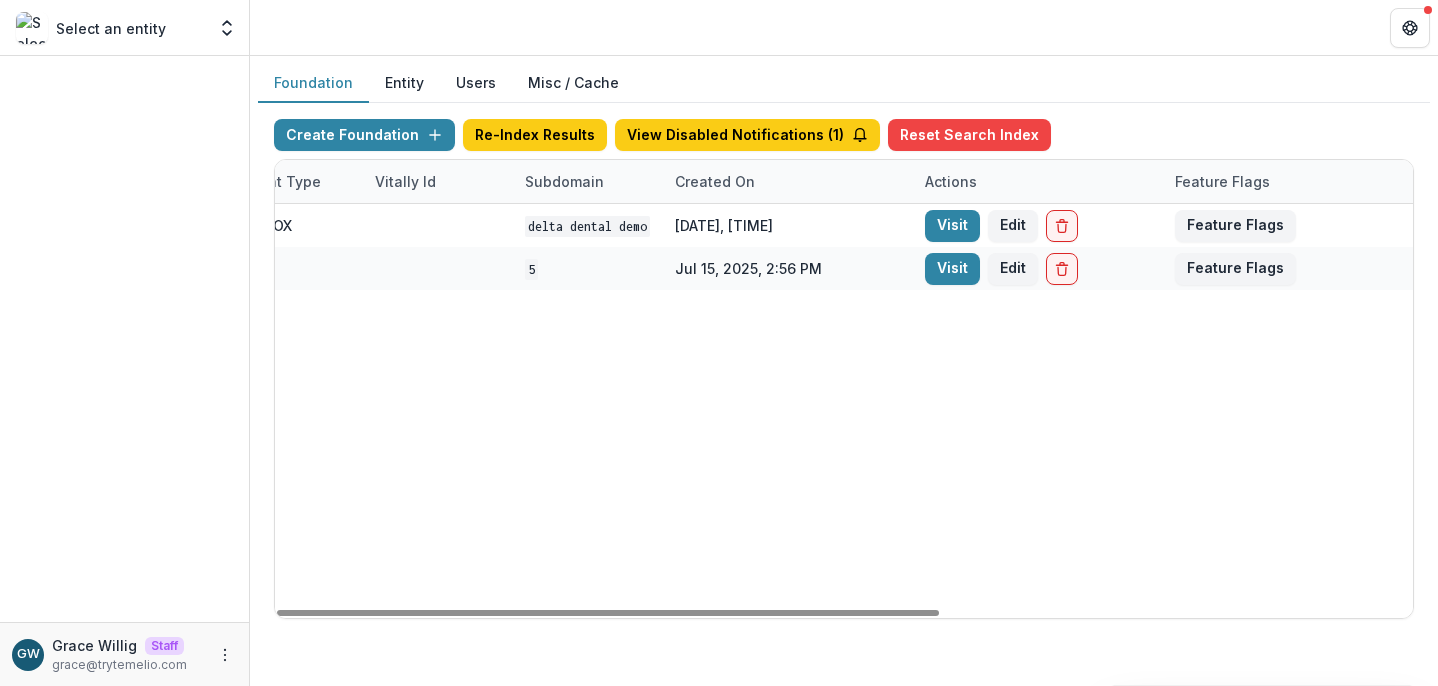 click on "Visit" at bounding box center [952, 269] 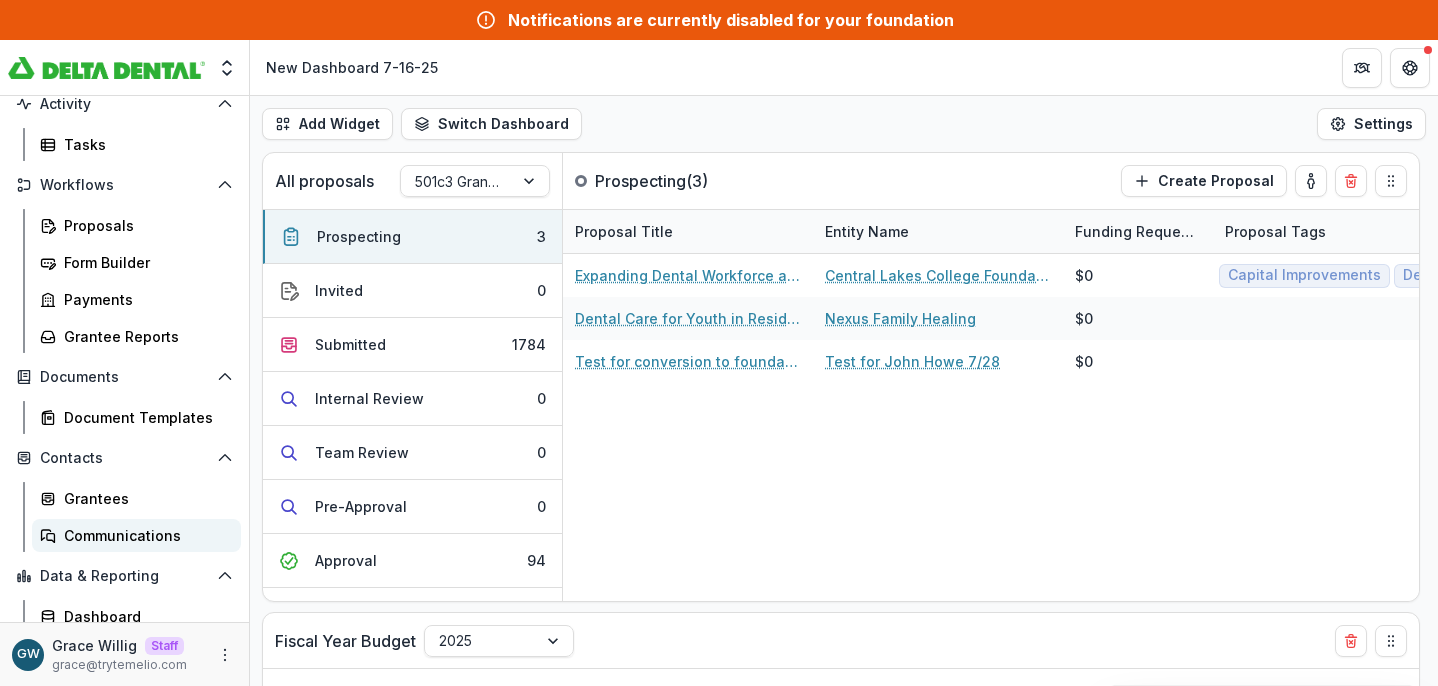scroll, scrollTop: 171, scrollLeft: 0, axis: vertical 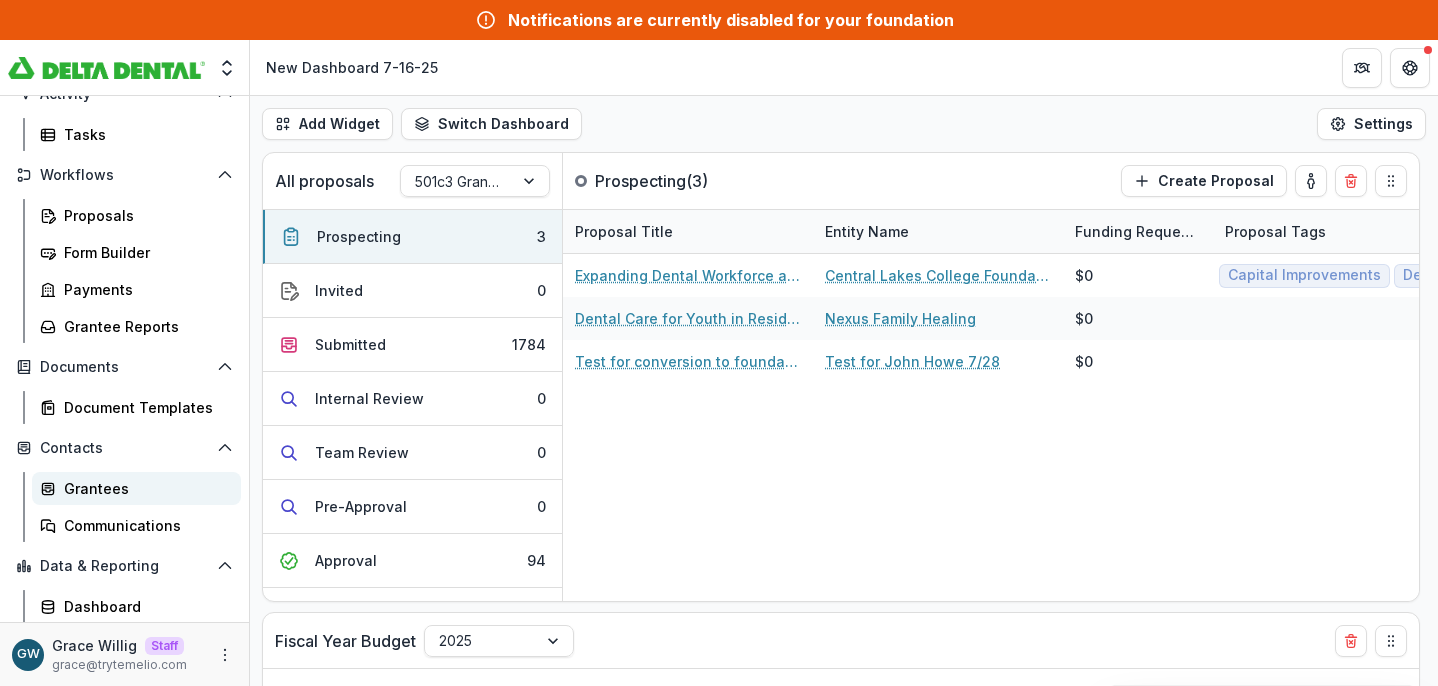 click on "Grantees" at bounding box center (144, 488) 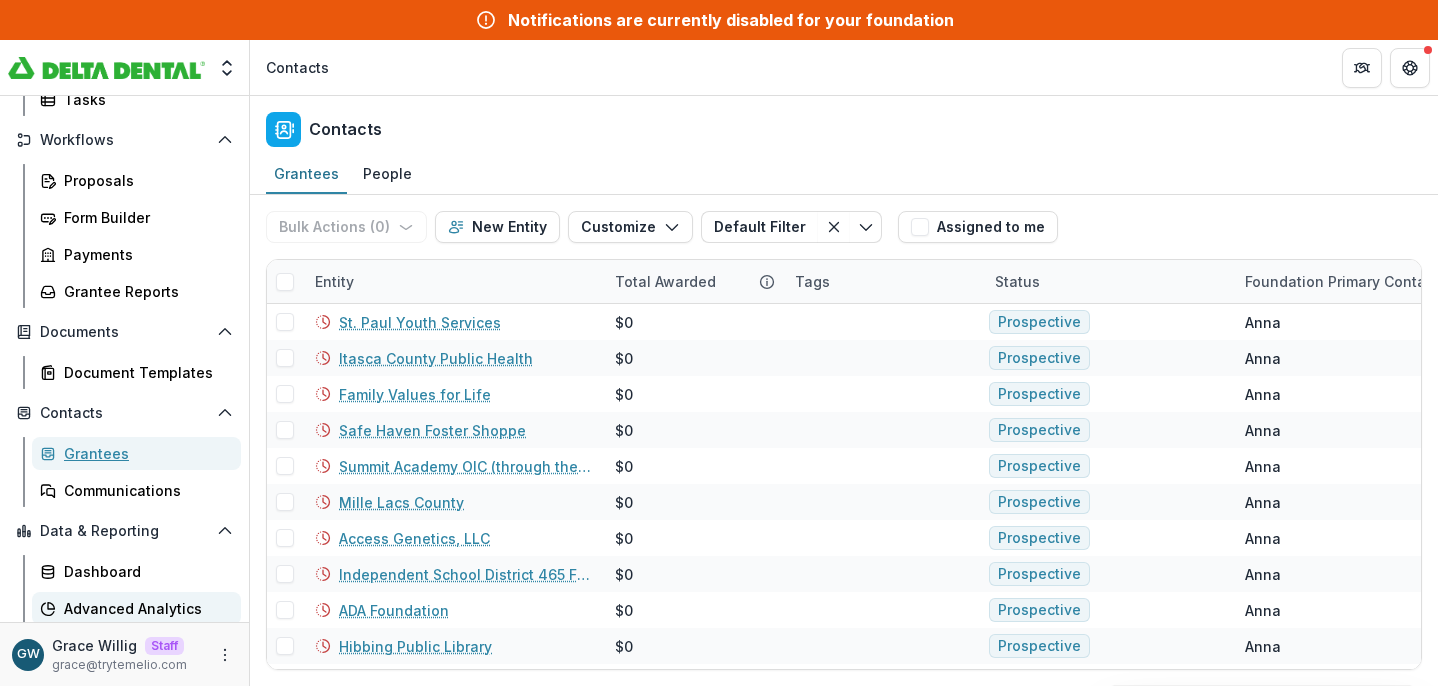 scroll, scrollTop: 283, scrollLeft: 0, axis: vertical 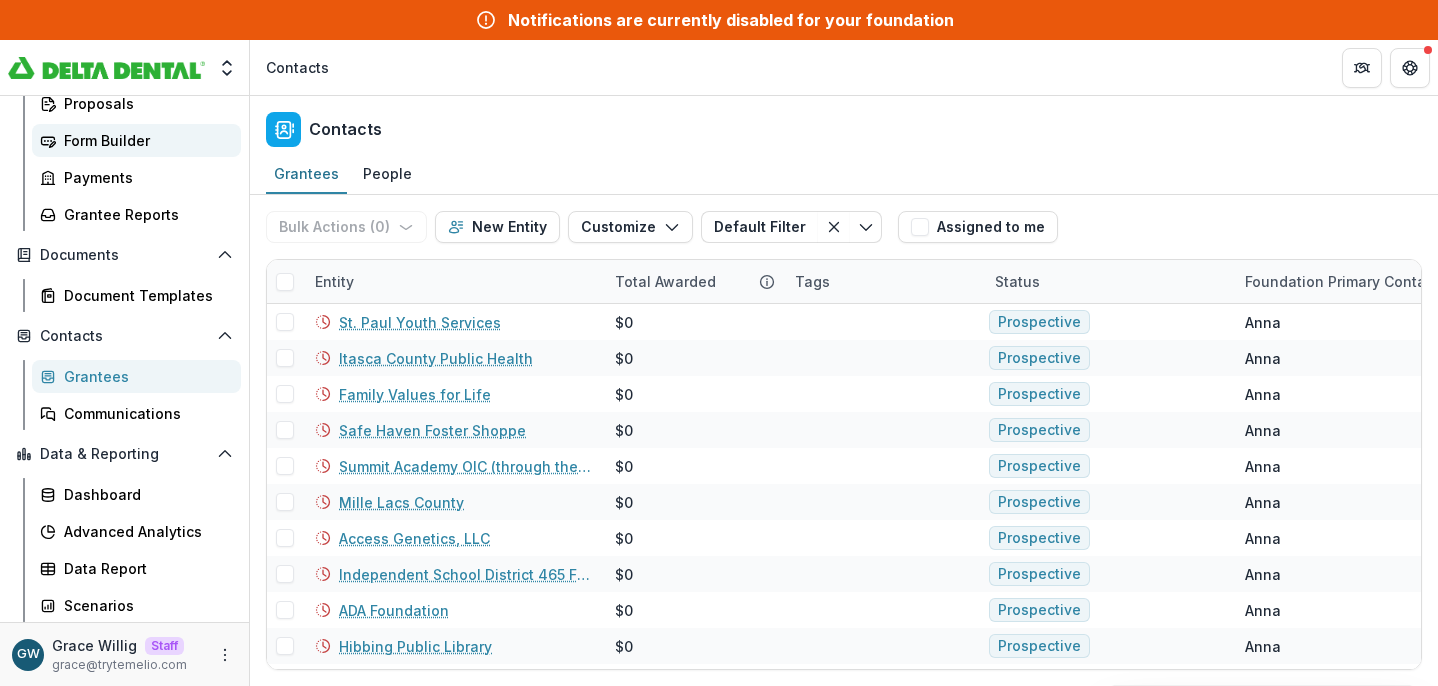 click on "Form Builder" at bounding box center [144, 140] 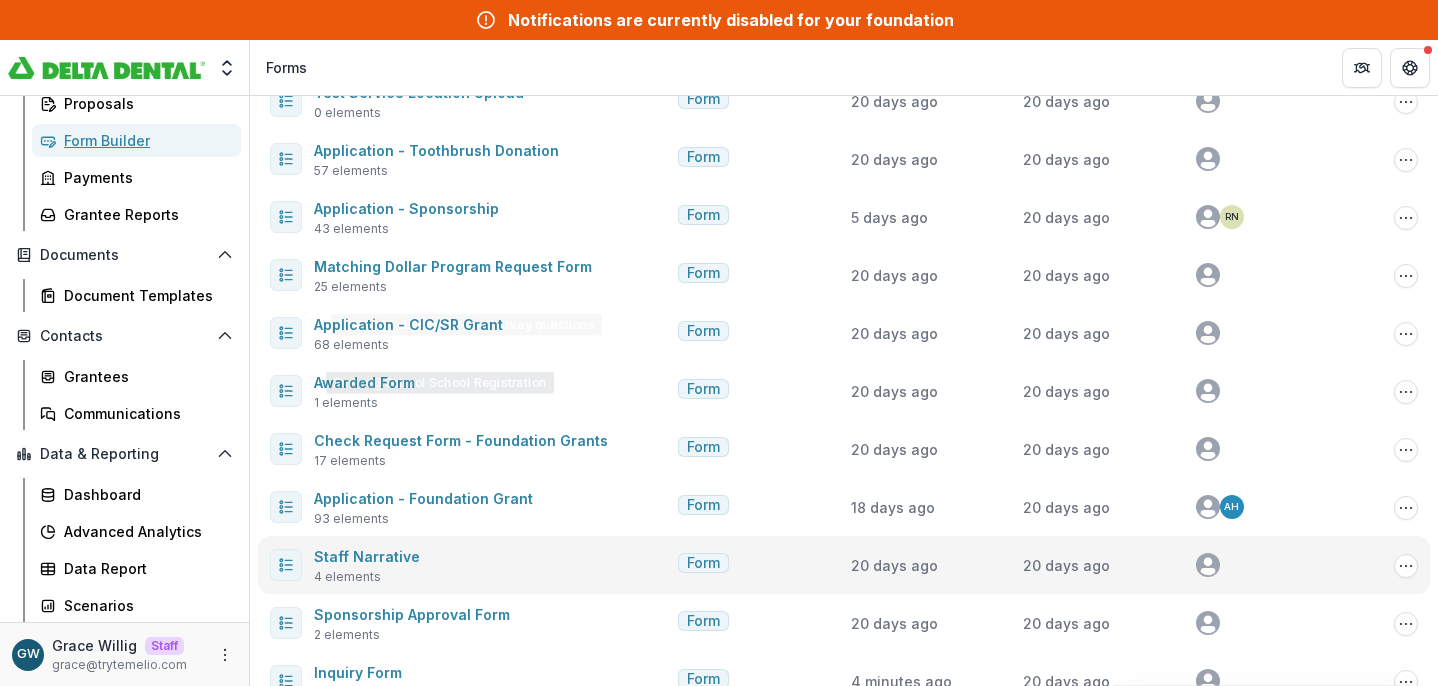 scroll, scrollTop: 505, scrollLeft: 0, axis: vertical 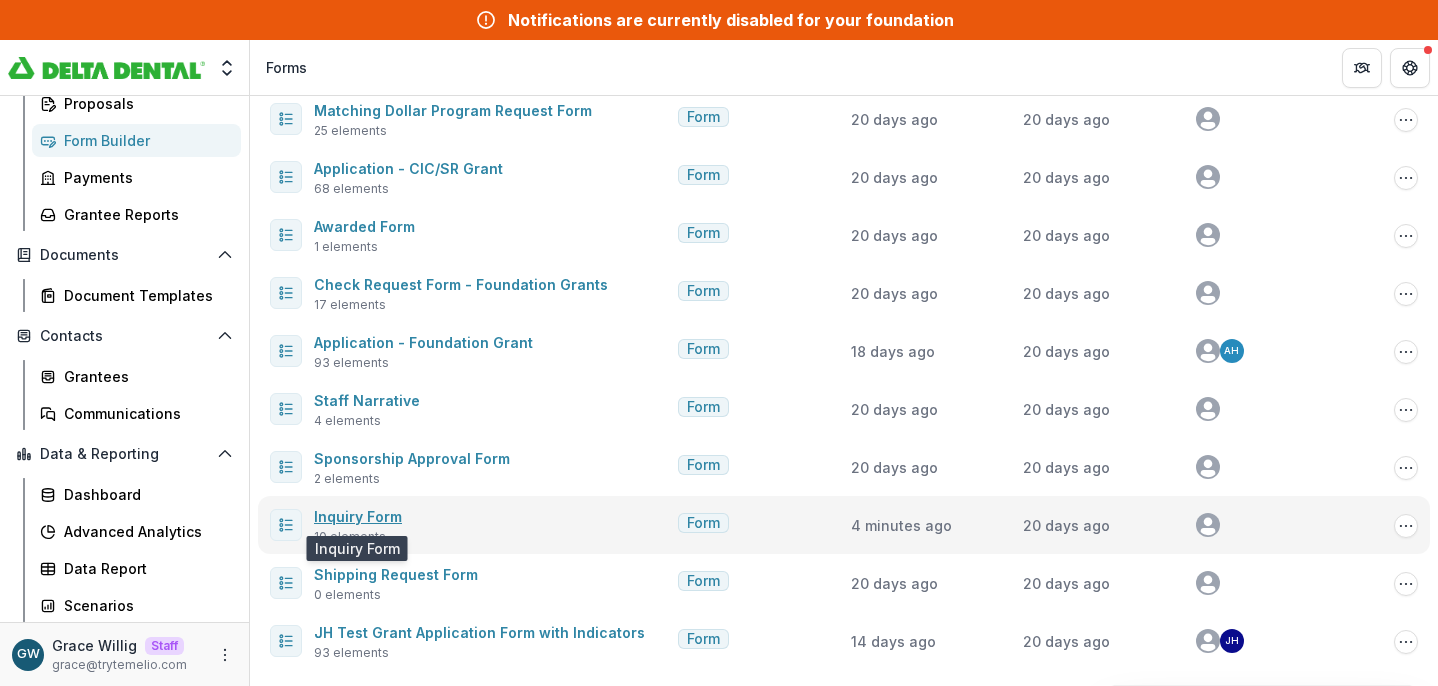 click on "Inquiry Form" at bounding box center (358, 516) 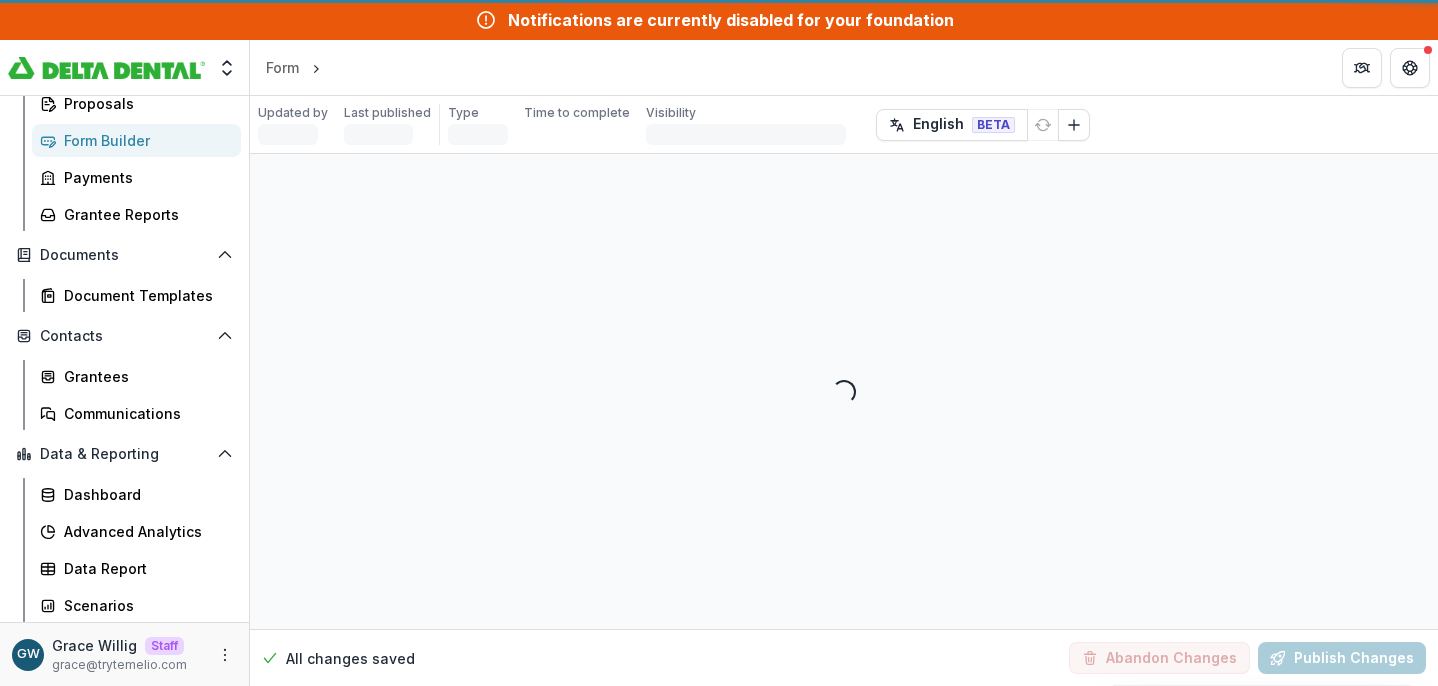 scroll, scrollTop: 0, scrollLeft: 0, axis: both 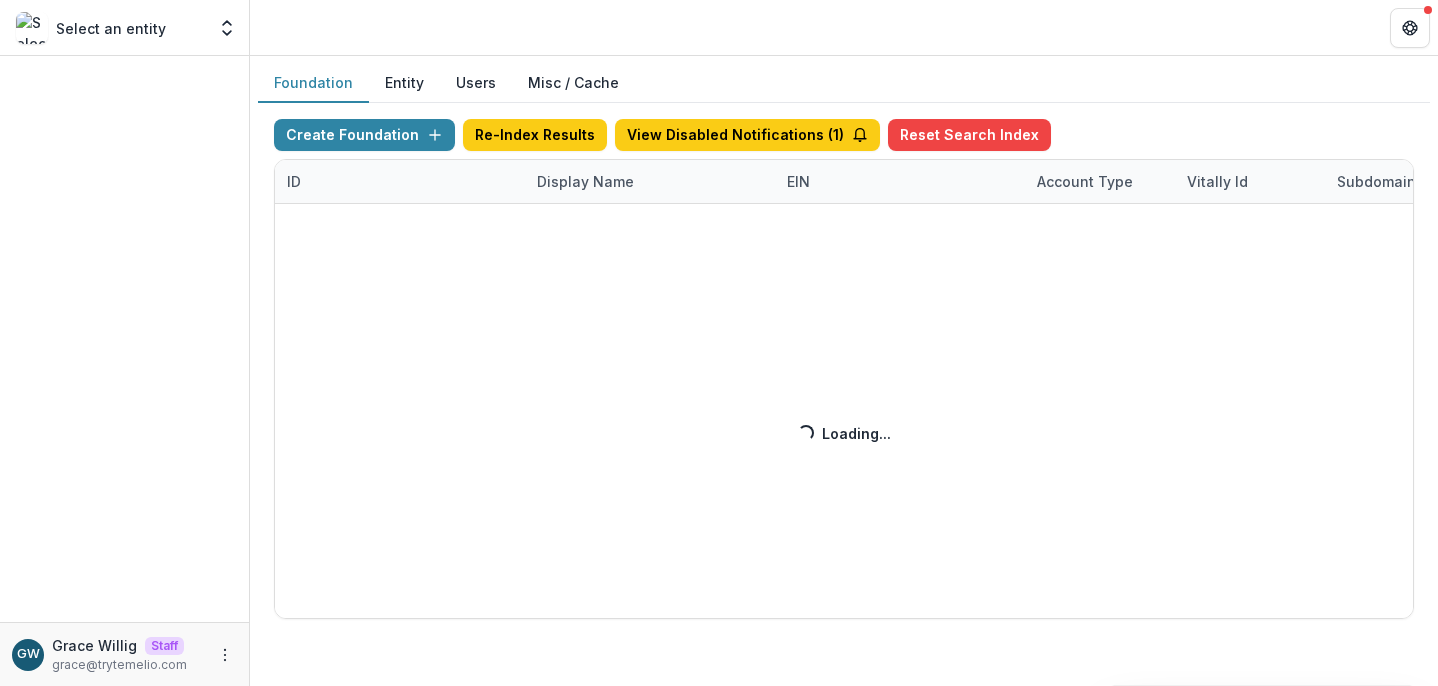 click on "Create Foundation Re-Index Results View Disabled Notifications ( 1 ) Reset Search Index ID Display Name EIN Account Type Vitally Id Subdomain Created on Actions Feature Flags Loading... Loading..." at bounding box center (844, 369) 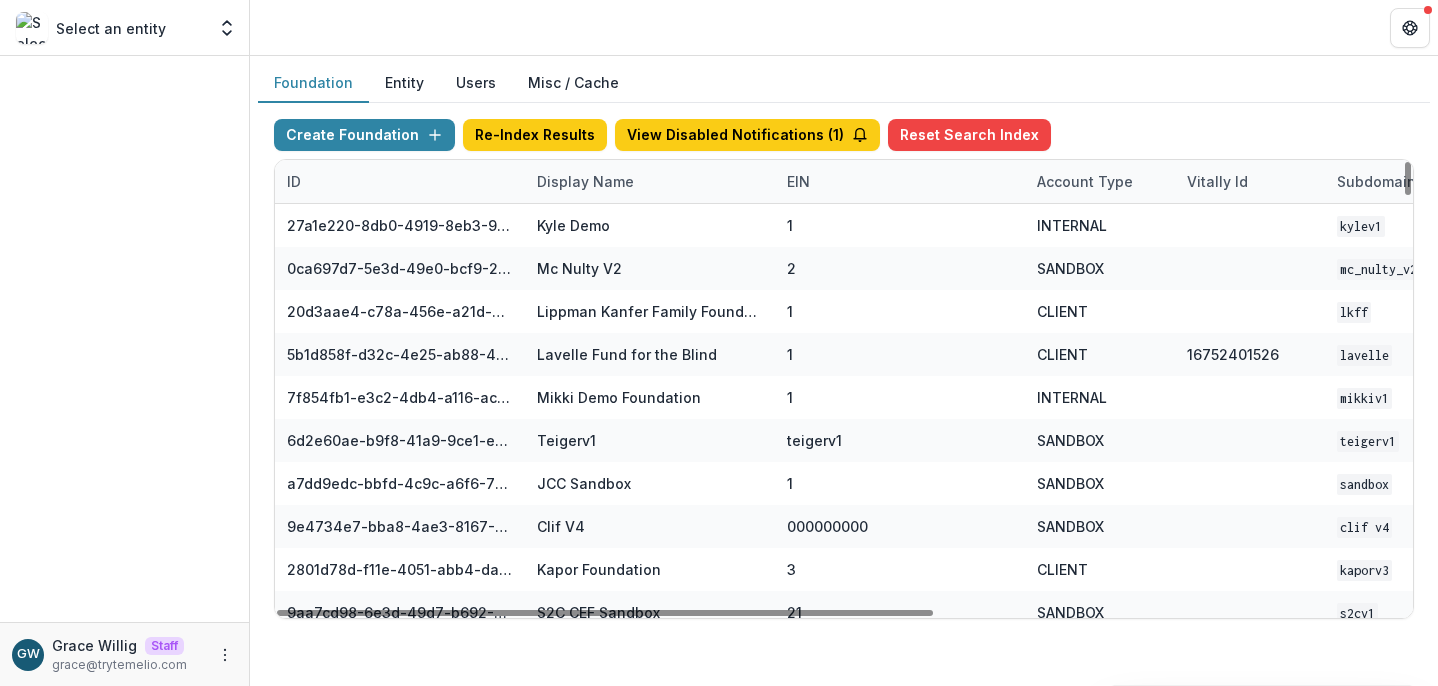 click on "Display Name" at bounding box center [585, 181] 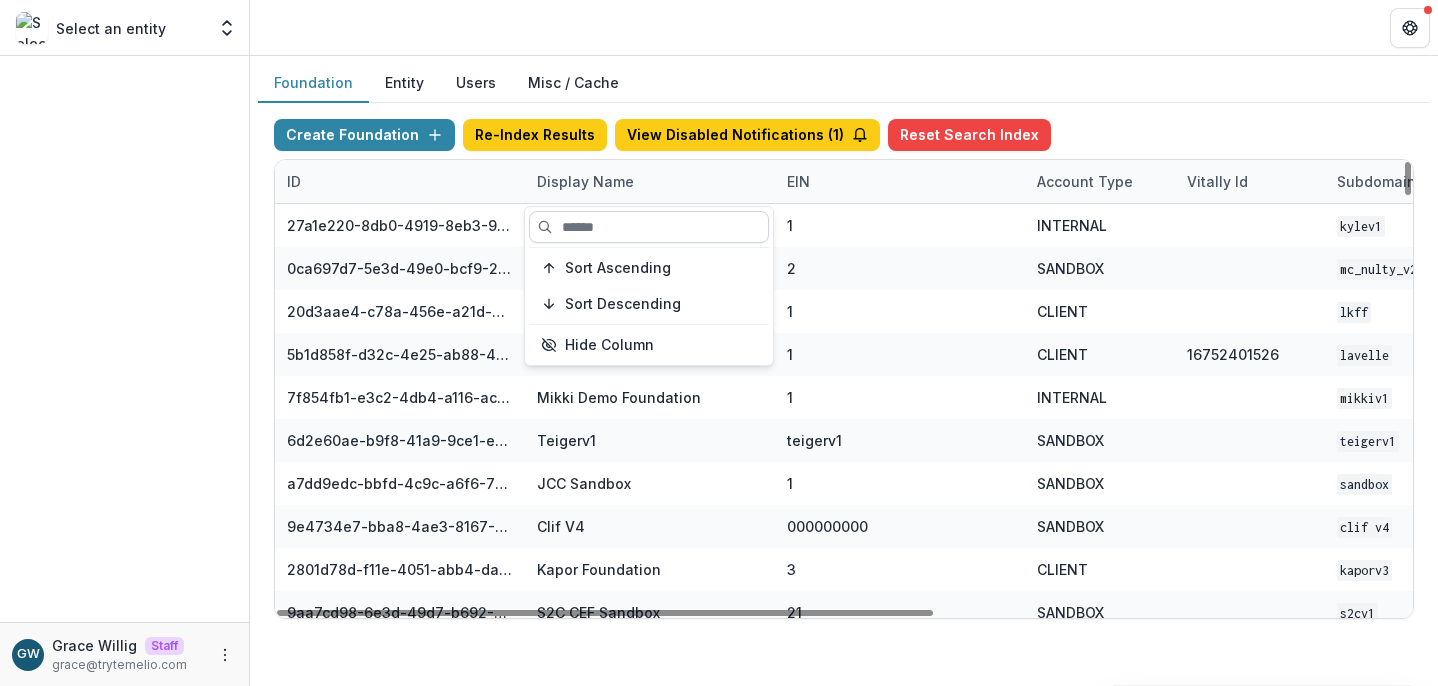 click at bounding box center (649, 227) 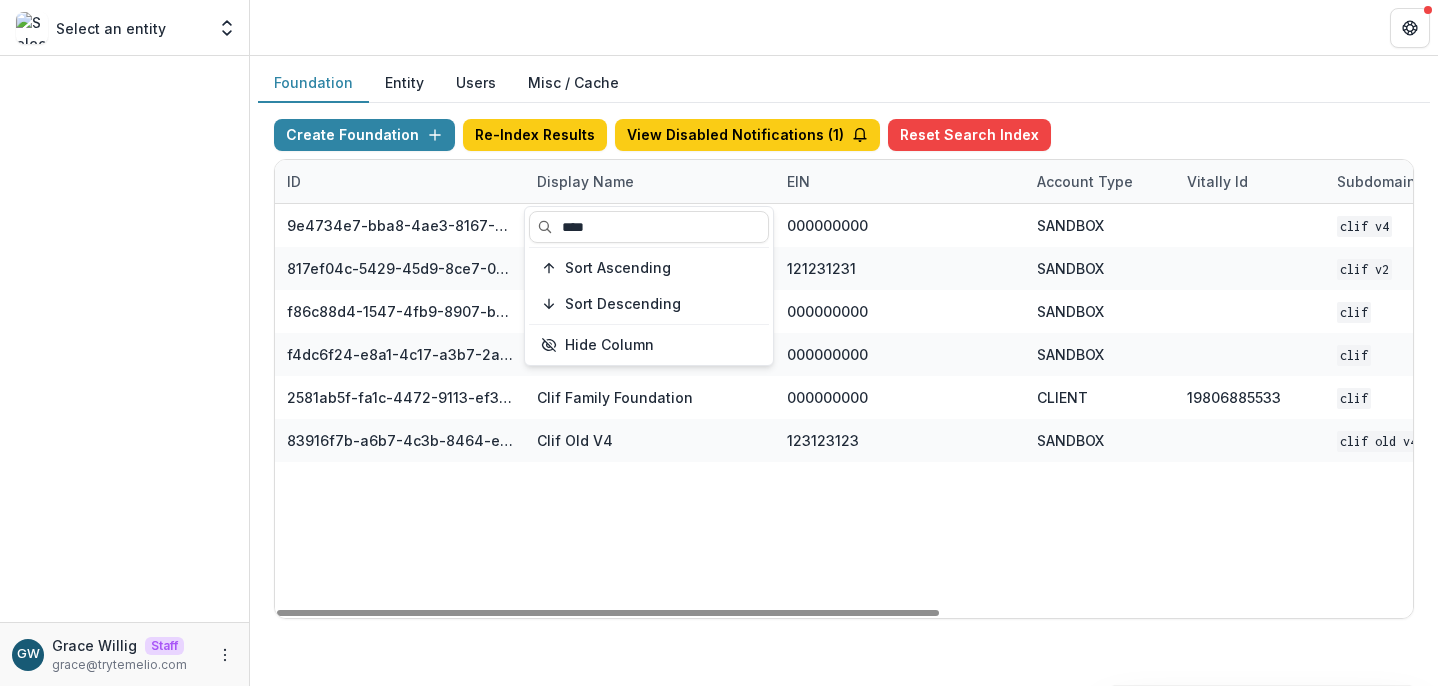 type on "****" 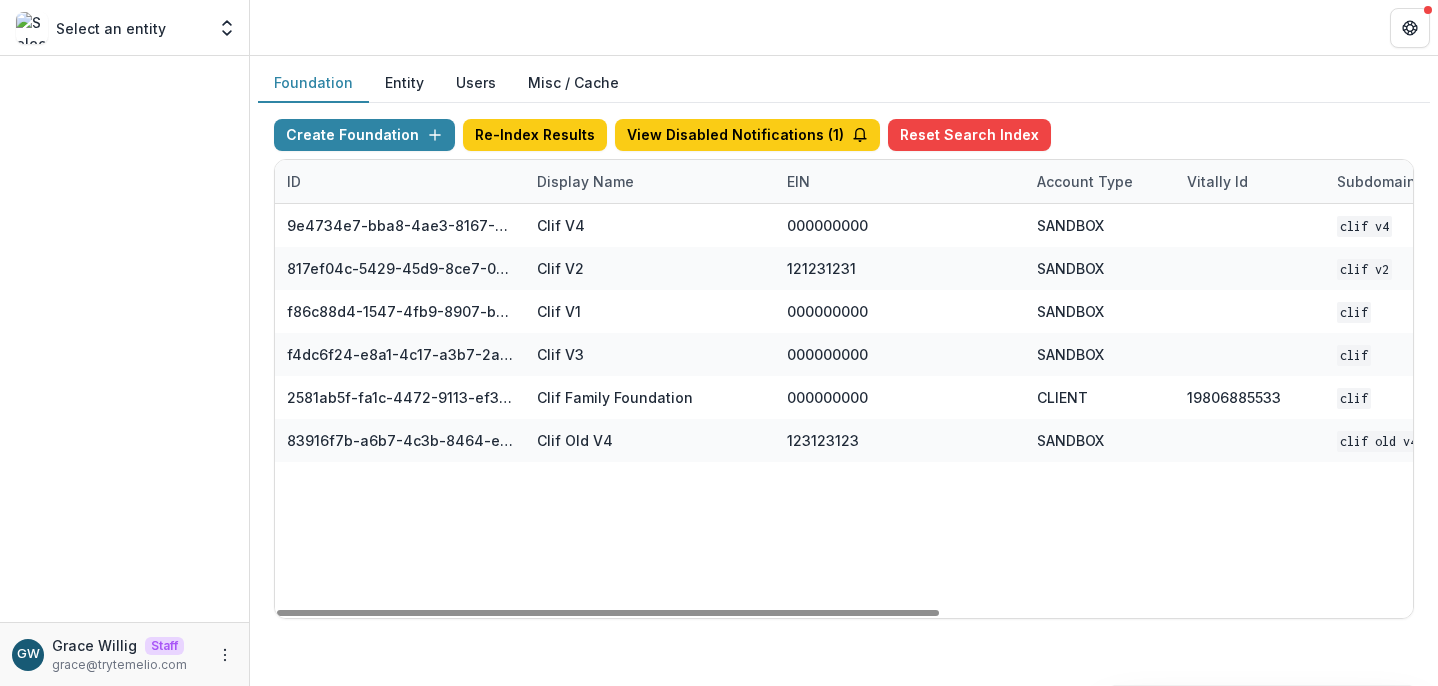 drag, startPoint x: 1172, startPoint y: 81, endPoint x: 1042, endPoint y: 156, distance: 150.08331 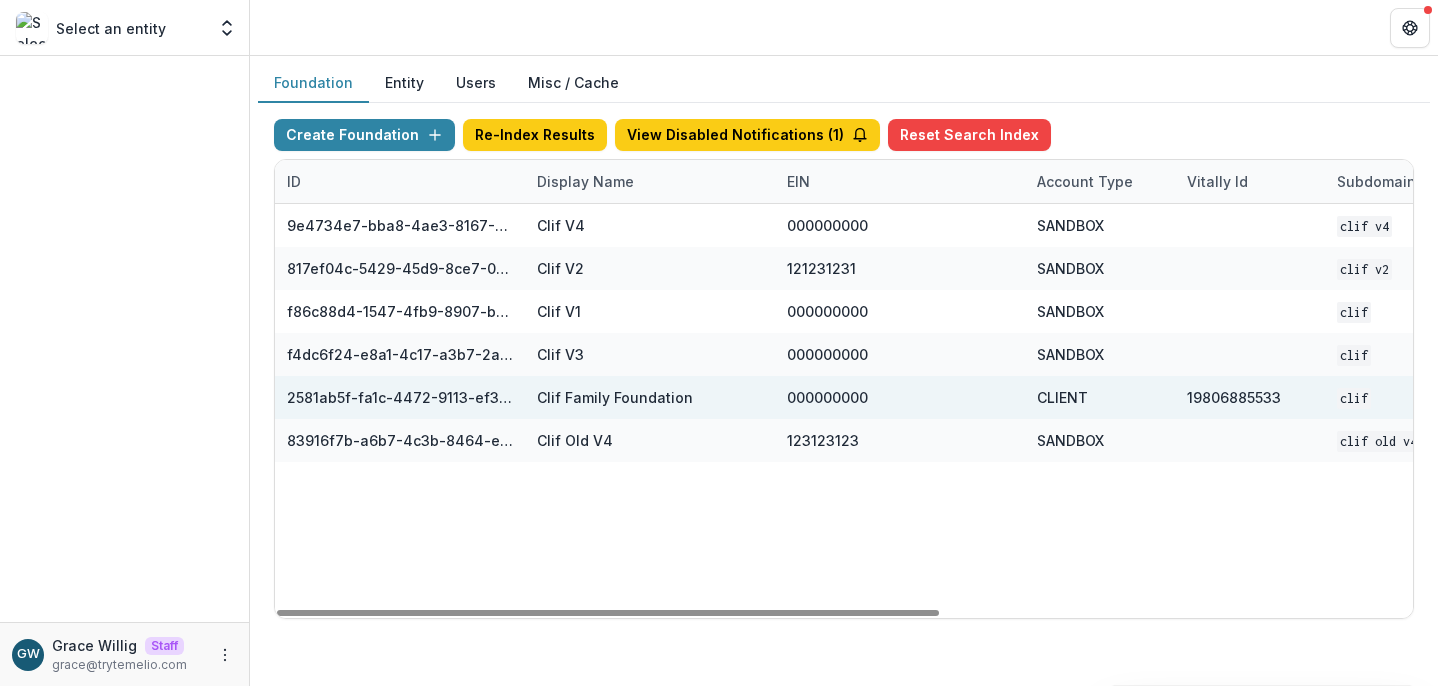 scroll, scrollTop: 0, scrollLeft: 812, axis: horizontal 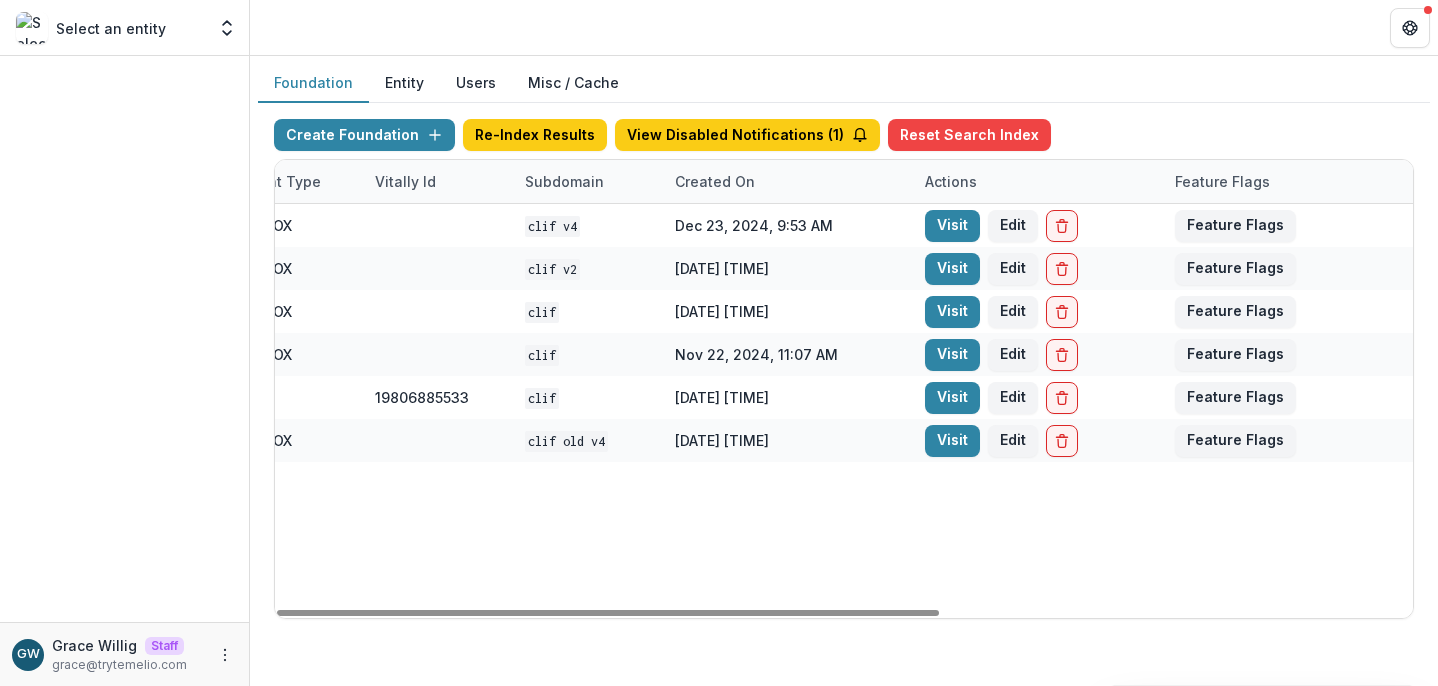 click on "Visit" at bounding box center [952, 398] 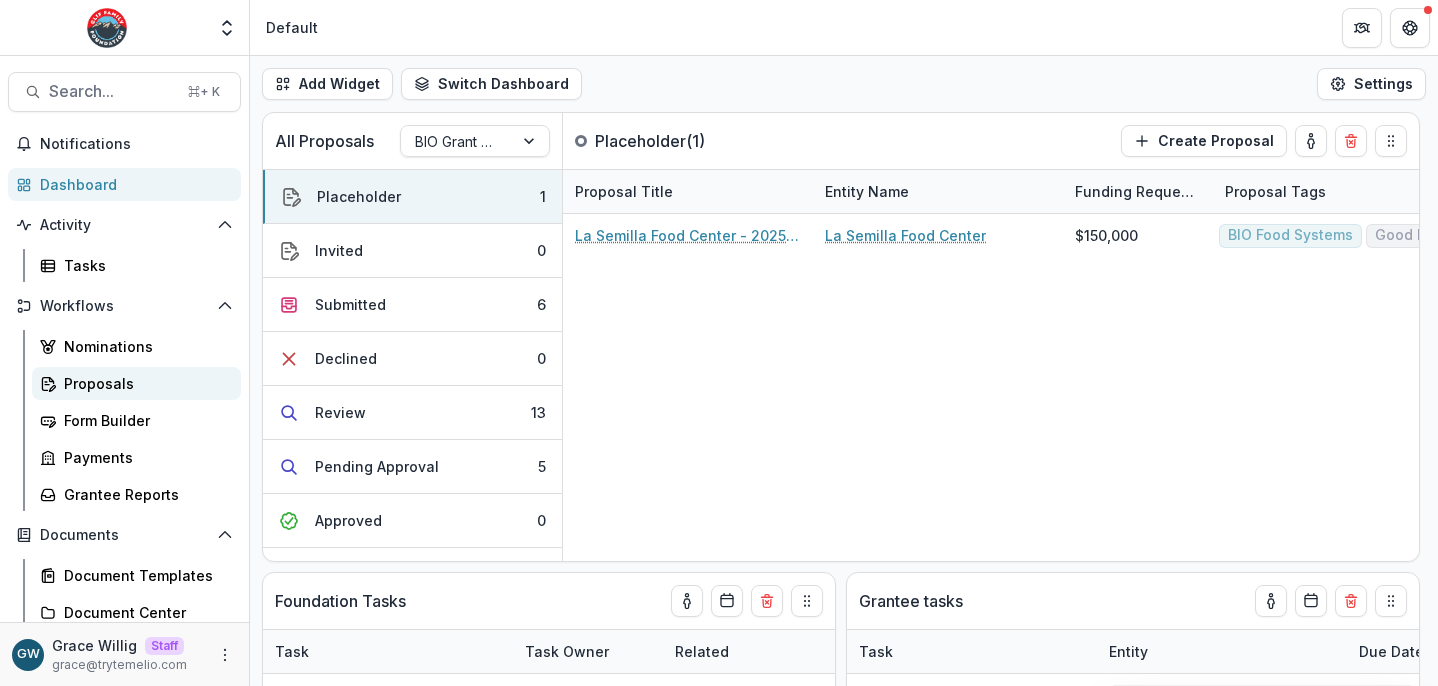 click on "Proposals" at bounding box center [144, 383] 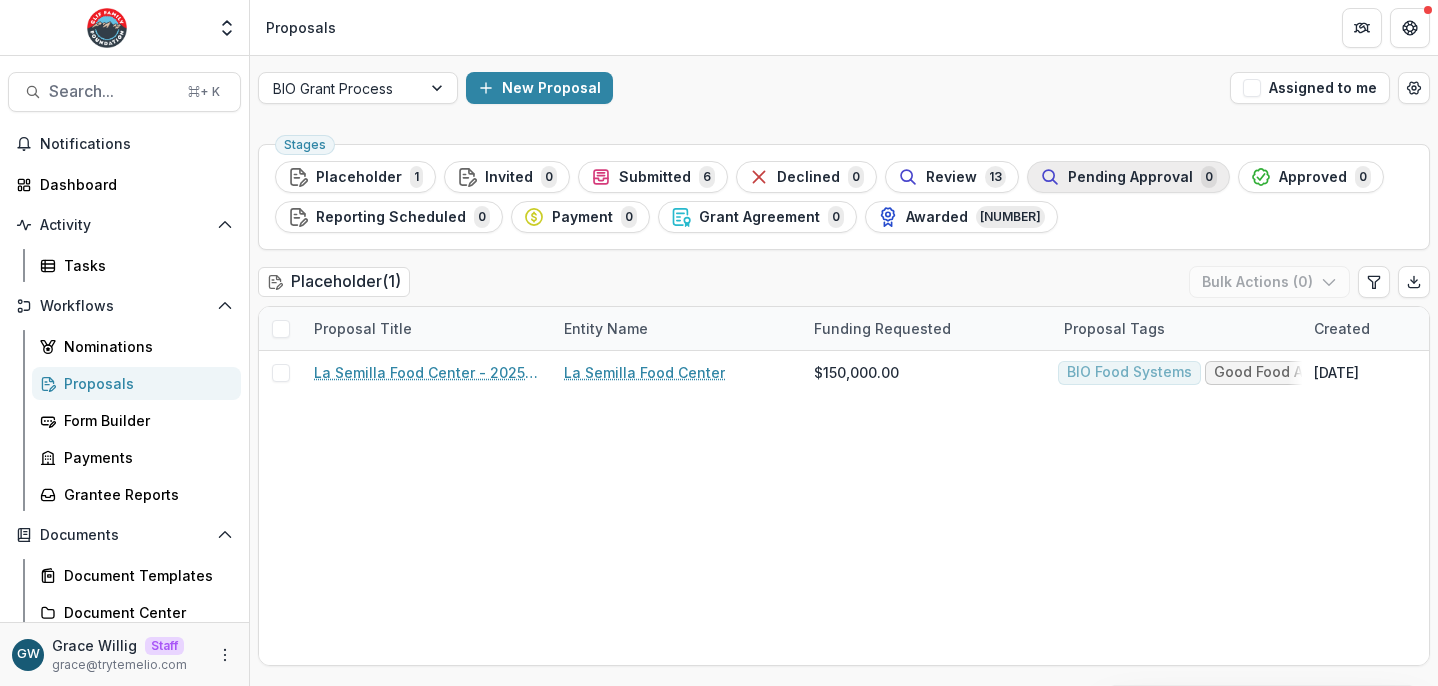 click on "Pending Approval" at bounding box center (1130, 177) 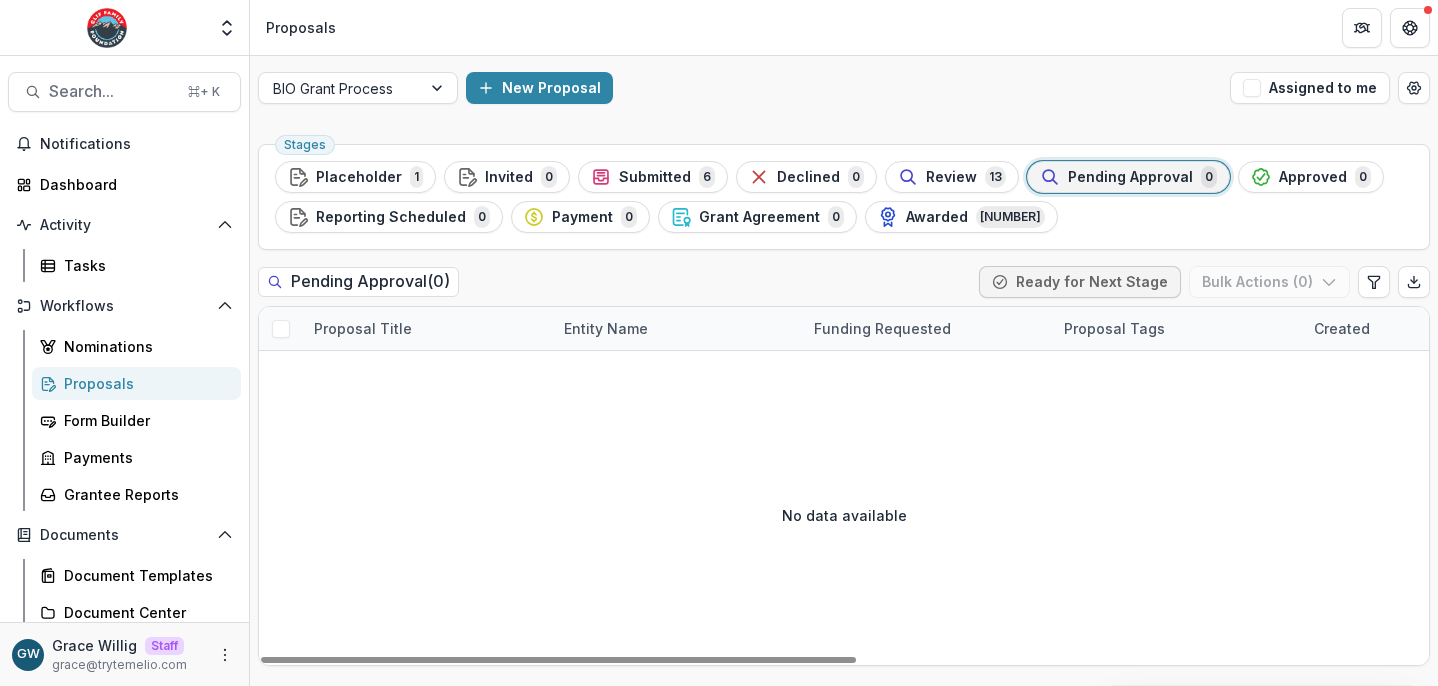 click on "Ready for Next Stage Bulk Actions ( 0 )" at bounding box center [1204, 282] 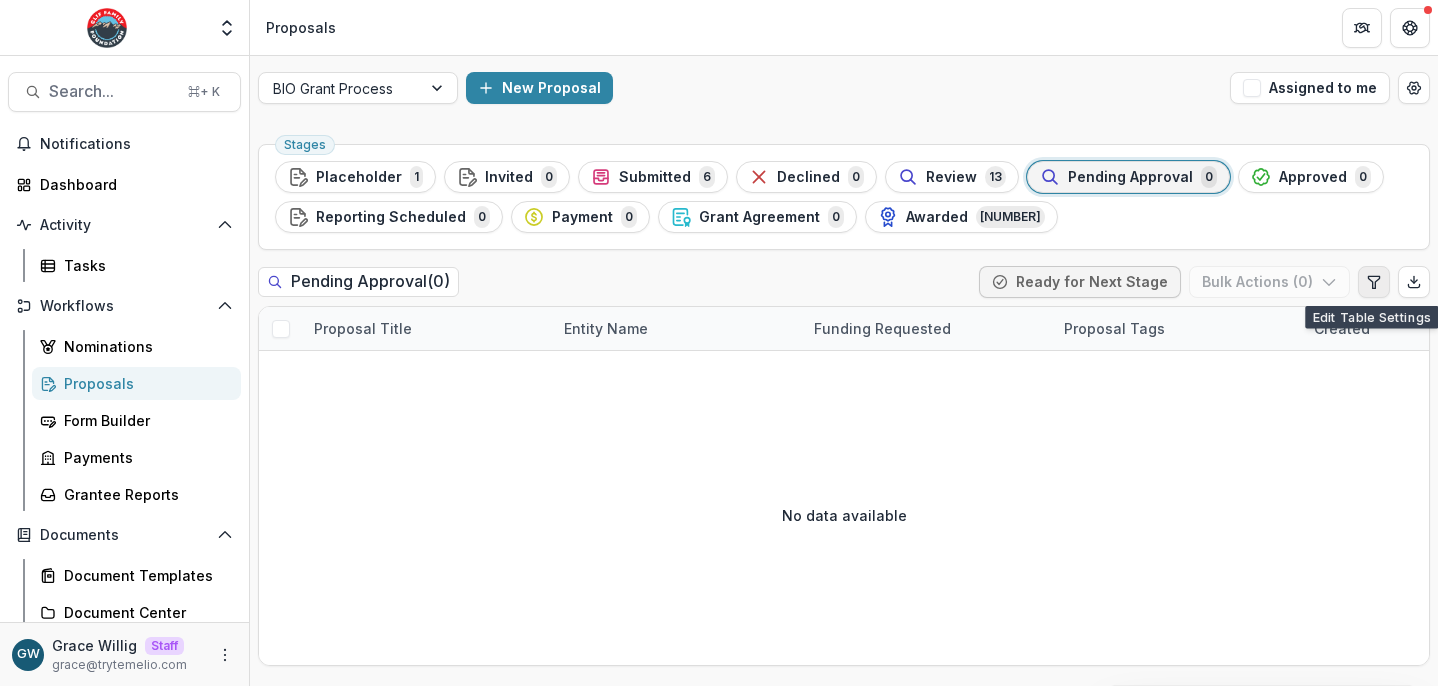 click 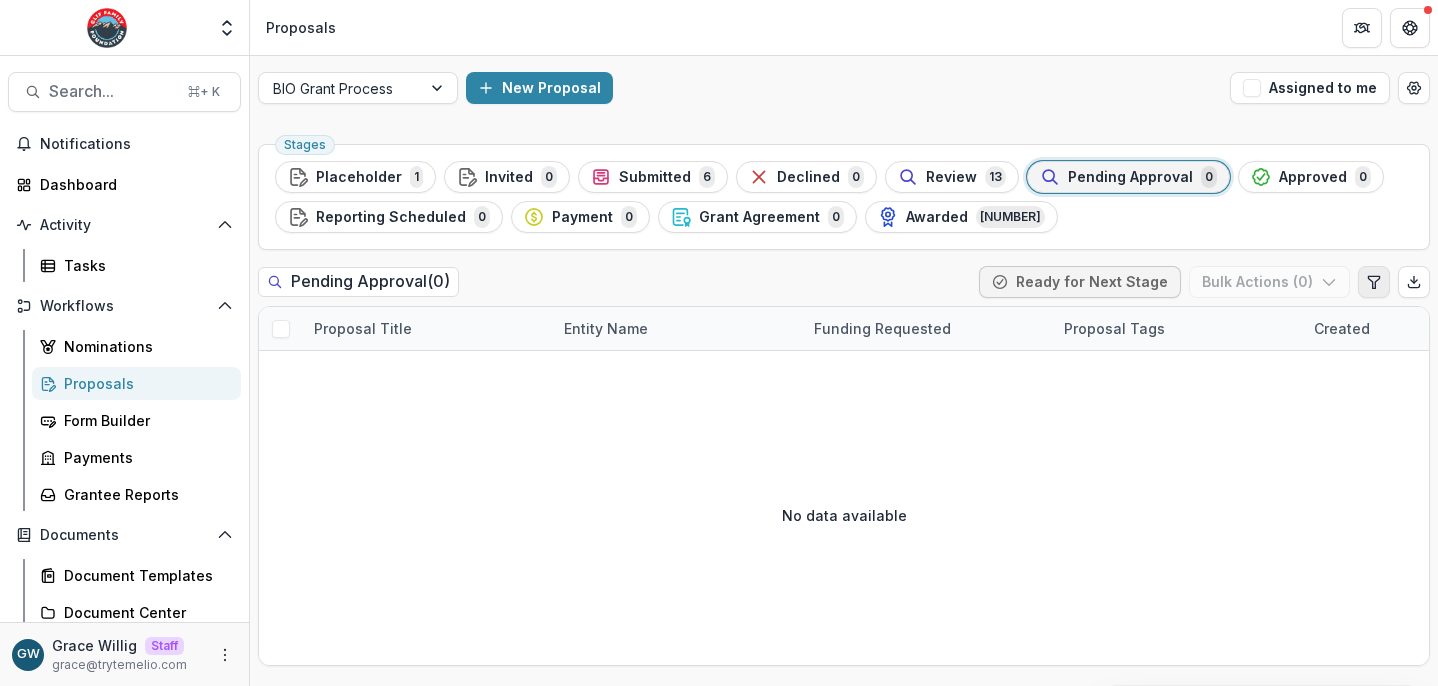 select on "******" 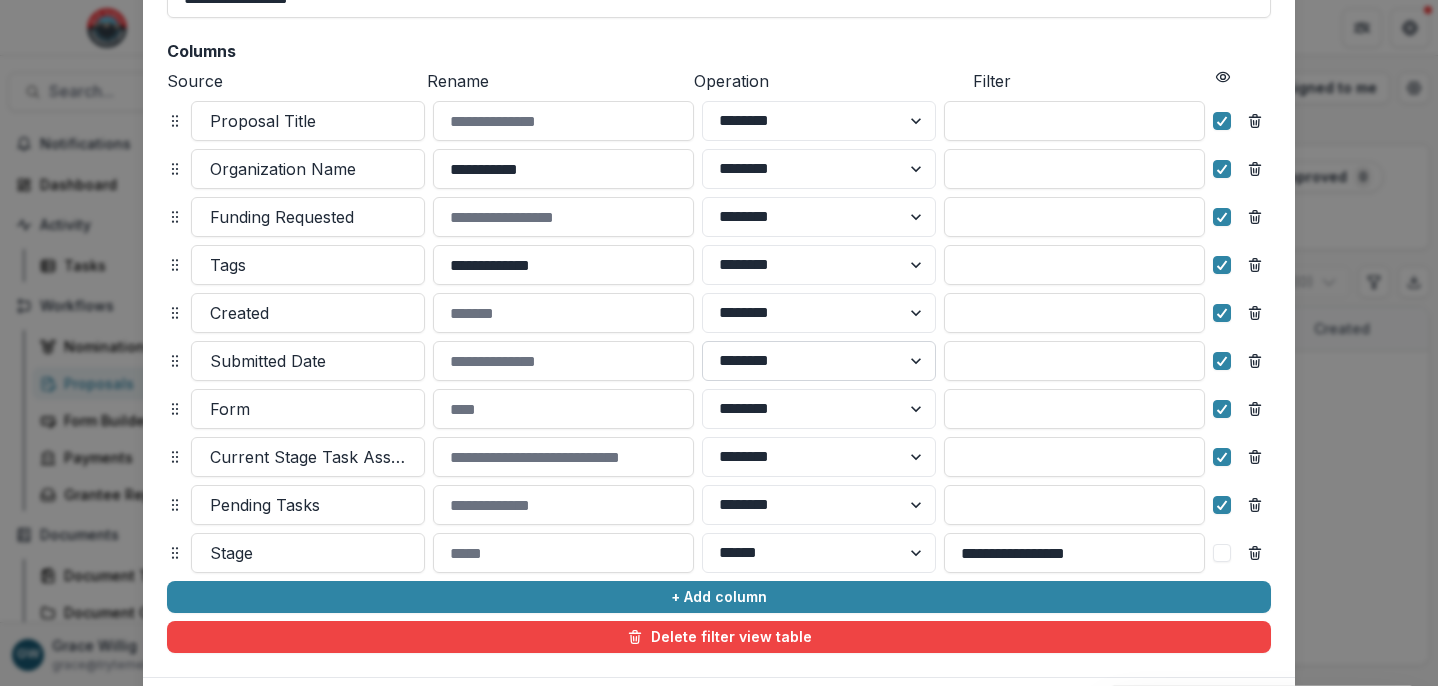 scroll, scrollTop: 205, scrollLeft: 0, axis: vertical 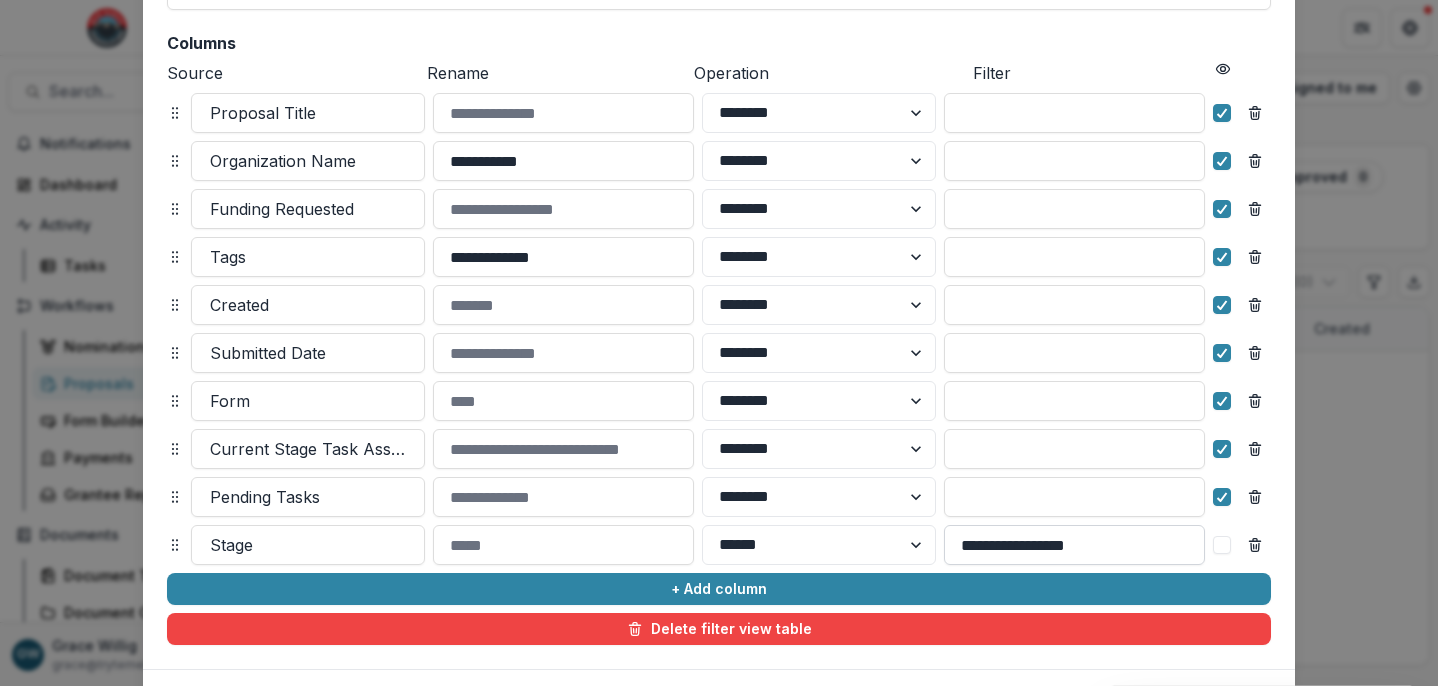 click on "**********" at bounding box center [1074, 545] 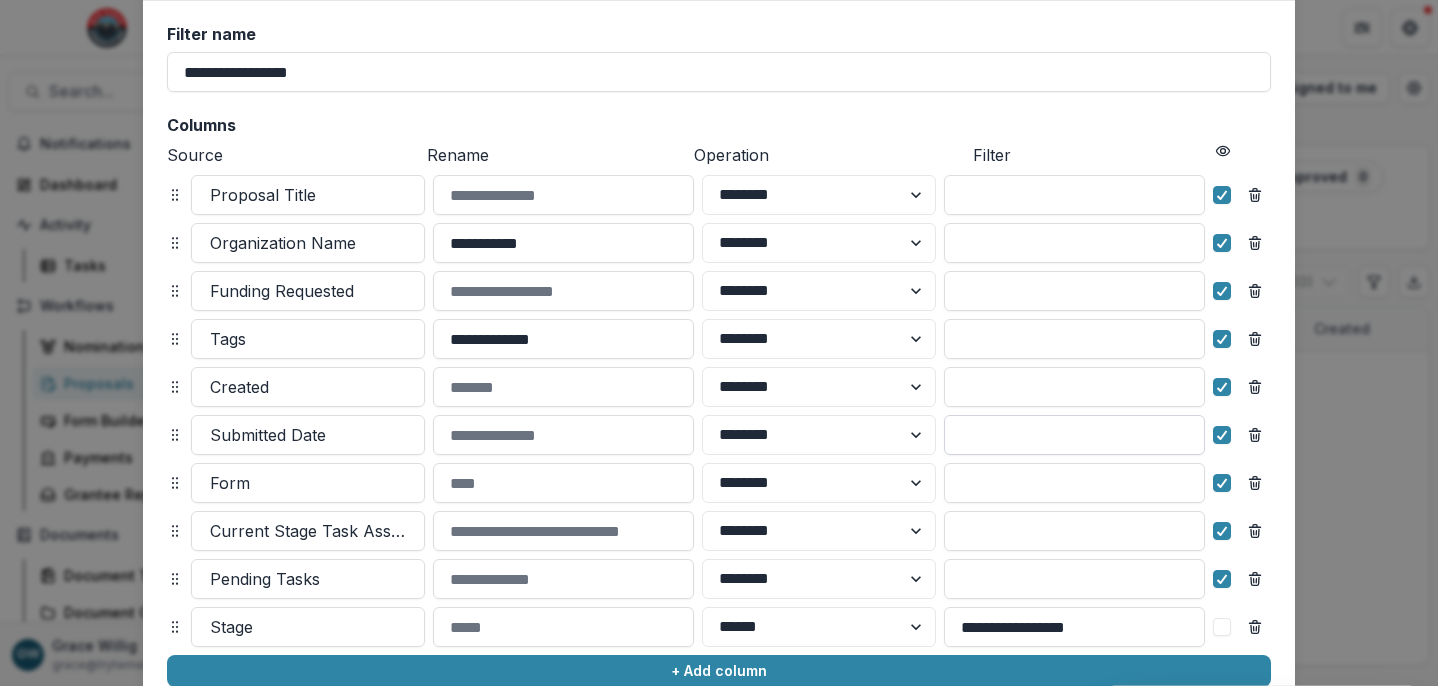 scroll, scrollTop: 0, scrollLeft: 0, axis: both 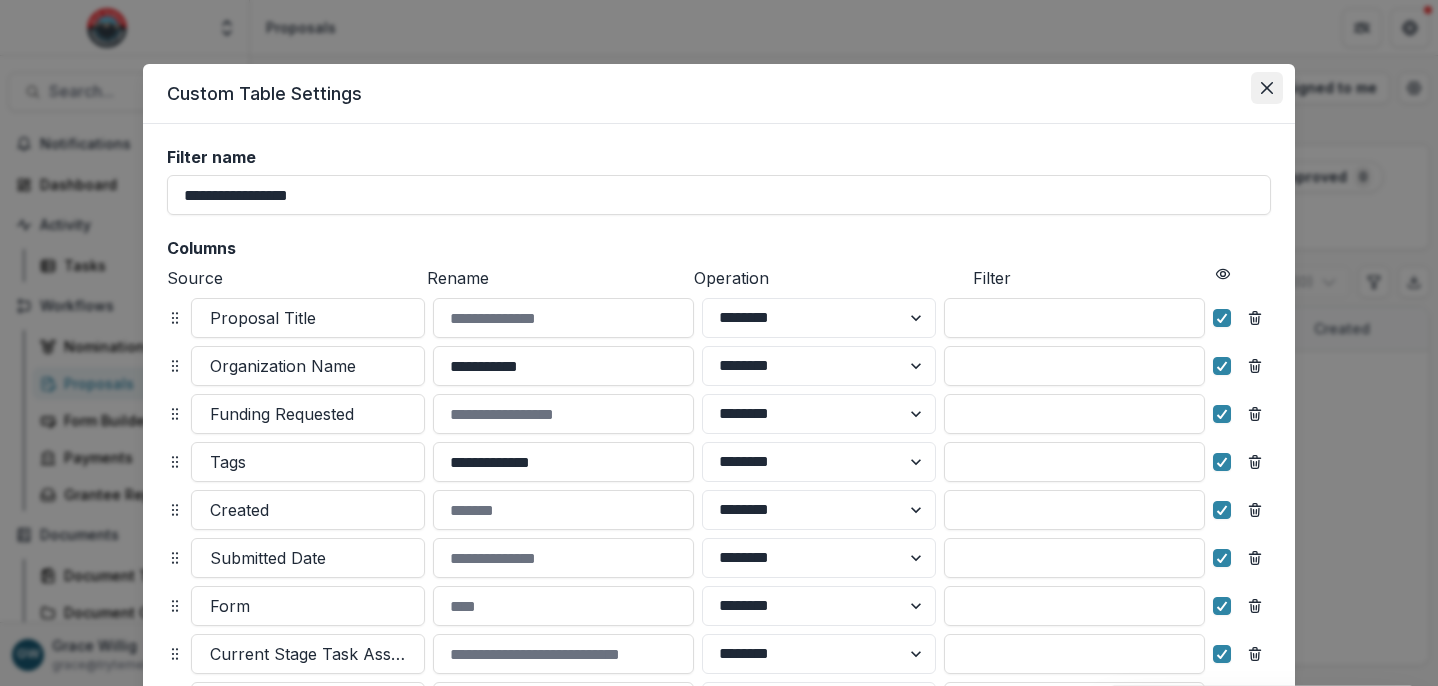 click at bounding box center (1267, 88) 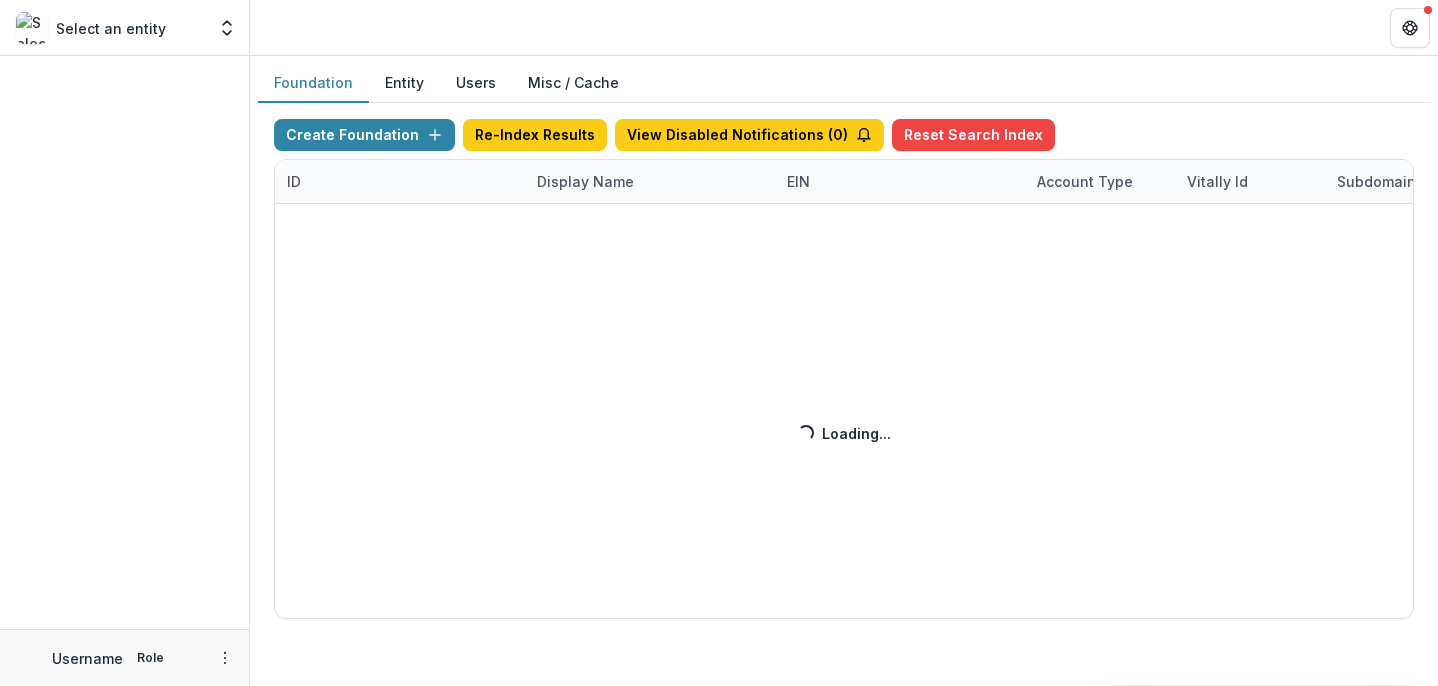 scroll, scrollTop: 0, scrollLeft: 0, axis: both 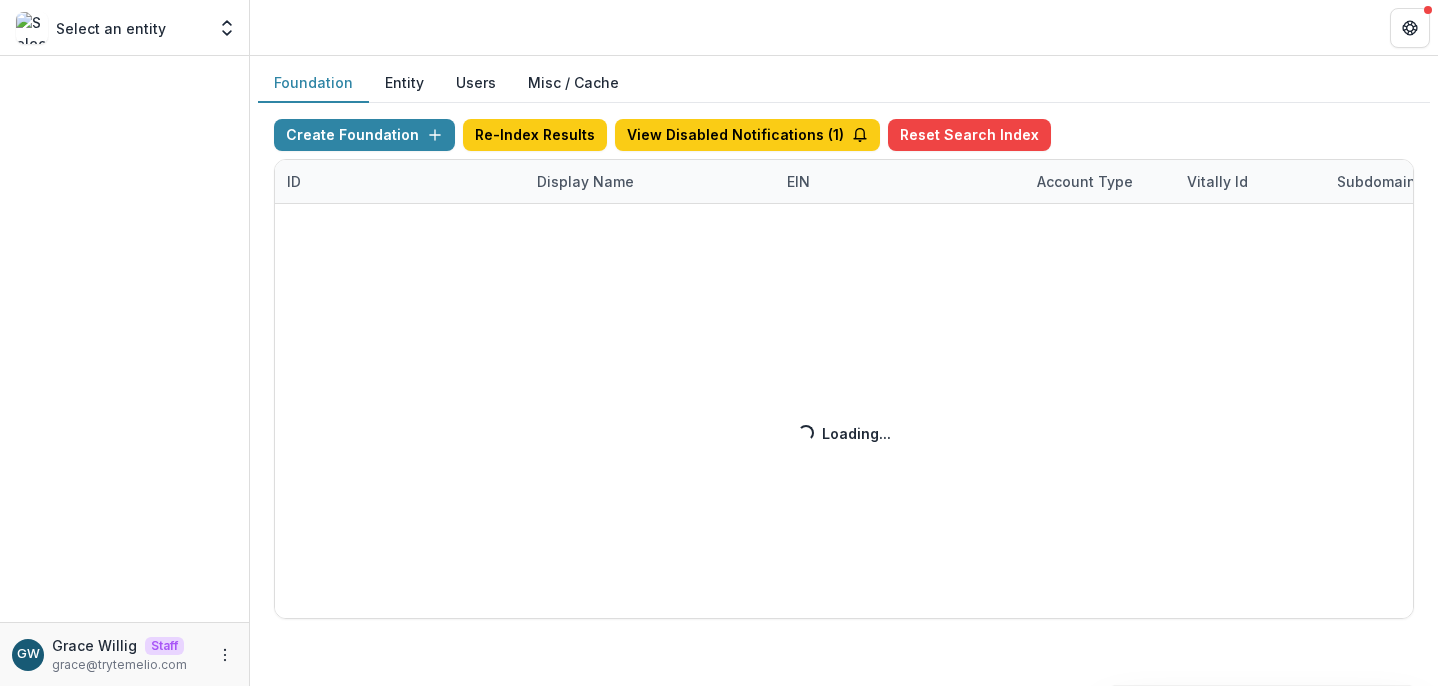 click on "Create Foundation Re-Index Results View Disabled Notifications ( 1 ) Reset Search Index ID Display Name EIN Account Type Vitally Id Subdomain Created on Actions Feature Flags Loading... Loading..." at bounding box center (844, 369) 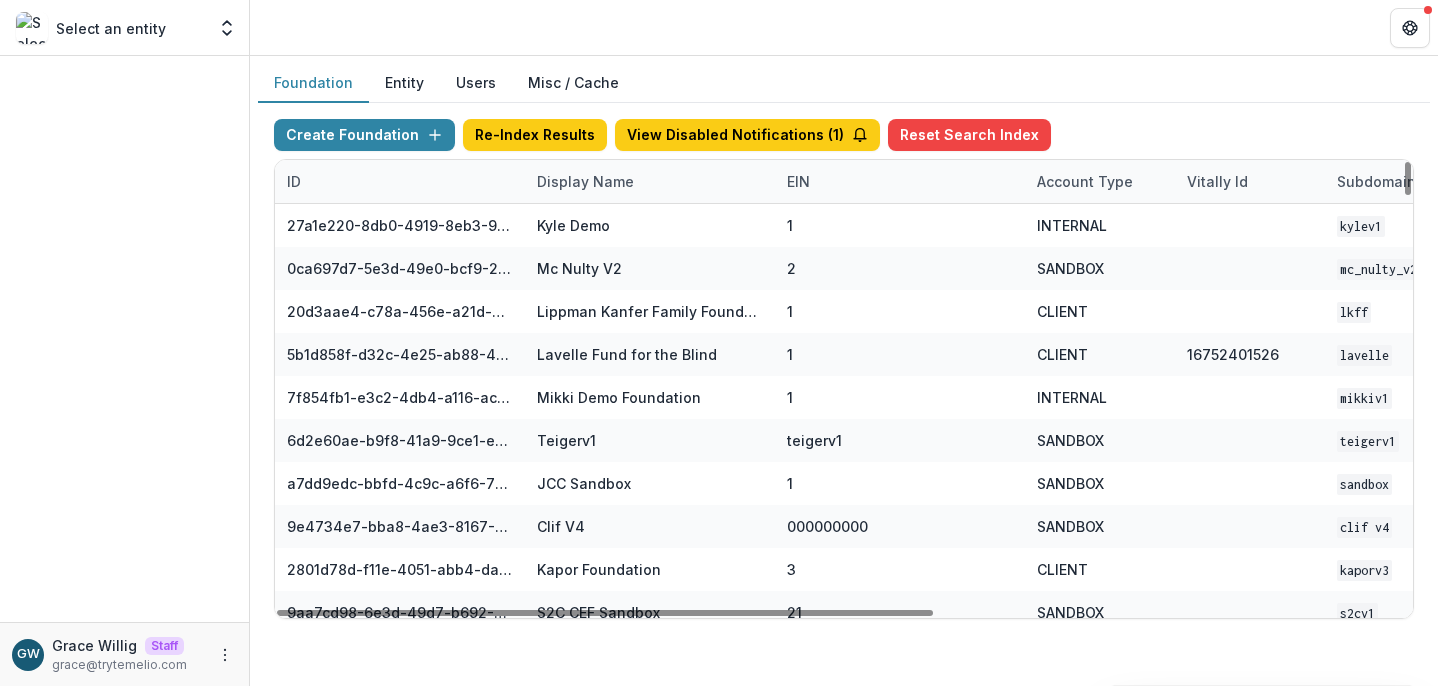 click on "Display Name" at bounding box center (585, 181) 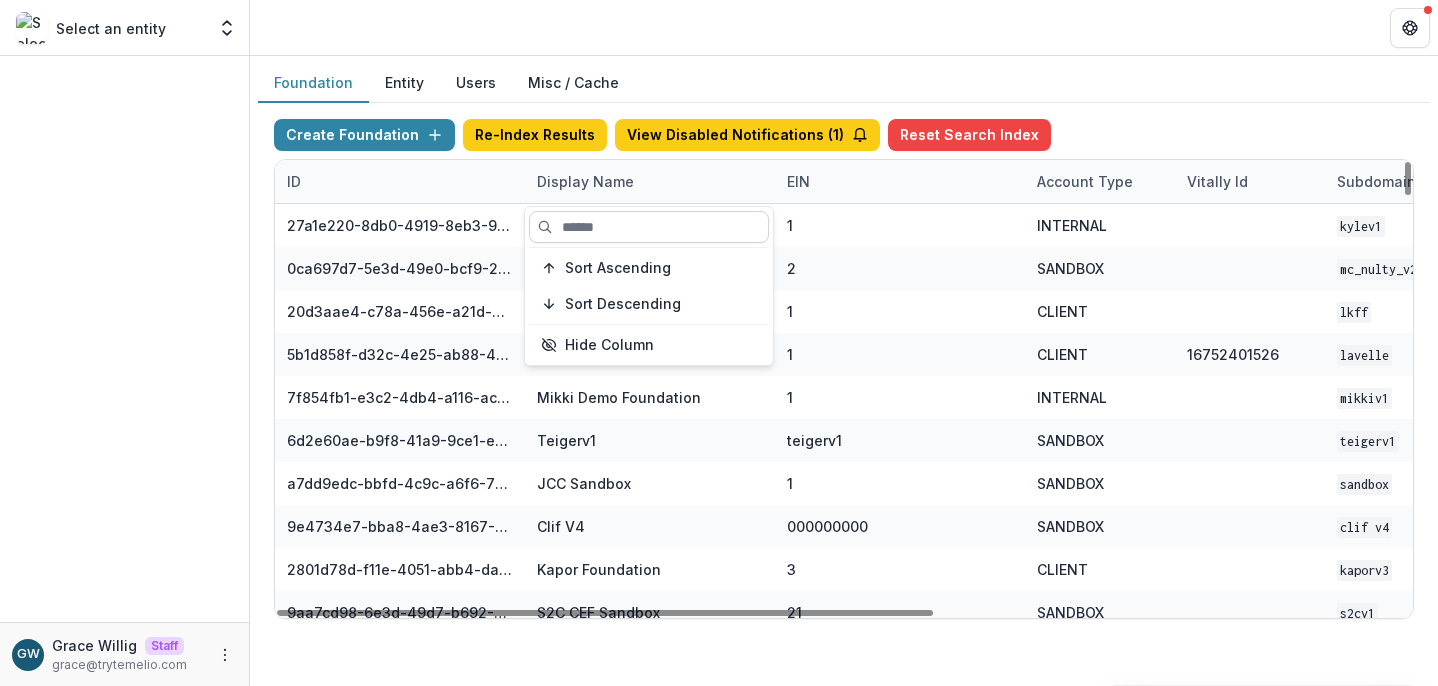 click at bounding box center [649, 227] 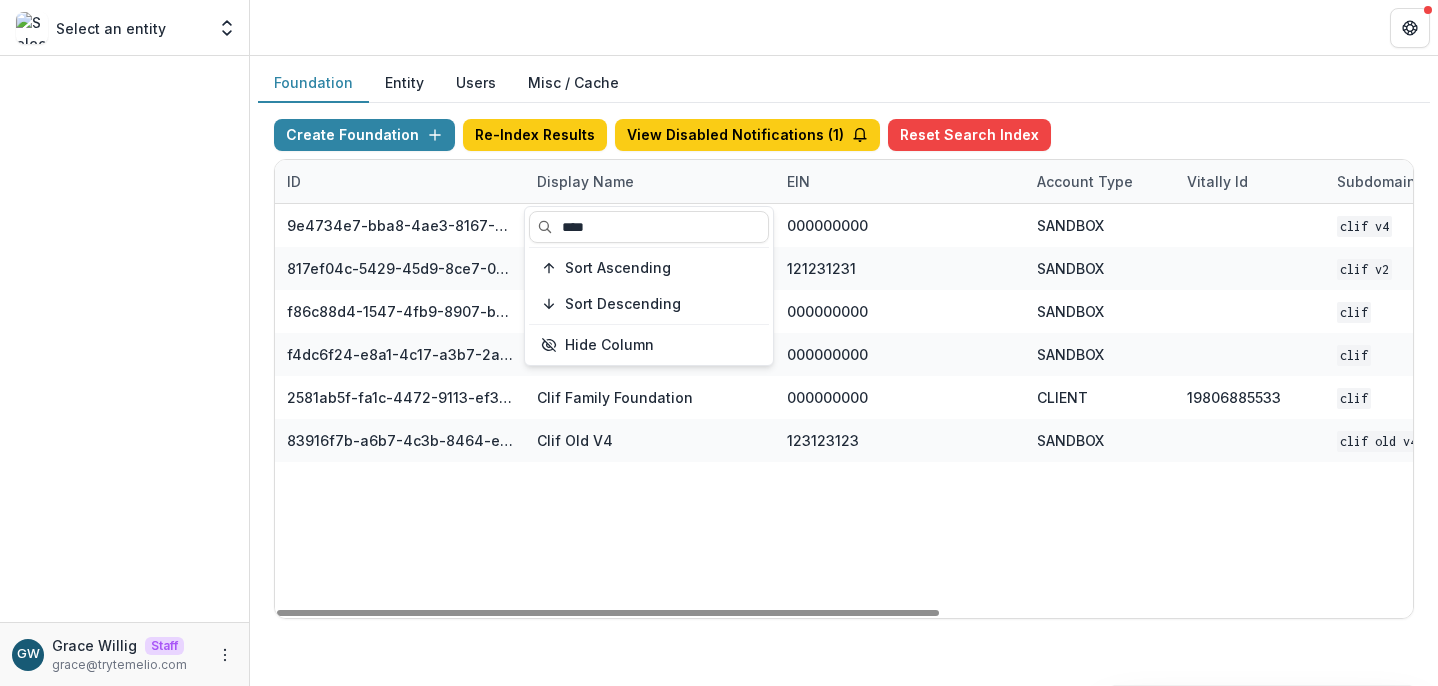 type on "****" 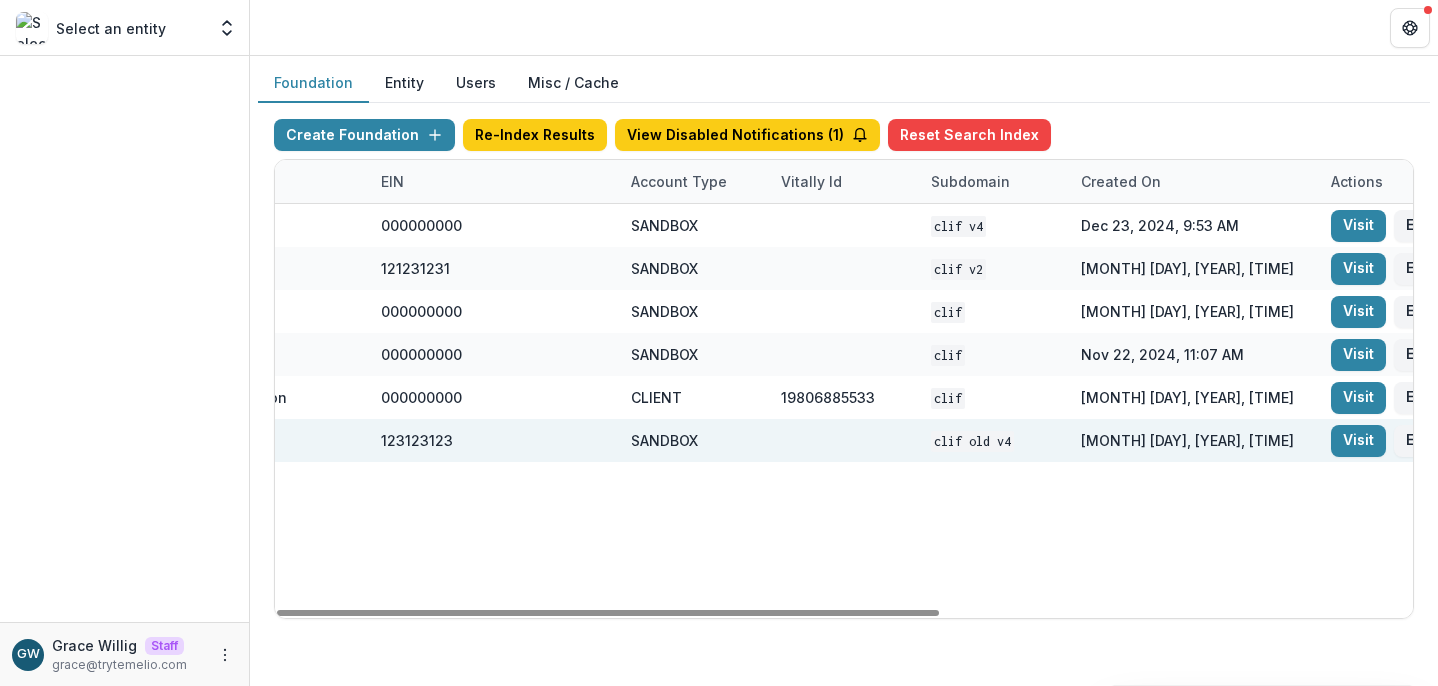 scroll, scrollTop: 0, scrollLeft: 812, axis: horizontal 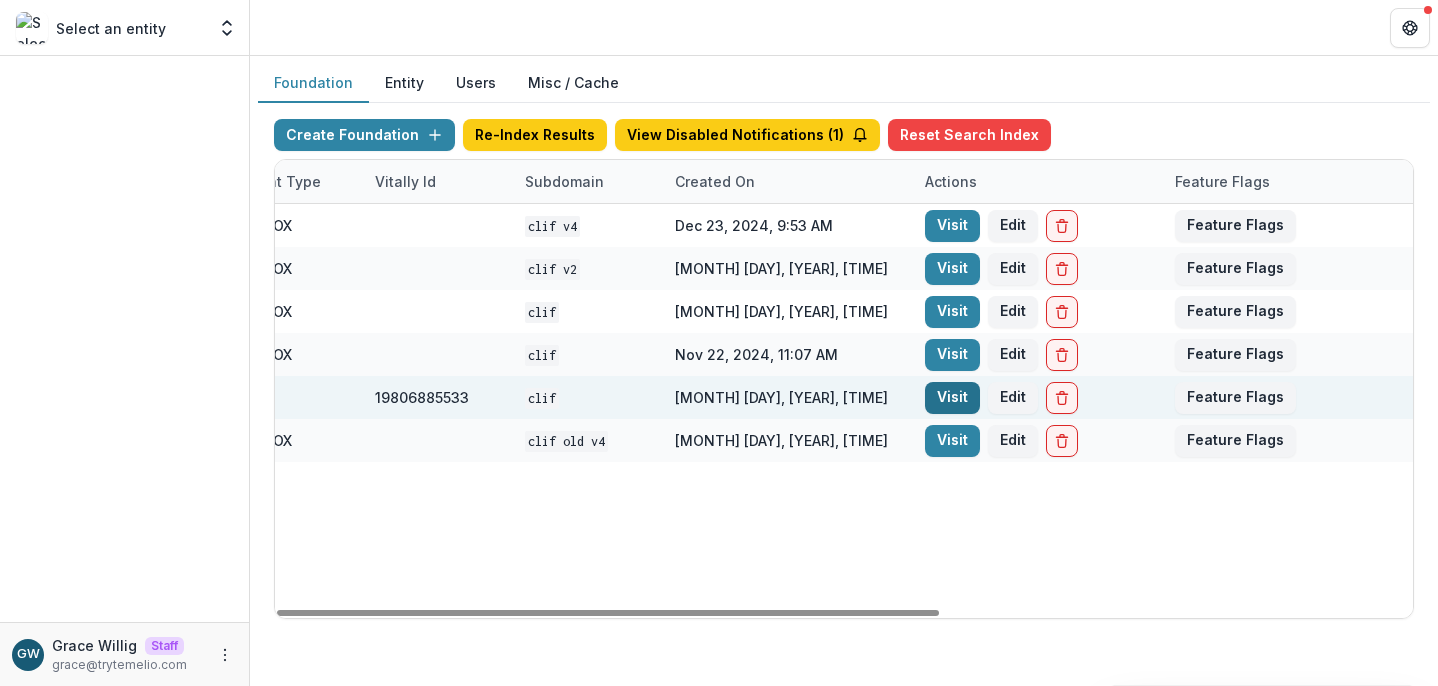 click on "Visit" at bounding box center [952, 398] 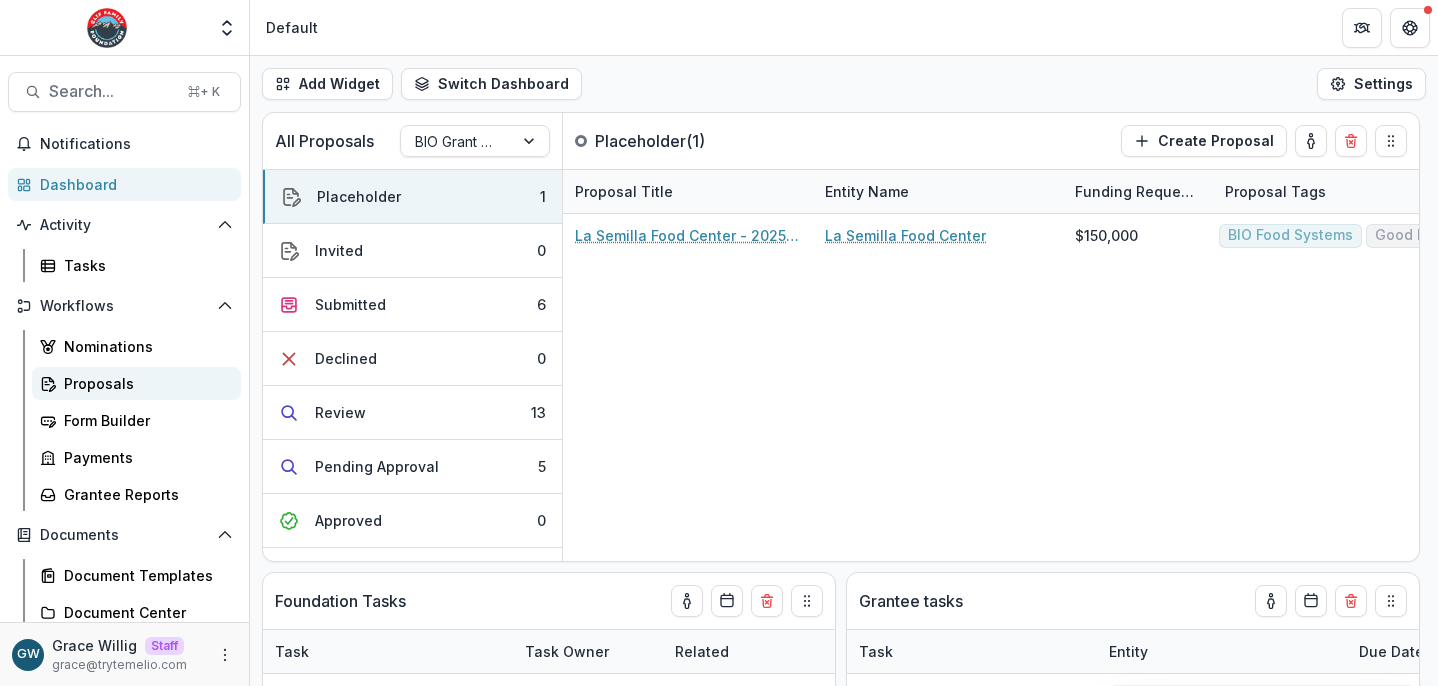 click on "Proposals" at bounding box center (144, 383) 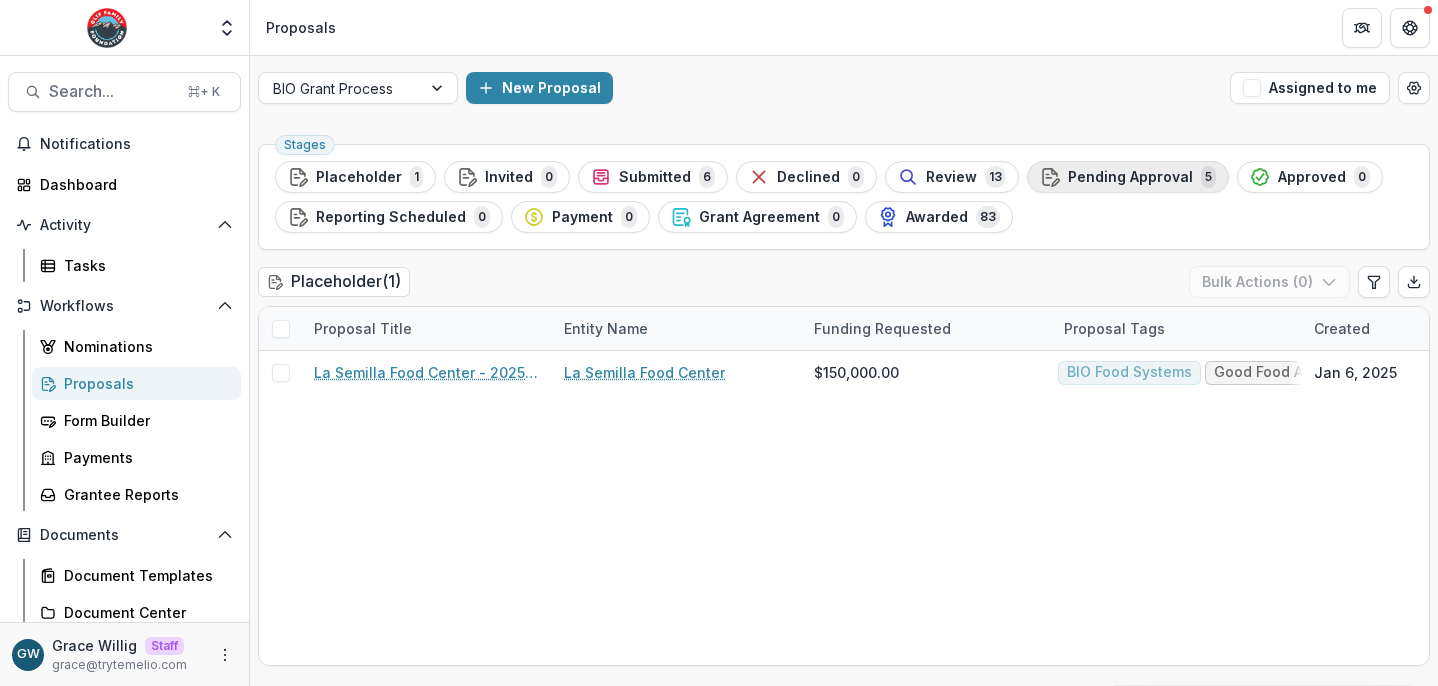 click on "Pending Approval" at bounding box center [1130, 177] 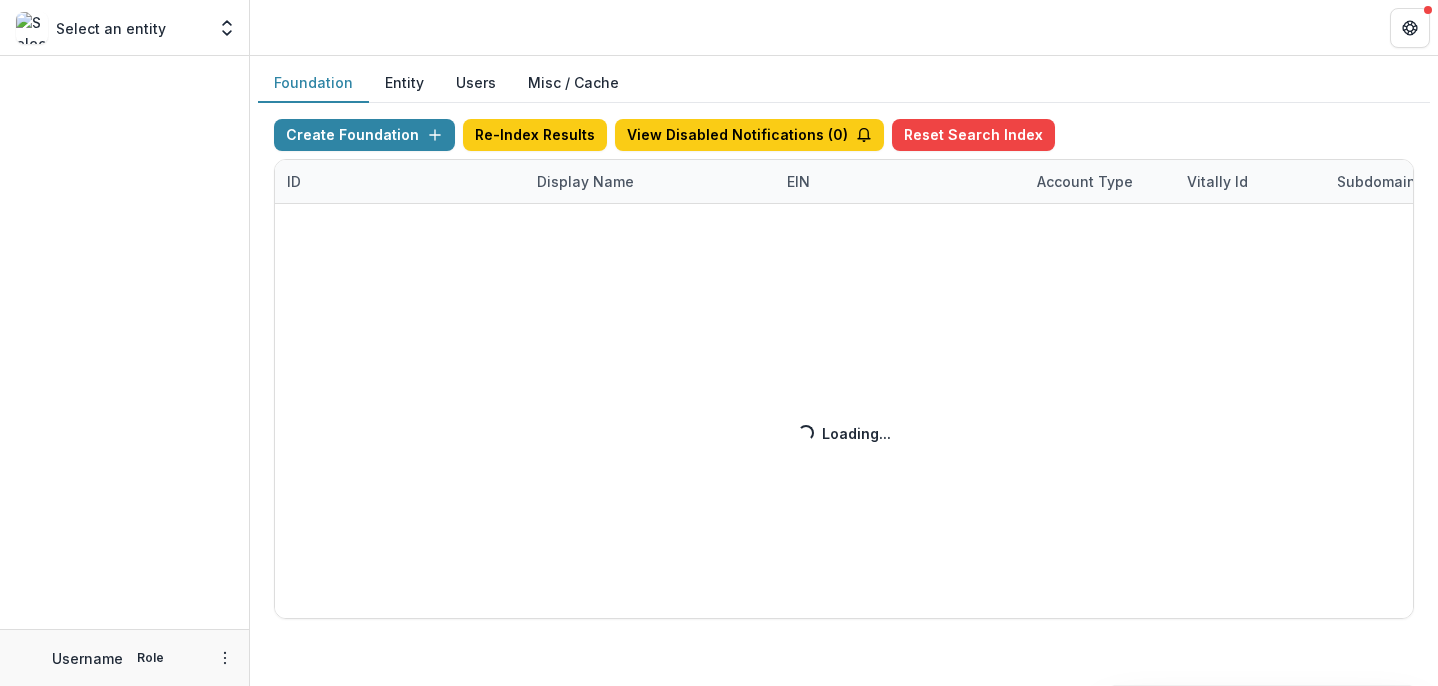 scroll, scrollTop: 0, scrollLeft: 0, axis: both 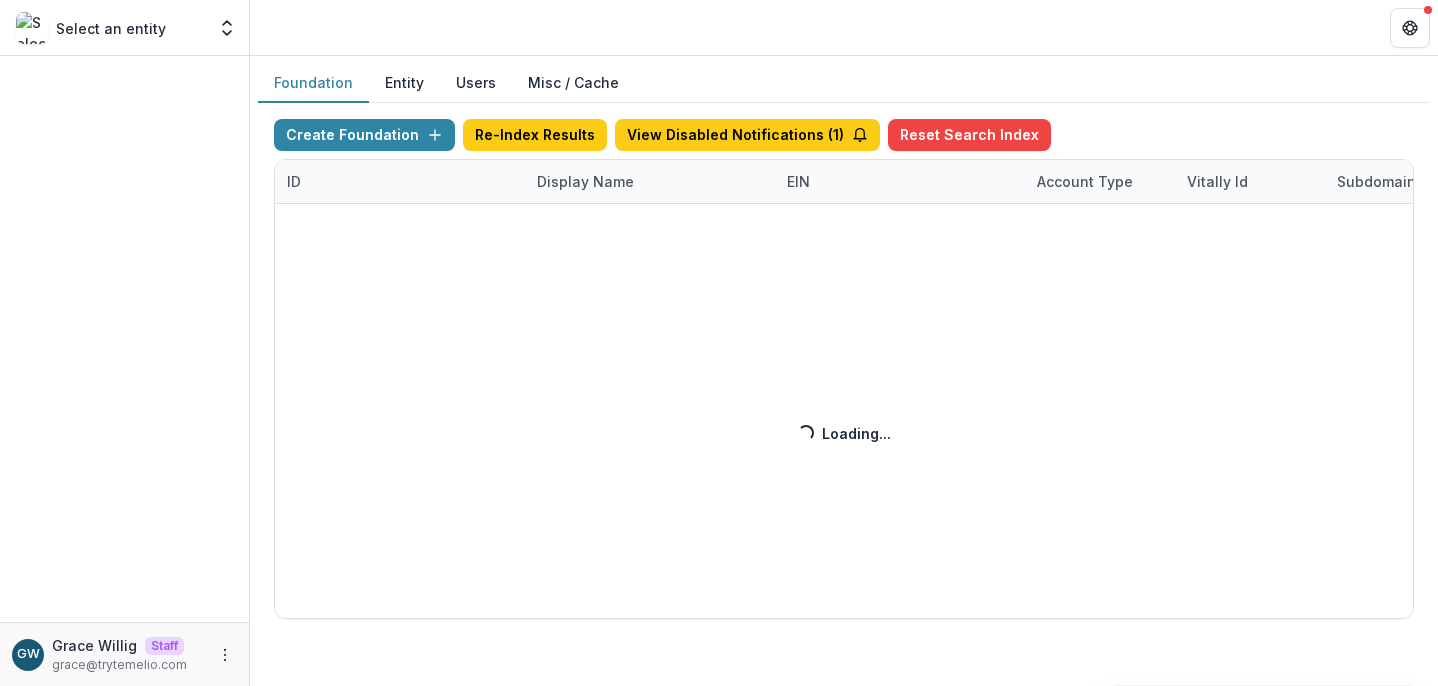 click on "Create Foundation Re-Index Results View Disabled Notifications ( 1 ) Reset Search Index ID Display Name EIN Account Type Vitally Id Subdomain Created on Actions Feature Flags Loading... Loading..." at bounding box center (844, 369) 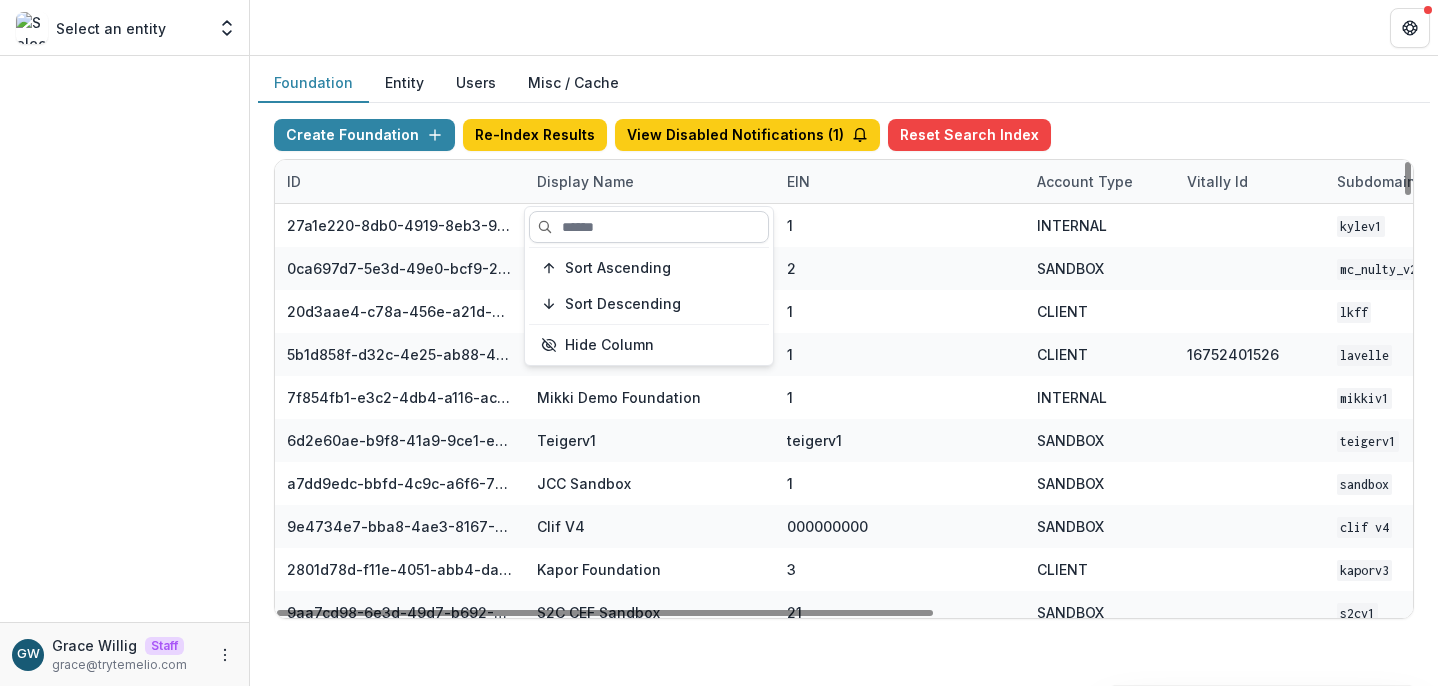 click at bounding box center (649, 227) 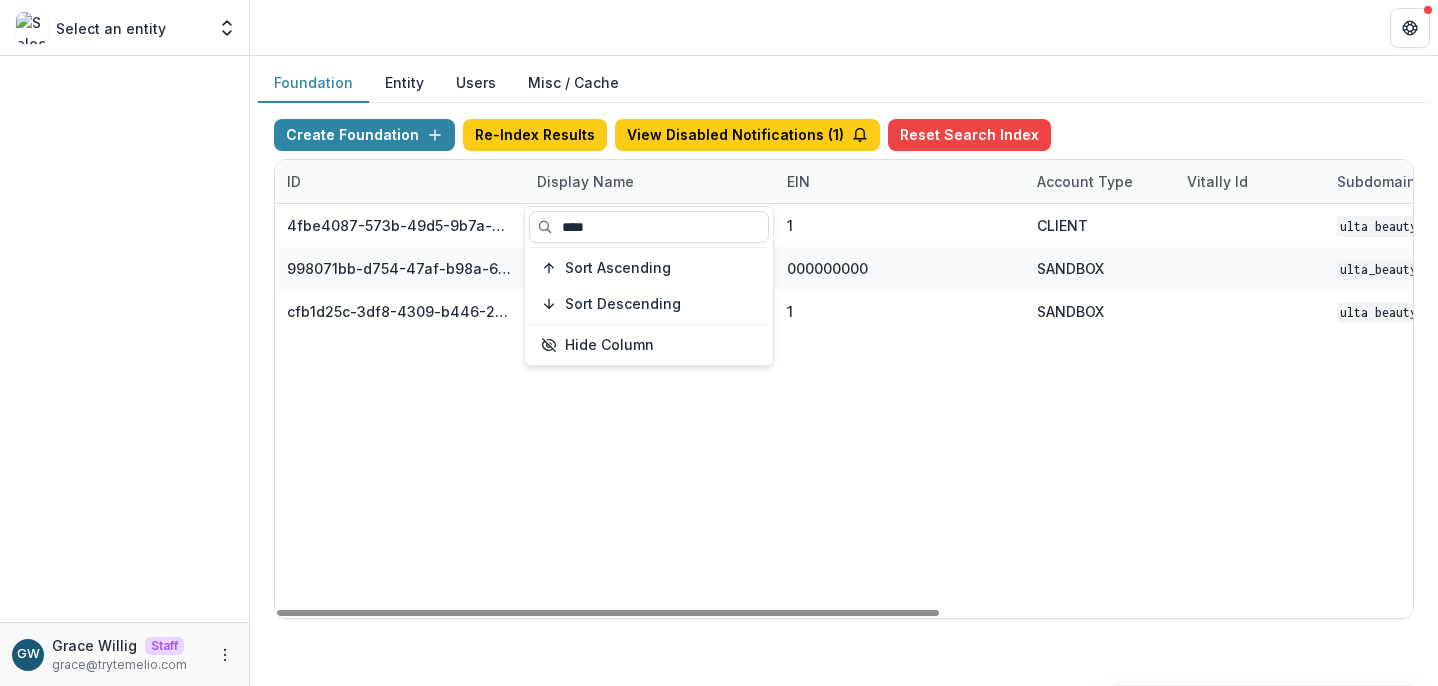 type on "****" 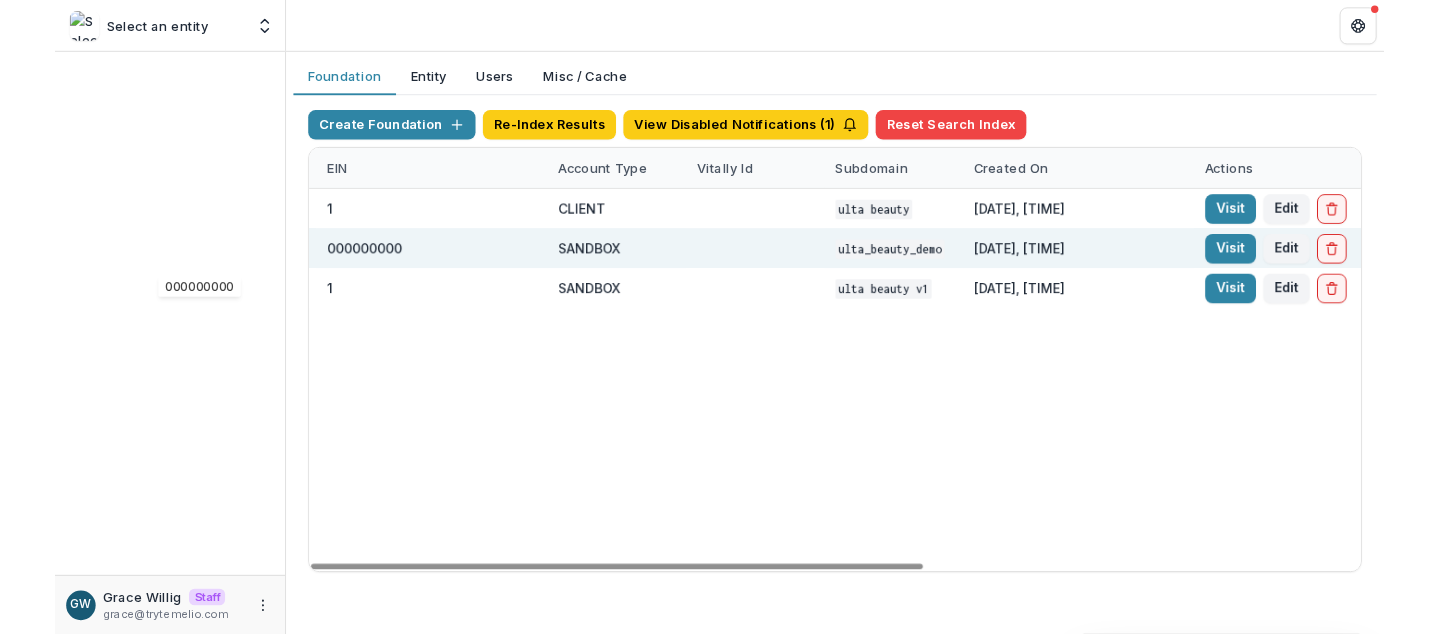 scroll, scrollTop: 0, scrollLeft: 812, axis: horizontal 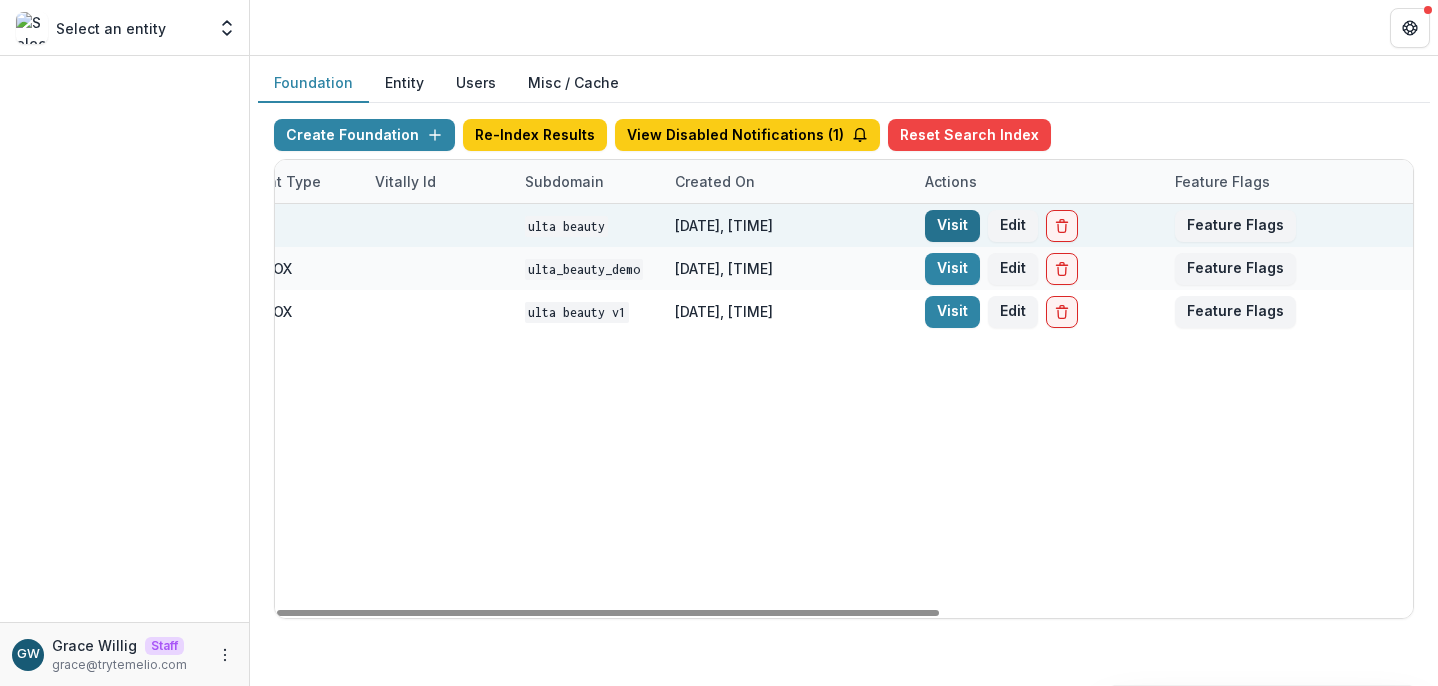 click on "Visit" at bounding box center (952, 226) 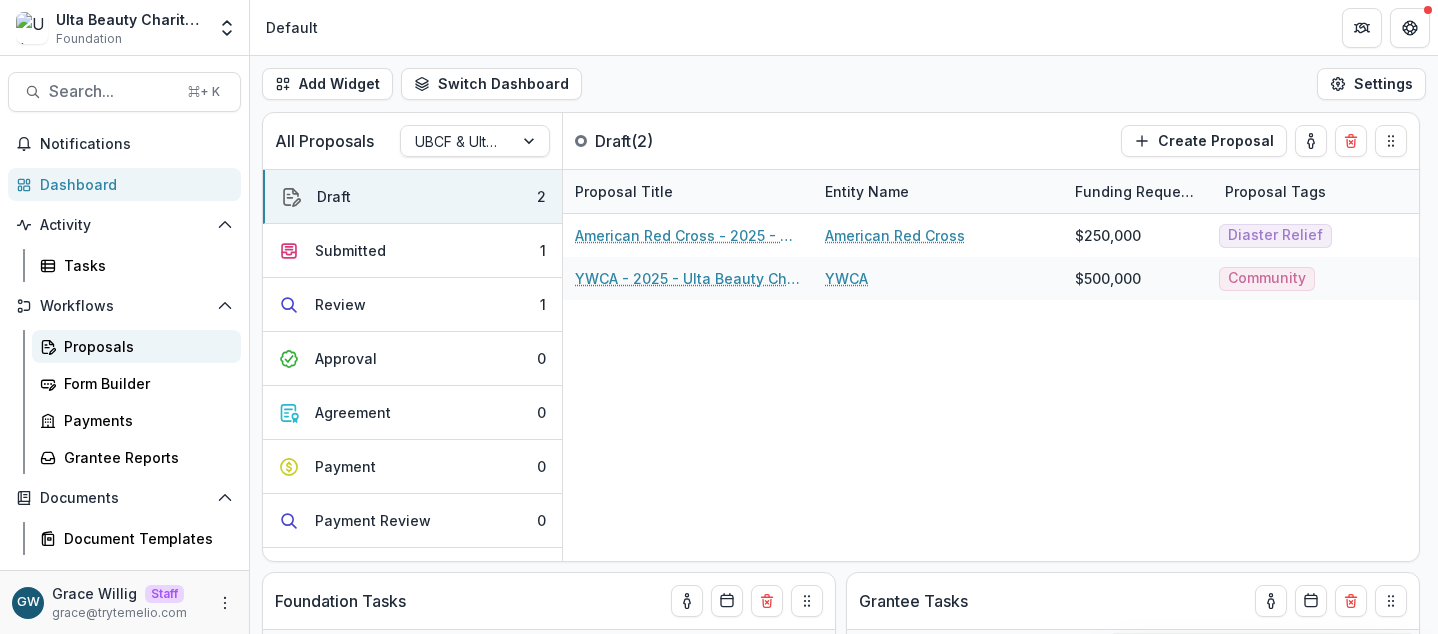 click on "Proposals" at bounding box center [144, 346] 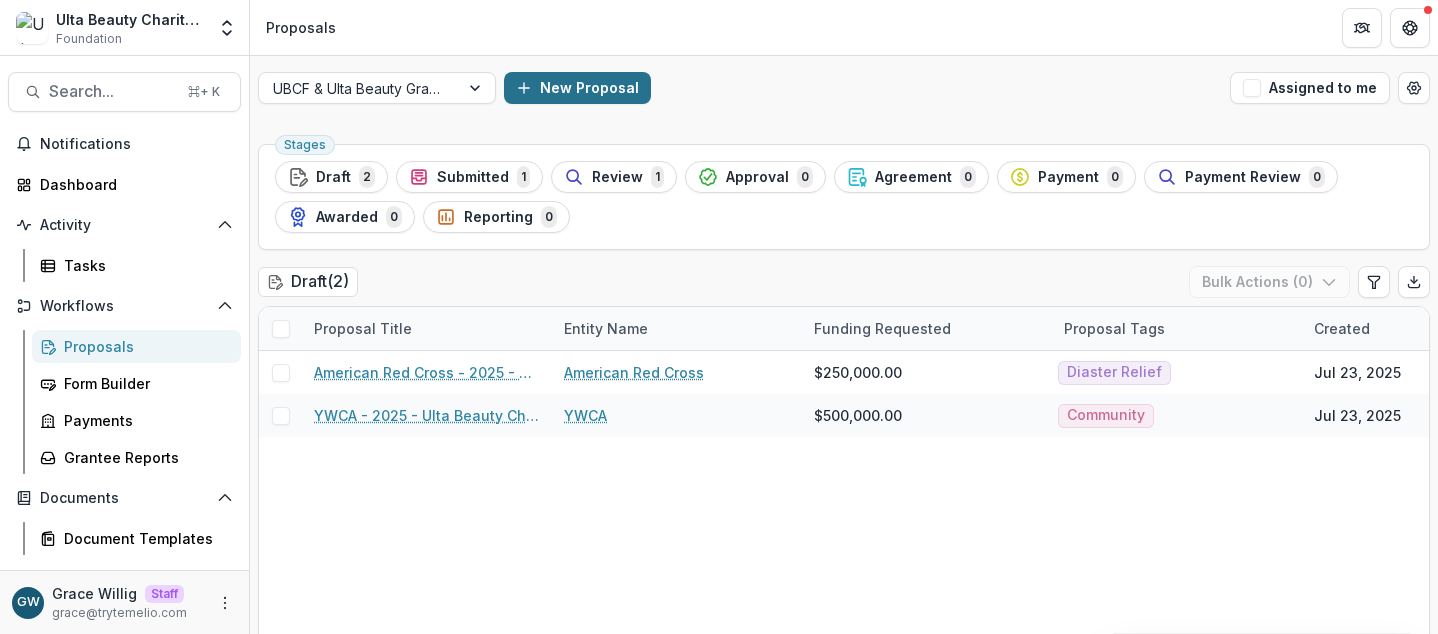 click on "New Proposal" at bounding box center [577, 88] 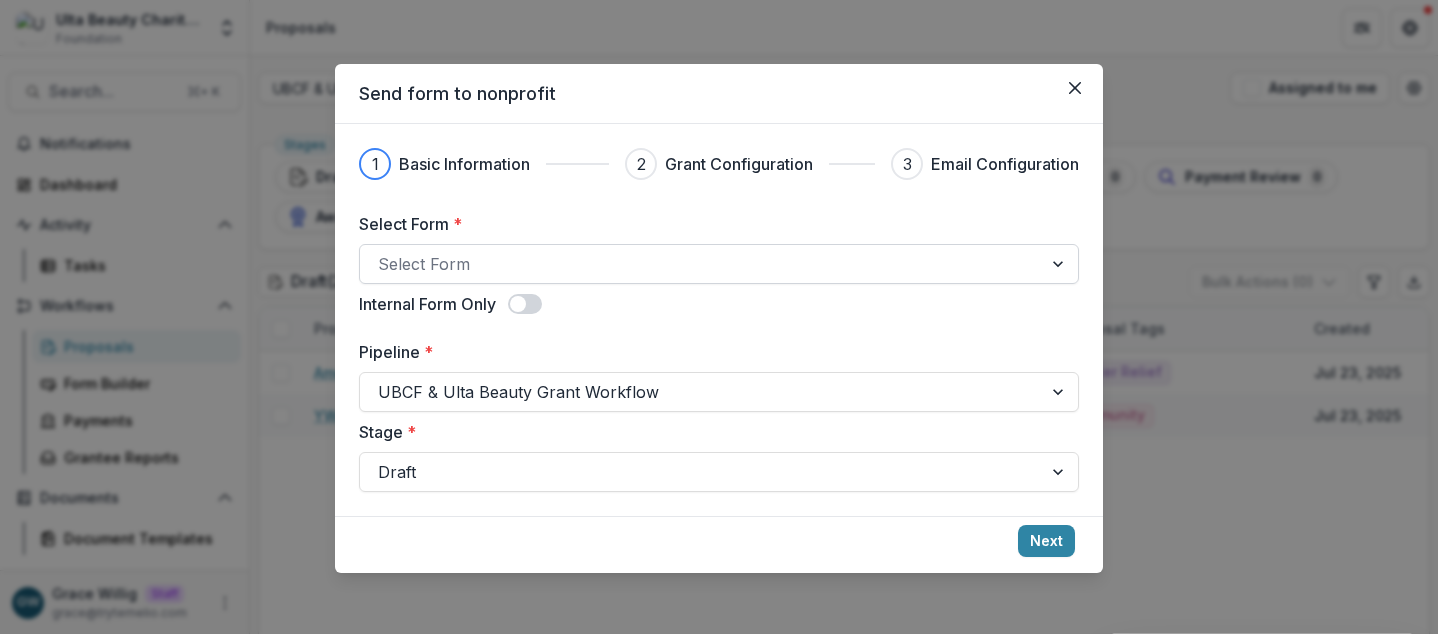 click at bounding box center [701, 264] 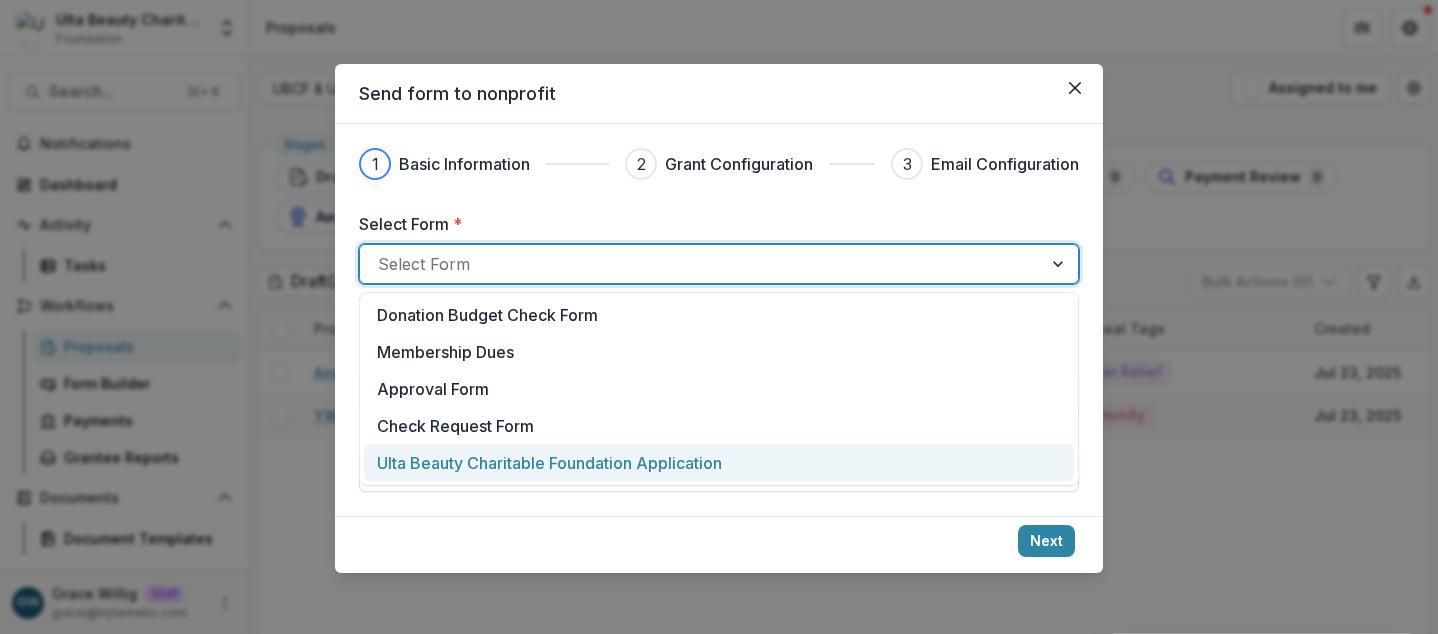 click on "Ulta Beauty Charitable Foundation Application" at bounding box center (549, 463) 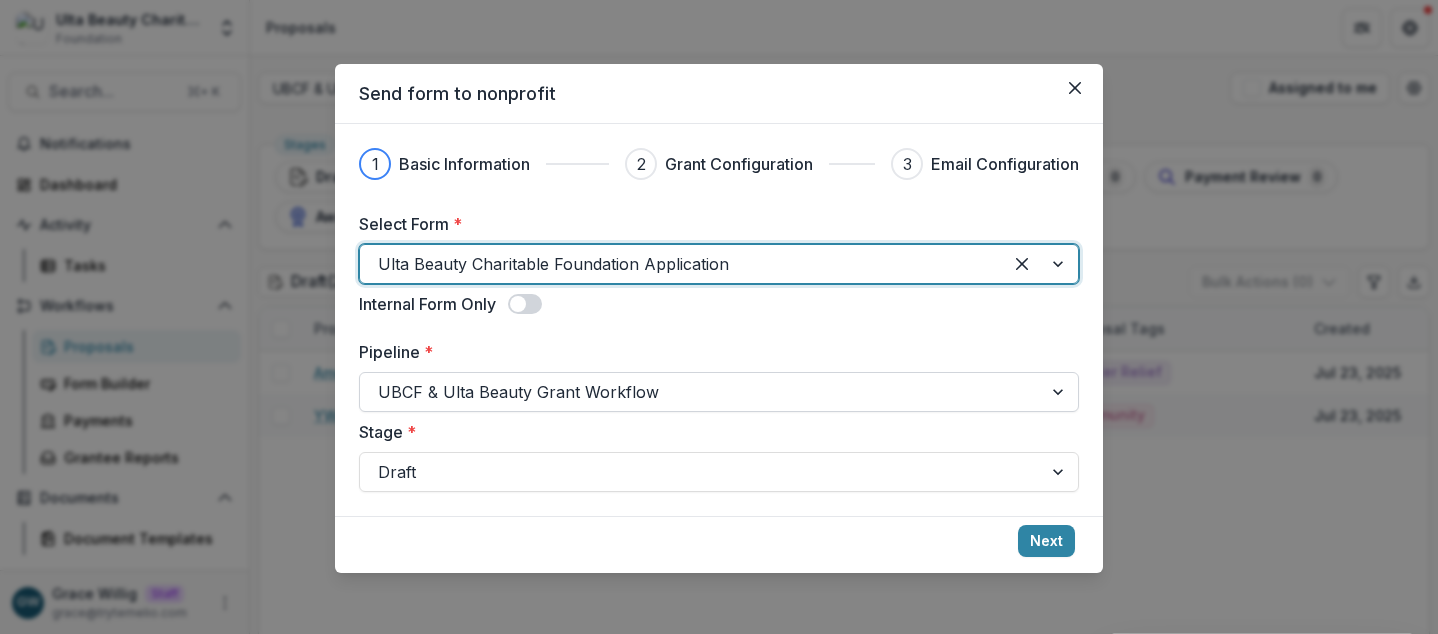 click at bounding box center (701, 392) 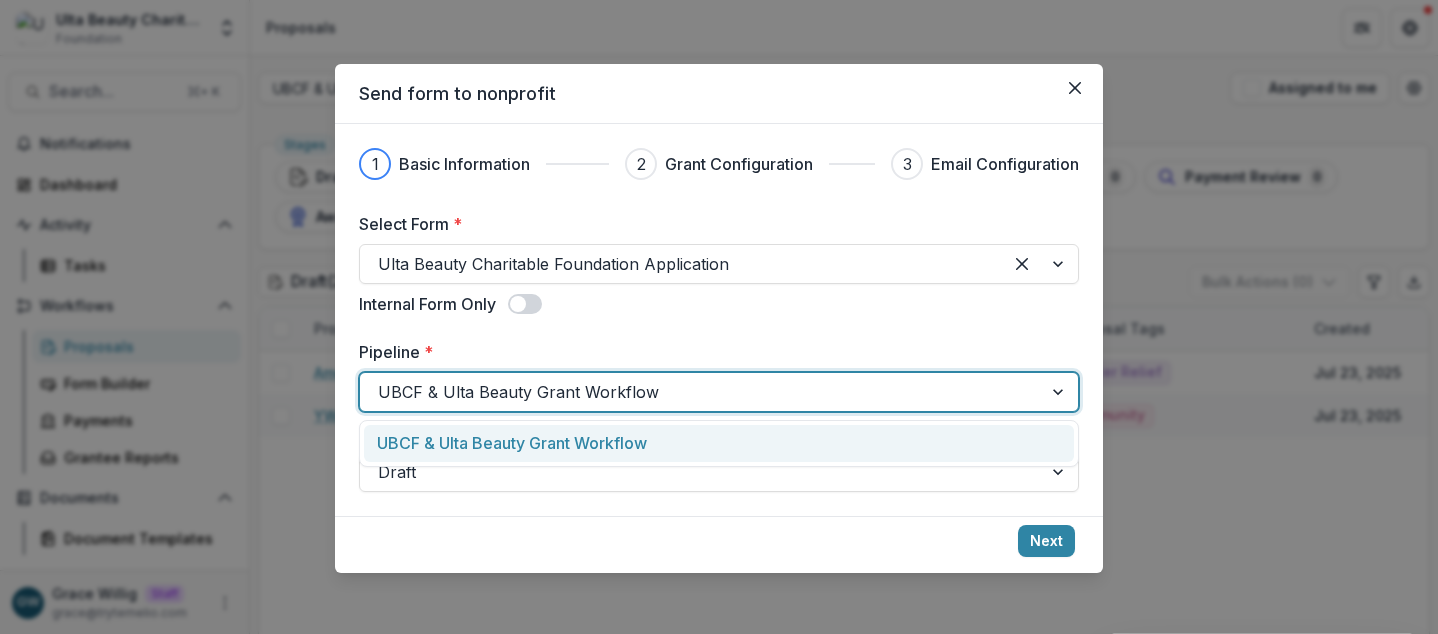 click on "Pipeline *" at bounding box center [713, 352] 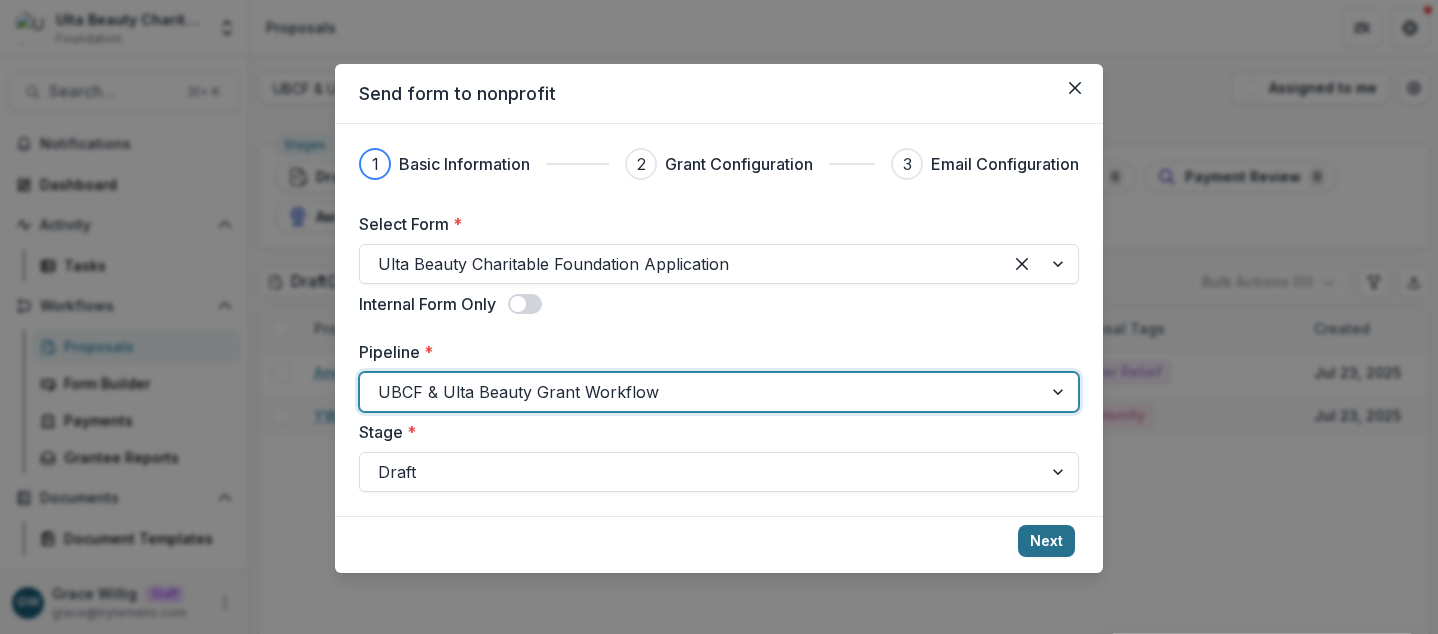 click on "Next" at bounding box center [1046, 541] 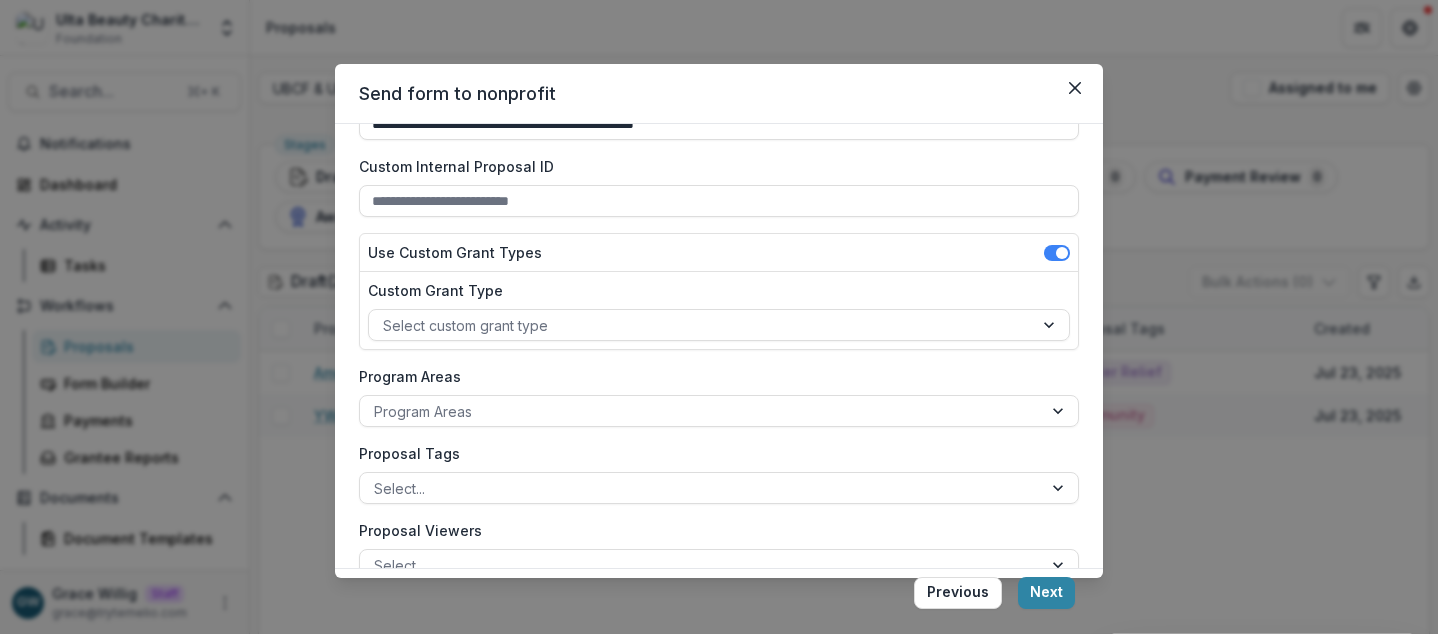 scroll, scrollTop: 247, scrollLeft: 0, axis: vertical 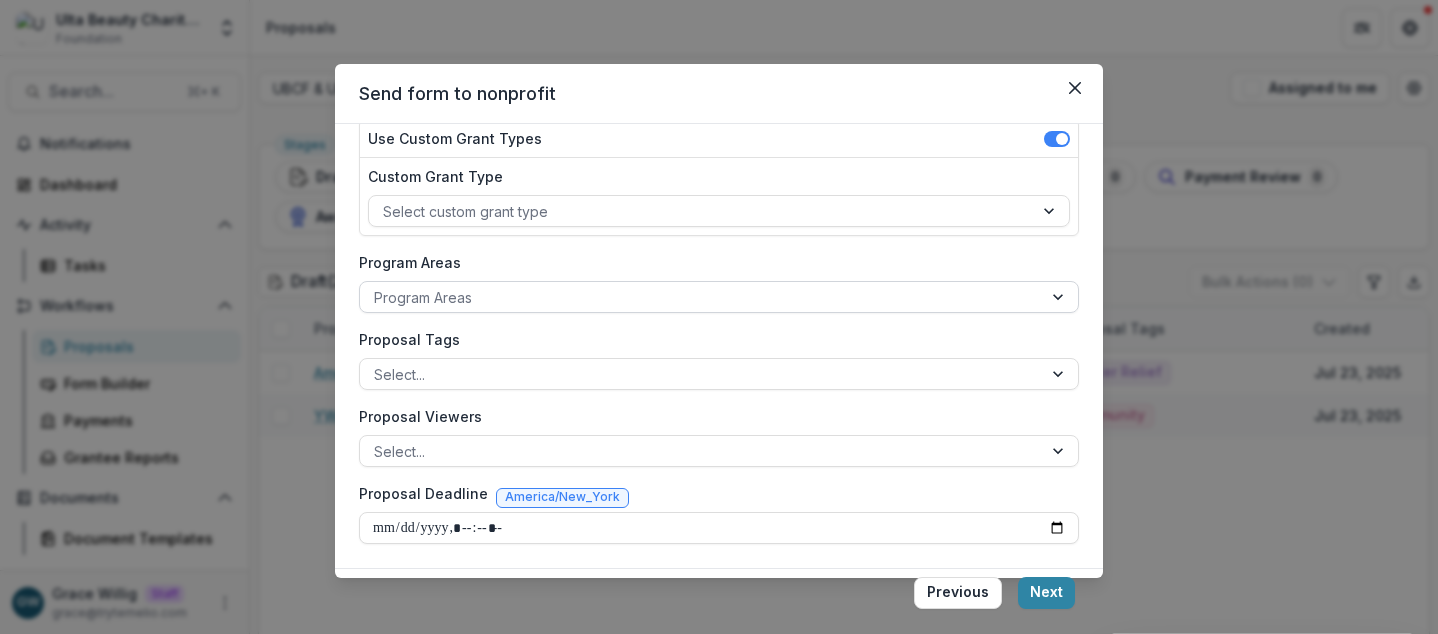 click at bounding box center (701, 297) 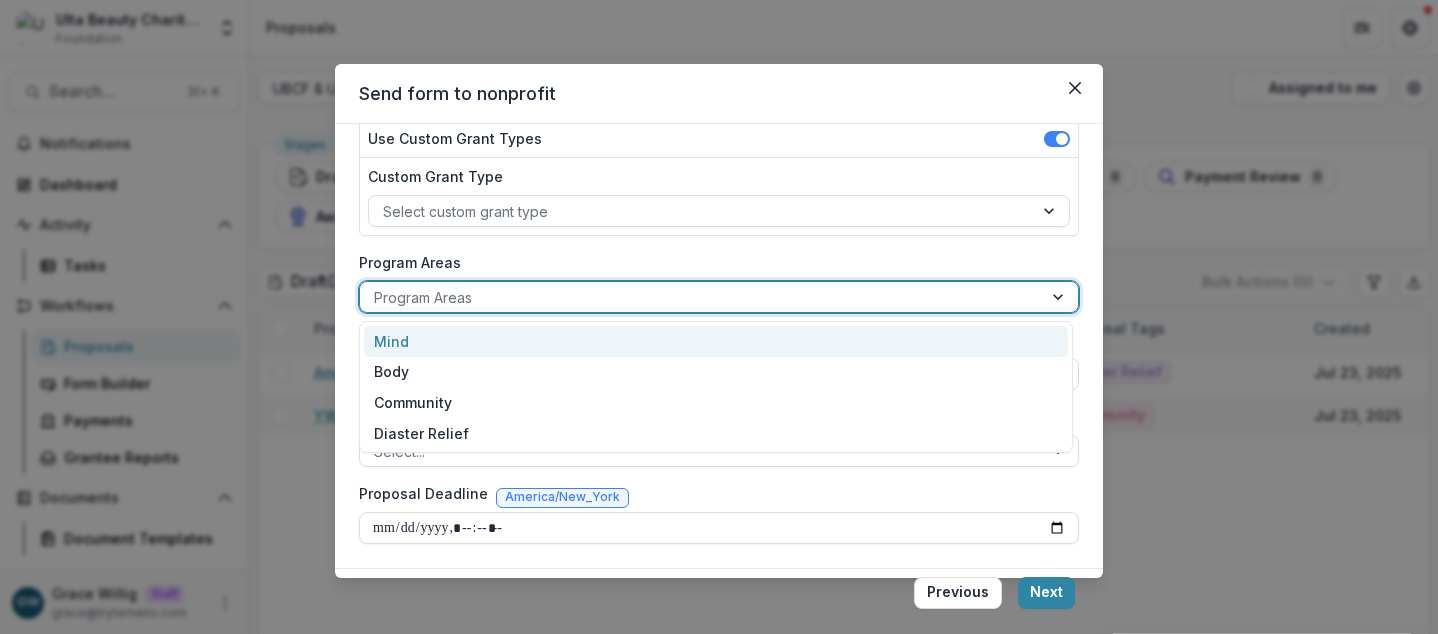 click on "Mind" at bounding box center [716, 341] 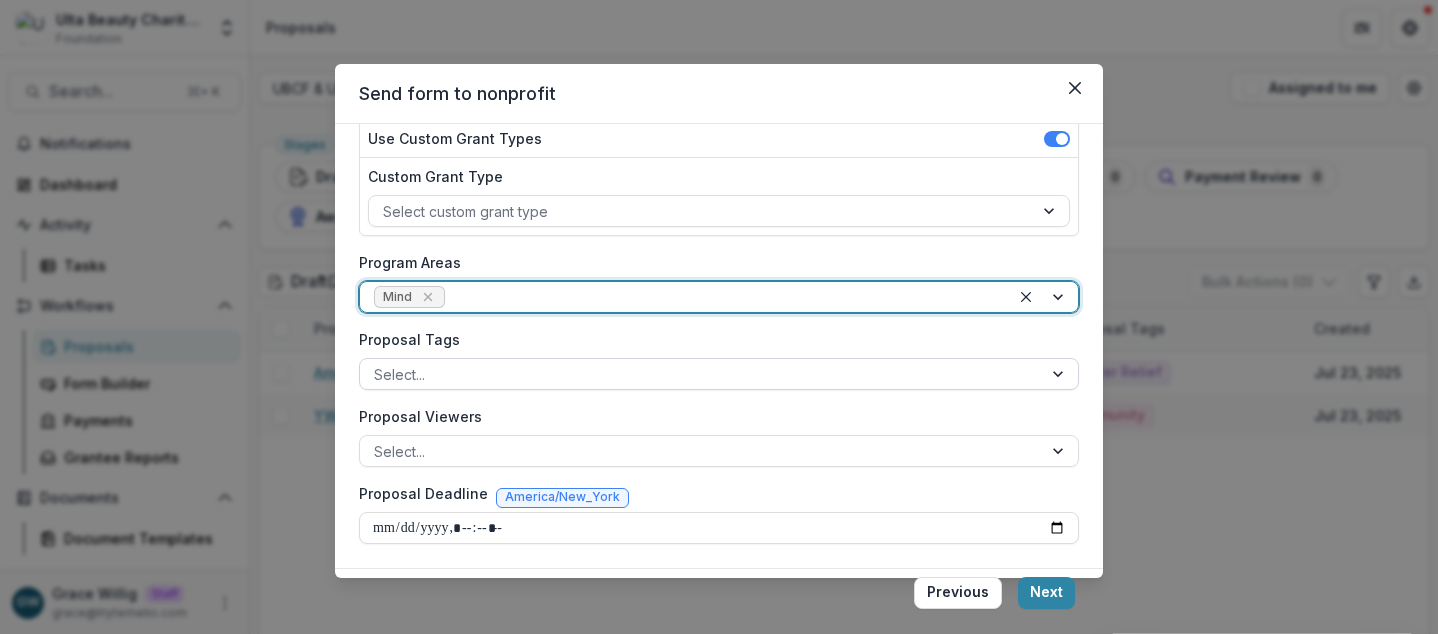 click on "Select..." at bounding box center [719, 374] 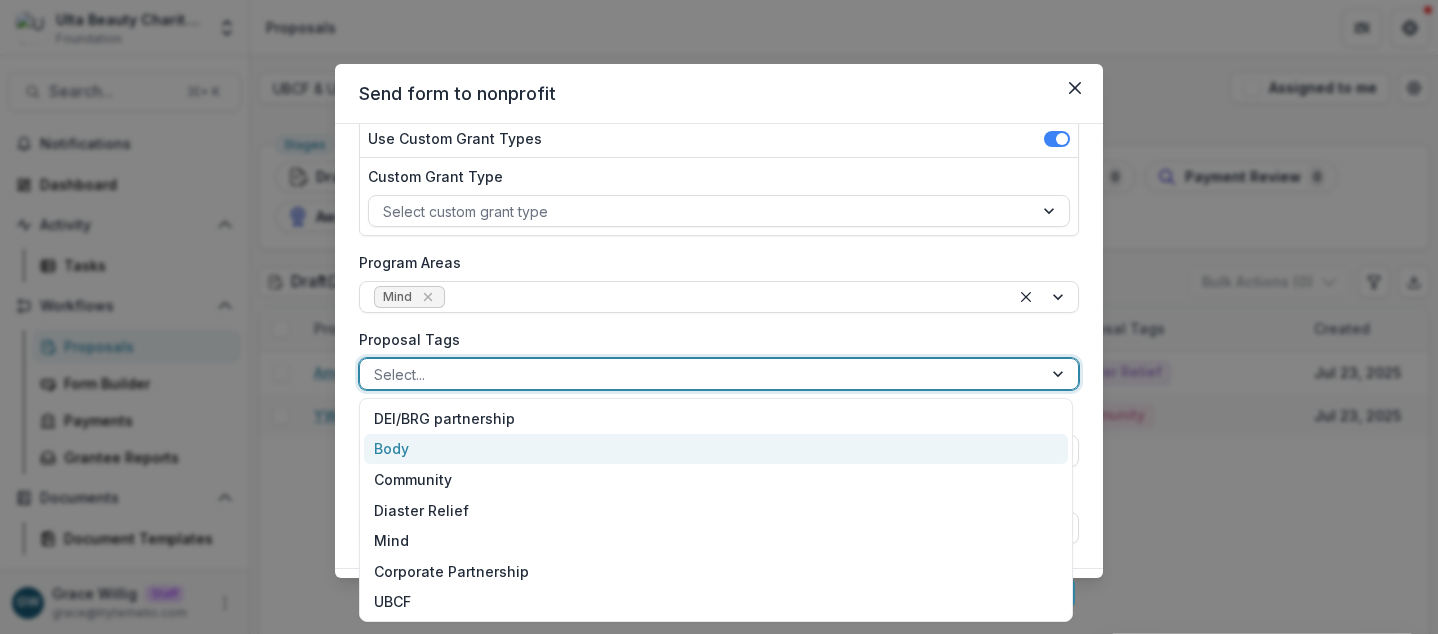 click on "Body" at bounding box center (716, 449) 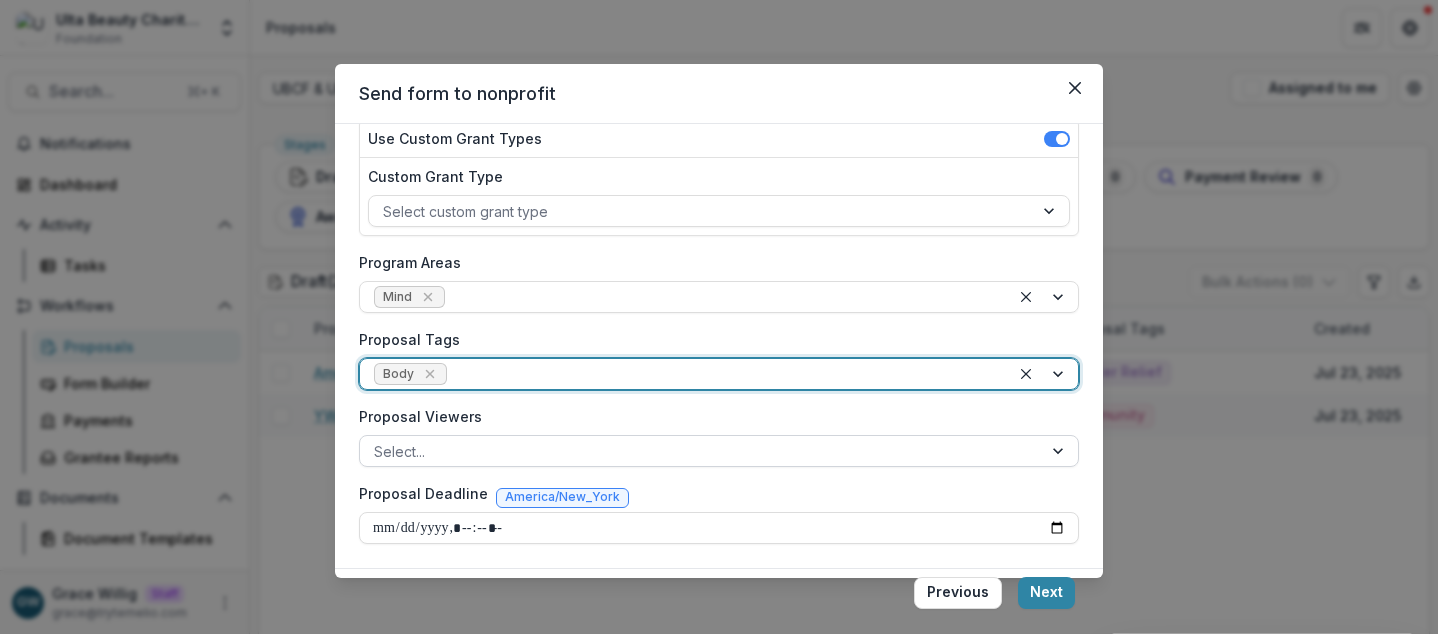 click at bounding box center [701, 451] 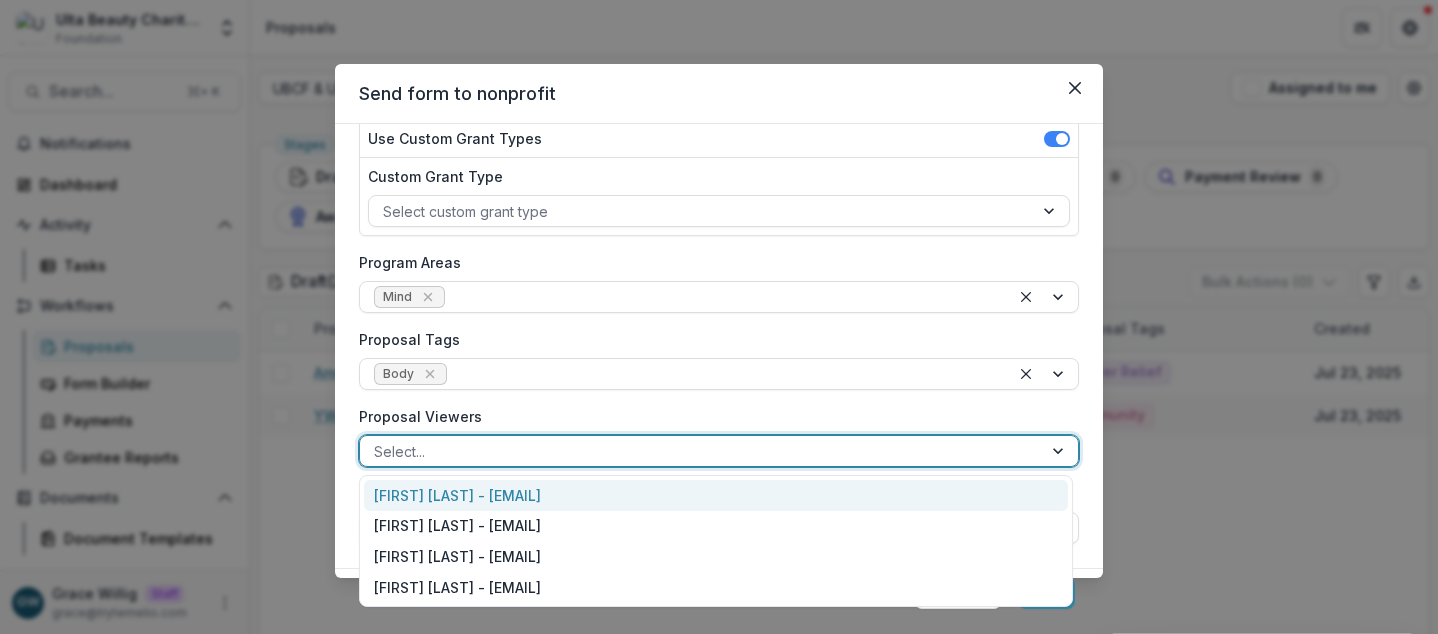 click on "Marisch Perera - mperera@ulta.com" at bounding box center (716, 495) 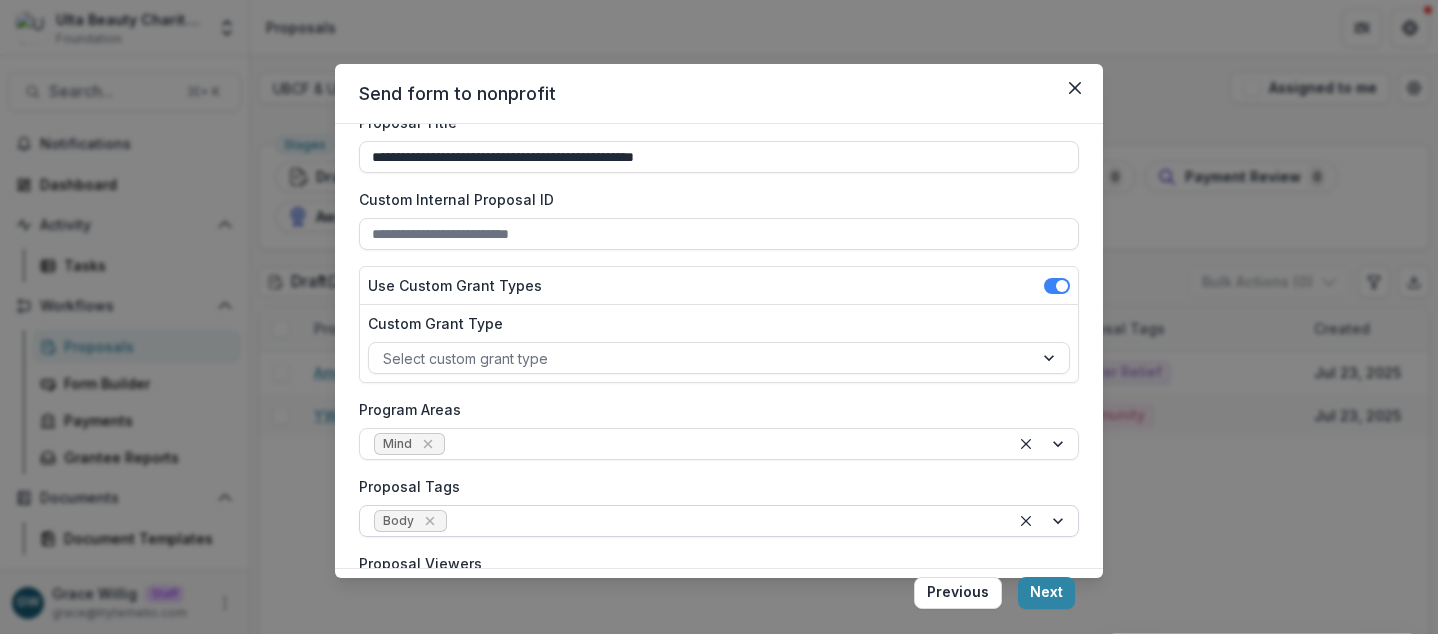 scroll, scrollTop: 71, scrollLeft: 0, axis: vertical 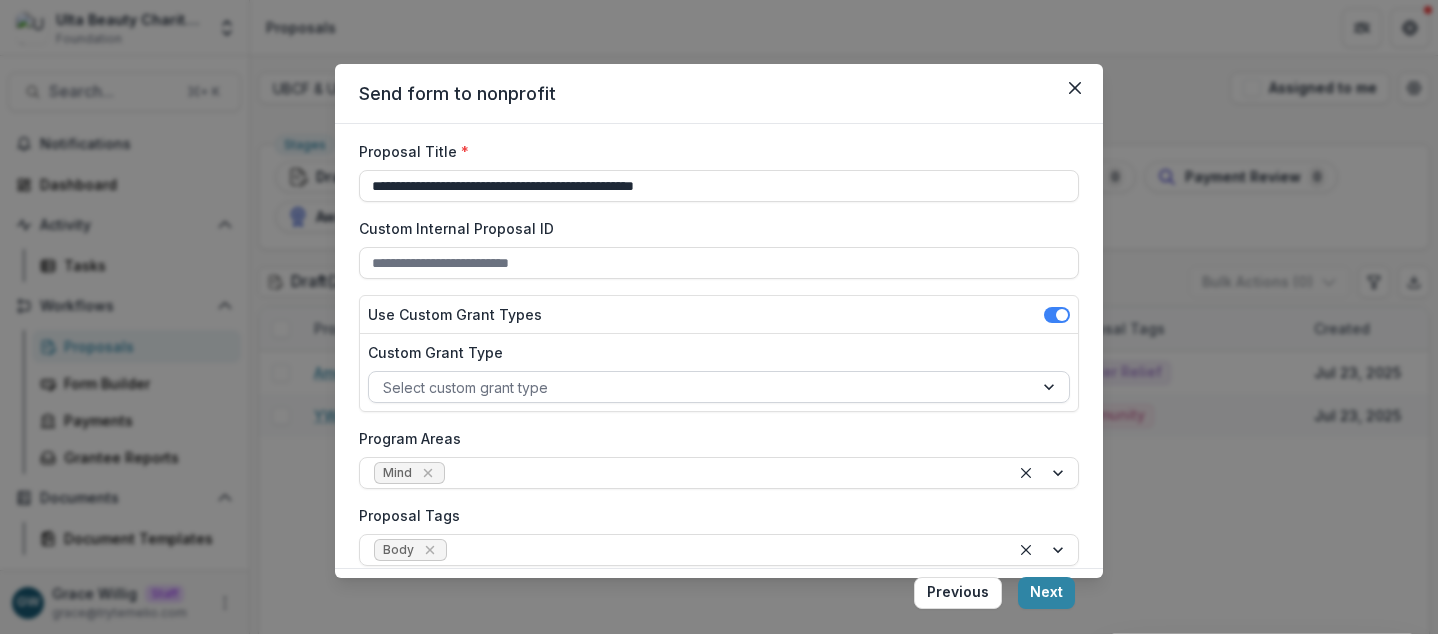 click at bounding box center [701, 387] 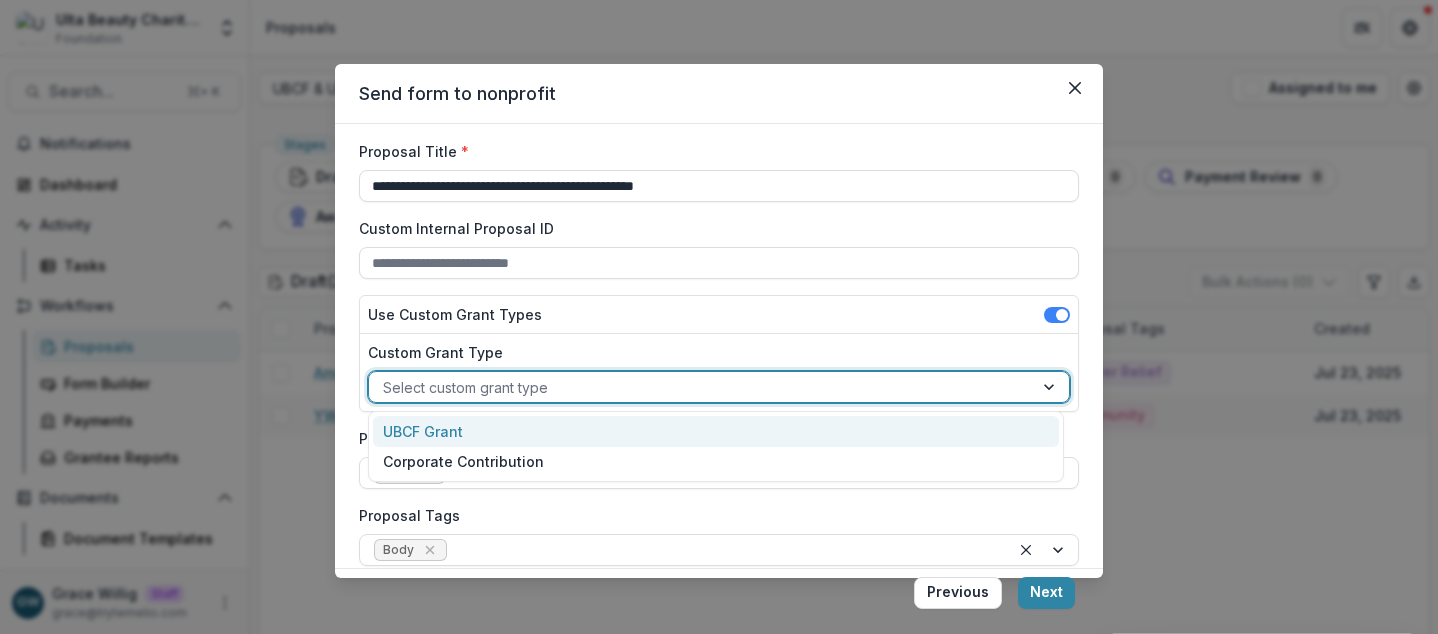 click on "UBCF Grant" at bounding box center (716, 431) 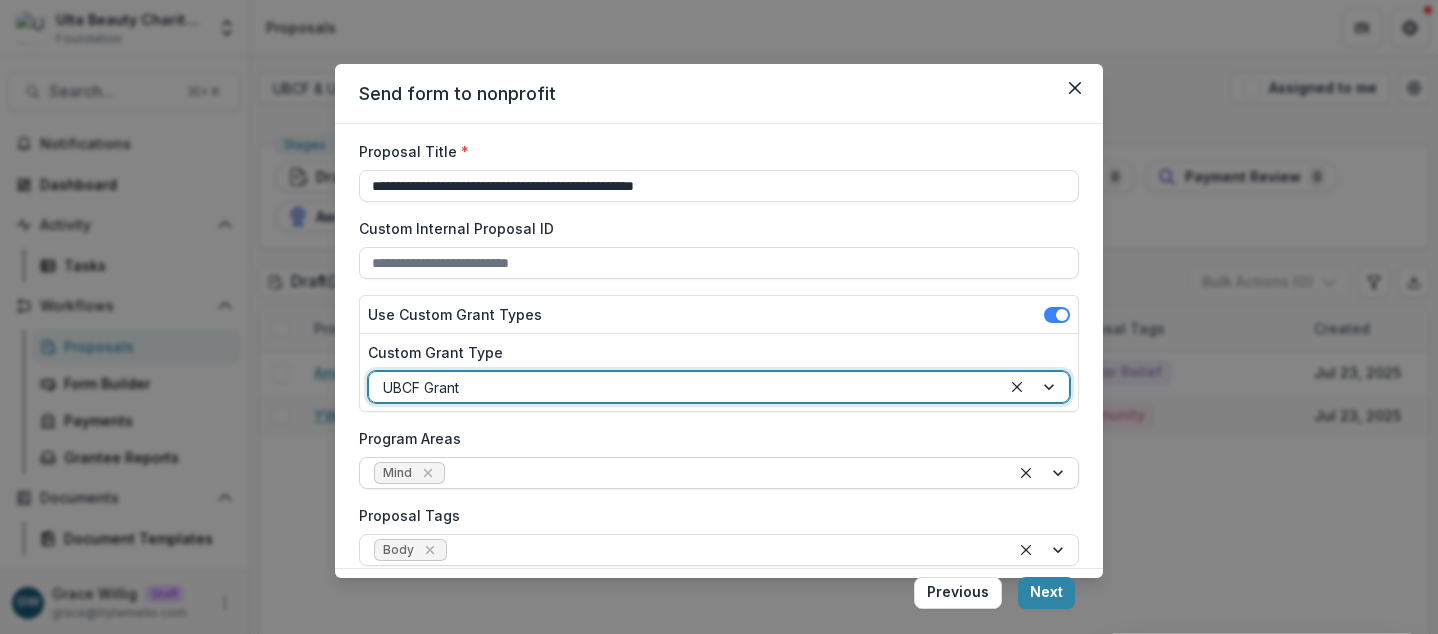 scroll, scrollTop: 247, scrollLeft: 0, axis: vertical 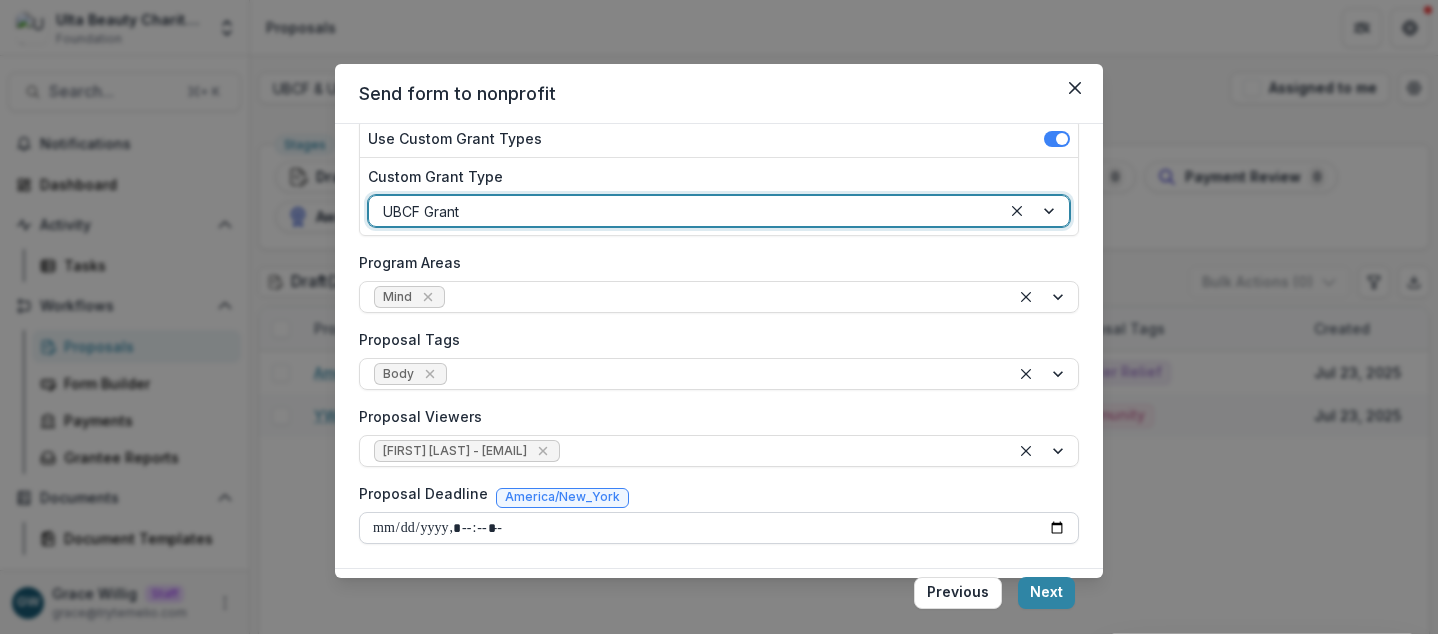 click on "Proposal Deadline" at bounding box center (719, 528) 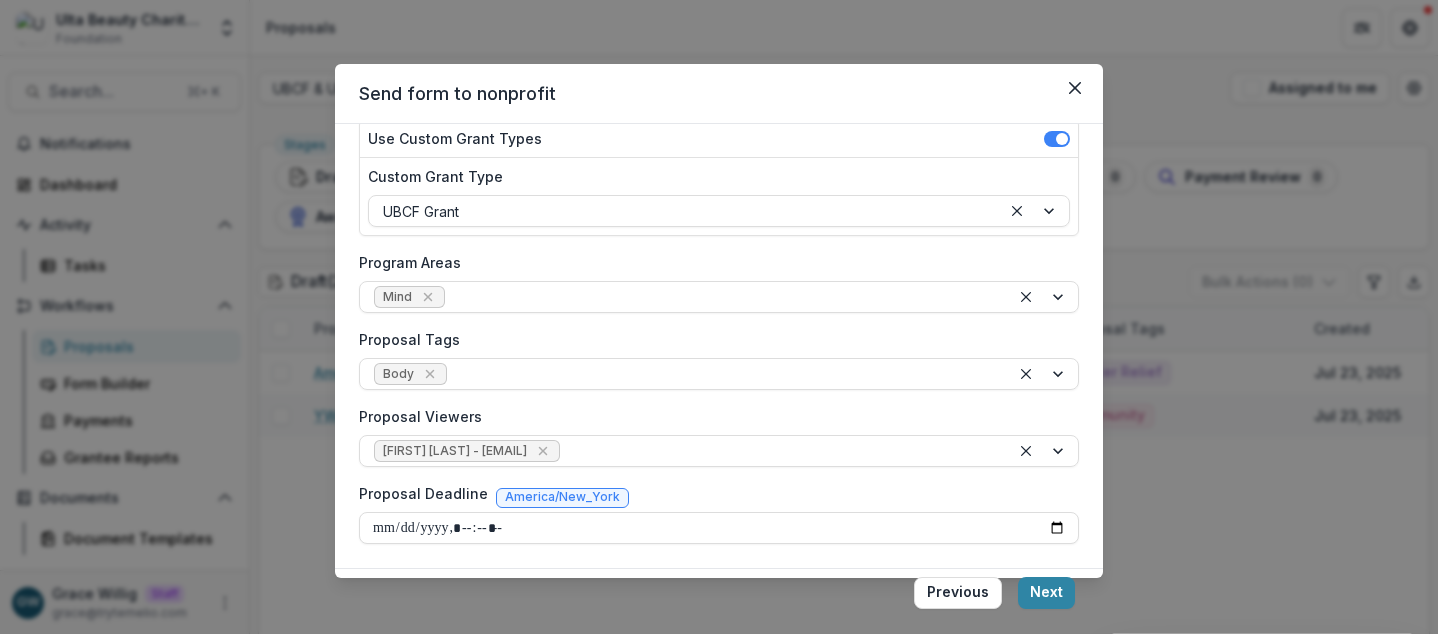 click on "Proposal Viewers" at bounding box center [713, 416] 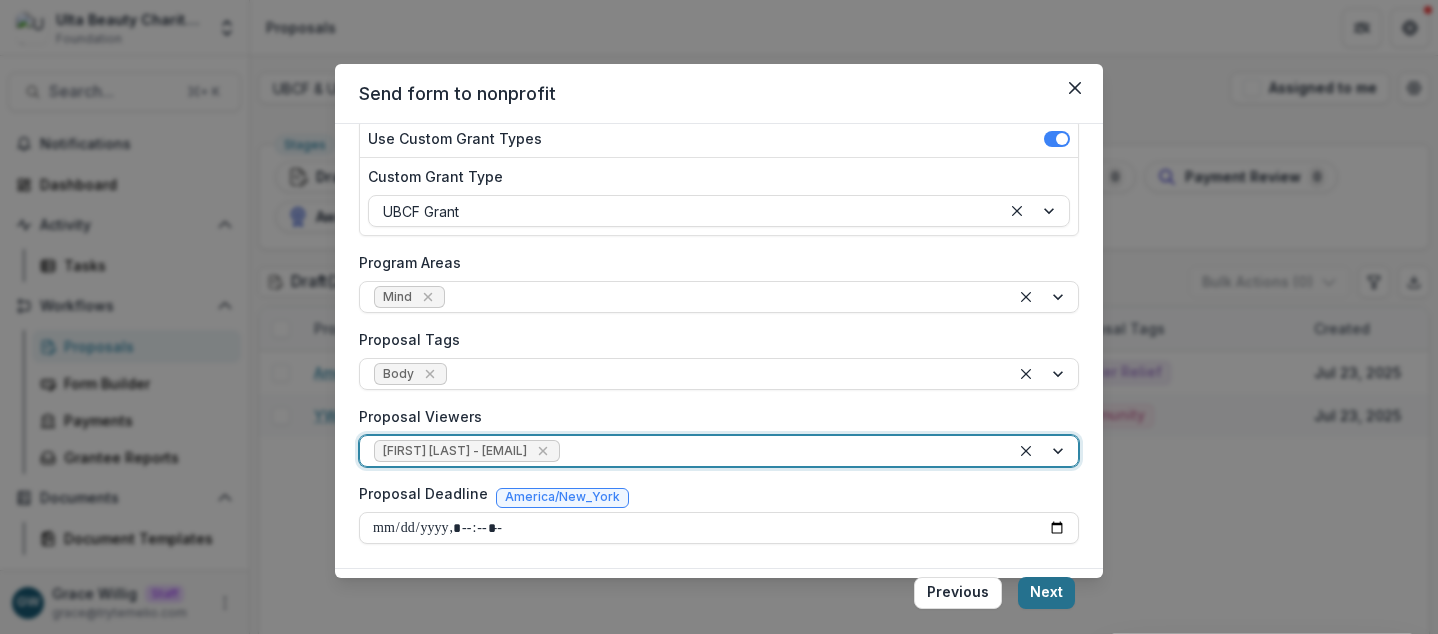 click on "Next" at bounding box center [1046, 593] 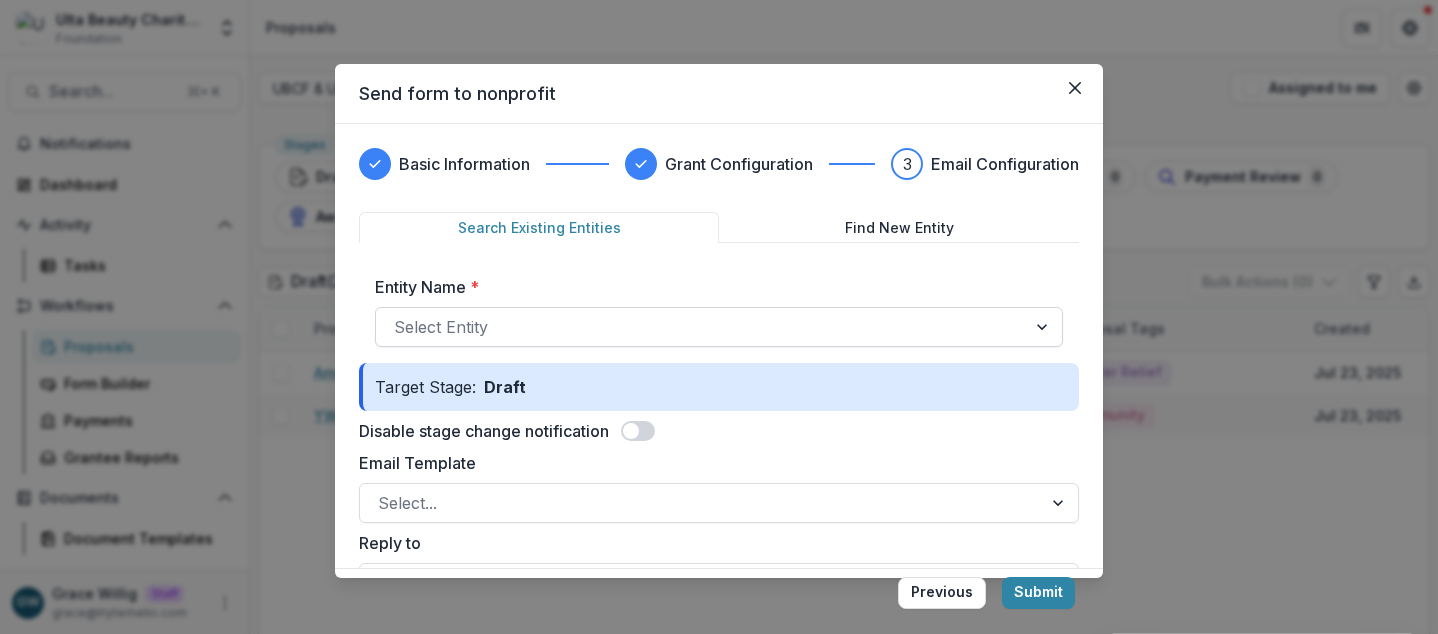 click at bounding box center [701, 327] 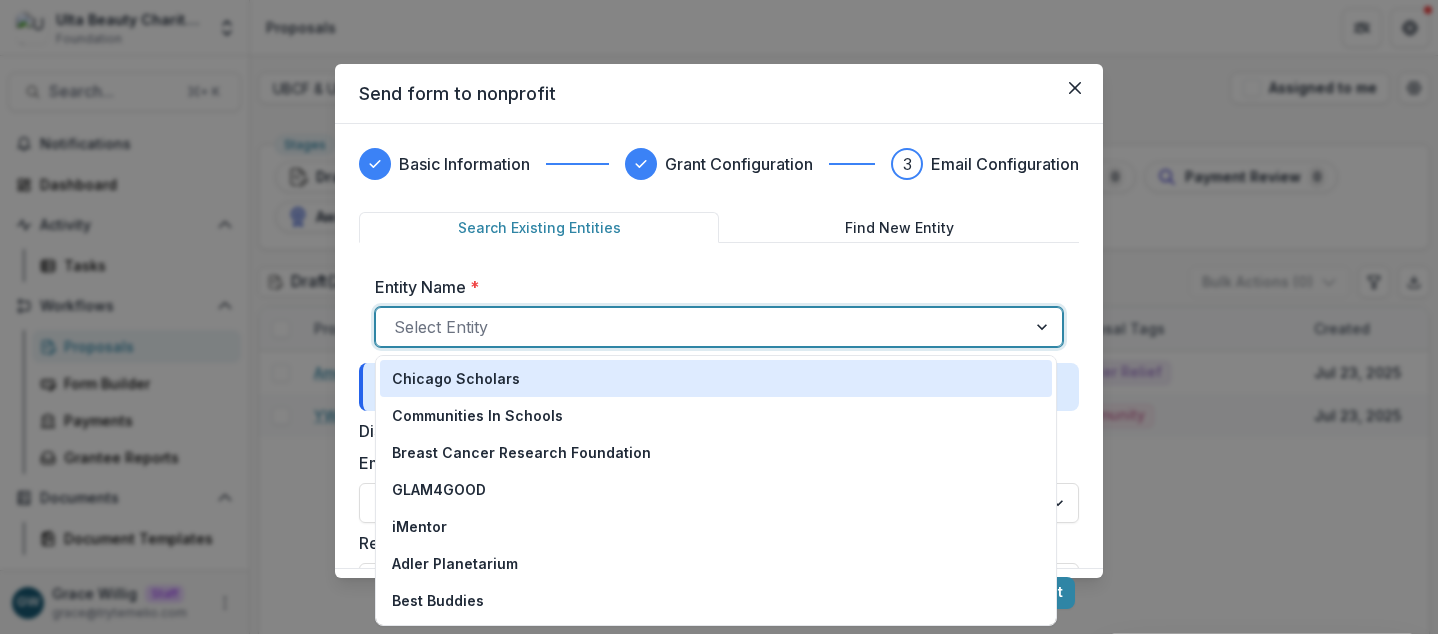 click on "Chicago Scholars" at bounding box center [716, 378] 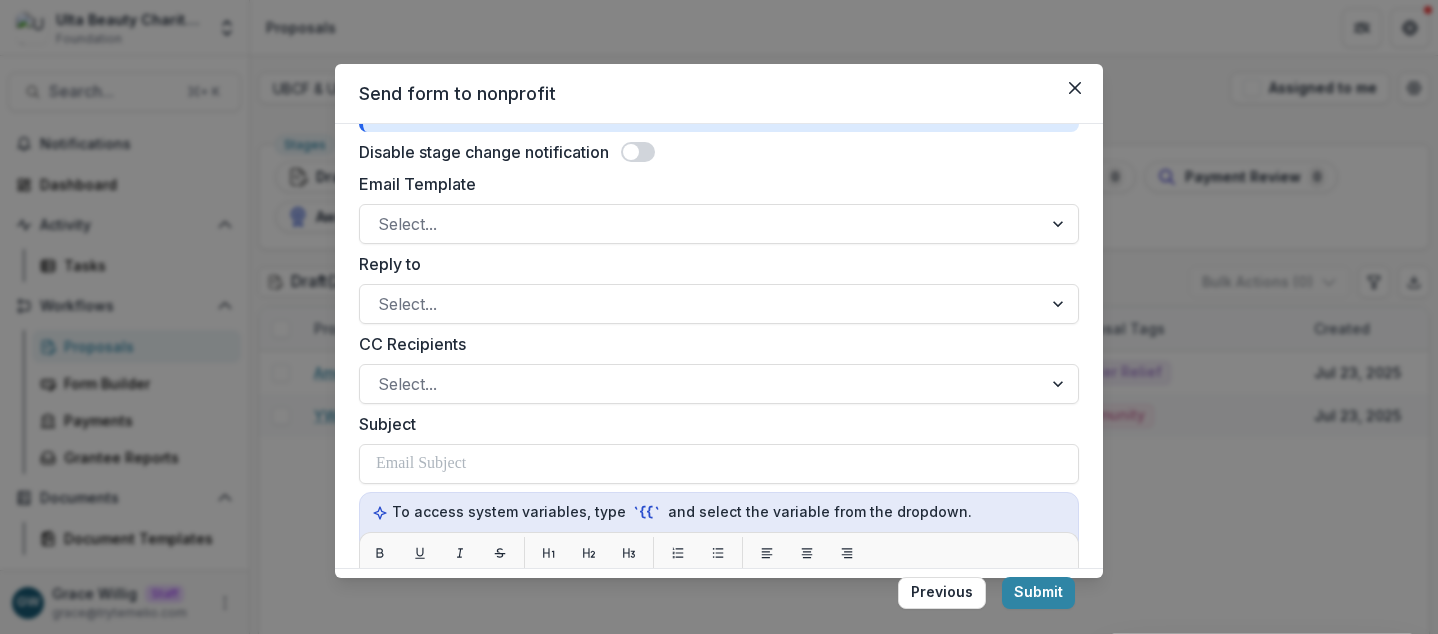scroll, scrollTop: 338, scrollLeft: 0, axis: vertical 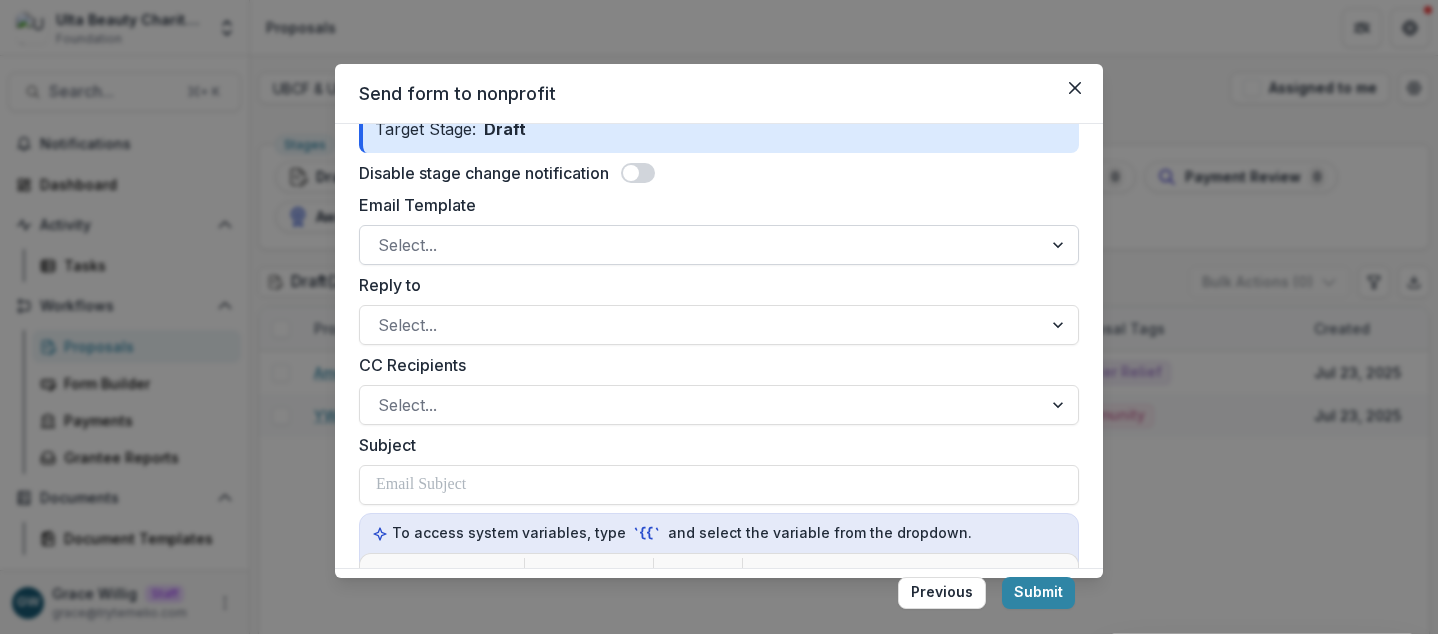 click at bounding box center [701, 245] 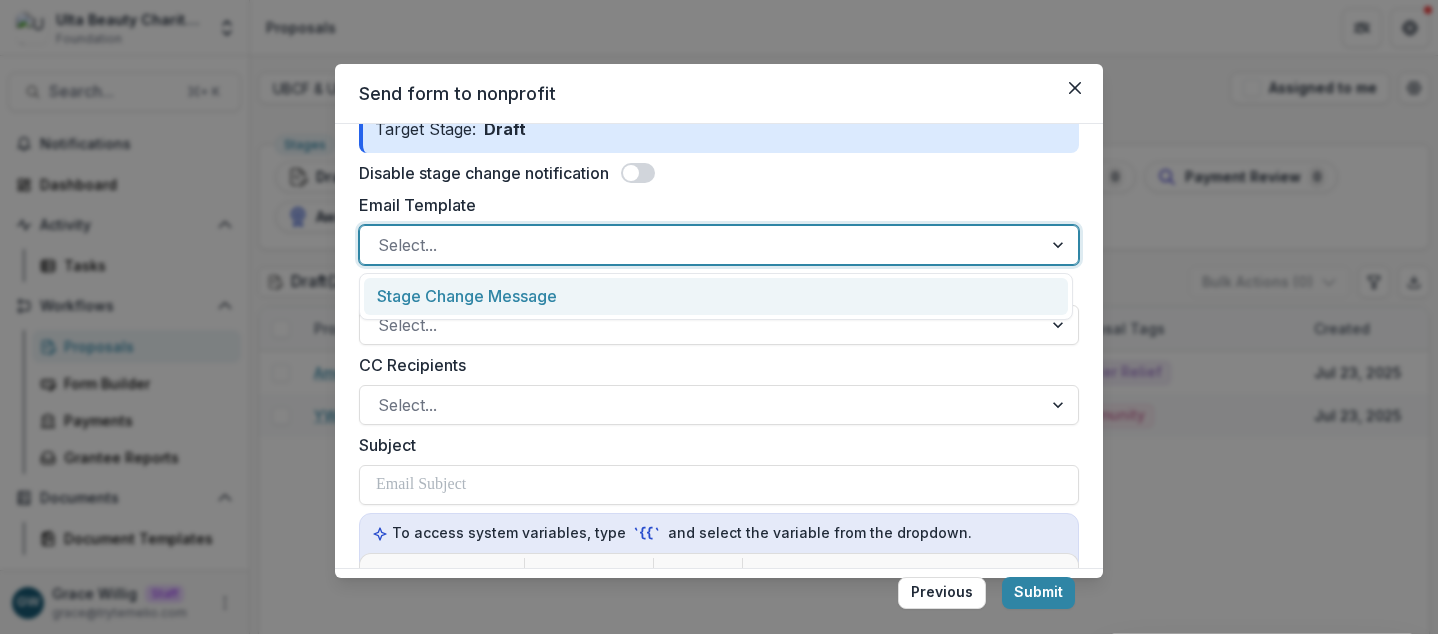 click on "Stage Change Message" at bounding box center [716, 296] 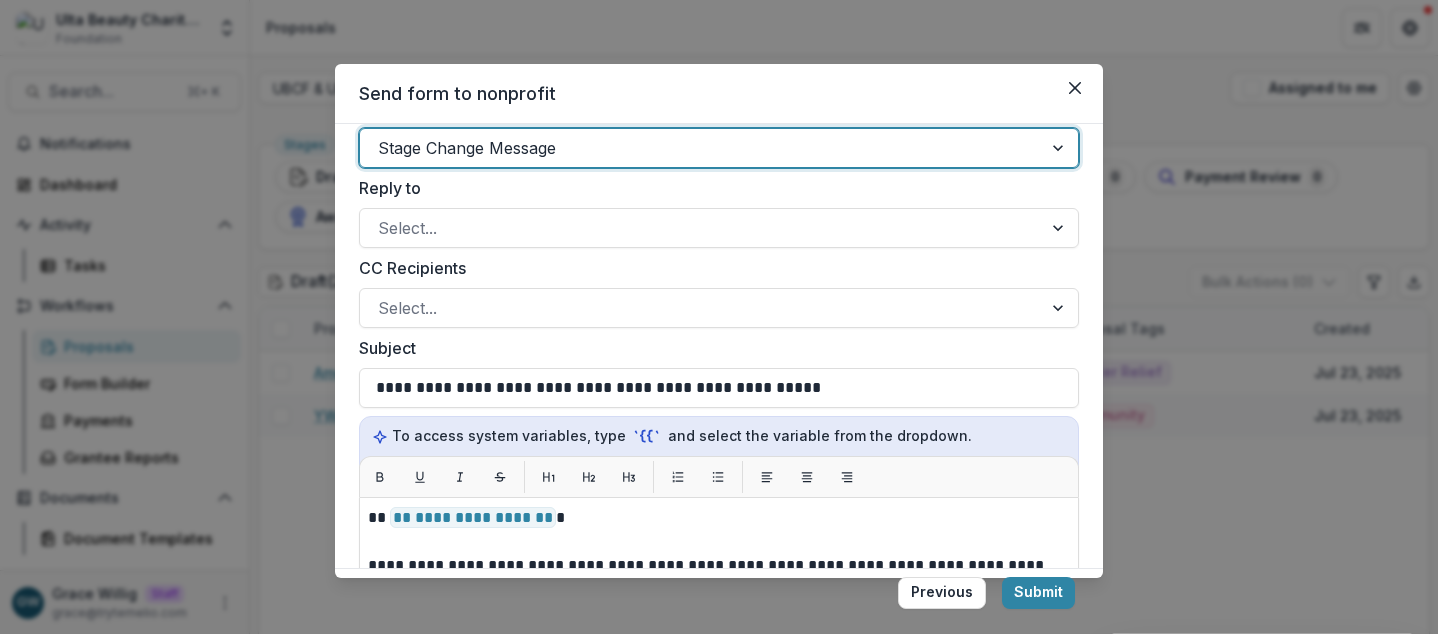 scroll, scrollTop: 455, scrollLeft: 0, axis: vertical 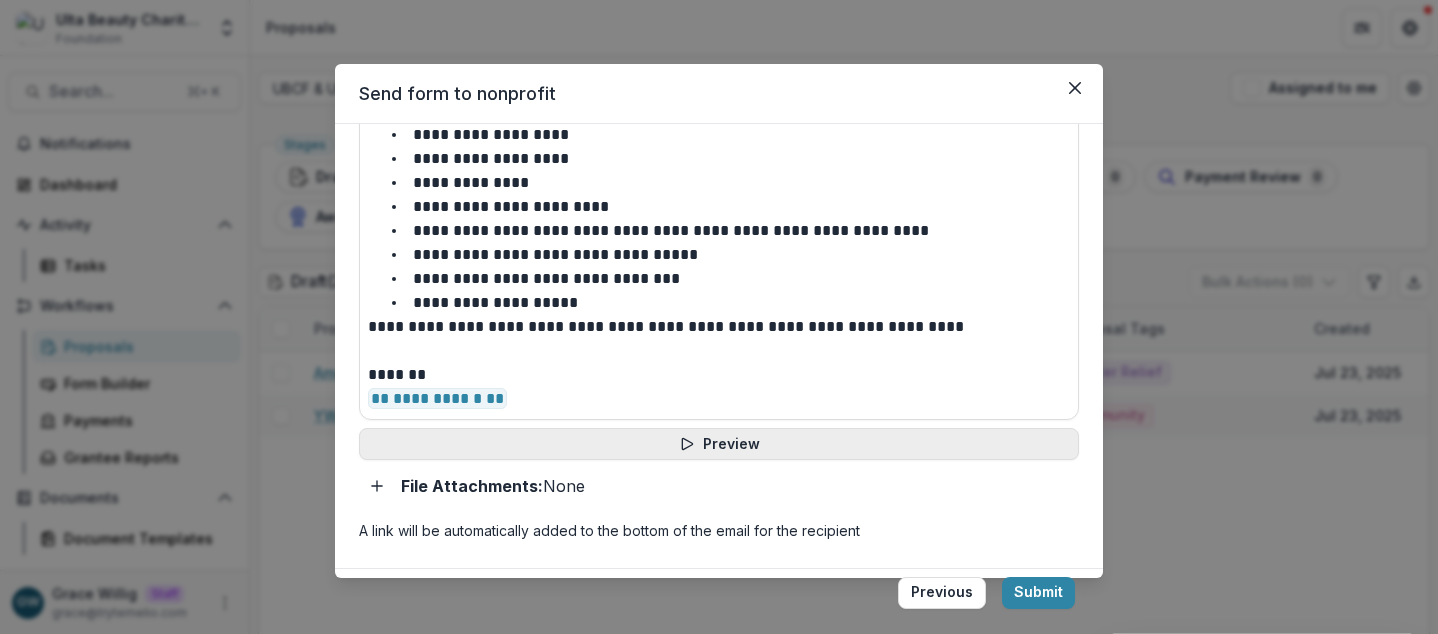 click on "Preview" at bounding box center [719, 444] 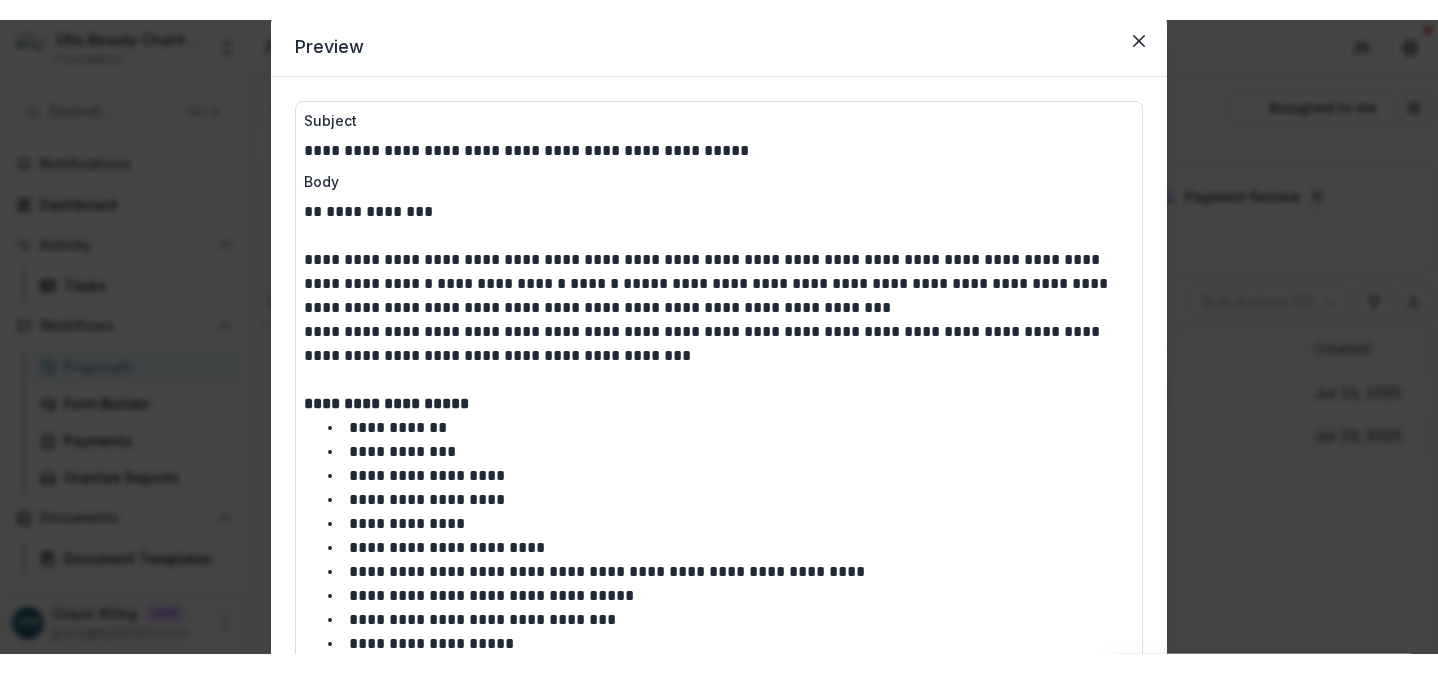 scroll, scrollTop: 68, scrollLeft: 0, axis: vertical 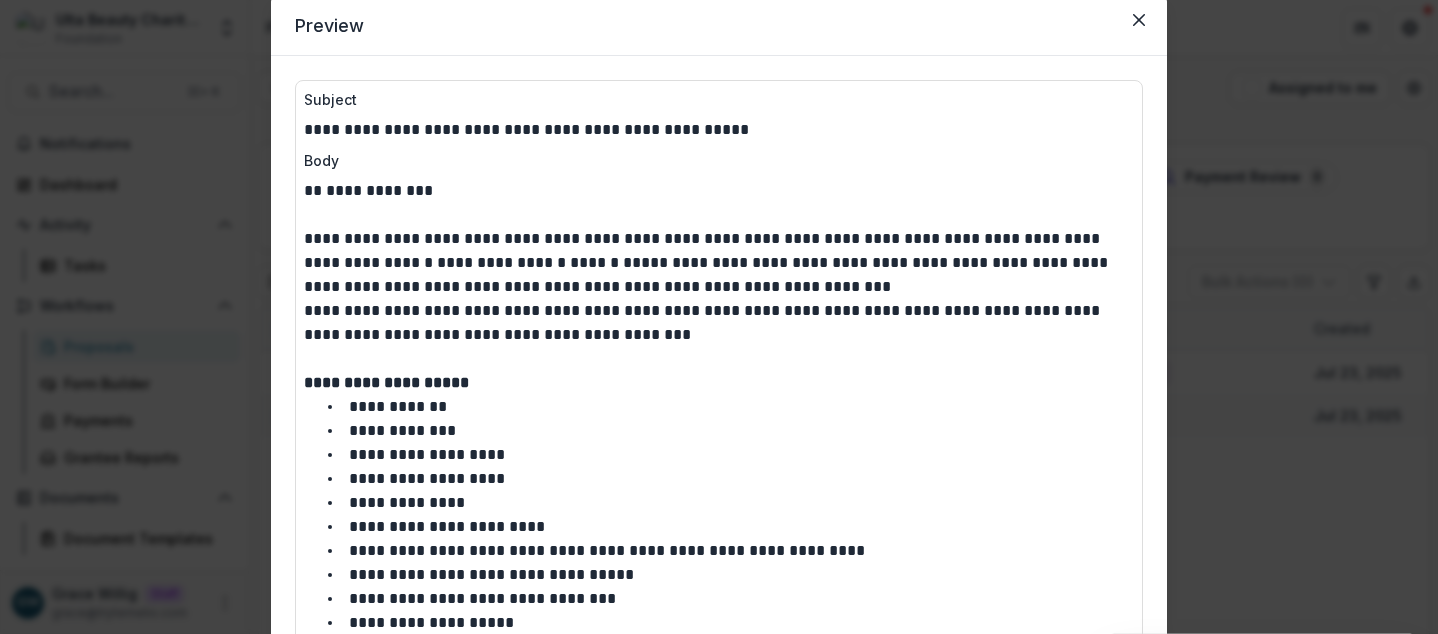 click on "**********" at bounding box center [719, 317] 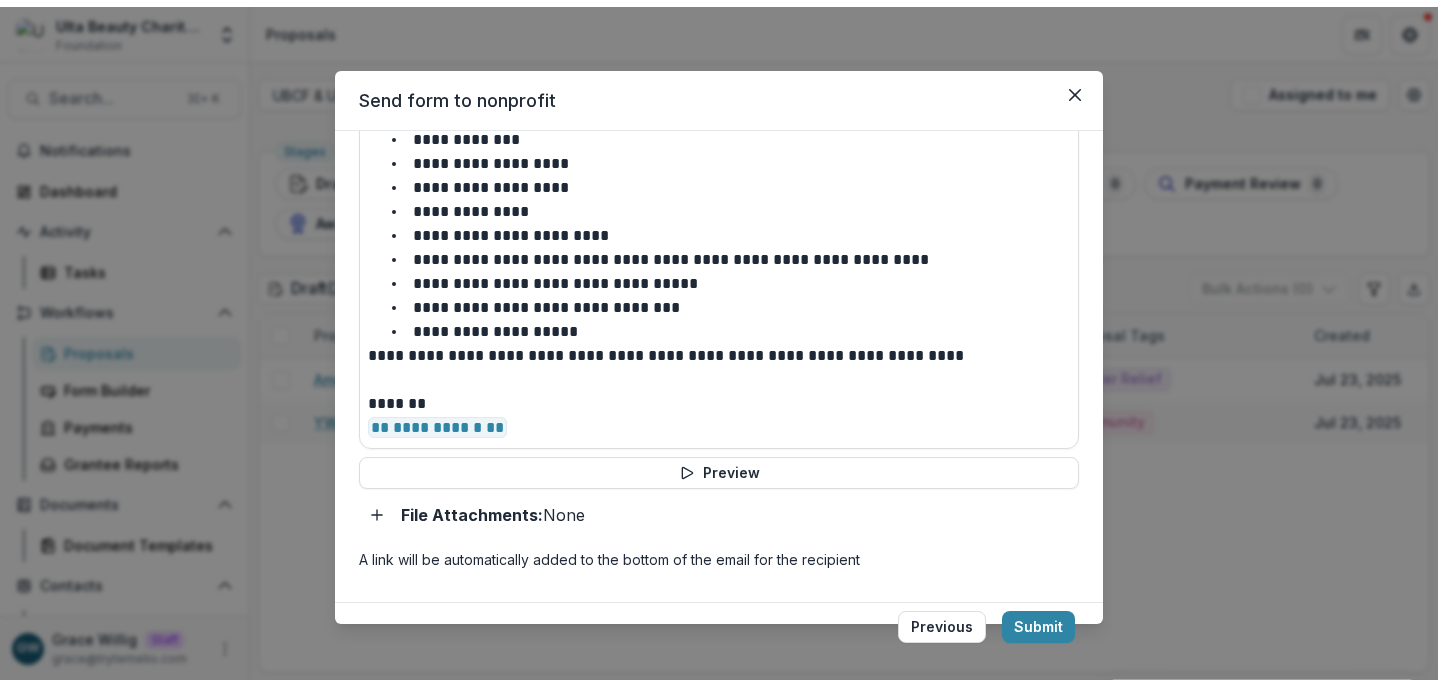scroll, scrollTop: 980, scrollLeft: 0, axis: vertical 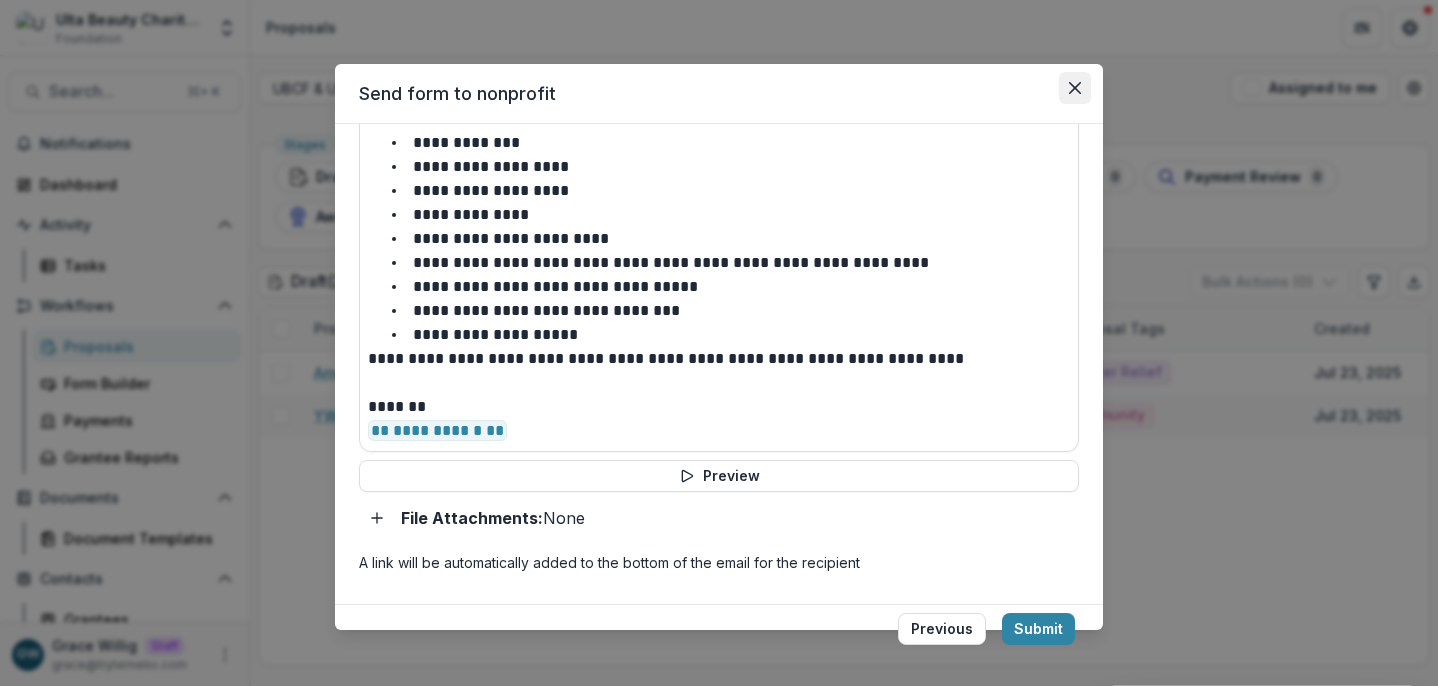 click at bounding box center [1075, 88] 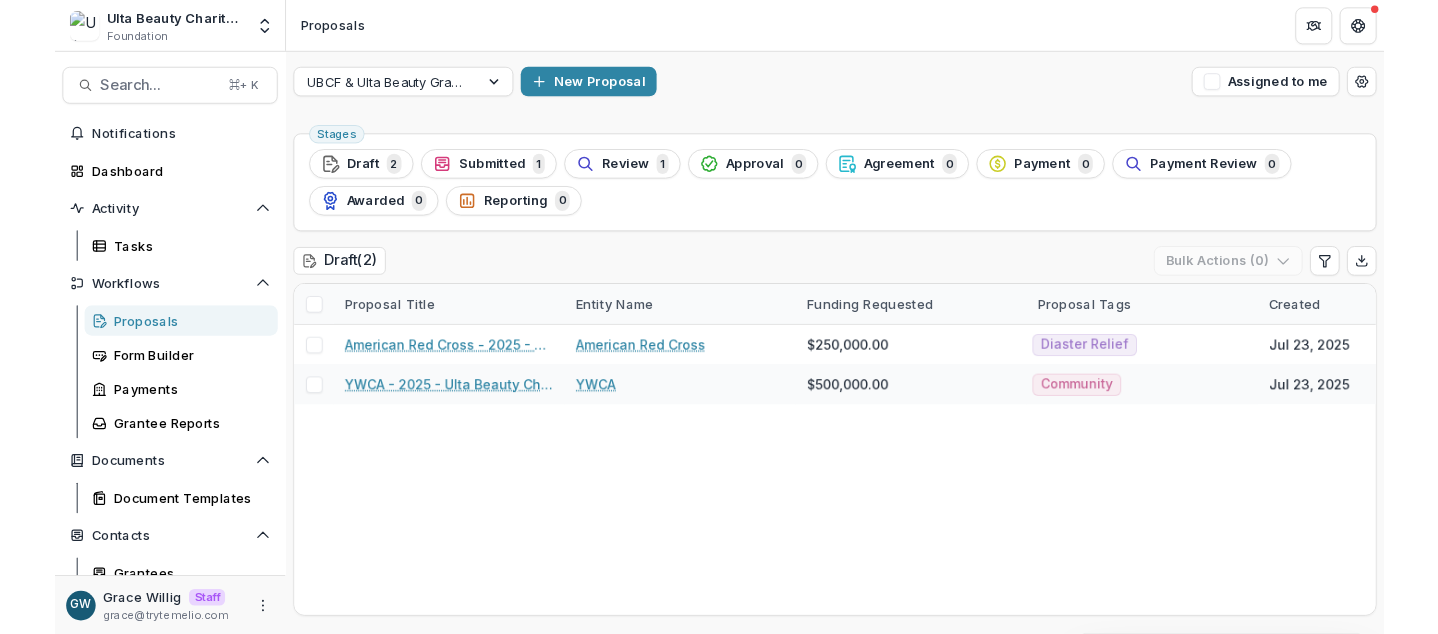 scroll, scrollTop: 0, scrollLeft: 0, axis: both 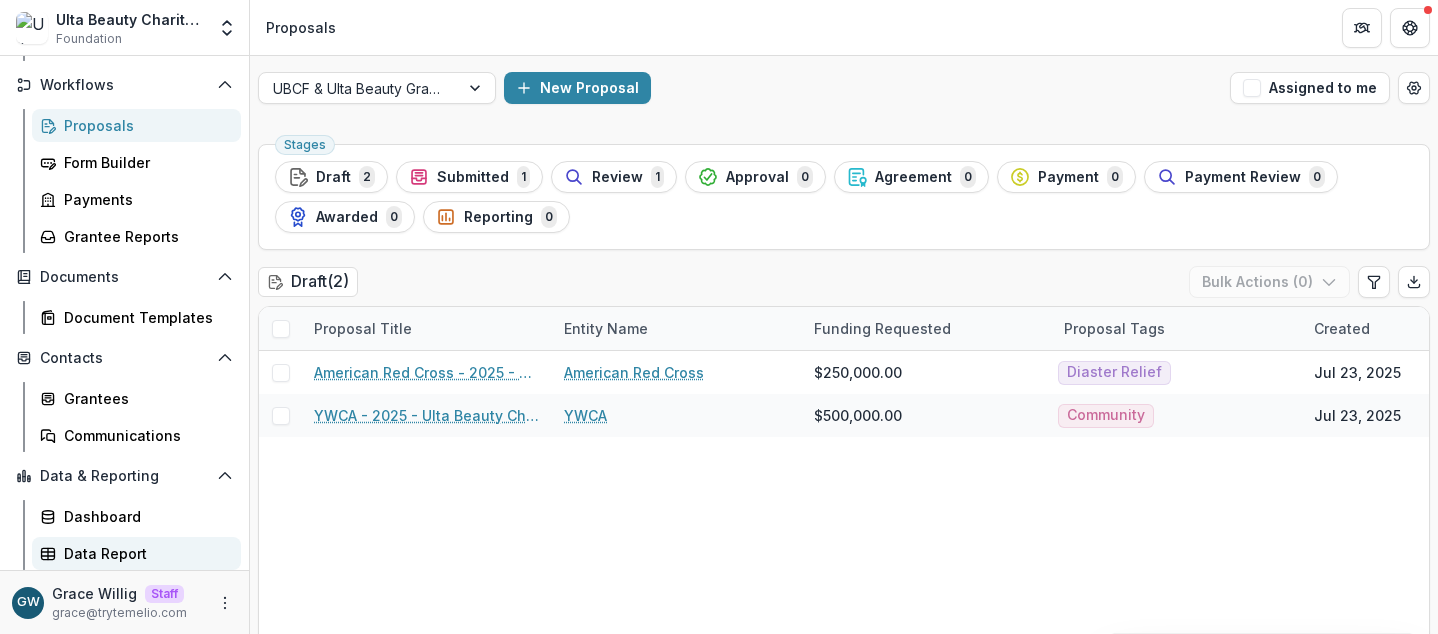 click on "Data Report" at bounding box center (144, 553) 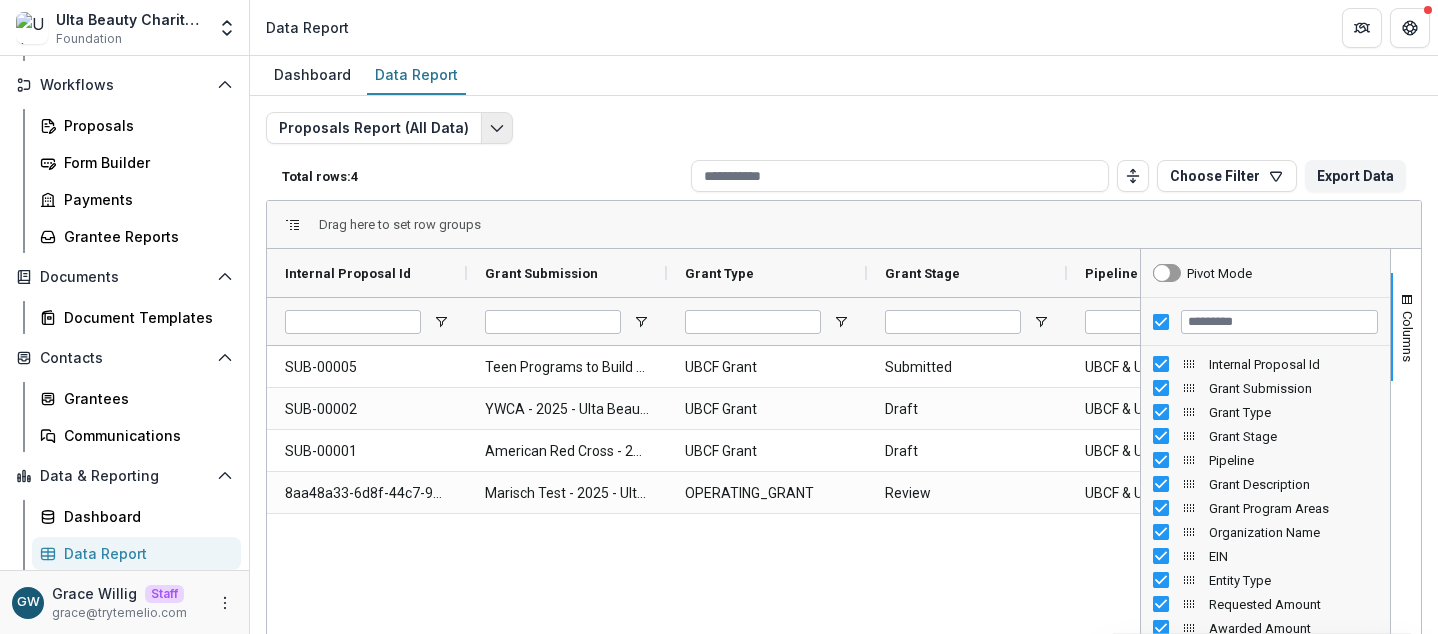 click 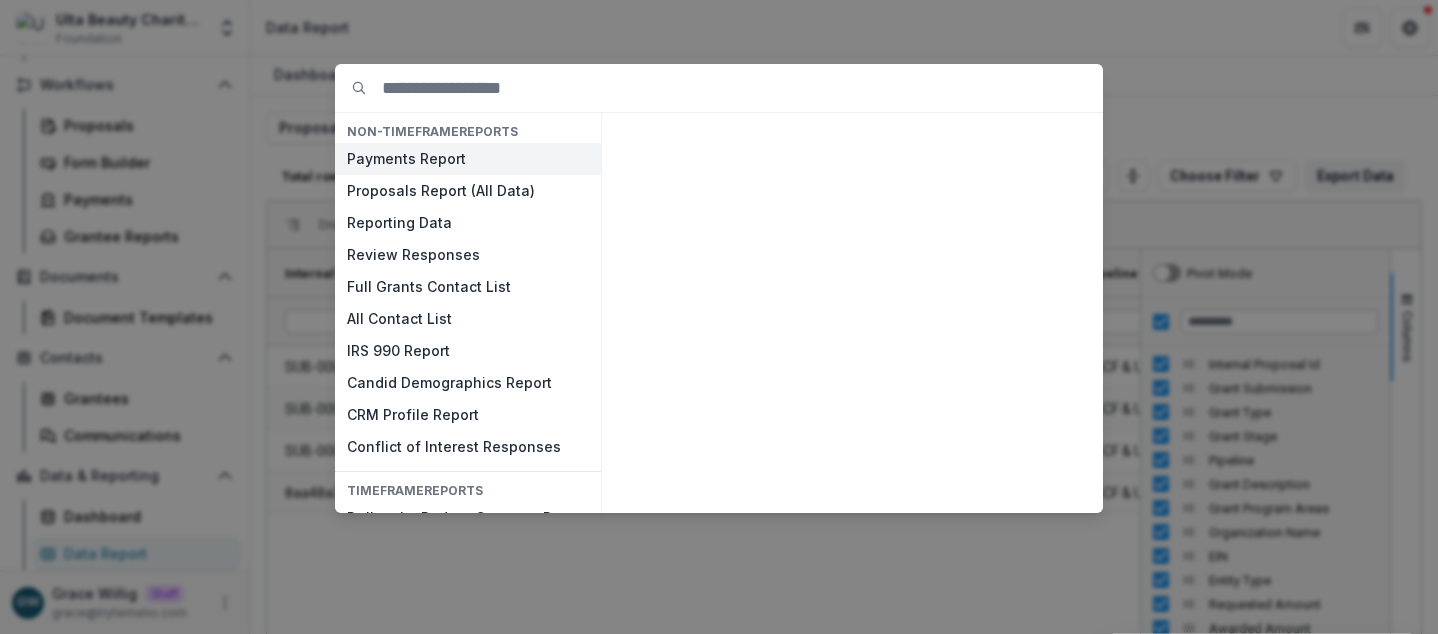 click on "Payments Report" at bounding box center [468, 159] 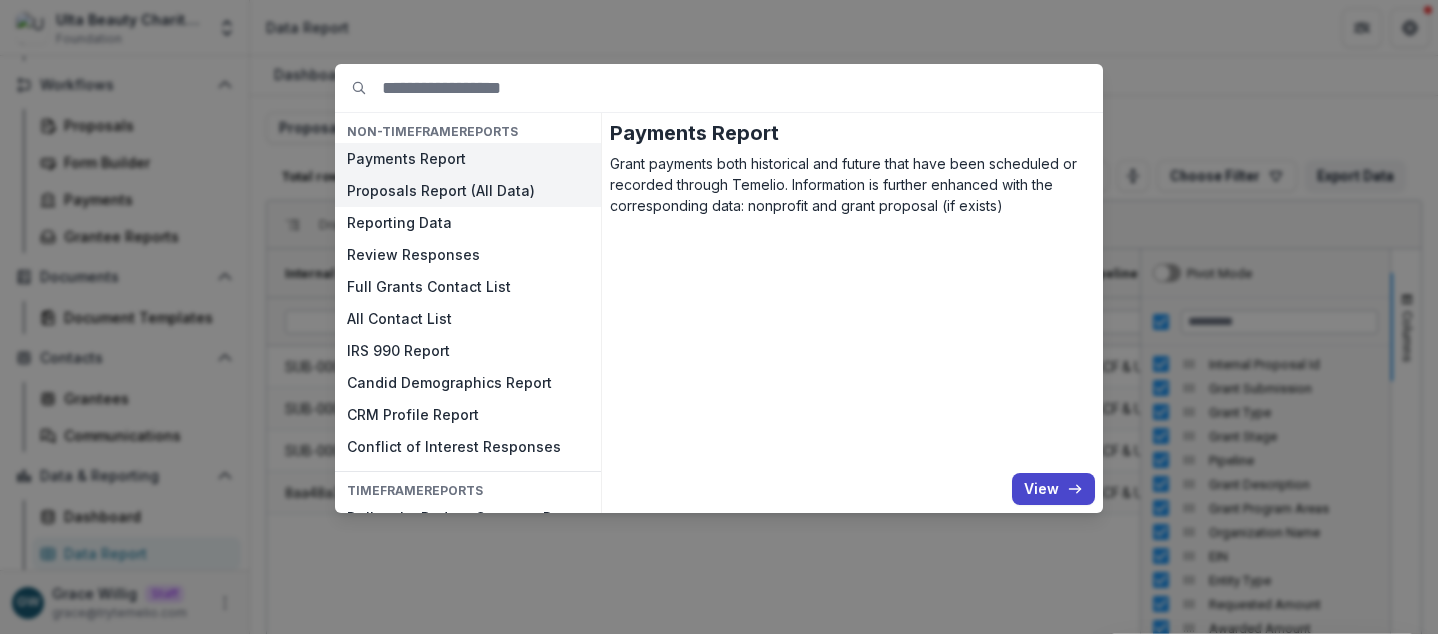 click on "Proposals Report (All Data)" at bounding box center (468, 191) 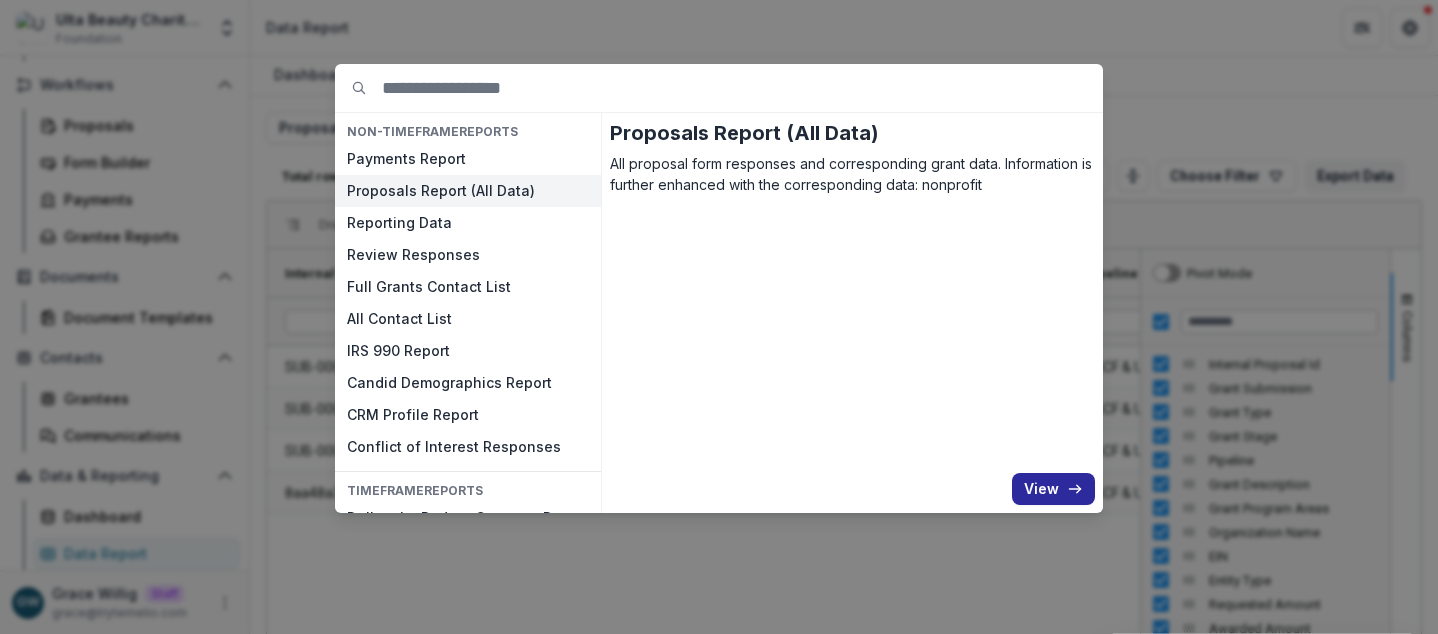 click on "View" at bounding box center (1053, 489) 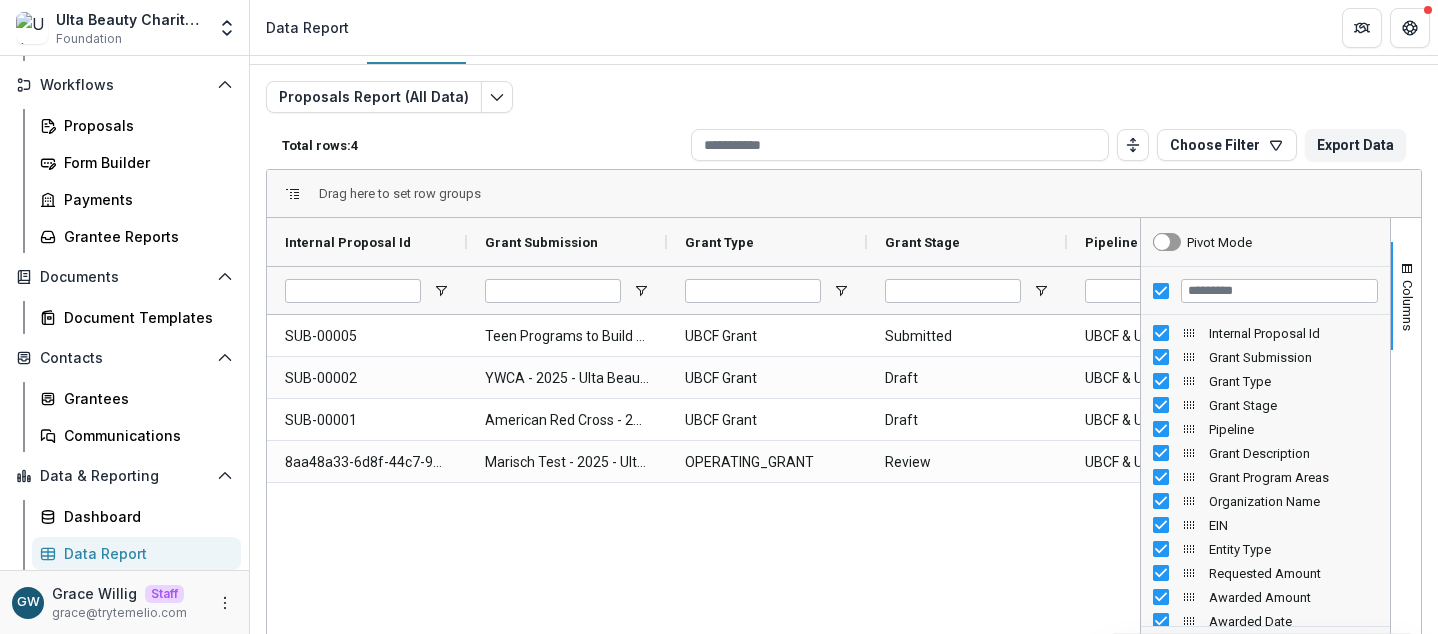 scroll, scrollTop: 48, scrollLeft: 0, axis: vertical 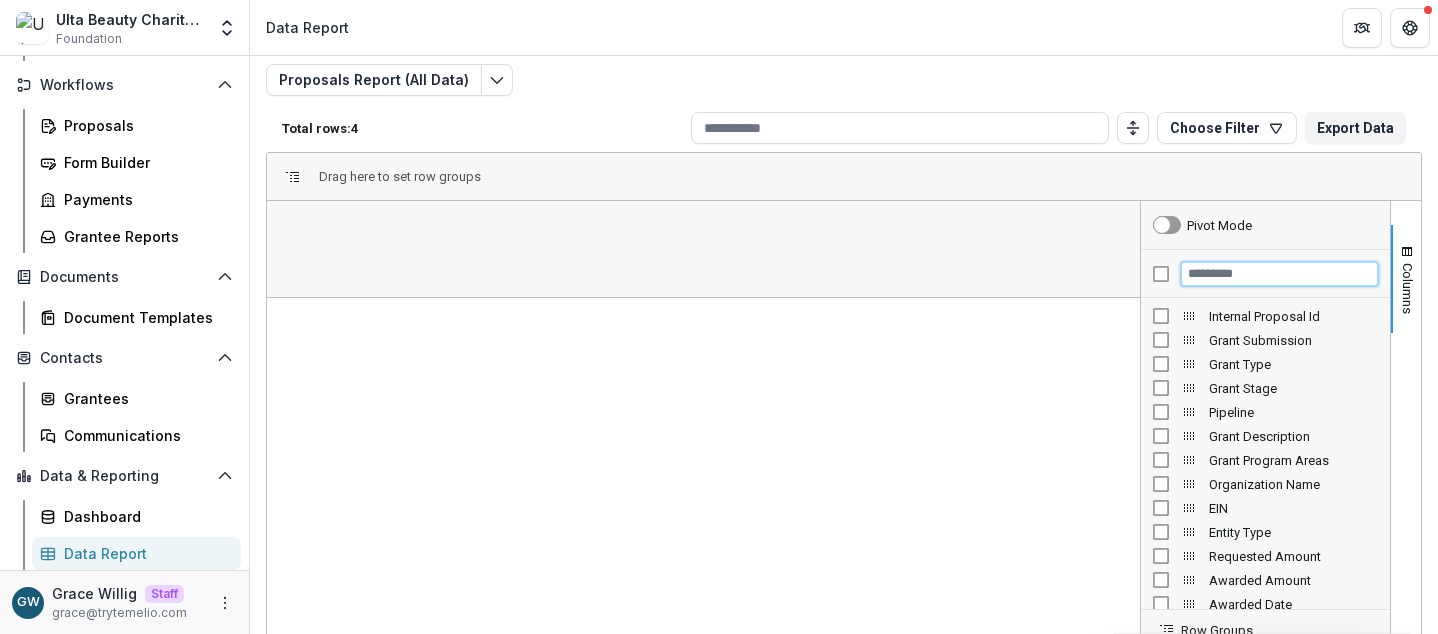 click at bounding box center (1279, 274) 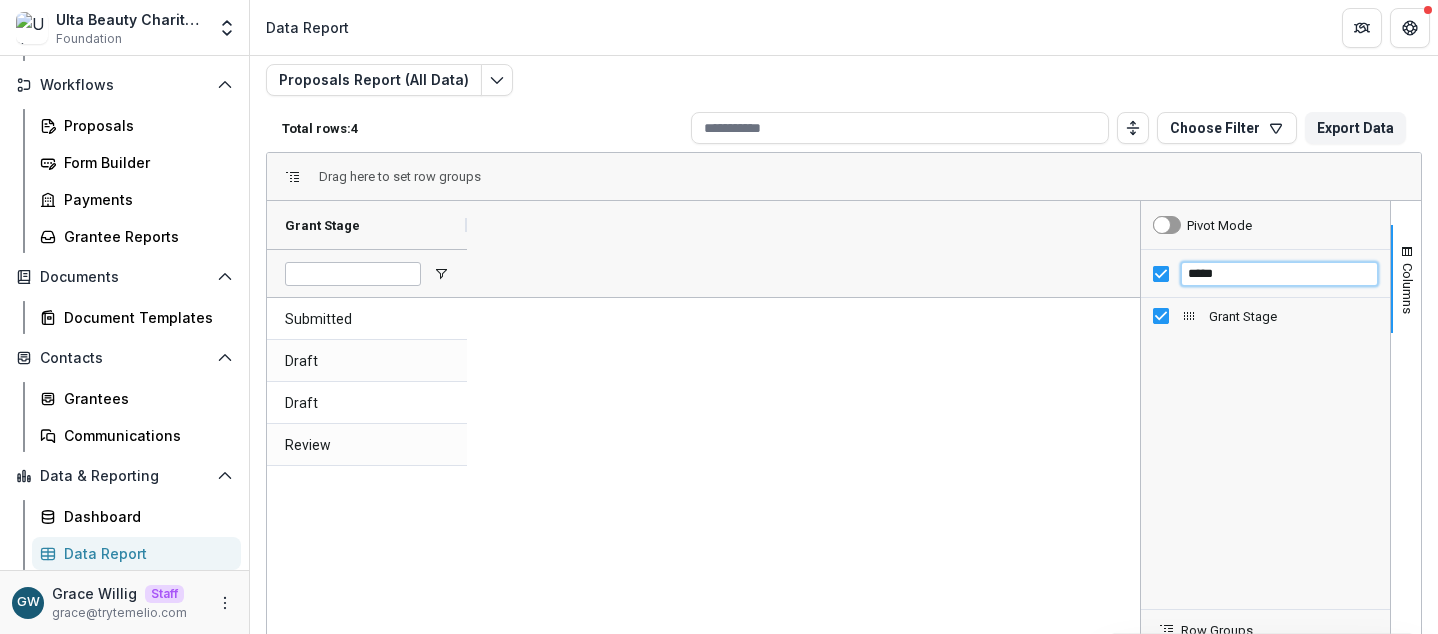 click on "*****" at bounding box center (1279, 274) 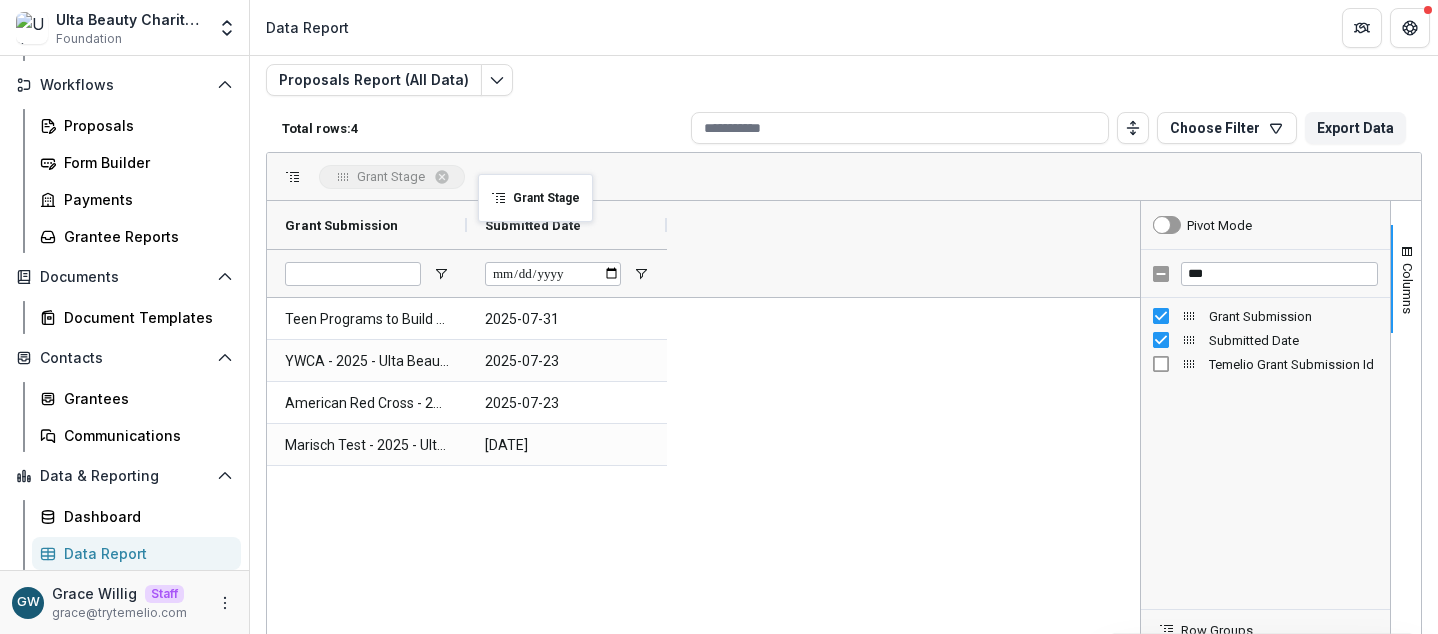 drag, startPoint x: 529, startPoint y: 225, endPoint x: 487, endPoint y: 185, distance: 58 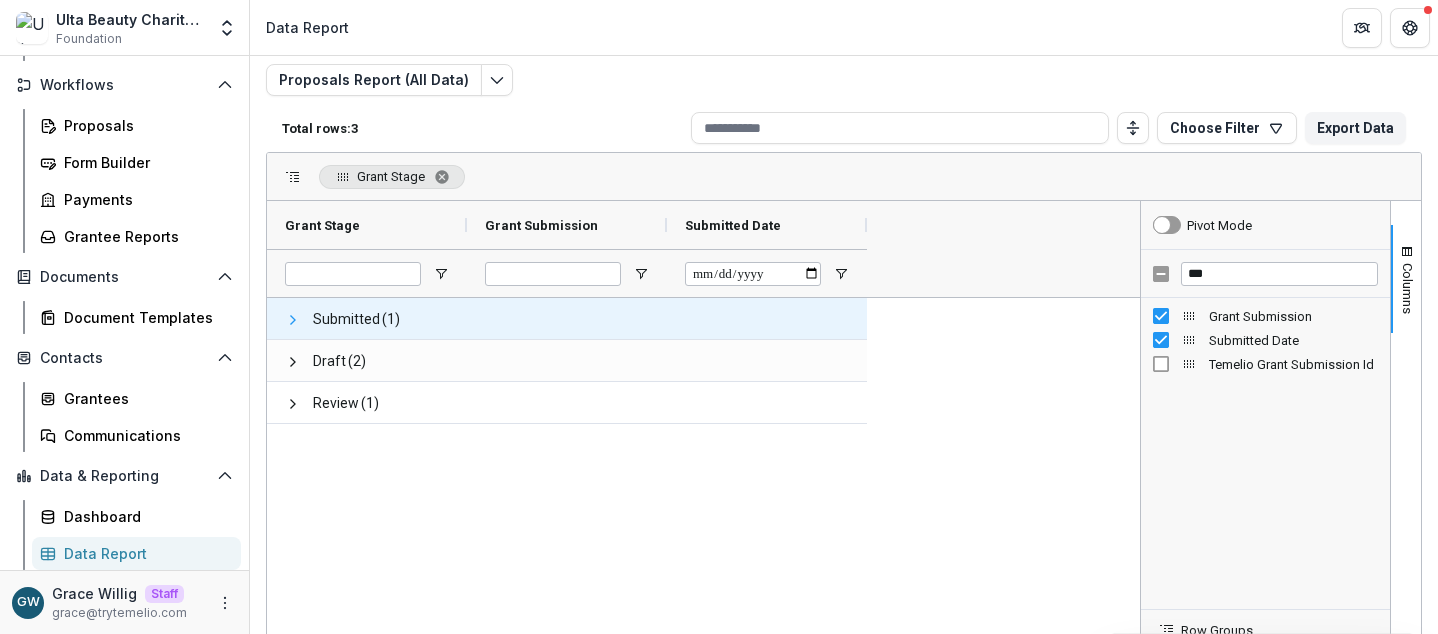 click at bounding box center [293, 320] 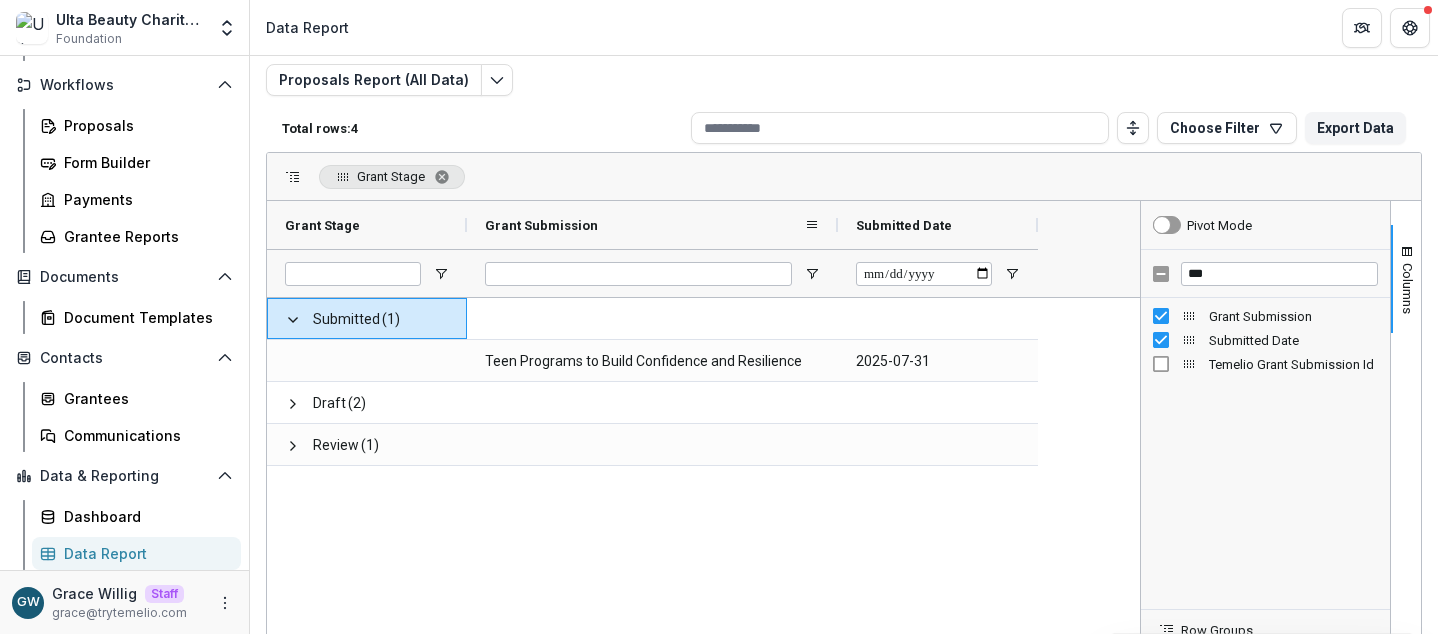 drag, startPoint x: 667, startPoint y: 226, endPoint x: 838, endPoint y: 217, distance: 171.23668 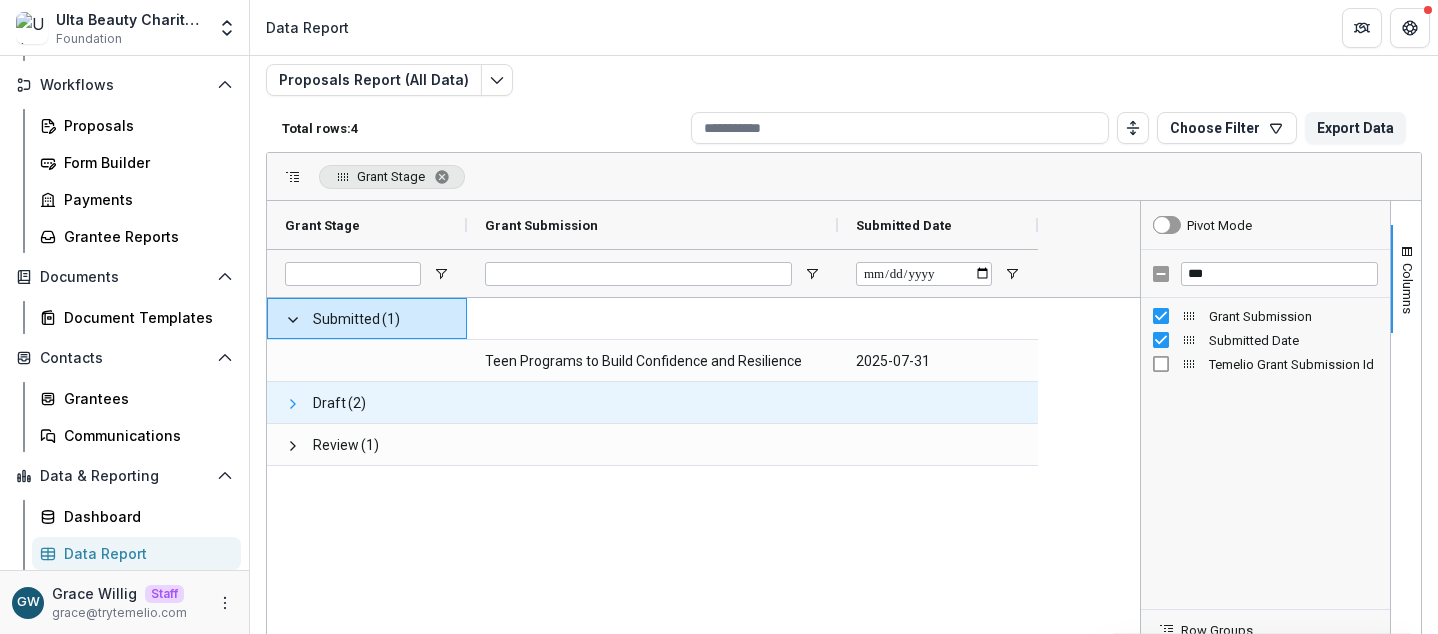 click at bounding box center [293, 404] 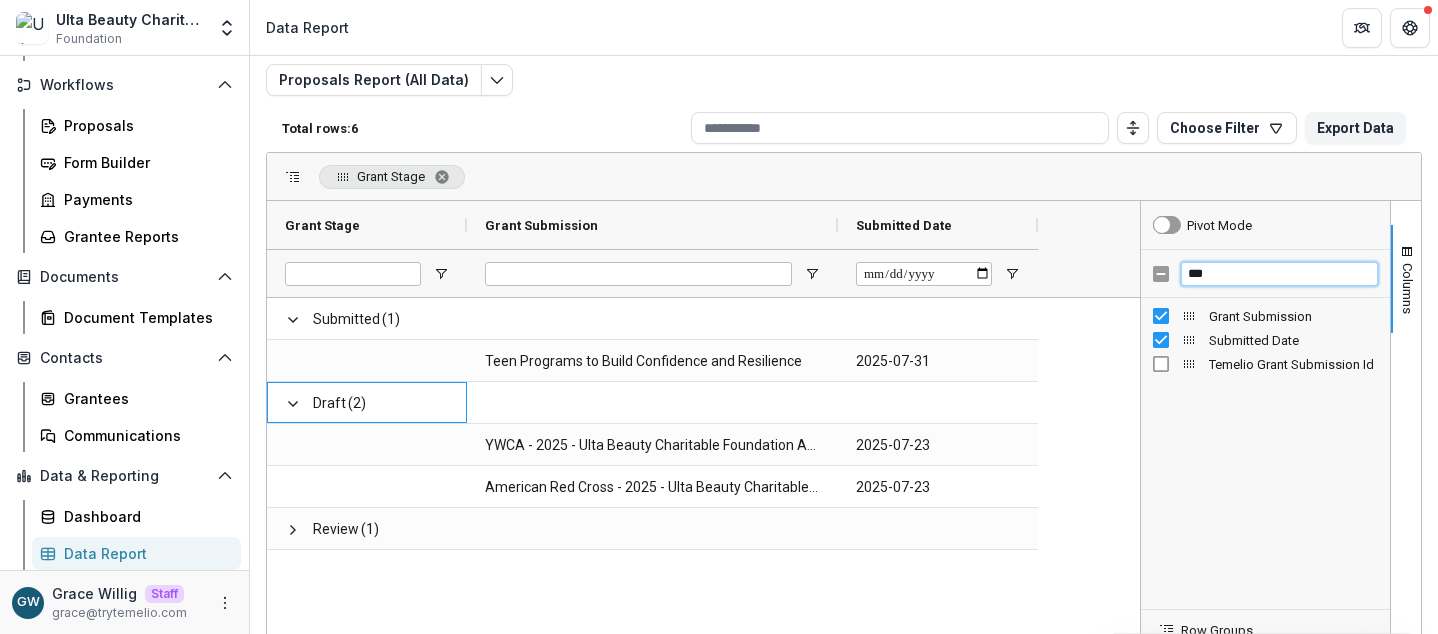 click on "***" at bounding box center (1279, 274) 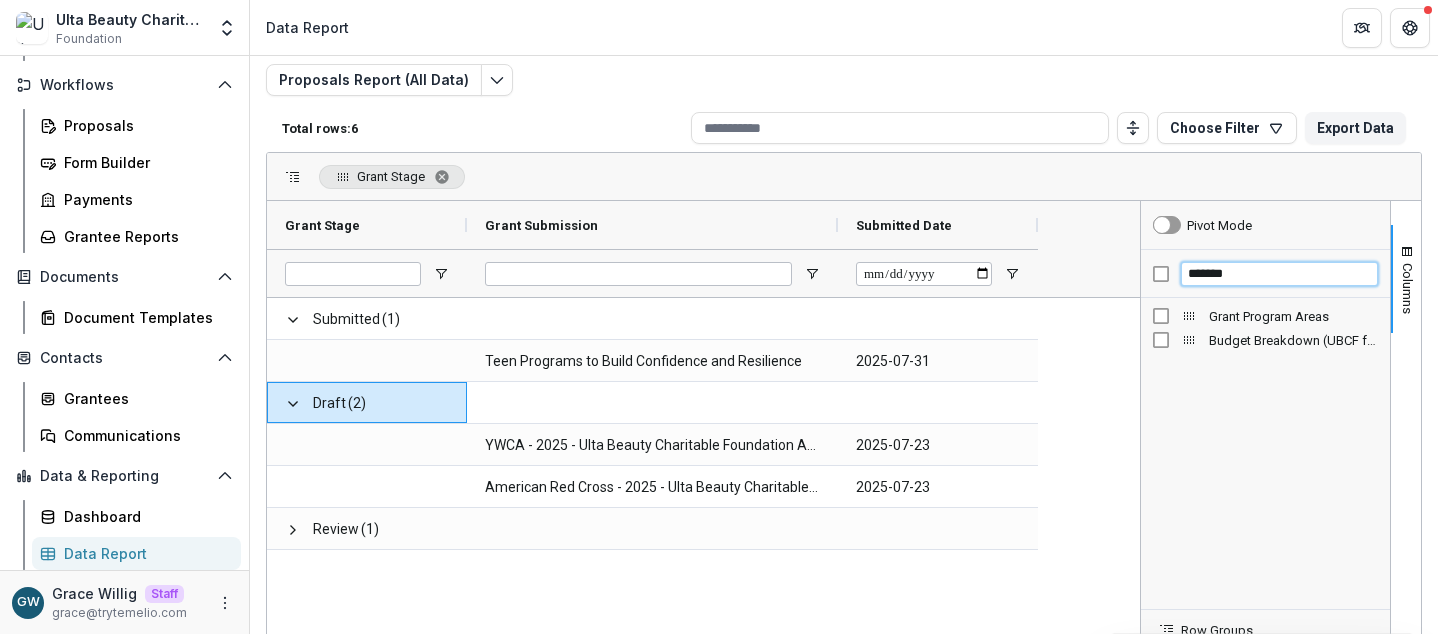 type on "*******" 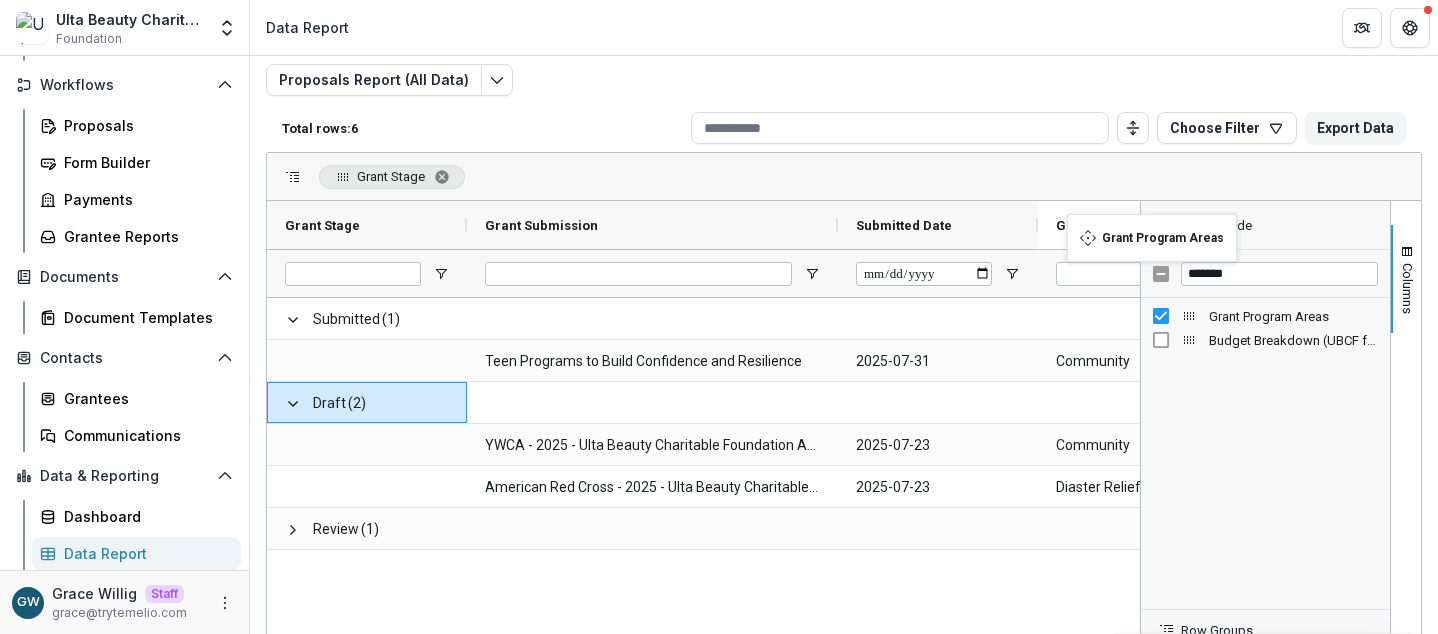 drag, startPoint x: 912, startPoint y: 215, endPoint x: 1077, endPoint y: 226, distance: 165.36626 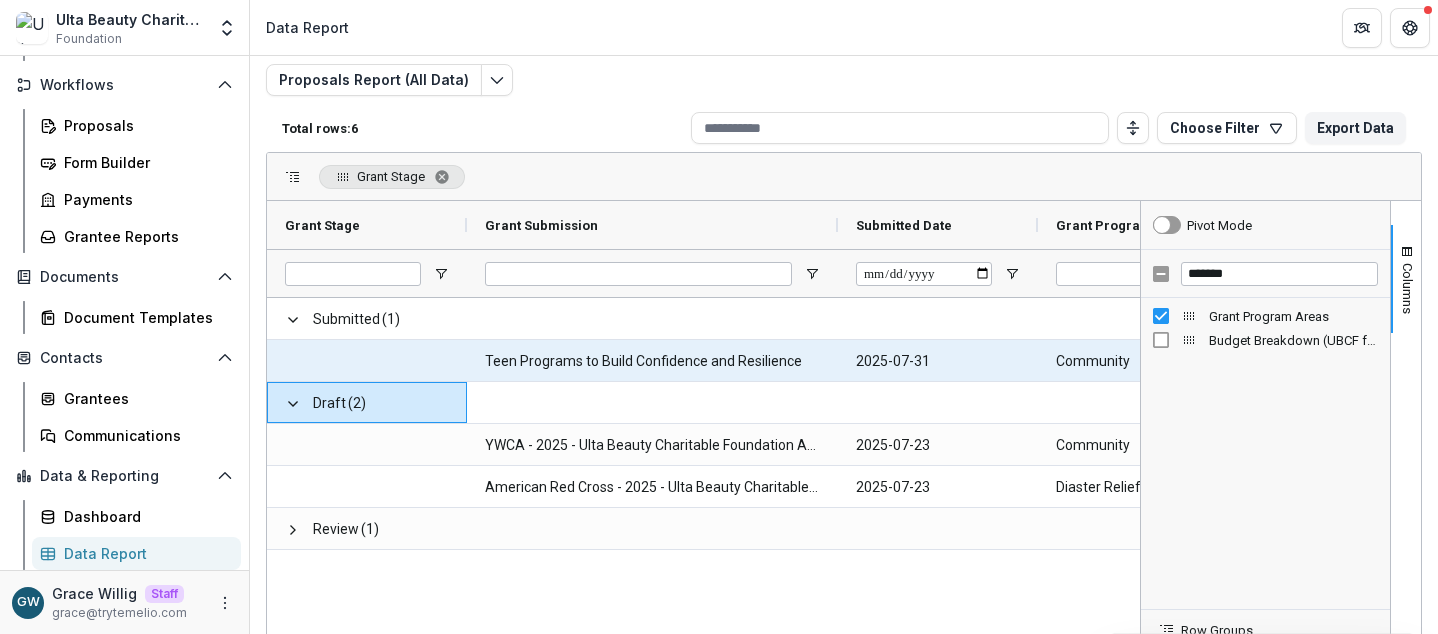 scroll, scrollTop: 7, scrollLeft: 0, axis: vertical 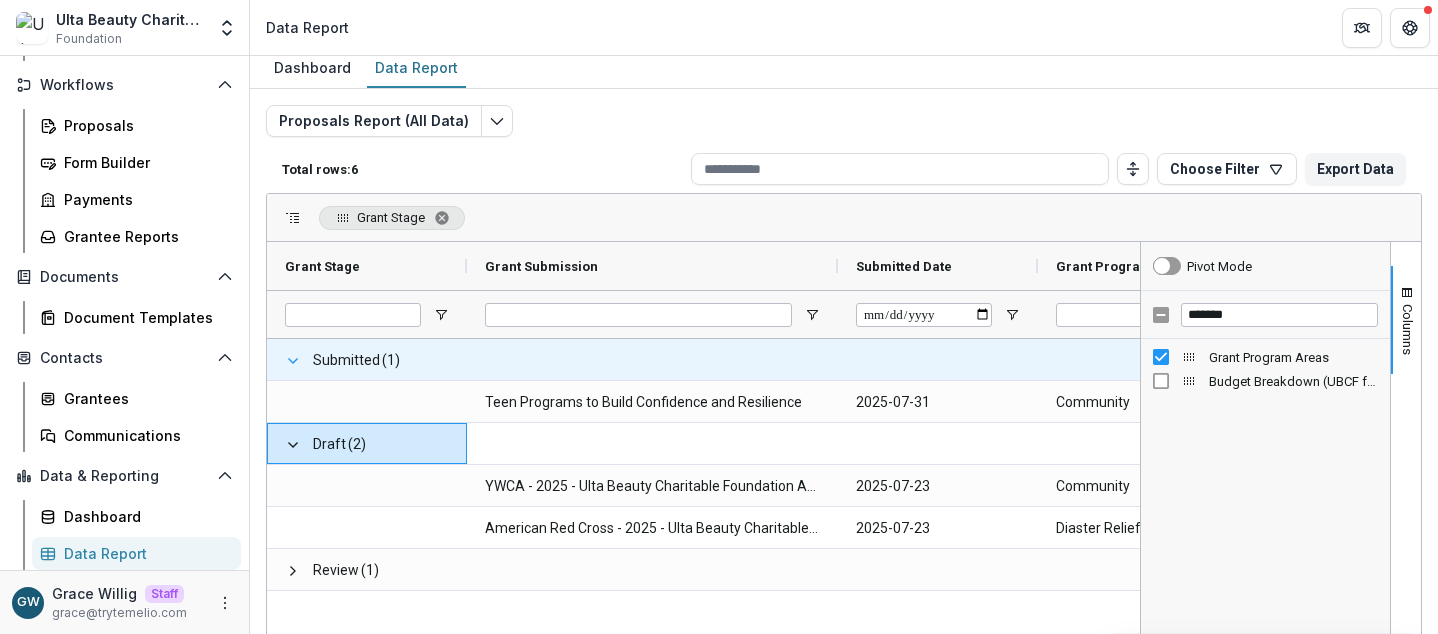 click at bounding box center [293, 361] 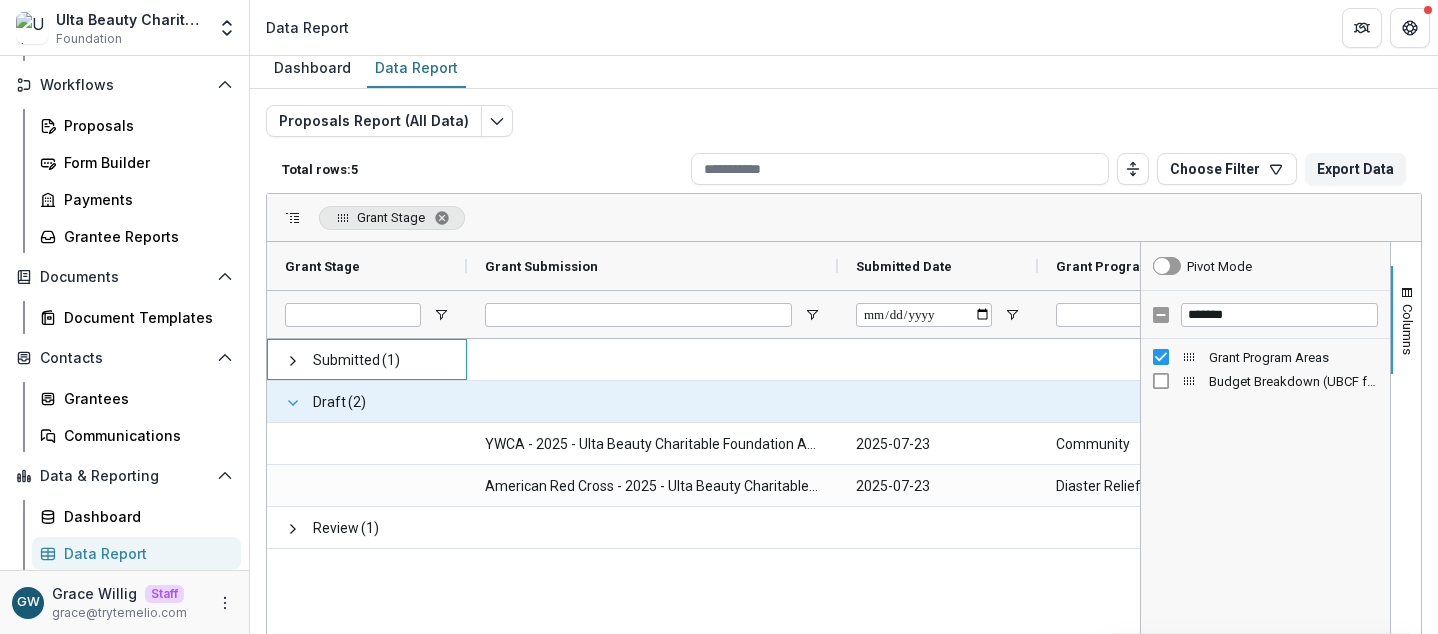 click at bounding box center (293, 403) 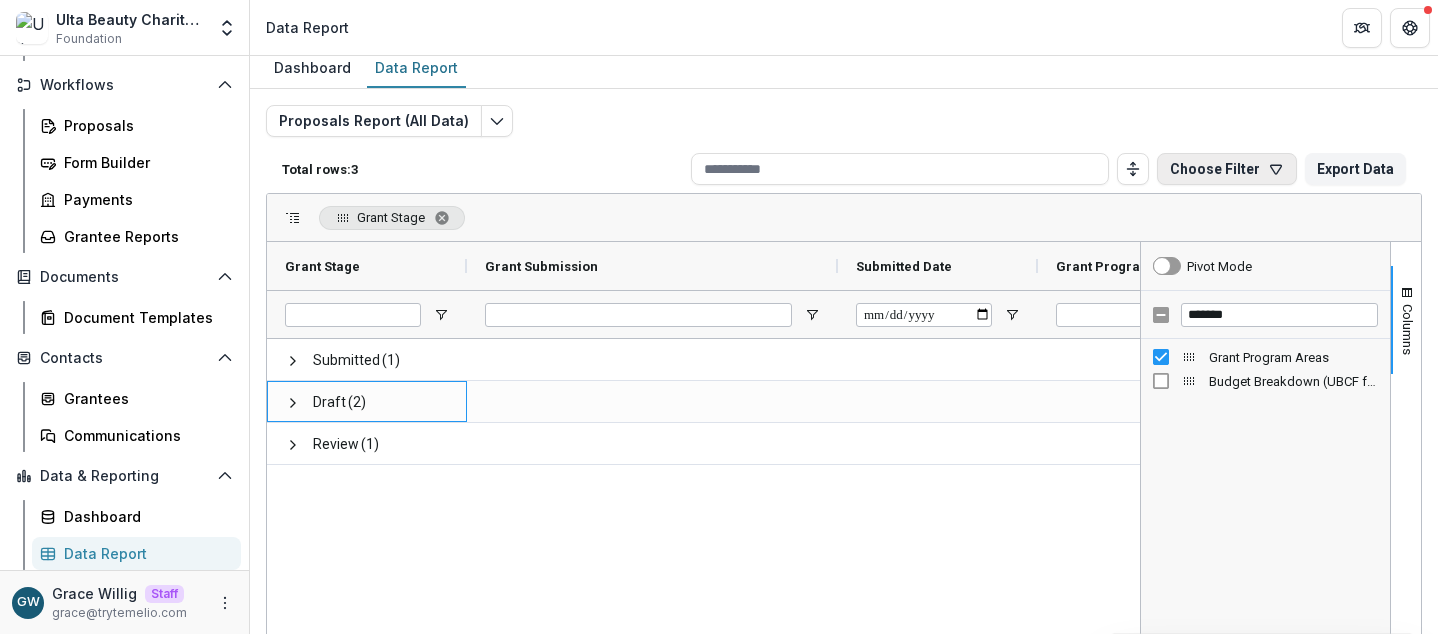 click on "Choose Filter" at bounding box center [1227, 169] 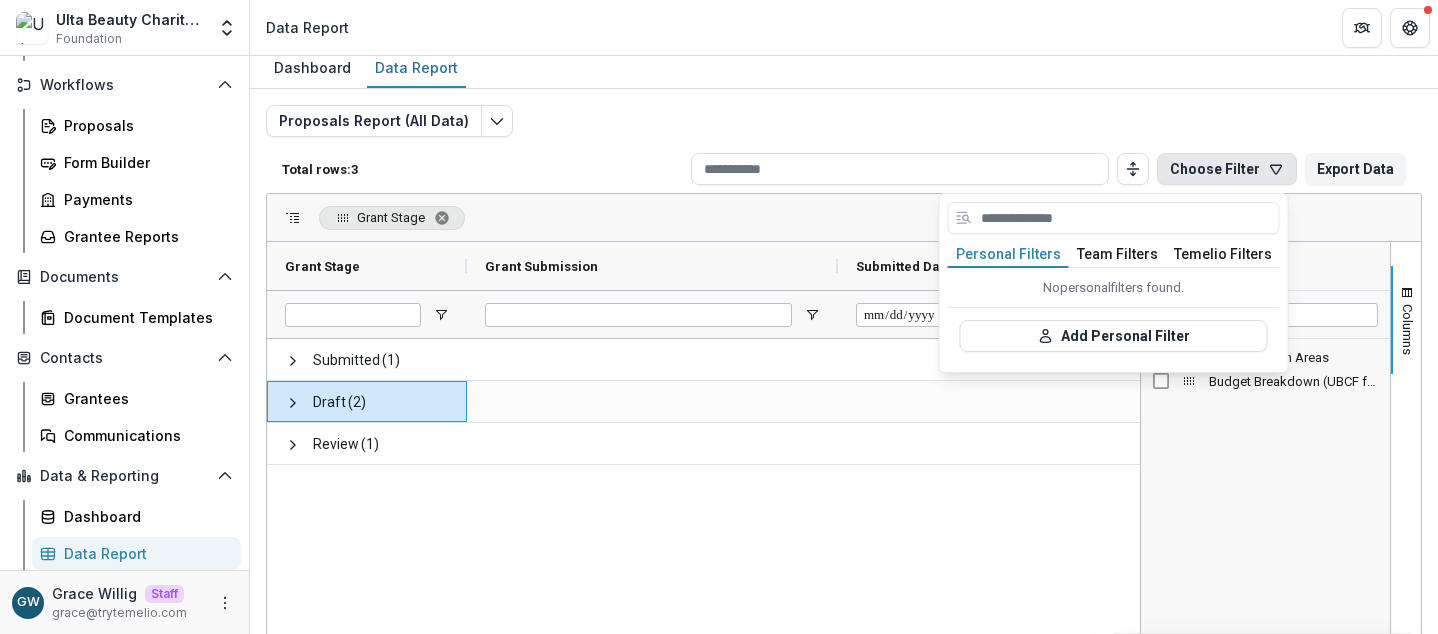 click on "Team Filters" at bounding box center [1117, 255] 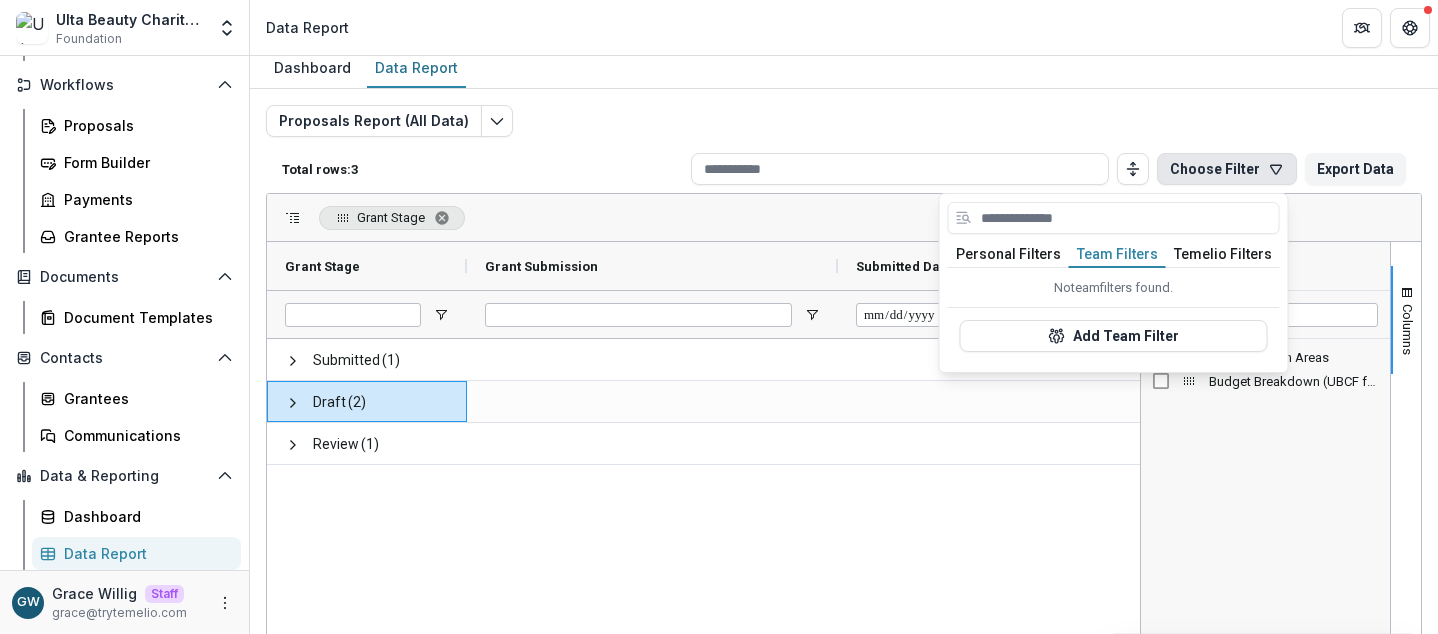 click on "Personal Filters" at bounding box center [1008, 255] 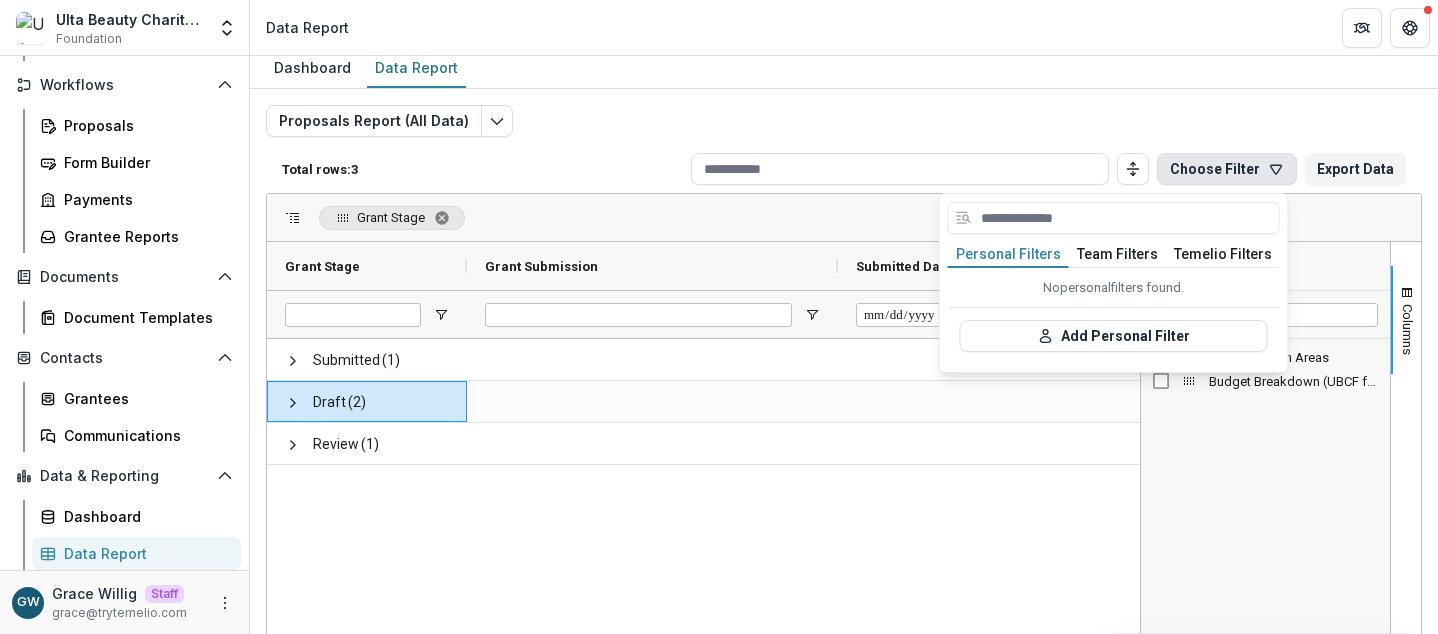 click on "Team Filters" at bounding box center [1117, 255] 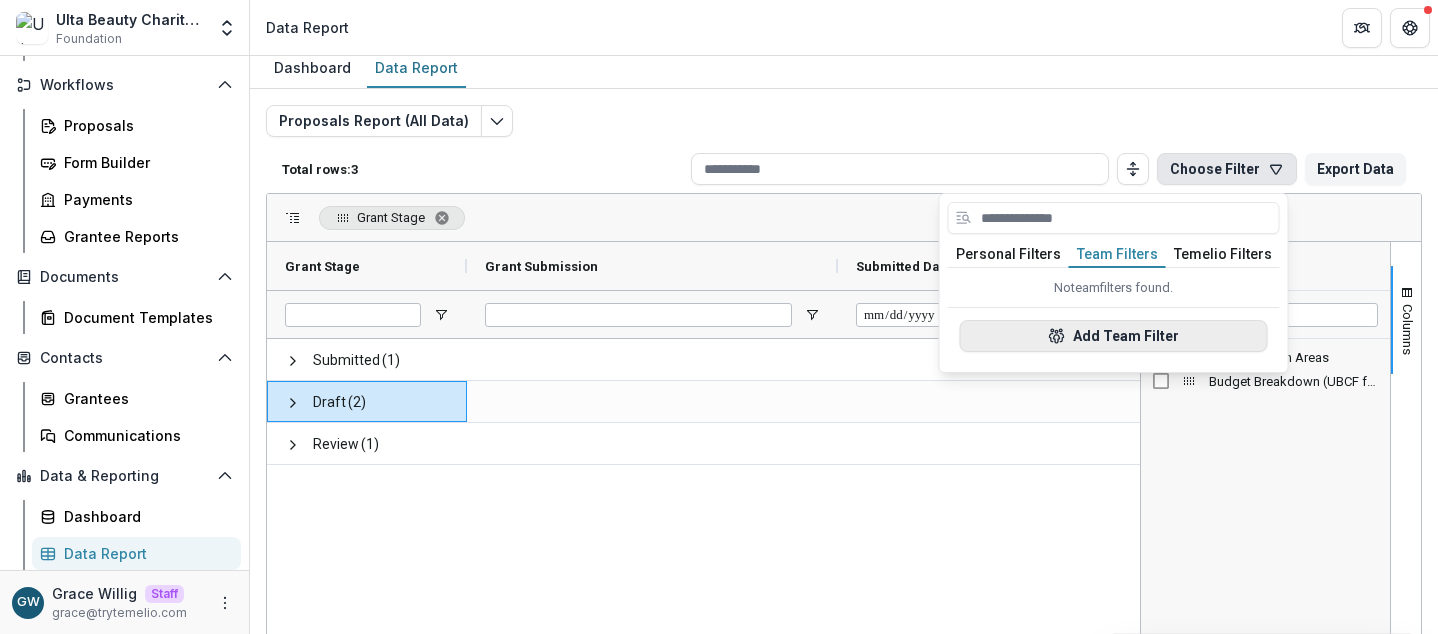click on "Add Team Filter" at bounding box center (1114, 336) 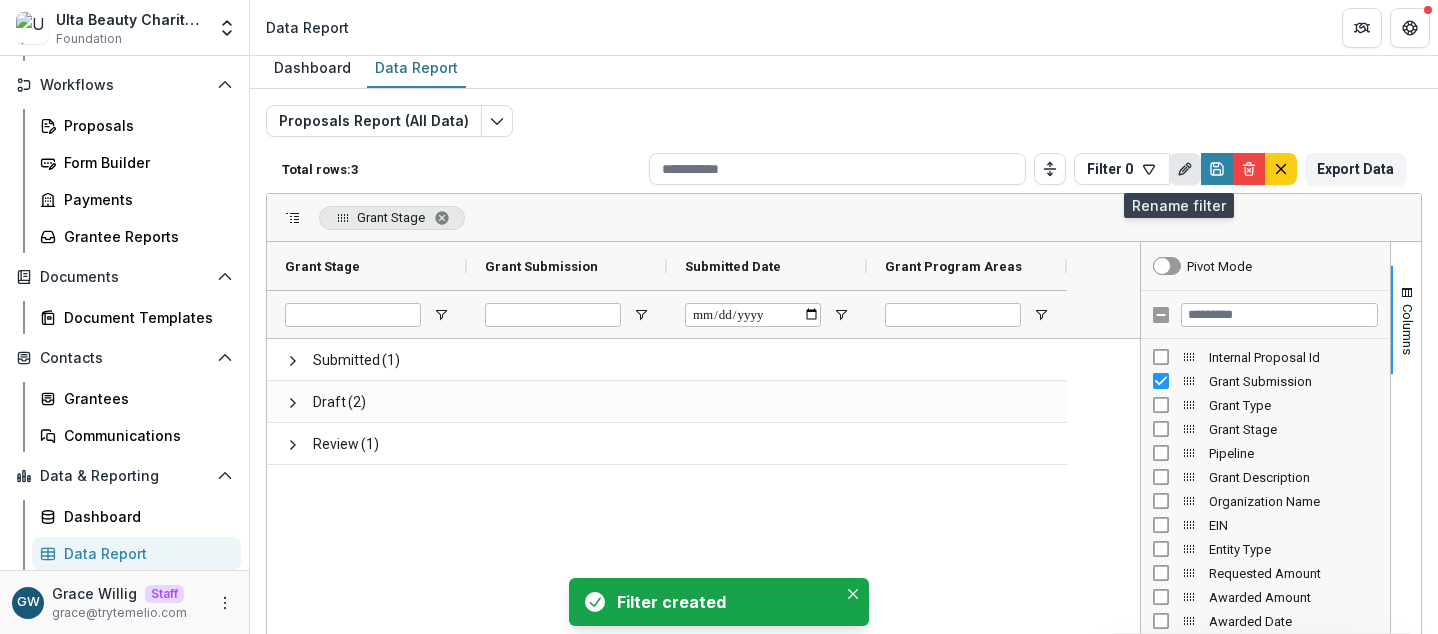 click 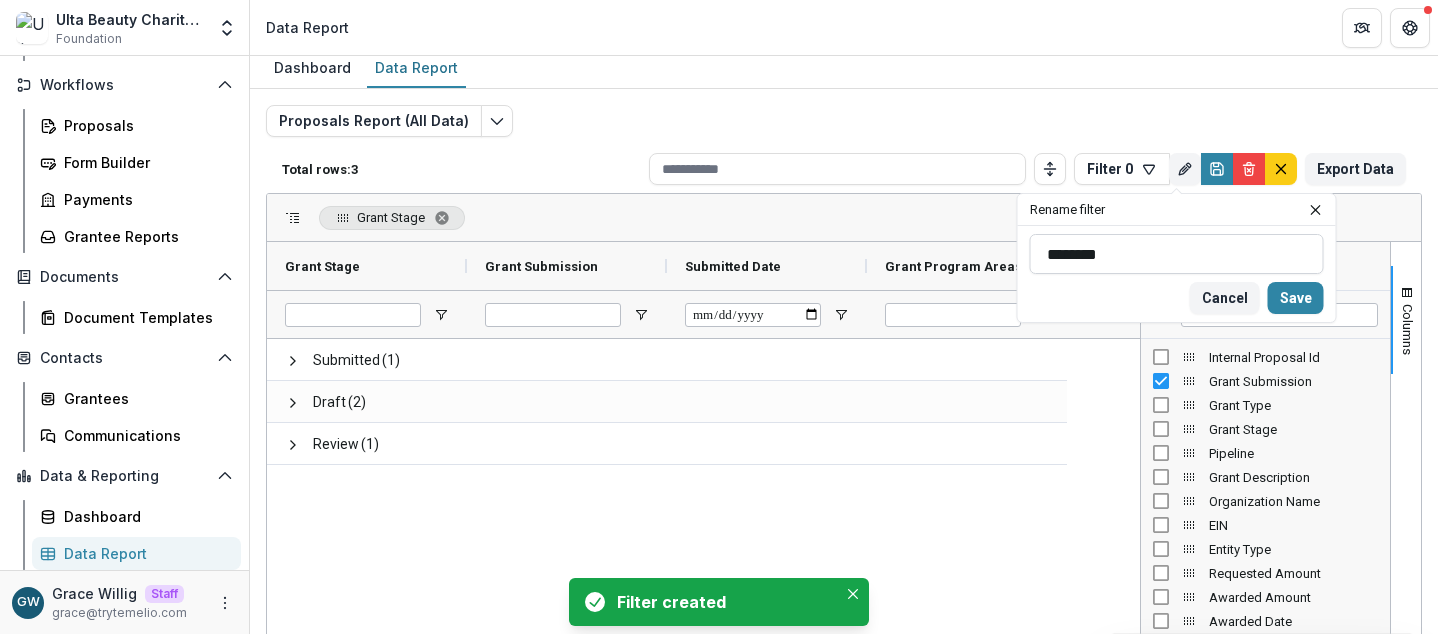 click on "********" at bounding box center [1177, 254] 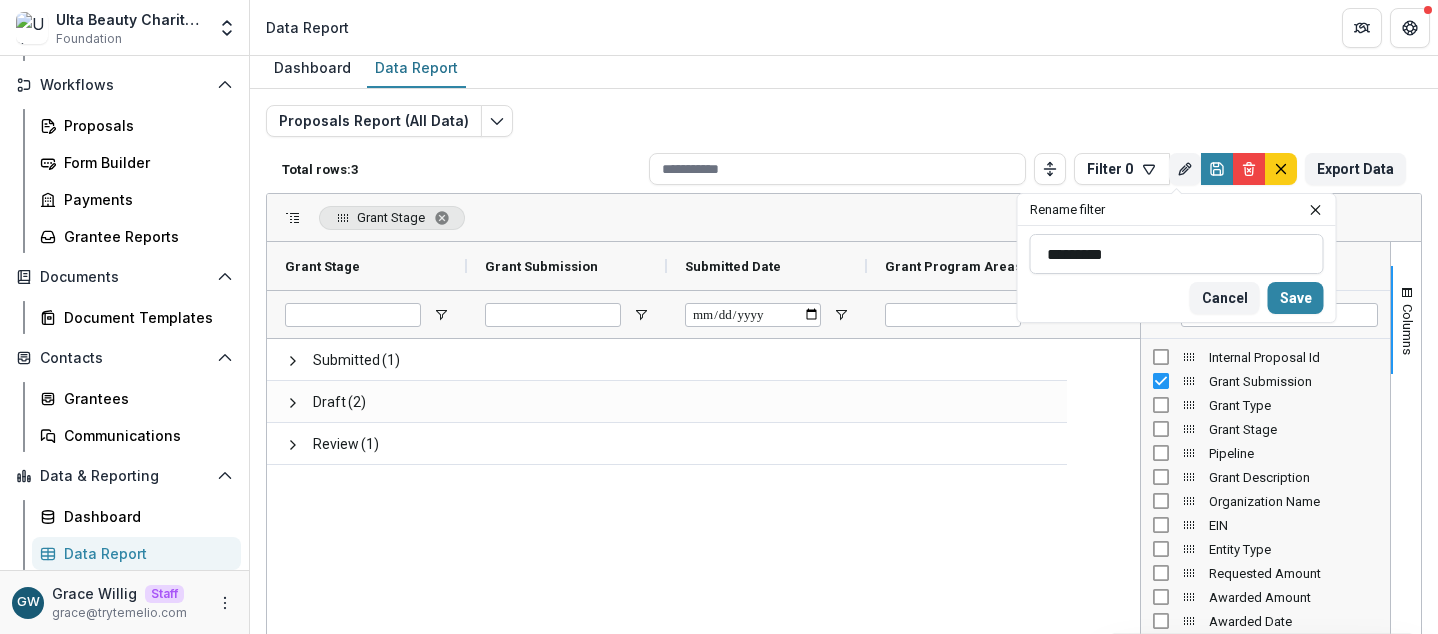 click on "*********" at bounding box center (1177, 254) 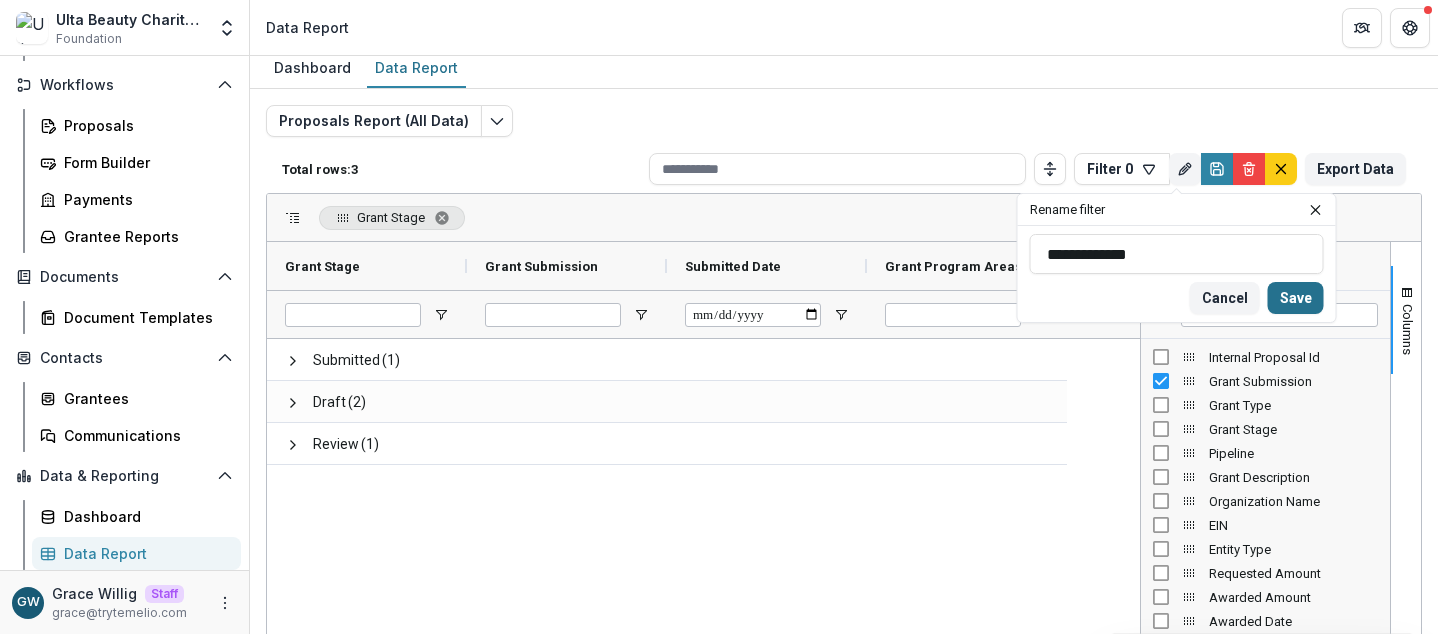 type on "**********" 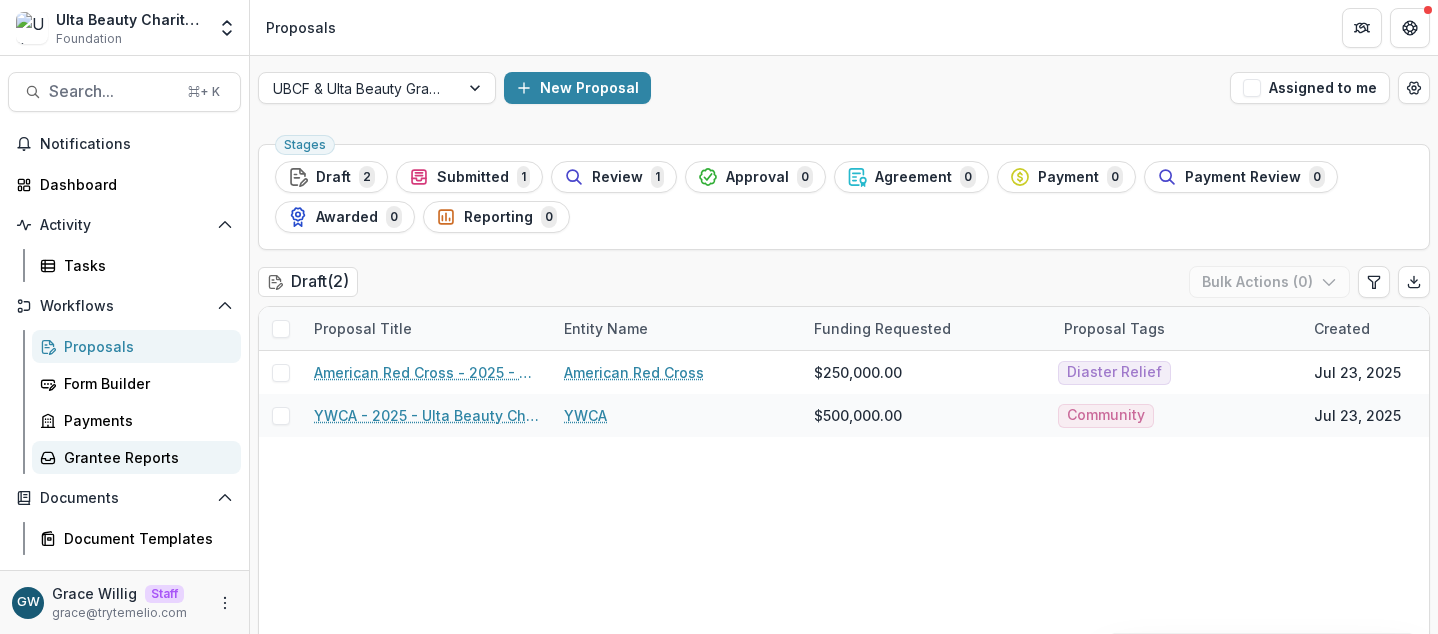 scroll, scrollTop: 221, scrollLeft: 0, axis: vertical 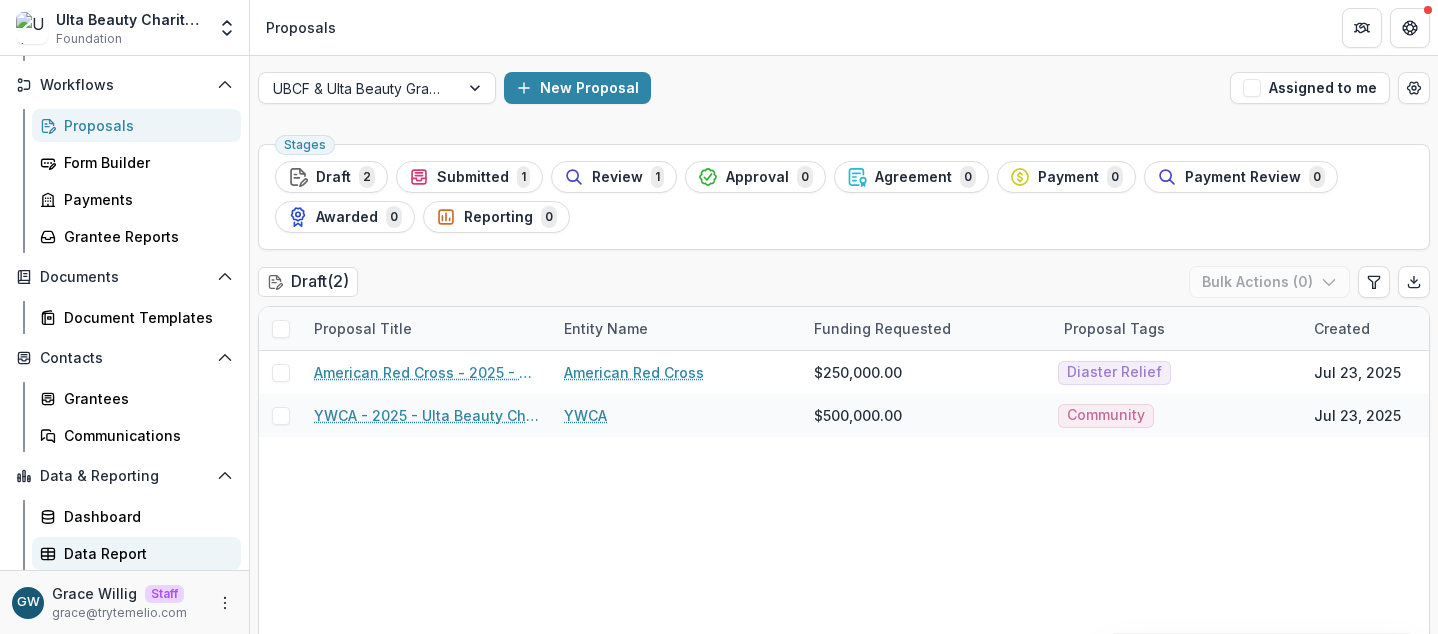 click on "Data Report" at bounding box center (144, 553) 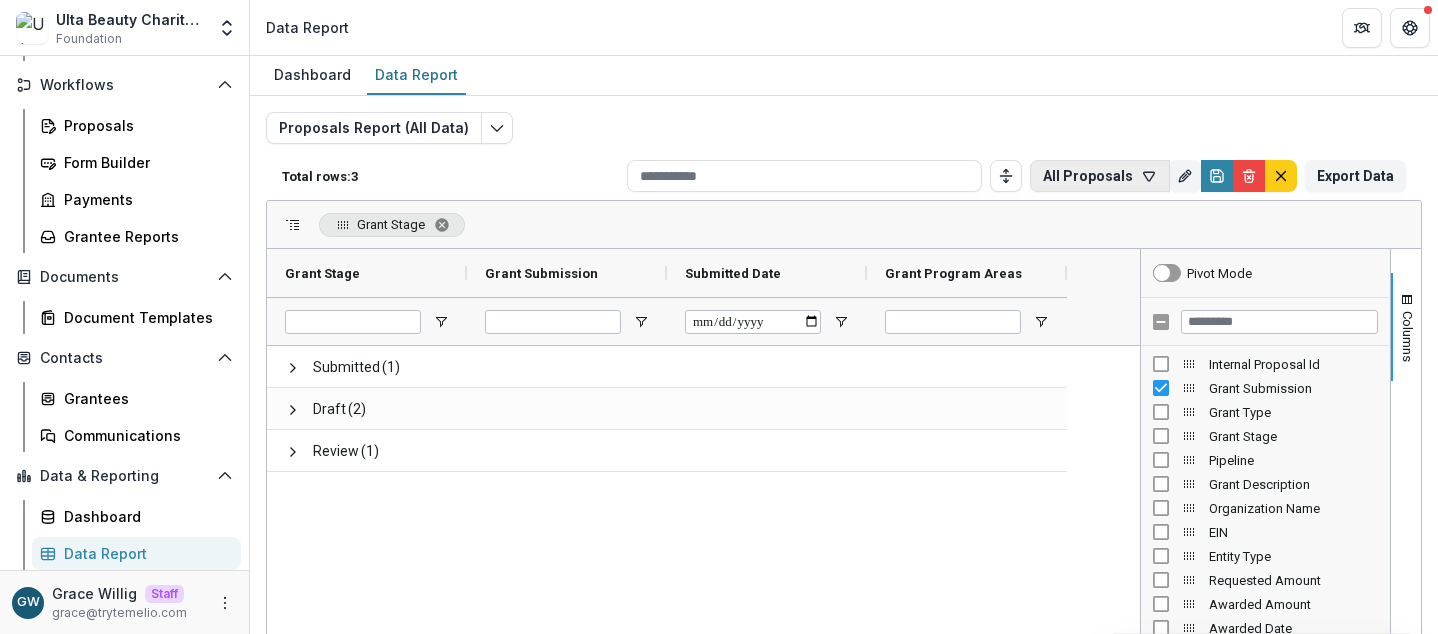 click on "All Proposals" at bounding box center [1100, 176] 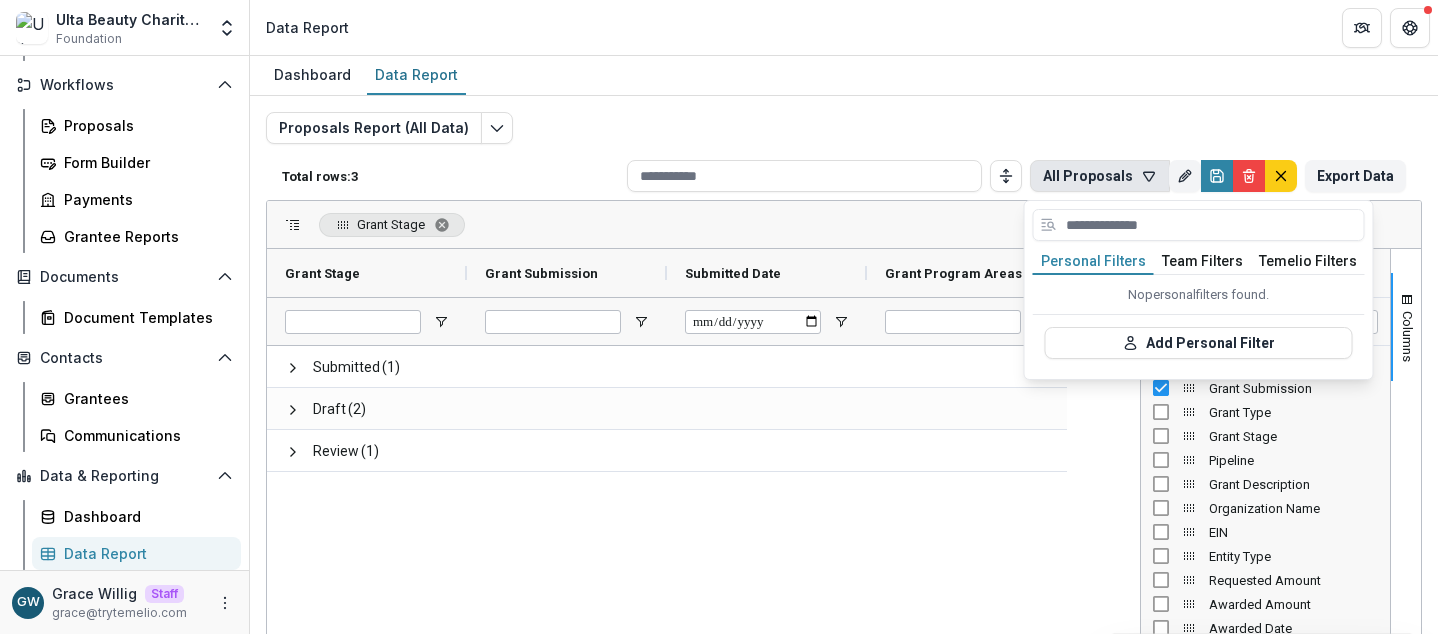 click on "Team Filters" at bounding box center (1202, 262) 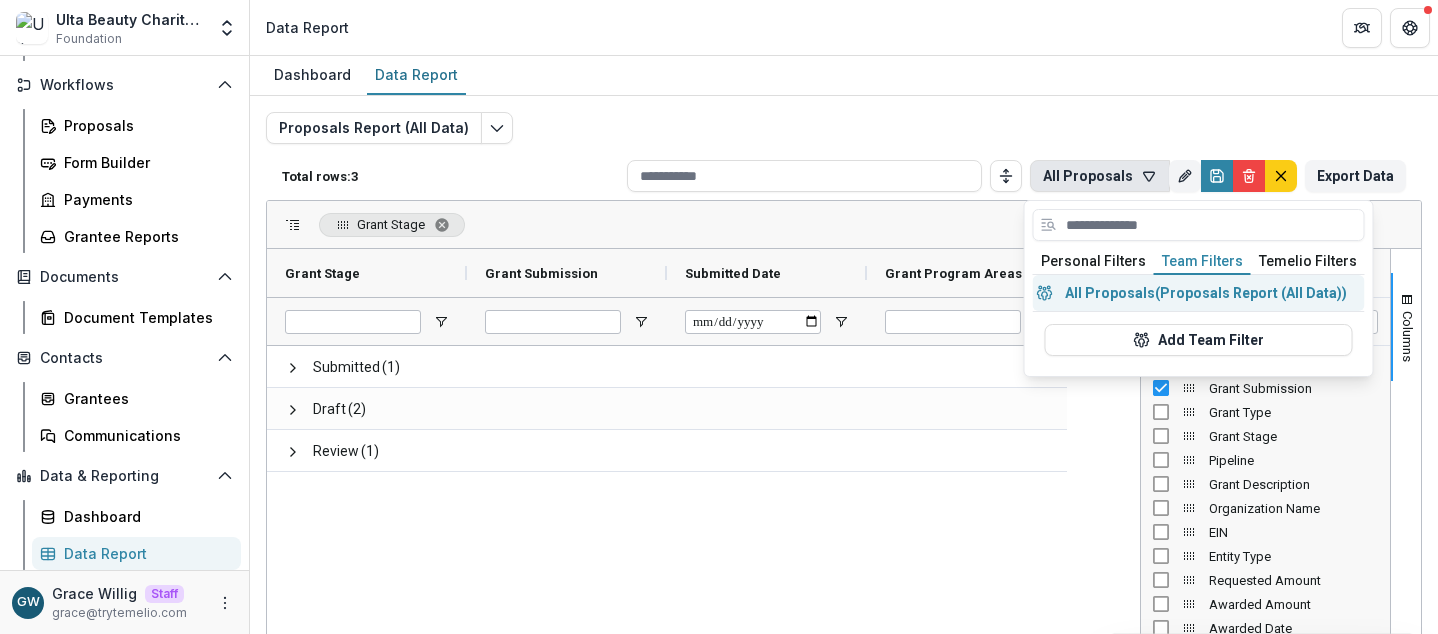 click on "All Proposals  (Proposals Report (All Data))" at bounding box center [1199, 293] 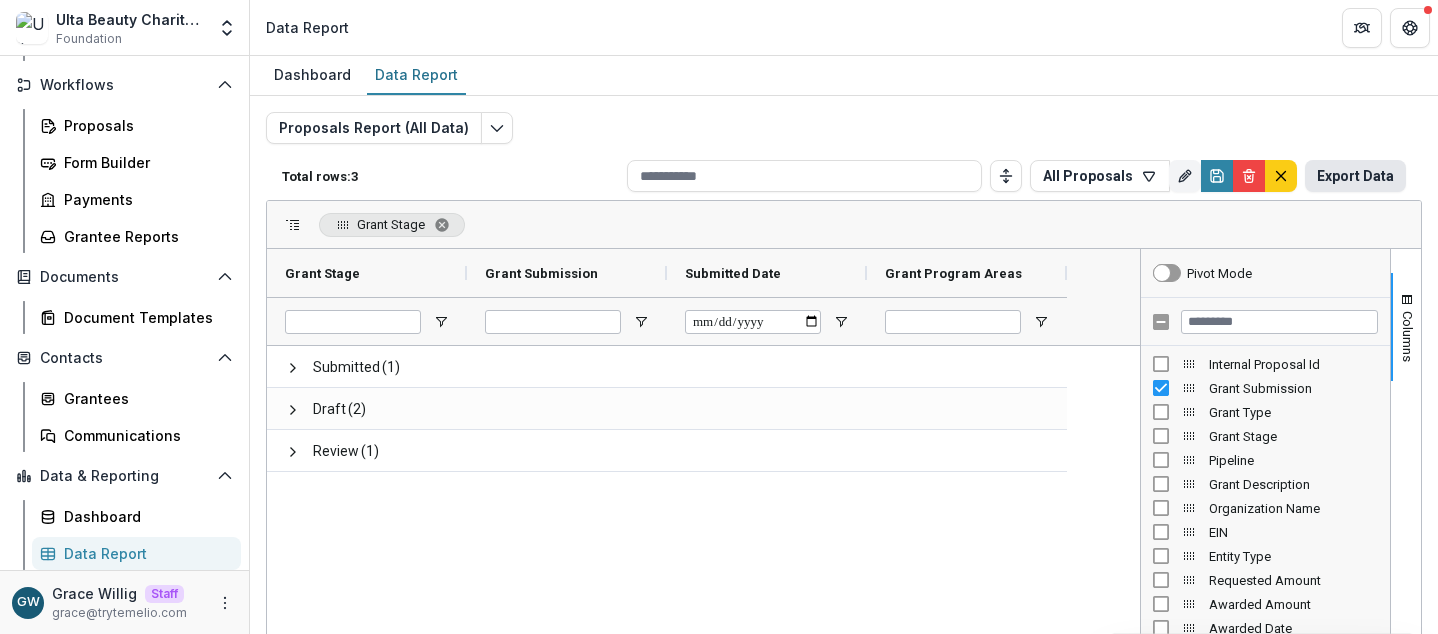 click on "Export Data" at bounding box center (1355, 176) 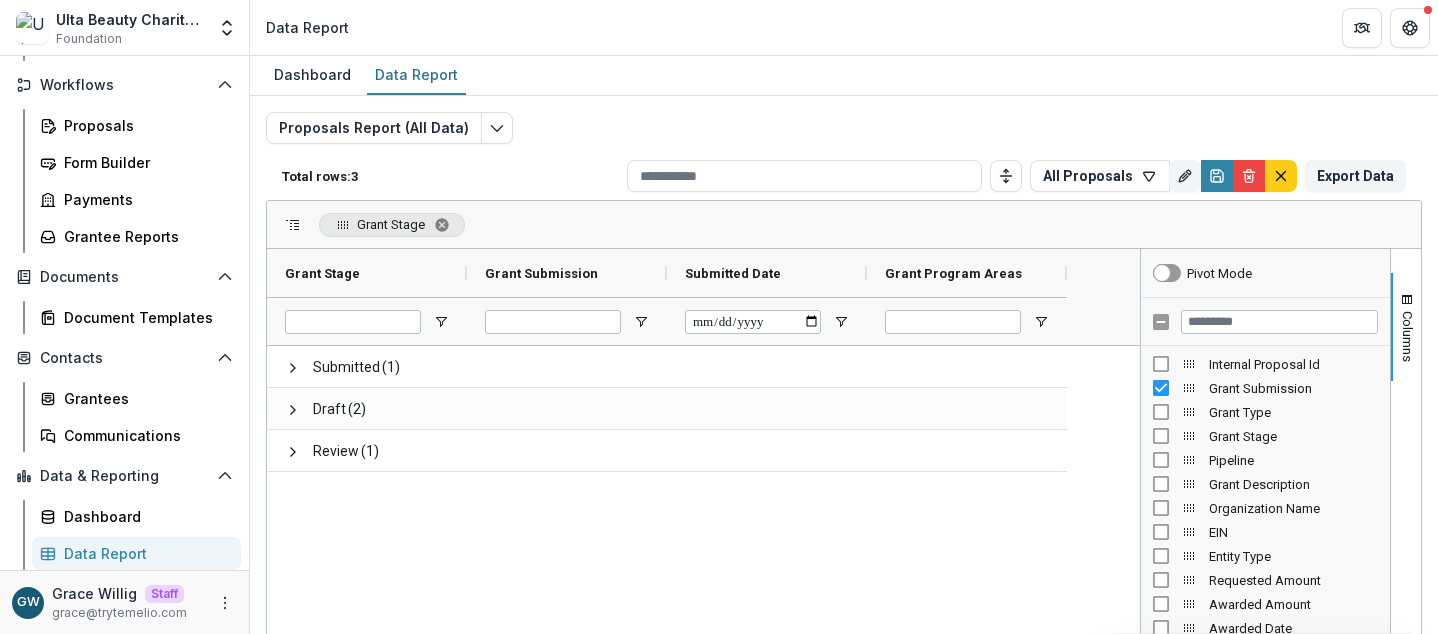 click on "Proposals Report (All Data) Total rows:  3 All Proposals Personal Filters Team Filters Temelio Filters No  personal  filters found. Add Personal Filter All Proposals  (Proposals Report (All Data)) Add Team Filter Approval Form  ( Proposals Report (All Data) ) Check Request Form  ( Proposals Report (All Data) ) Donation Budget Check Form  ( Proposals Report (All Data) ) Internal Form Template  ( Proposals Report (All Data) ) Membership Dues  ( Proposals Report (All Data) ) Ulta Beauty Charitable Foundation Application  ( Proposals Report (All Data) ) Reporting Schedule  ( Reporting Data ) Payment Review  ( Review Responses ) Review  ( Review Responses ) Review Application  ( Review Responses ) Secondary Review  ( Review Responses ) Rename filter Cancel Save Export Data
Grant Stage
Drag here to set column labels
to" at bounding box center [844, 482] 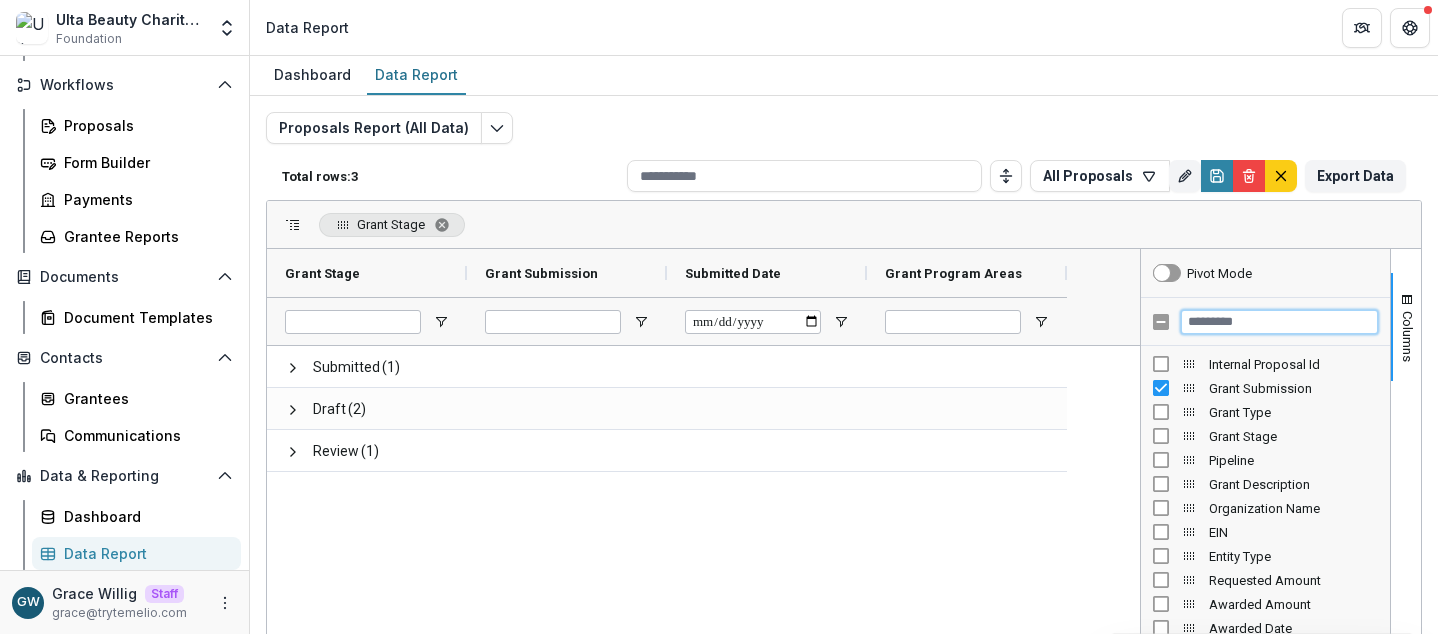 click at bounding box center (1279, 322) 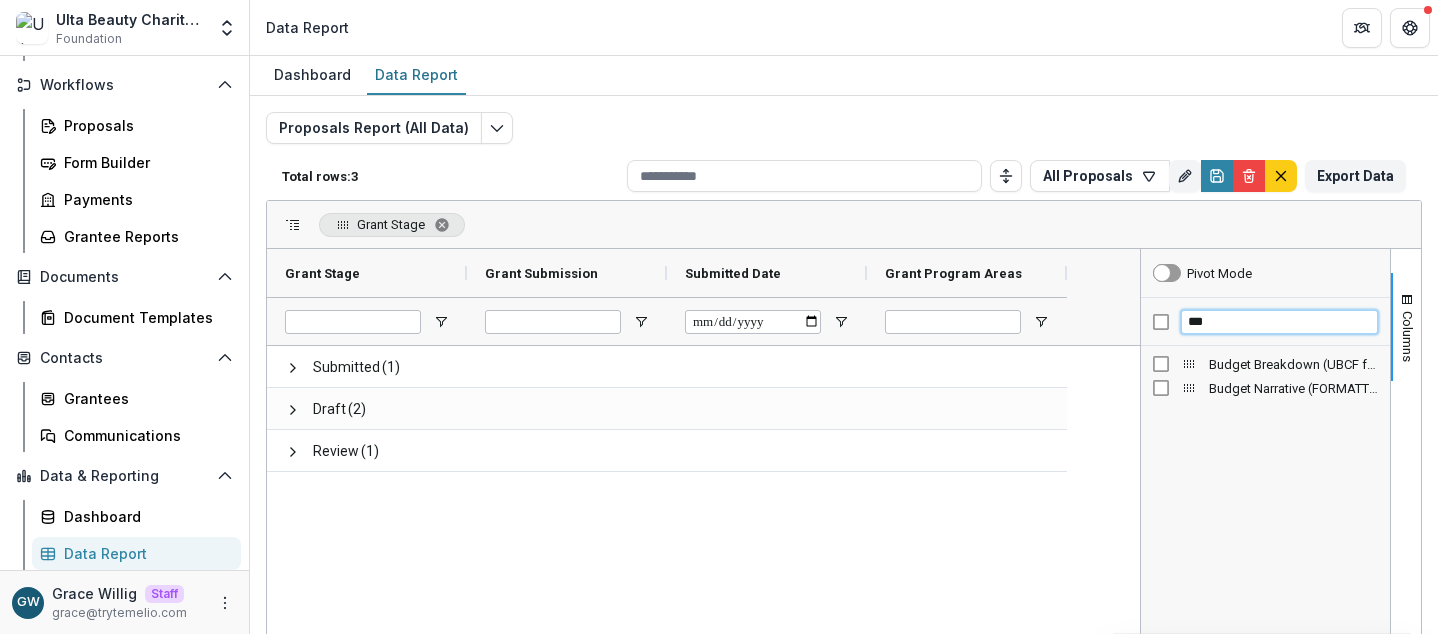 click on "***" at bounding box center (1279, 322) 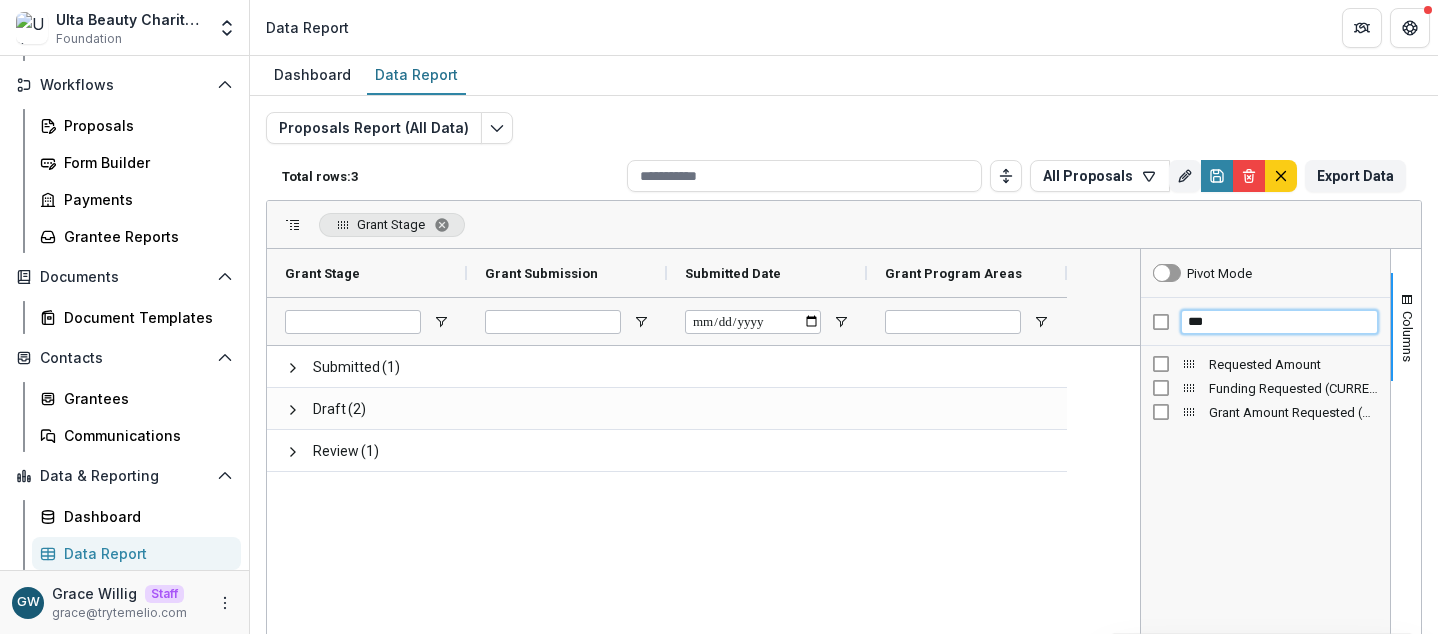 type on "***" 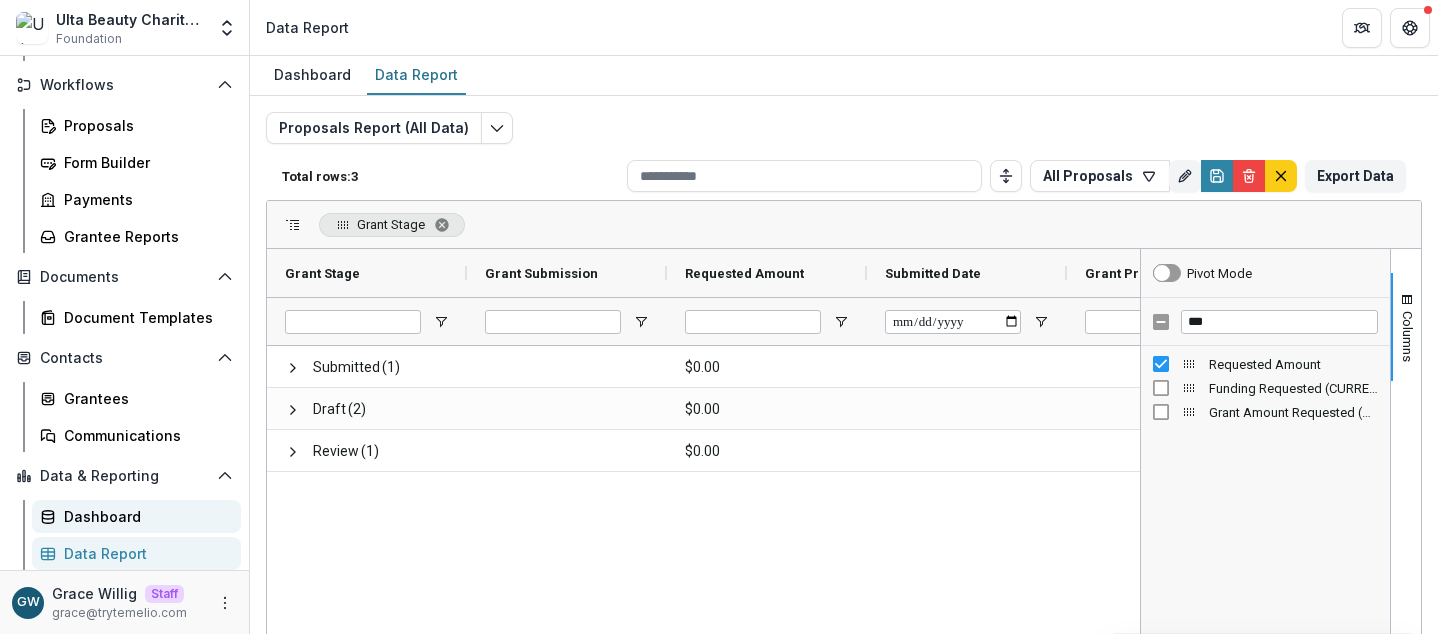 click on "Dashboard" at bounding box center [144, 516] 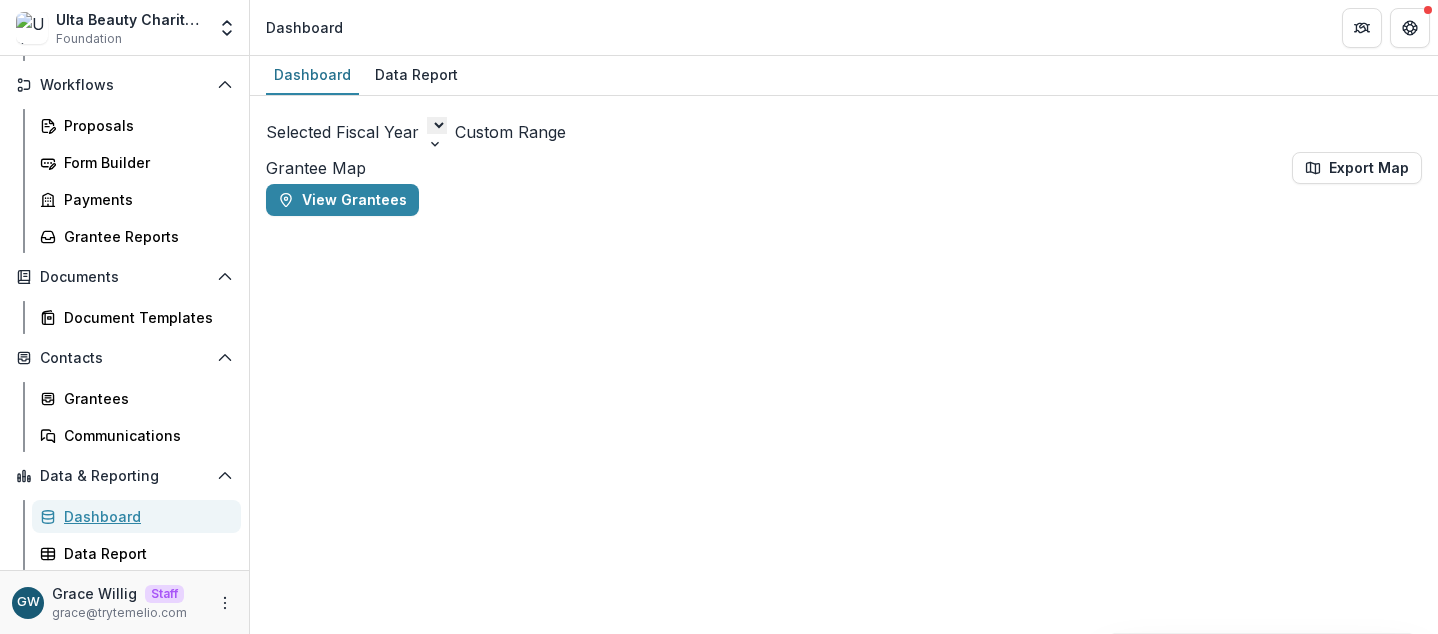 scroll, scrollTop: 0, scrollLeft: 0, axis: both 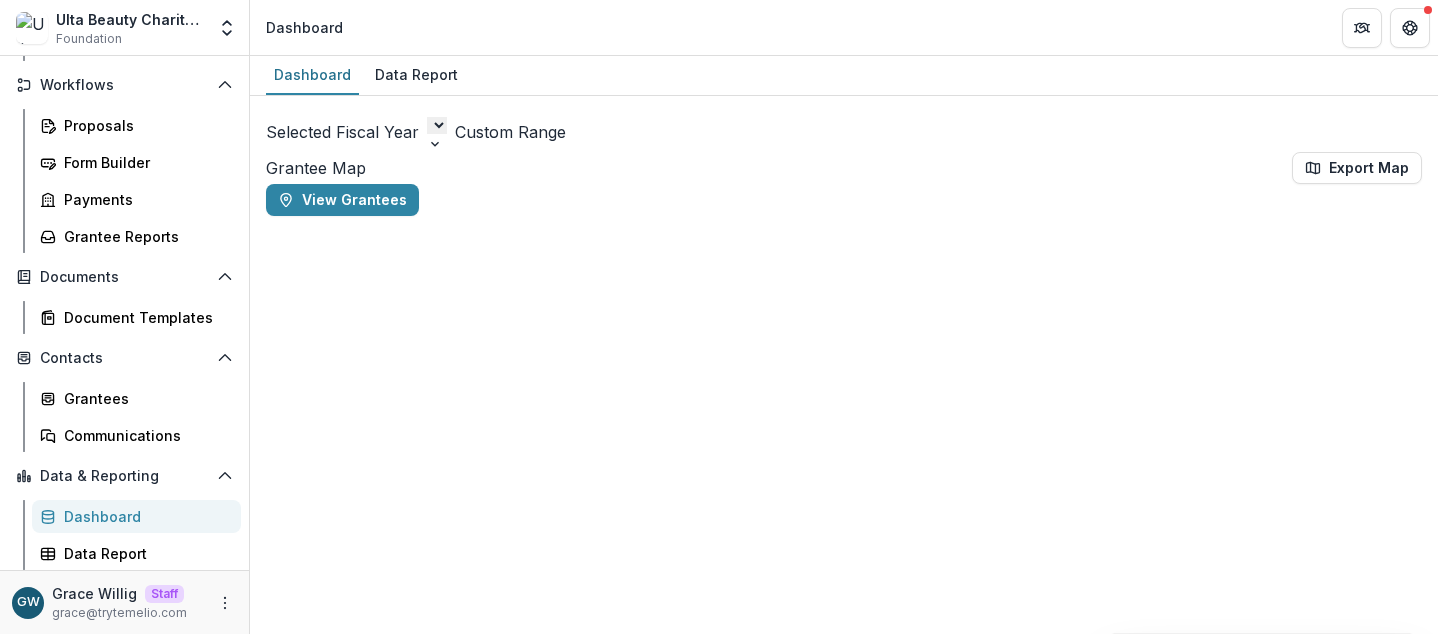 click at bounding box center [437, 125] 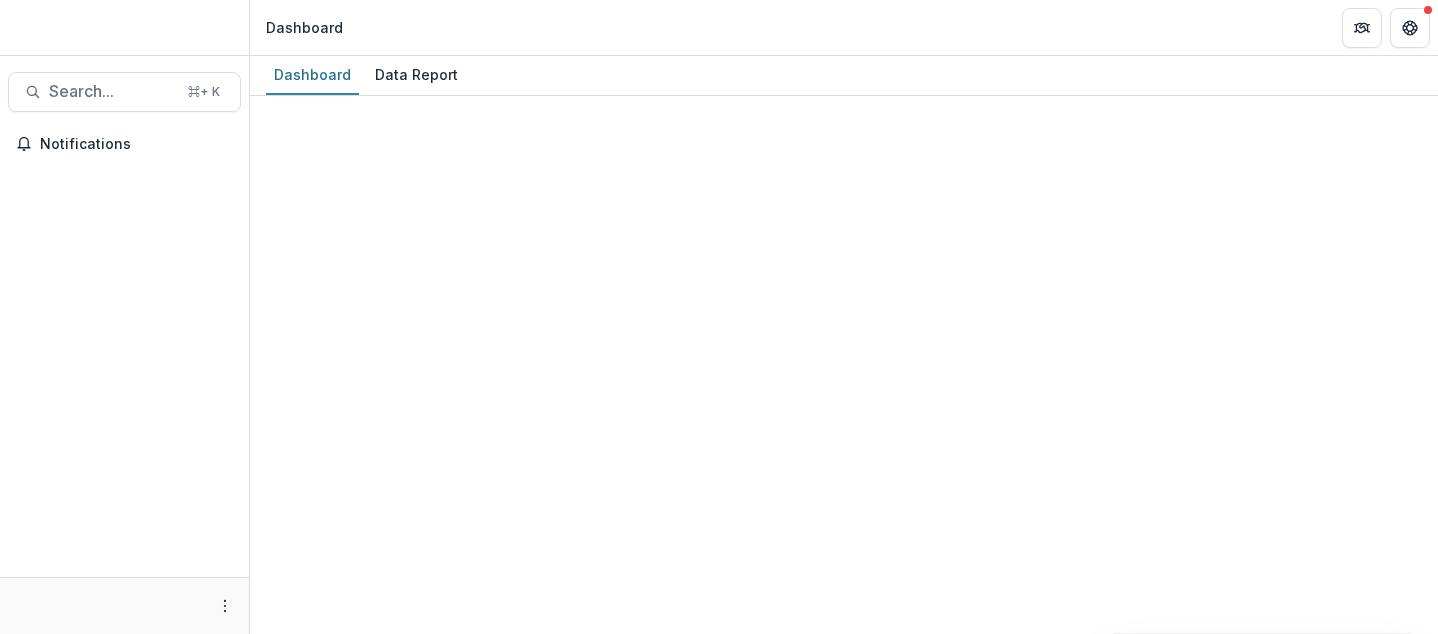 scroll, scrollTop: 0, scrollLeft: 0, axis: both 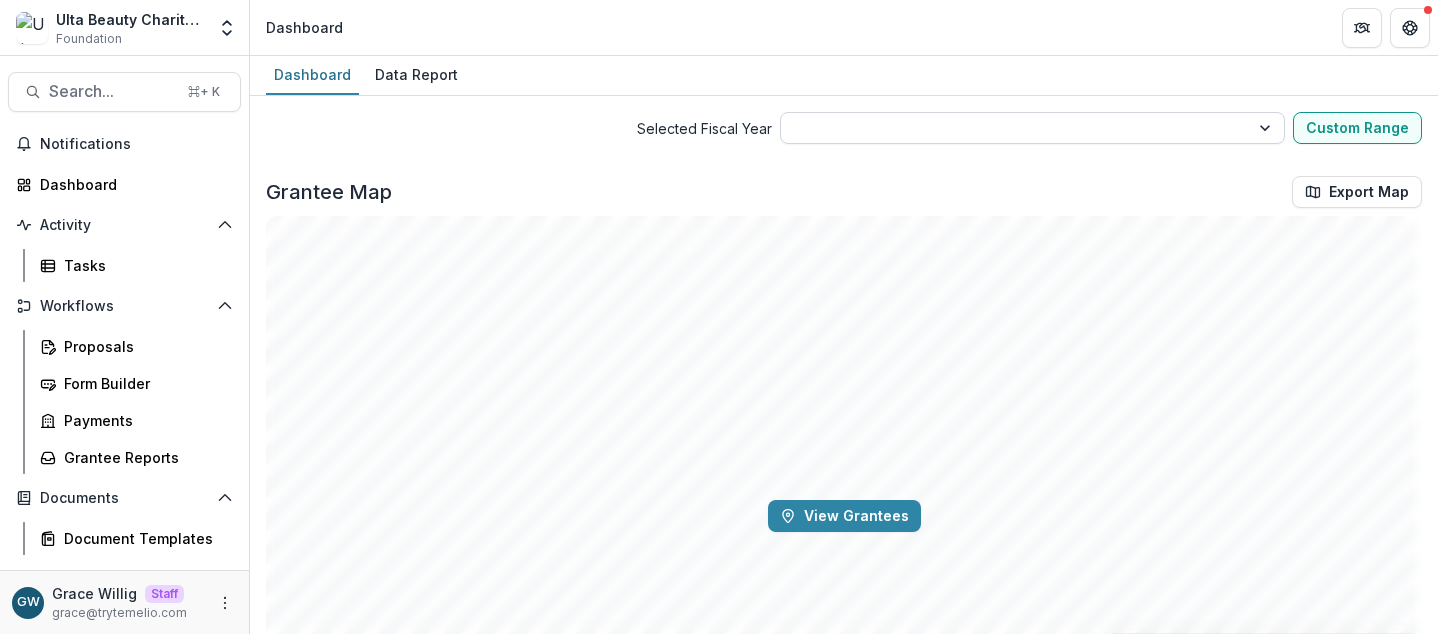 click at bounding box center [1033, 128] 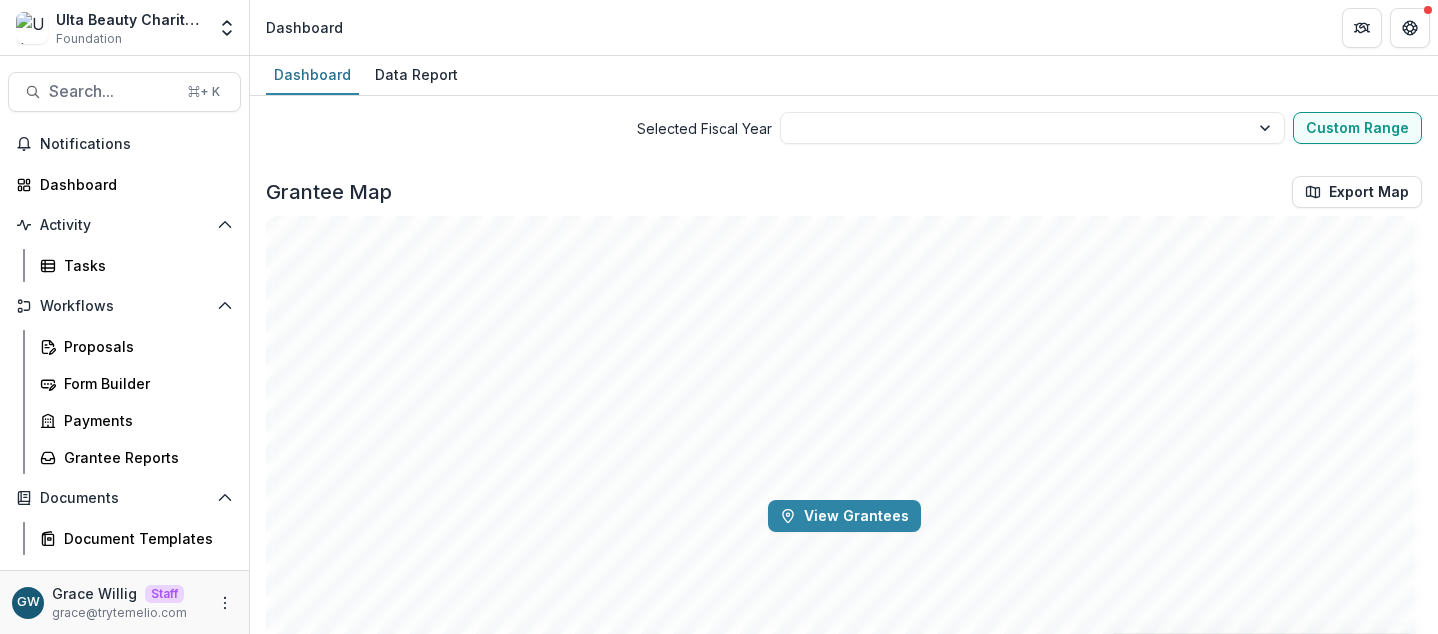 click on "Grantee Map Export Map View Grantees © Mapbox   © OpenStreetMap   Improve this map" at bounding box center [844, 496] 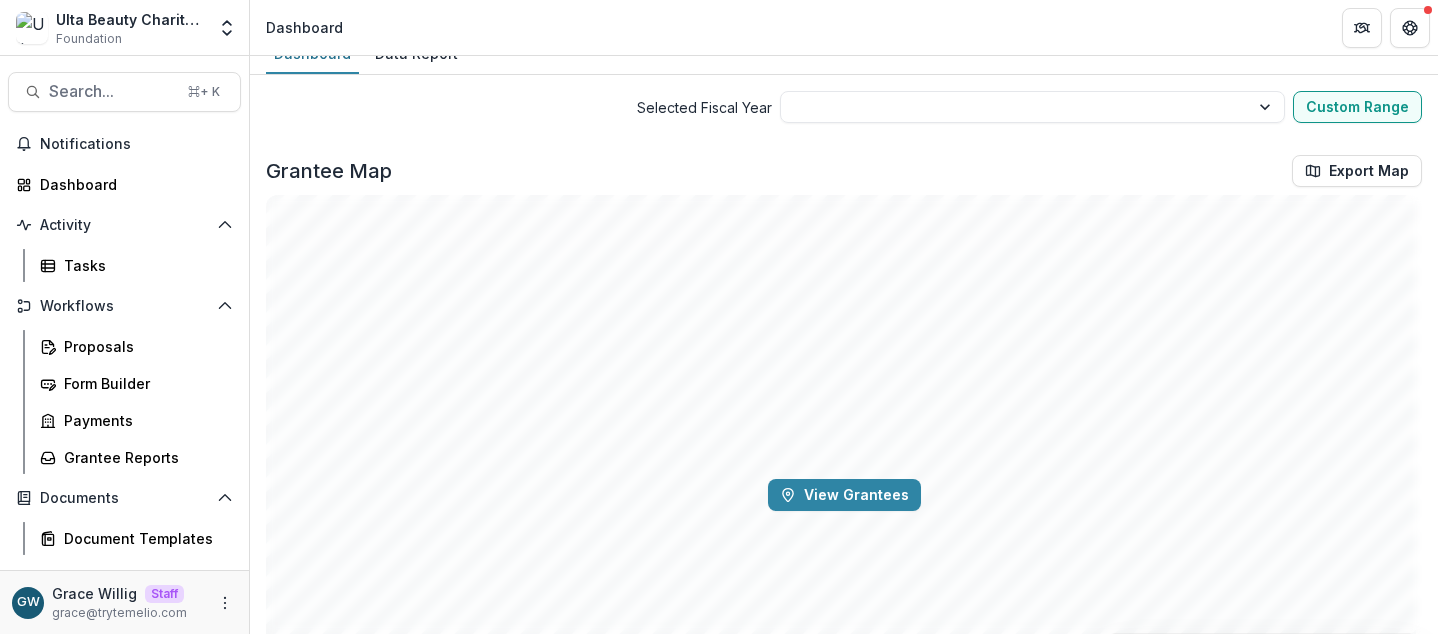 scroll, scrollTop: 0, scrollLeft: 0, axis: both 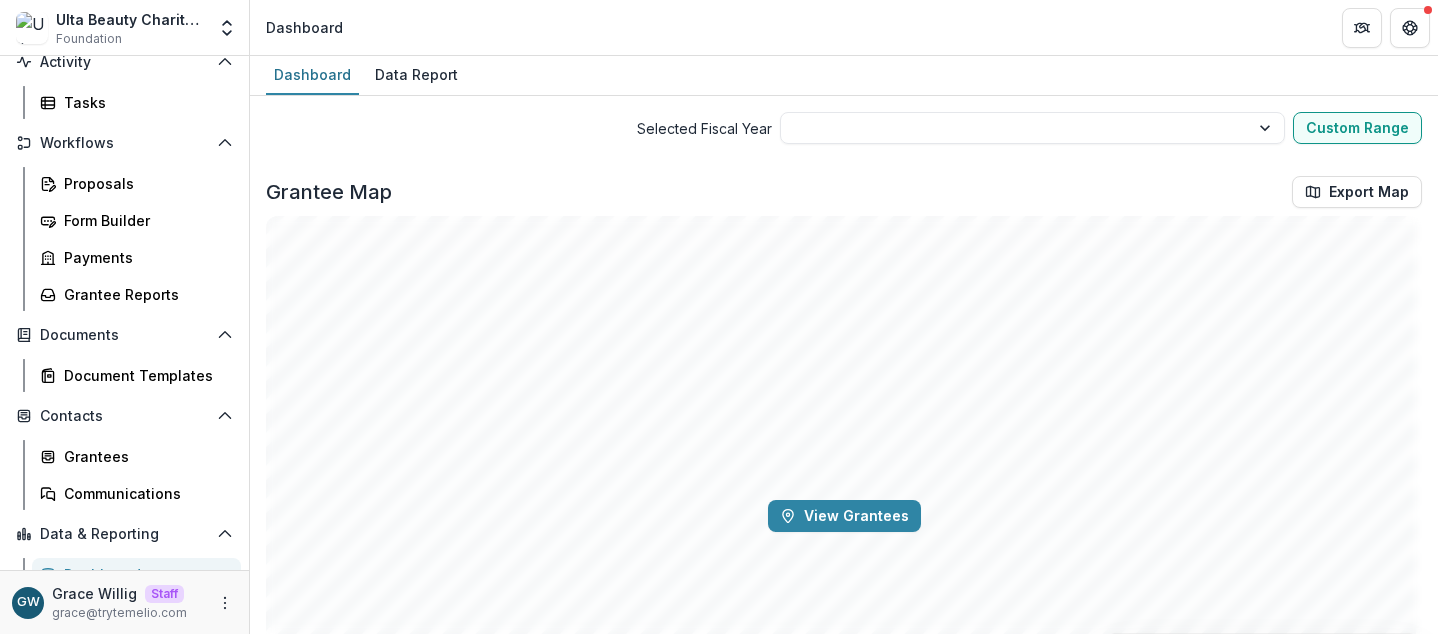 click on "Grantee Map Export Map" at bounding box center (844, 192) 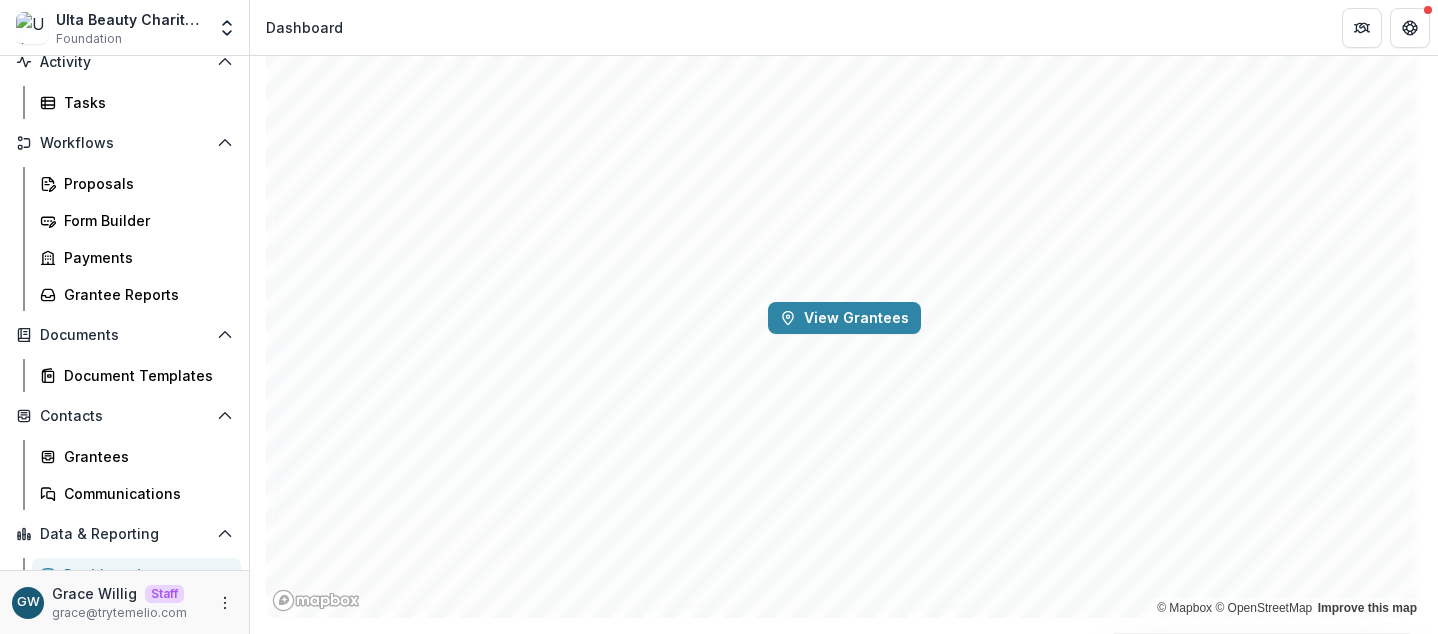 scroll, scrollTop: 0, scrollLeft: 0, axis: both 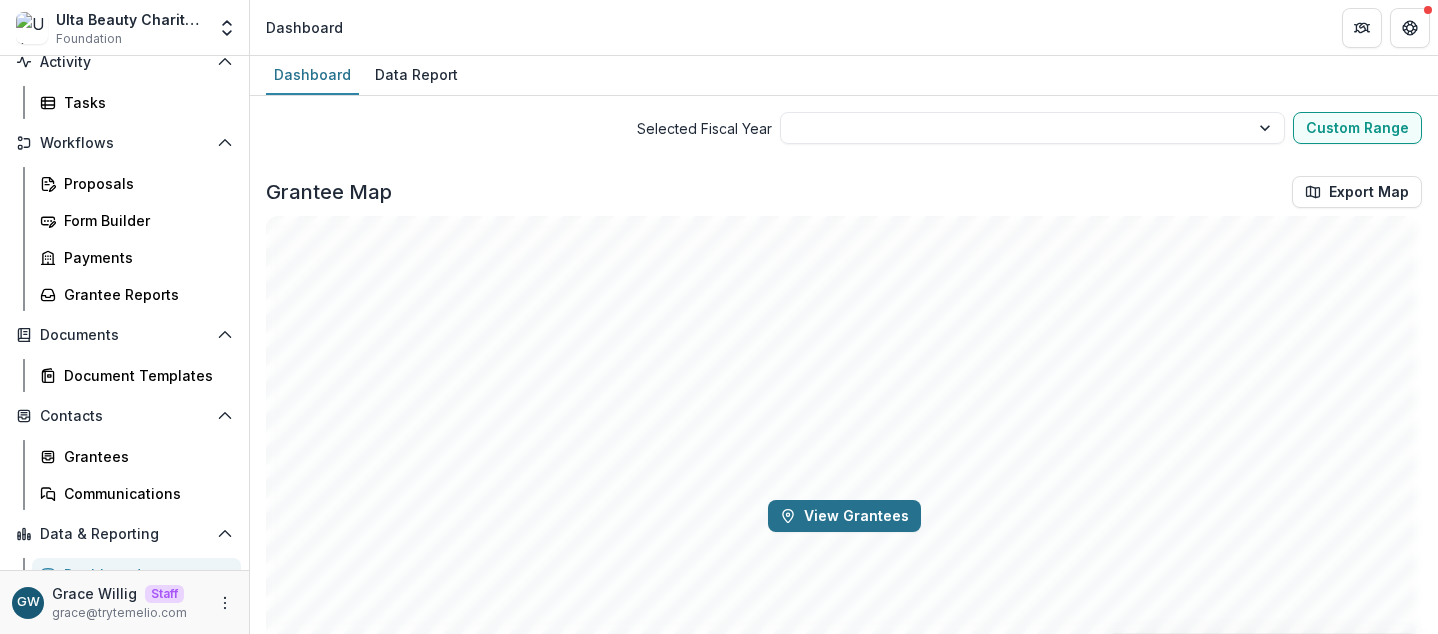 click on "View Grantees" at bounding box center [844, 516] 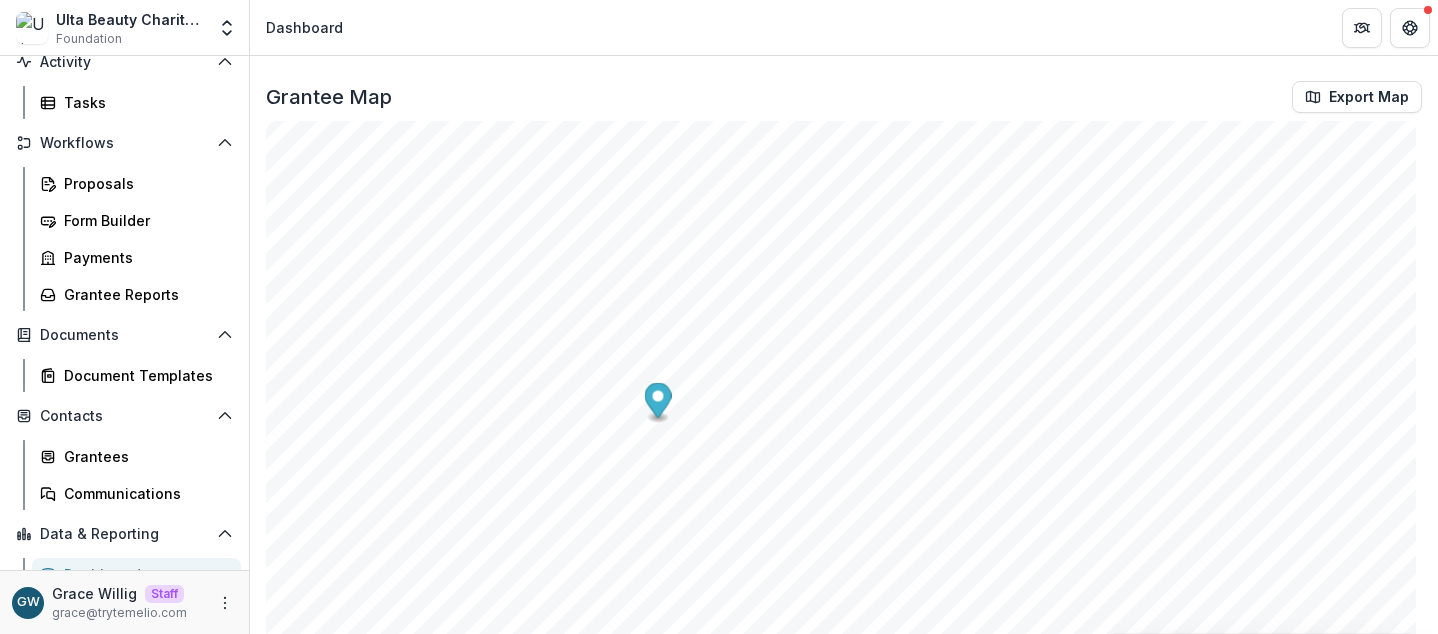scroll, scrollTop: 0, scrollLeft: 0, axis: both 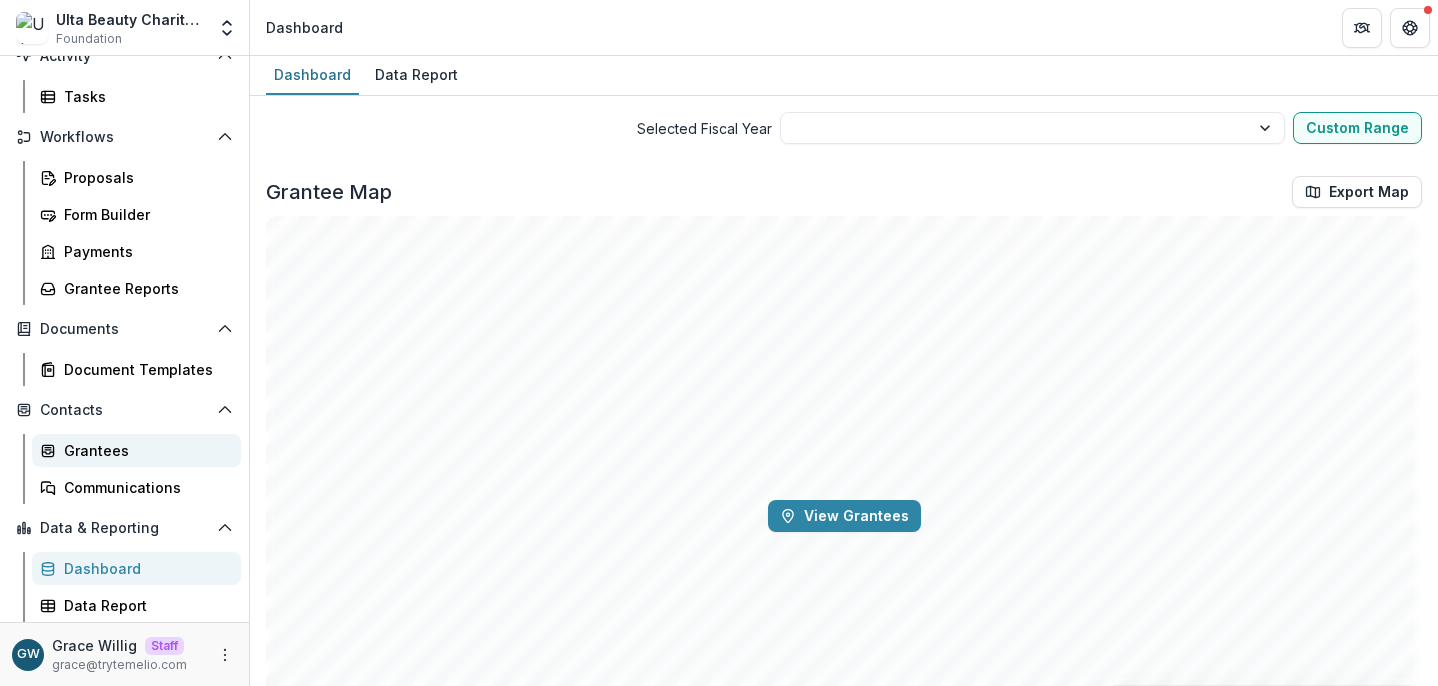 click on "Grantees" at bounding box center (144, 450) 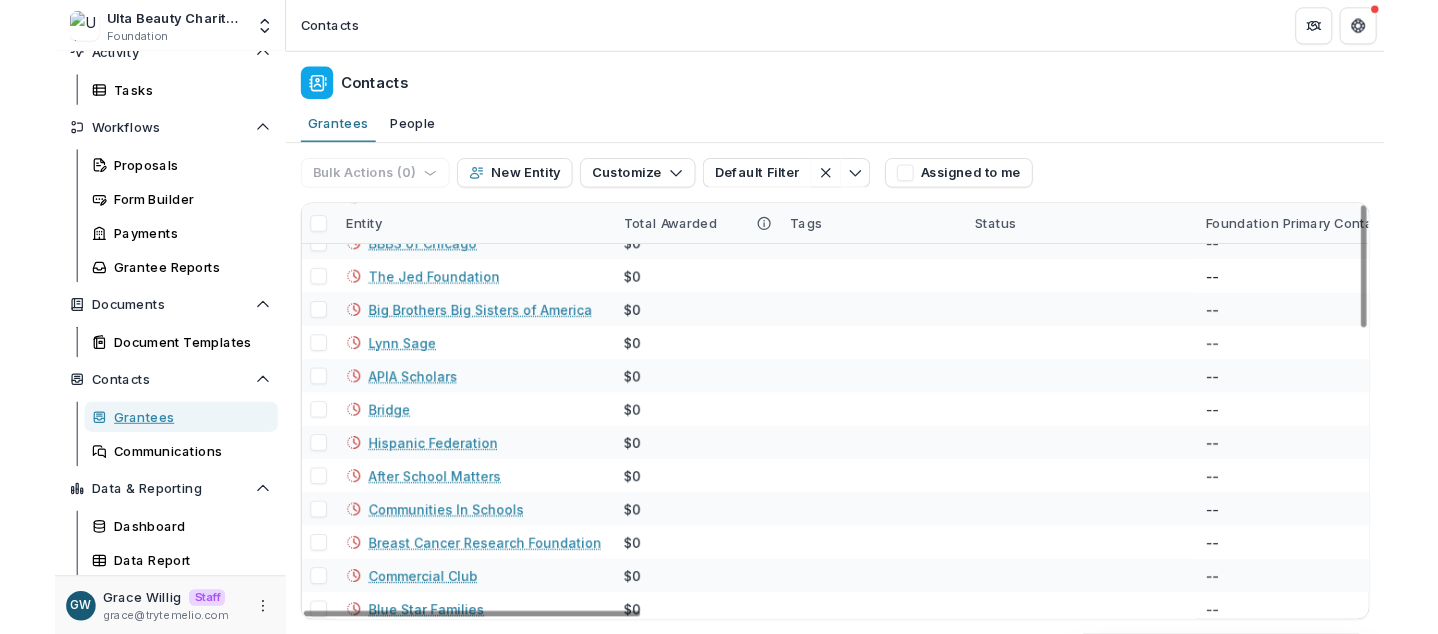 scroll, scrollTop: 580, scrollLeft: 0, axis: vertical 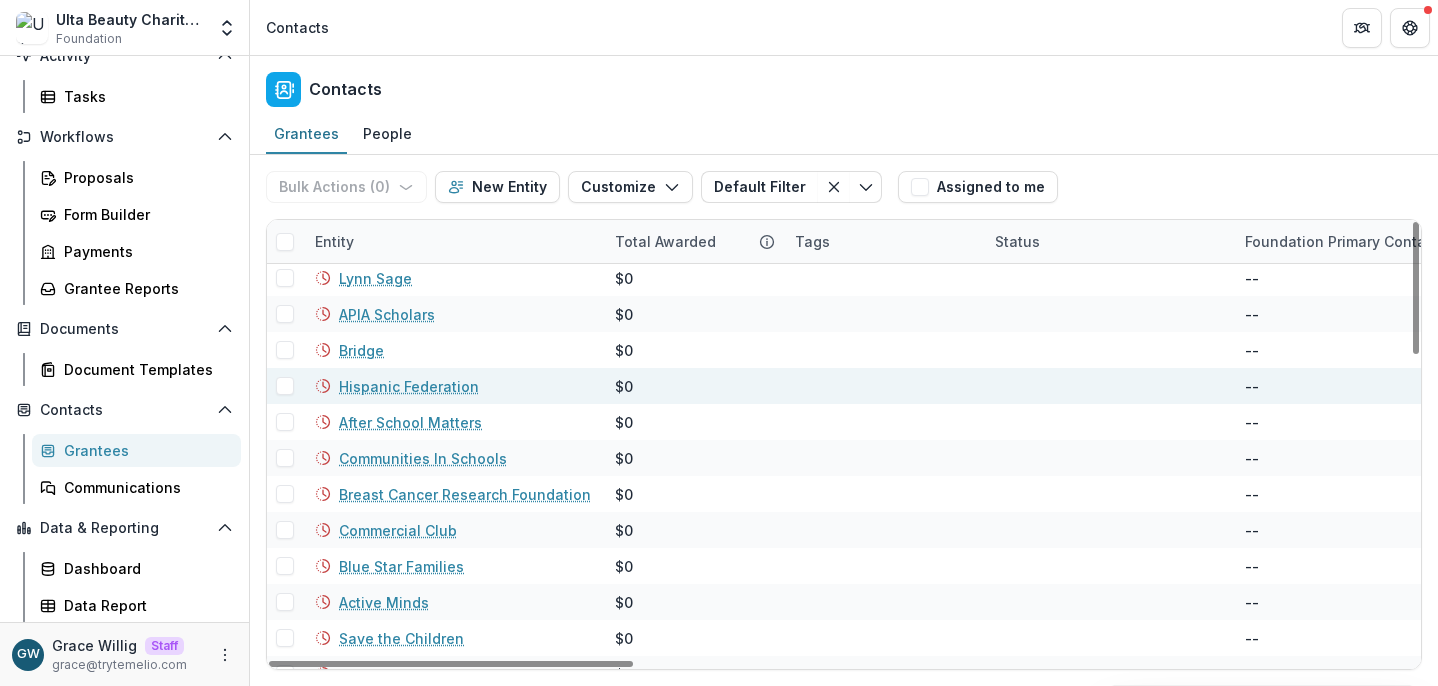 click on "Hispanic Federation" at bounding box center (409, 386) 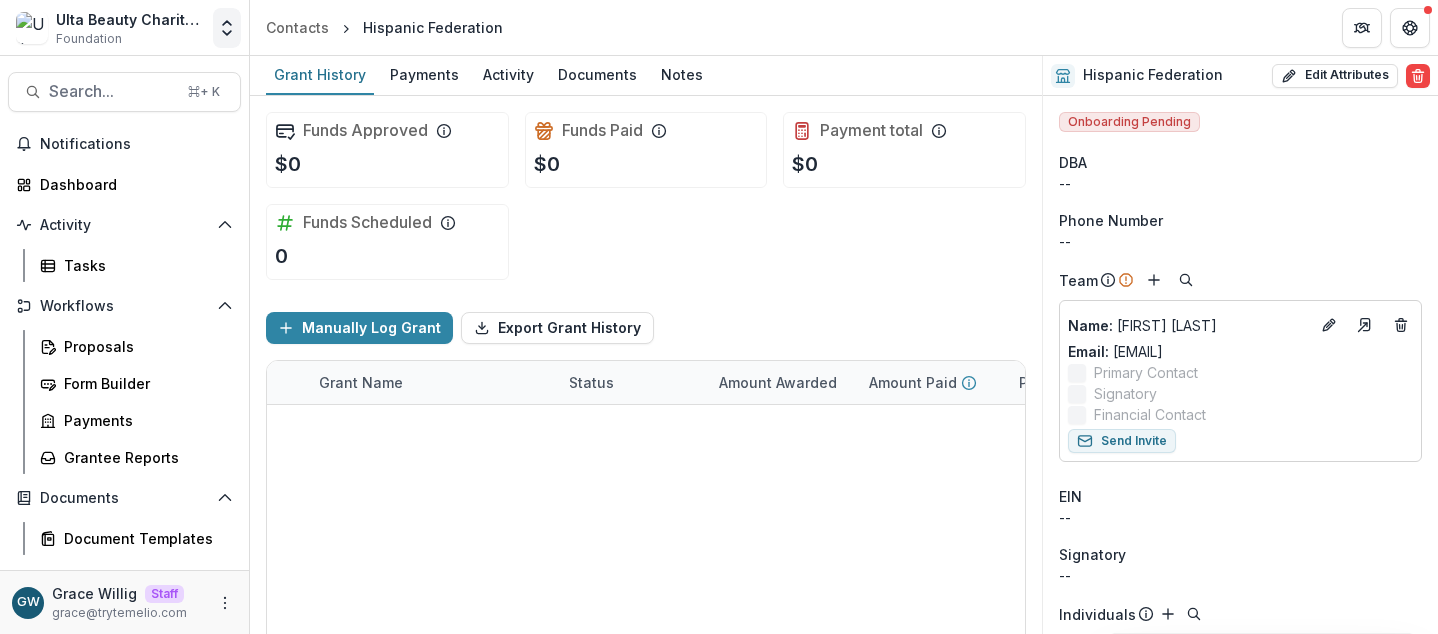 click 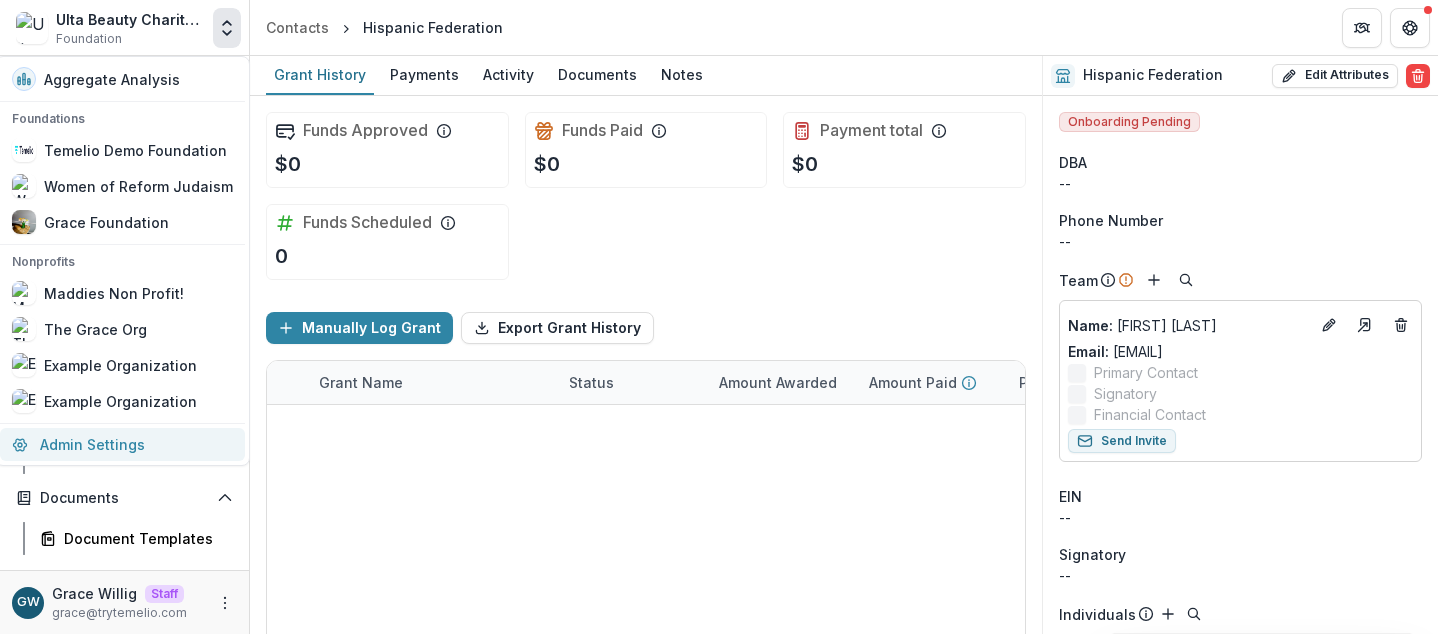 click on "Admin Settings" at bounding box center (122, 444) 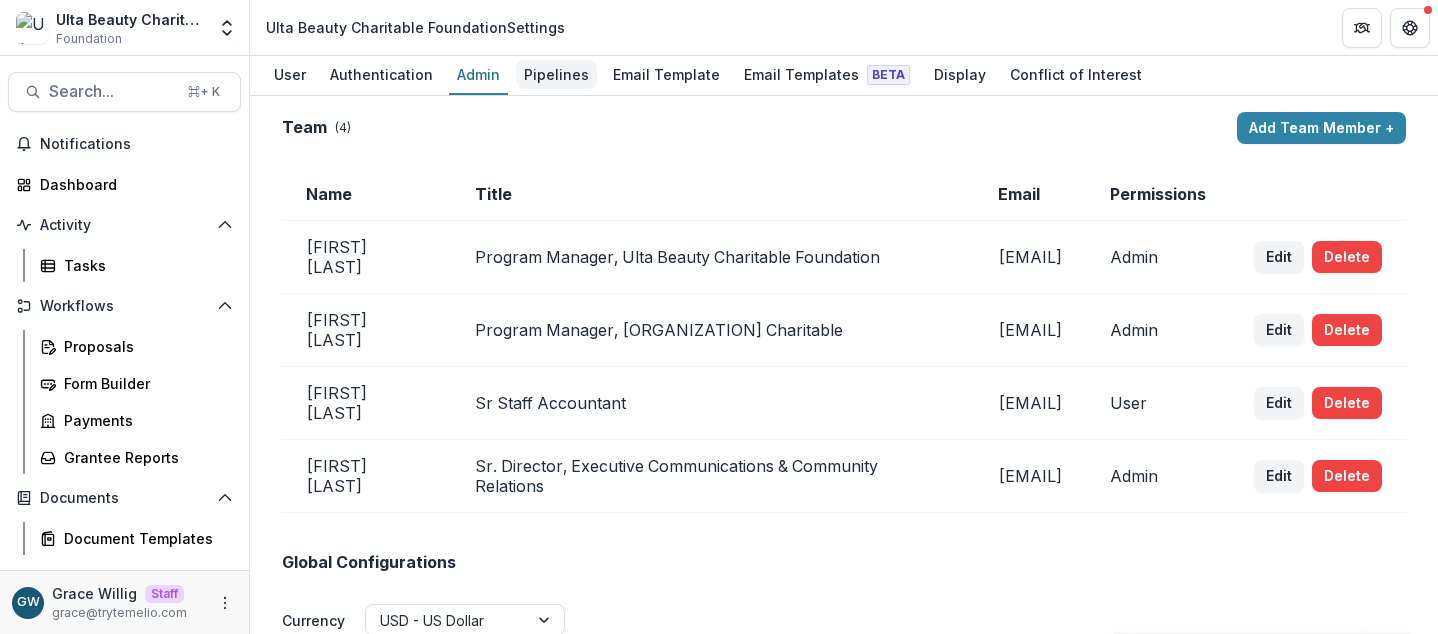 click on "Pipelines" at bounding box center [556, 74] 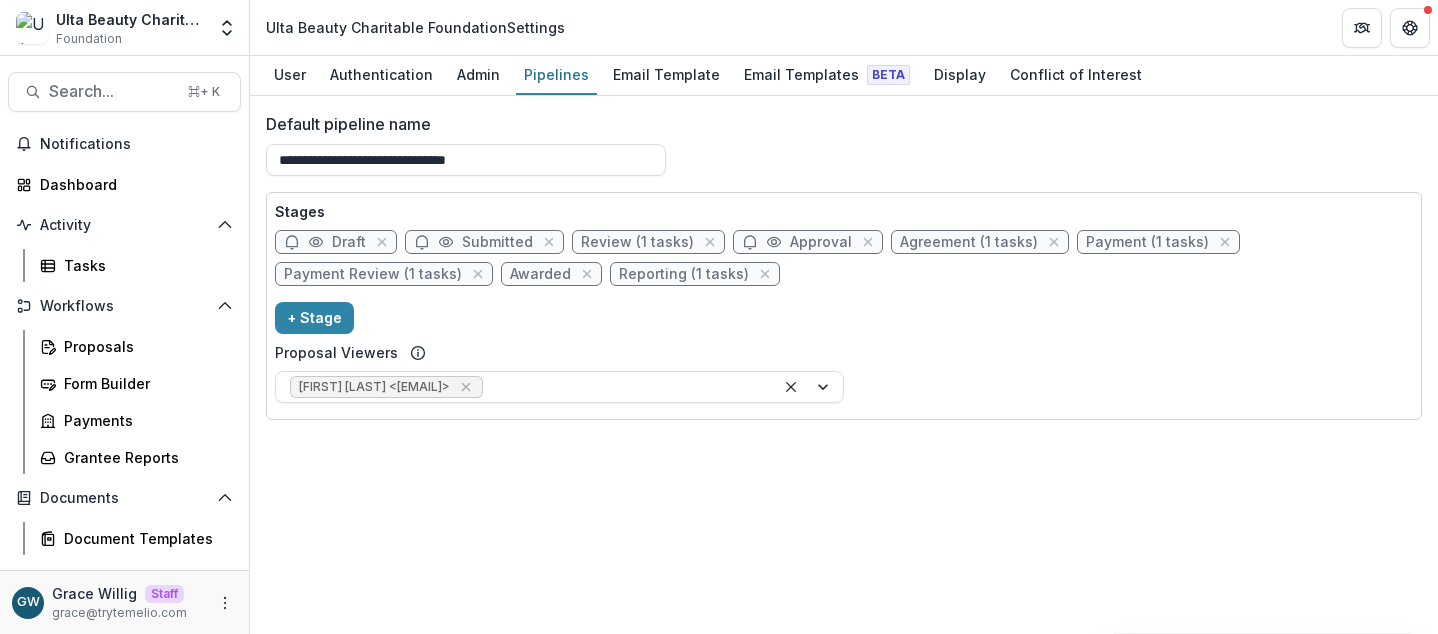 click on "Draft" at bounding box center (349, 242) 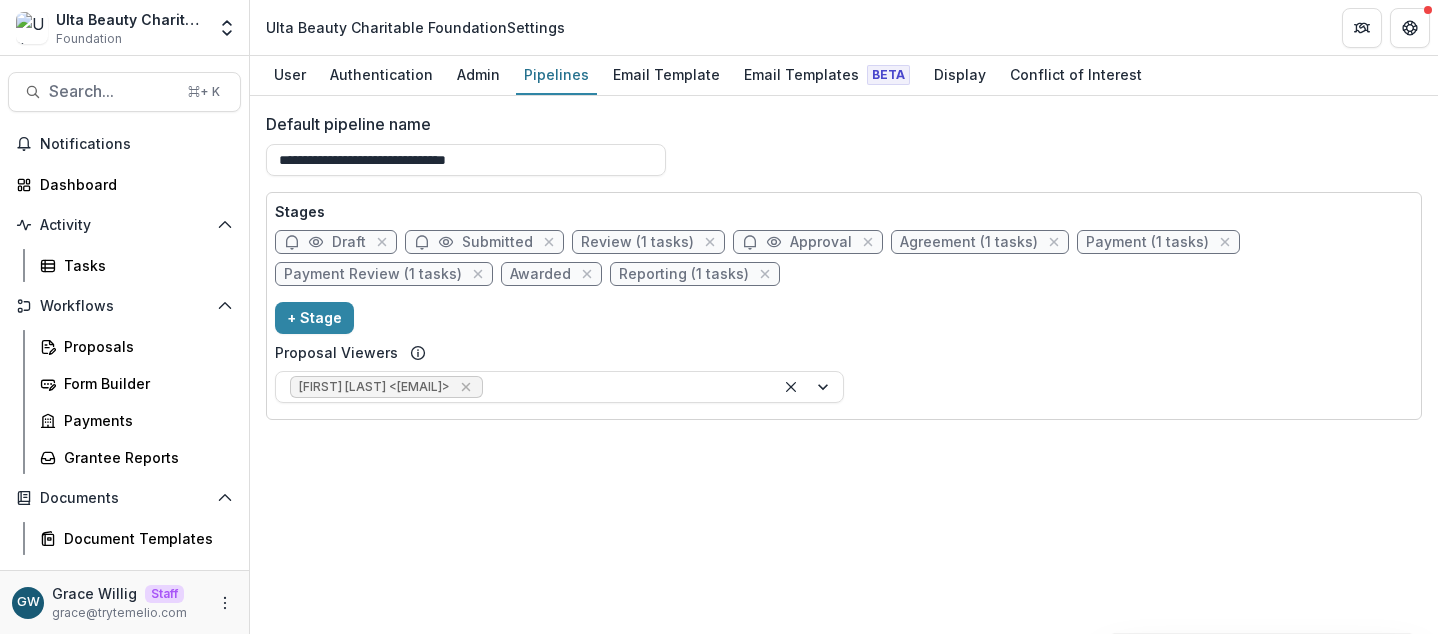 select on "*****" 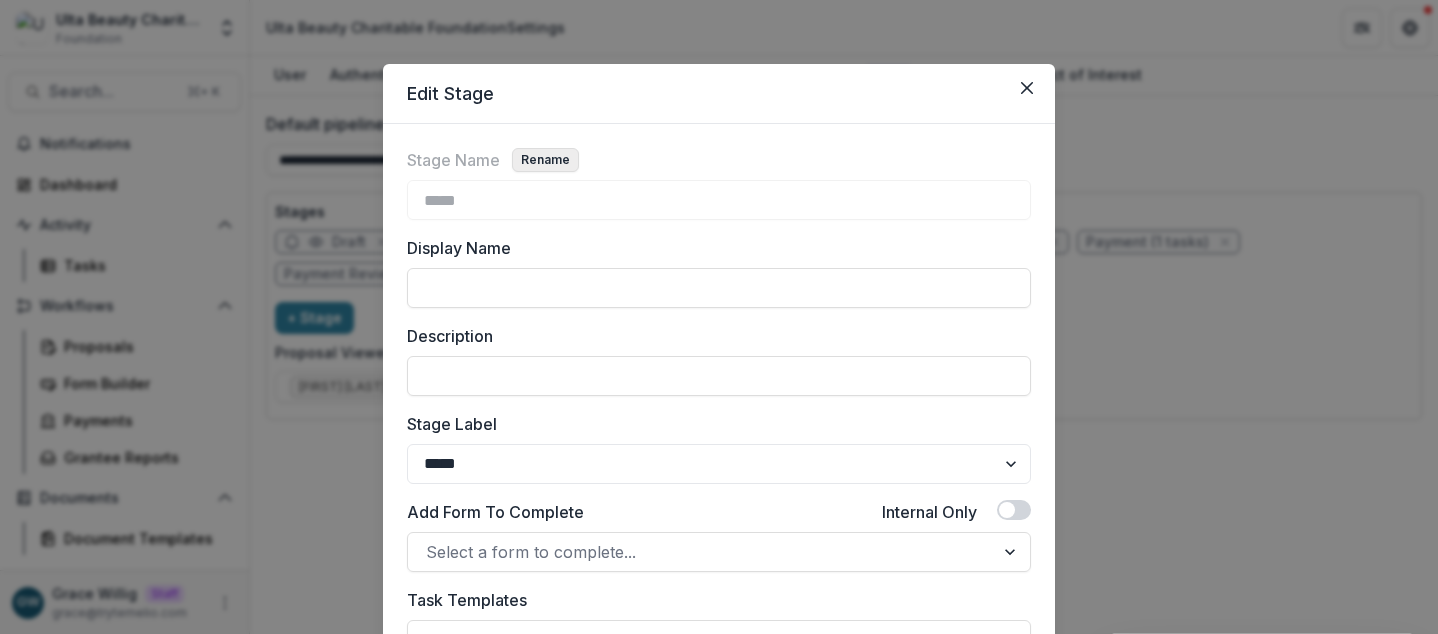 click on "Rename" at bounding box center (545, 160) 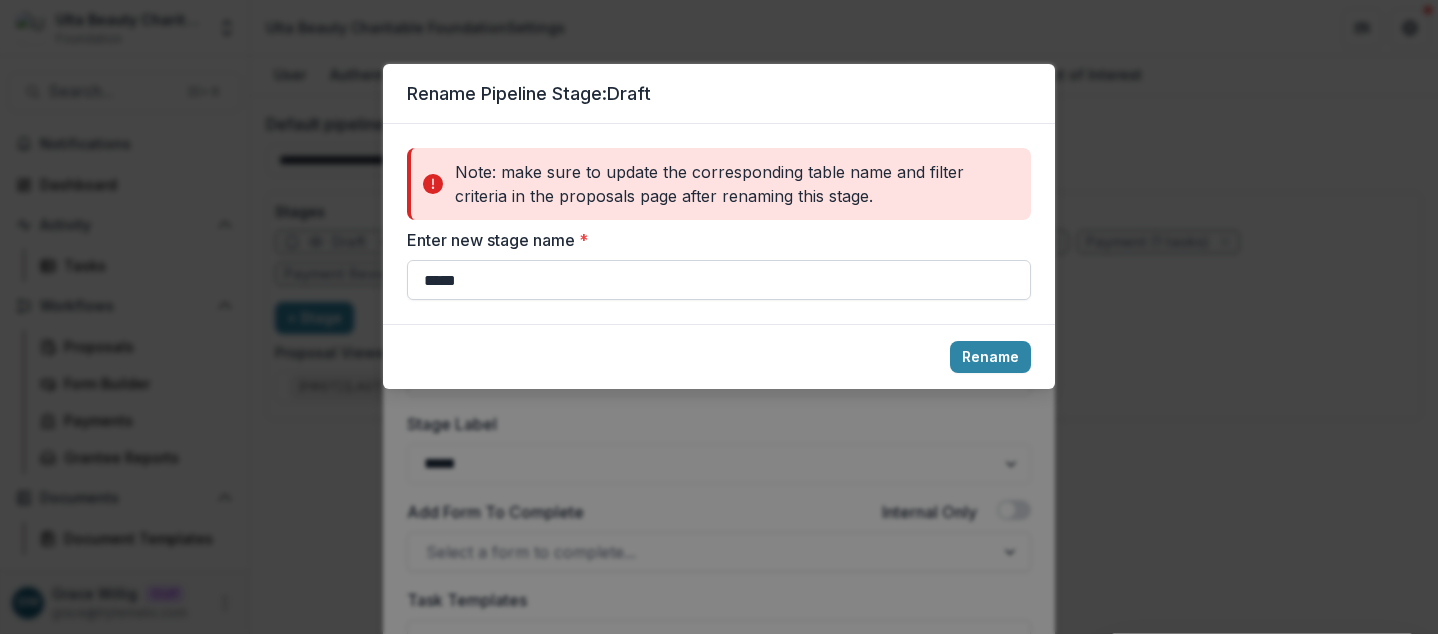 click on "*****" at bounding box center [719, 280] 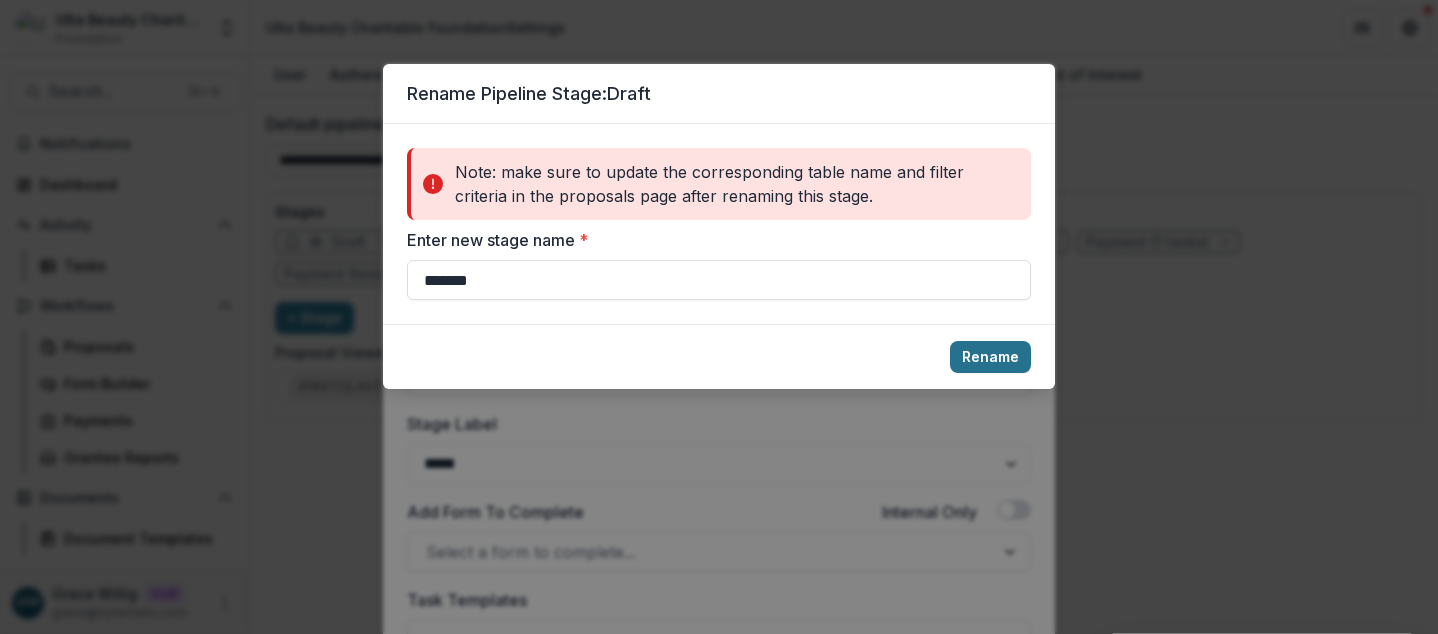 type on "*******" 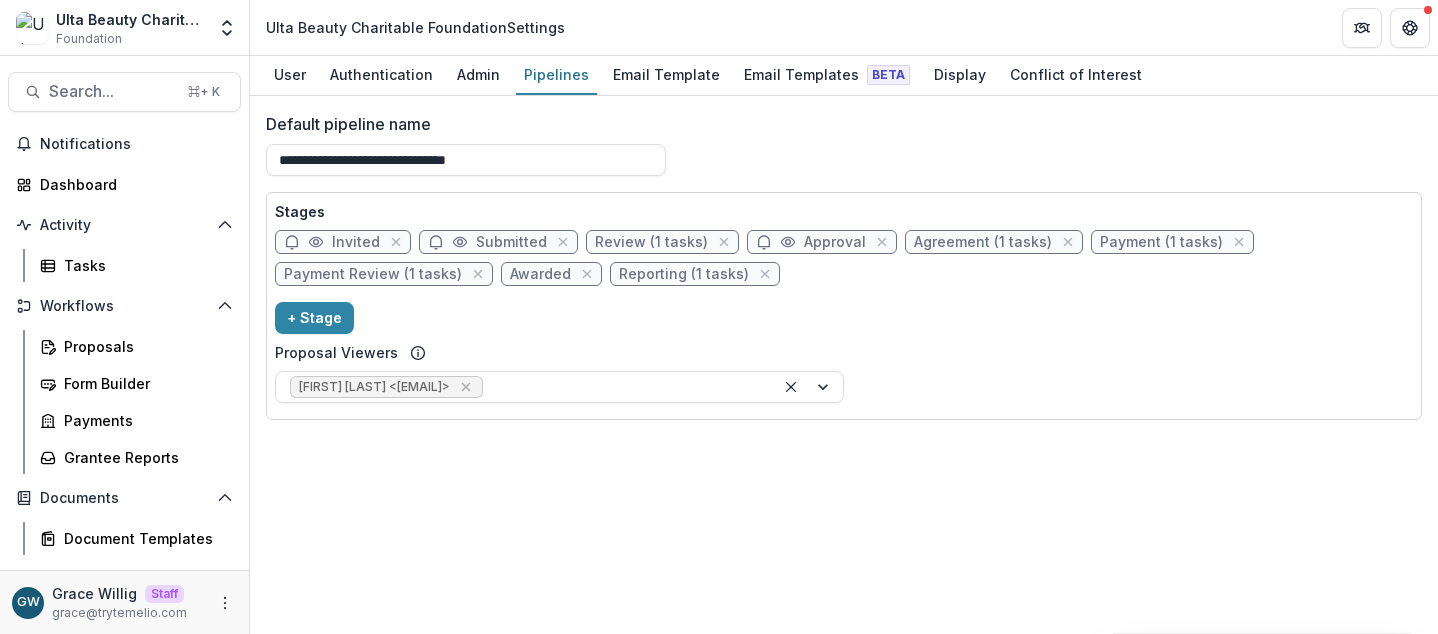 click on "Invited" at bounding box center (356, 242) 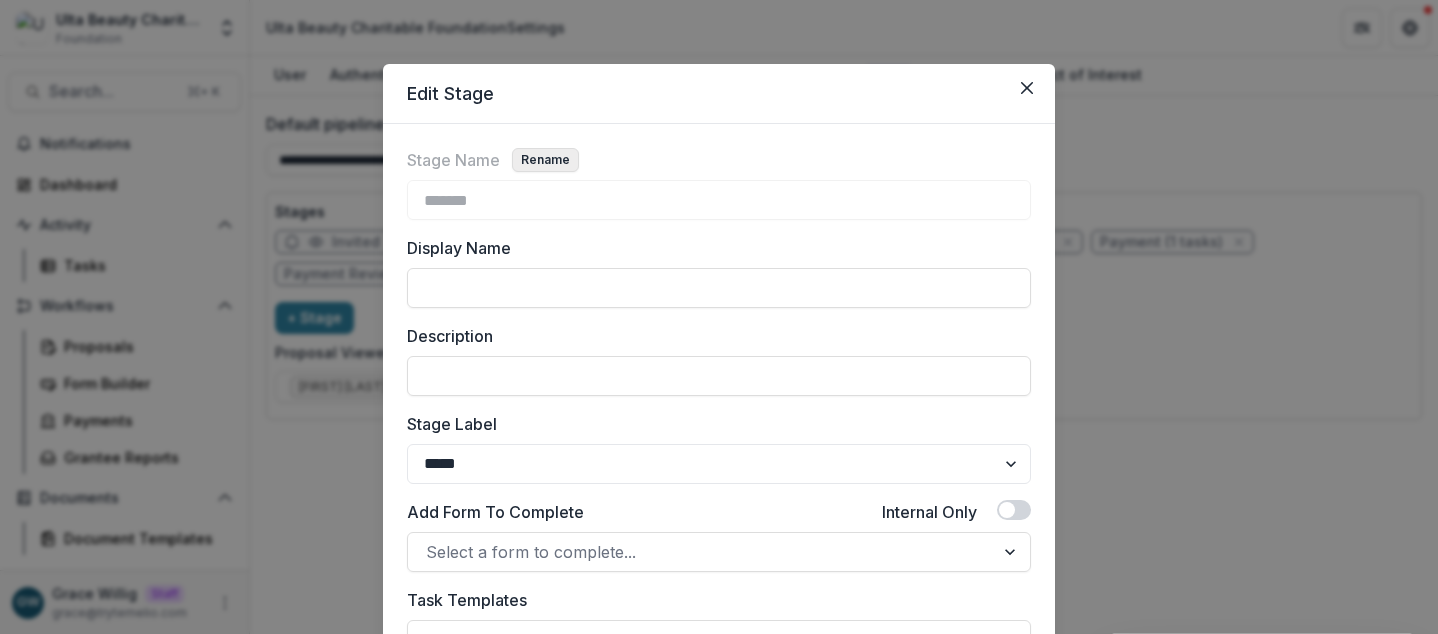 click on "Rename" at bounding box center [545, 160] 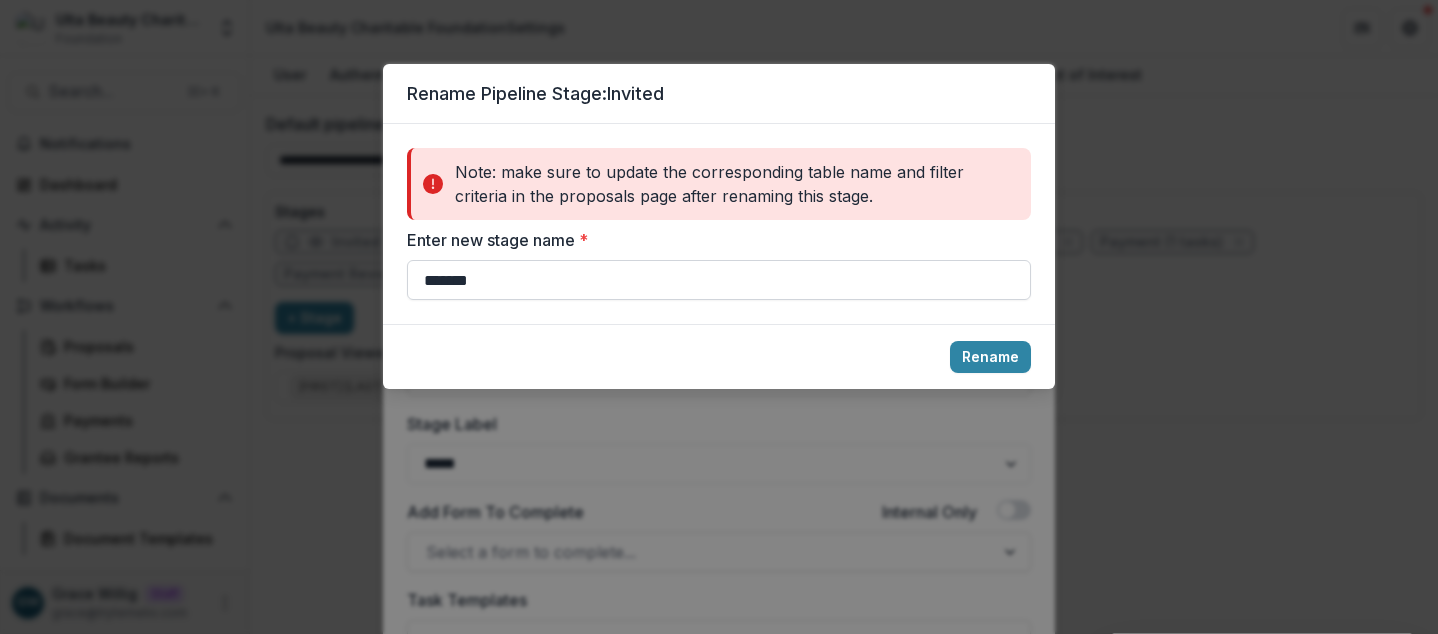 click on "*******" at bounding box center (719, 280) 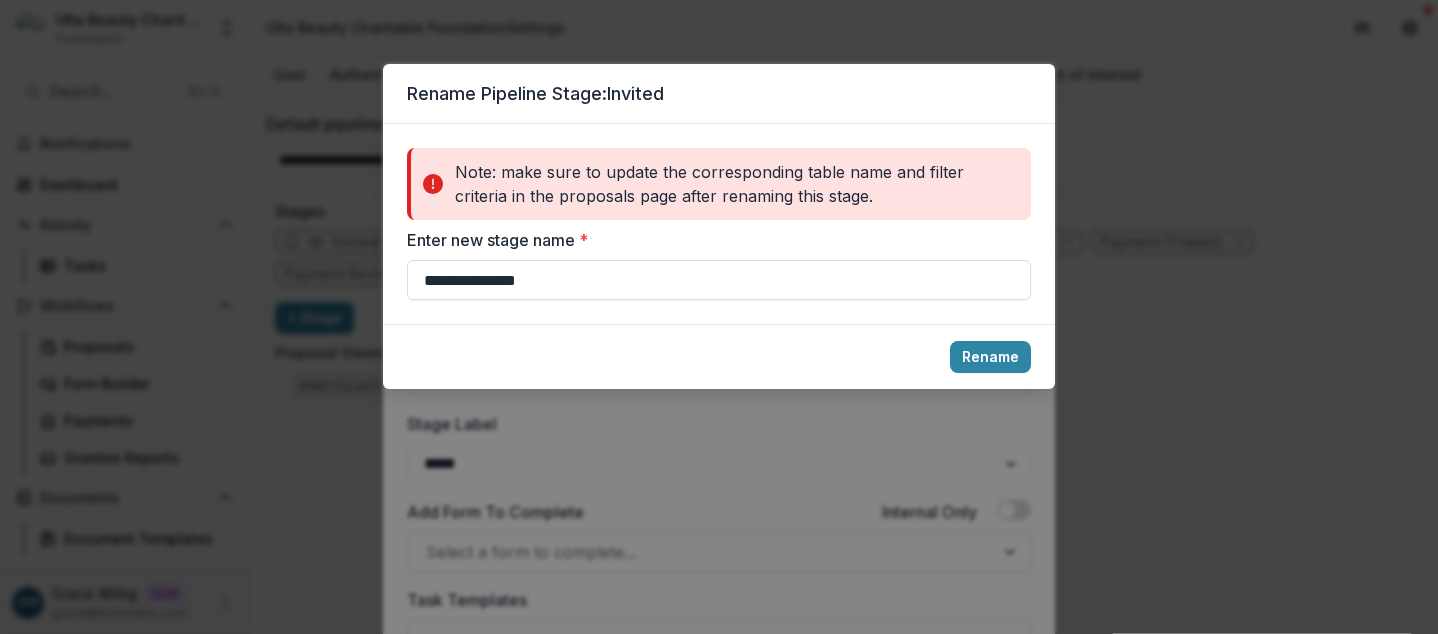 type on "**********" 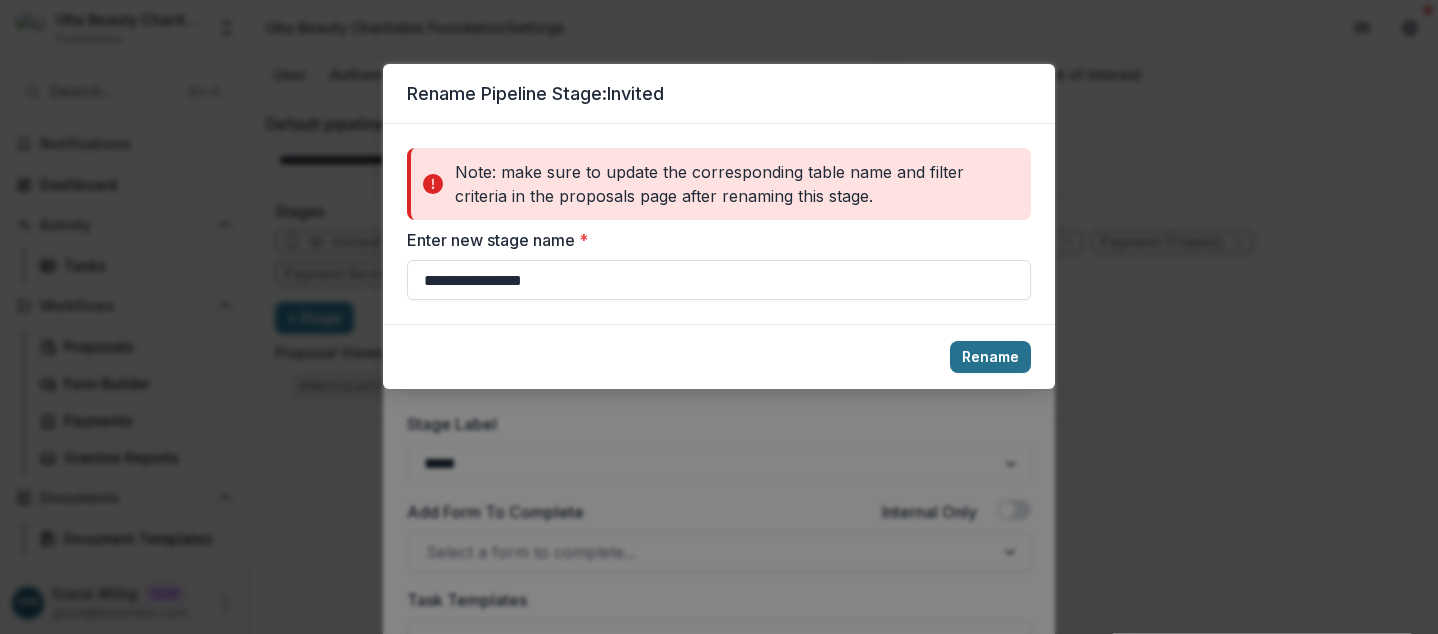 click on "Rename" at bounding box center [990, 357] 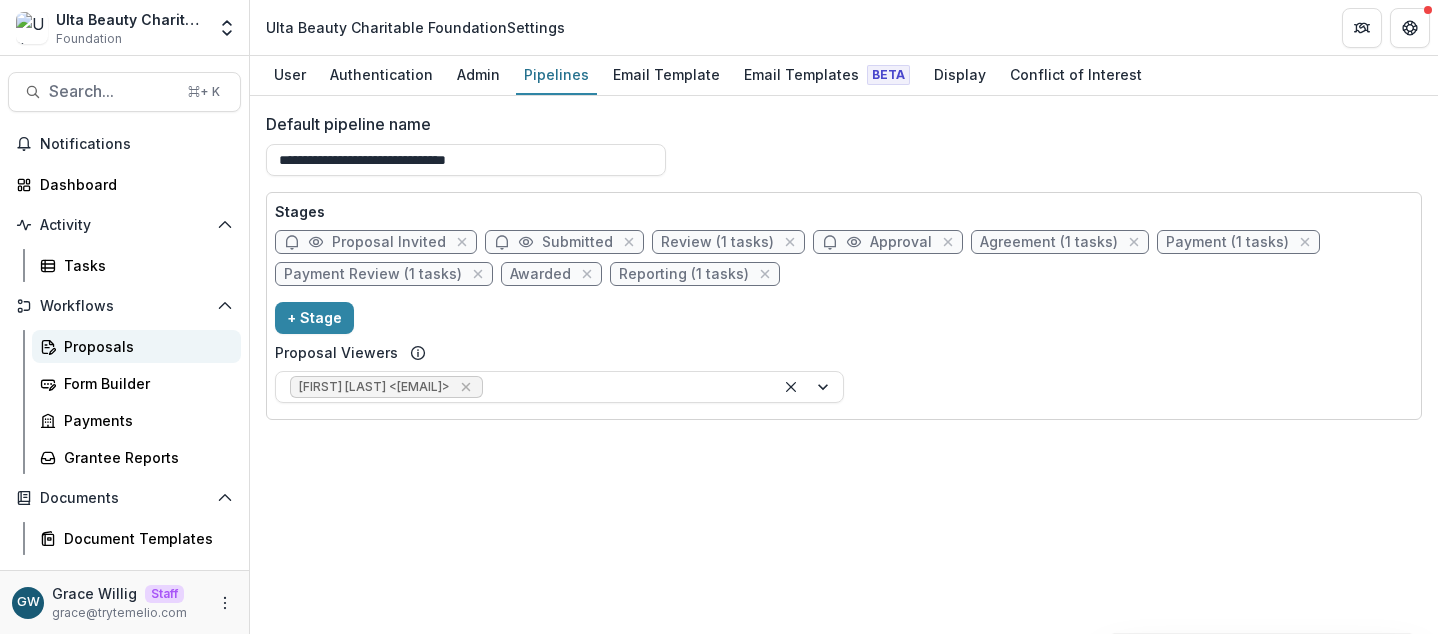 click on "Proposals" at bounding box center (144, 346) 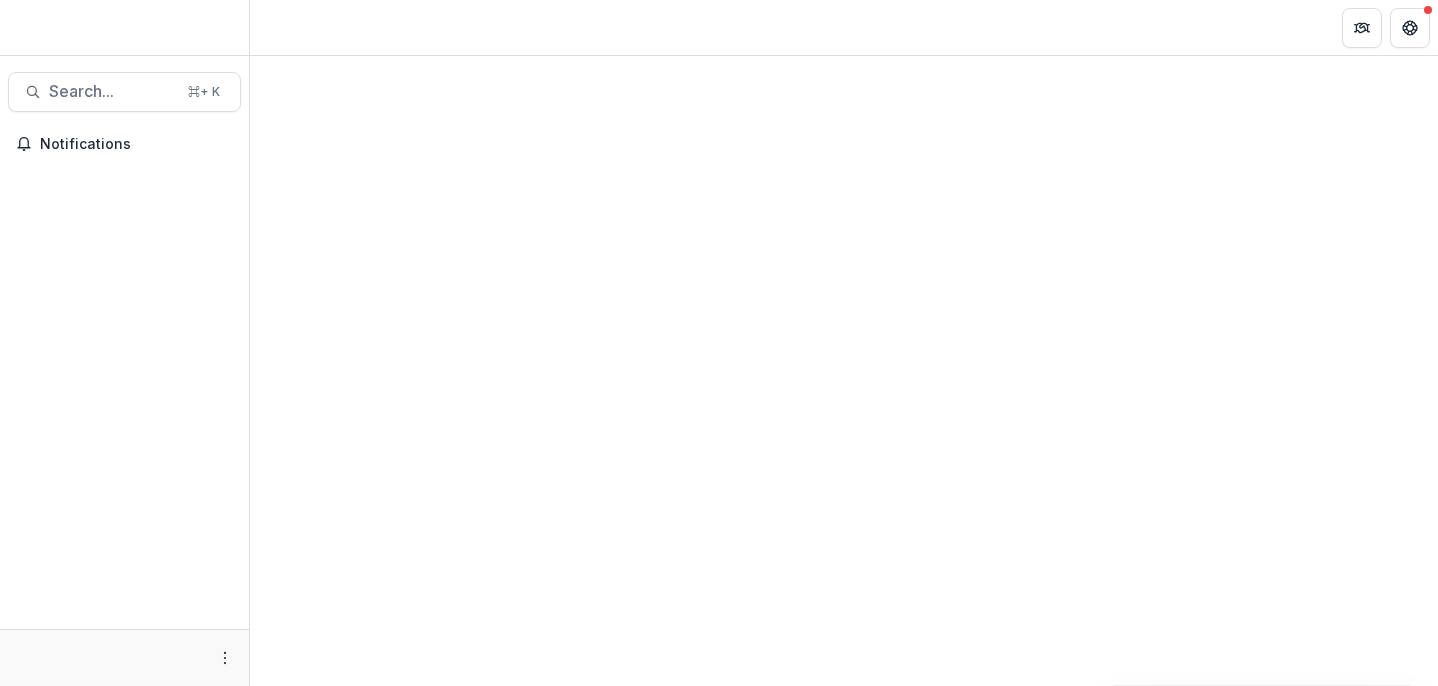 scroll, scrollTop: 0, scrollLeft: 0, axis: both 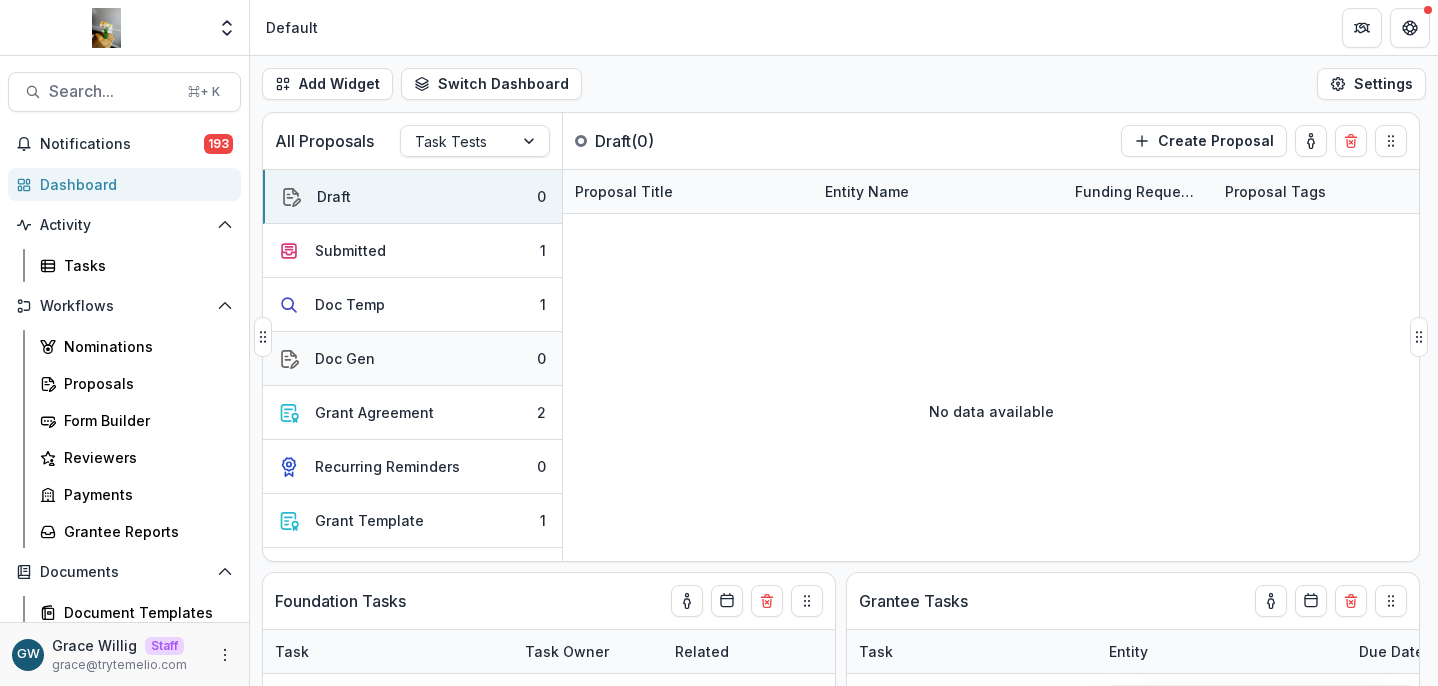 select on "******" 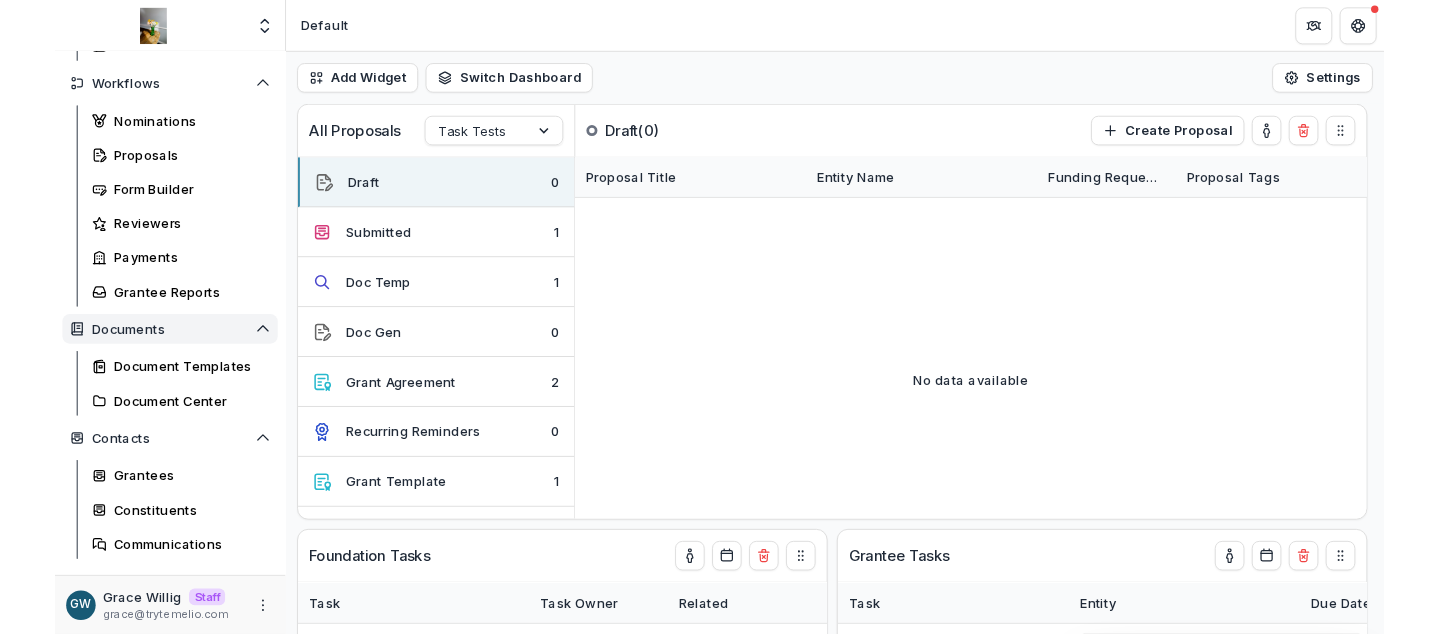 scroll, scrollTop: 354, scrollLeft: 0, axis: vertical 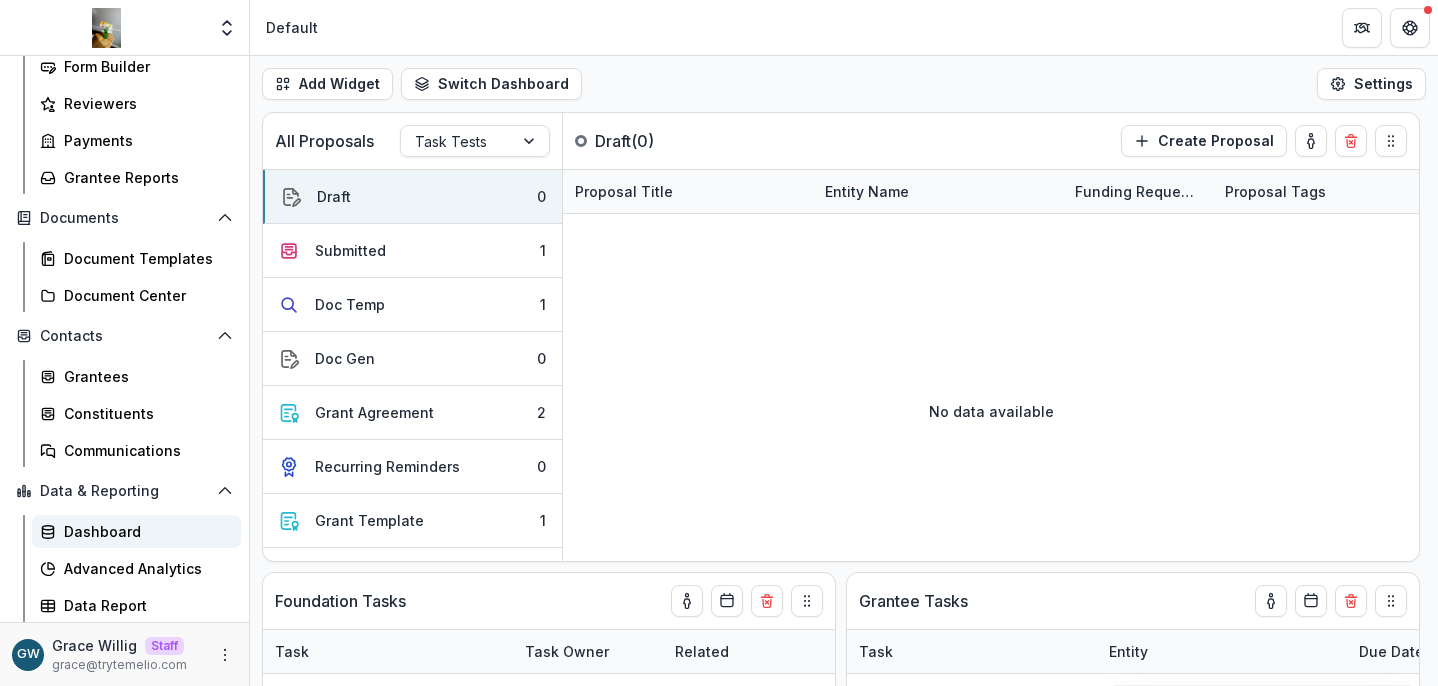 click on "Dashboard" at bounding box center [144, 531] 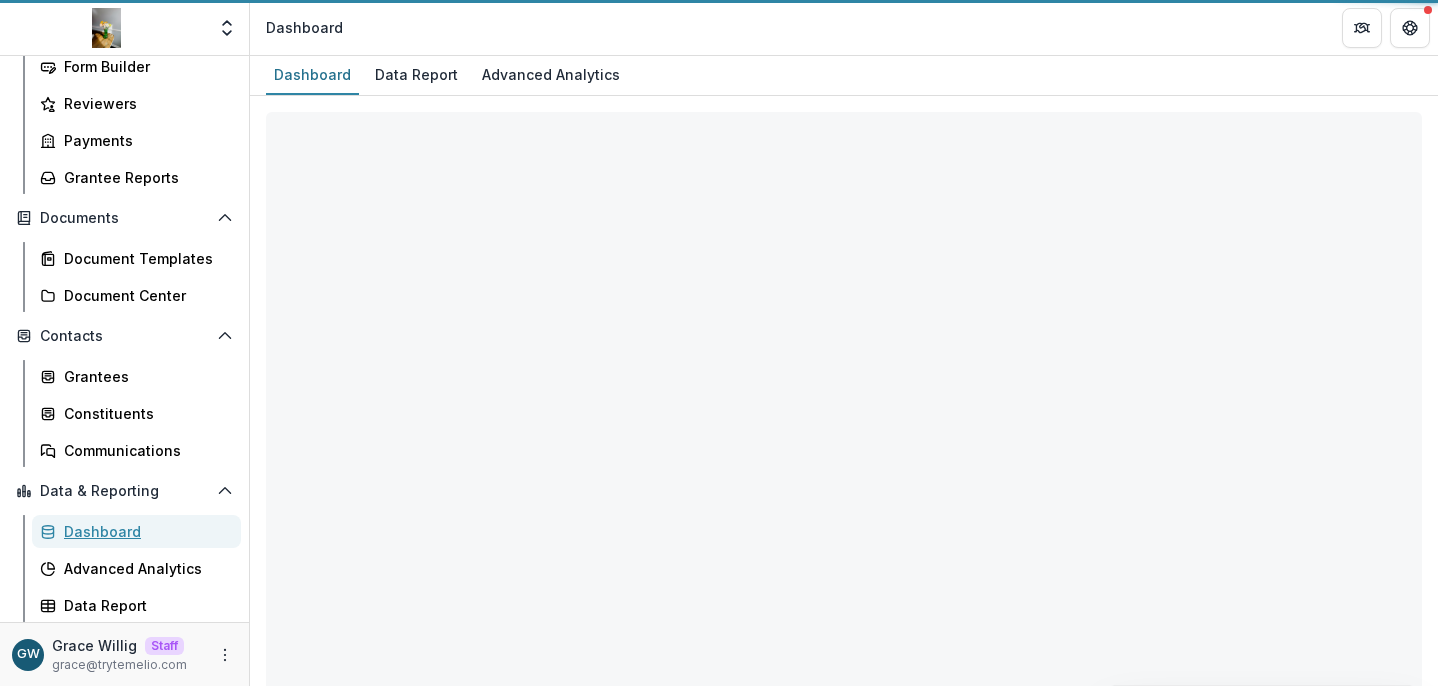 select on "**********" 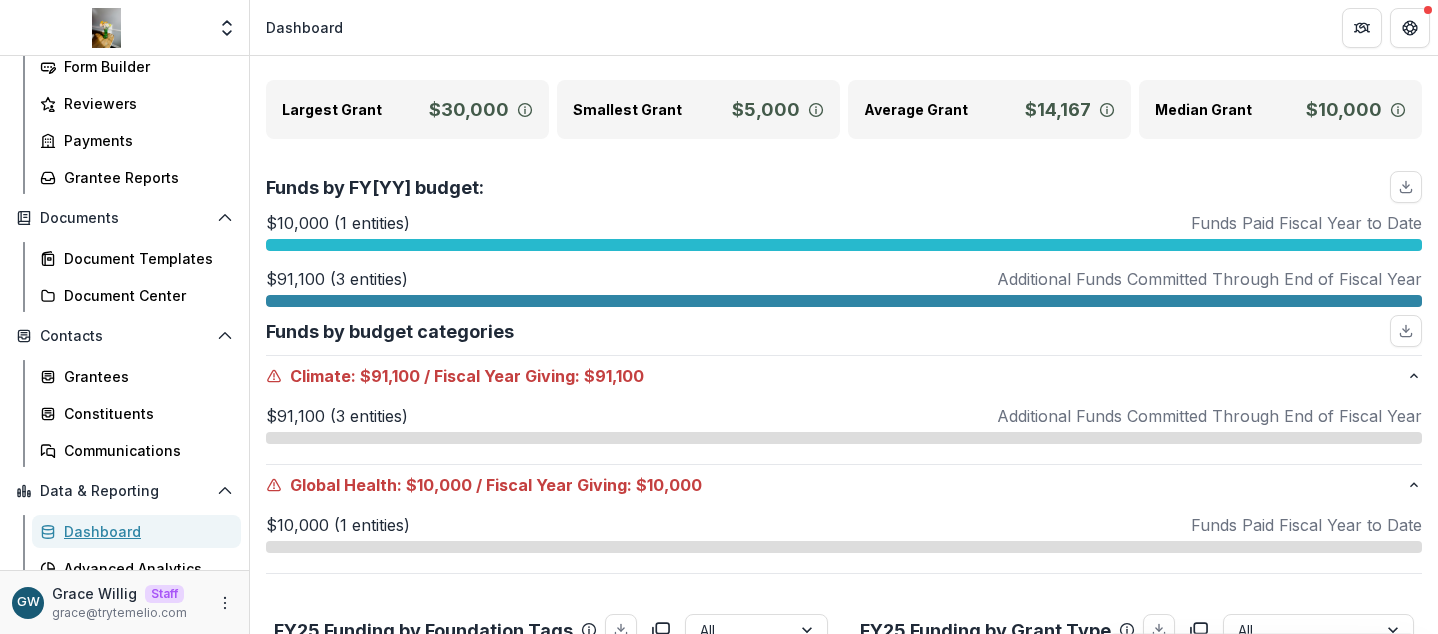 scroll, scrollTop: 183, scrollLeft: 0, axis: vertical 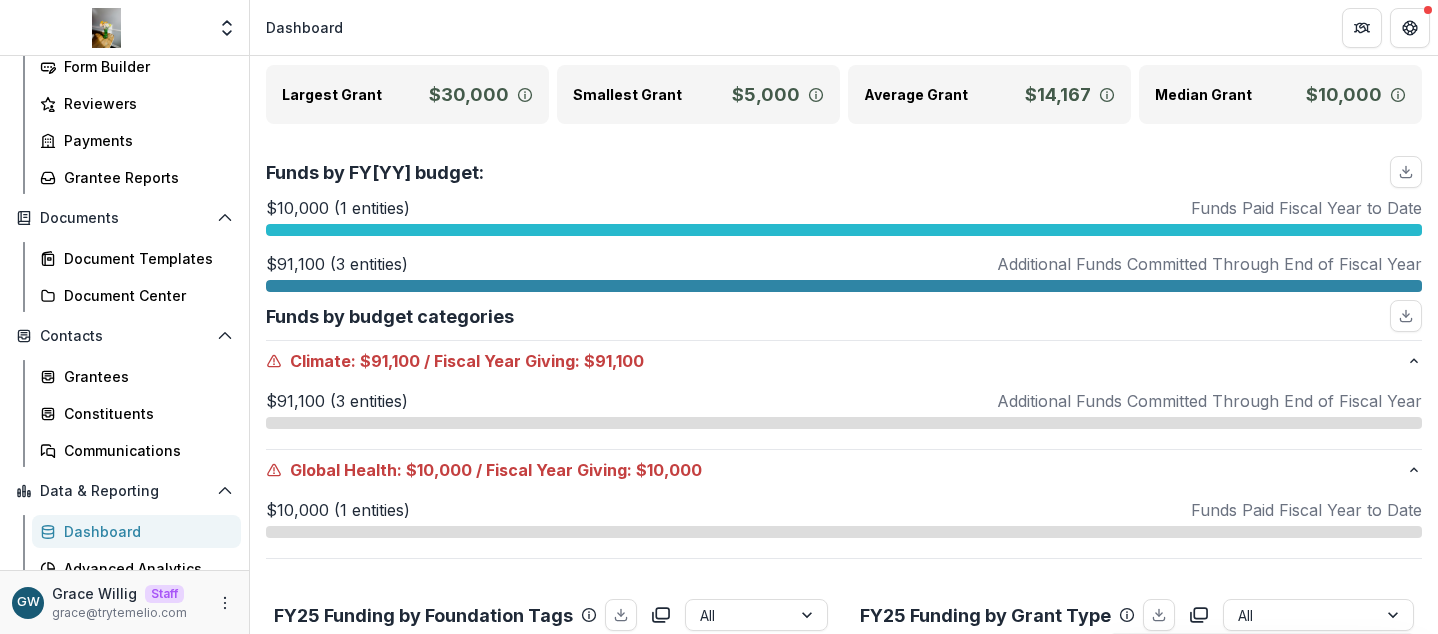click at bounding box center [58066, 230] 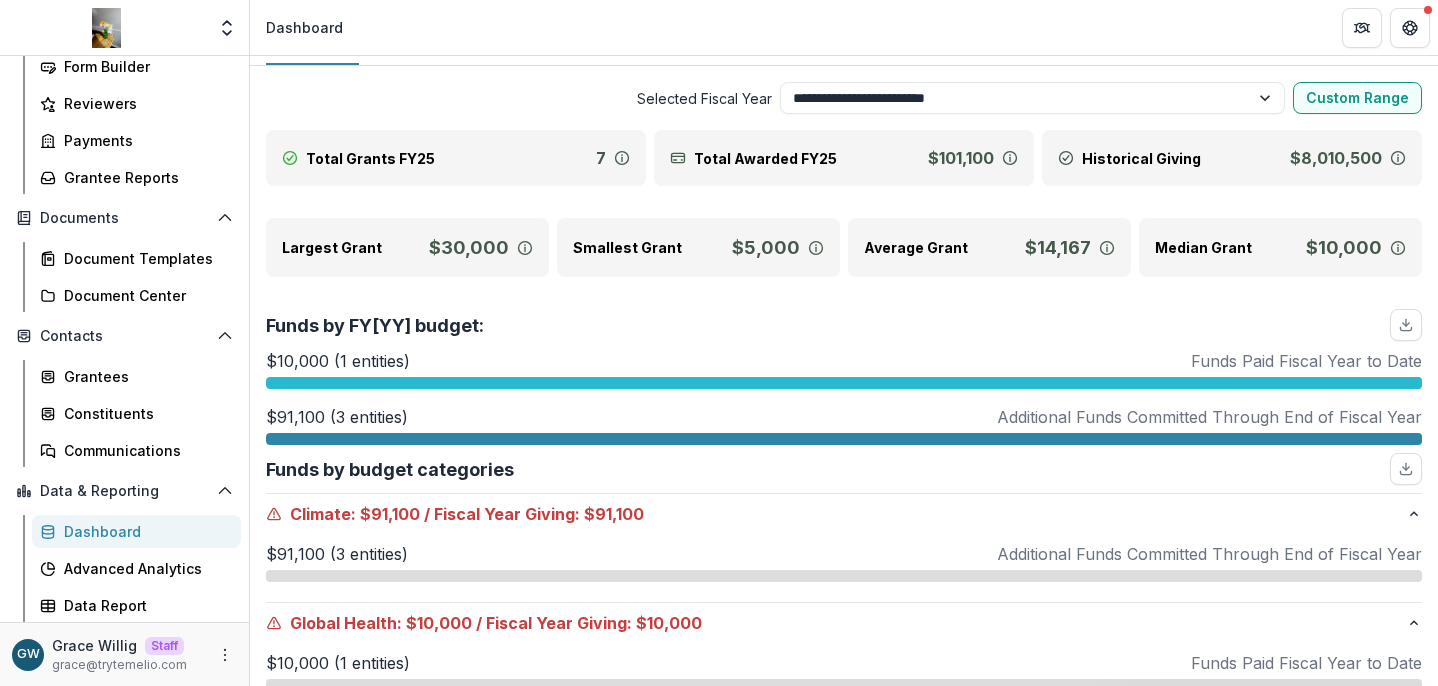 scroll, scrollTop: 0, scrollLeft: 0, axis: both 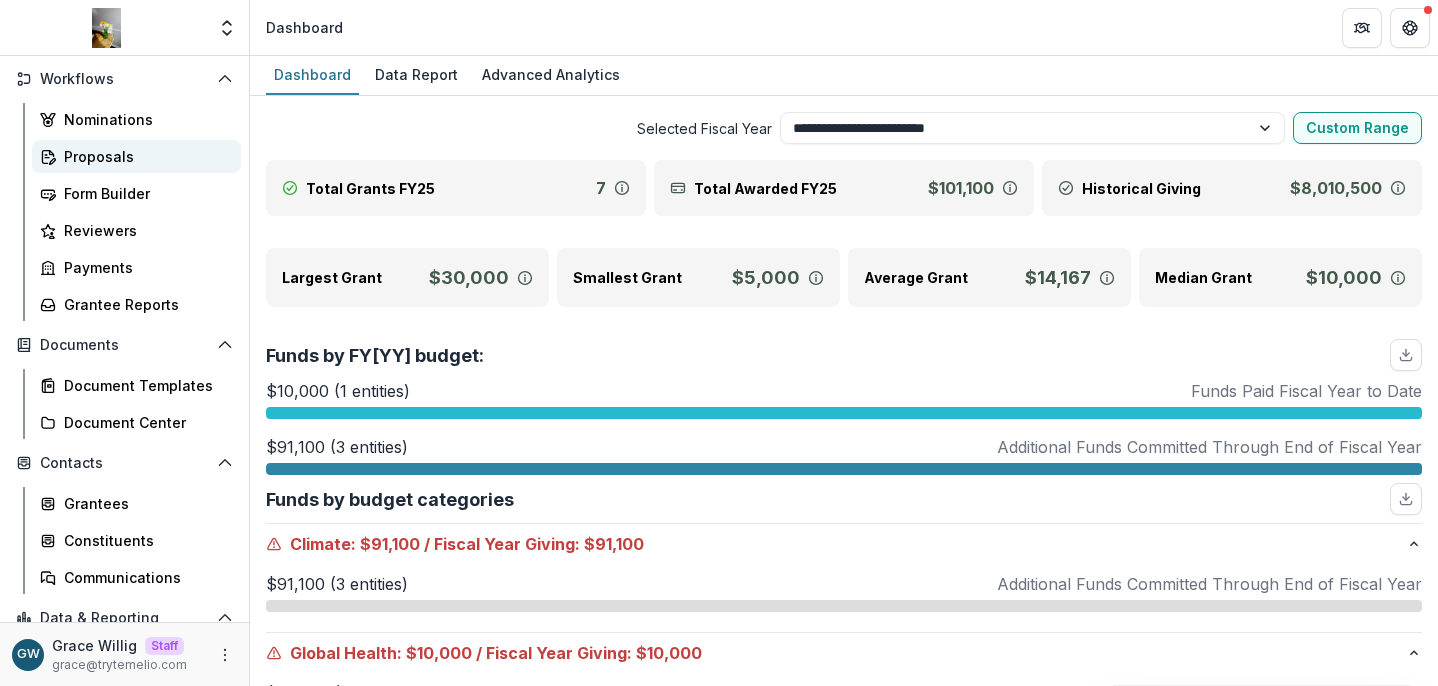 click on "Proposals" at bounding box center (144, 156) 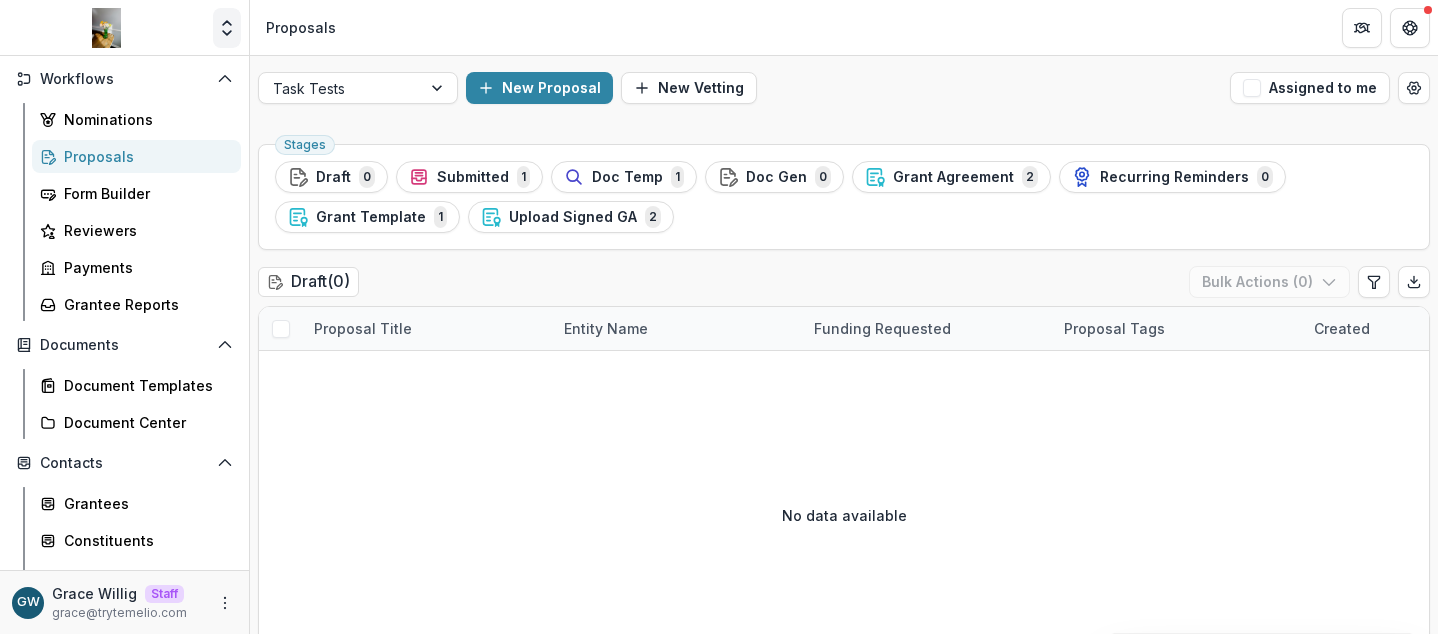 click at bounding box center [227, 28] 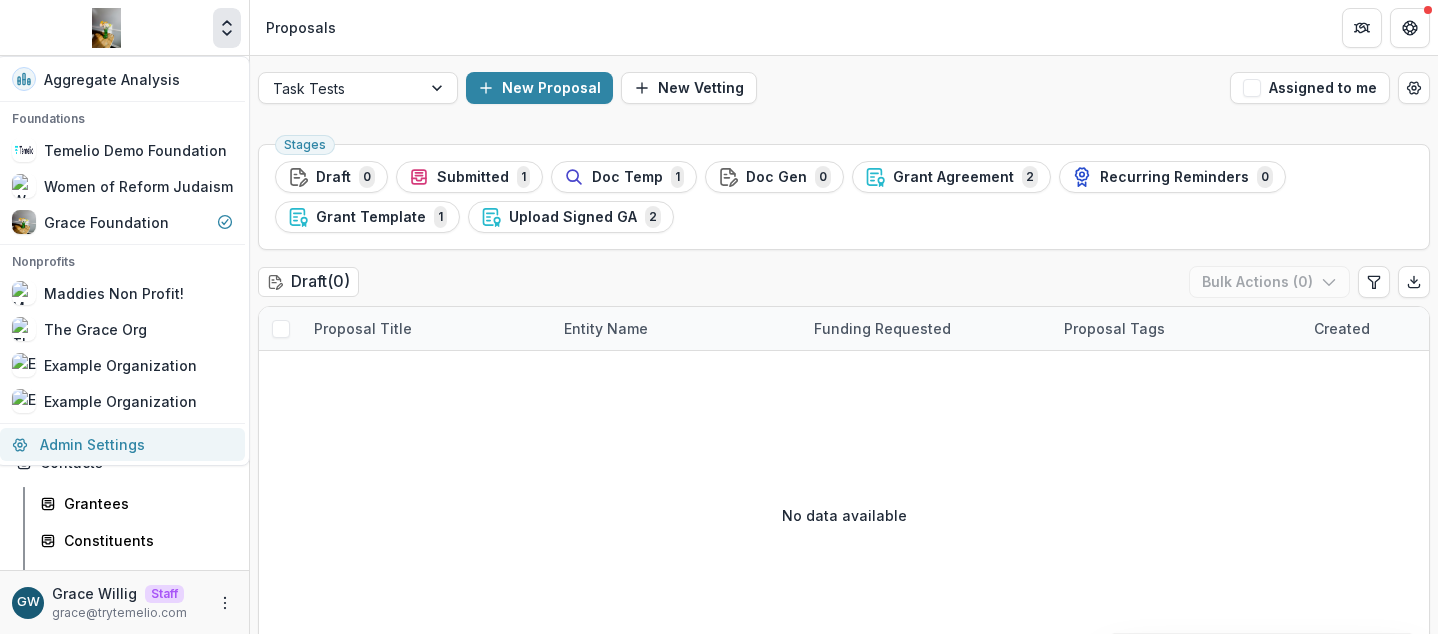 click on "Admin Settings" at bounding box center [122, 444] 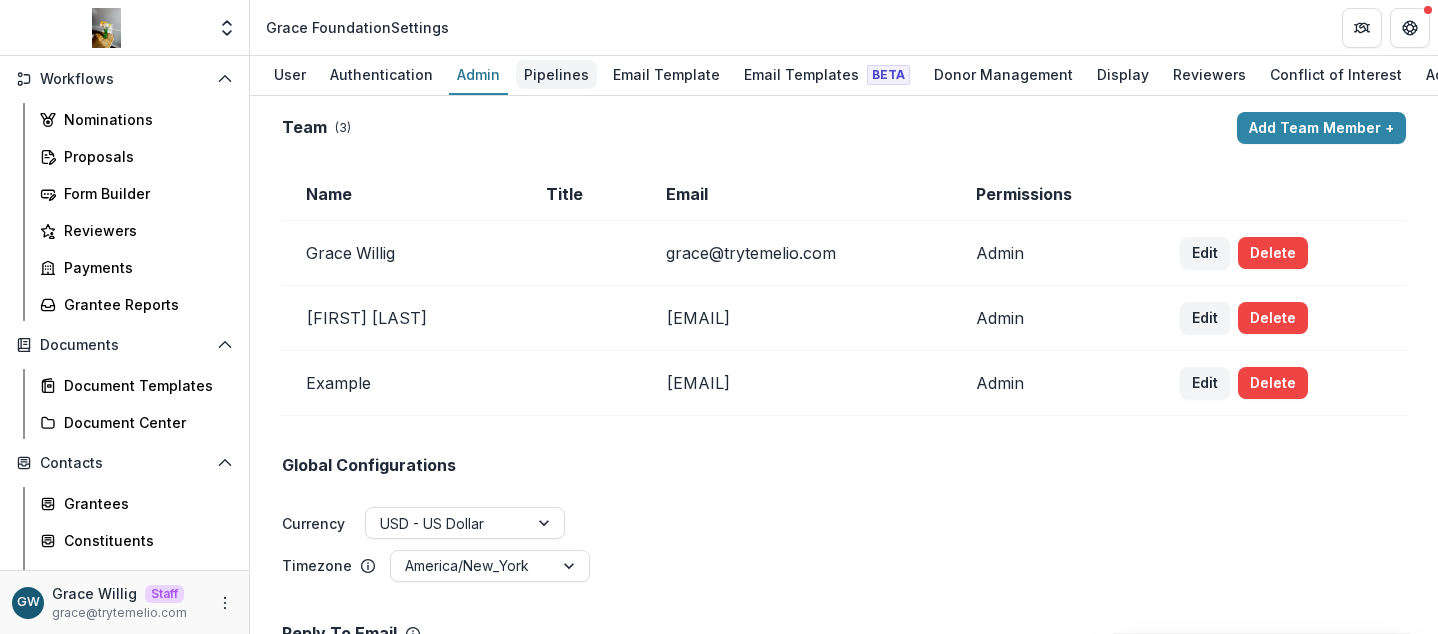 click on "Pipelines" at bounding box center (556, 74) 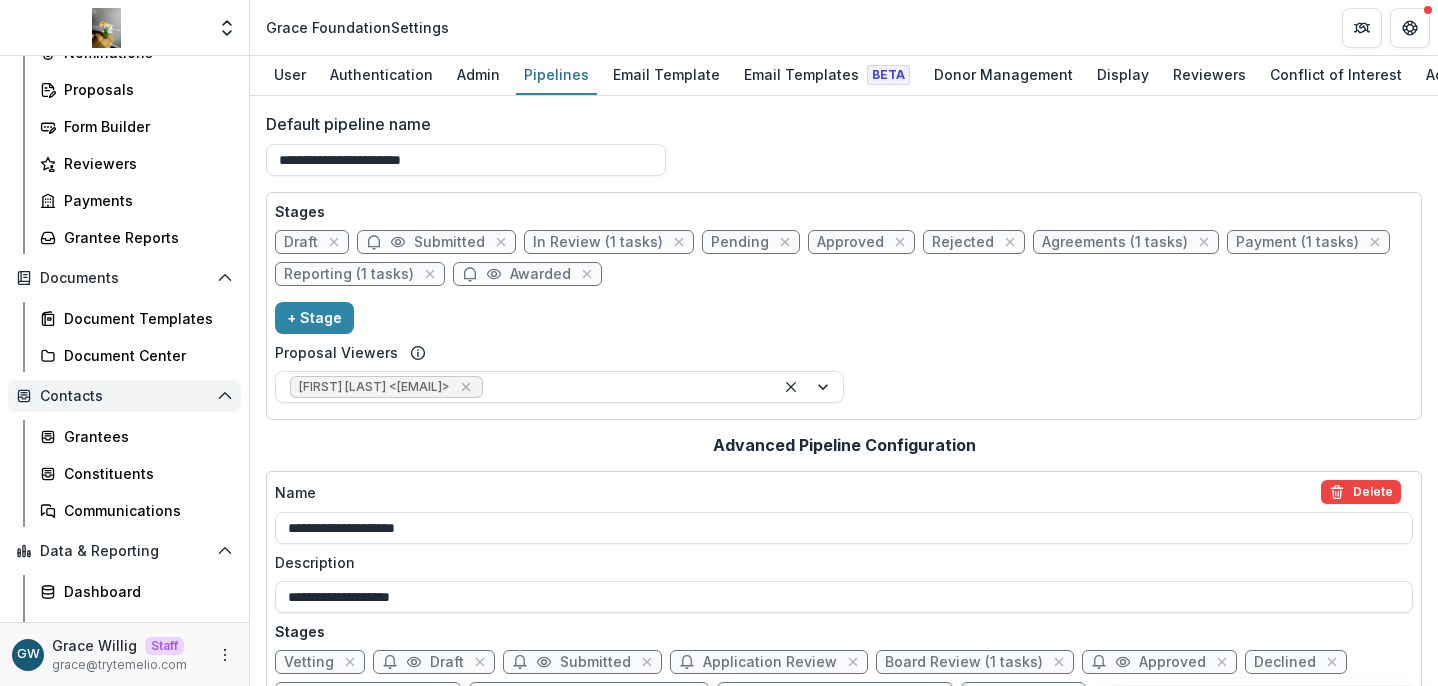 scroll, scrollTop: 202, scrollLeft: 0, axis: vertical 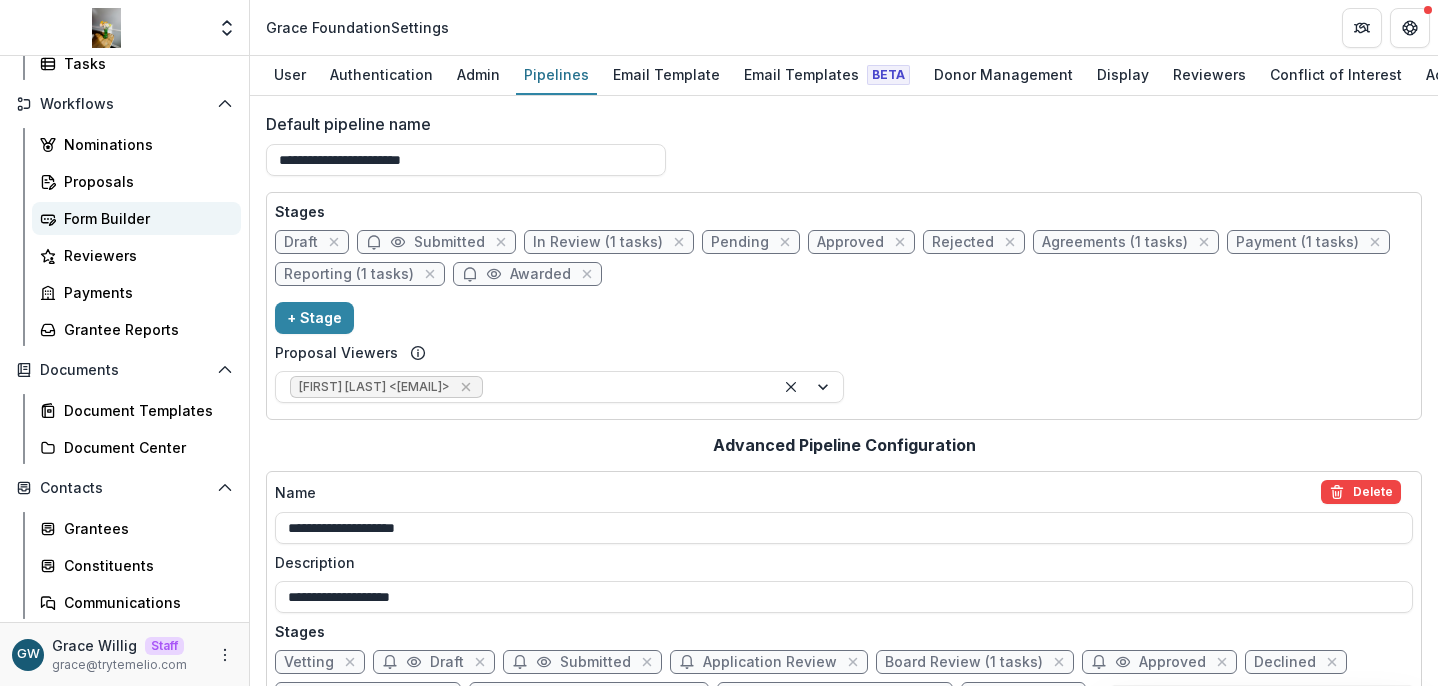 click on "Form Builder" at bounding box center (144, 218) 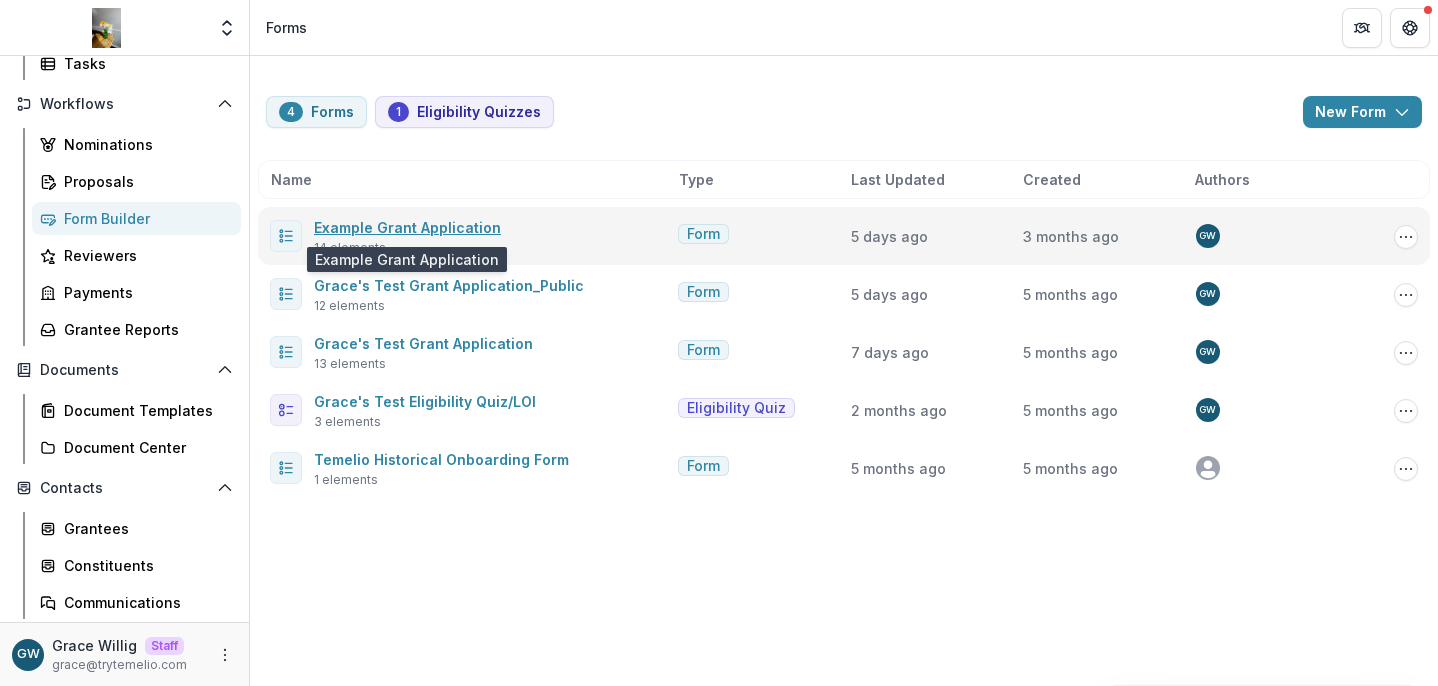 click on "Example Grant Application" at bounding box center [407, 227] 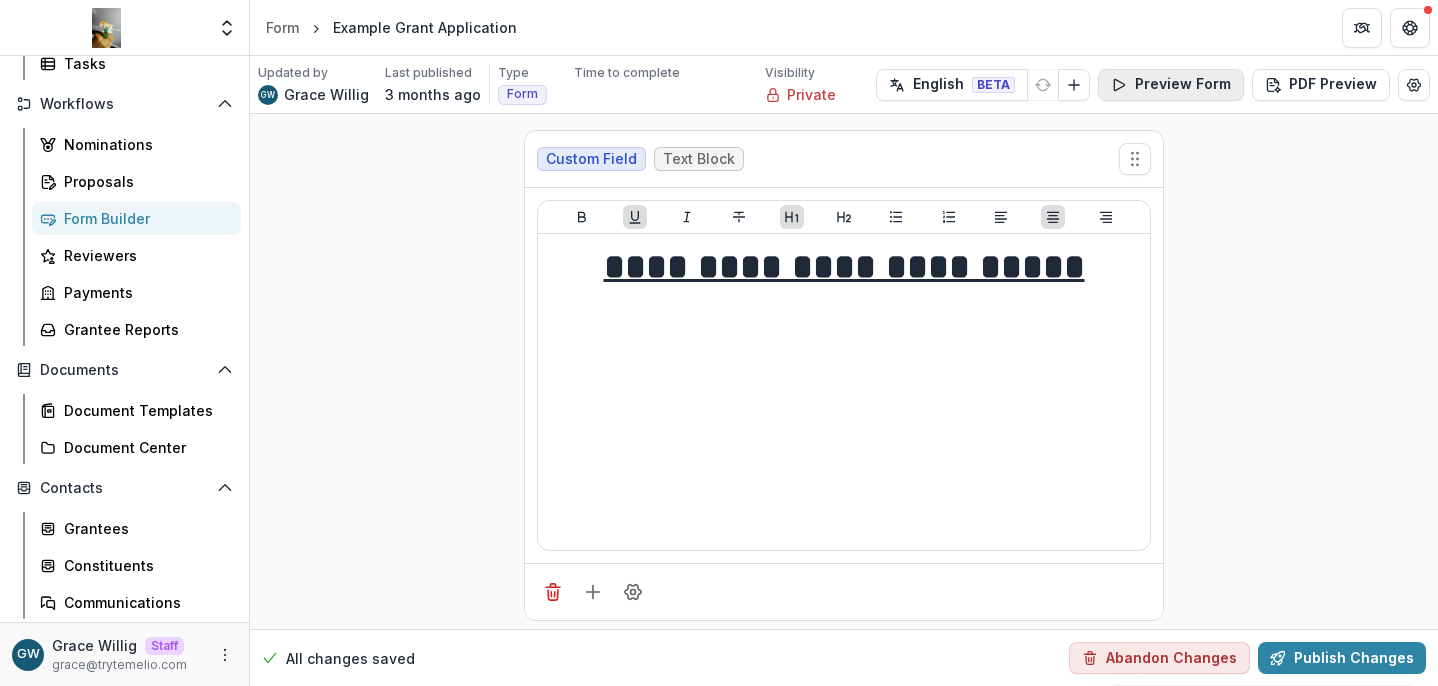 click on "Preview Form" at bounding box center (1171, 85) 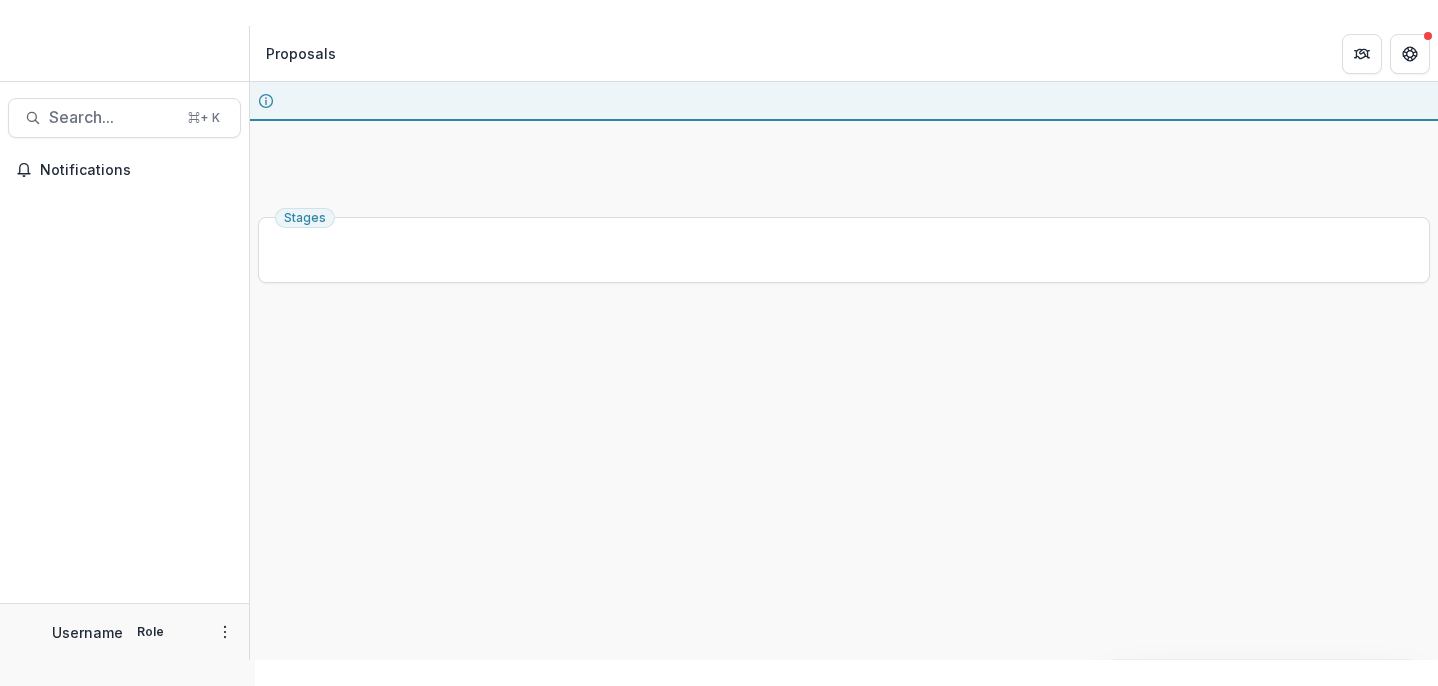 scroll, scrollTop: 0, scrollLeft: 0, axis: both 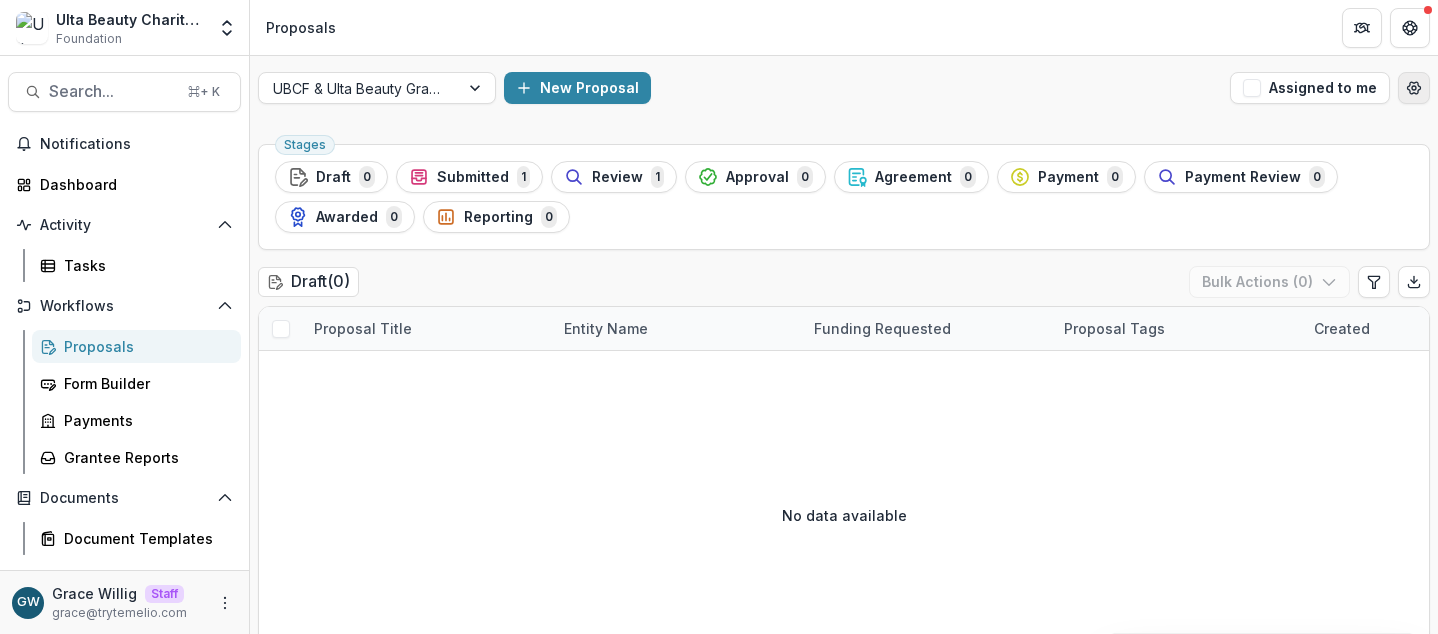 click 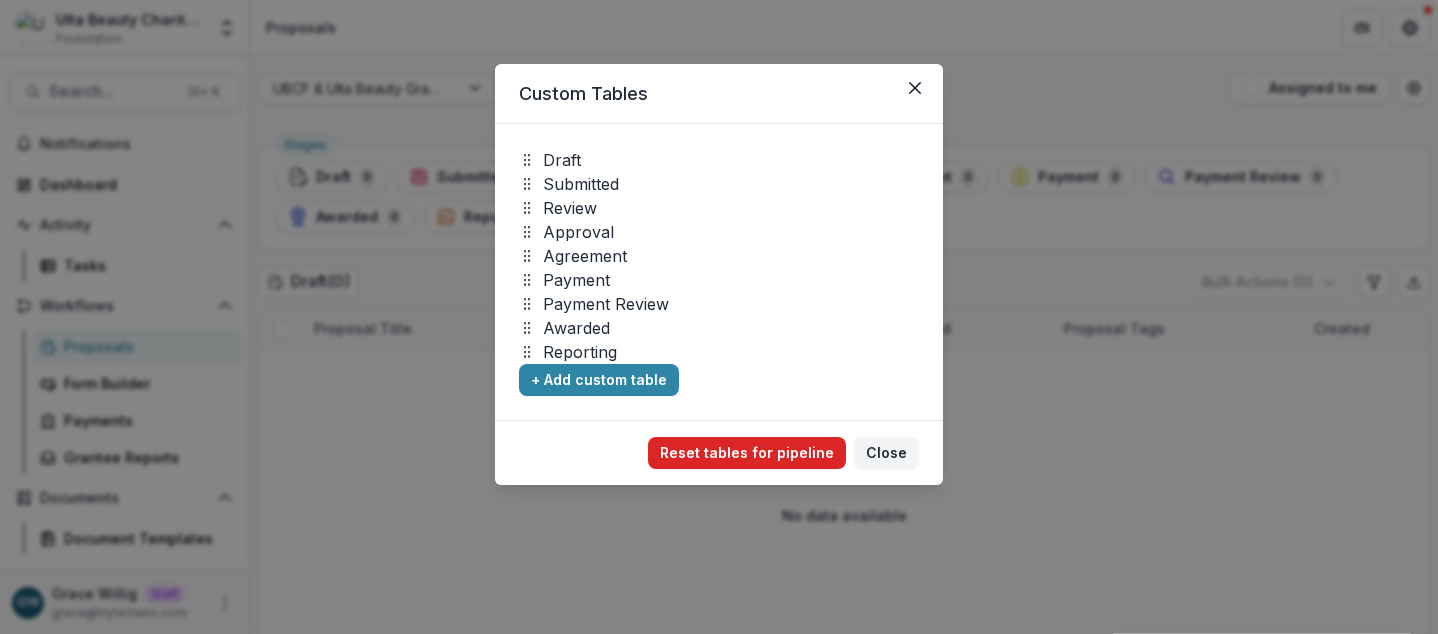 click on "Reset tables for pipeline" at bounding box center (747, 453) 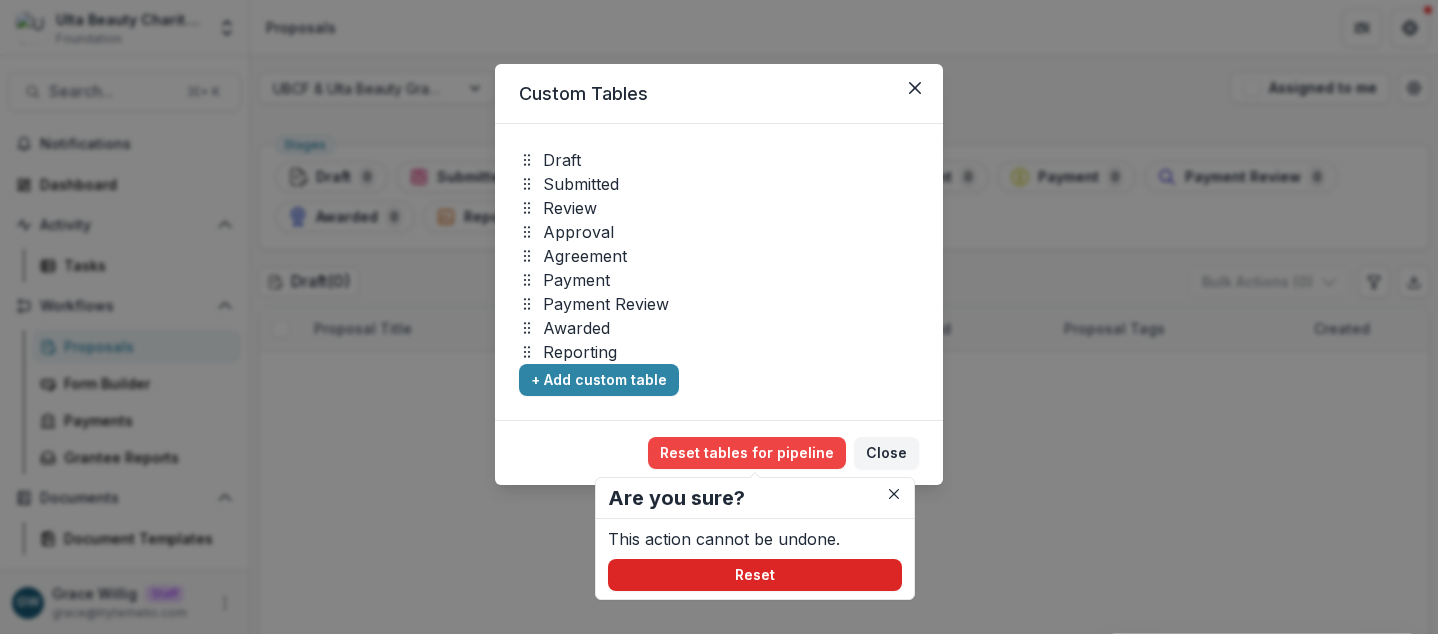click on "Reset" at bounding box center [755, 575] 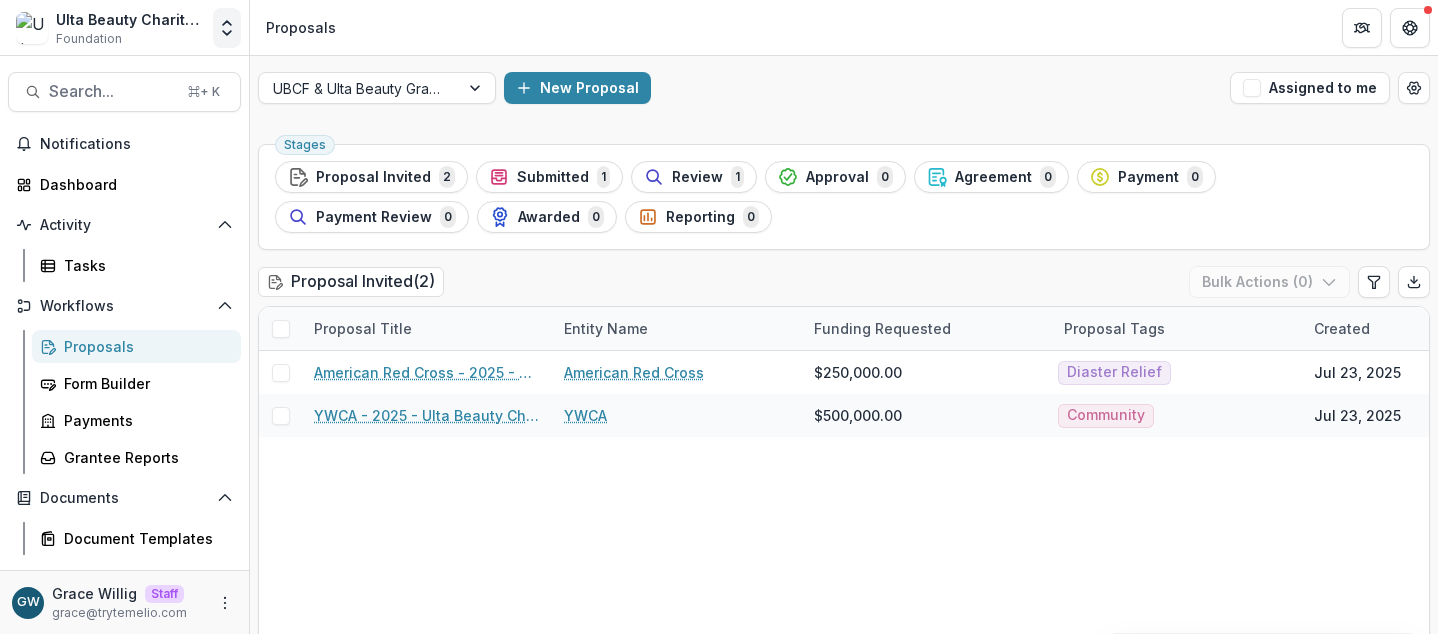 click 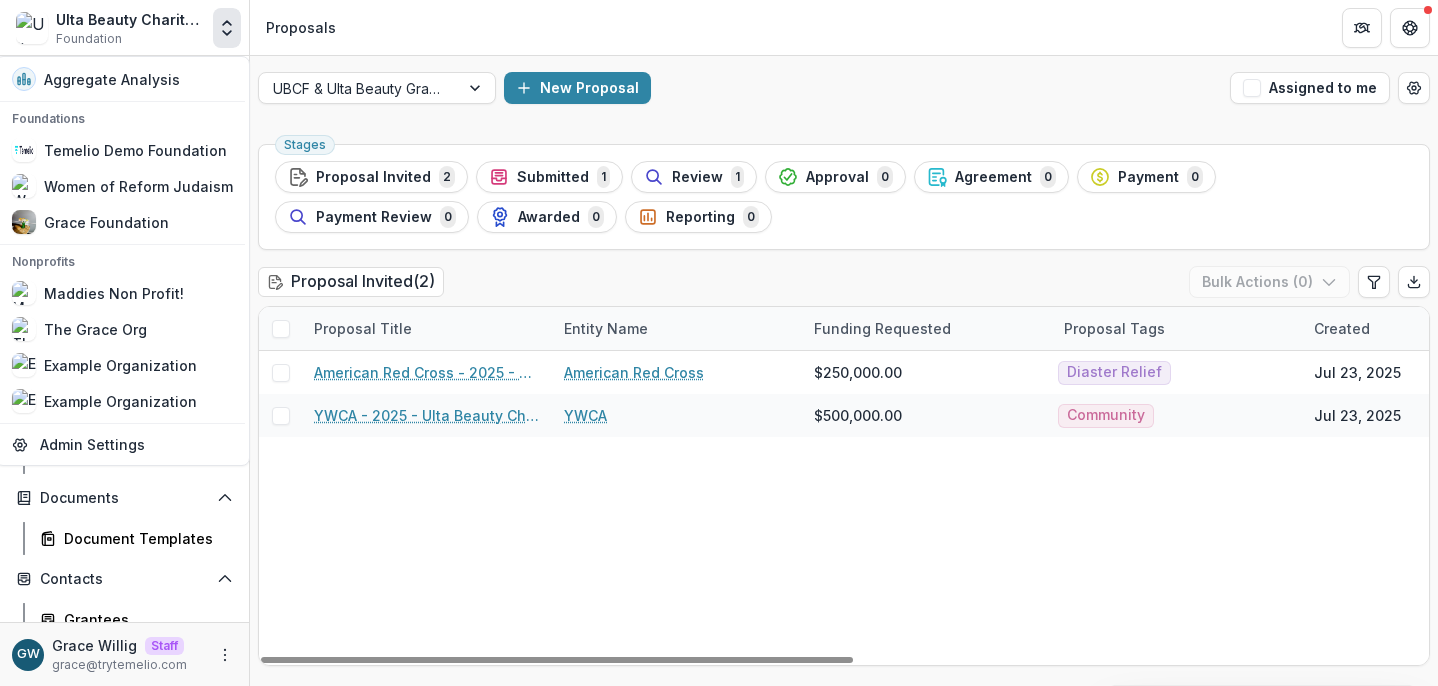 click 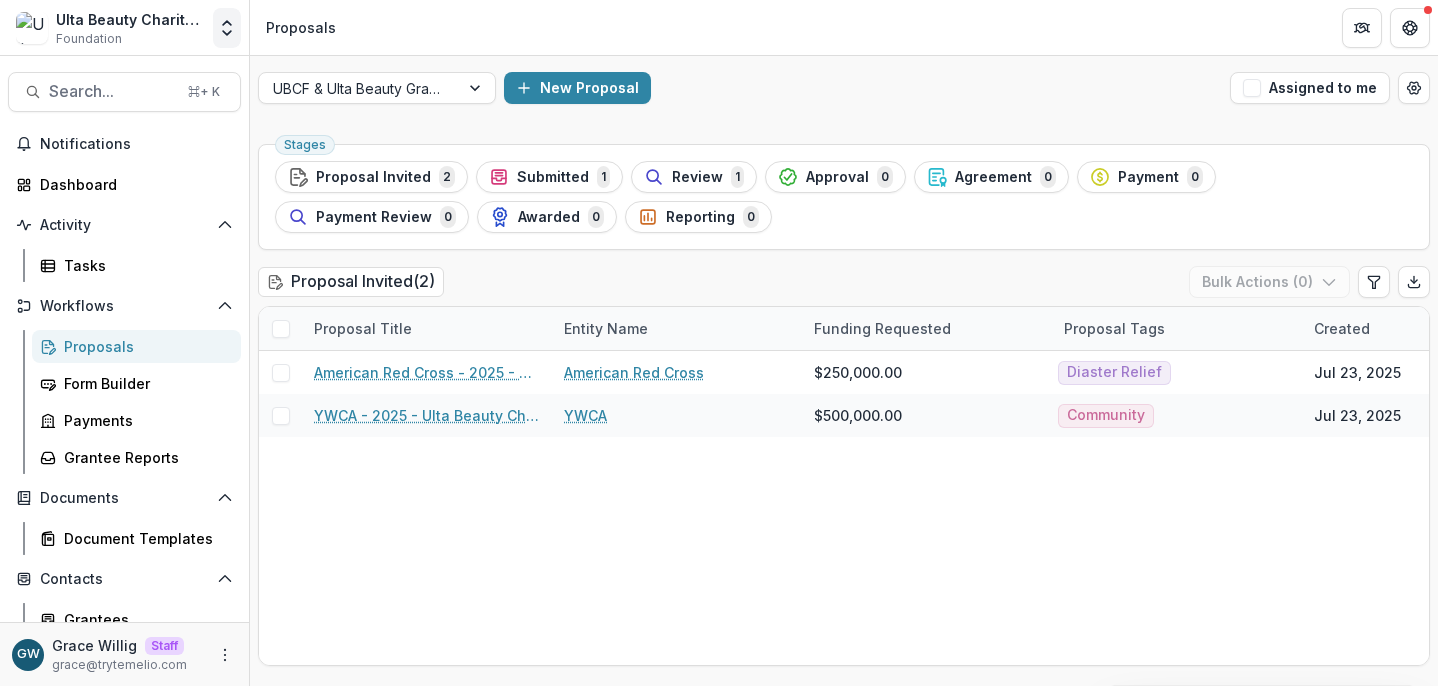 click 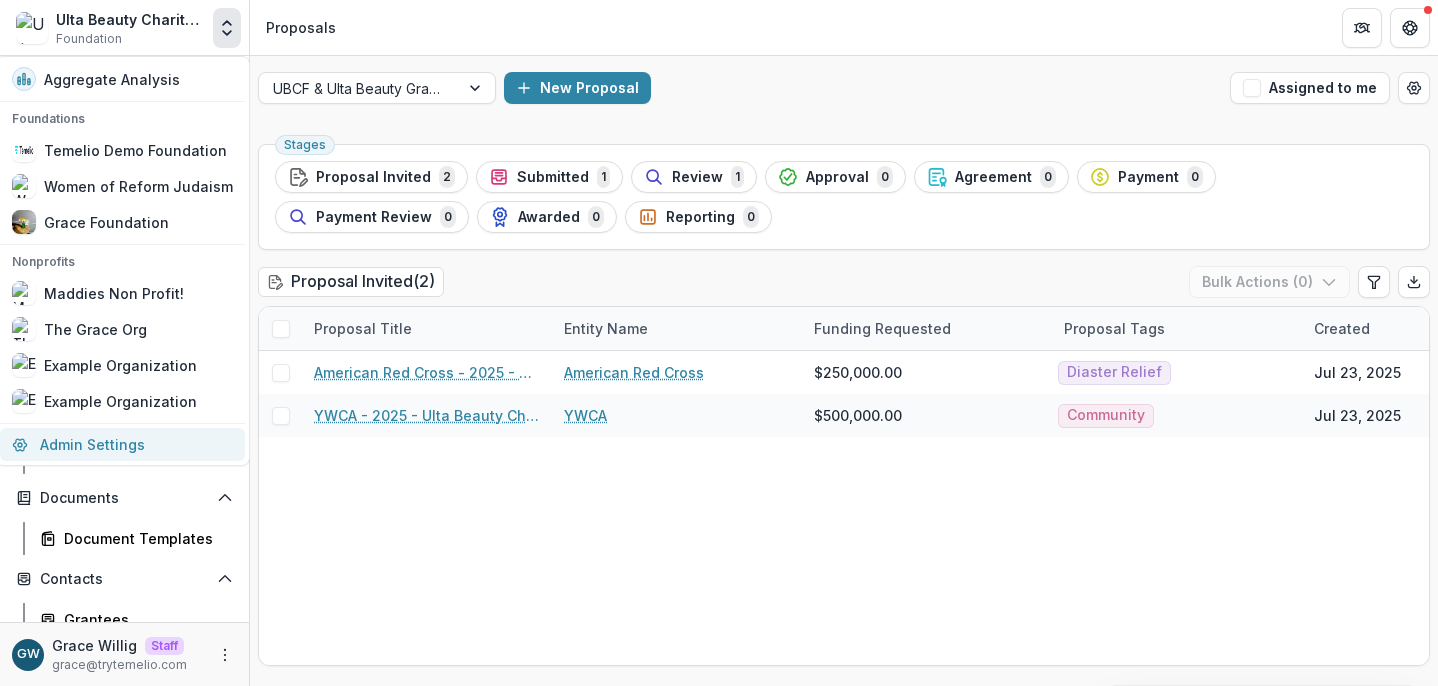 click on "Admin Settings" at bounding box center [122, 444] 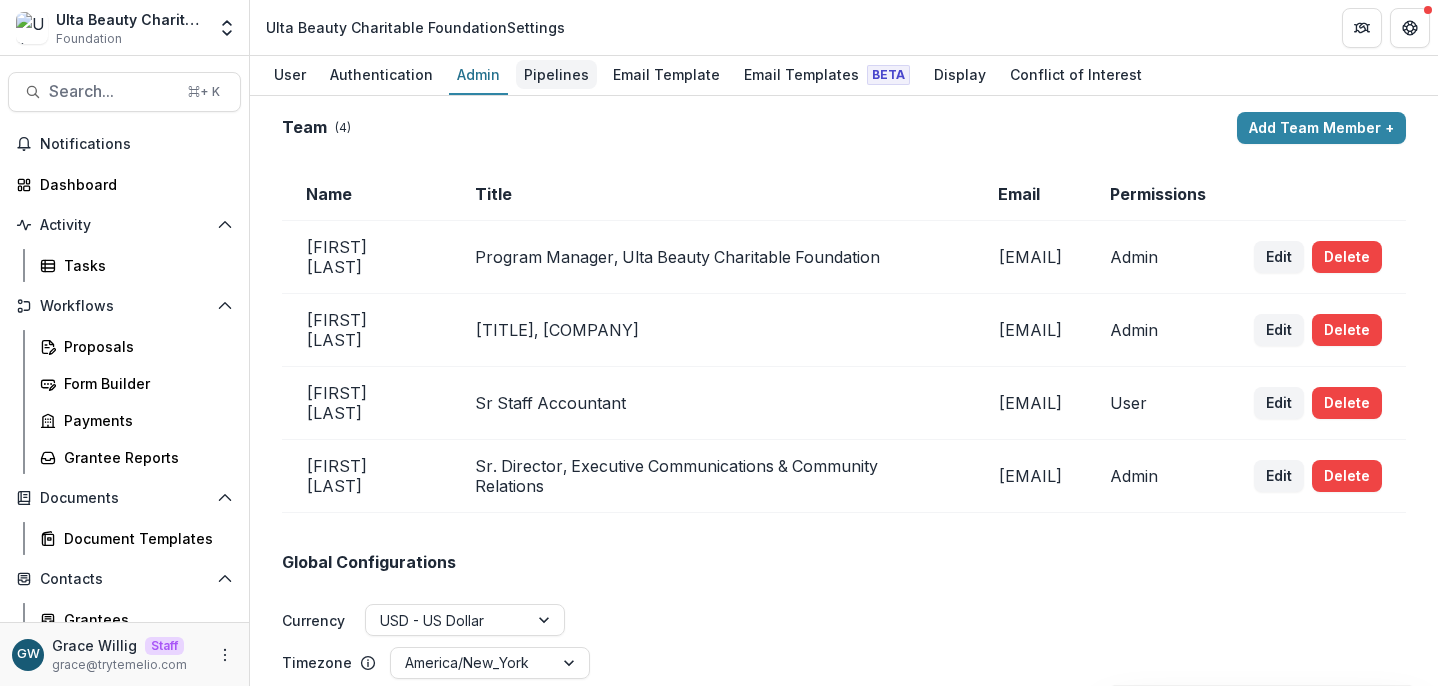 click on "Pipelines" at bounding box center [556, 74] 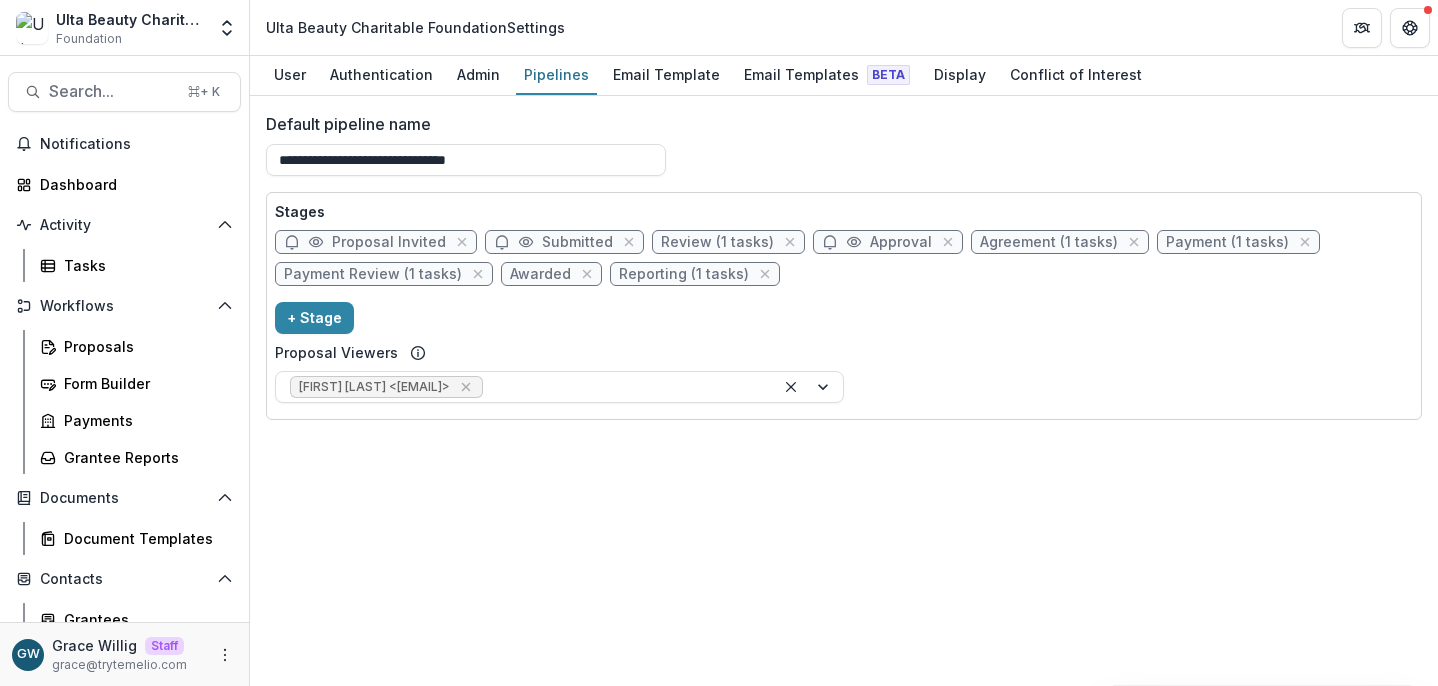 click on "Submitted" at bounding box center (577, 242) 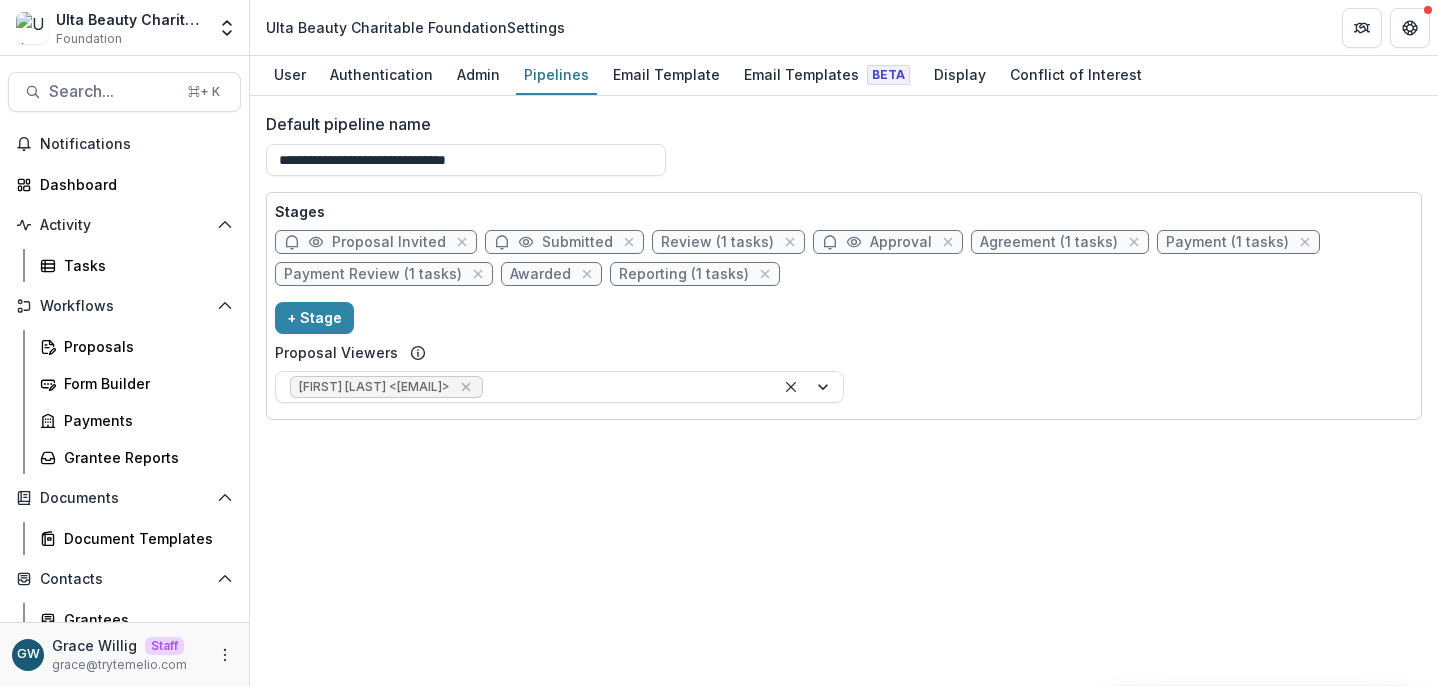 select on "*********" 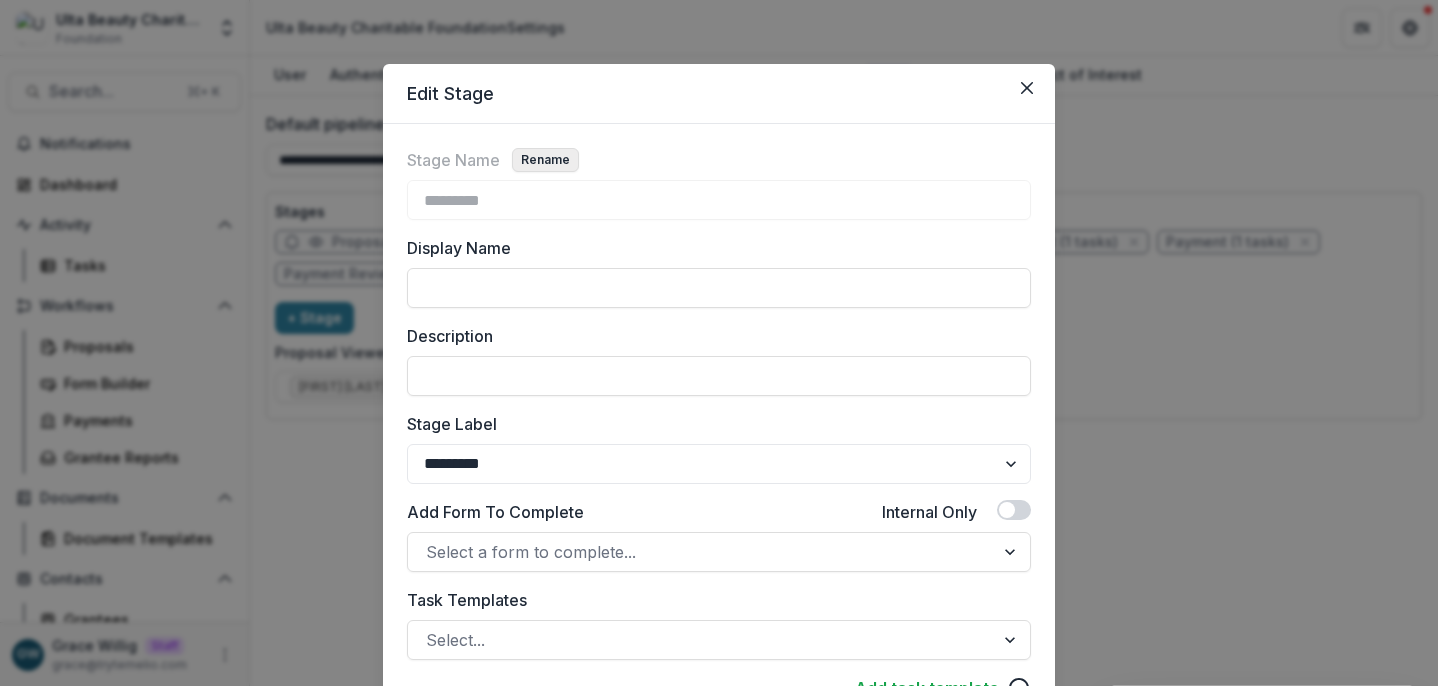 click on "Rename" at bounding box center [545, 160] 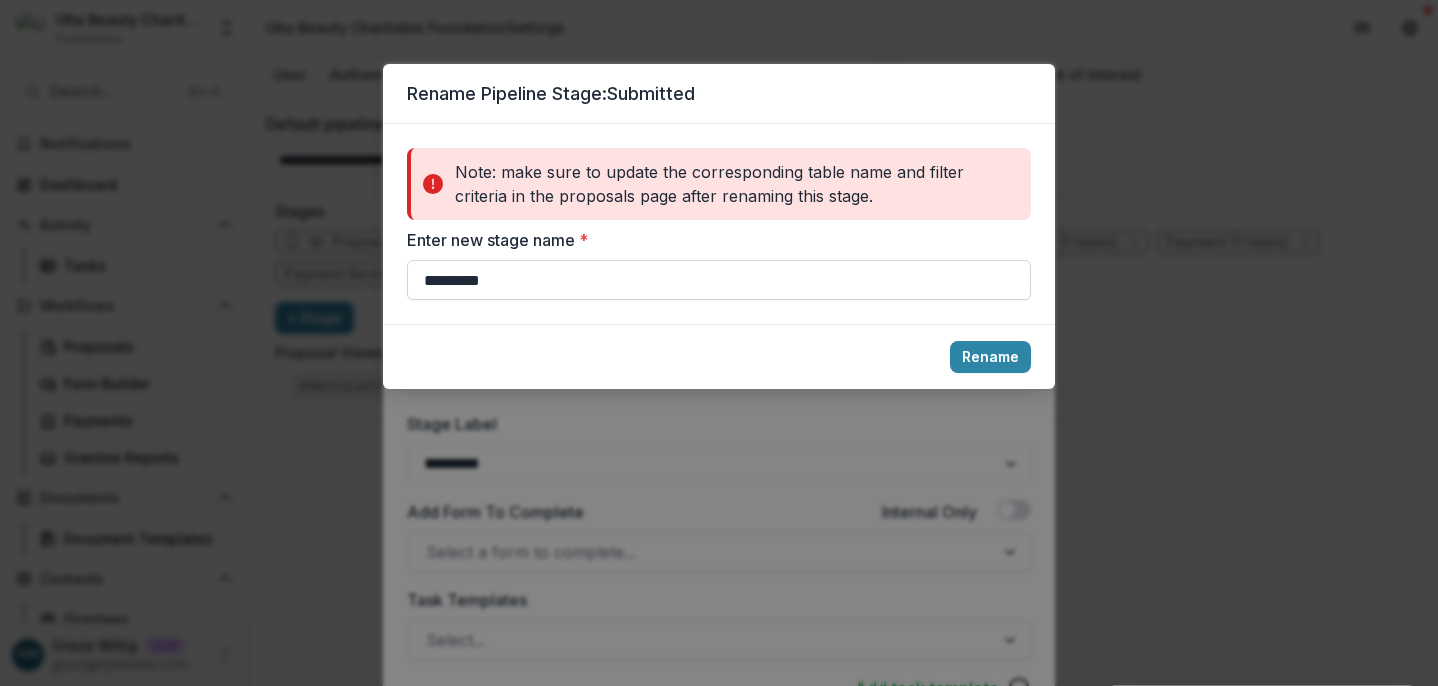 click on "*********" at bounding box center (719, 280) 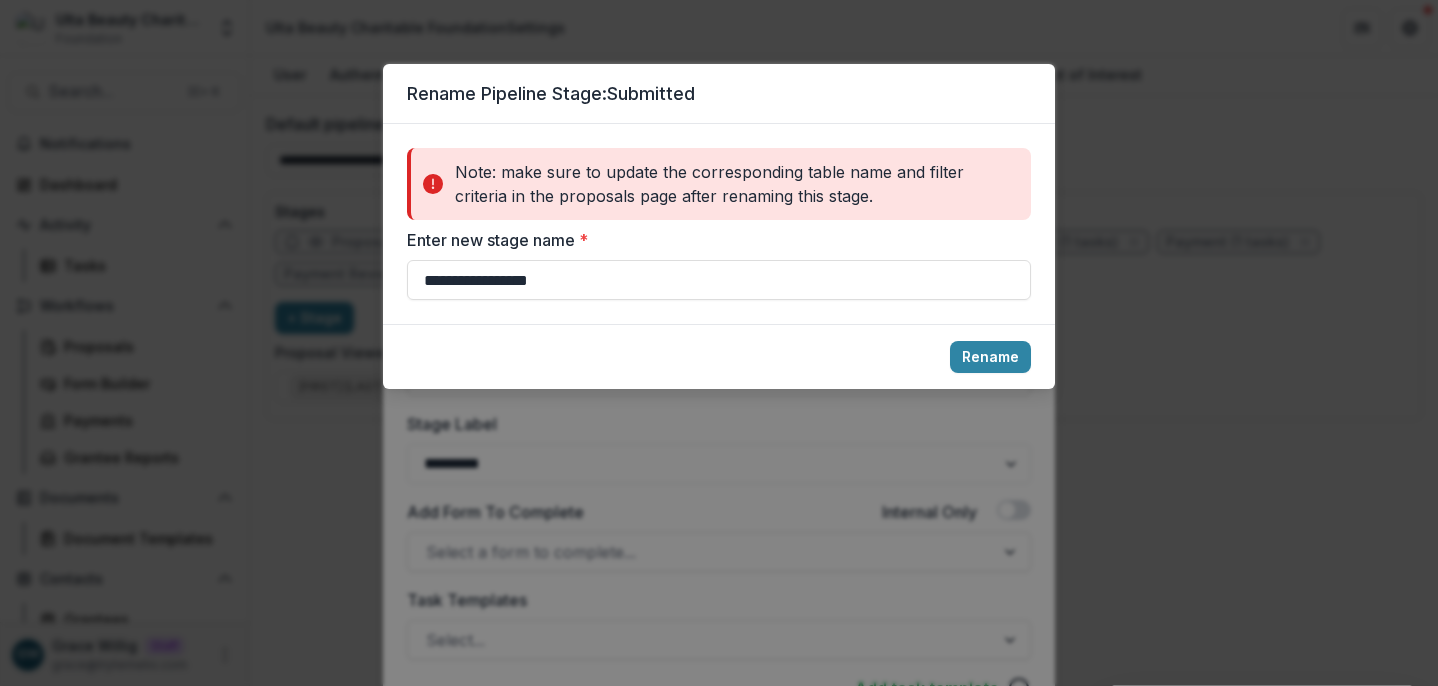 type on "**********" 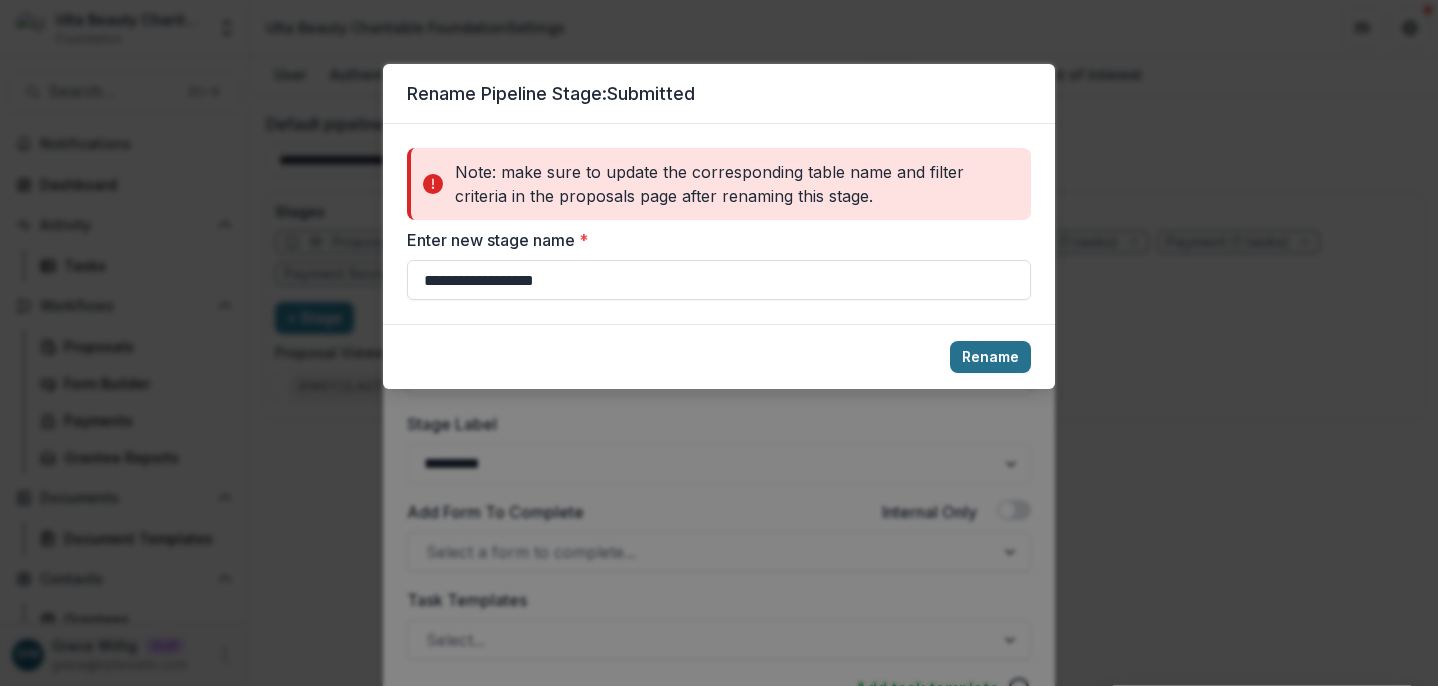 click on "Rename" at bounding box center (990, 357) 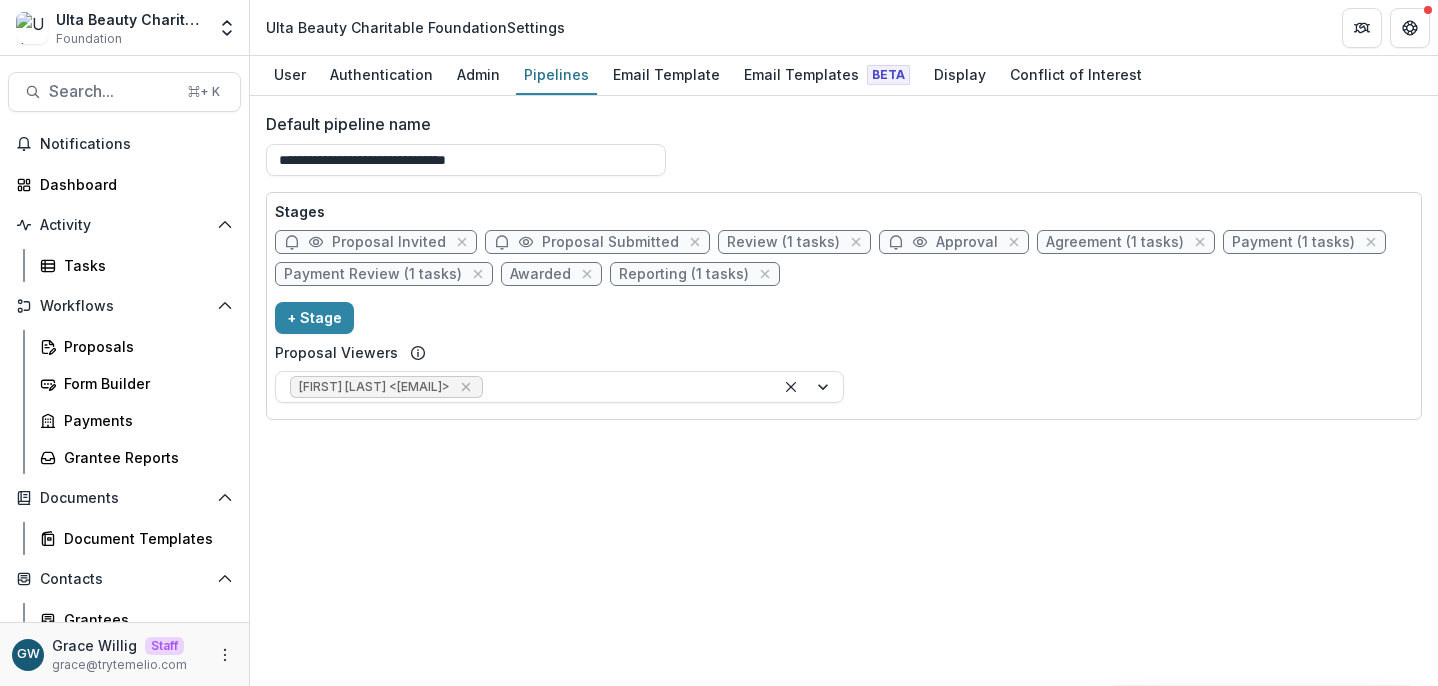 click on "Agreement (1 tasks)" at bounding box center (1115, 242) 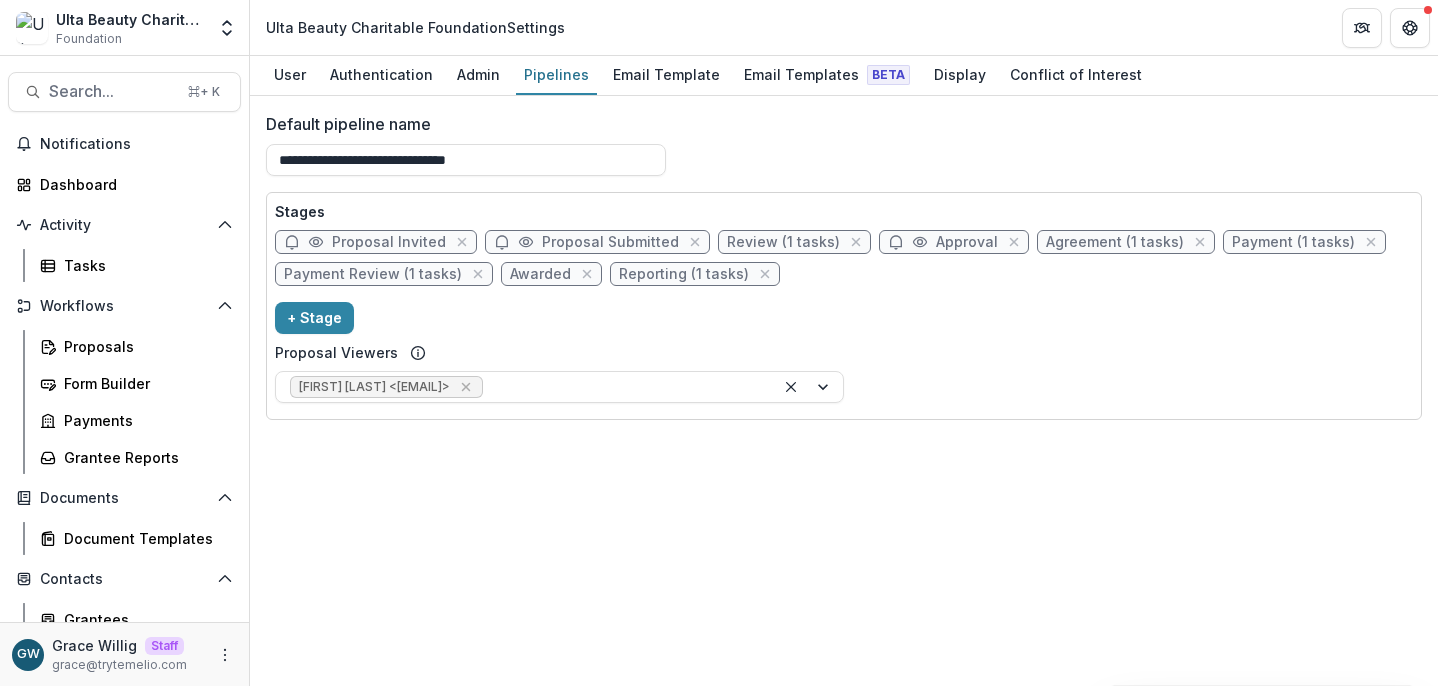select on "********" 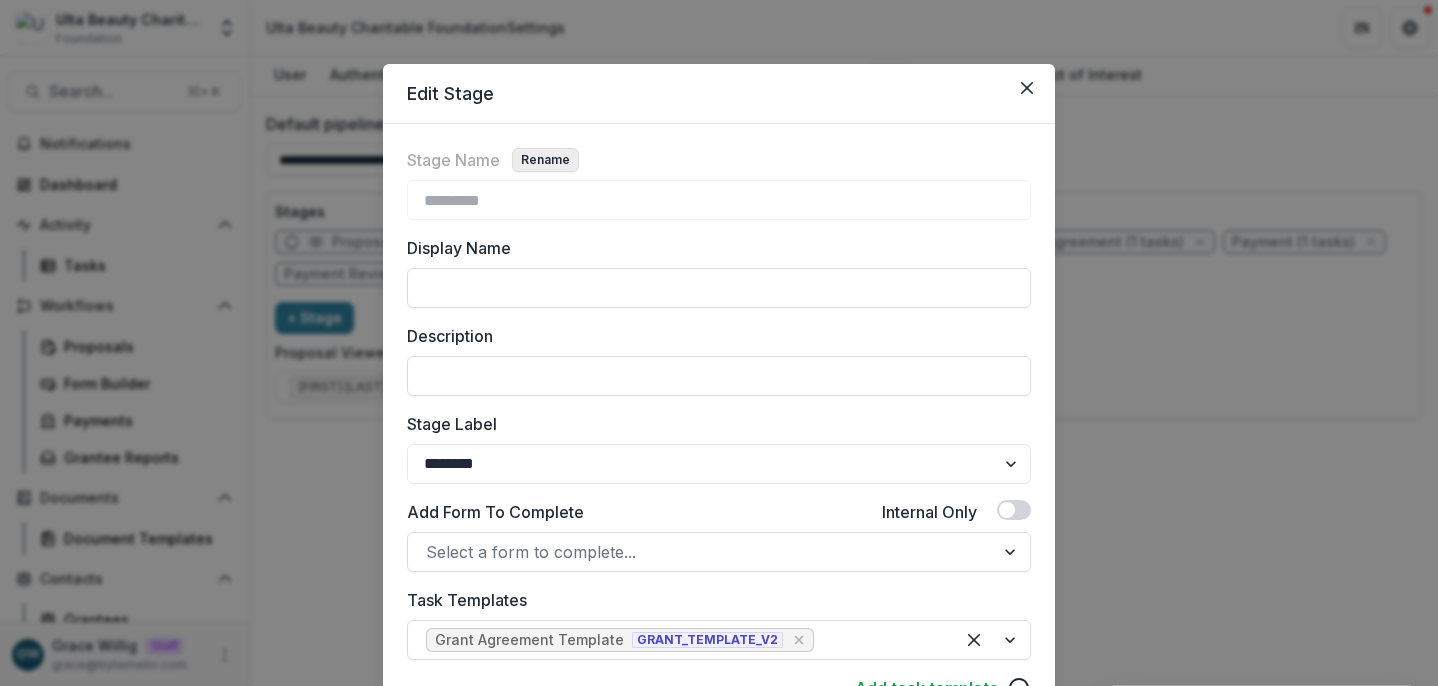click on "Rename" at bounding box center (545, 160) 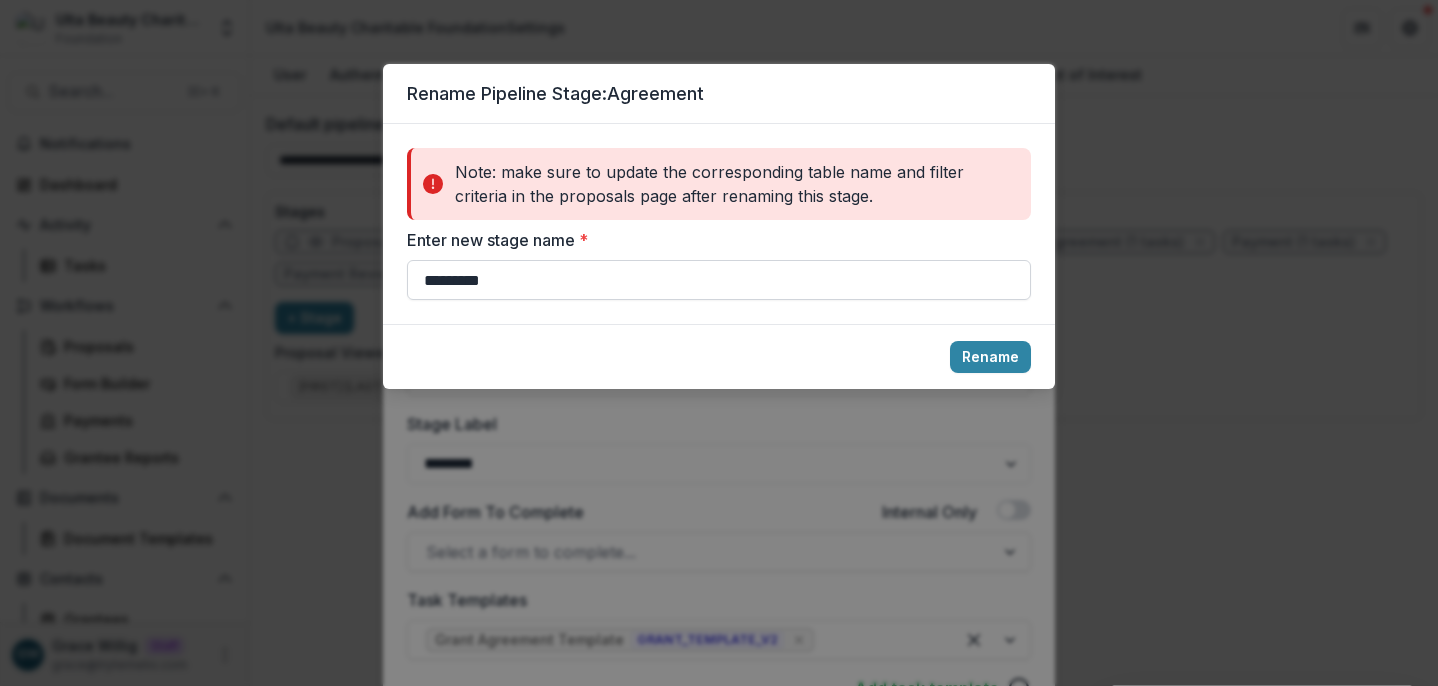 click on "*********" at bounding box center [719, 280] 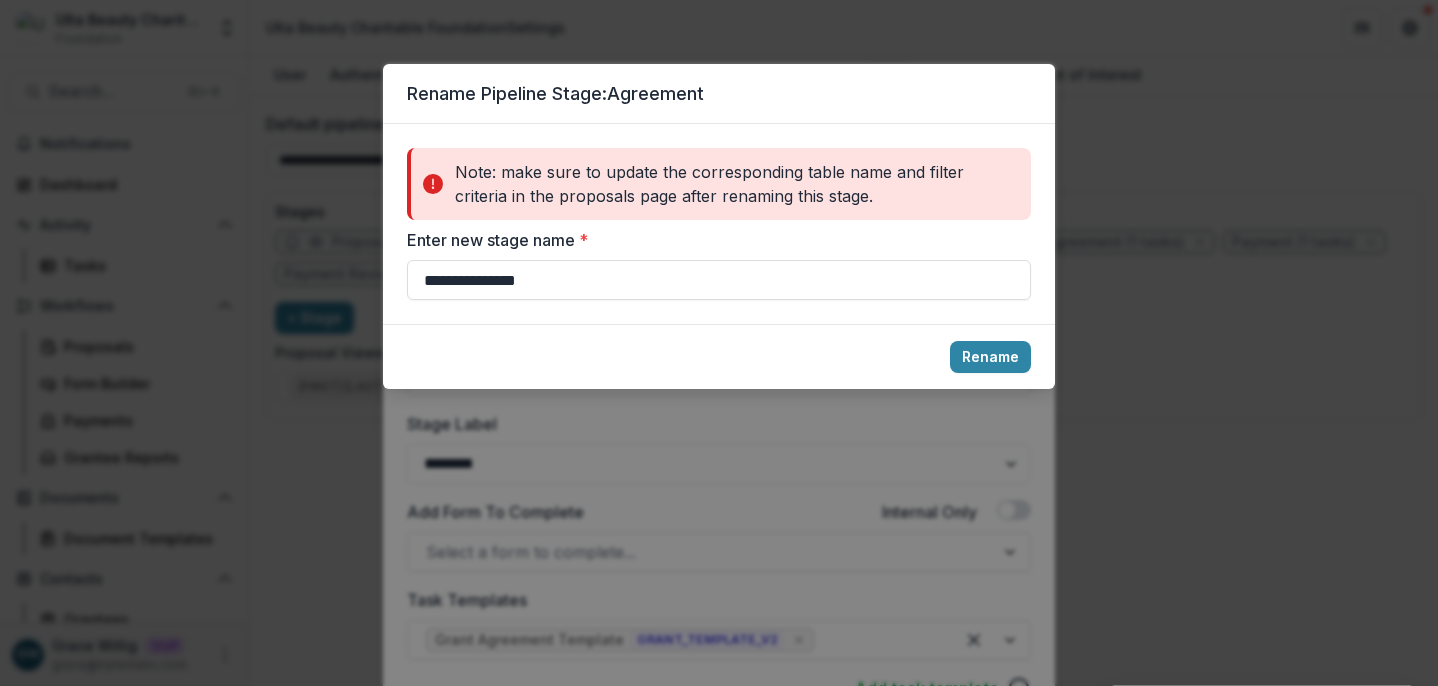 type on "**********" 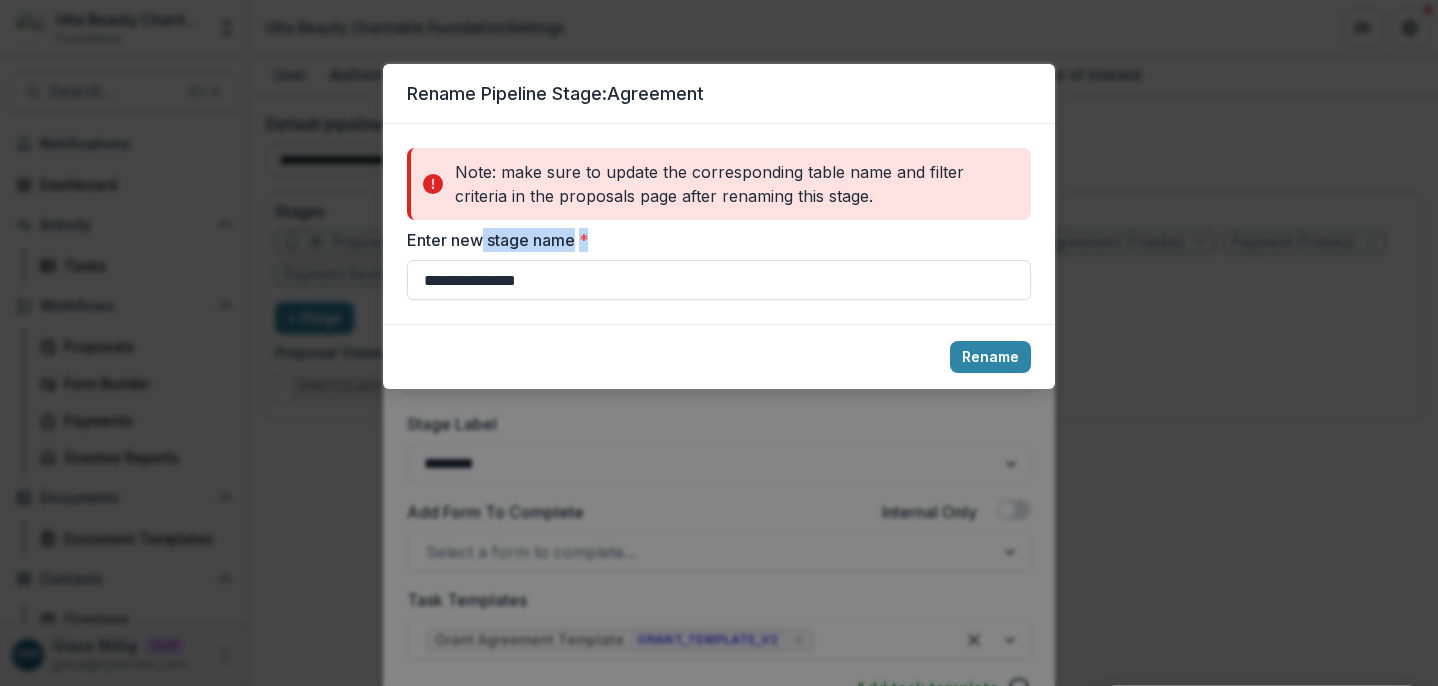drag, startPoint x: 485, startPoint y: 247, endPoint x: 909, endPoint y: 321, distance: 430.40912 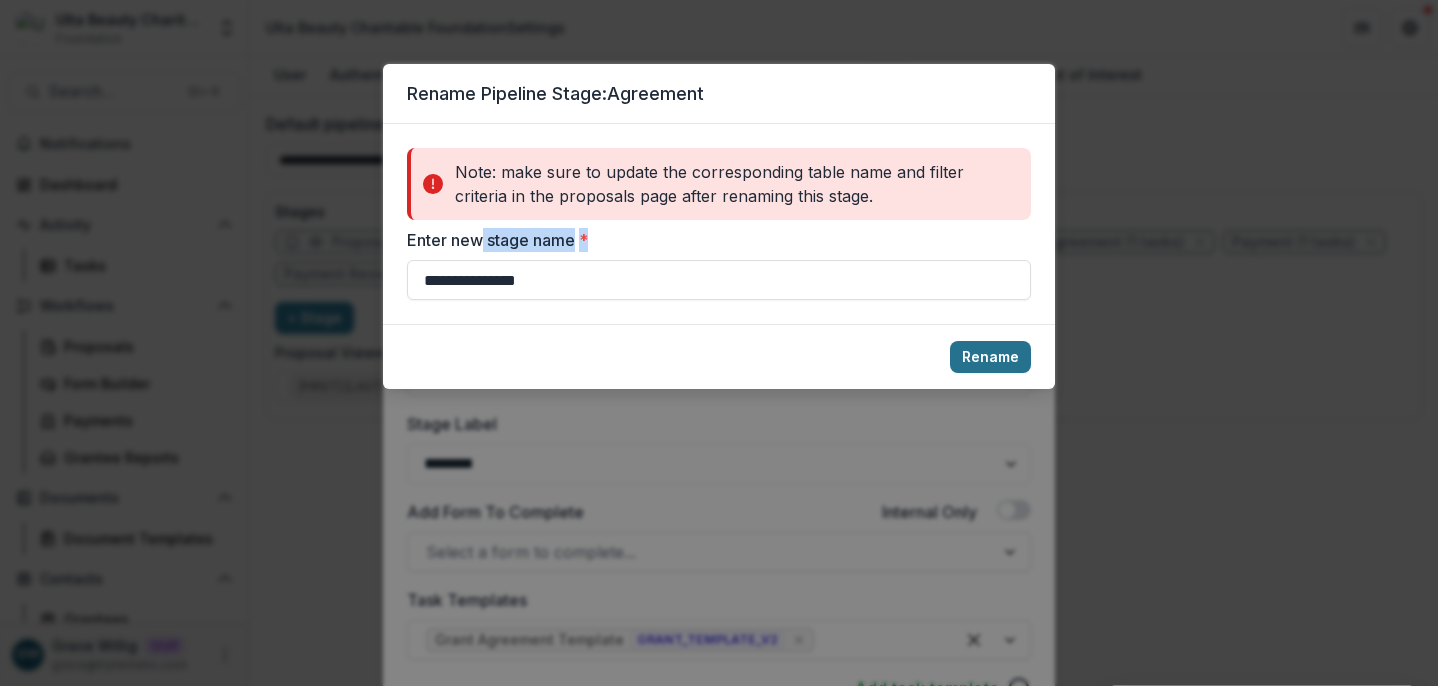 click on "Rename" at bounding box center (990, 357) 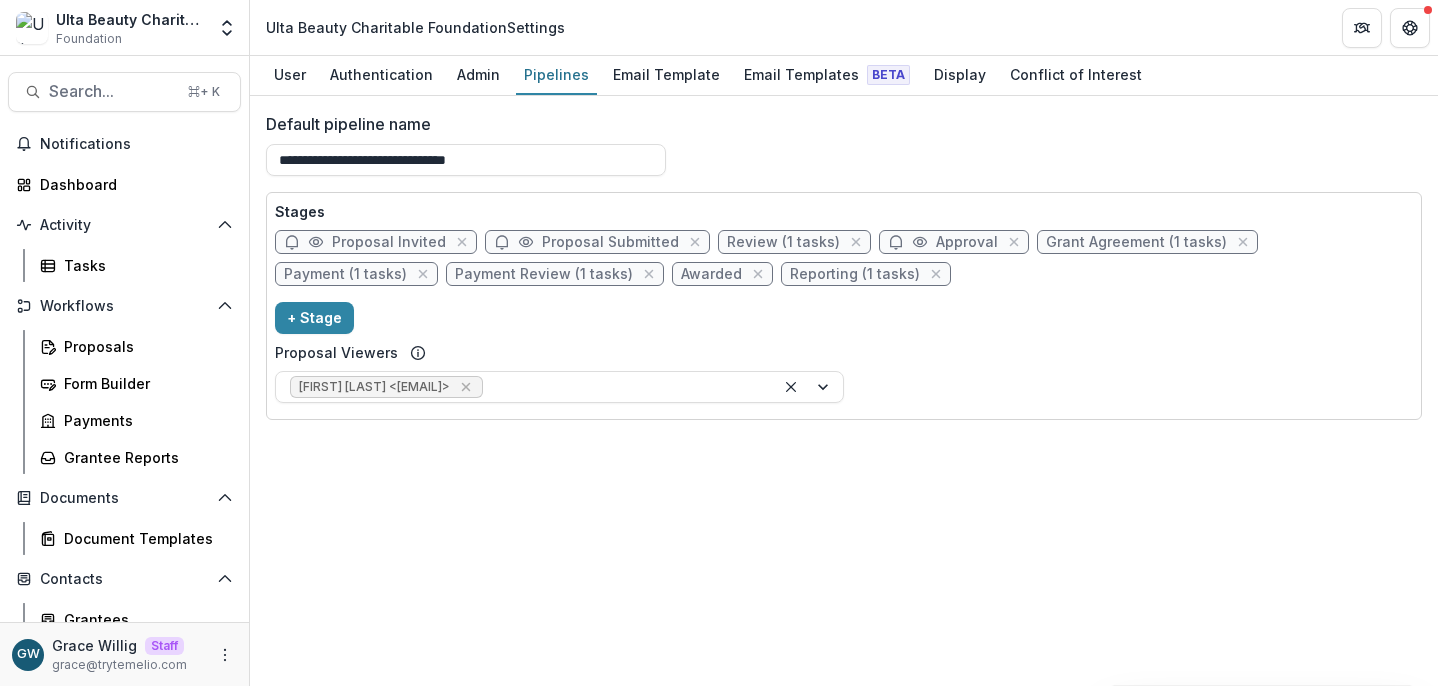 click on "Reporting (1 tasks)" at bounding box center [855, 274] 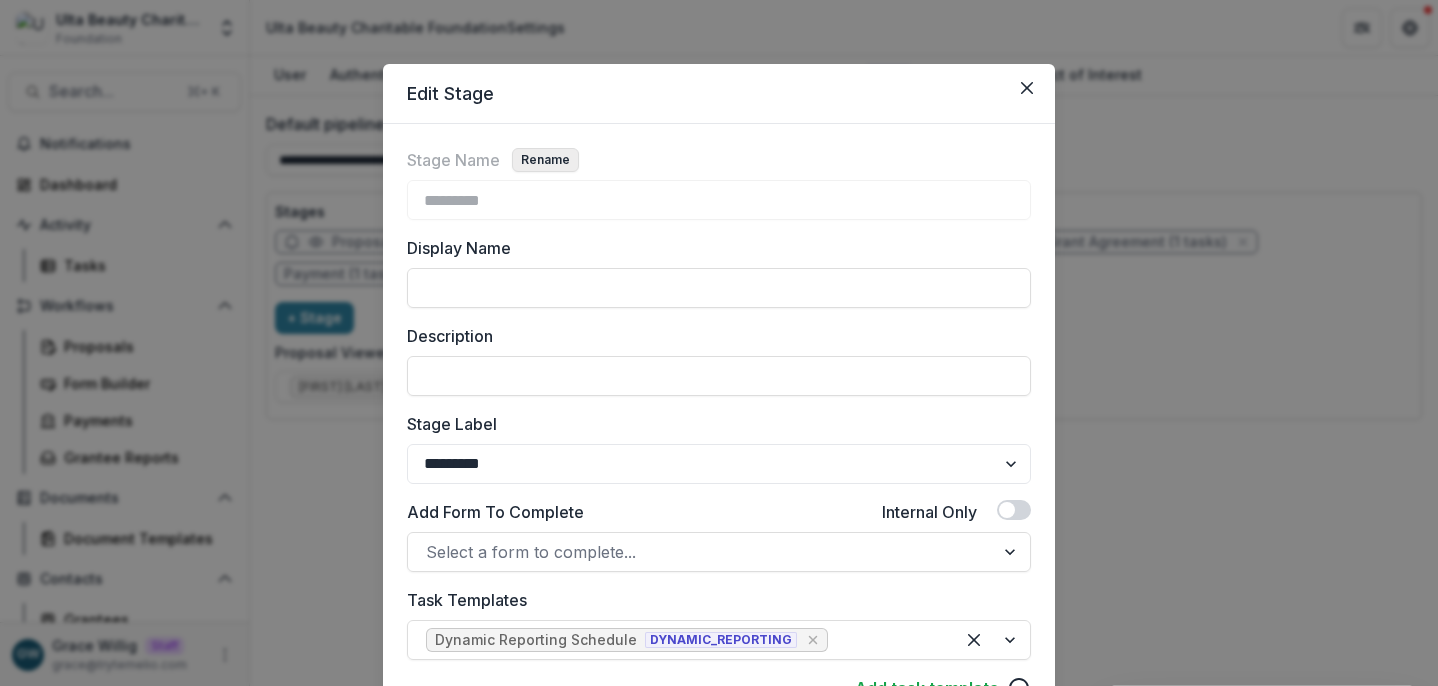 click on "Rename" at bounding box center (545, 160) 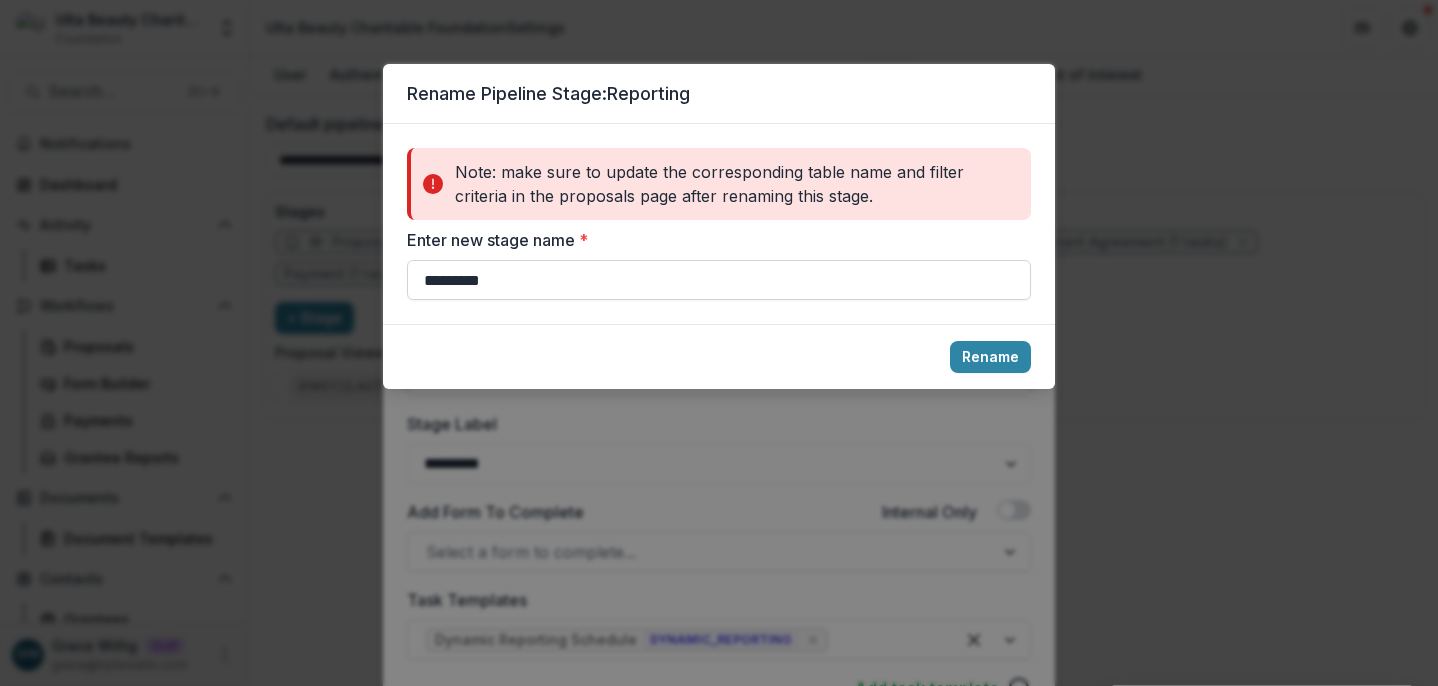 click on "*********" at bounding box center [719, 280] 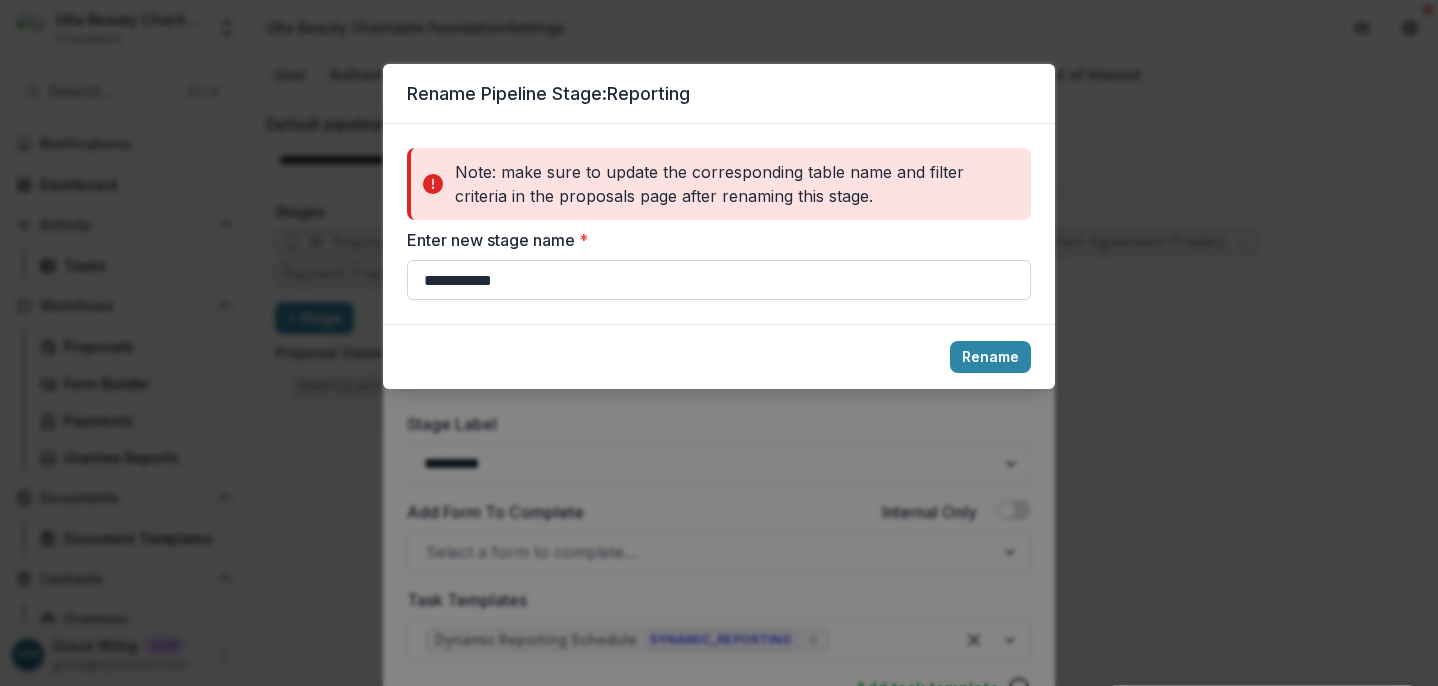 type on "**********" 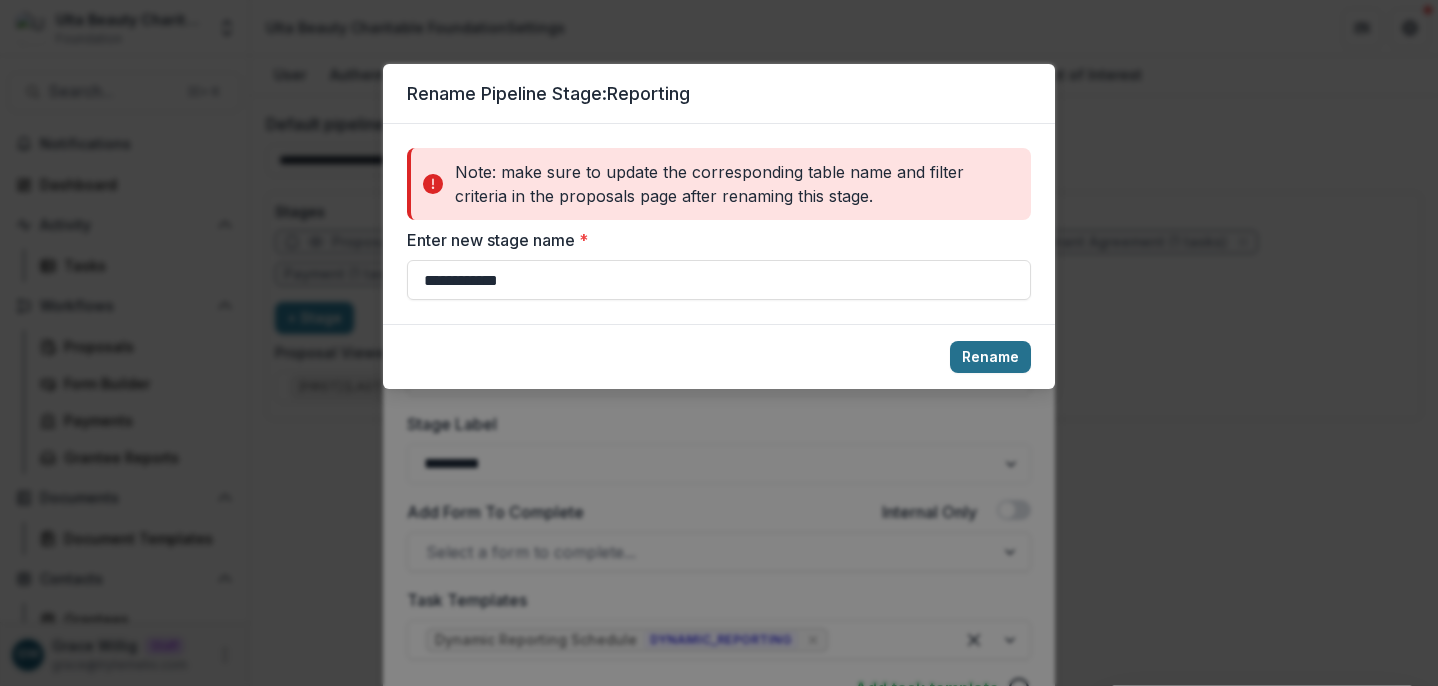 click on "Rename" at bounding box center [990, 357] 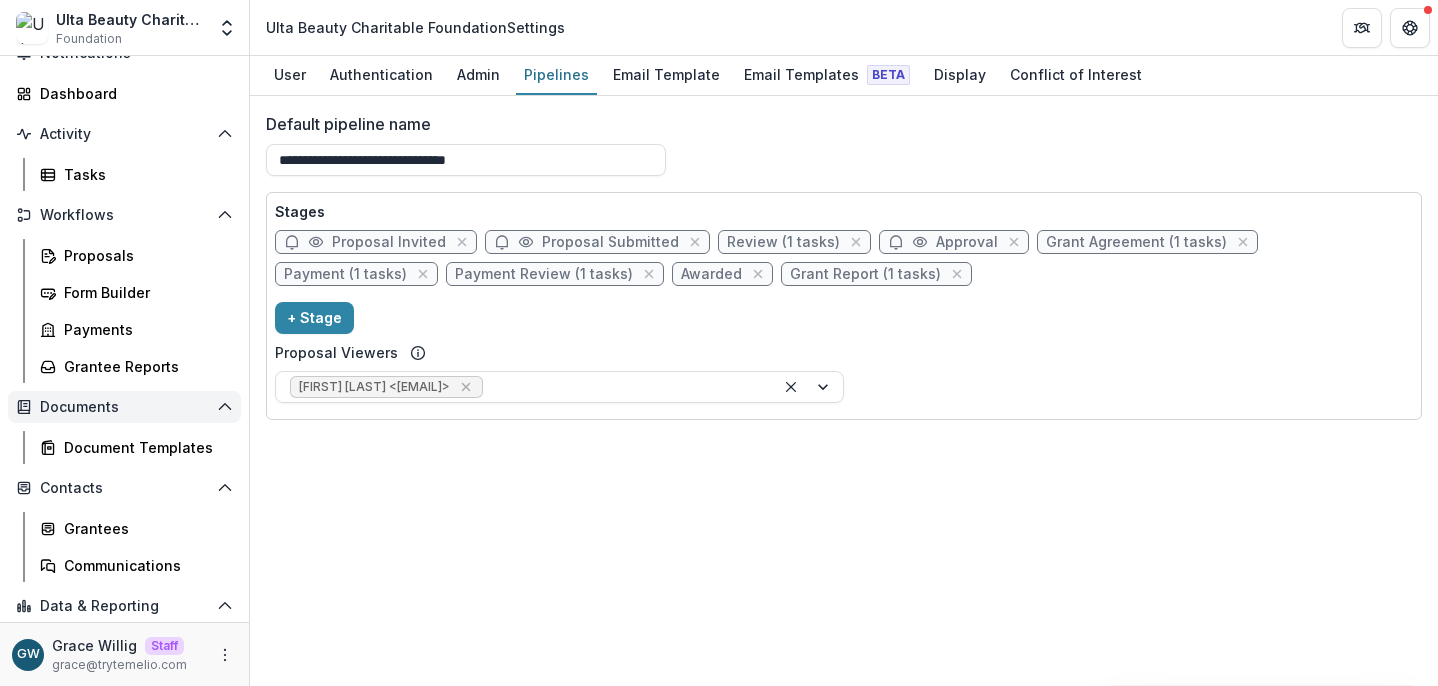 scroll, scrollTop: 99, scrollLeft: 0, axis: vertical 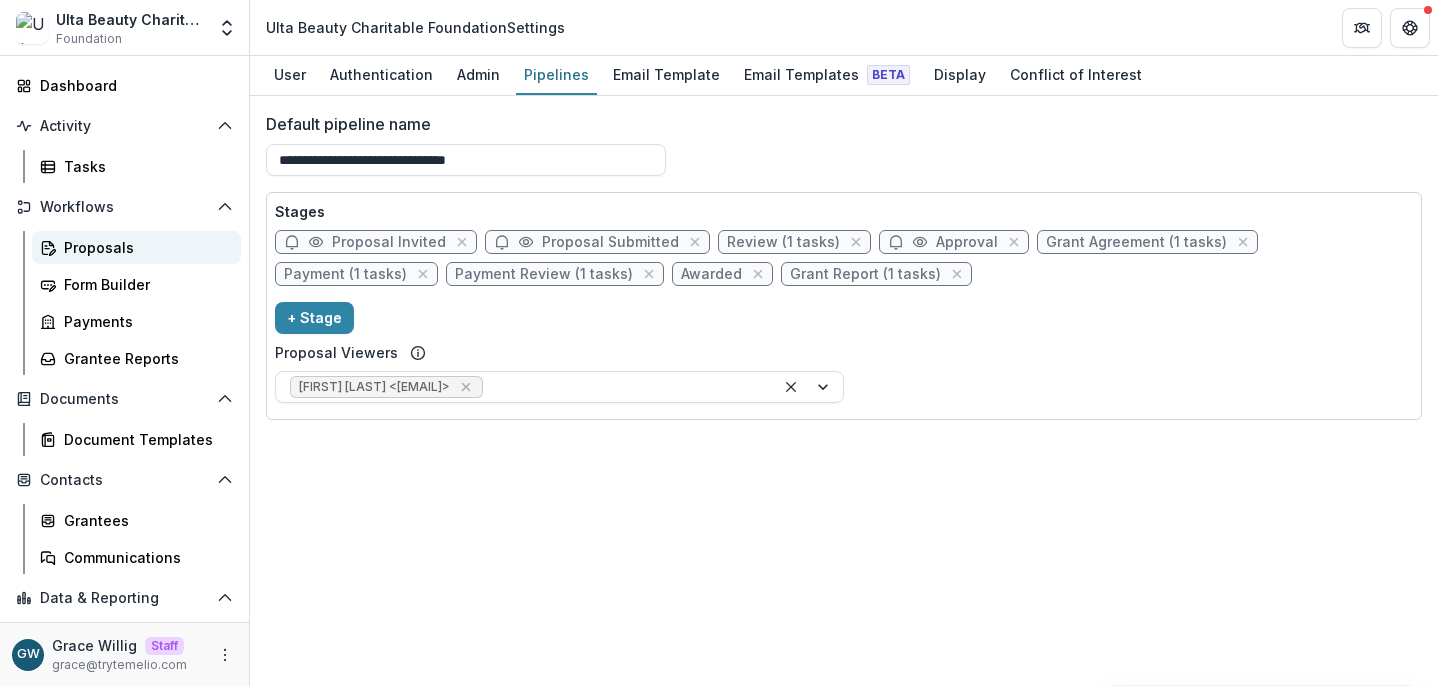 click on "Proposals" at bounding box center [144, 247] 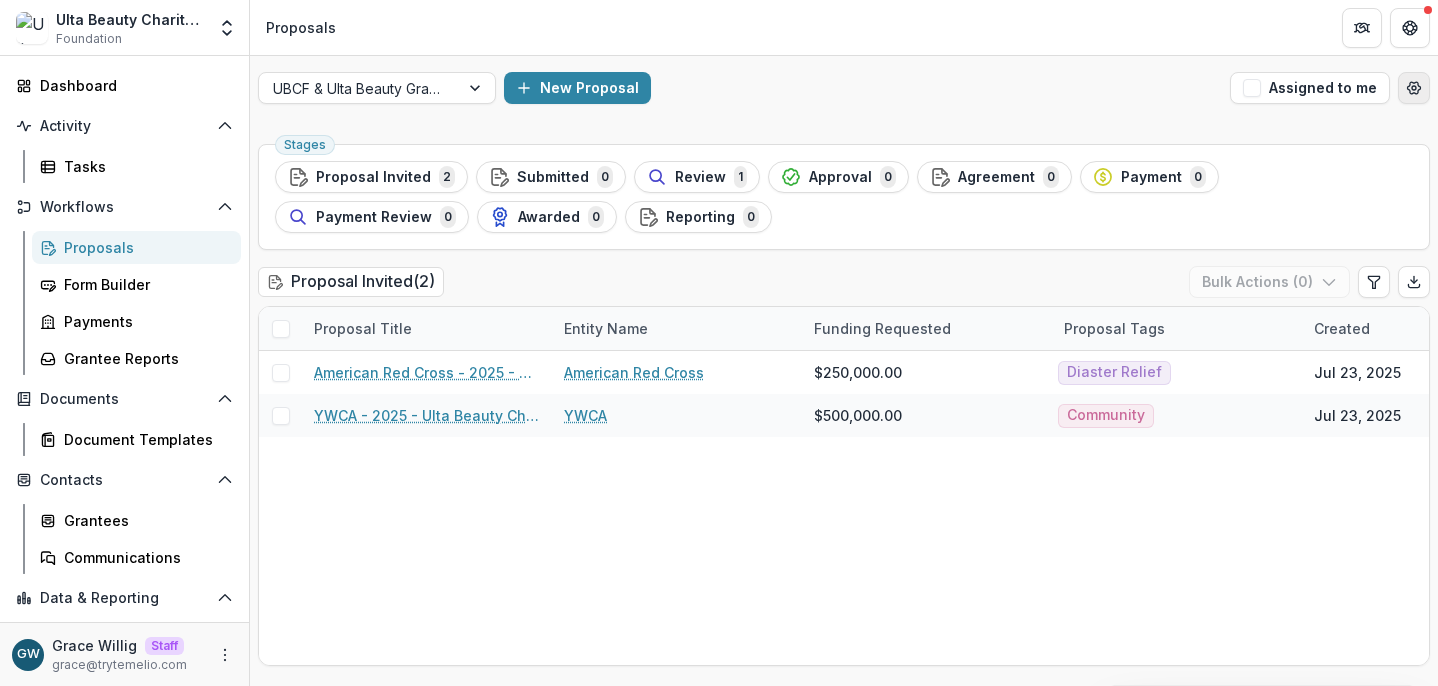 click 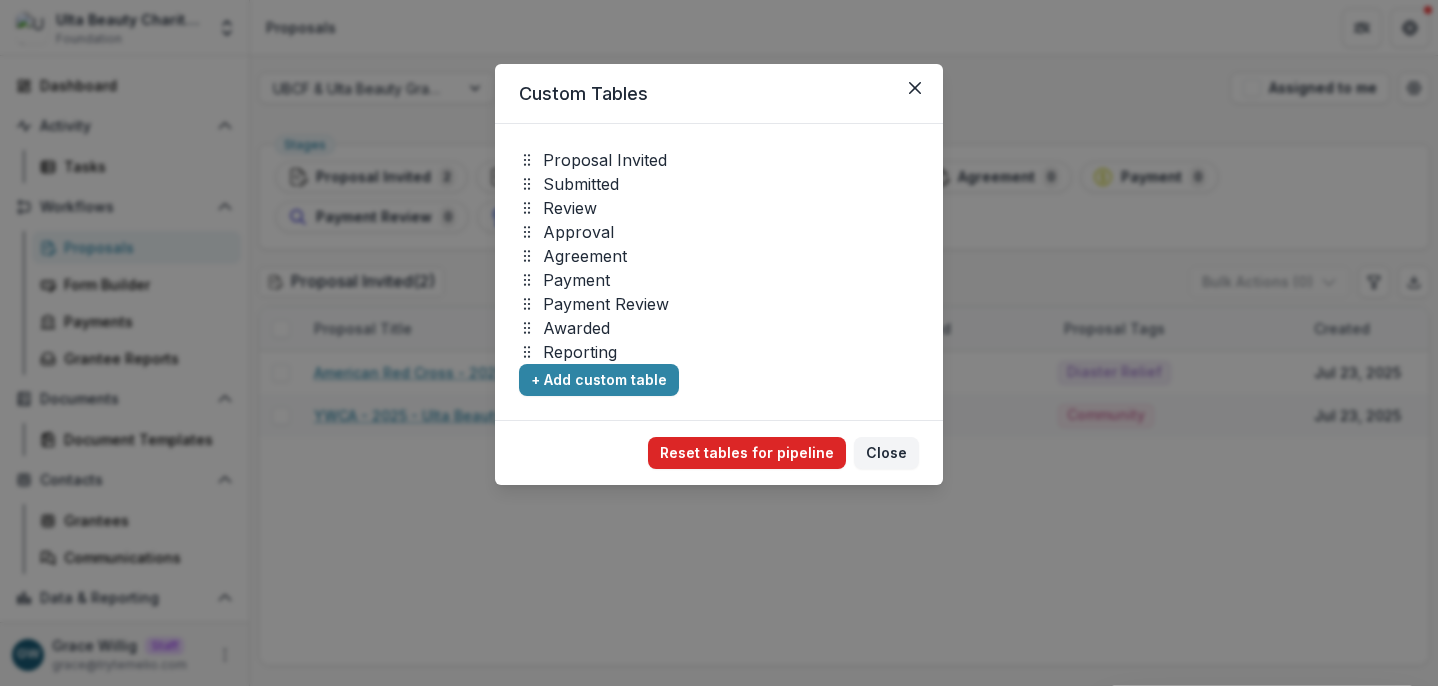 click on "Reset tables for pipeline" at bounding box center [747, 453] 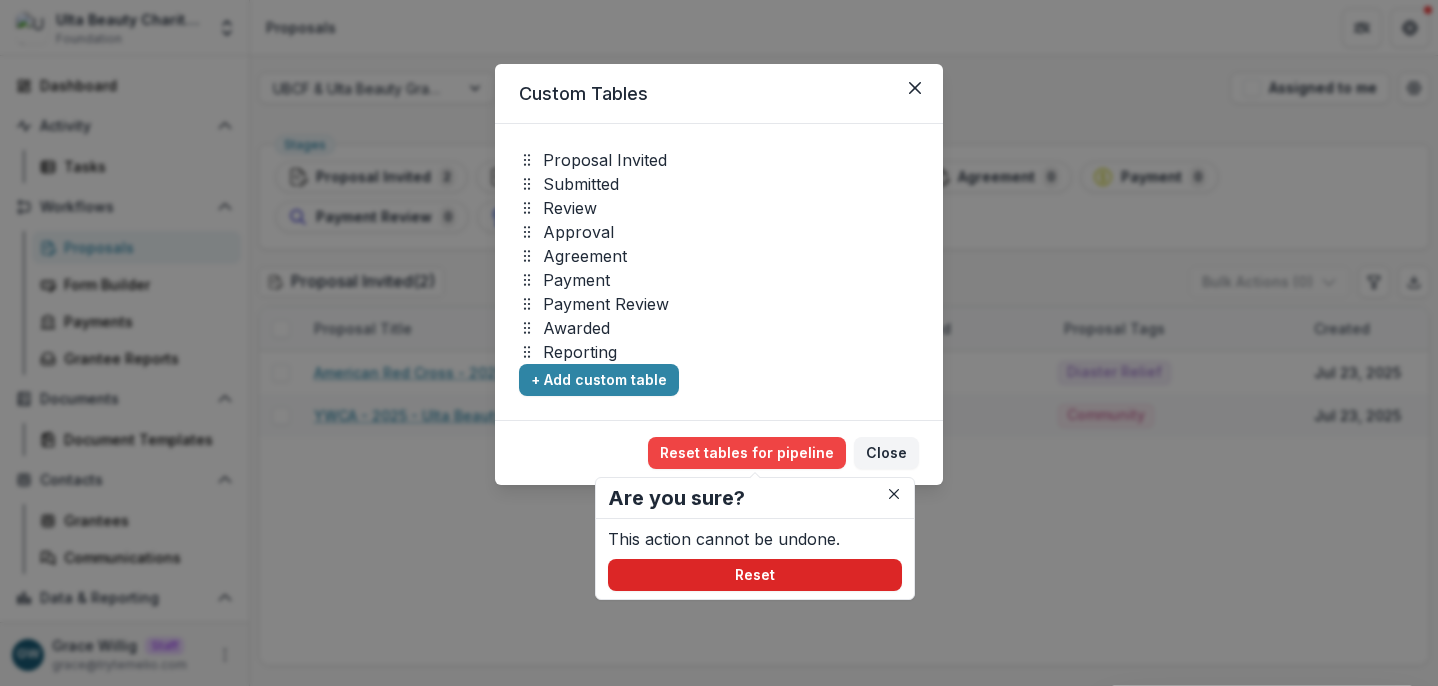 click on "Reset" at bounding box center (755, 575) 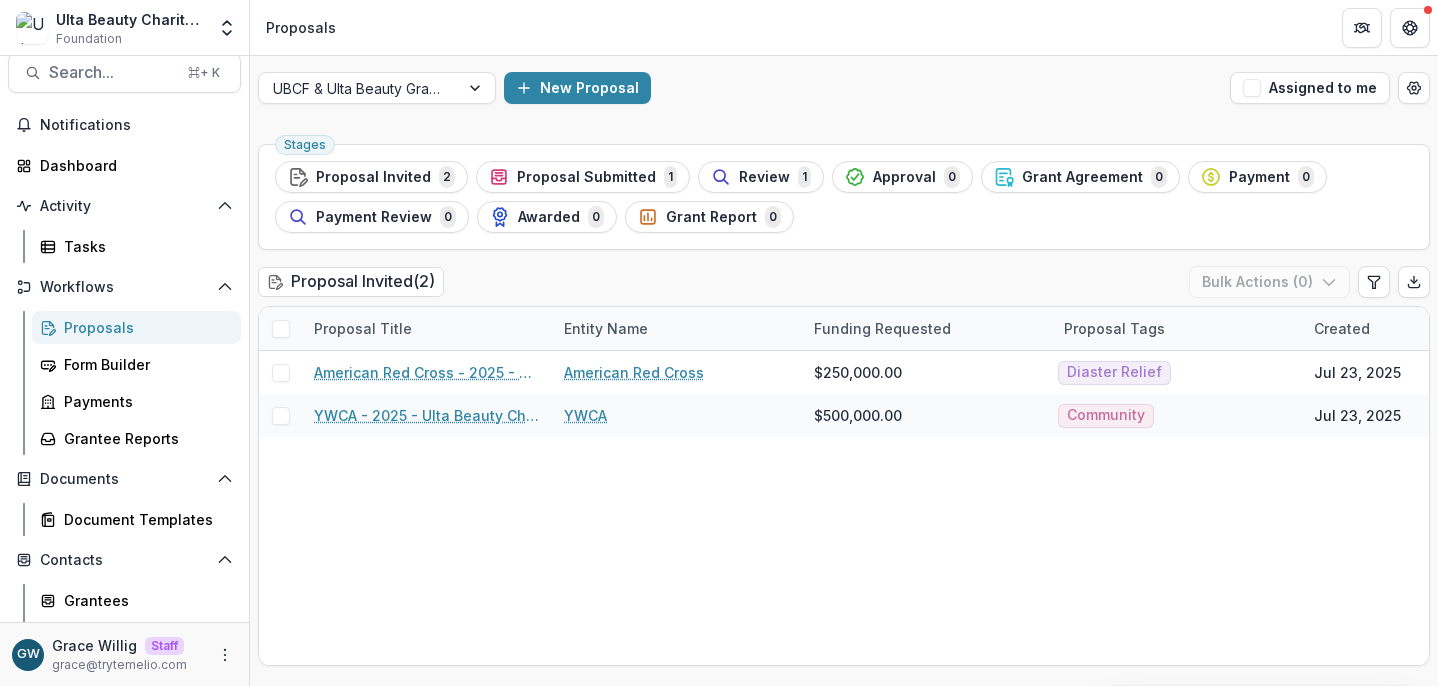 scroll, scrollTop: 0, scrollLeft: 0, axis: both 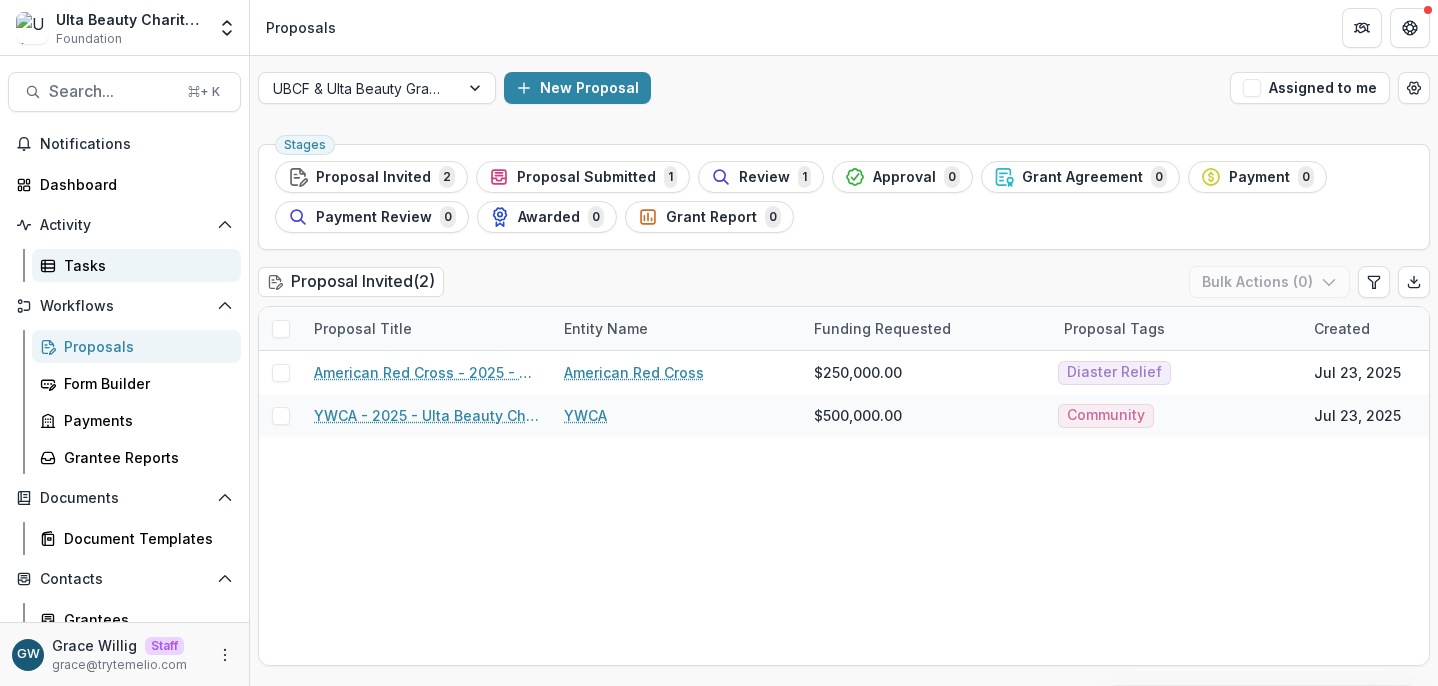 click on "Tasks" at bounding box center [144, 265] 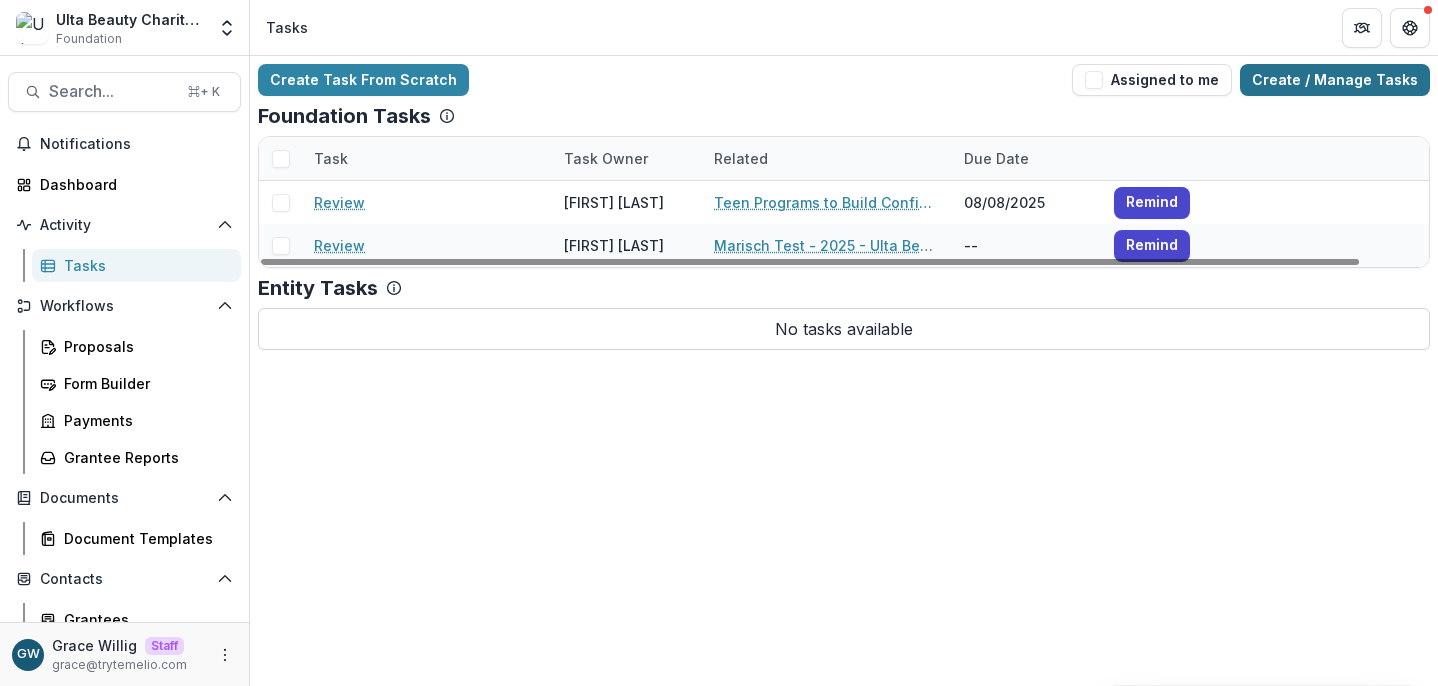 click on "Create / Manage Tasks" at bounding box center [1335, 80] 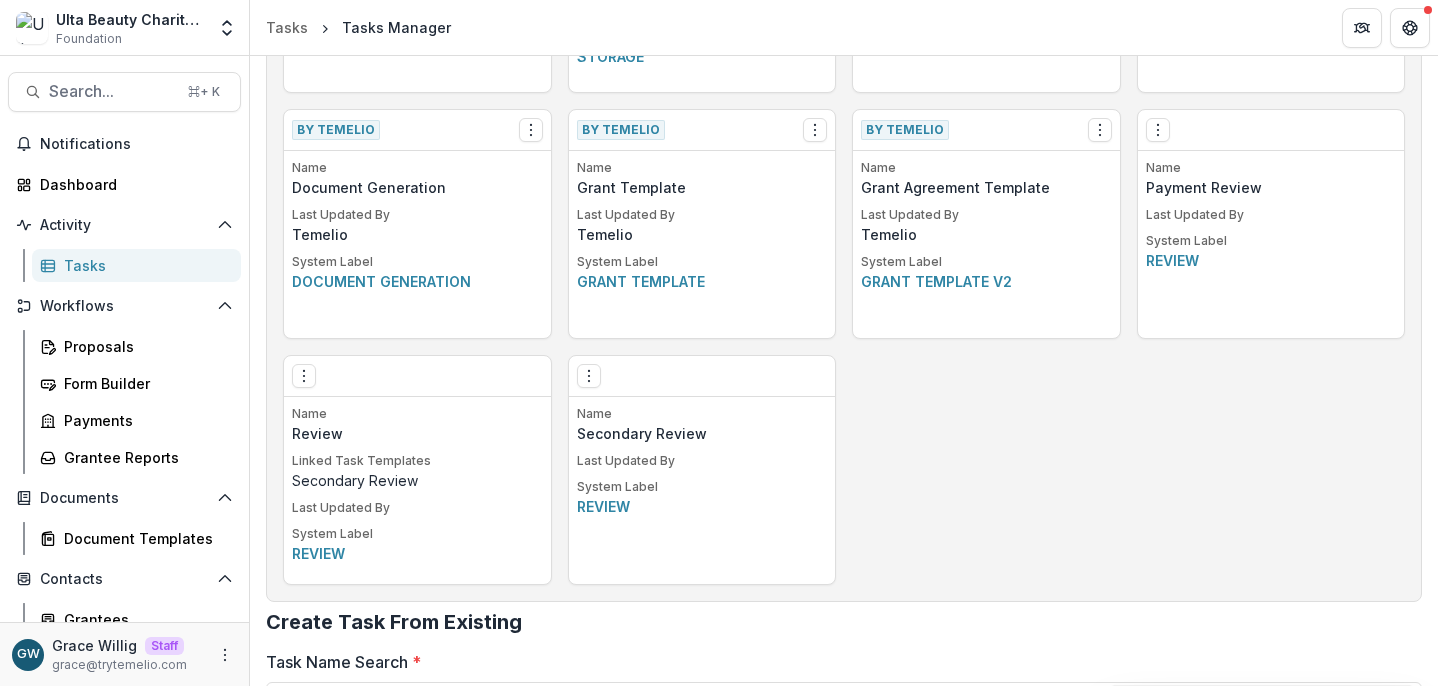scroll, scrollTop: 1278, scrollLeft: 0, axis: vertical 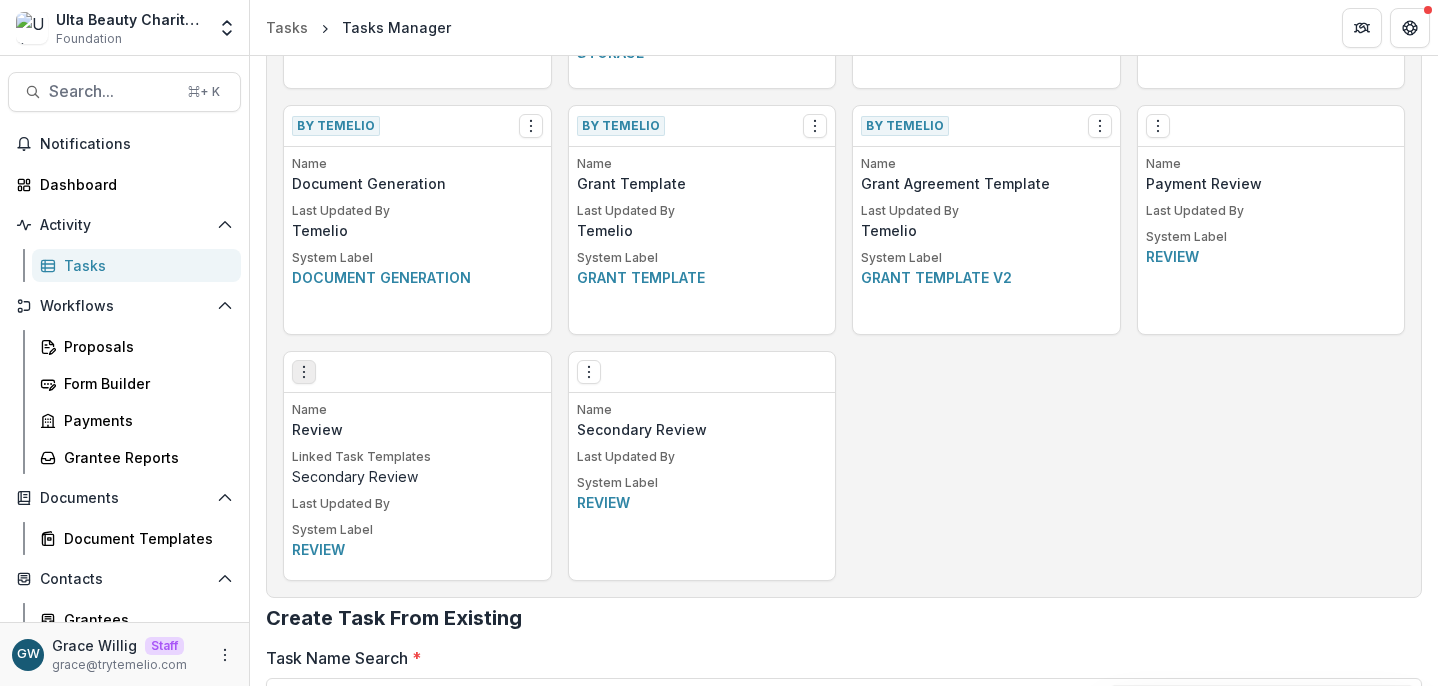 click 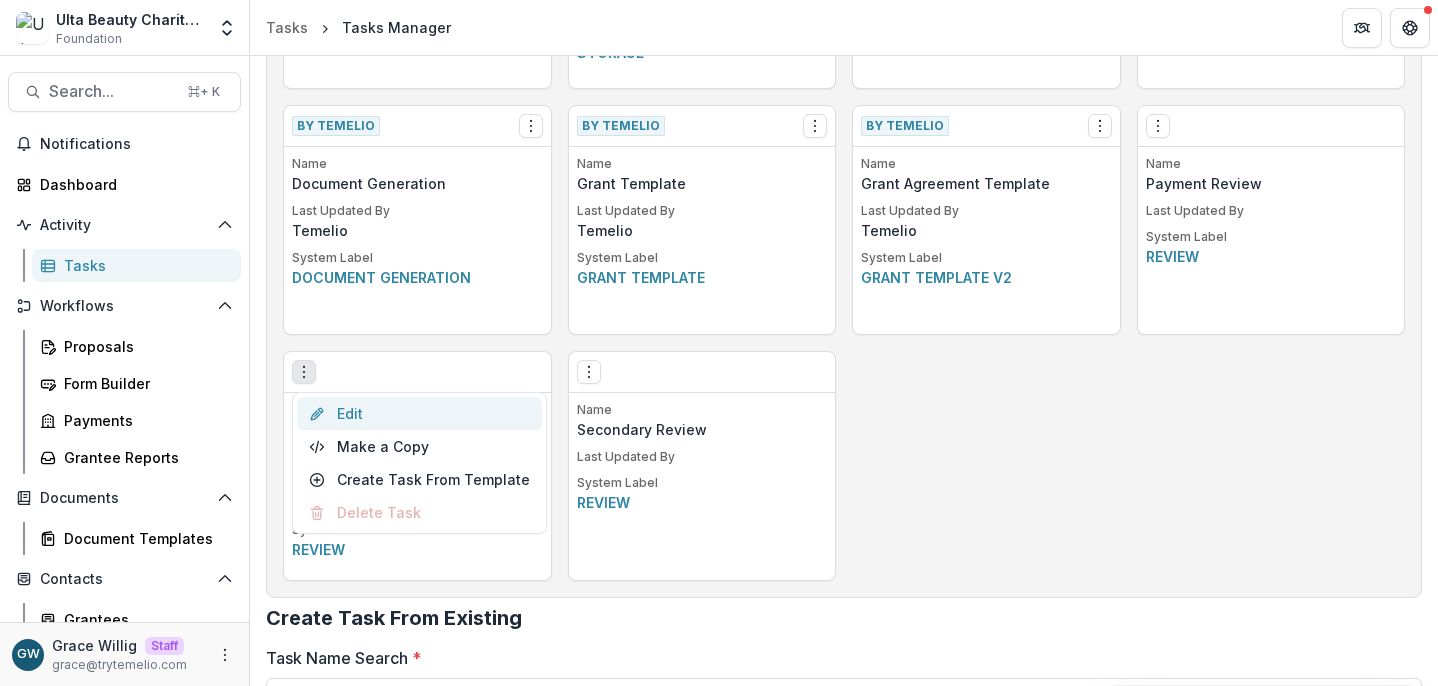 click on "Edit" at bounding box center [419, 413] 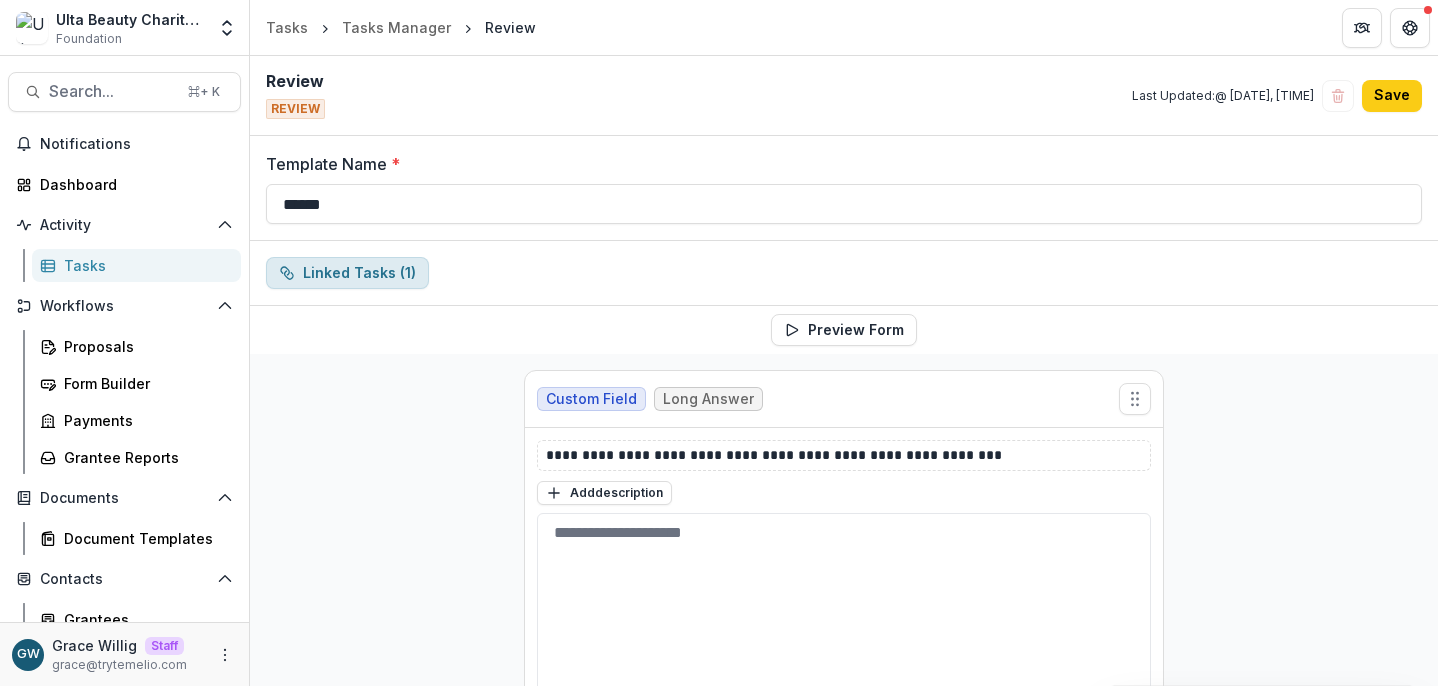 click on "Linked Tasks ( 1 )" at bounding box center [347, 273] 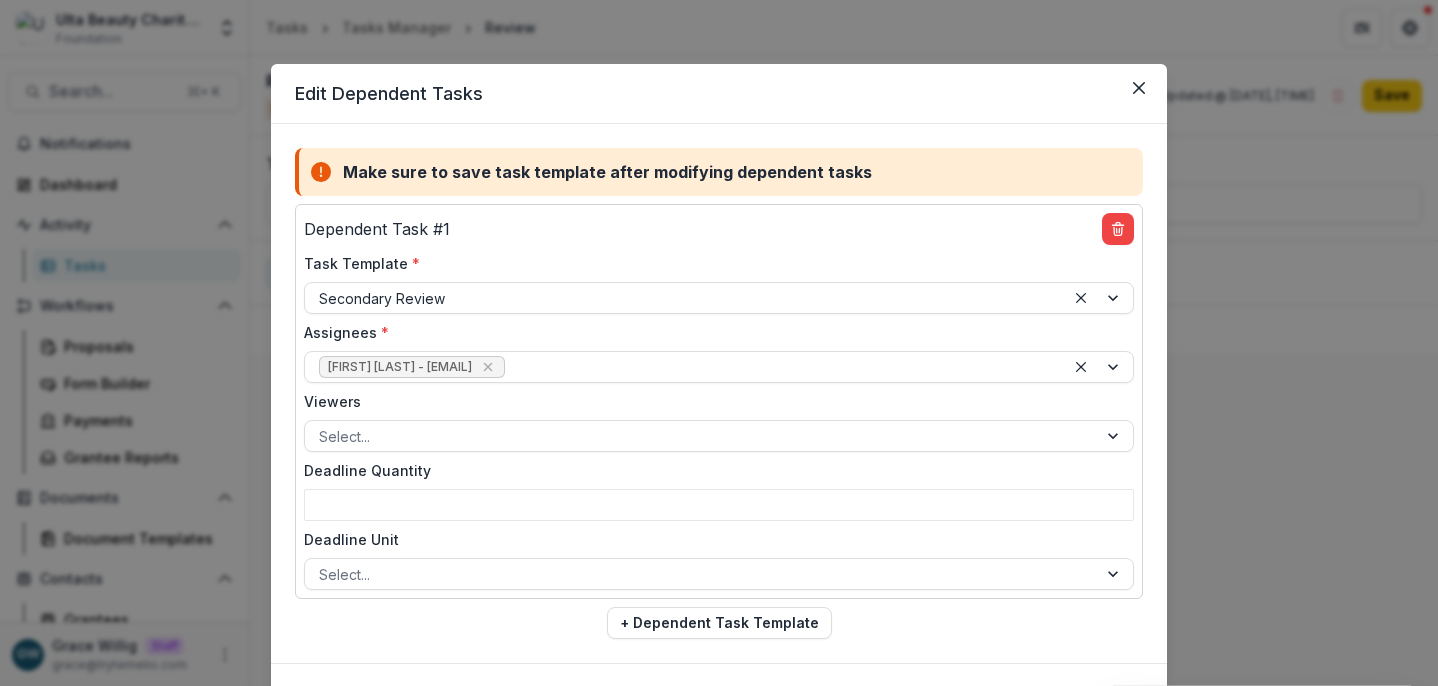click on "Edit Dependent Tasks Make sure to save task template after modifying dependent tasks Dependent Task # 1 Task Template * Secondary Review Assignees * Allyson Fane - afane@ulta.com Viewers Select... Deadline Quantity Deadline Unit Select... + Dependent Task Template Close" at bounding box center (719, 343) 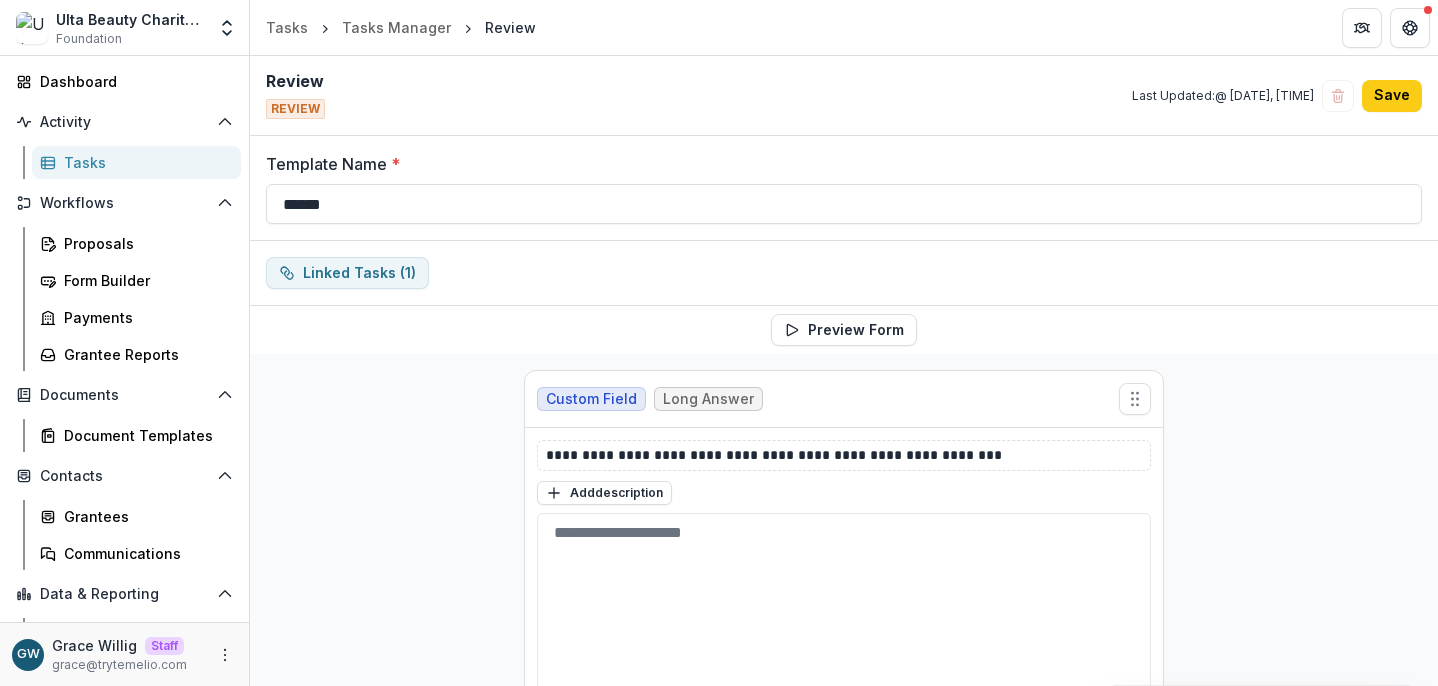scroll, scrollTop: 169, scrollLeft: 0, axis: vertical 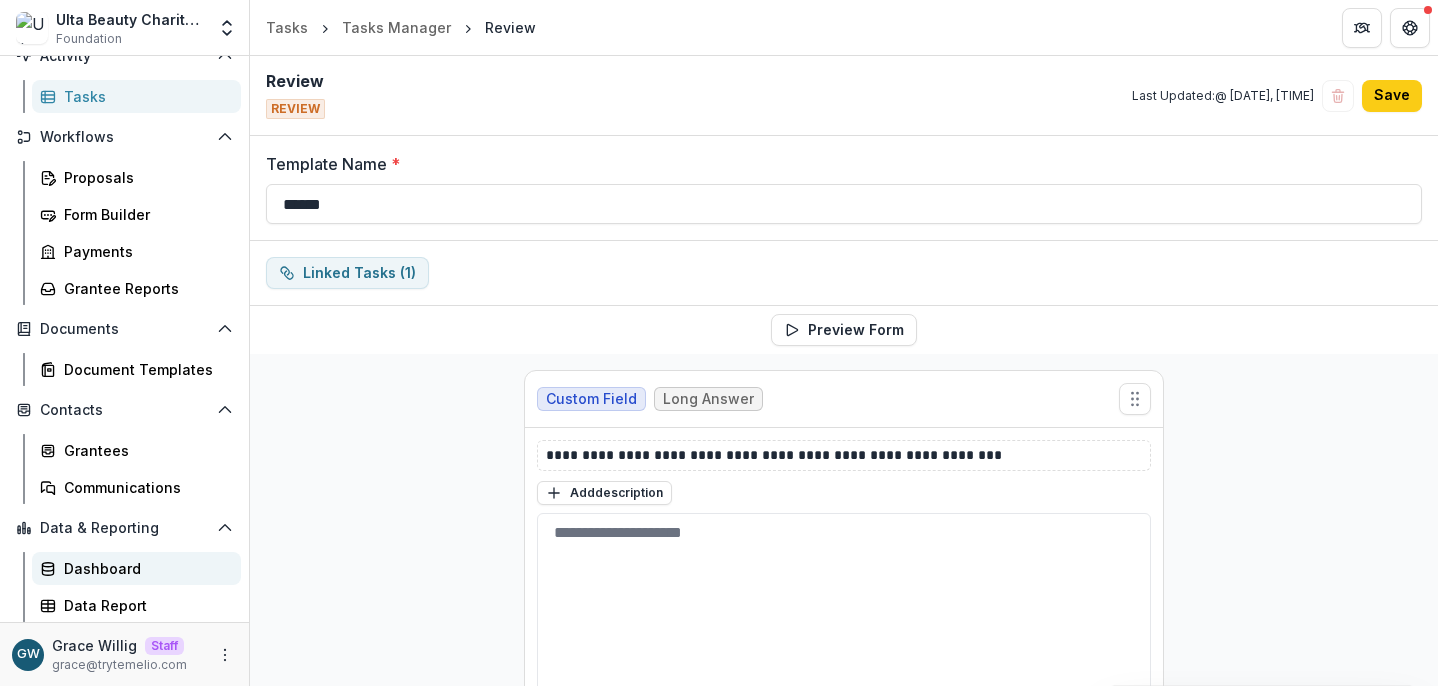 click on "Dashboard" at bounding box center [144, 568] 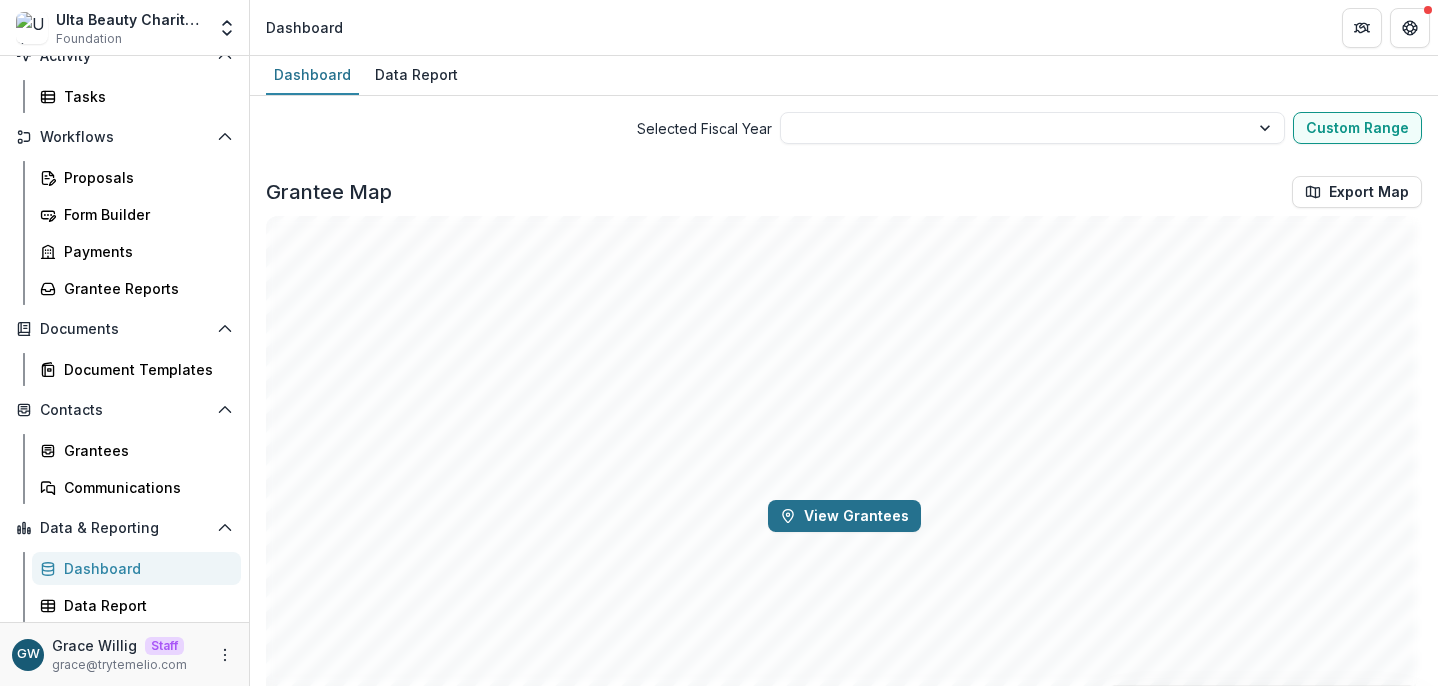 click on "View Grantees" at bounding box center [844, 516] 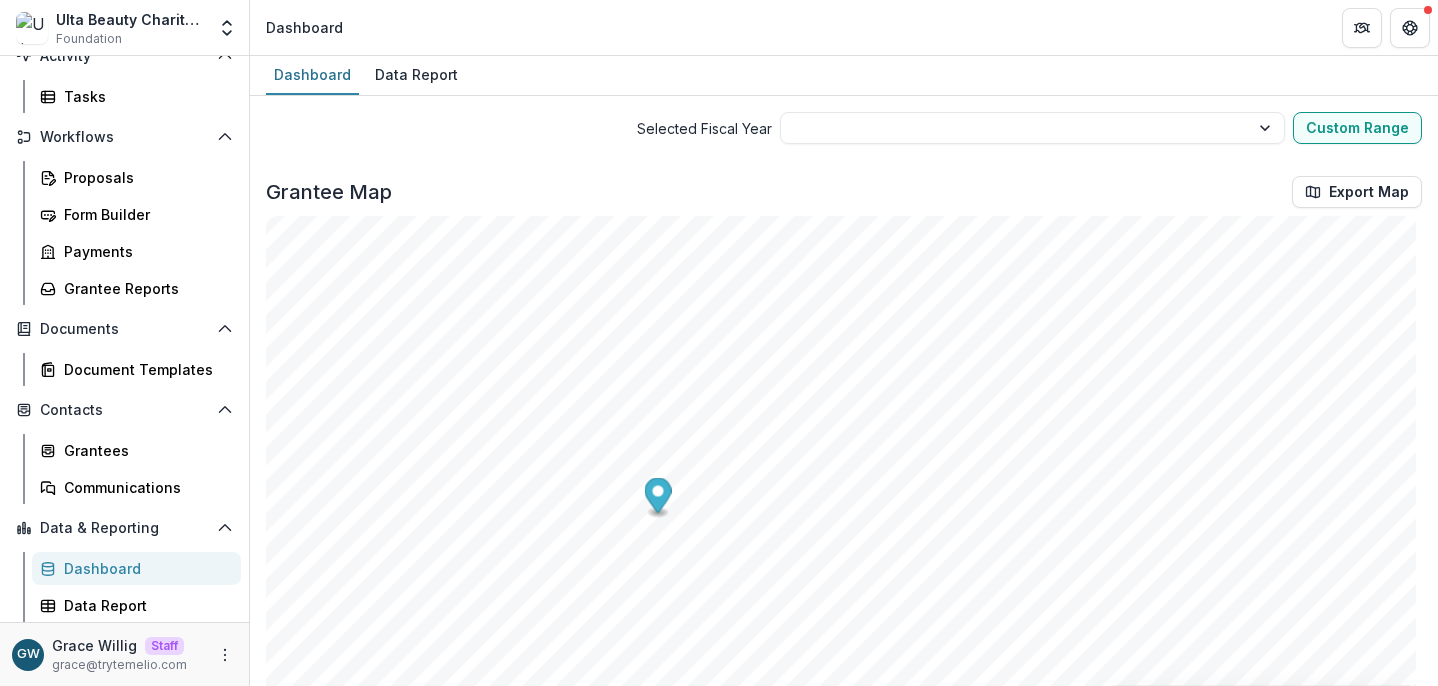 click 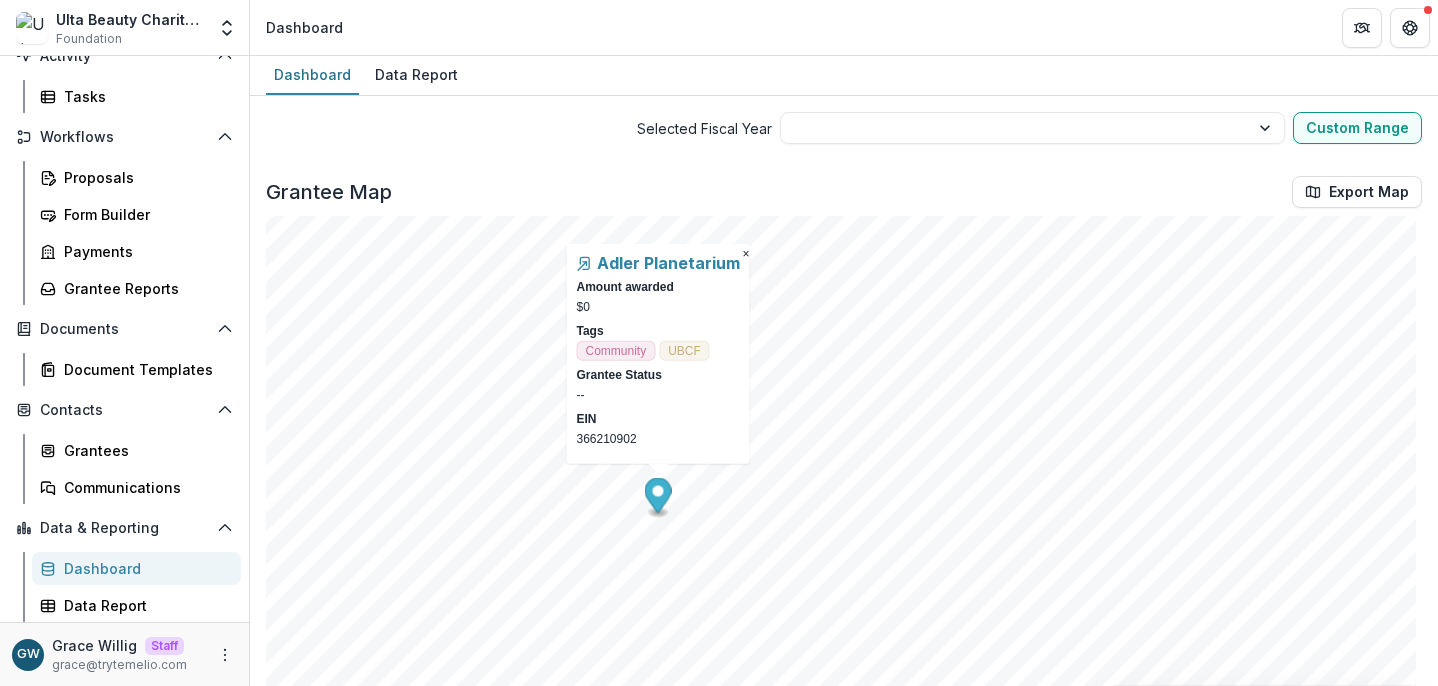 click on "Grantee Map Export Map" at bounding box center [844, 192] 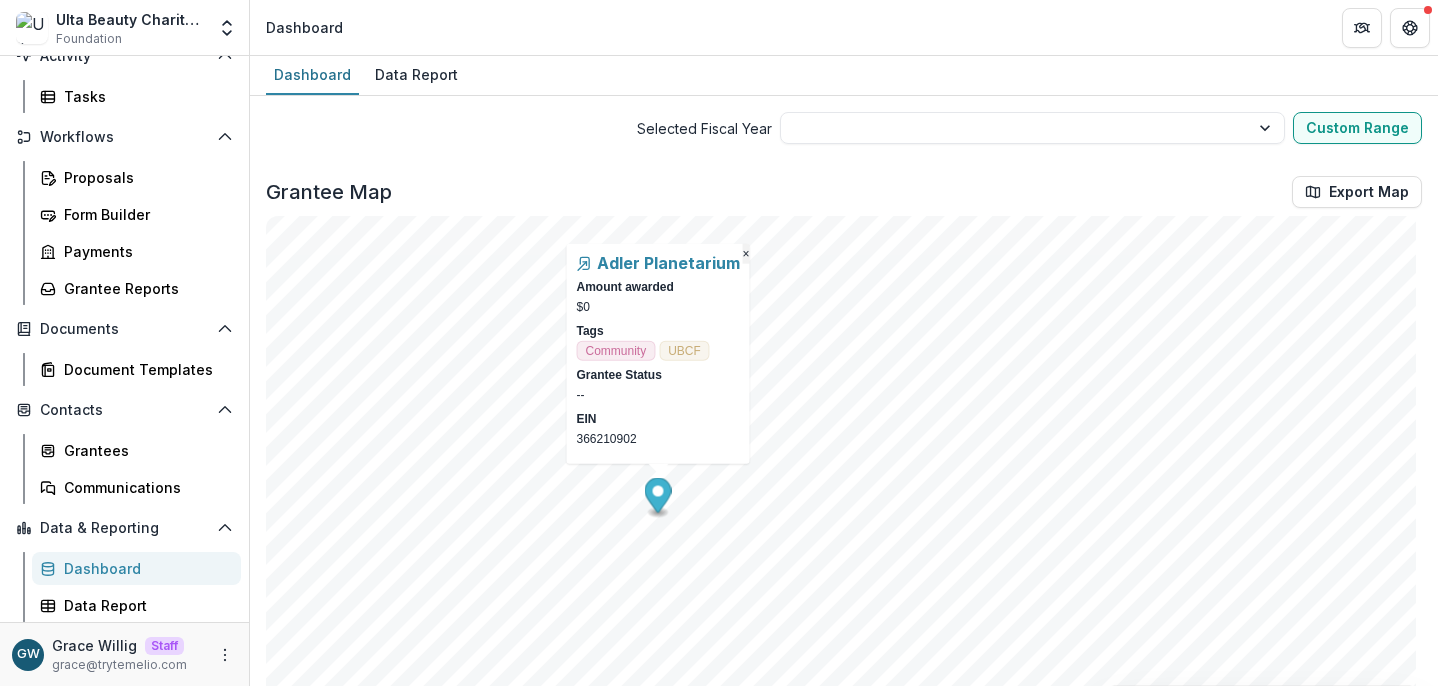 click on "×" at bounding box center [745, 254] 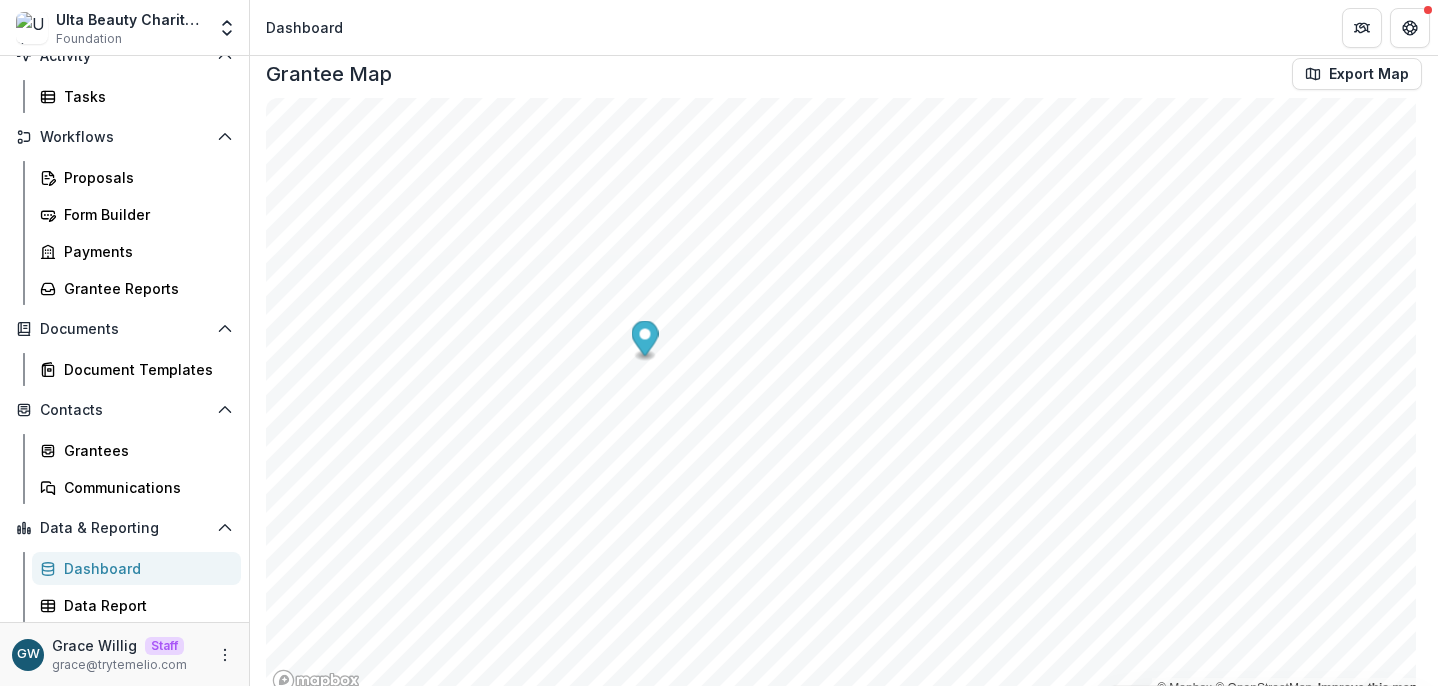 scroll, scrollTop: 146, scrollLeft: 0, axis: vertical 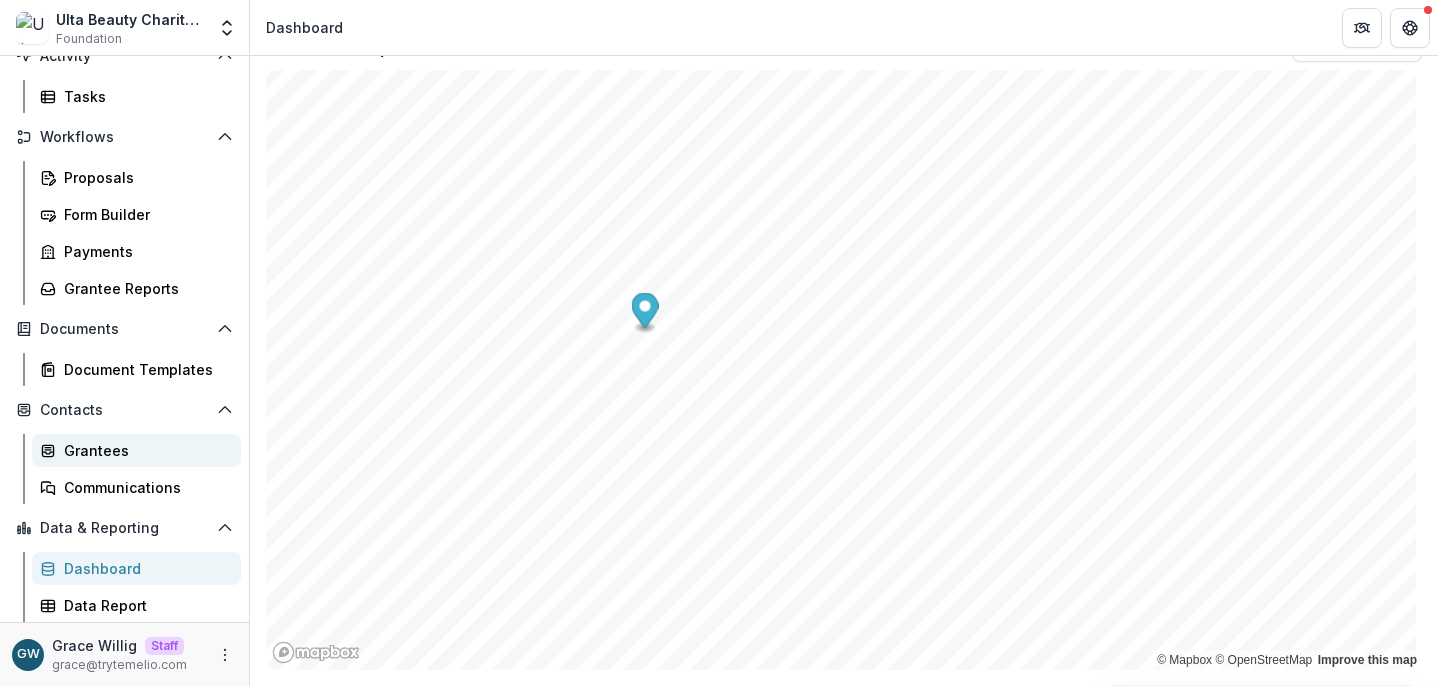 click on "Grantees" at bounding box center [144, 450] 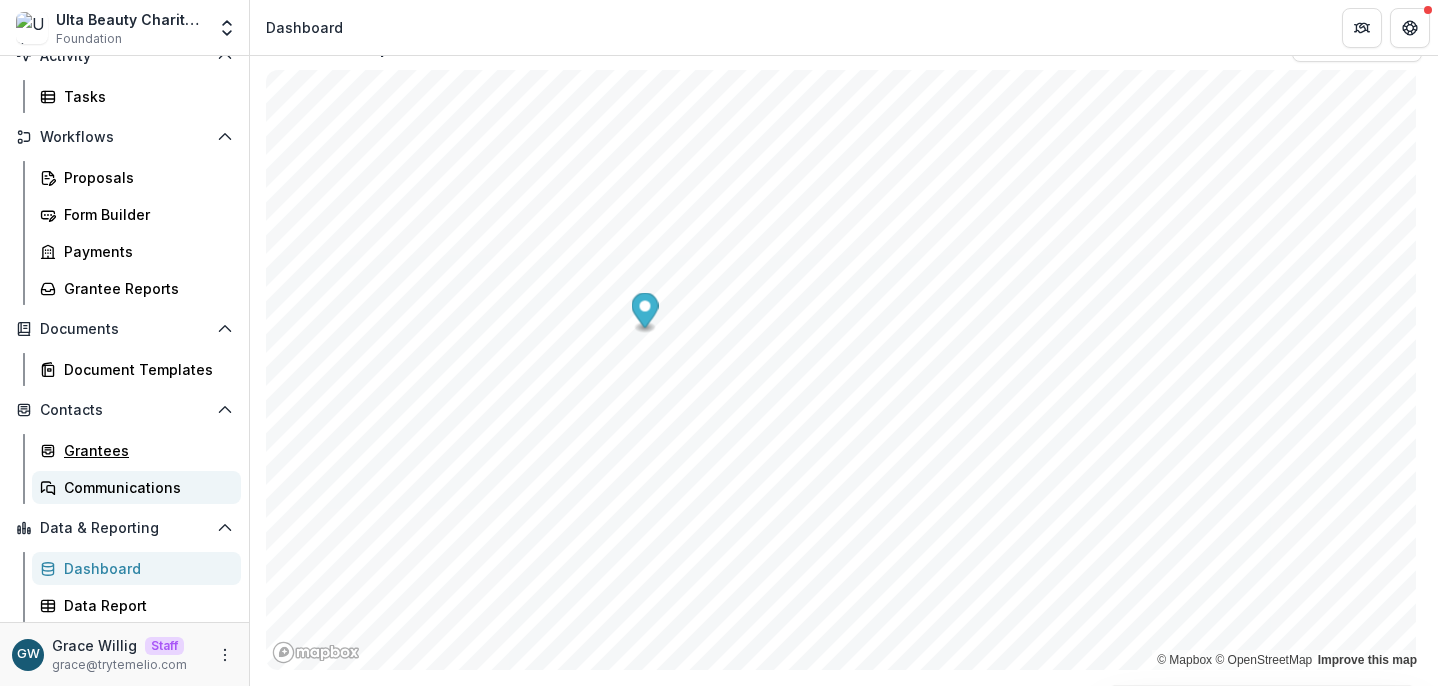 scroll, scrollTop: 0, scrollLeft: 0, axis: both 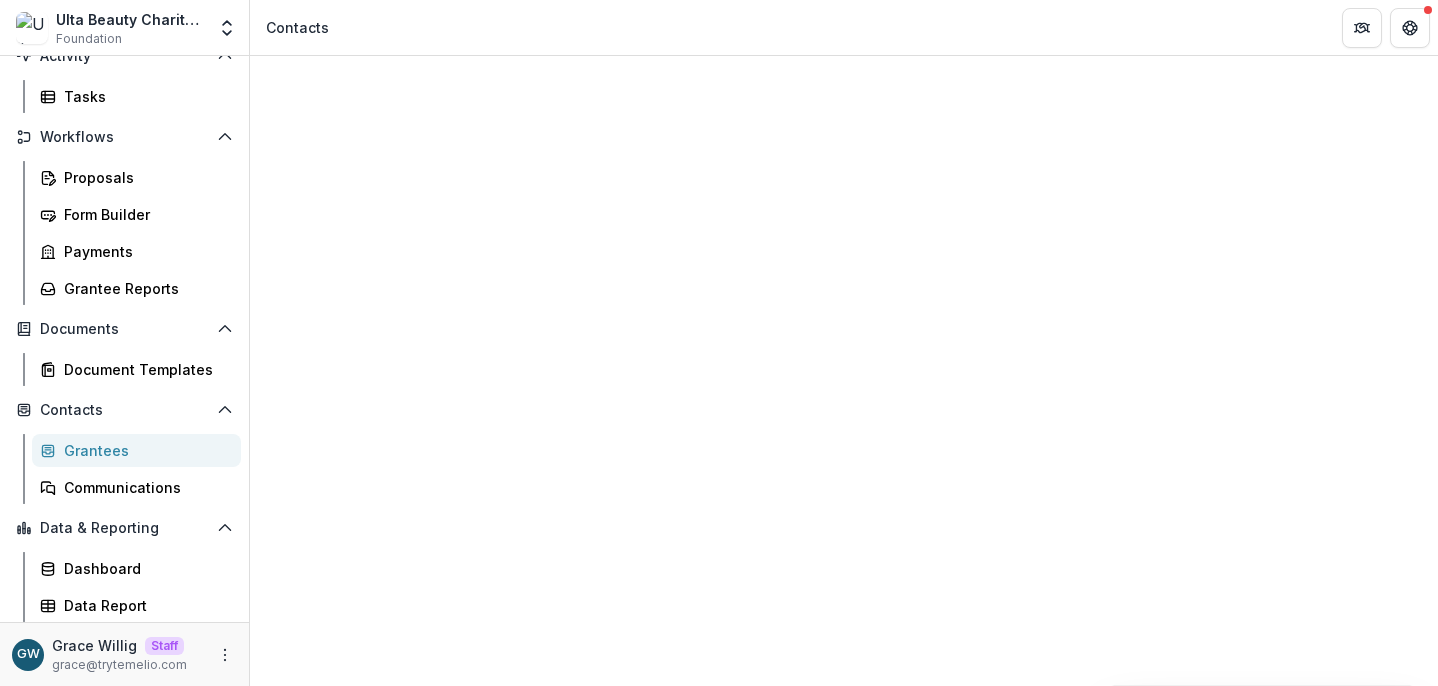 click on "Customize" at bounding box center [598, 1324] 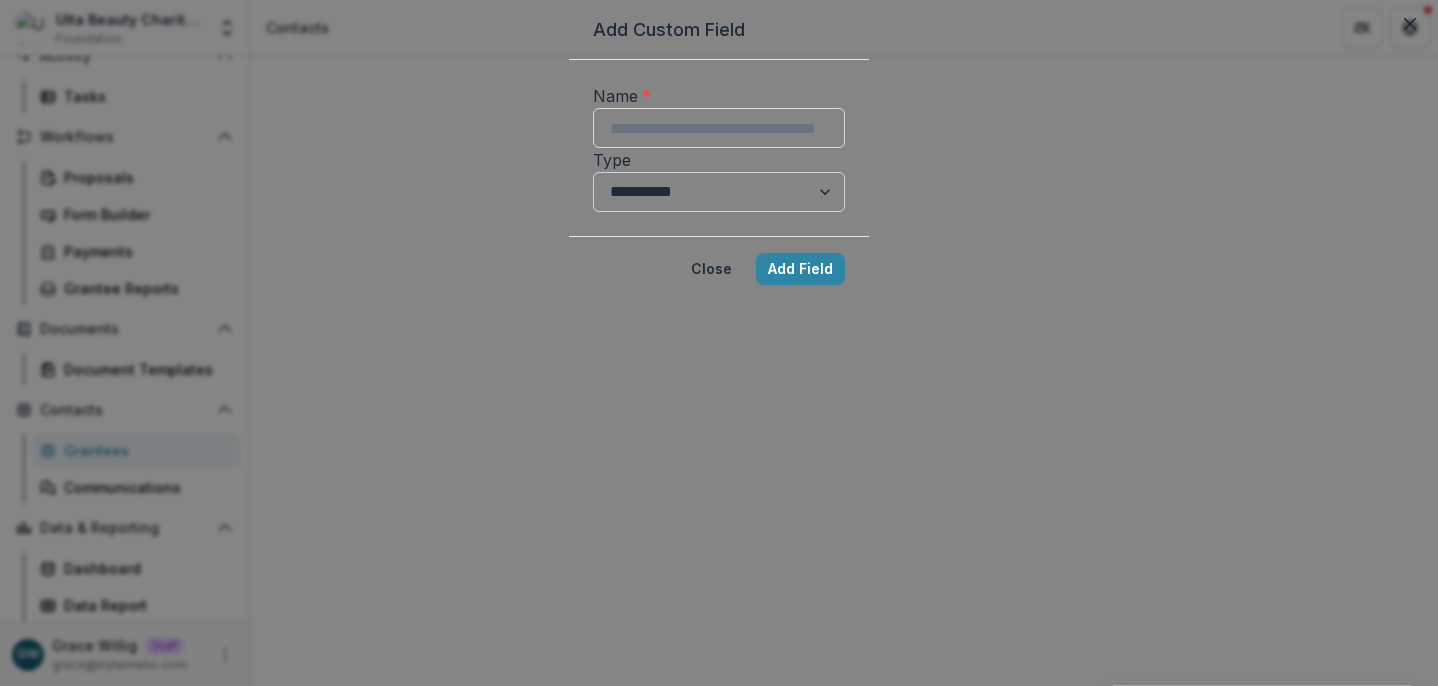 click on "**********" at bounding box center (719, 192) 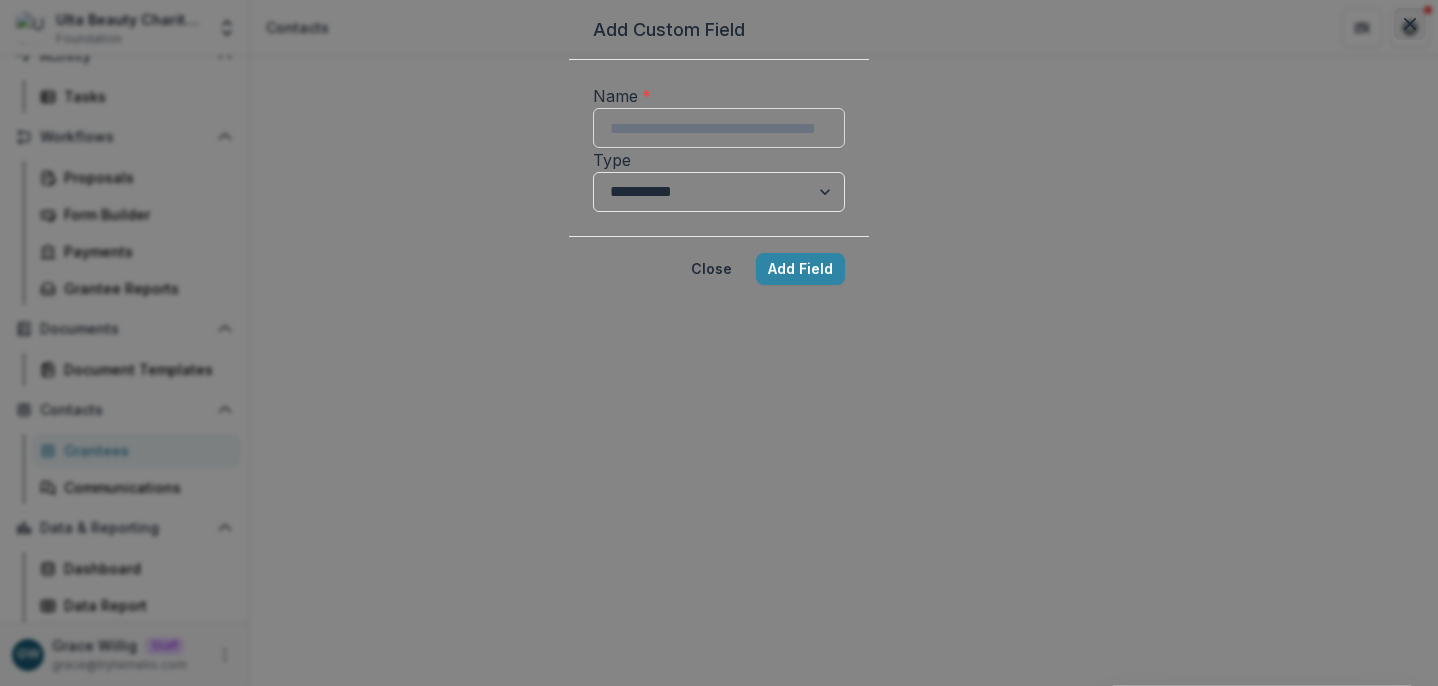click at bounding box center [1410, 24] 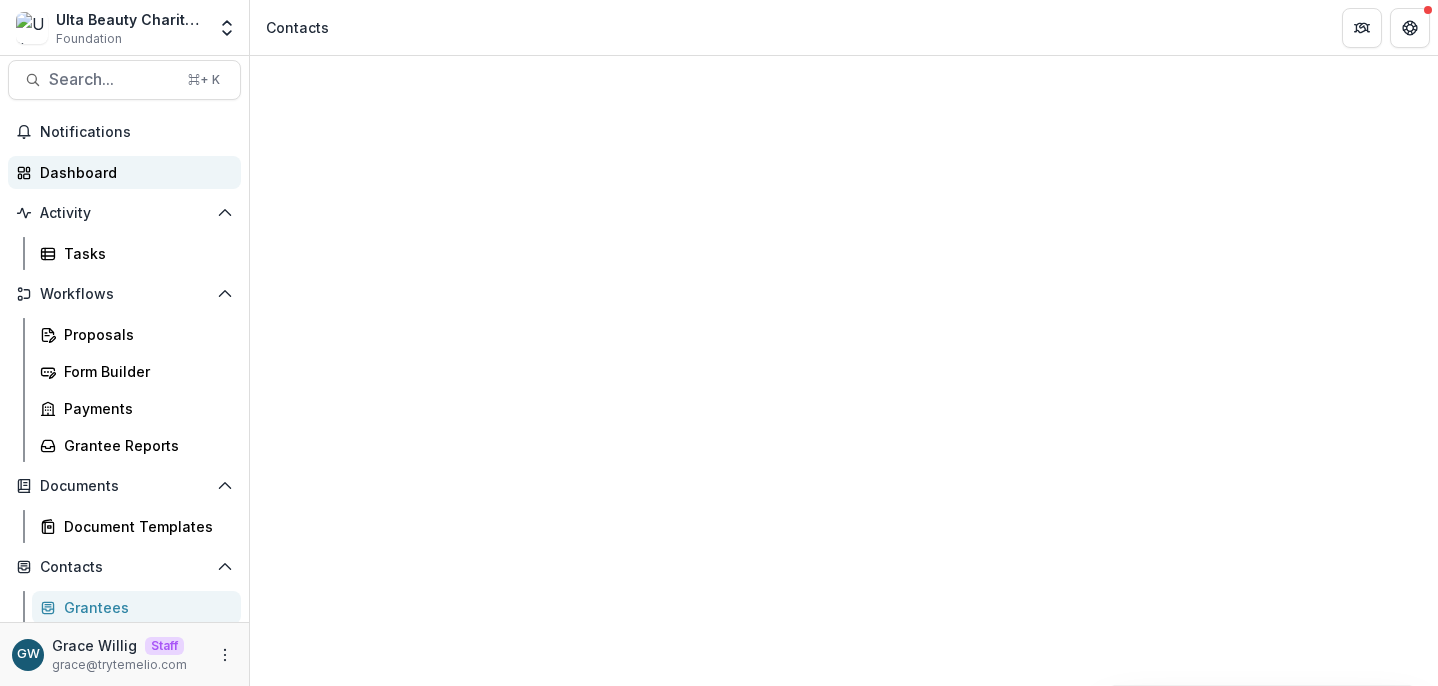 scroll, scrollTop: 0, scrollLeft: 0, axis: both 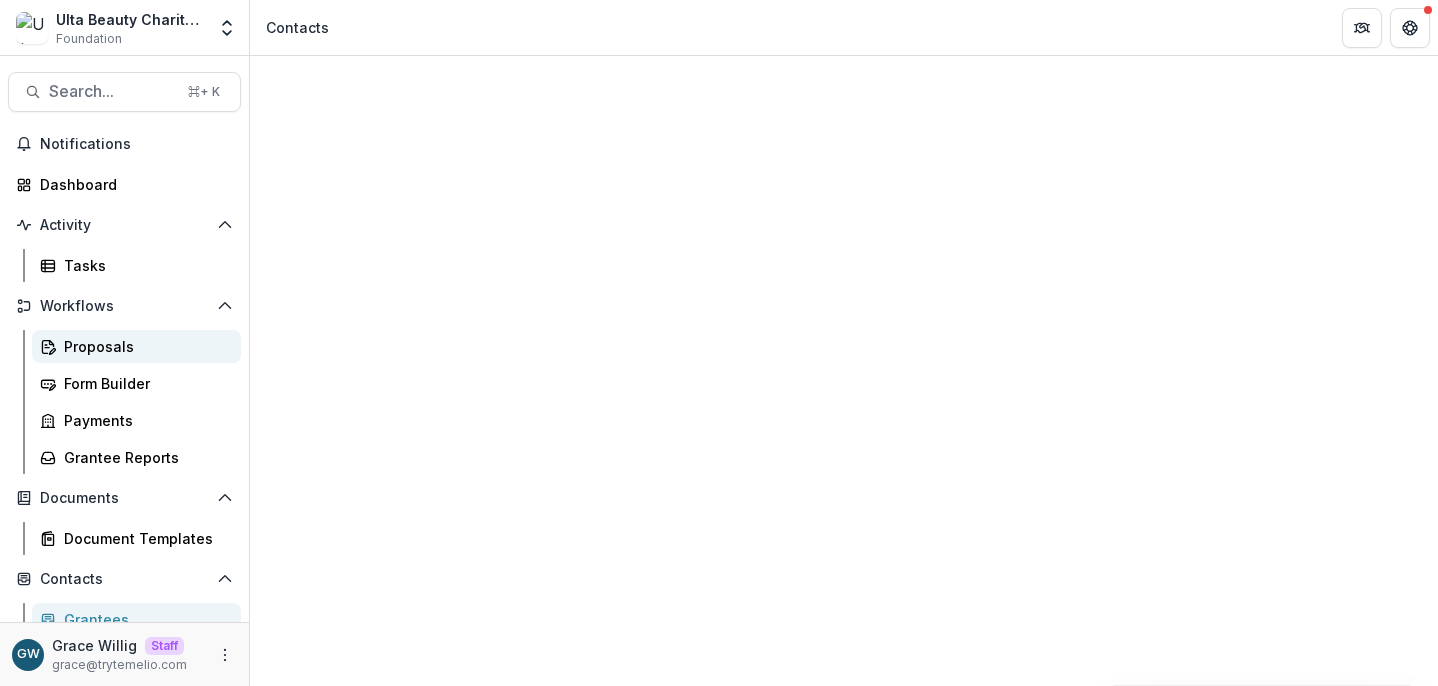 click on "Proposals" at bounding box center (144, 346) 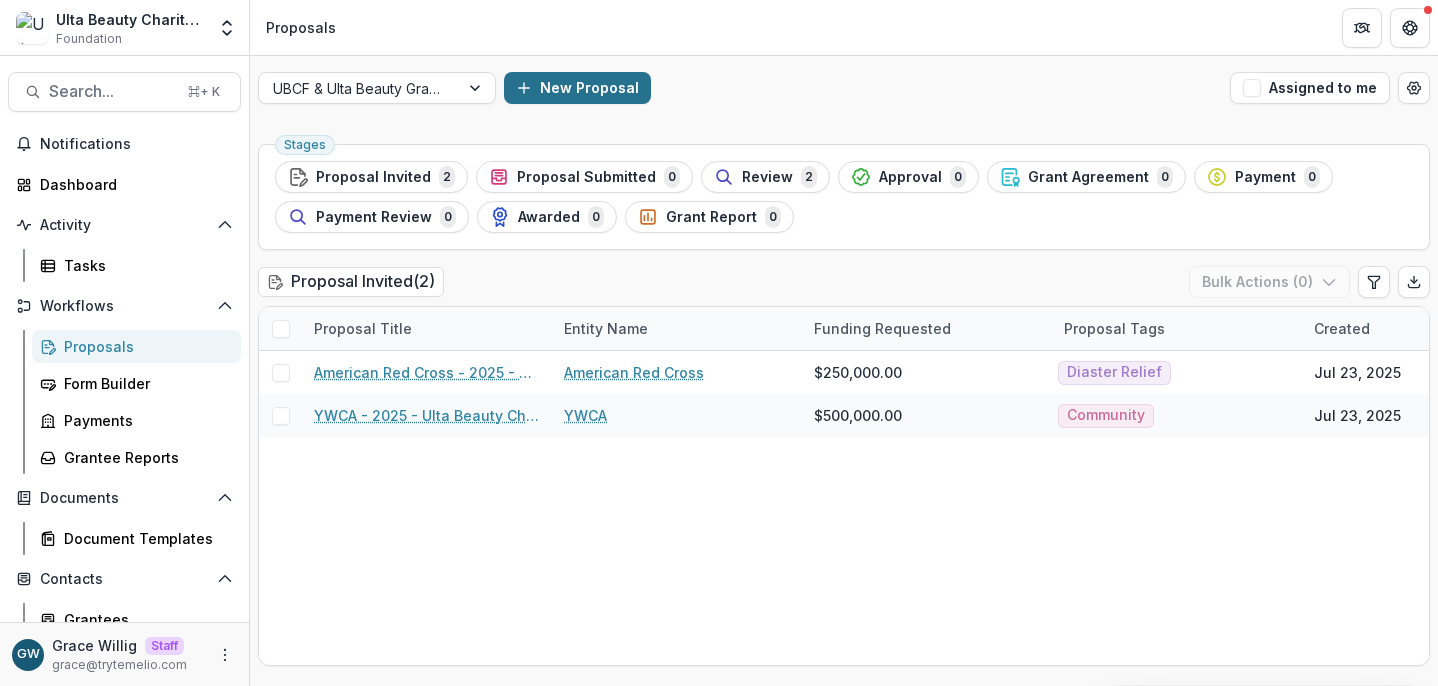 click on "New Proposal" at bounding box center (577, 88) 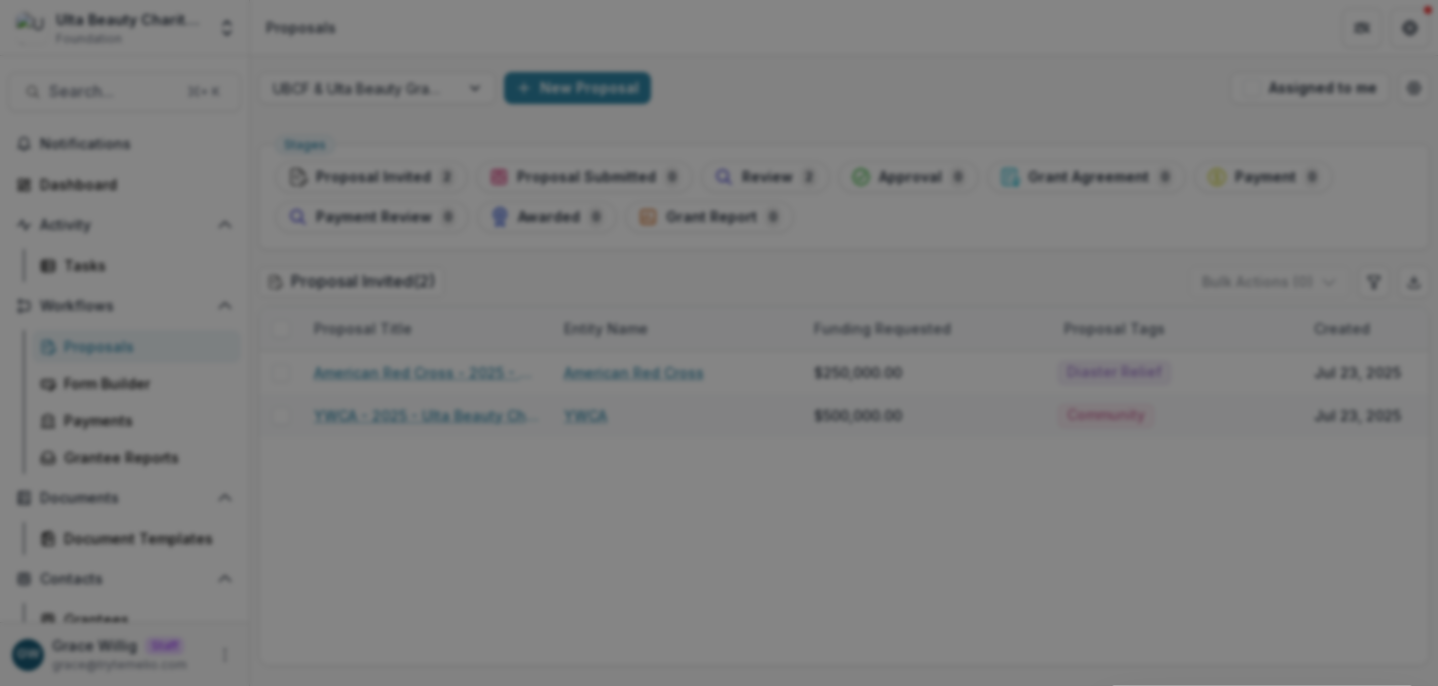 click at bounding box center [701, 950] 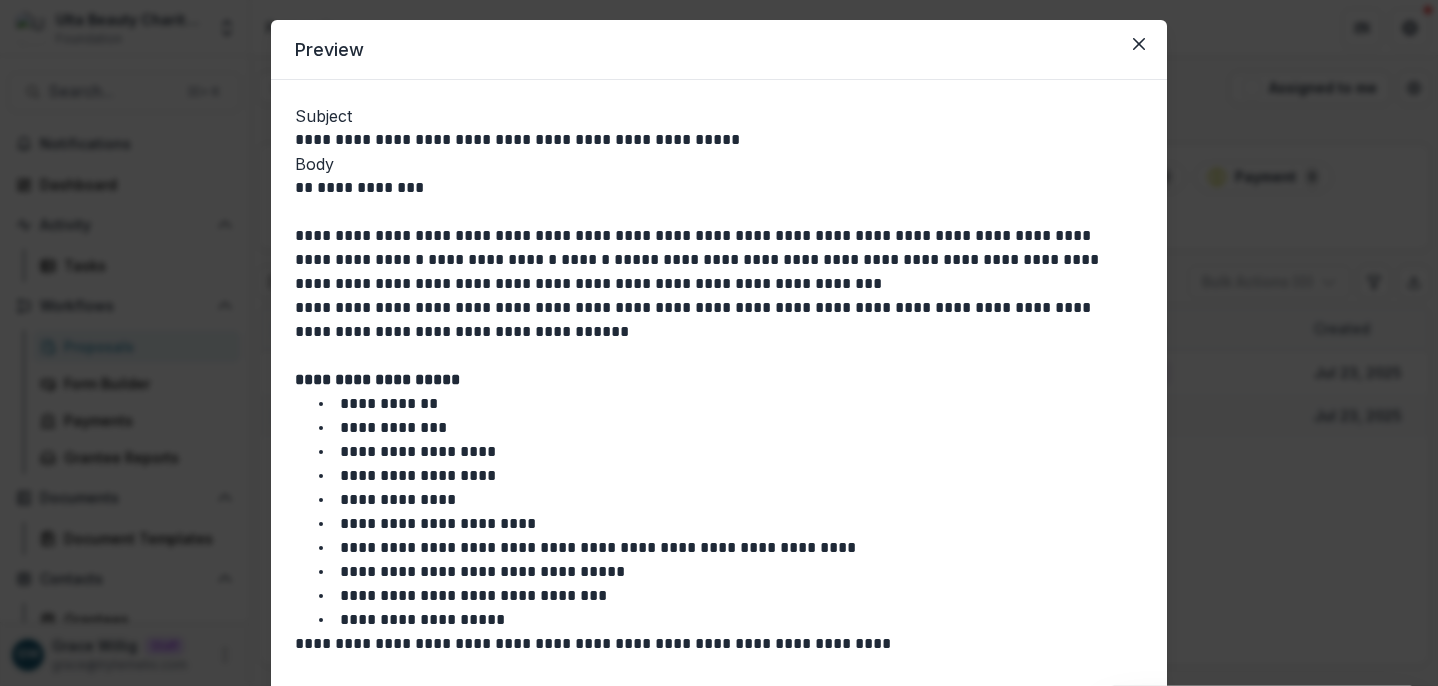 scroll, scrollTop: 45, scrollLeft: 0, axis: vertical 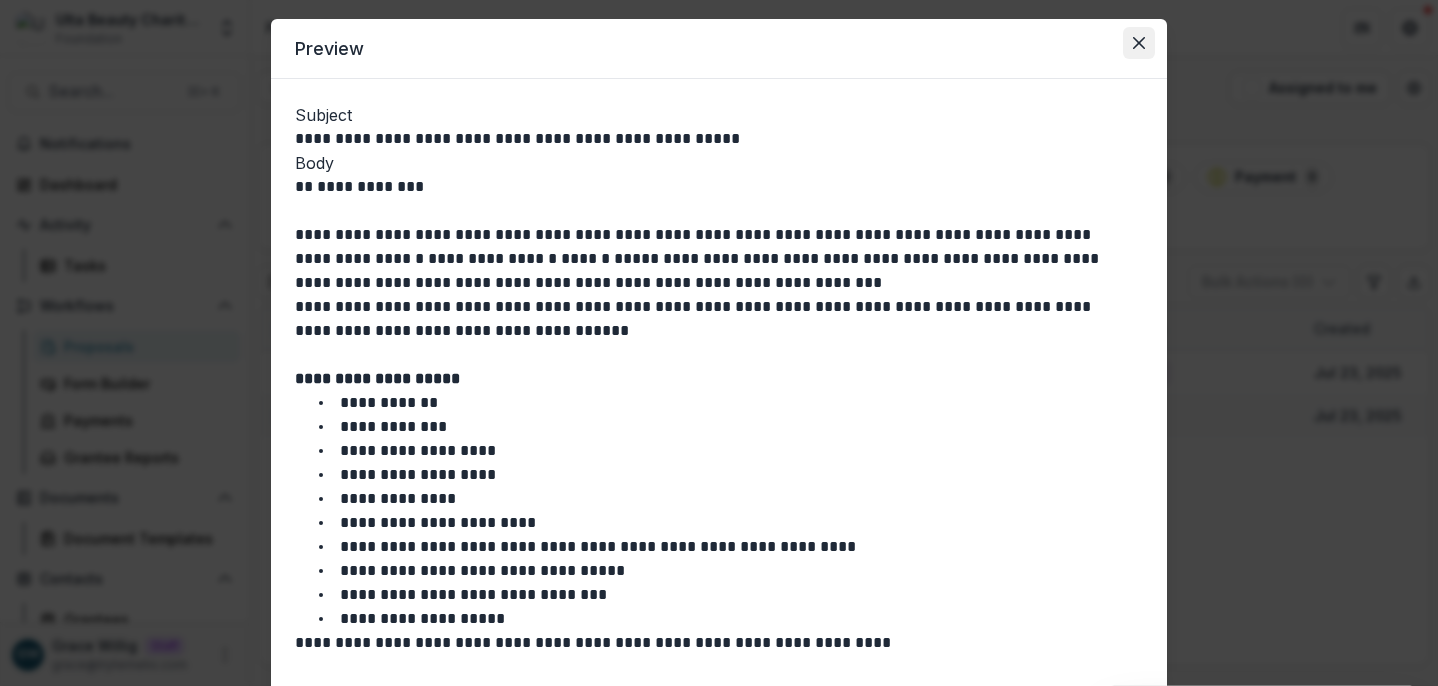 click at bounding box center [1139, 43] 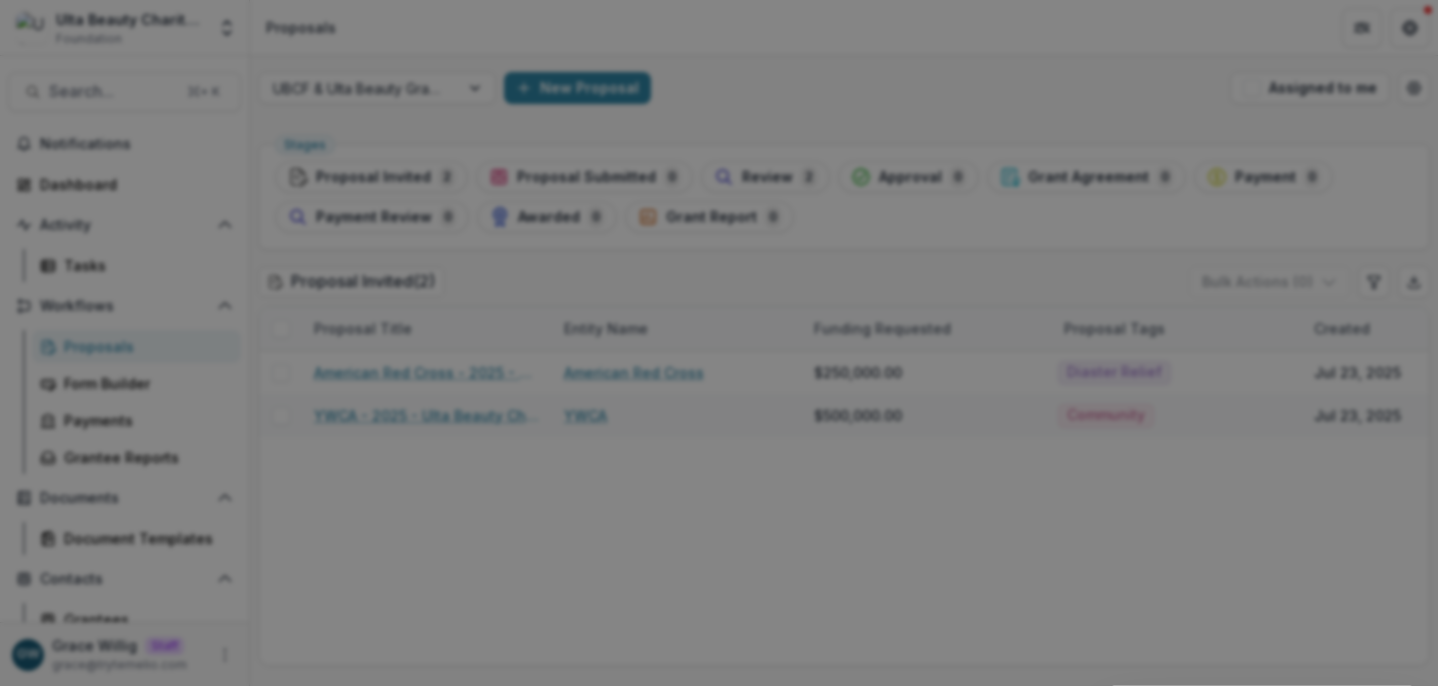 scroll, scrollTop: 943, scrollLeft: 0, axis: vertical 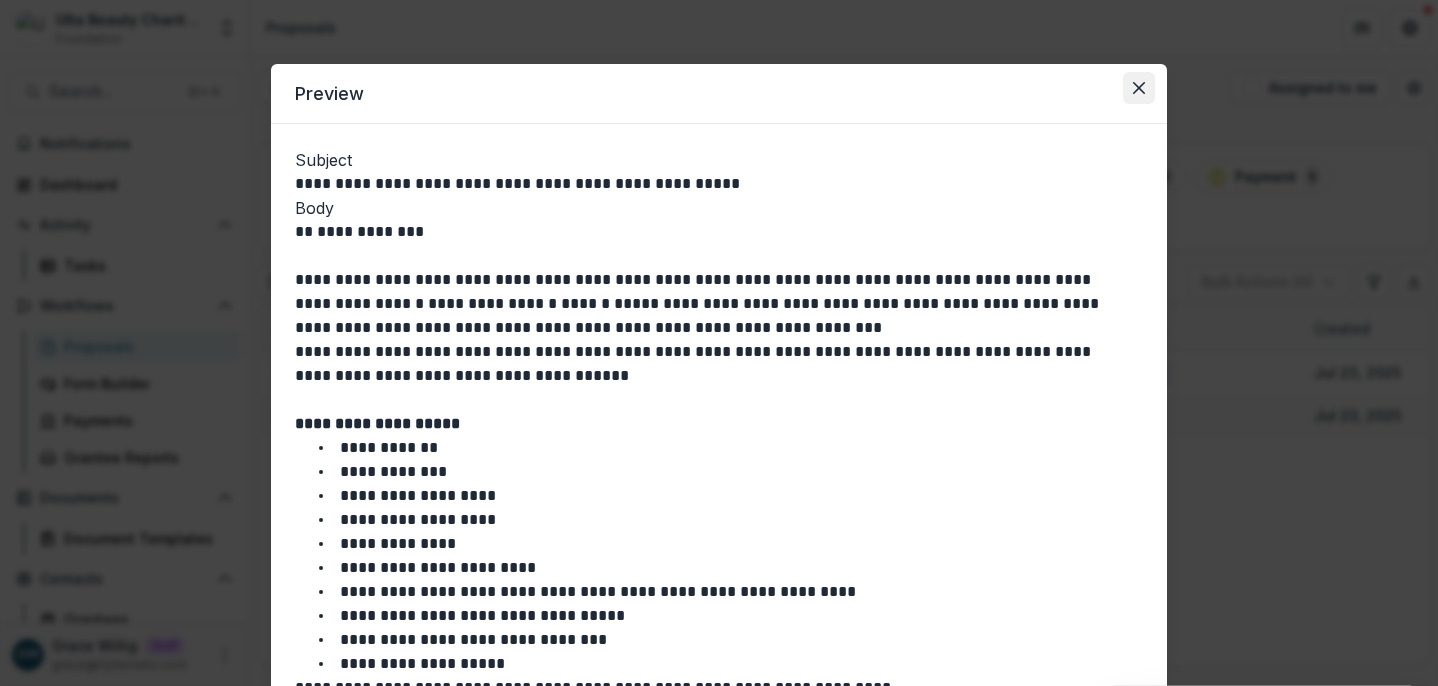 click at bounding box center (1139, 88) 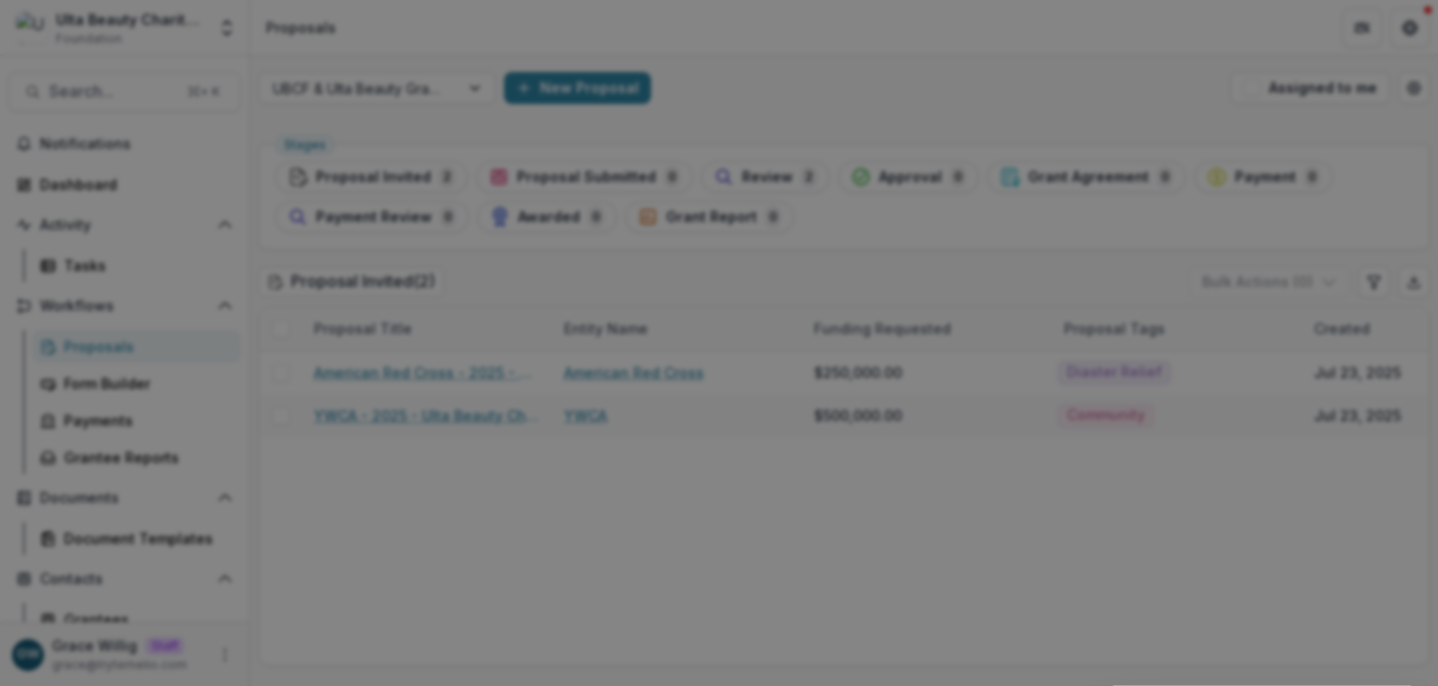 scroll, scrollTop: 0, scrollLeft: 0, axis: both 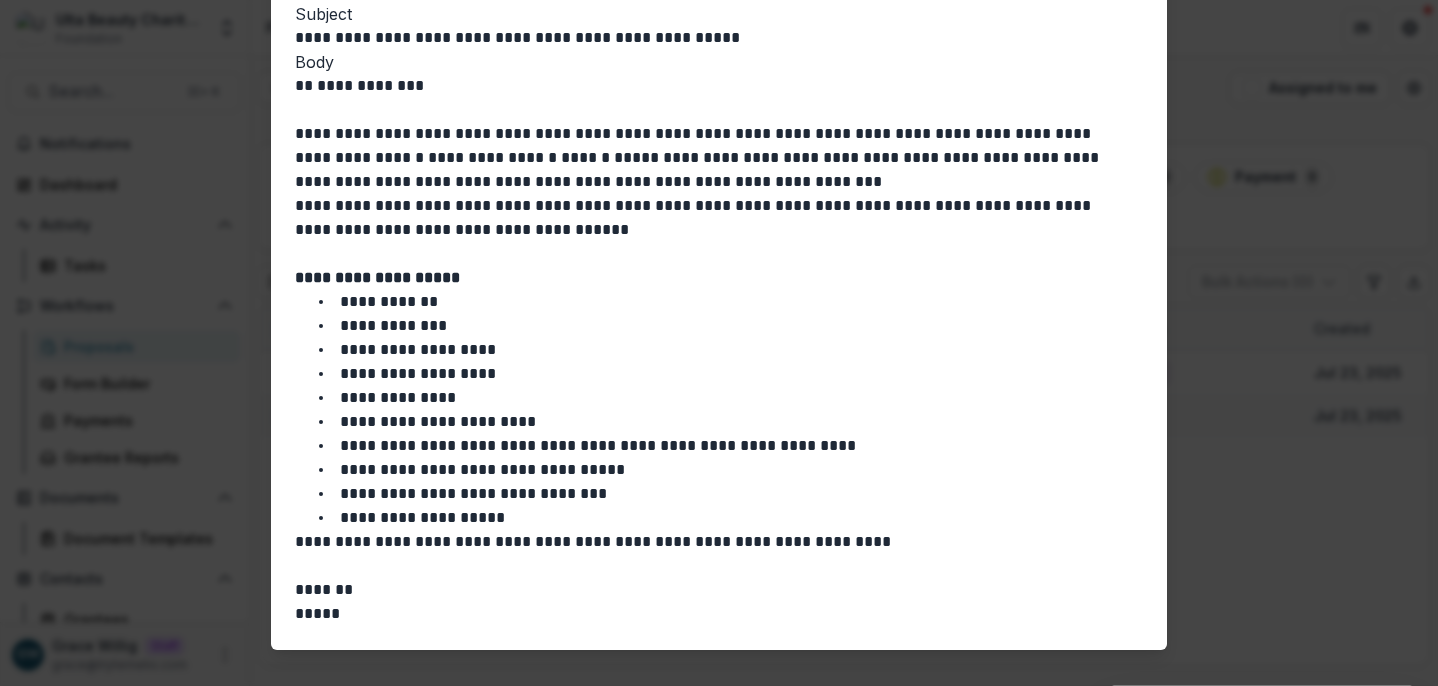 type 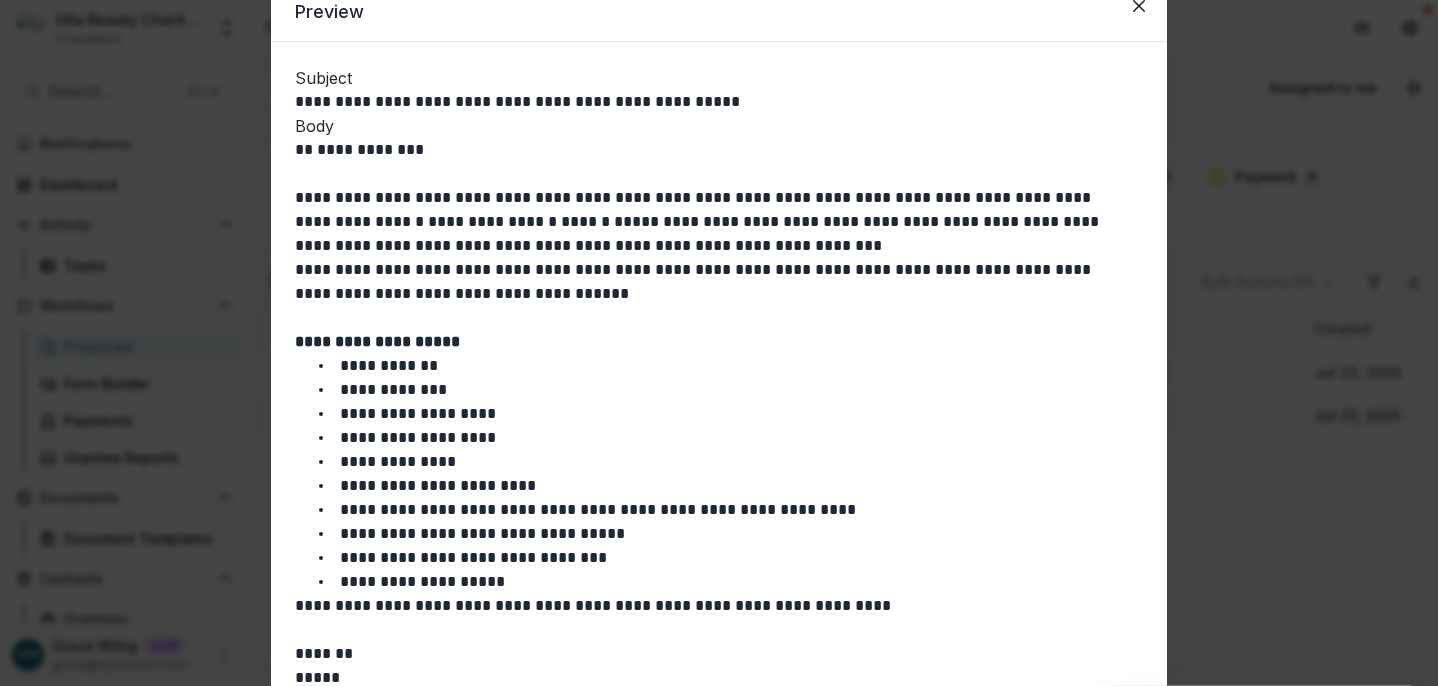 scroll, scrollTop: 21, scrollLeft: 0, axis: vertical 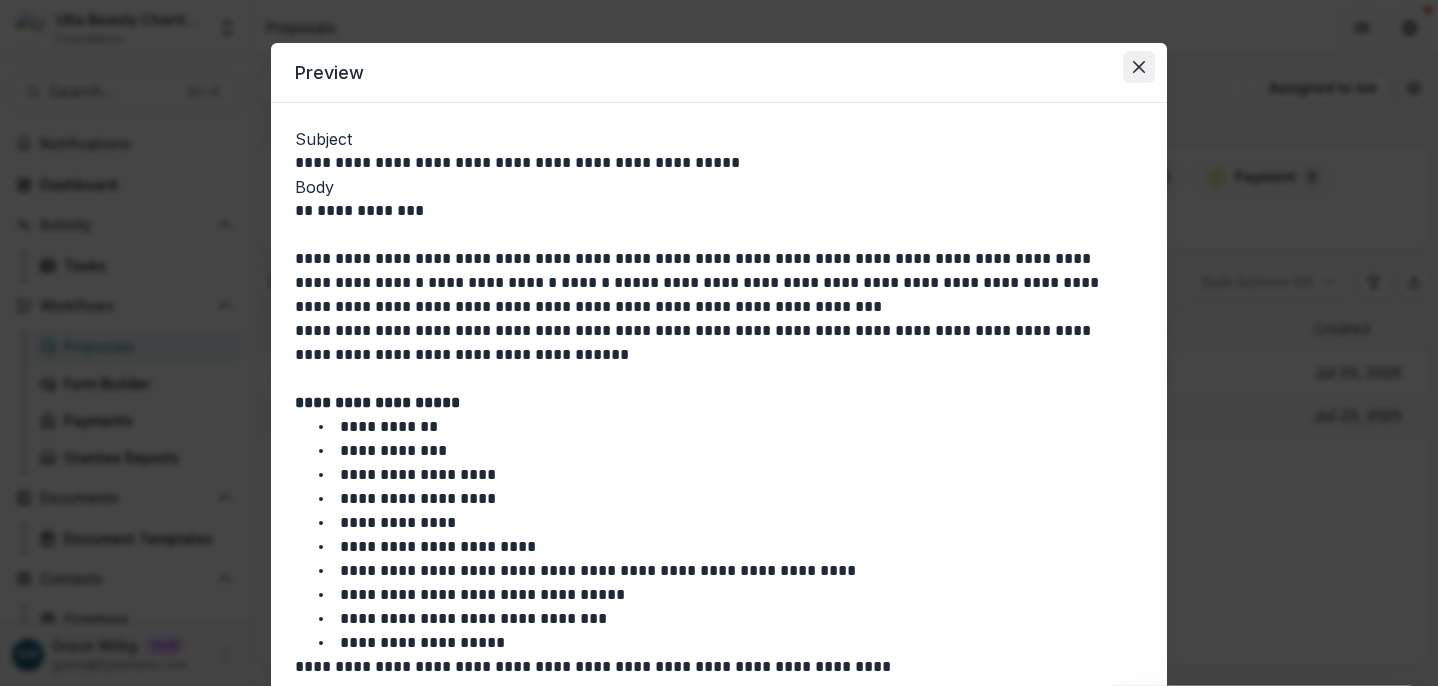 click 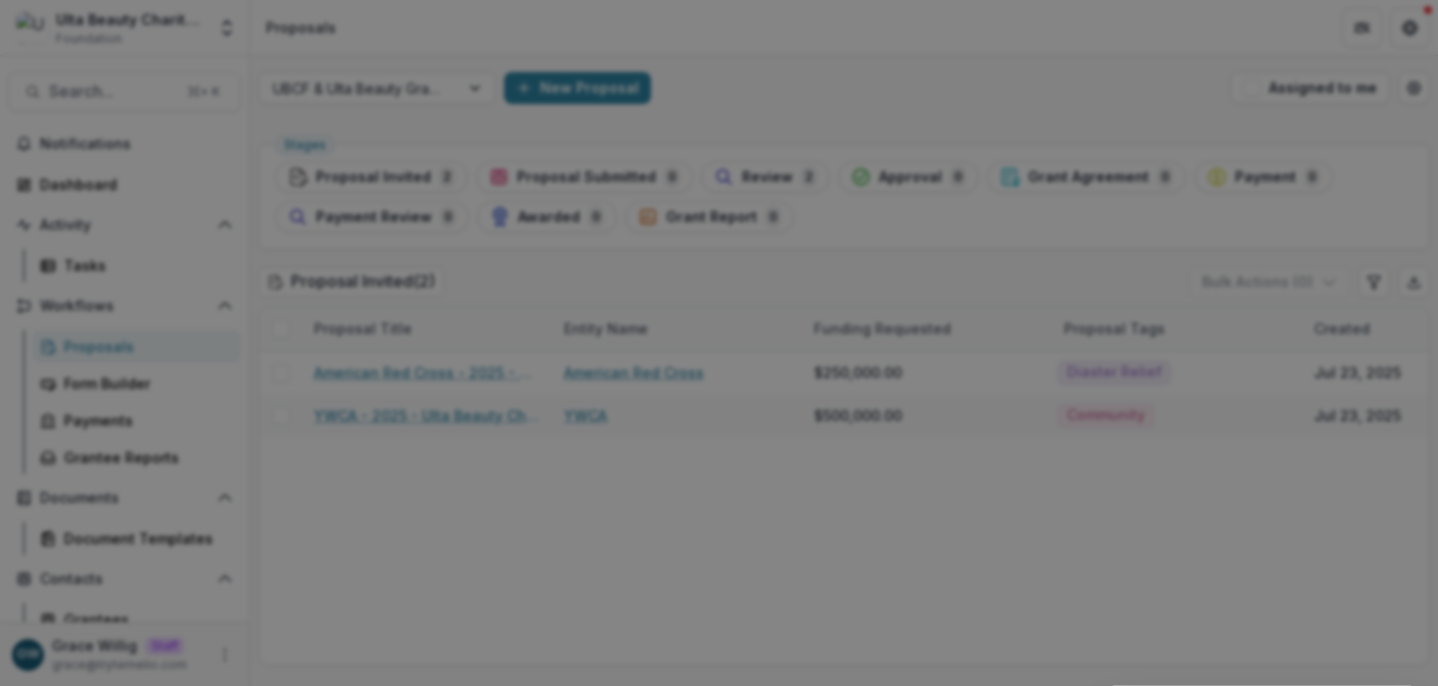 scroll, scrollTop: 0, scrollLeft: 0, axis: both 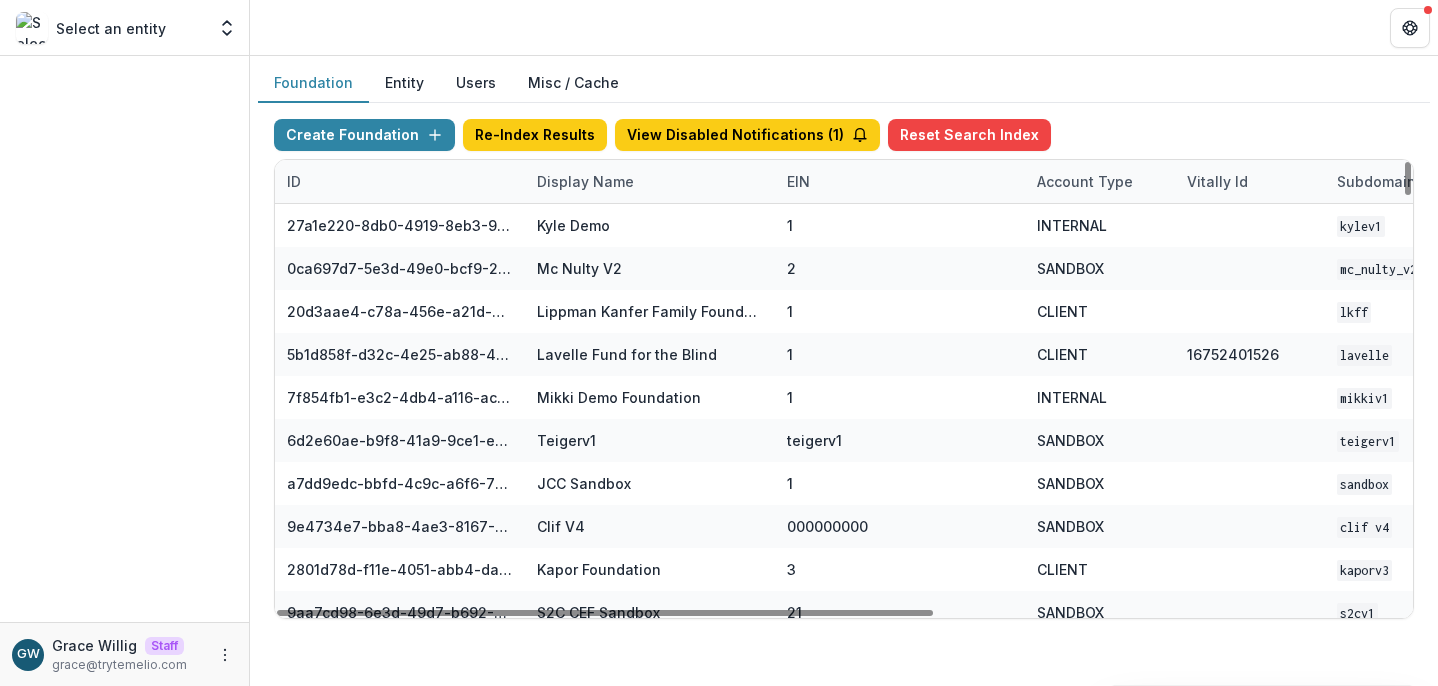 click on "Display Name" at bounding box center [585, 181] 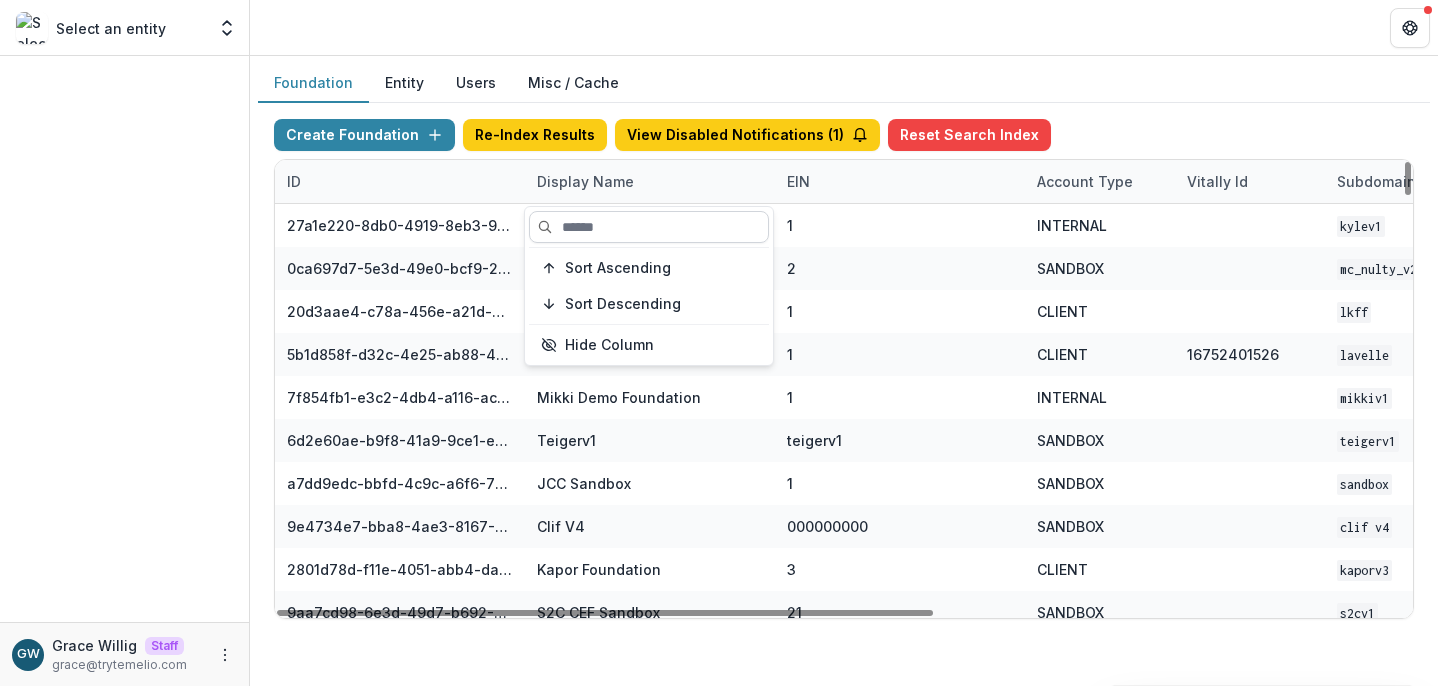 click at bounding box center [649, 227] 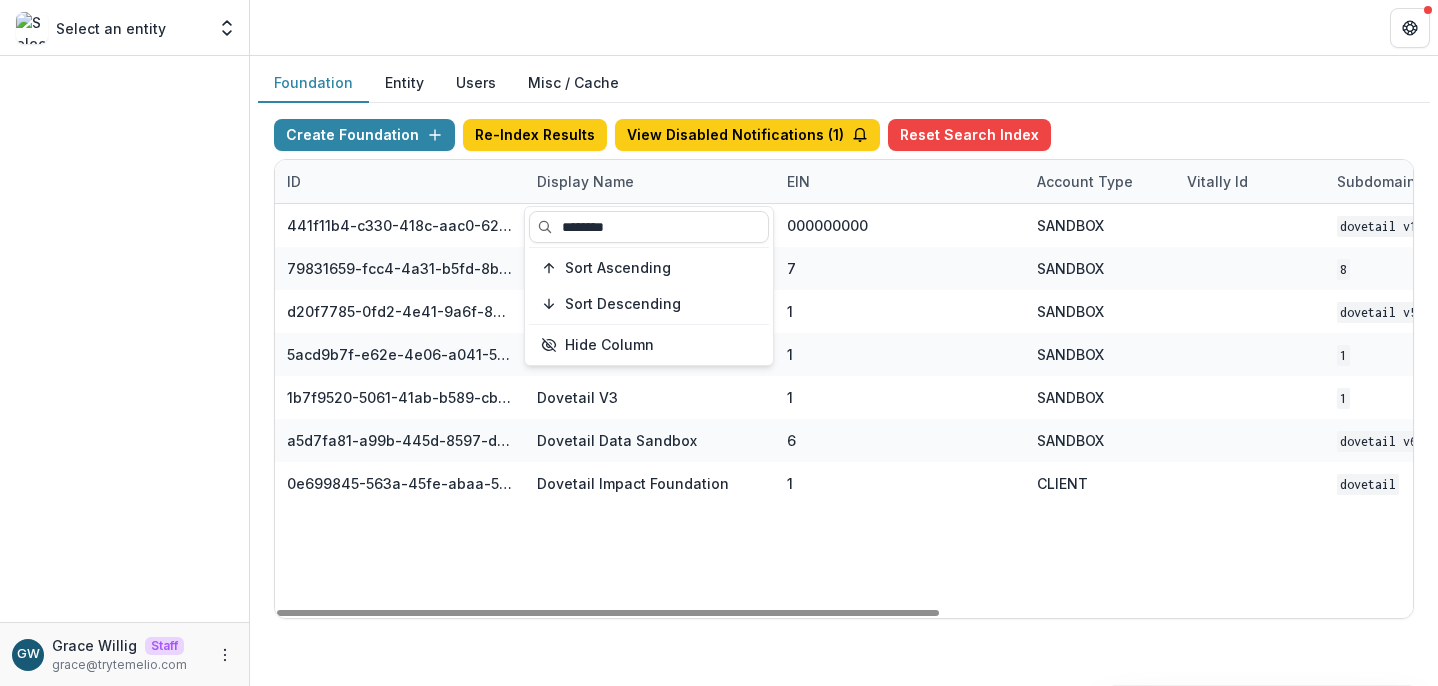 type on "********" 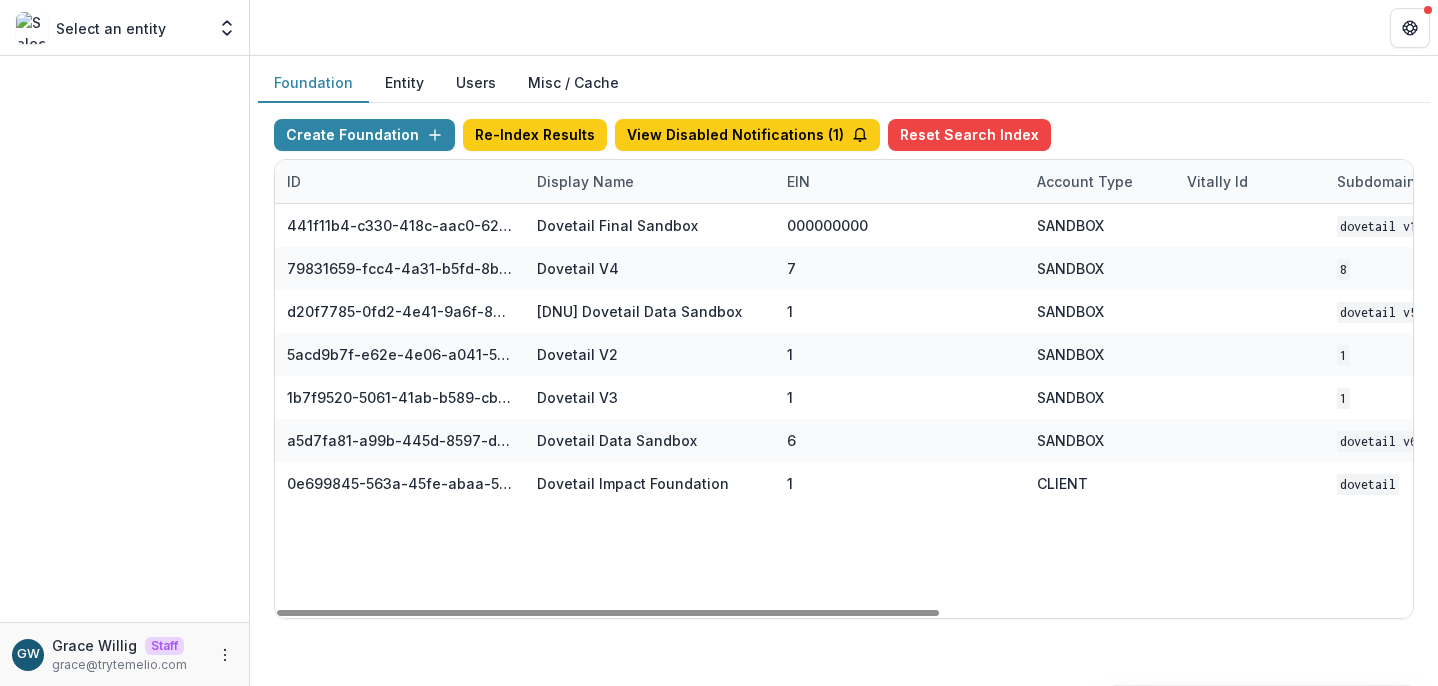 click on "Create Foundation Re-Index Results View Disabled Notifications ( 1 ) Reset Search Index ID Display Name EIN Account Type Vitally Id Subdomain Created on Actions Feature Flags [UUID] Dovetail Final Sandbox 000000000 SANDBOX Dovetail V1 [MONTH] [DAY], [YEAR], [TIME] Visit Edit Feature Flags [UUID] Dovetail V4 7 SANDBOX 8 [MONTH] [DAY], [YEAR], [TIME] Visit Edit Feature Flags [UUID] [DNU] Dovetail Data Sandbox 1 SANDBOX Dovetail V5 [MONTH] [DAY], [TIME] Visit Edit Feature Flags [UUID] Dovetail V2 1 SANDBOX 1 [MONTH] [DAY], [TIME] Visit Edit Feature Flags [UUID] Dovetail V3 1 SANDBOX 1 [MONTH] [DAY], [TIME] Visit Edit Feature Flags [UUID] Dovetail Data Sandbox 6 SANDBOX Dovetail V6 [MONTH] [DAY], [TIME] Visit Edit Feature Flags [UUID] Dovetail Impact Foundation 1 CLIENT Dovetail [MONTH] [DAY], [TIME] Visit Edit" at bounding box center (844, 369) 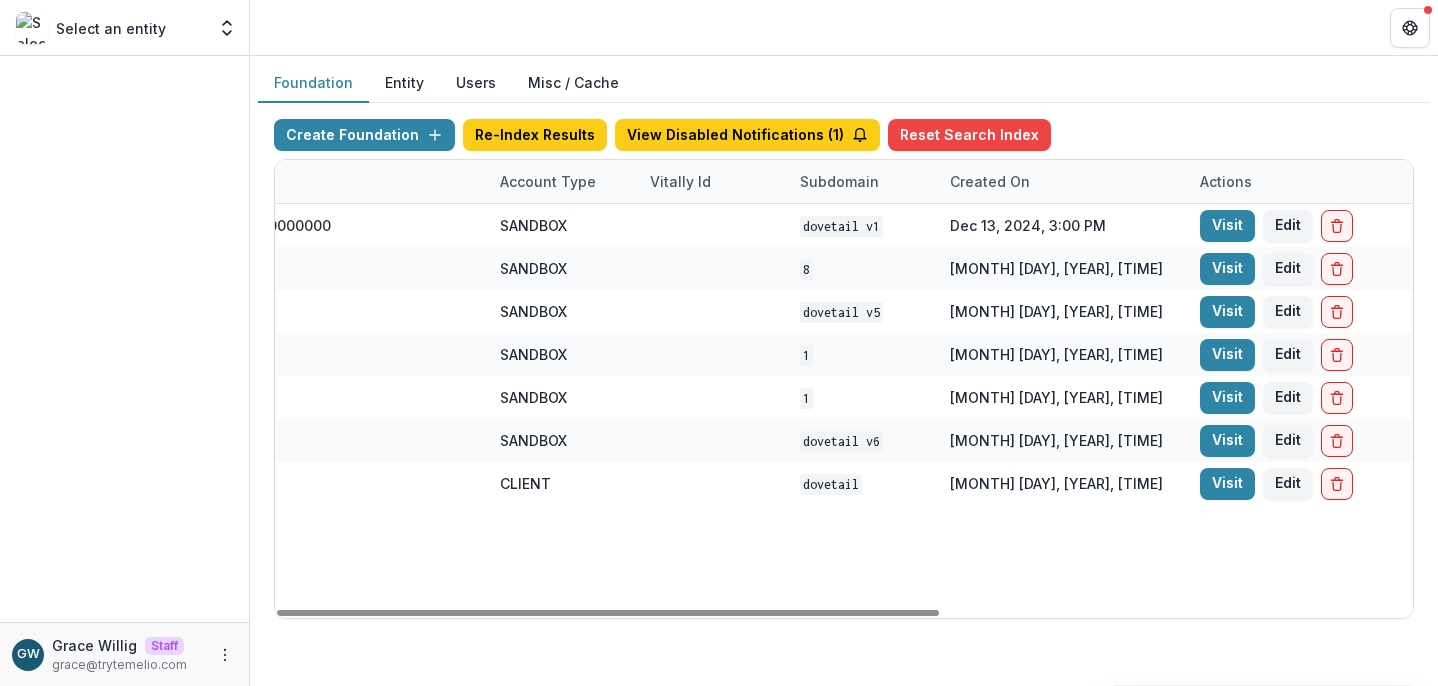 scroll, scrollTop: 0, scrollLeft: 812, axis: horizontal 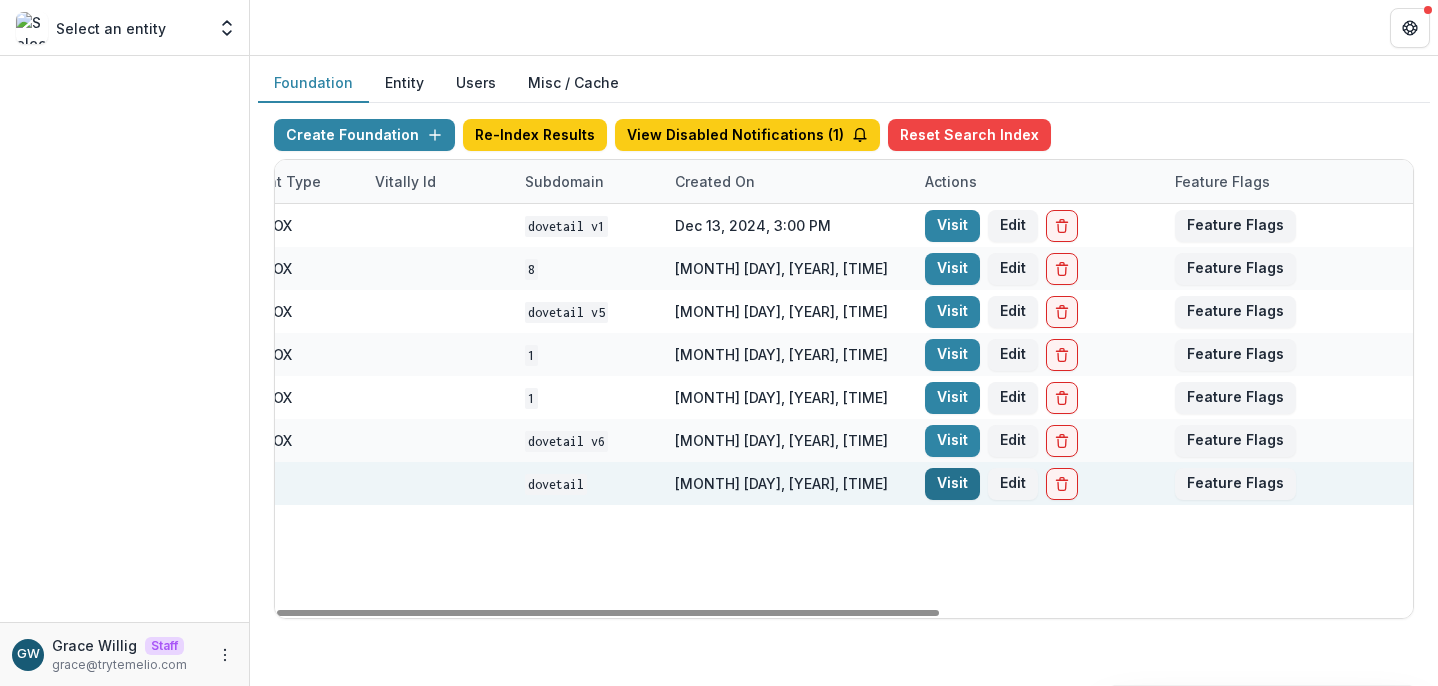 click on "Visit" at bounding box center (952, 484) 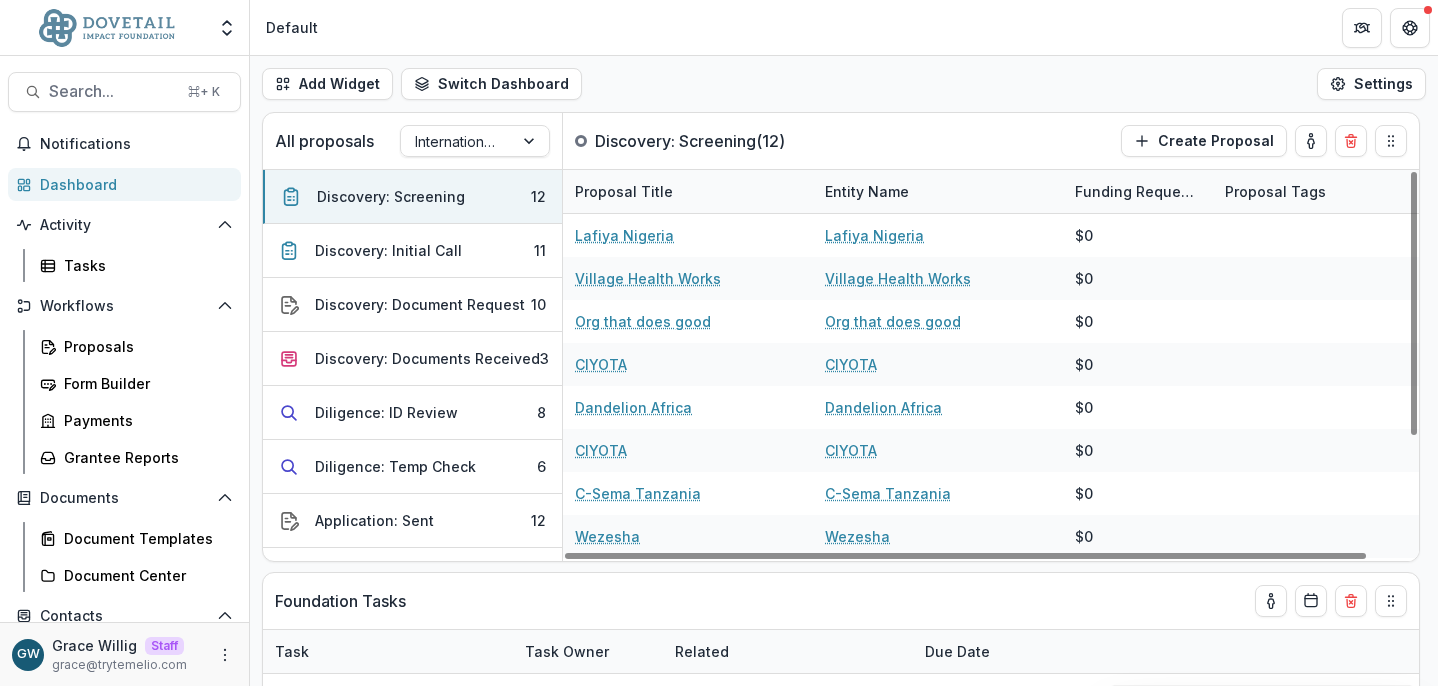 select on "******" 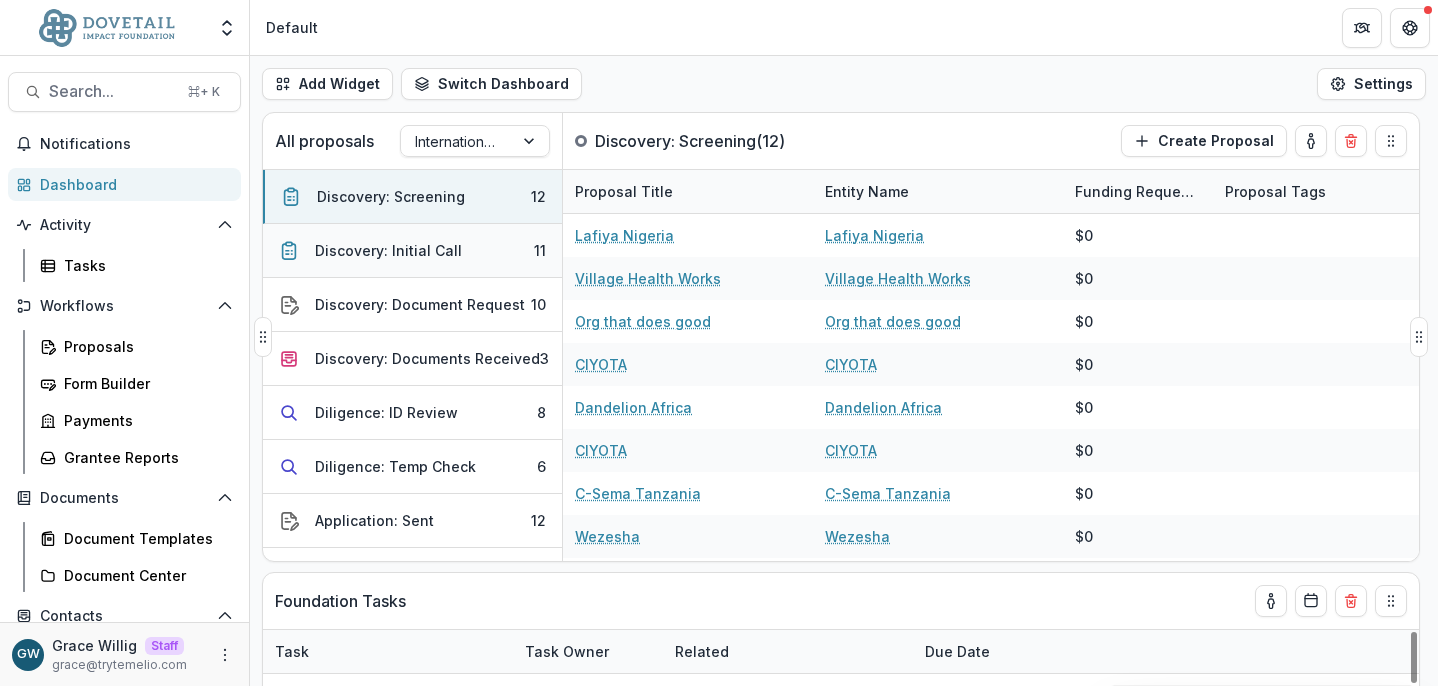 select on "******" 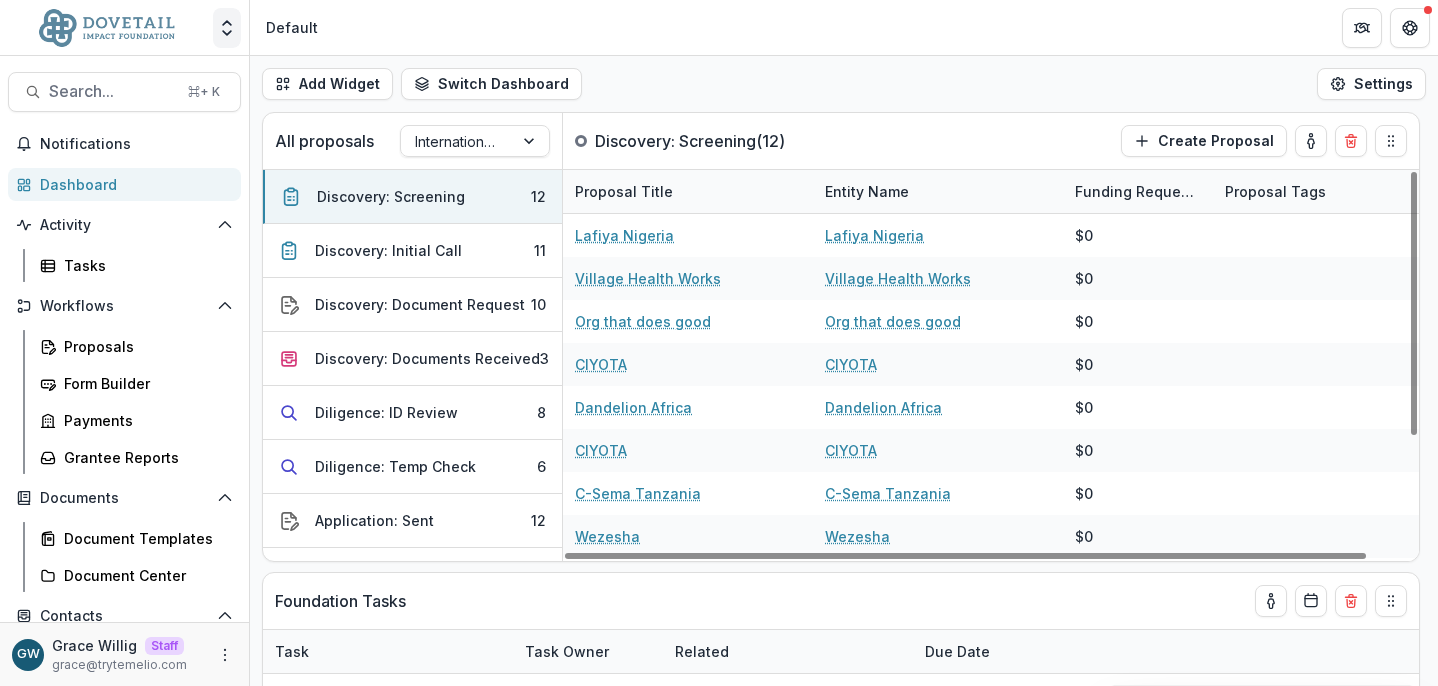 click 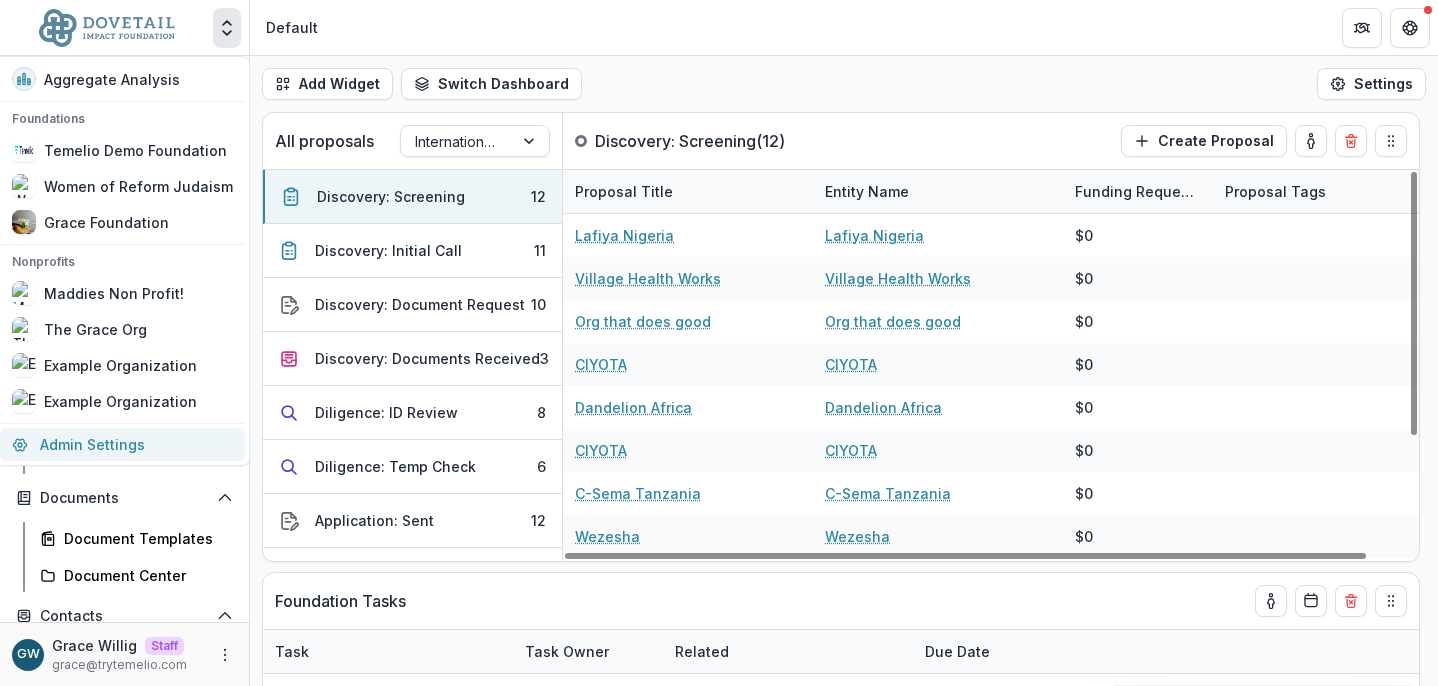 click on "Admin Settings" at bounding box center (122, 444) 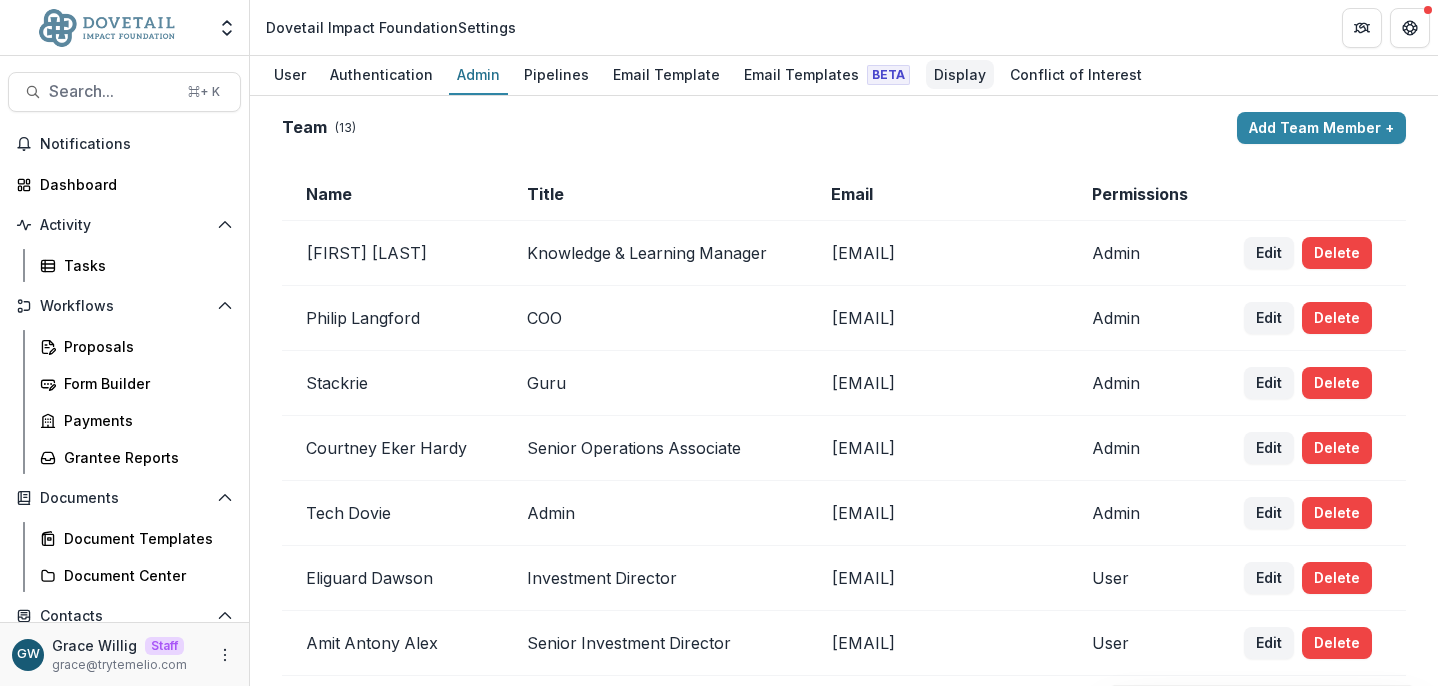 click on "Display" at bounding box center (960, 74) 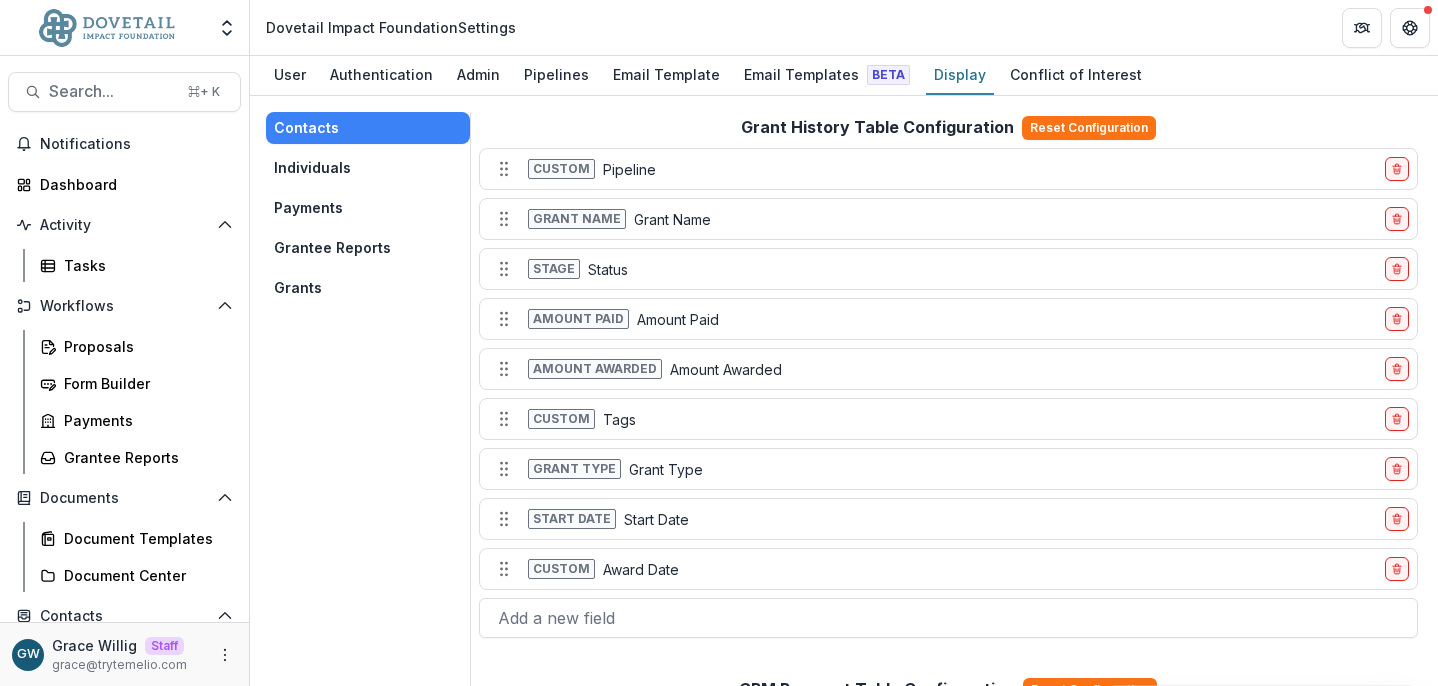 click on "Individuals" at bounding box center [368, 168] 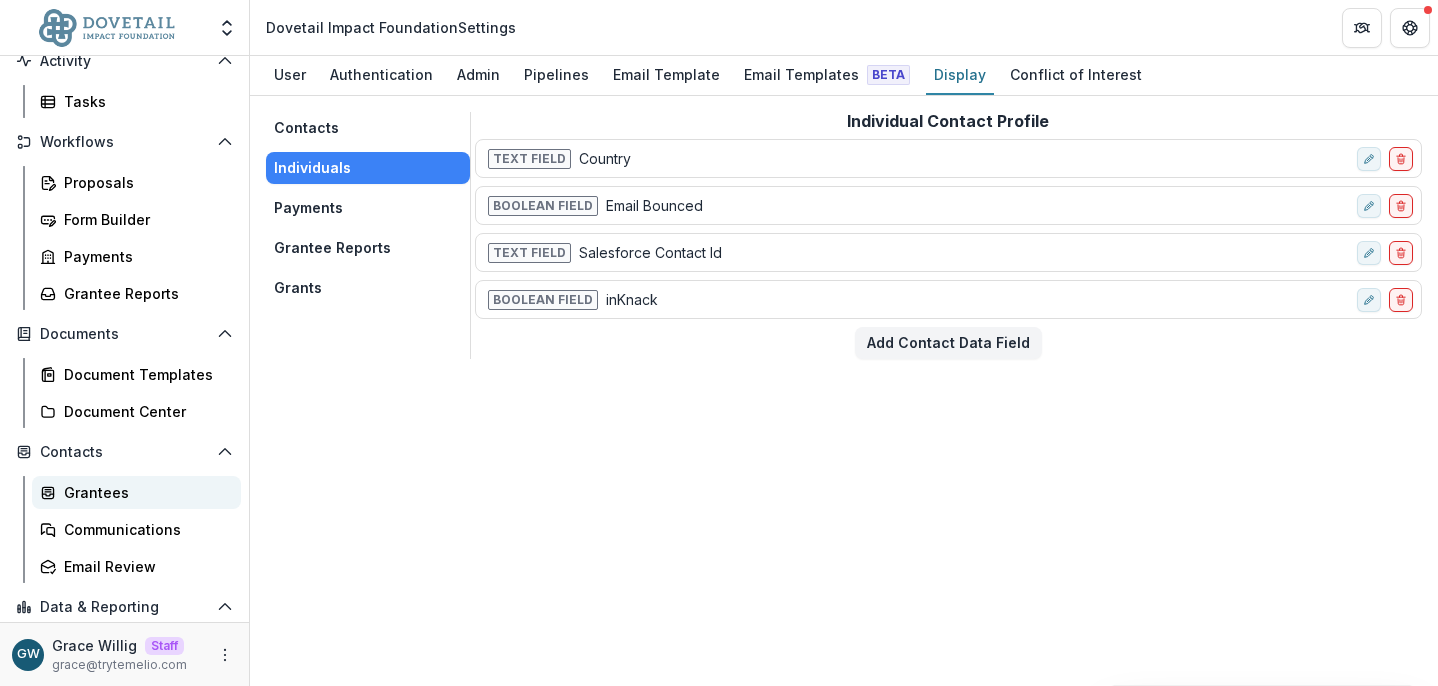 scroll, scrollTop: 243, scrollLeft: 0, axis: vertical 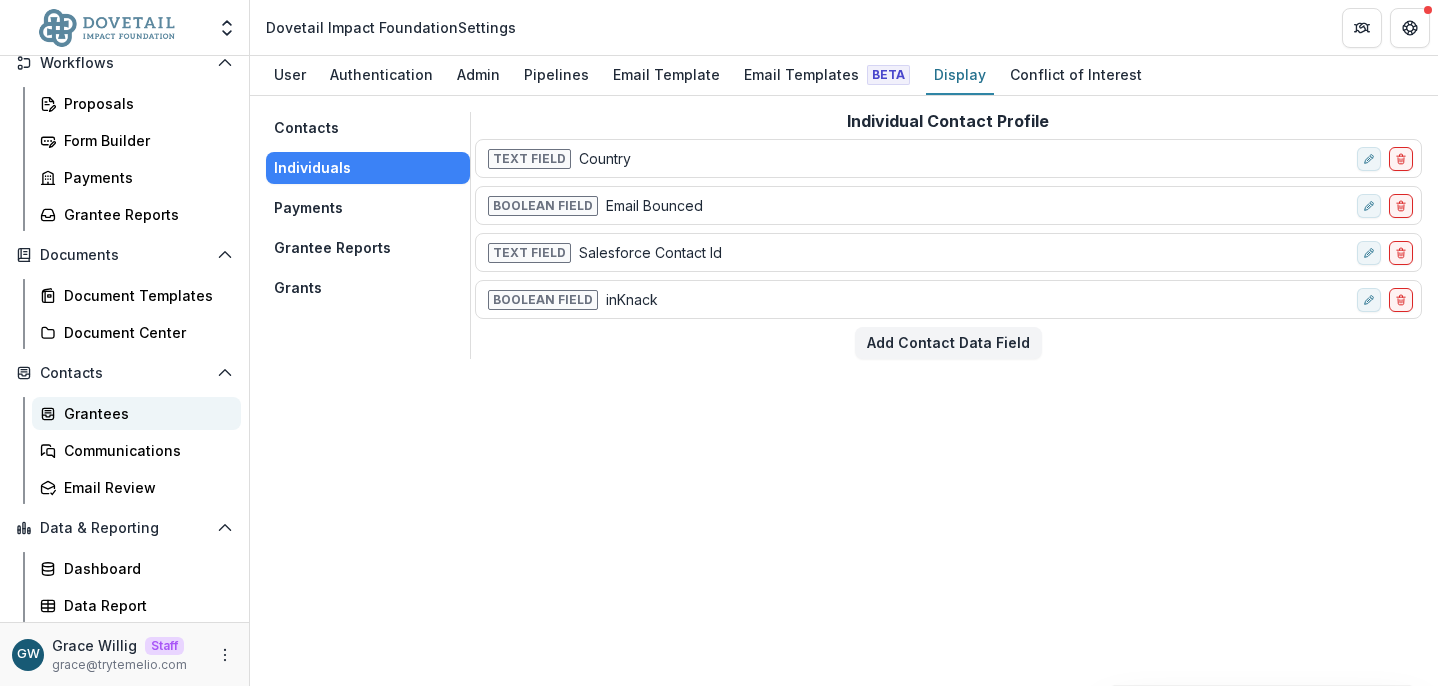 click on "Grantees" at bounding box center (144, 413) 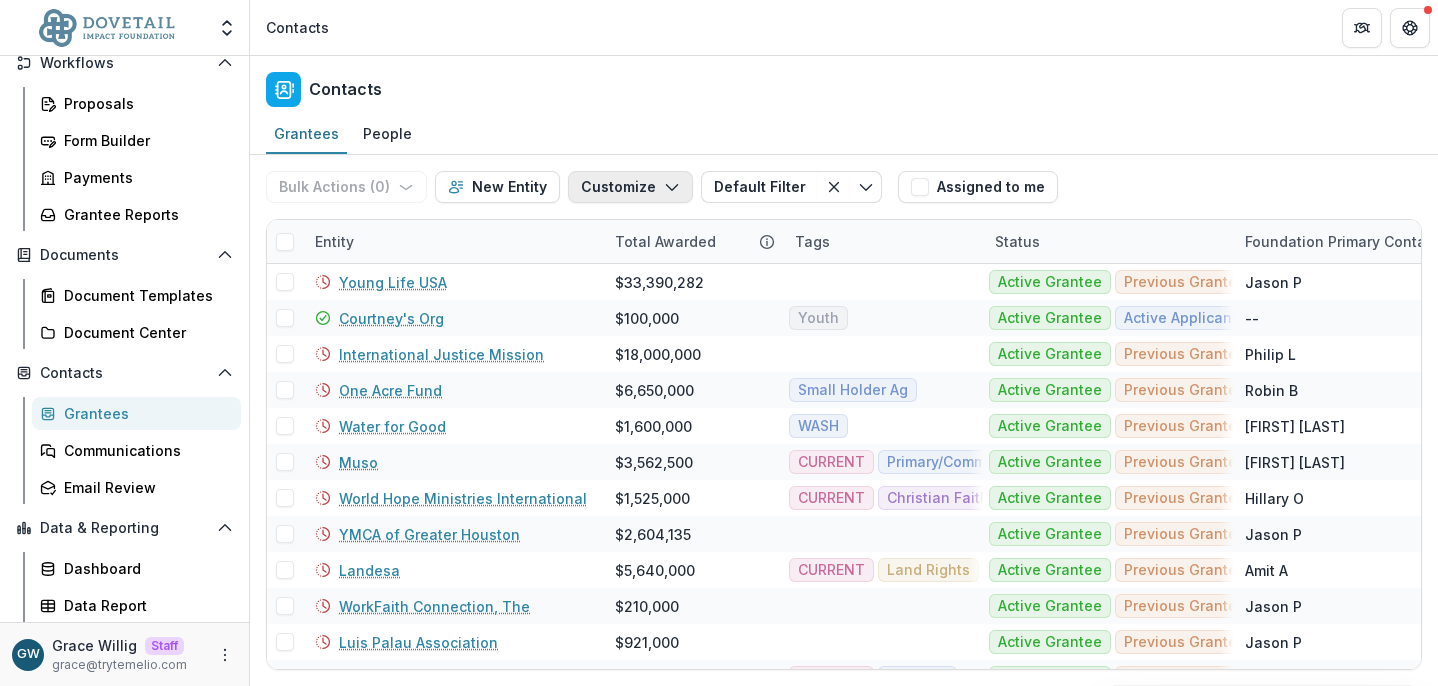 click on "Customize" at bounding box center [630, 187] 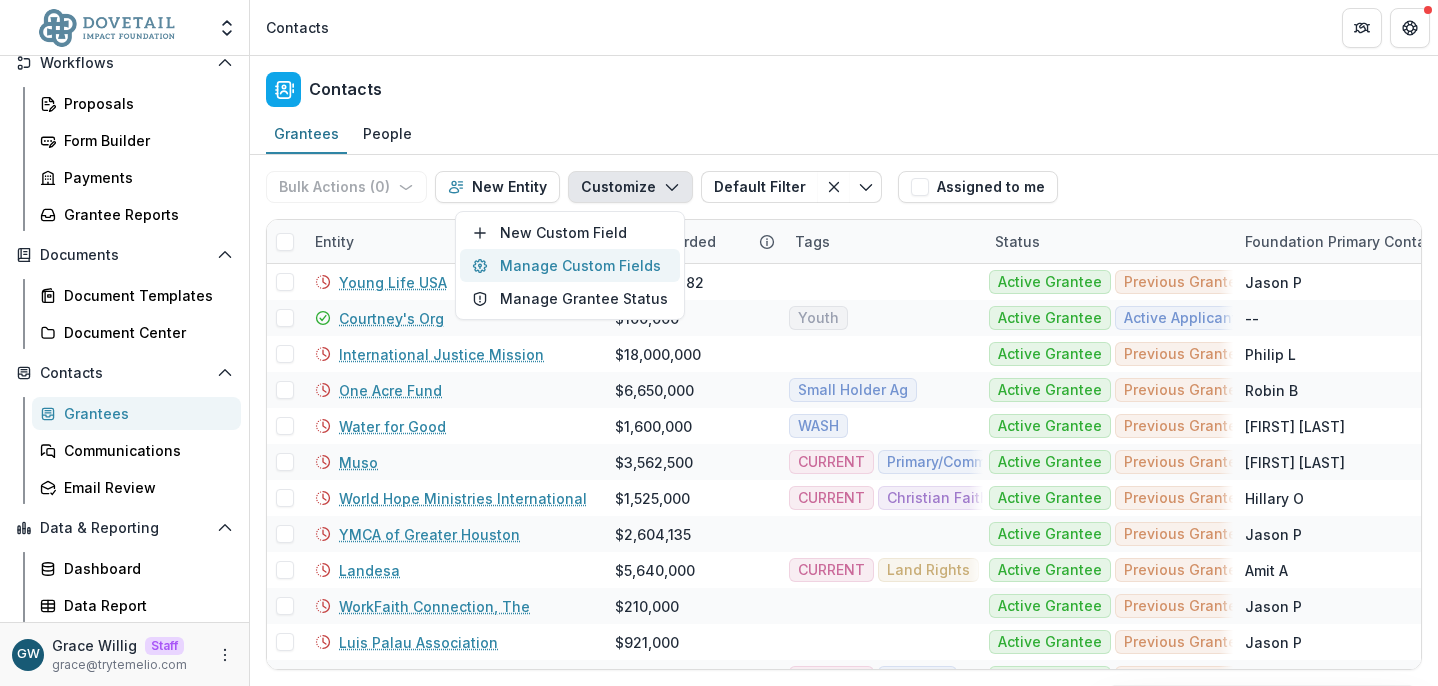 click on "Manage Custom Fields" at bounding box center (570, 265) 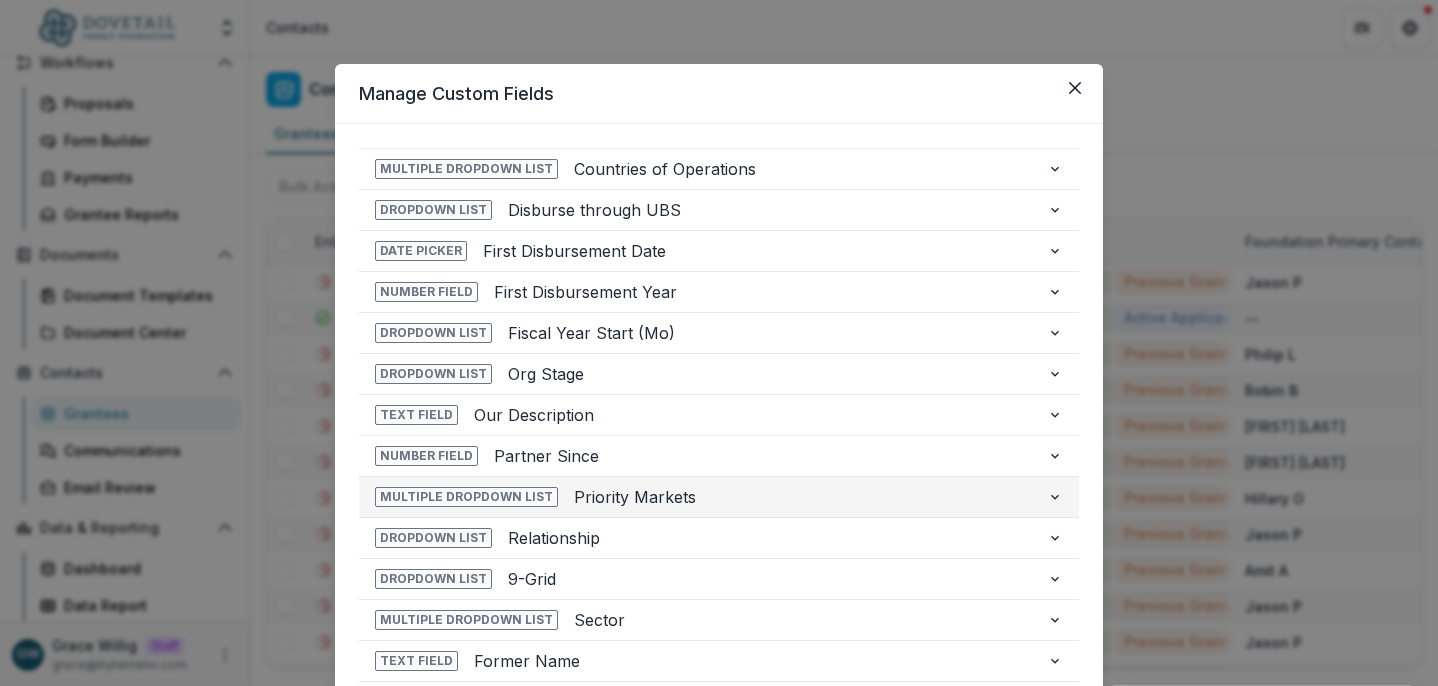click on "Priority Markets" at bounding box center [802, 497] 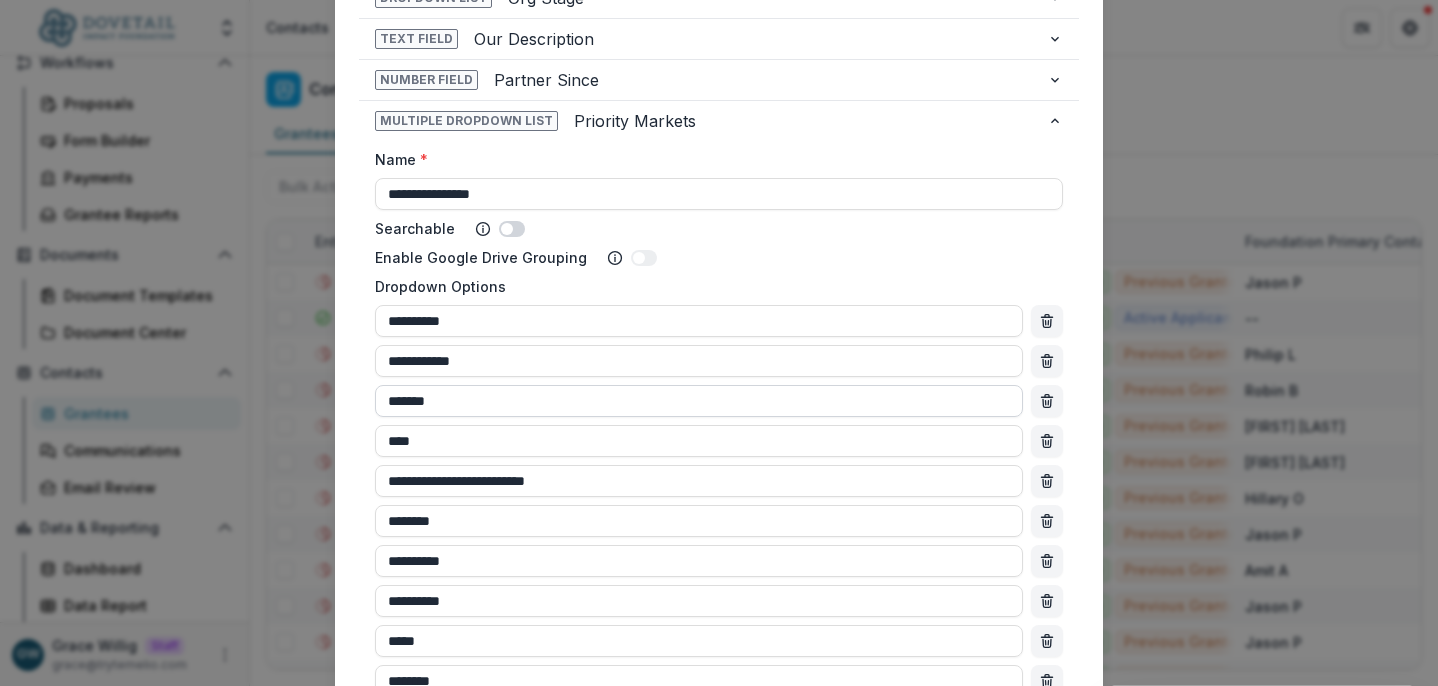 scroll, scrollTop: 377, scrollLeft: 0, axis: vertical 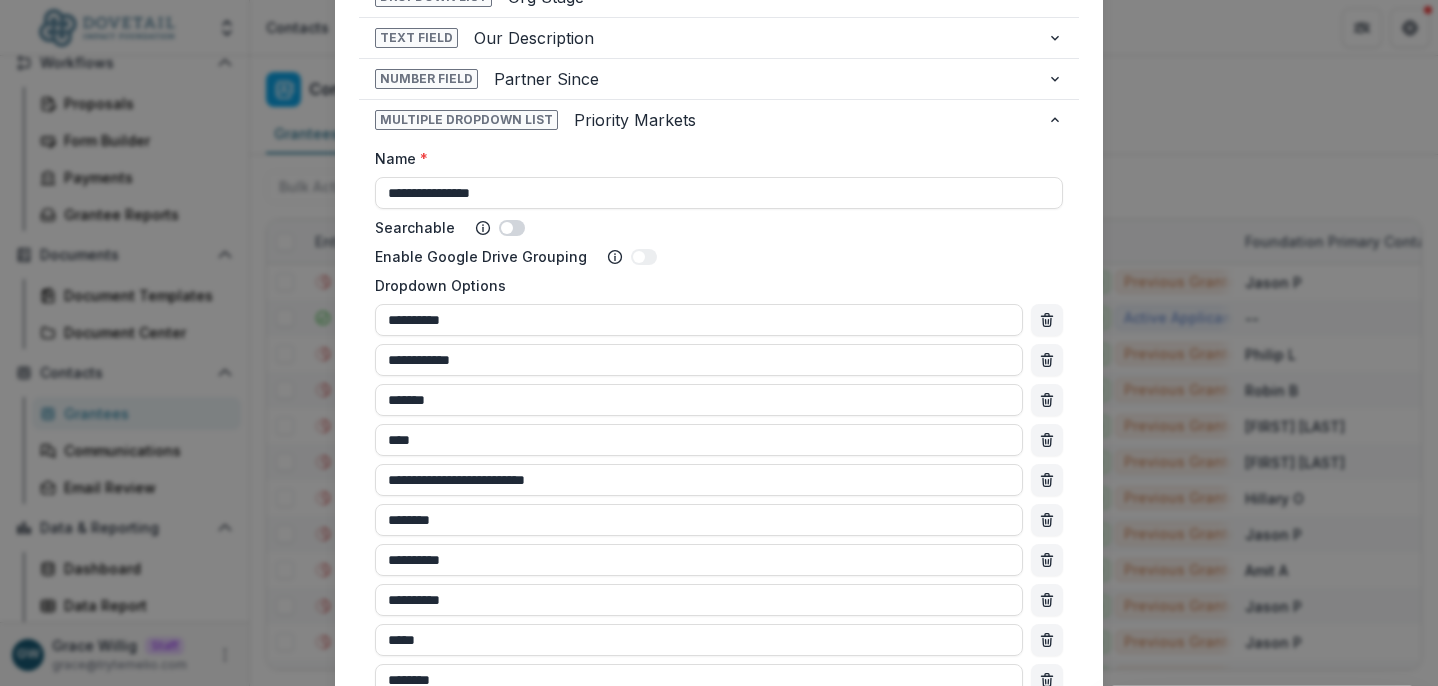 click on "**********" at bounding box center (719, 343) 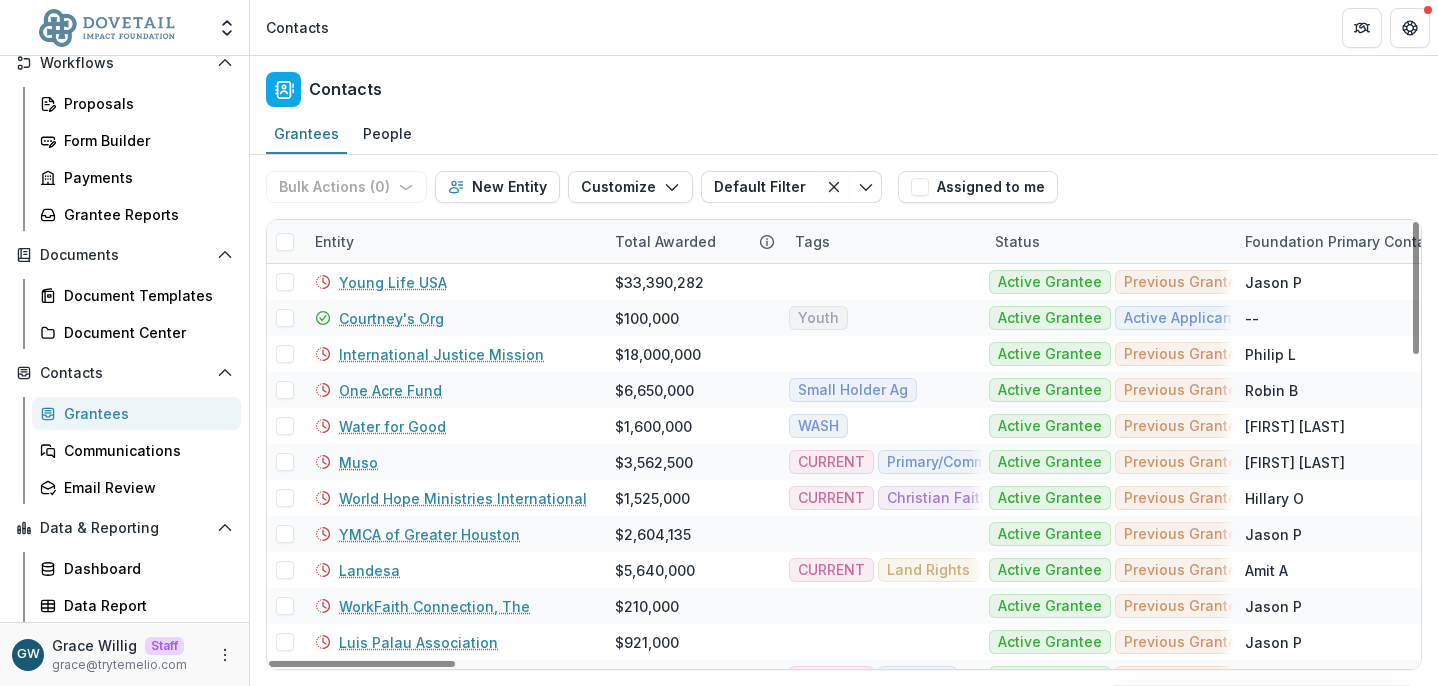 scroll, scrollTop: 0, scrollLeft: 0, axis: both 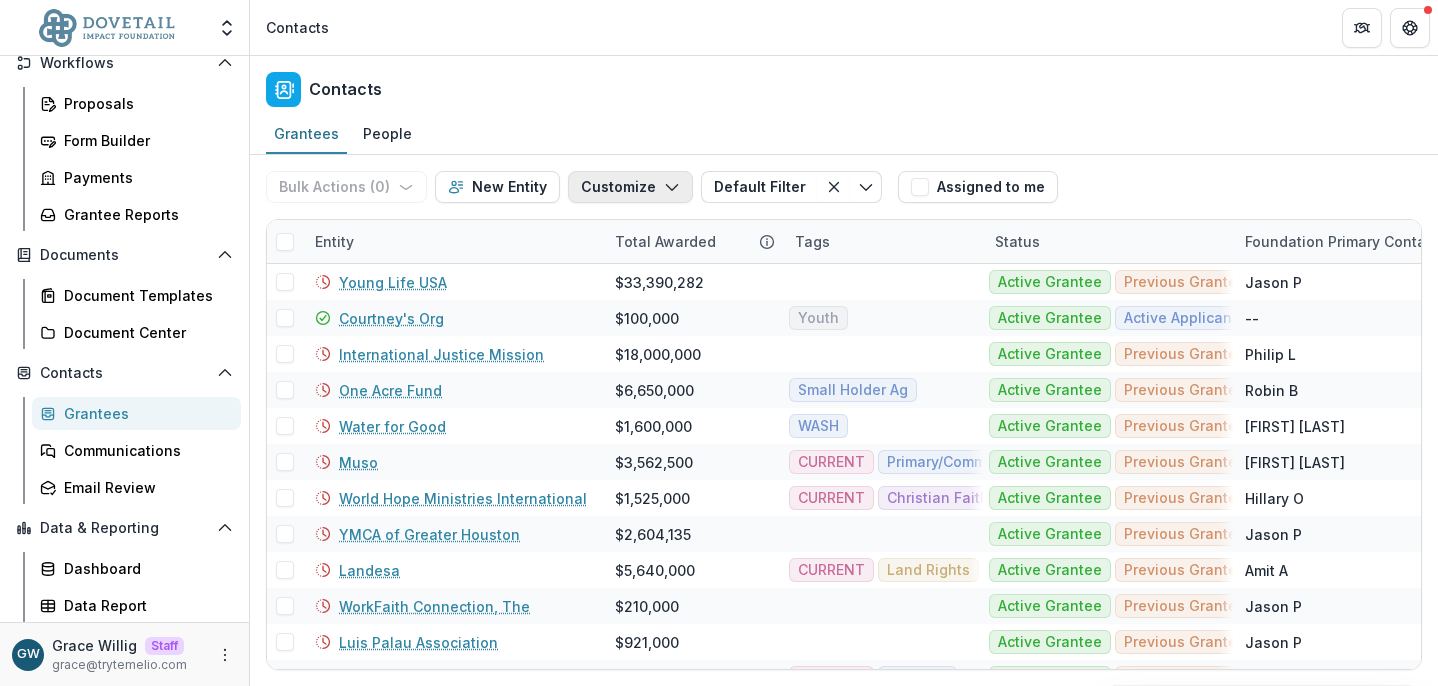 click on "Customize" at bounding box center [630, 187] 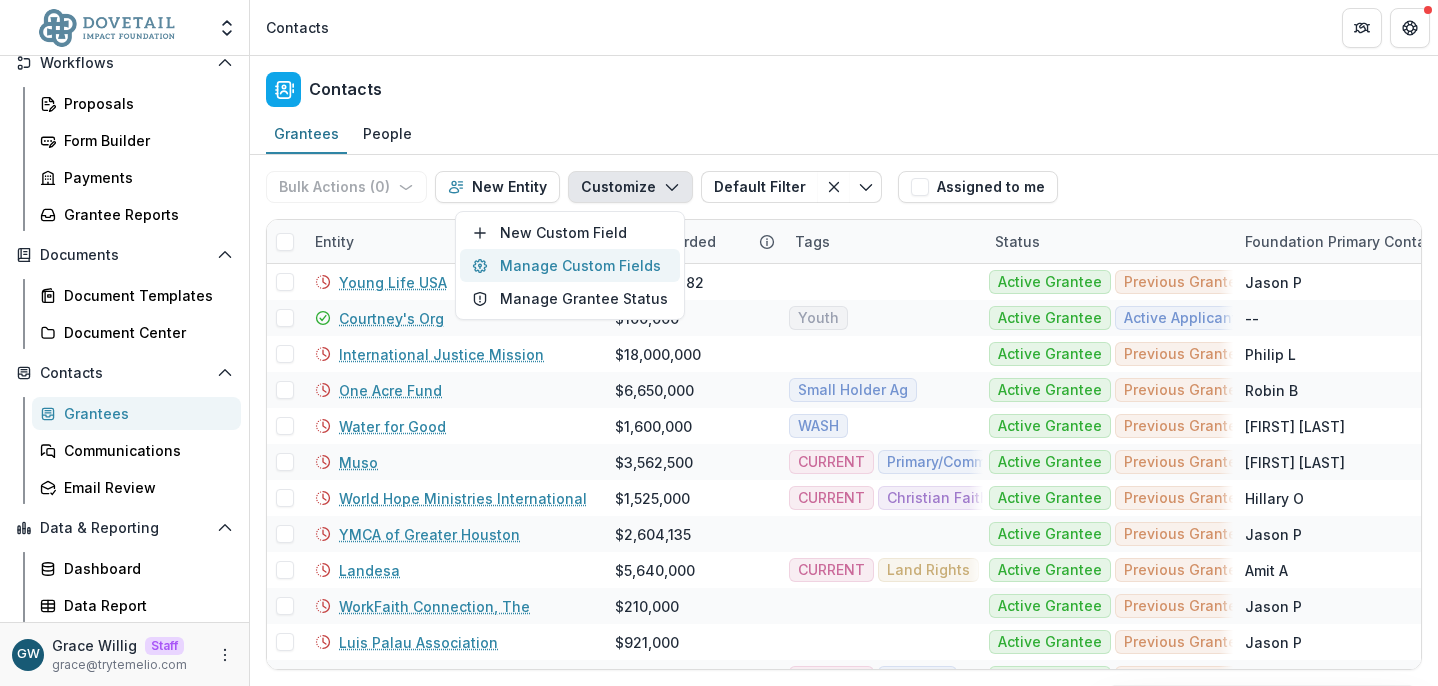 click on "Manage Custom Fields" at bounding box center (570, 265) 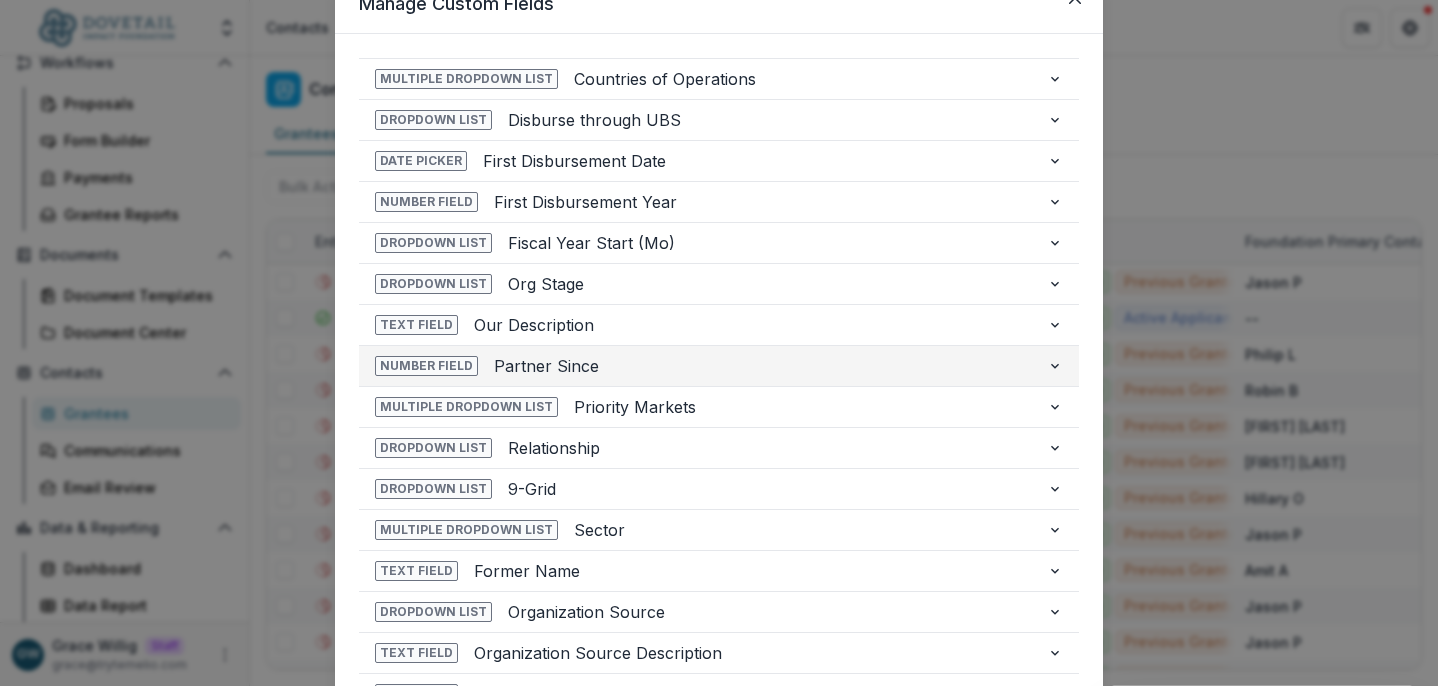 scroll, scrollTop: 97, scrollLeft: 0, axis: vertical 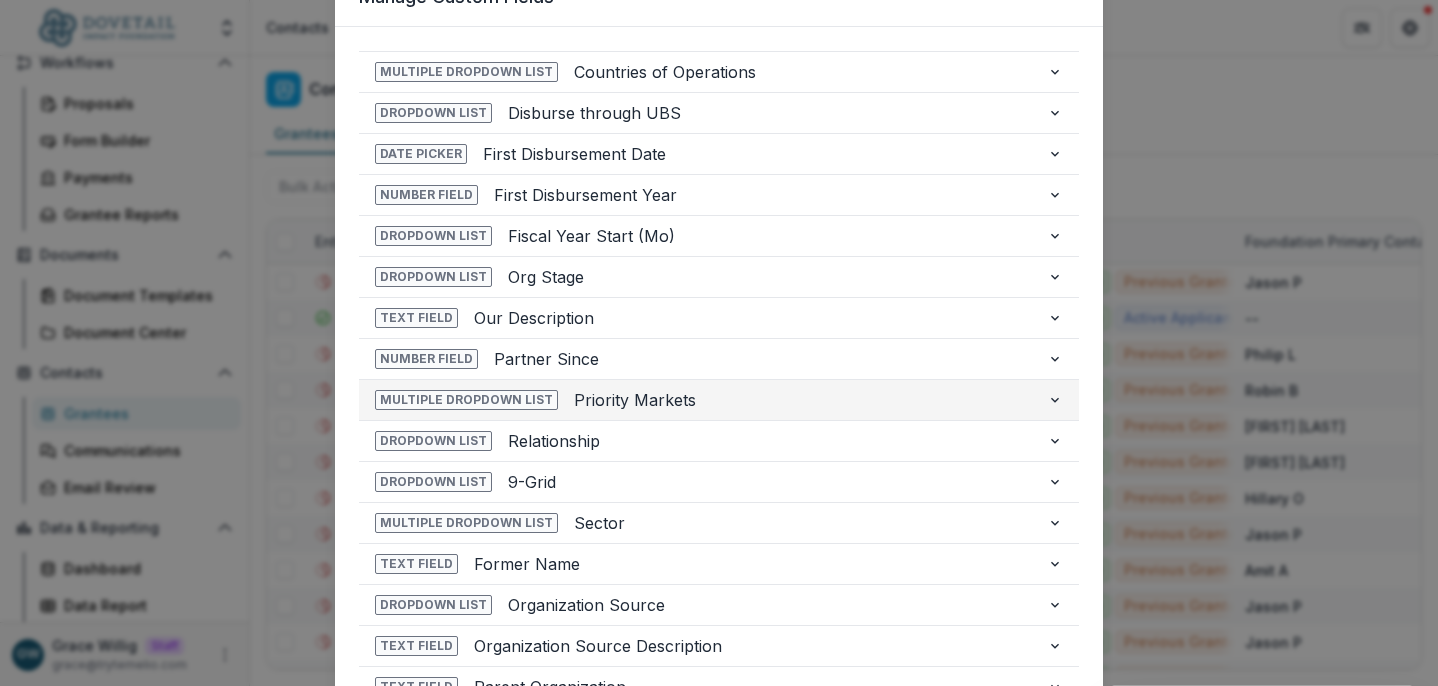 click on "Priority Markets" at bounding box center (802, 400) 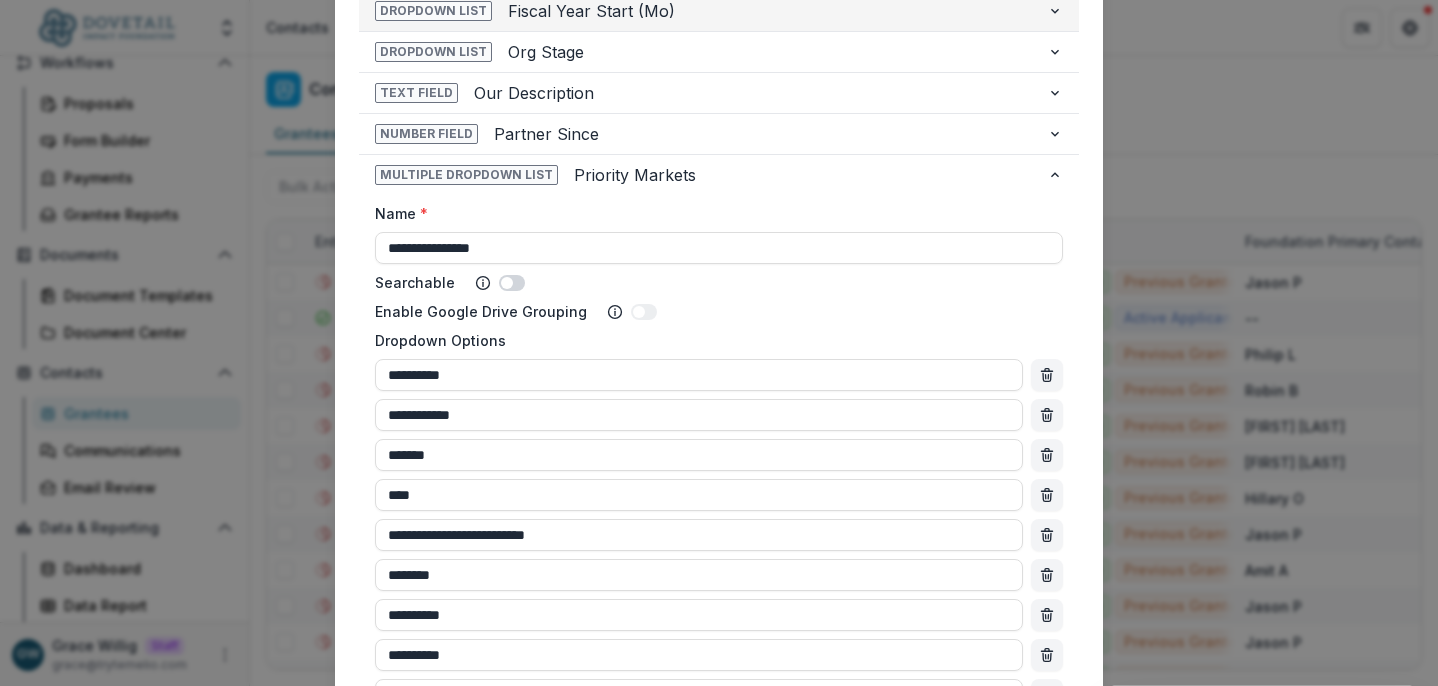 scroll, scrollTop: 0, scrollLeft: 0, axis: both 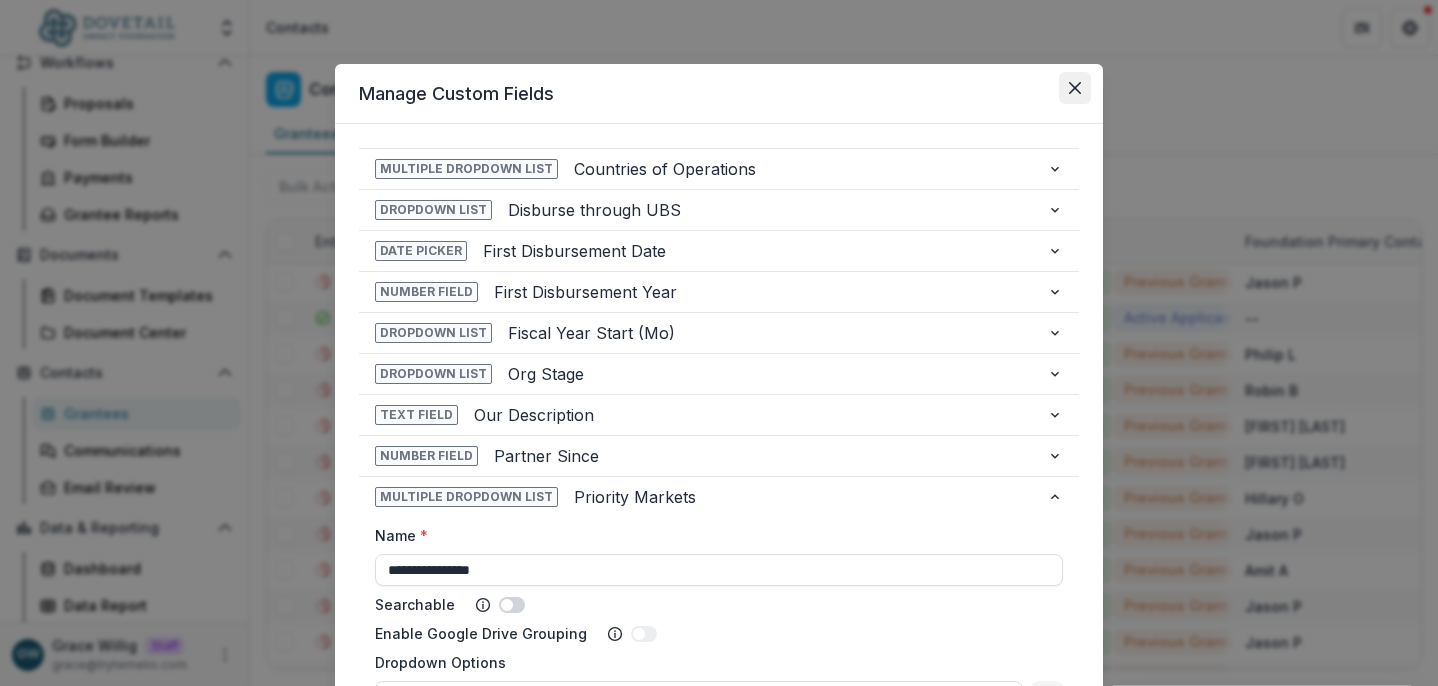 click 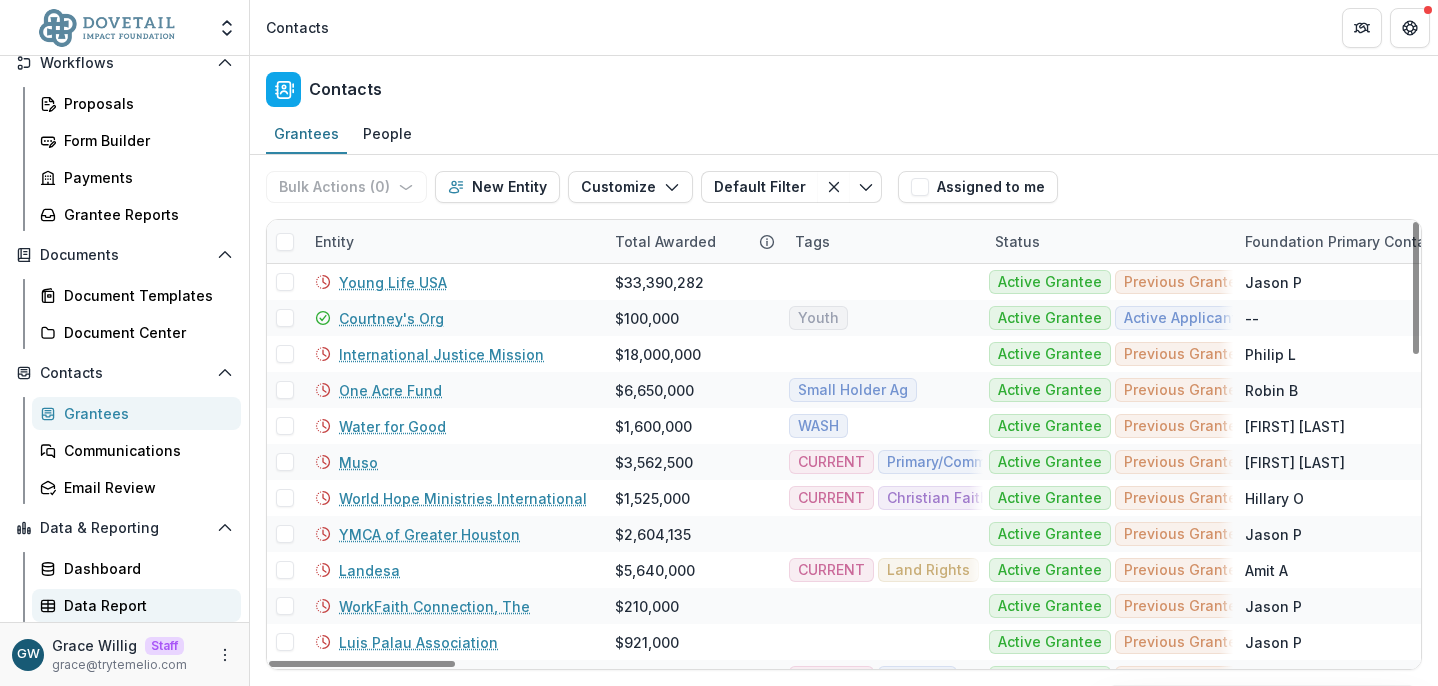 click on "Data Report" at bounding box center (144, 605) 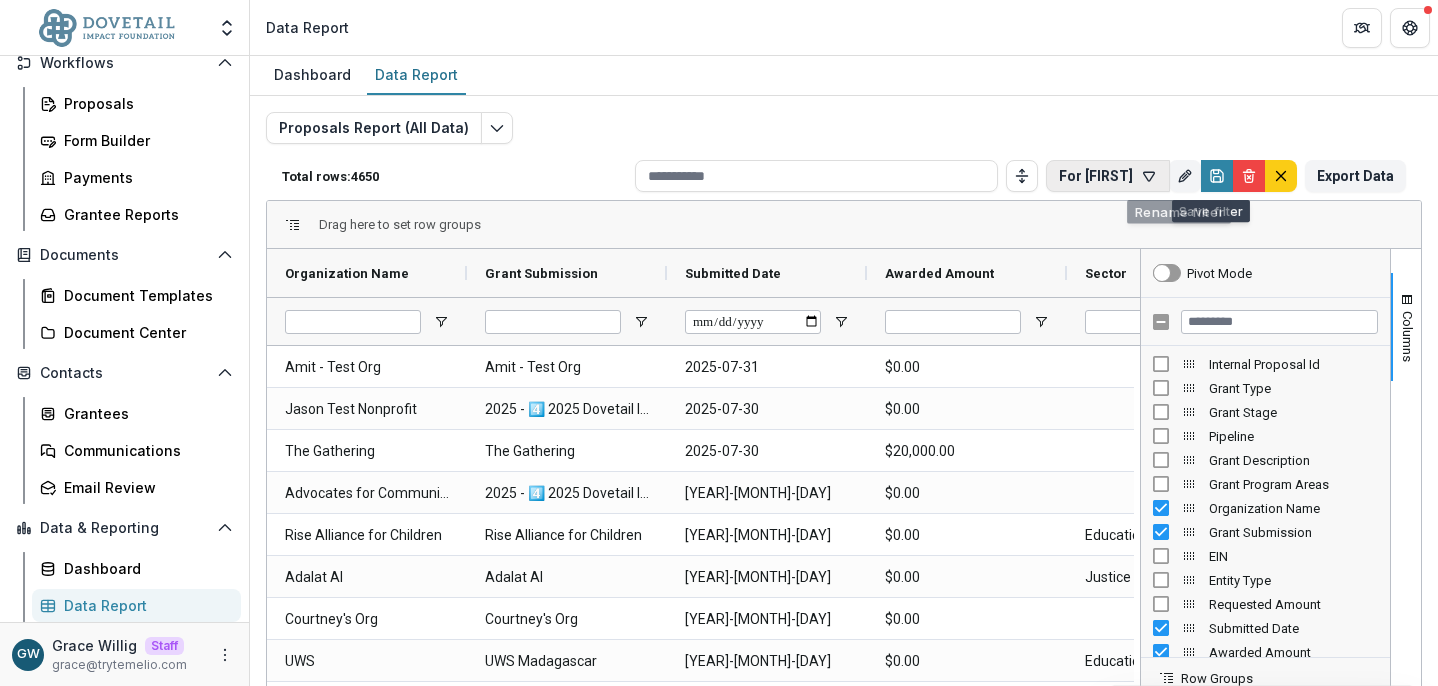 click 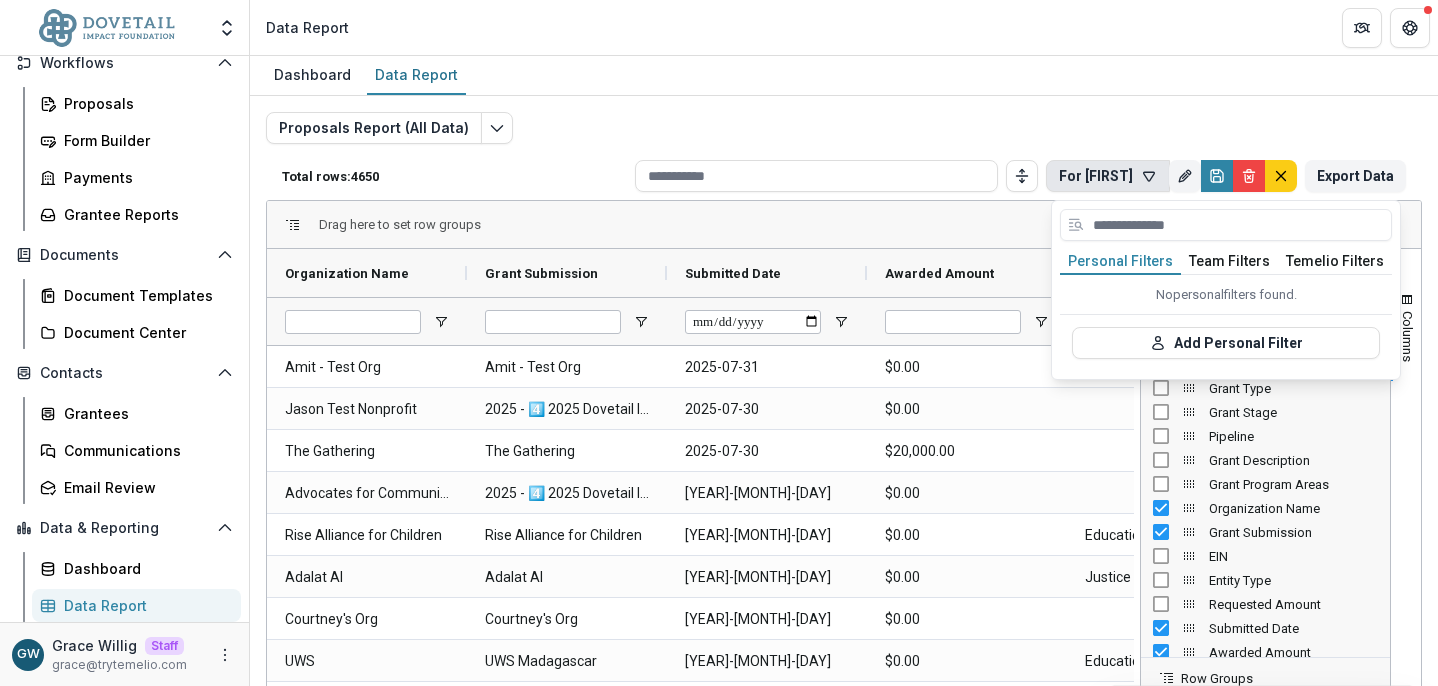 click on "Team Filters" at bounding box center [1229, 262] 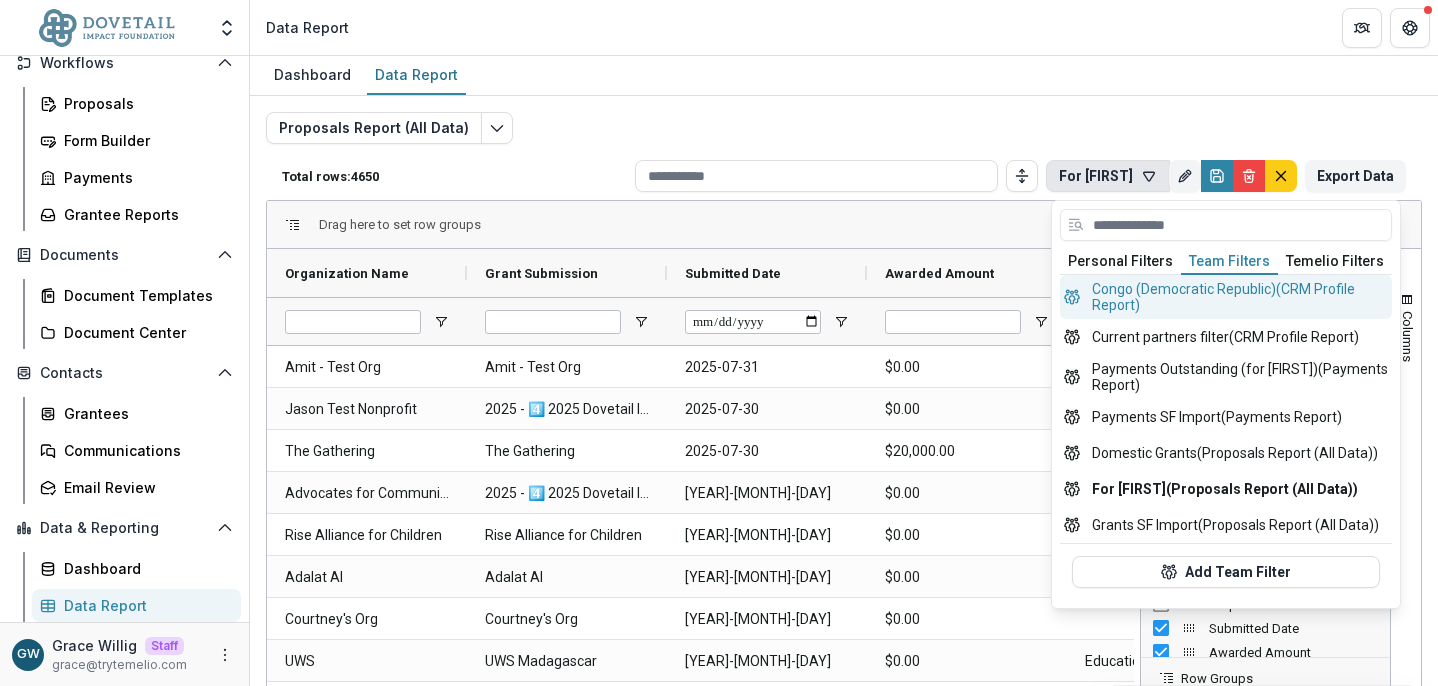 click on "Congo (Democratic Republic)  (CRM Profile Report)" at bounding box center [1226, 297] 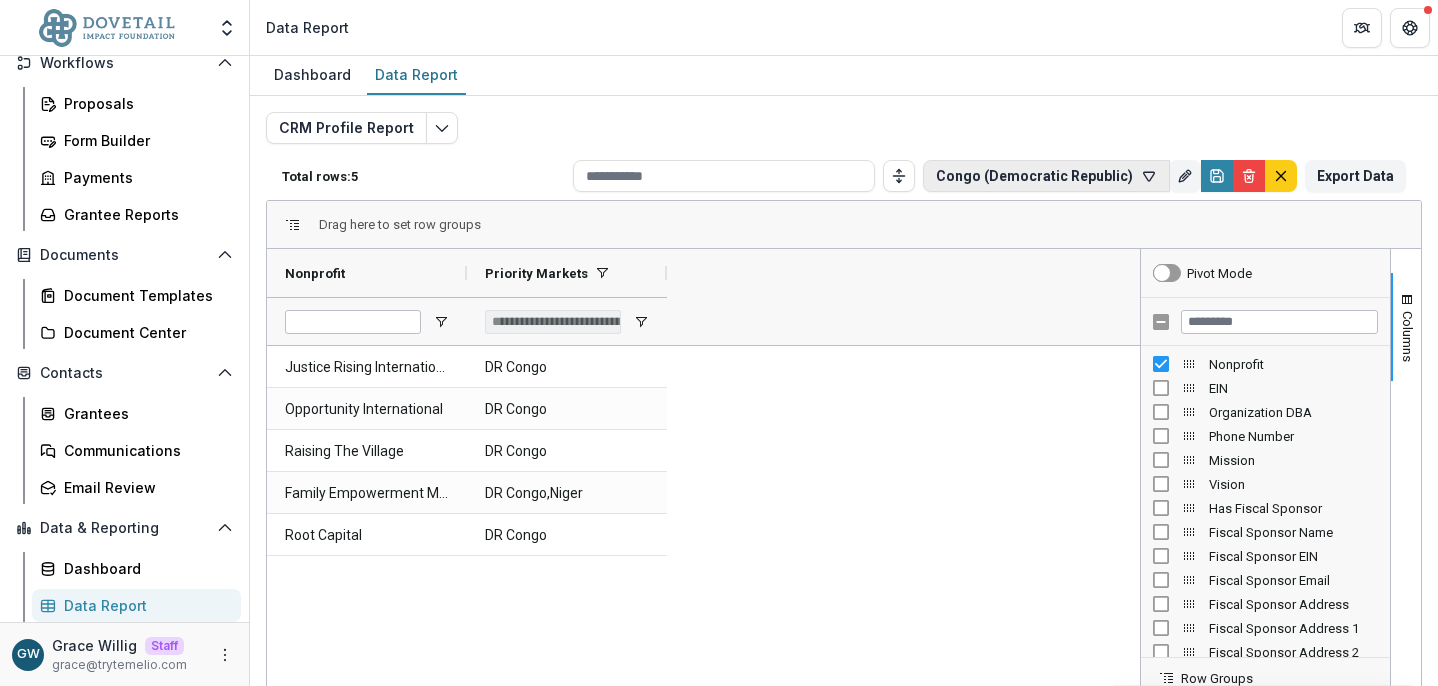 click on "Congo (Democratic Republic)" at bounding box center (1046, 176) 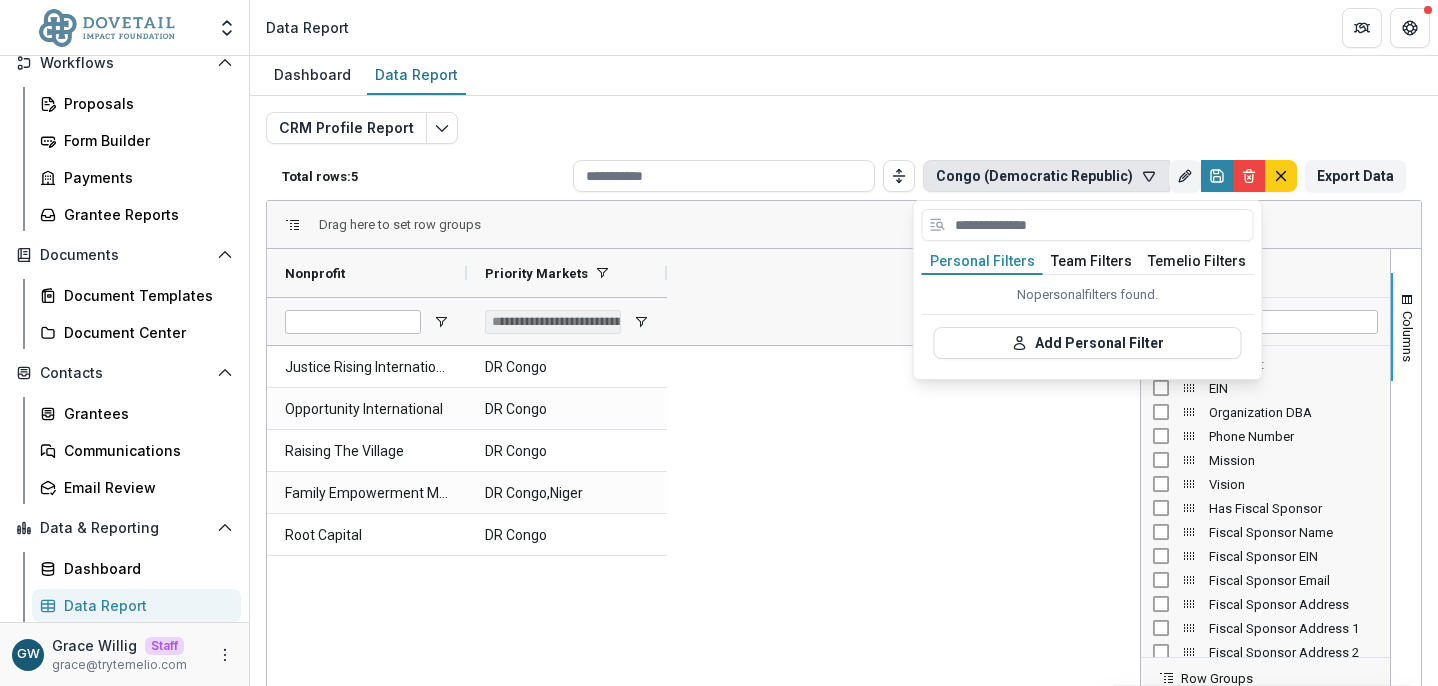 click on "Team Filters" at bounding box center (1091, 262) 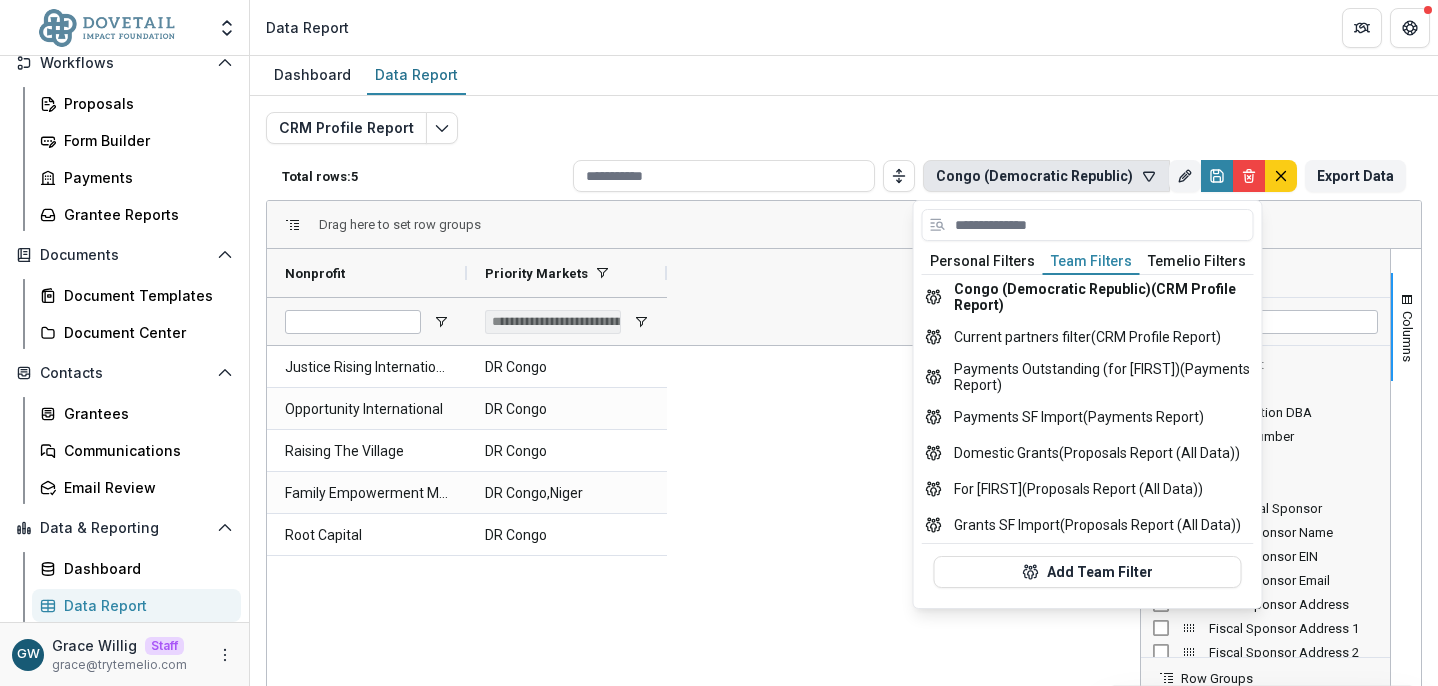 drag, startPoint x: 875, startPoint y: 127, endPoint x: 803, endPoint y: 150, distance: 75.58439 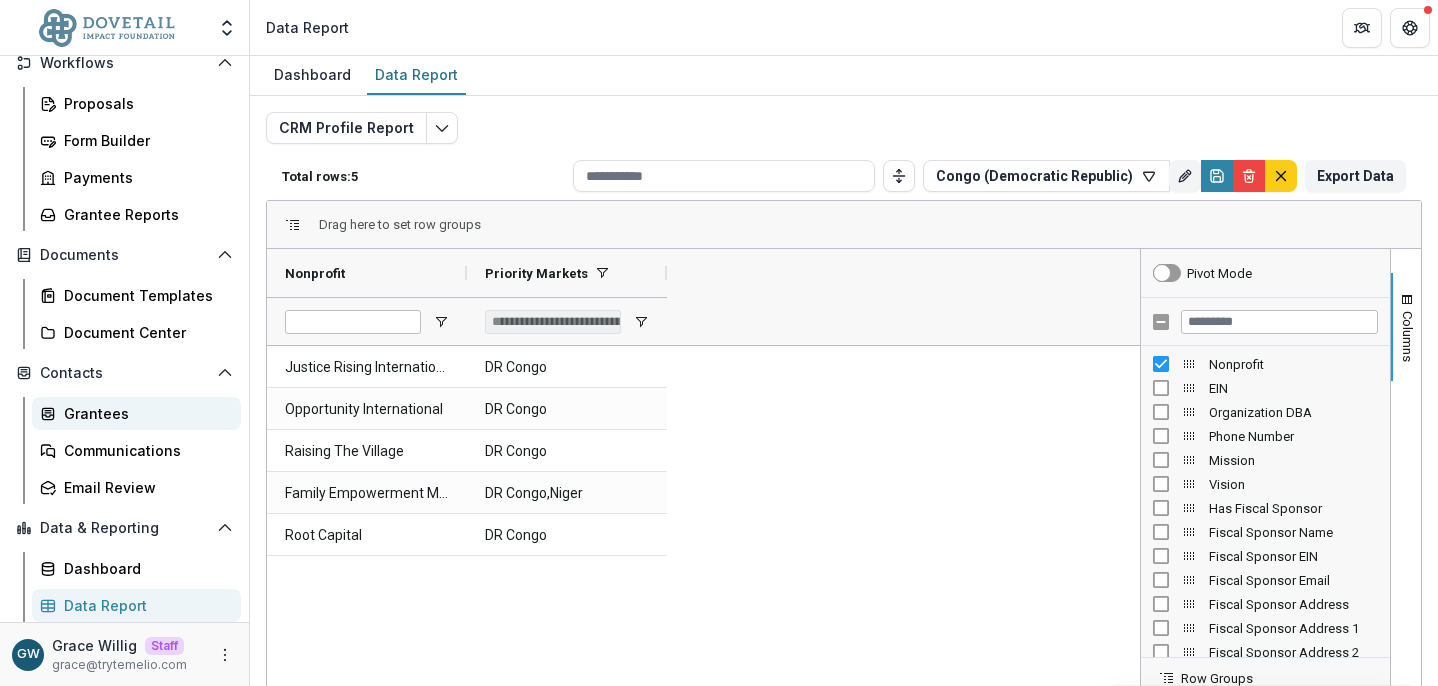 click on "Grantees" at bounding box center [144, 413] 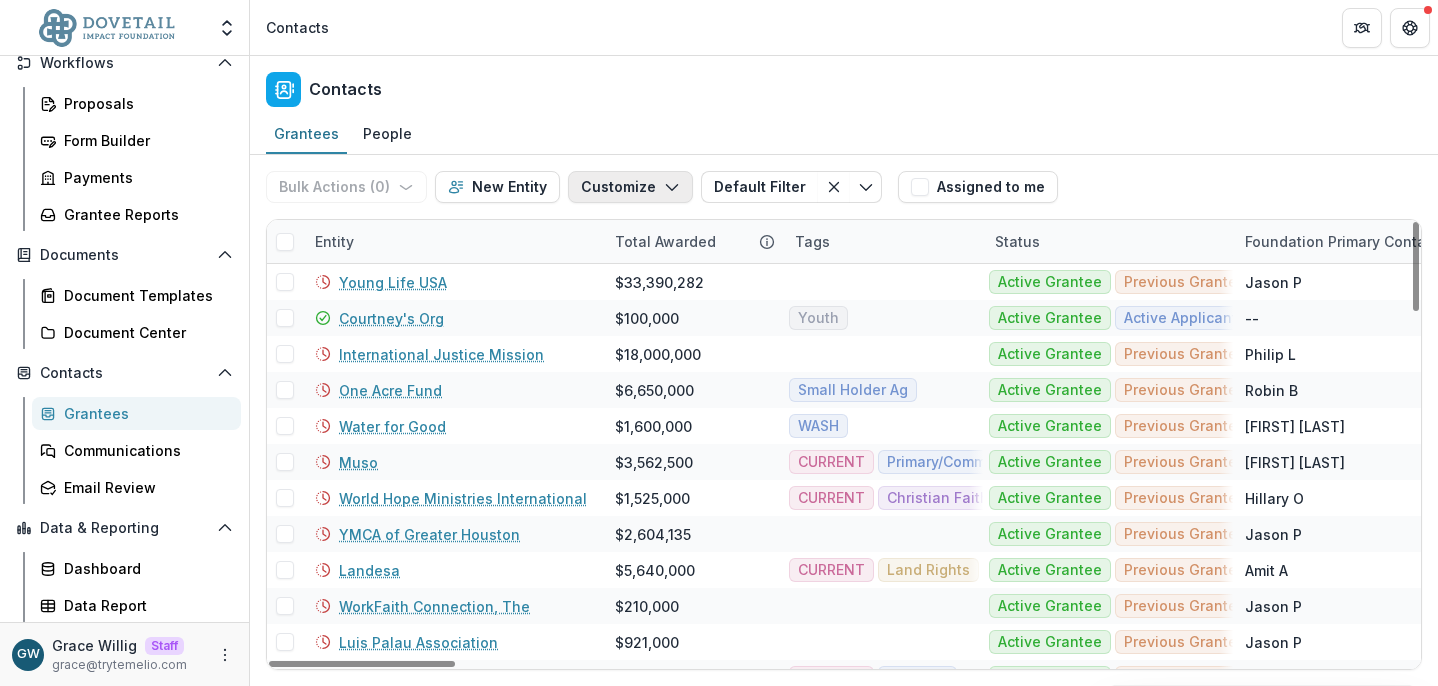 click on "Customize" at bounding box center (630, 187) 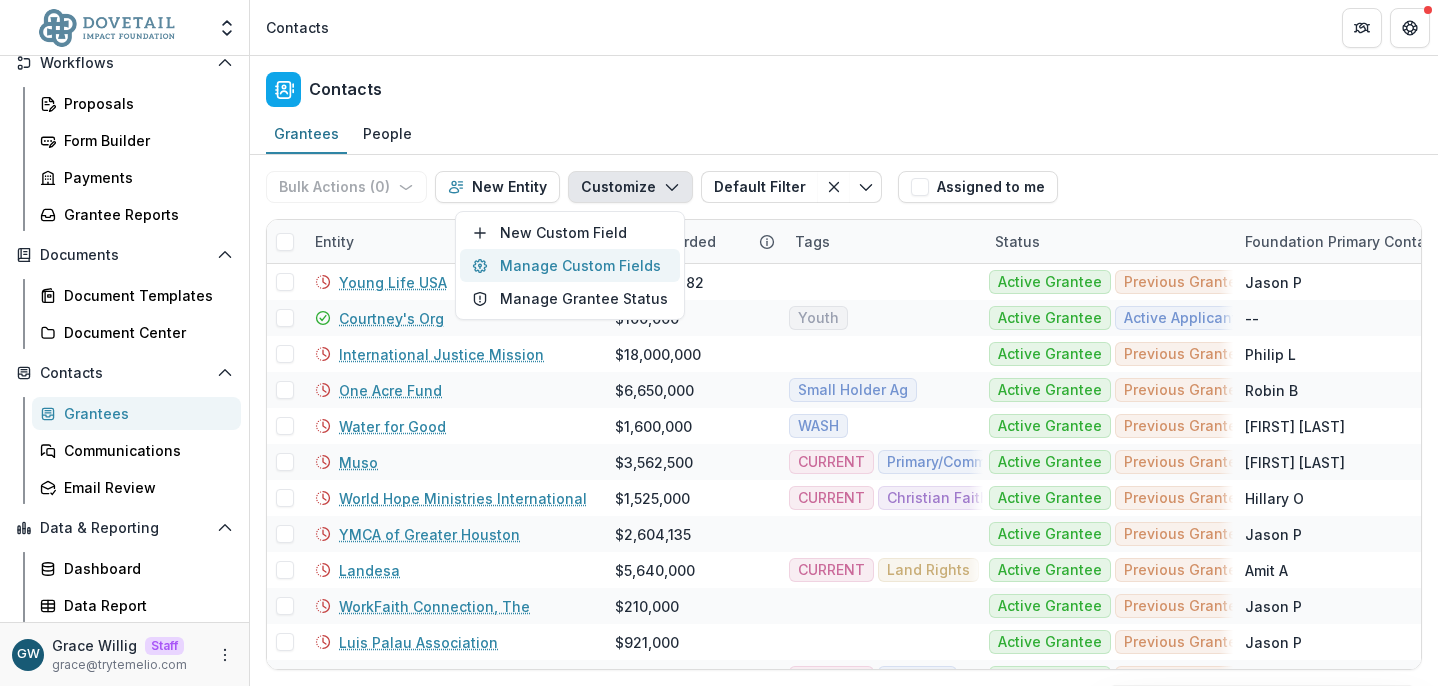 click on "Manage Custom Fields" at bounding box center (570, 265) 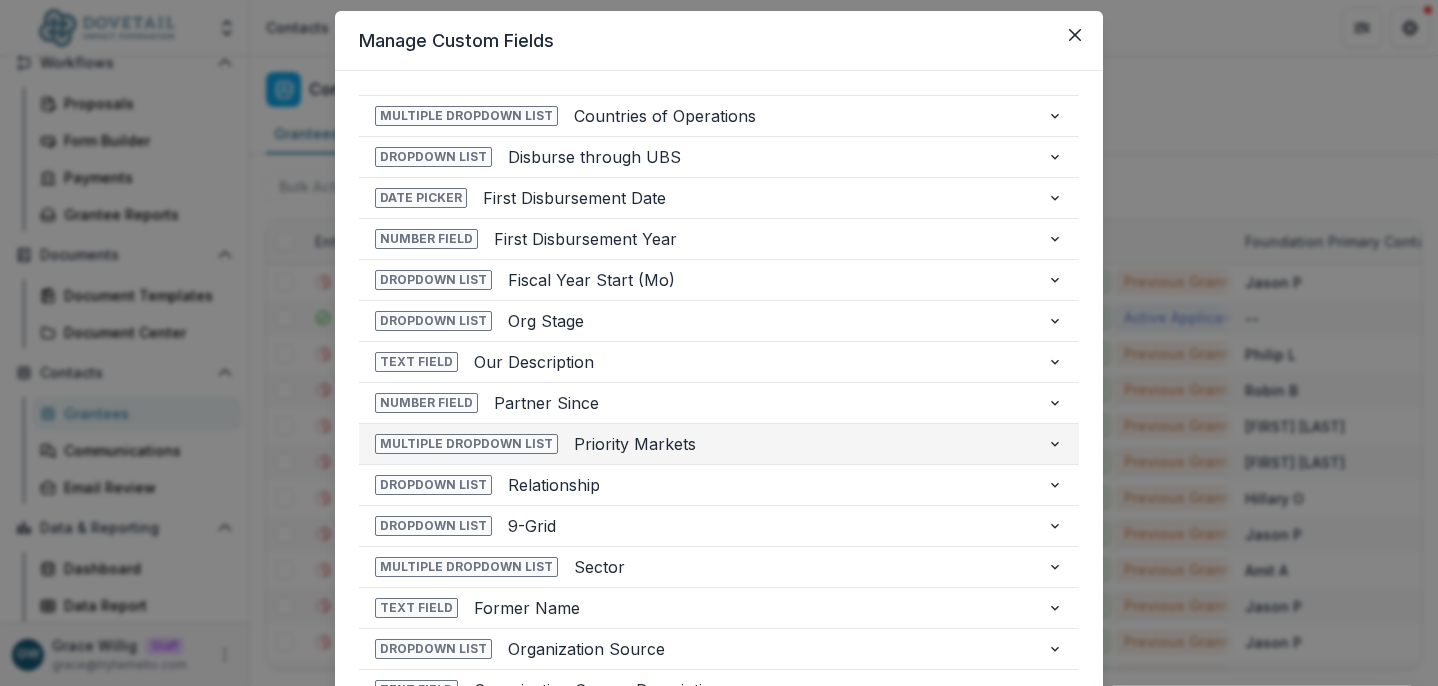 scroll, scrollTop: 117, scrollLeft: 0, axis: vertical 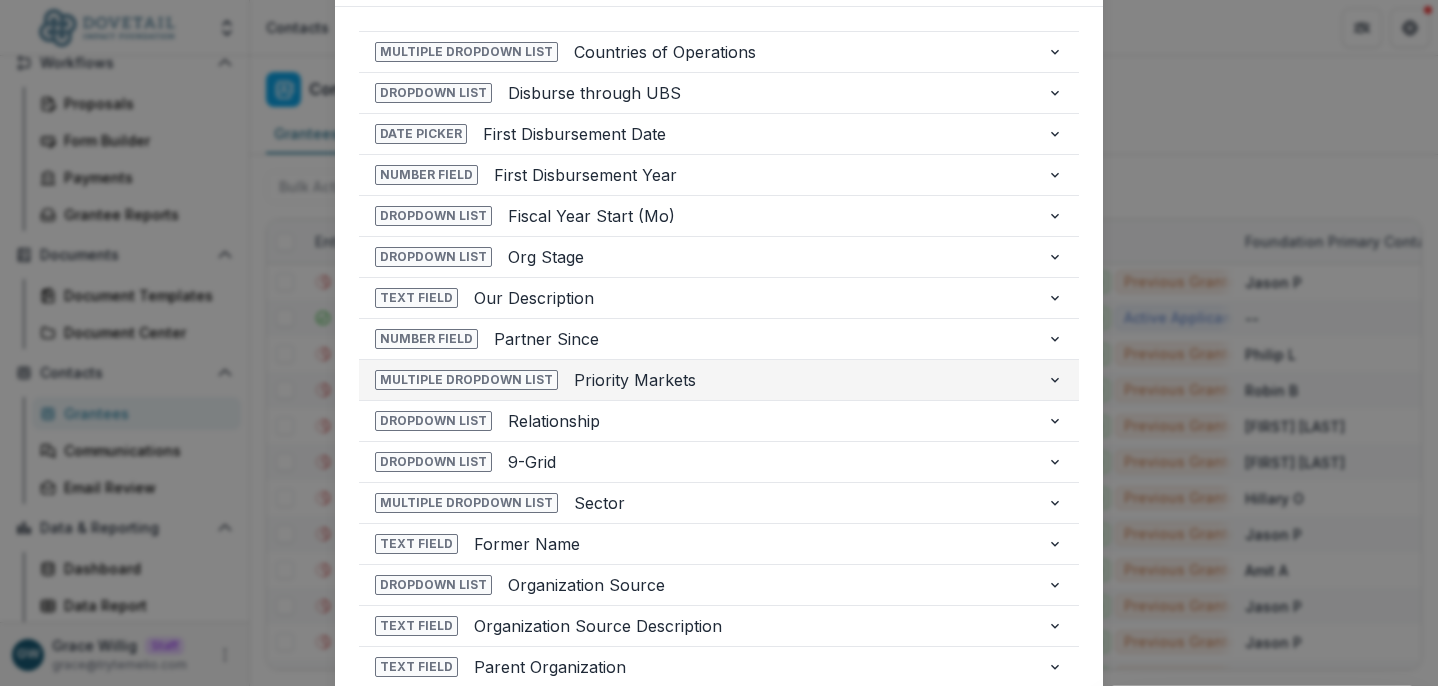 click on "Priority Markets" at bounding box center [802, 380] 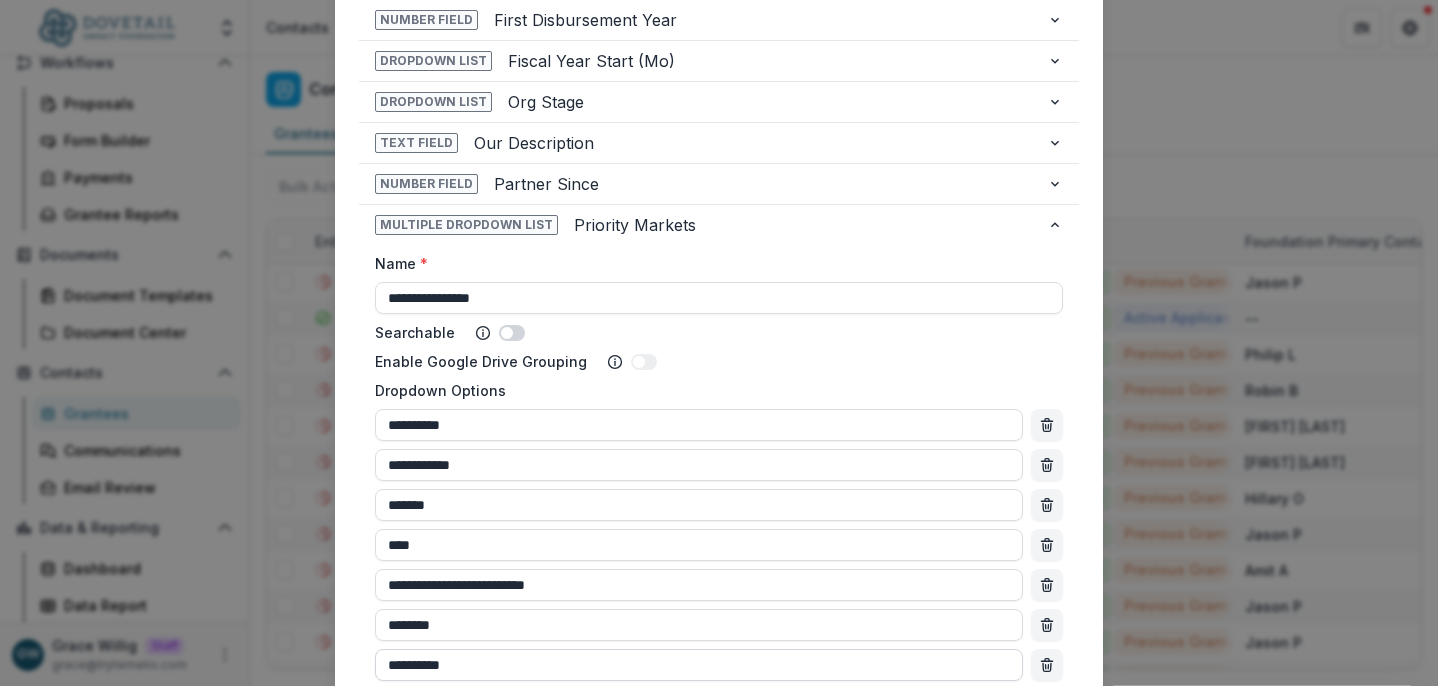 scroll, scrollTop: 392, scrollLeft: 0, axis: vertical 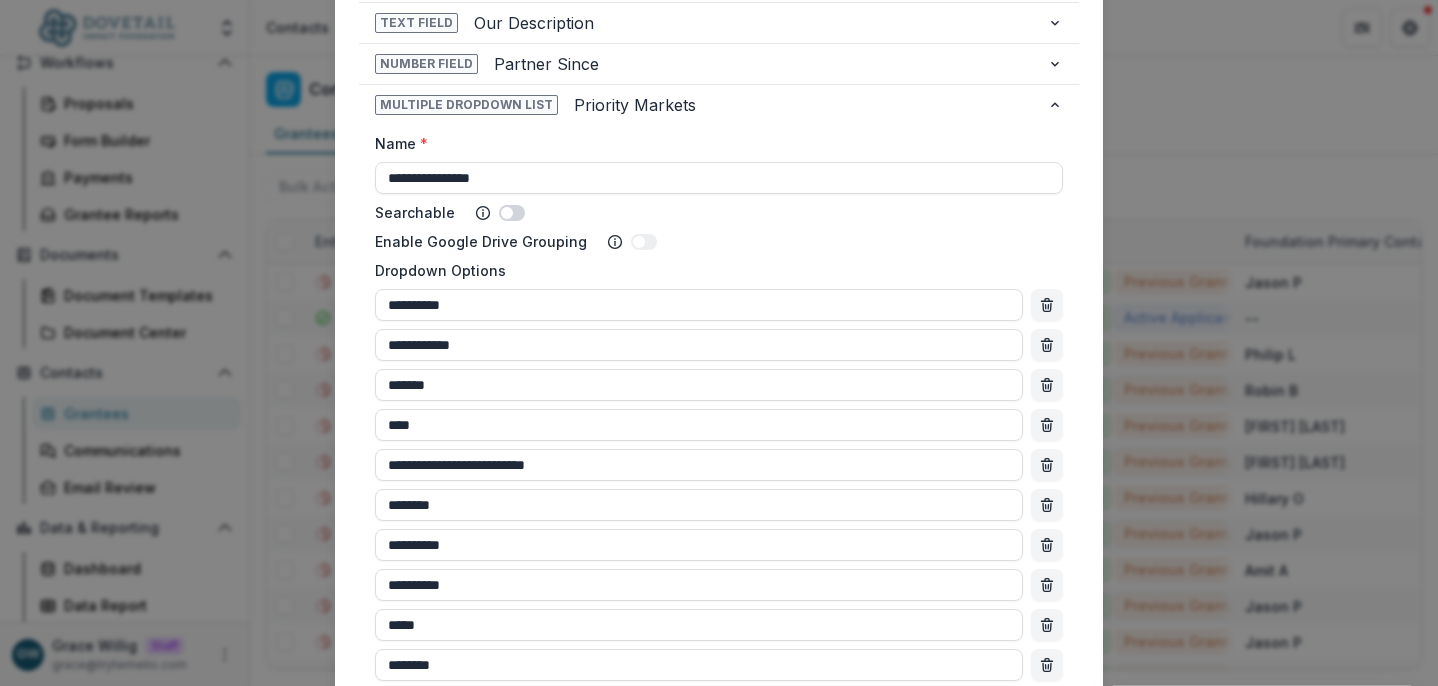 click on "**********" at bounding box center [719, 343] 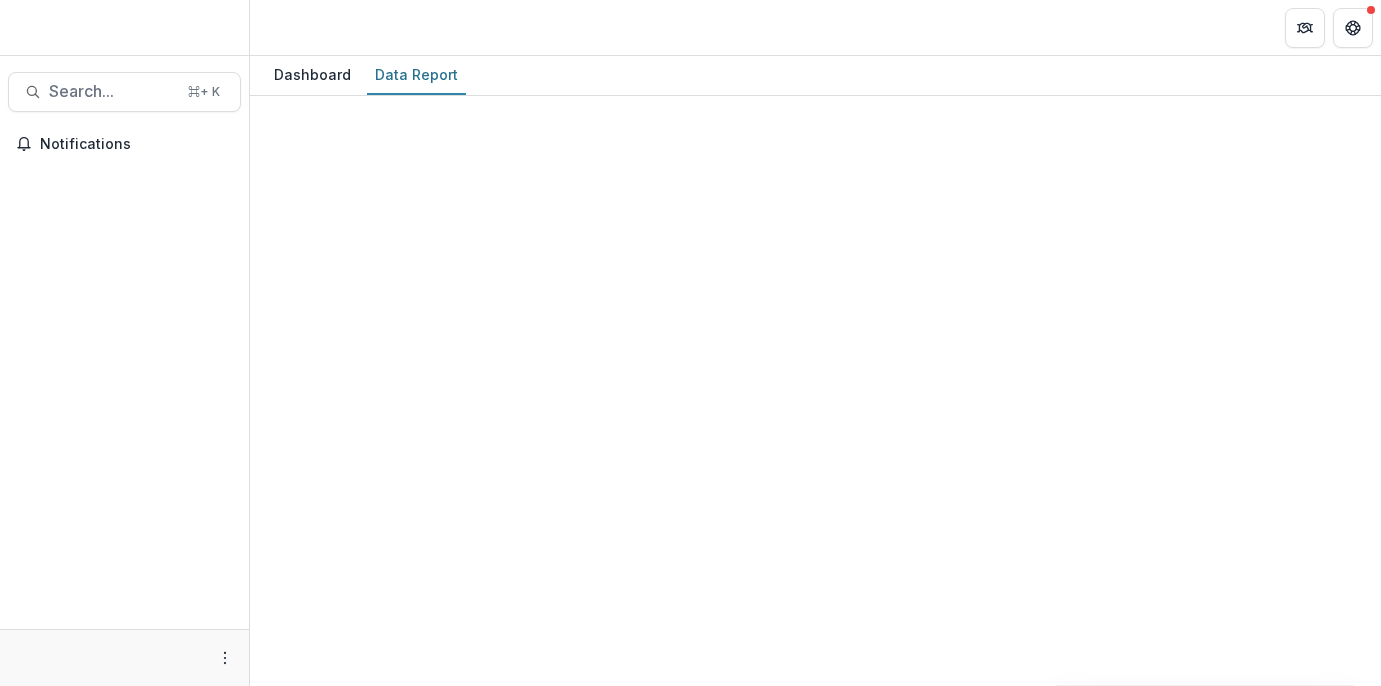 scroll, scrollTop: 0, scrollLeft: 0, axis: both 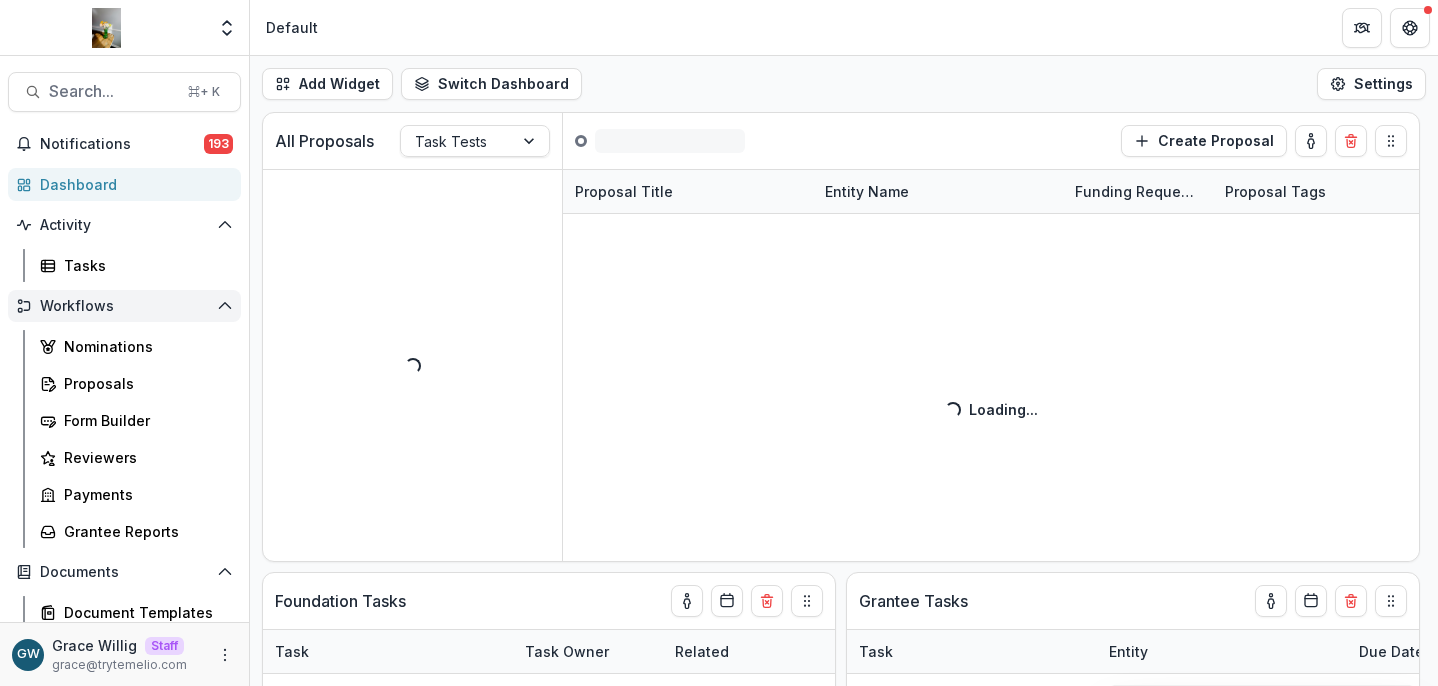 select on "******" 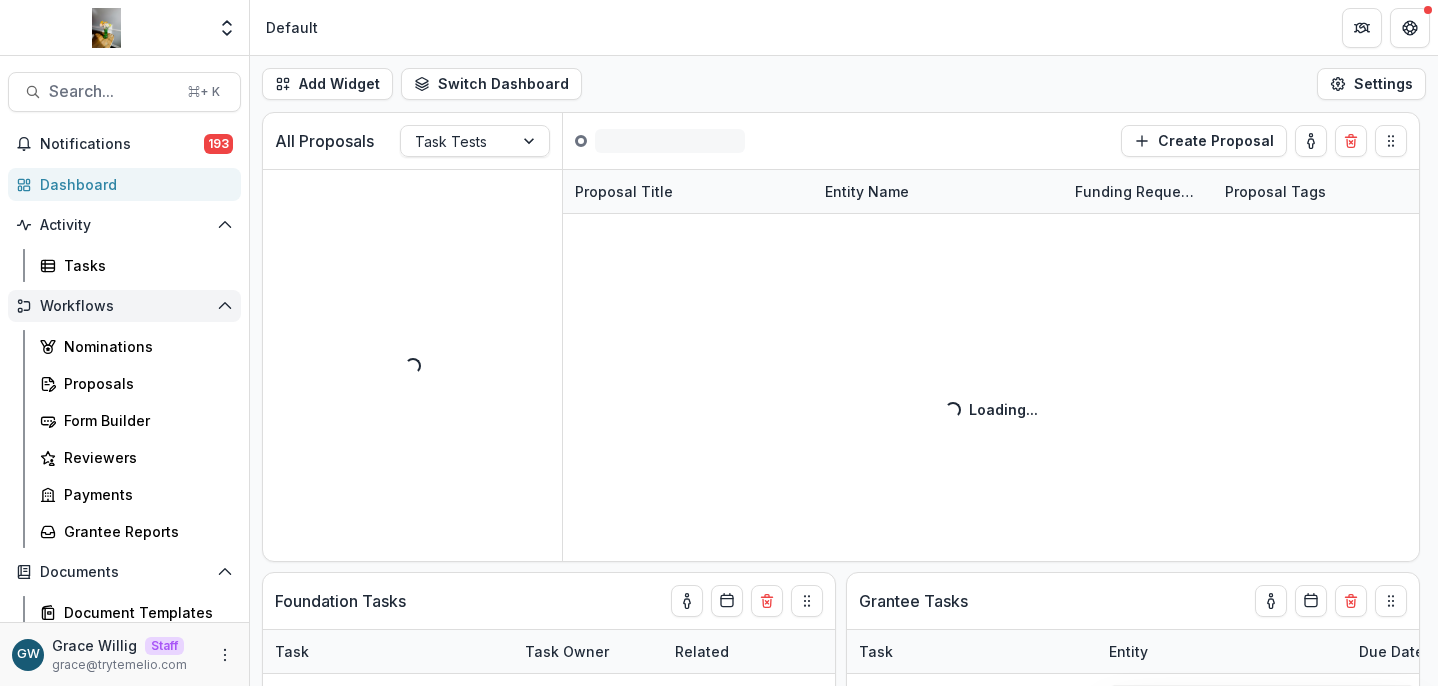 select on "******" 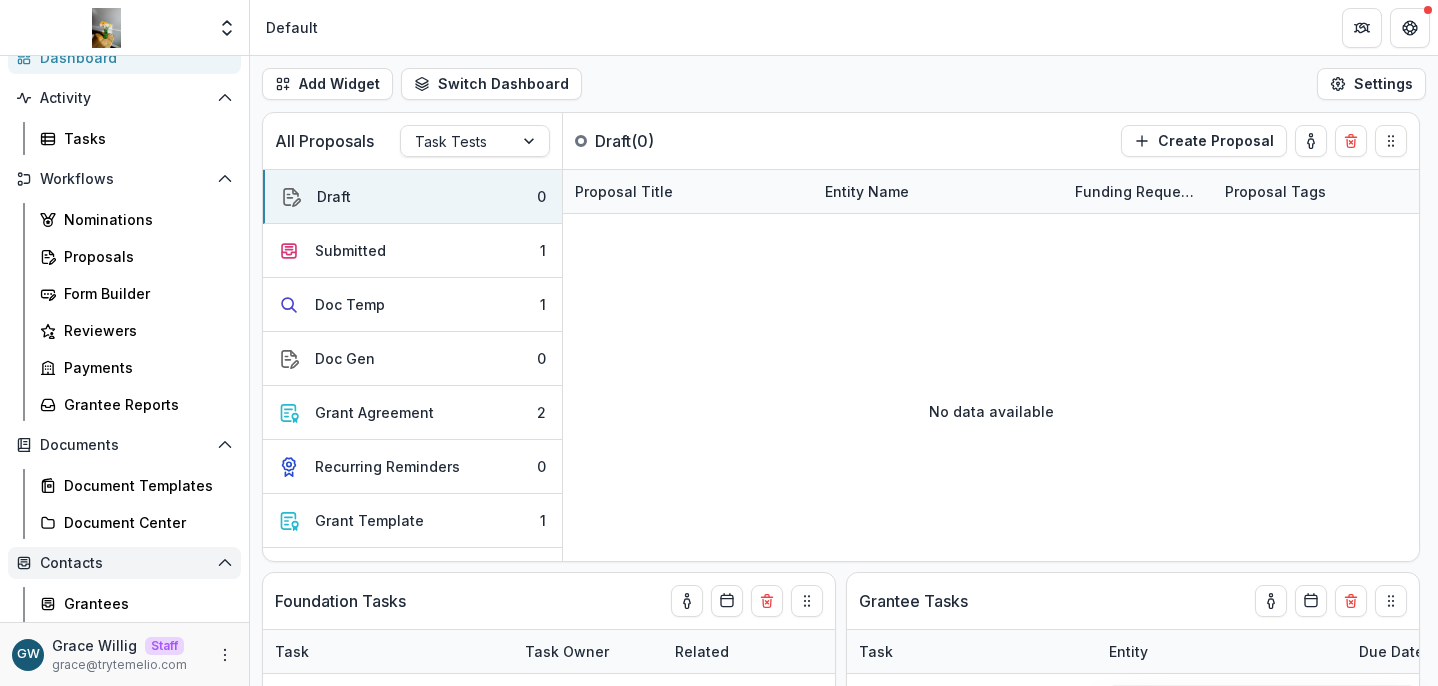 scroll, scrollTop: 127, scrollLeft: 0, axis: vertical 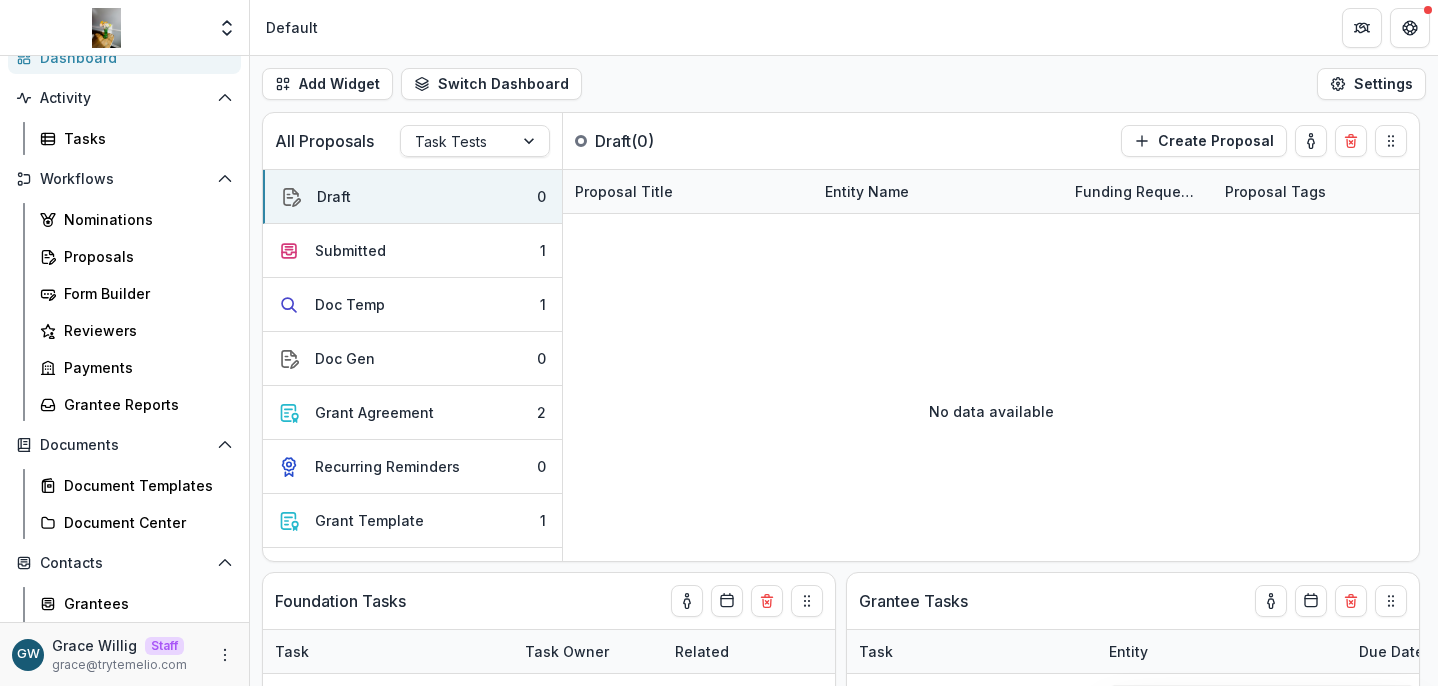 click on "Contacts Grantees Constituents Communications" at bounding box center (124, 620) 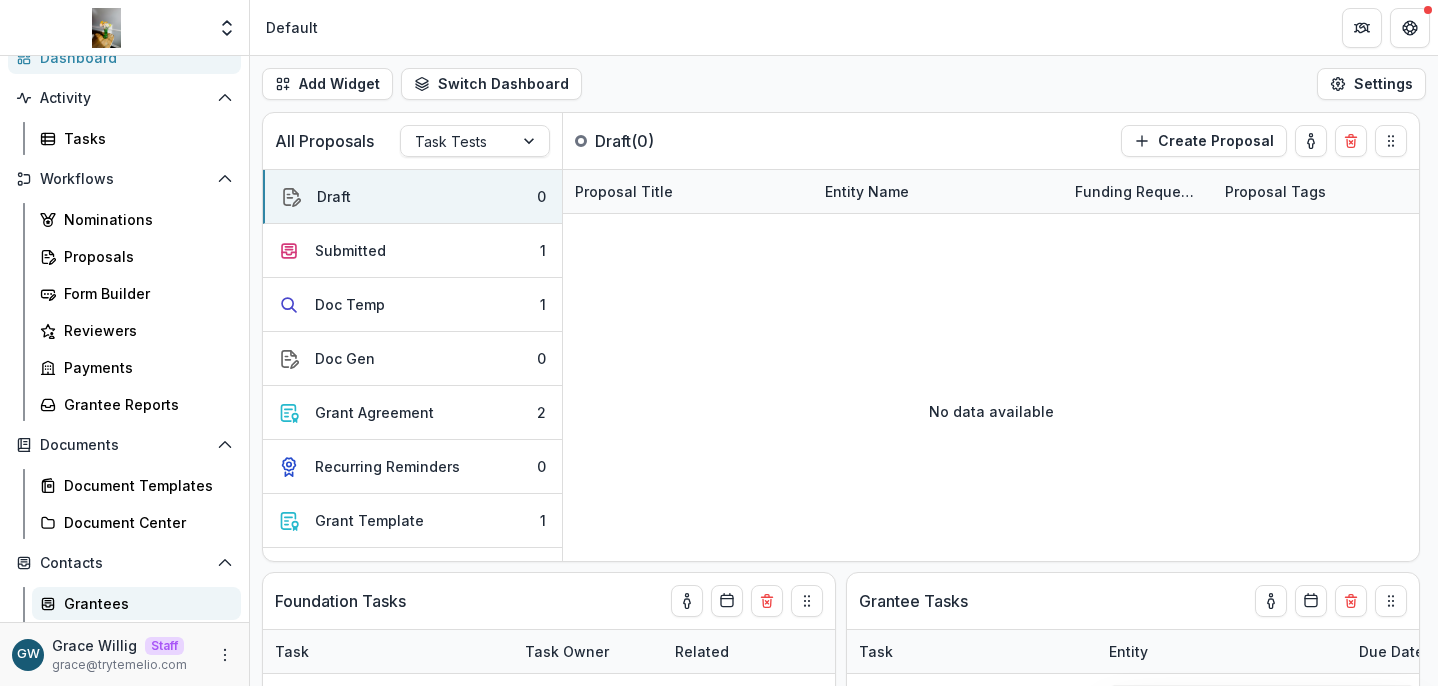 click on "Grantees" at bounding box center (136, 603) 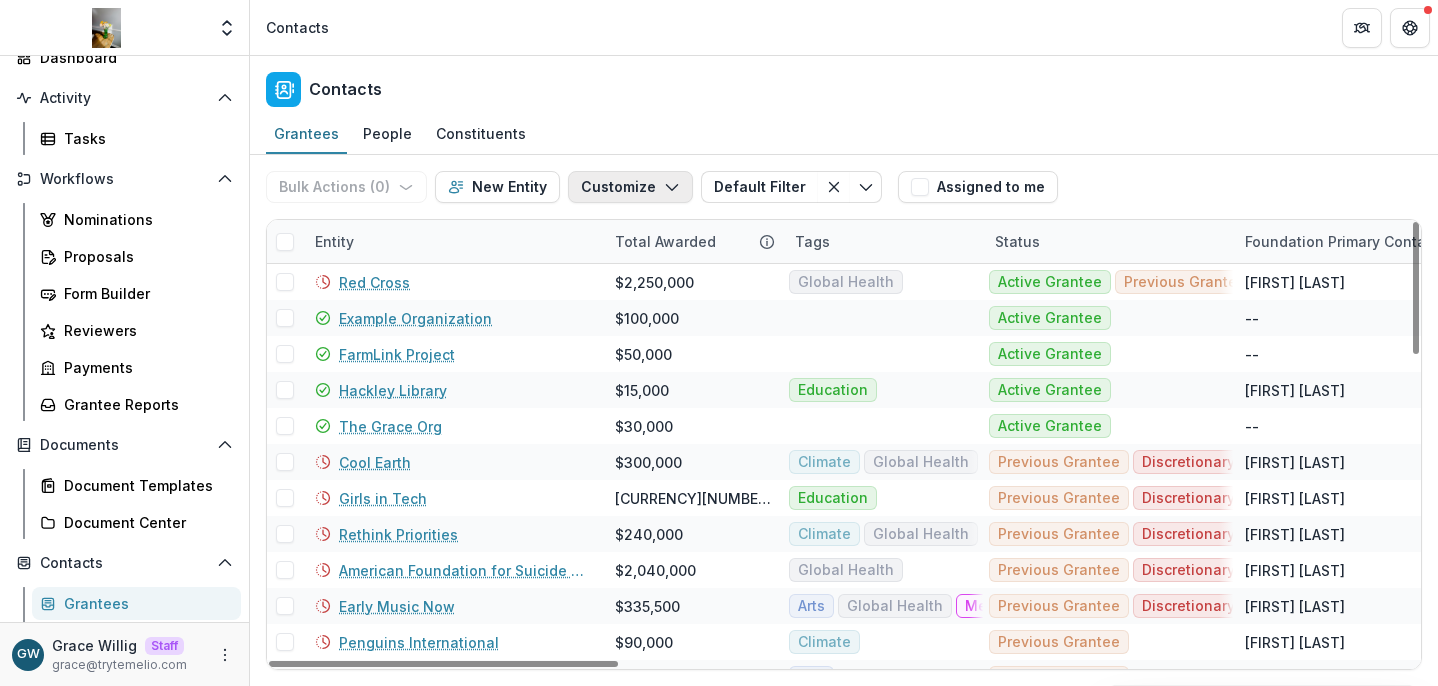 click on "Customize" at bounding box center (630, 187) 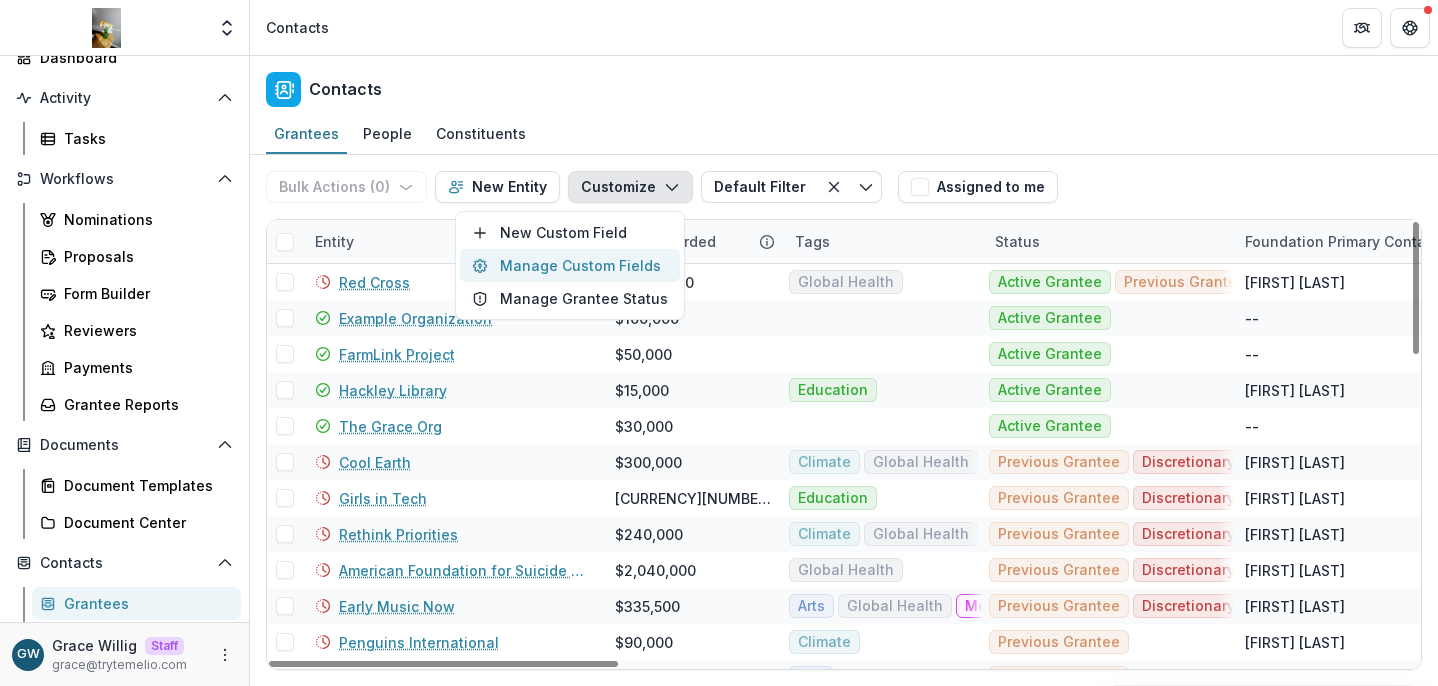 click on "Manage Custom Fields" at bounding box center (570, 265) 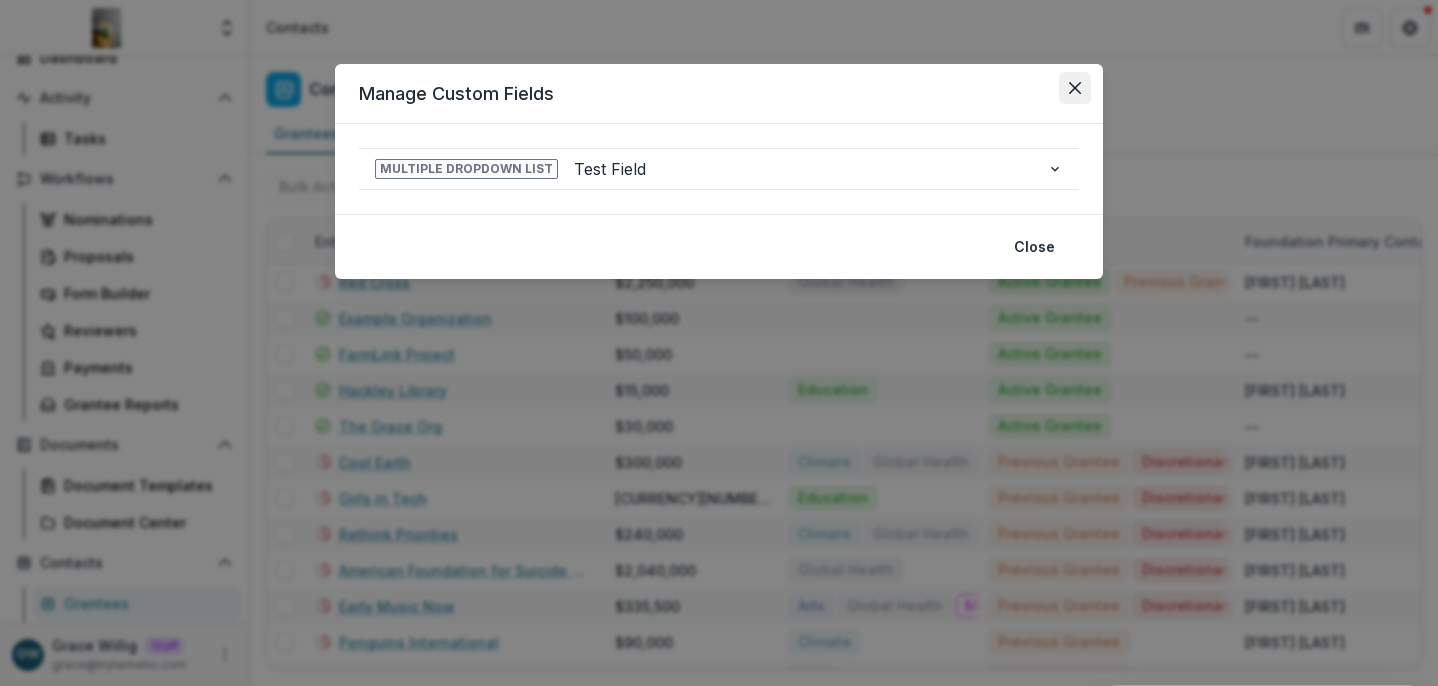 click at bounding box center [1075, 88] 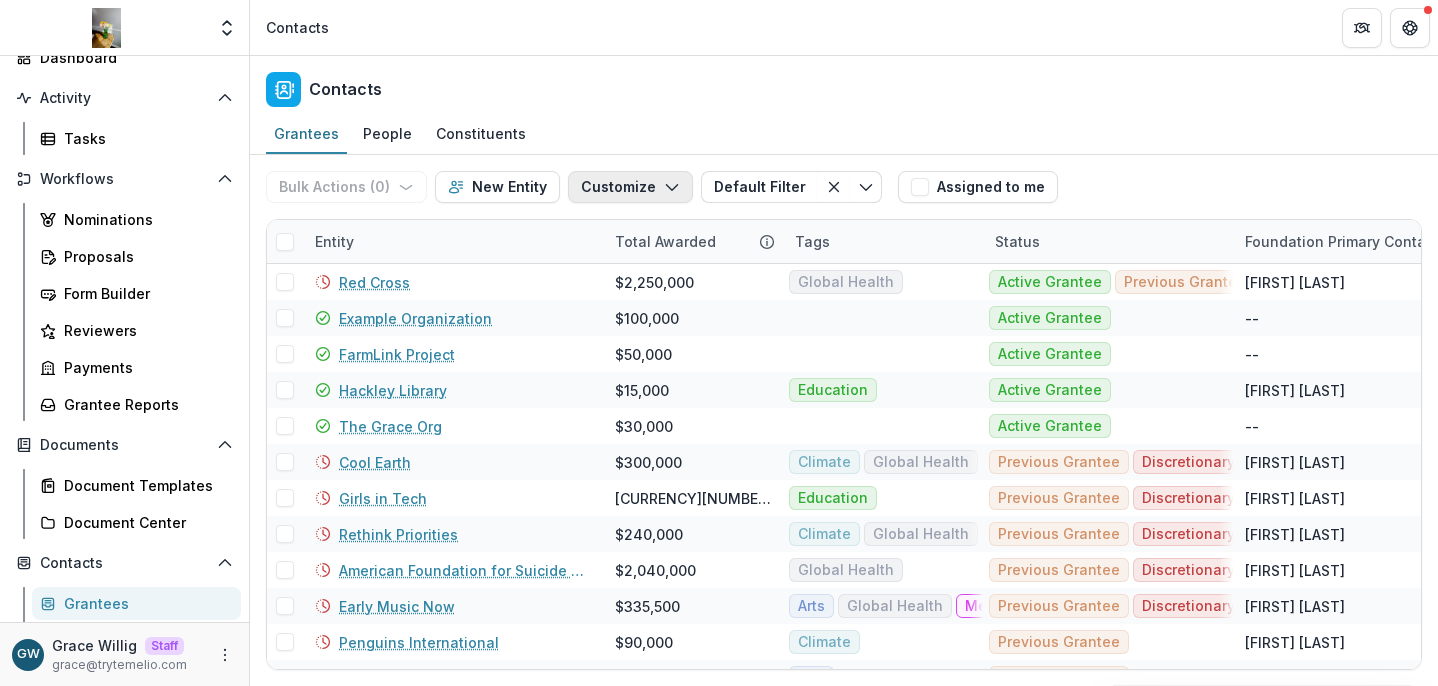 click on "Customize" at bounding box center [630, 187] 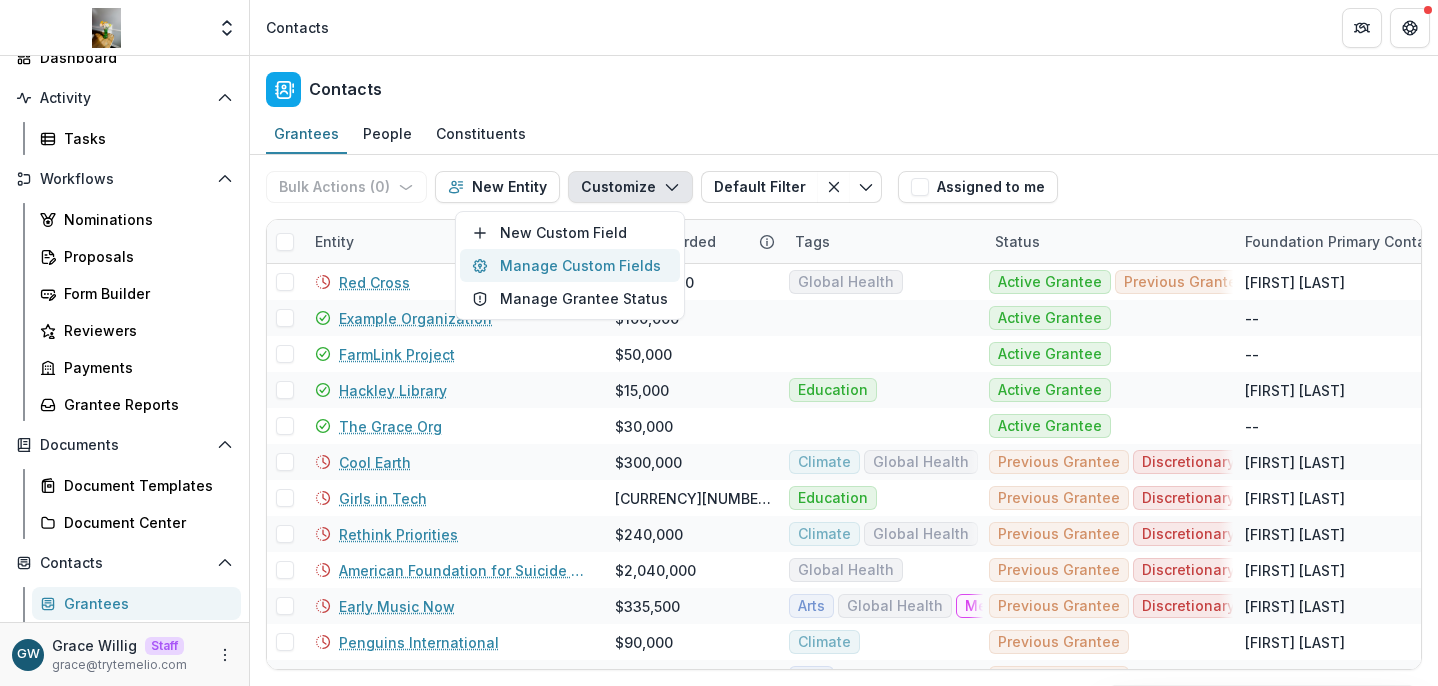 click on "Manage Custom Fields" at bounding box center (570, 265) 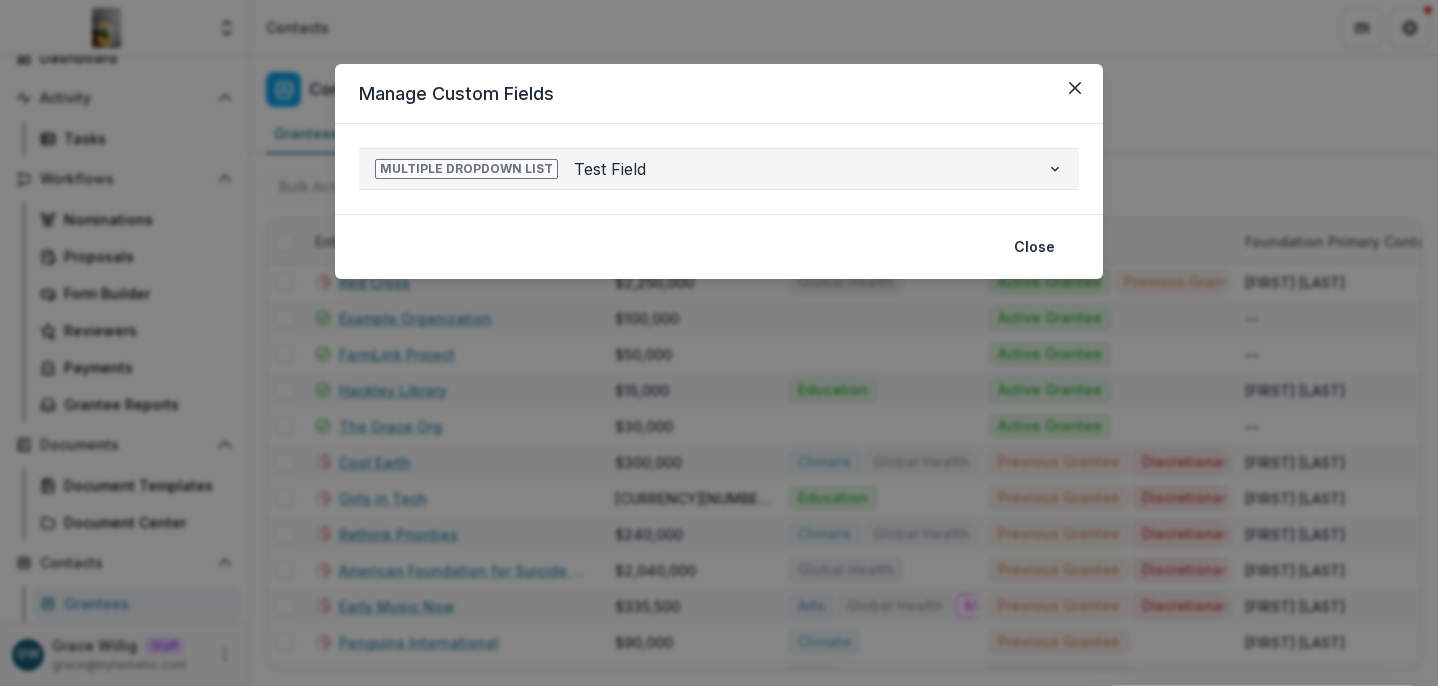 click on "Test Field" at bounding box center [802, 169] 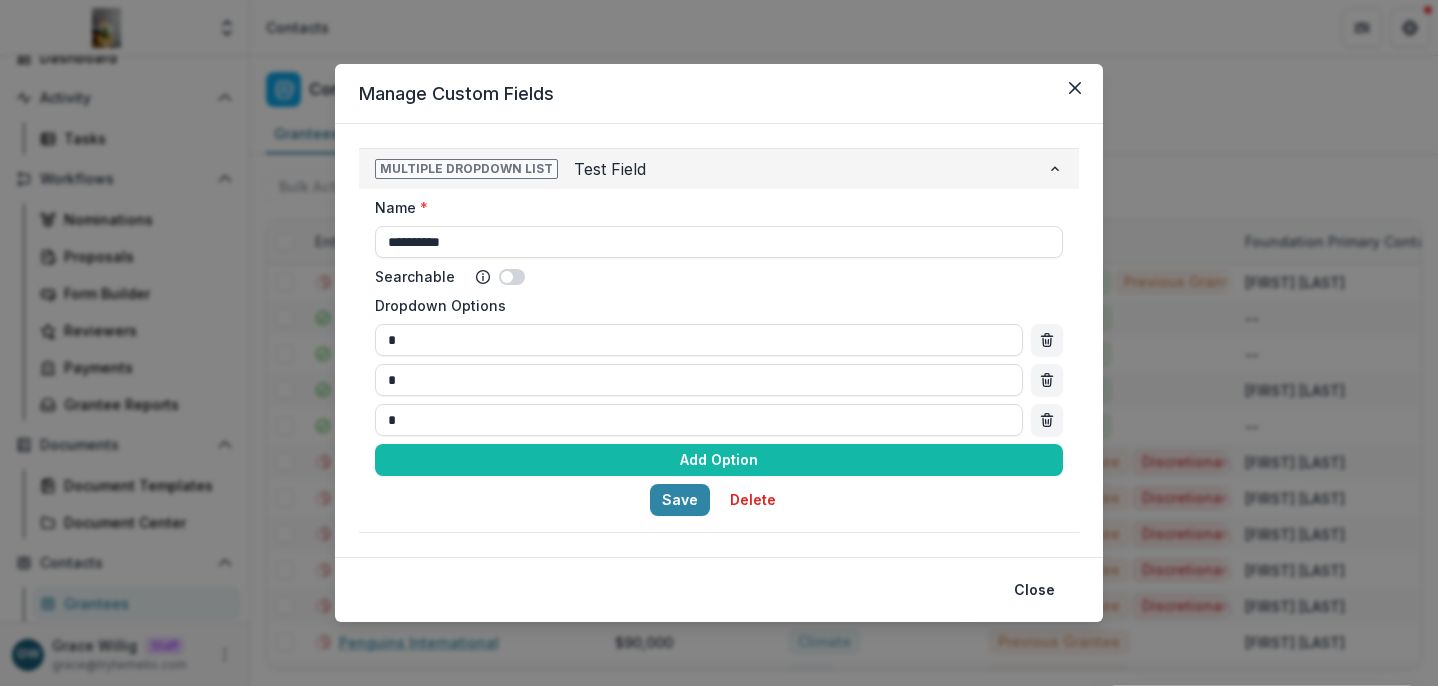 click on "Test Field" at bounding box center (802, 169) 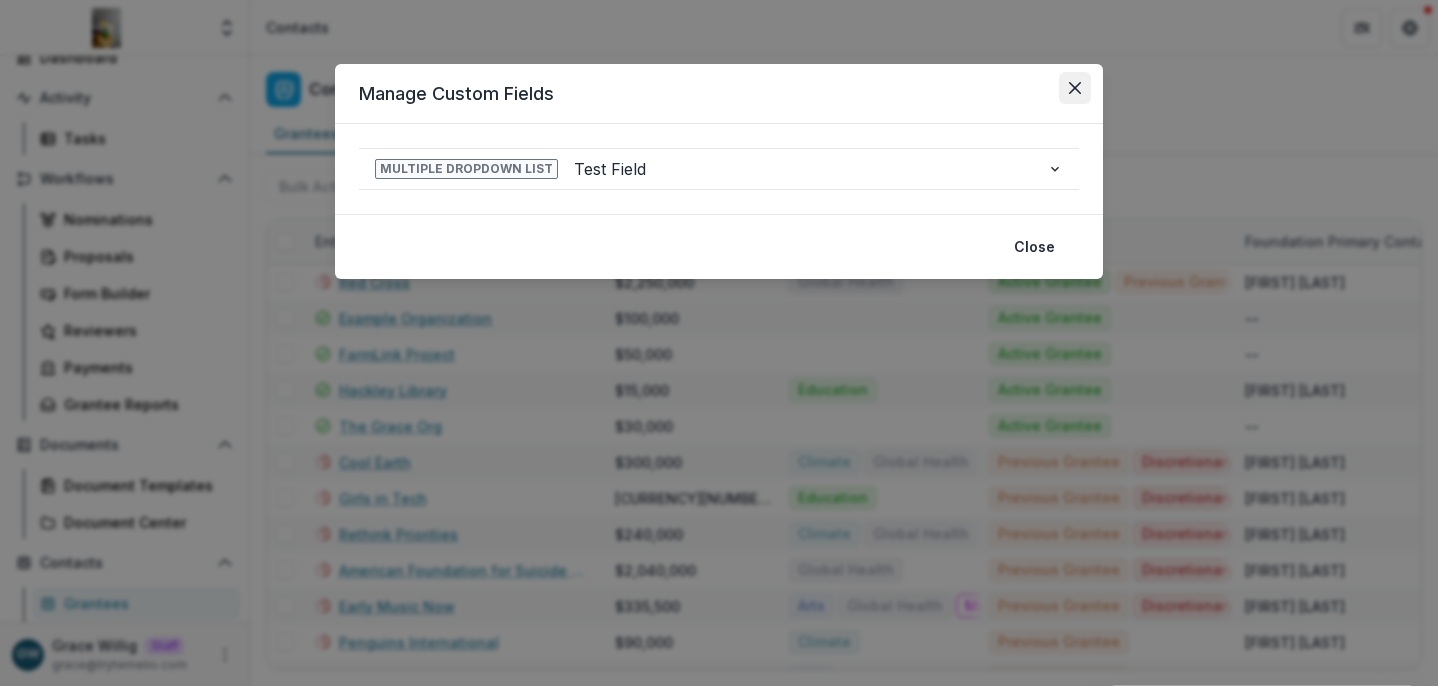 click 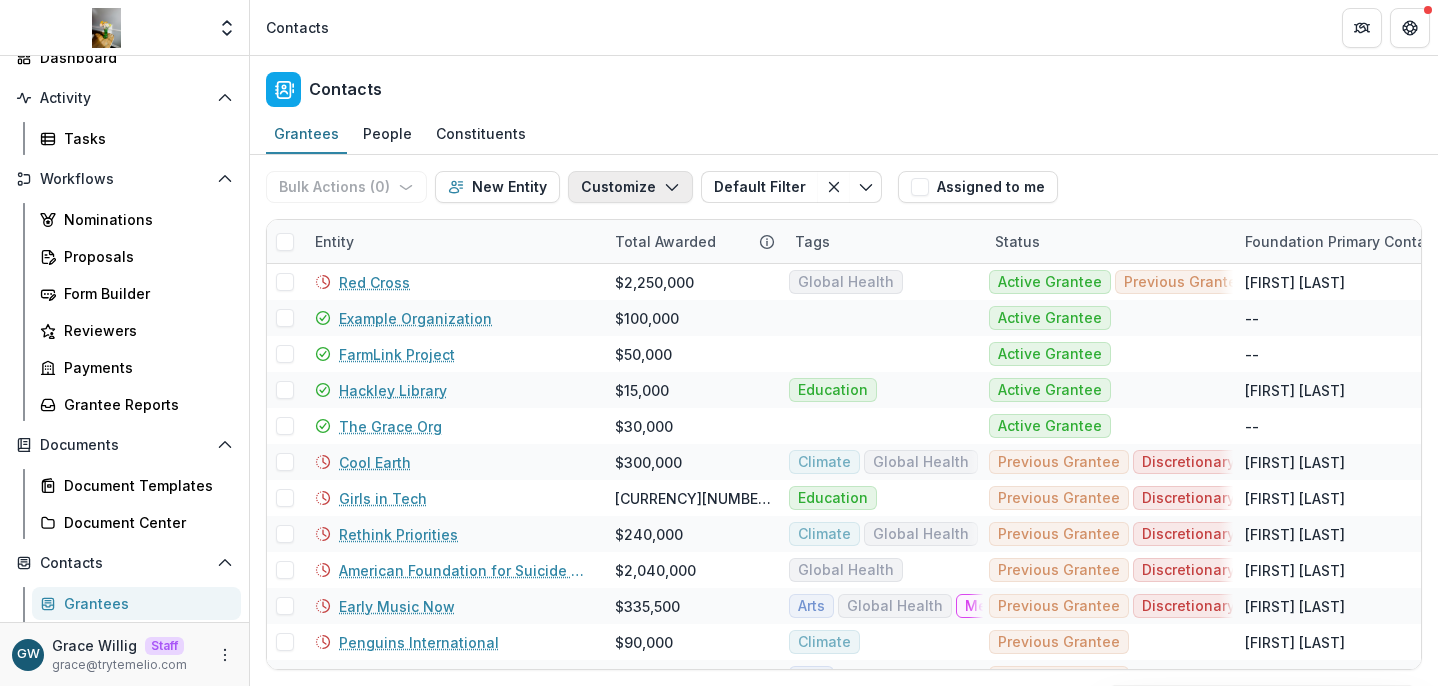 click on "Customize" at bounding box center [630, 187] 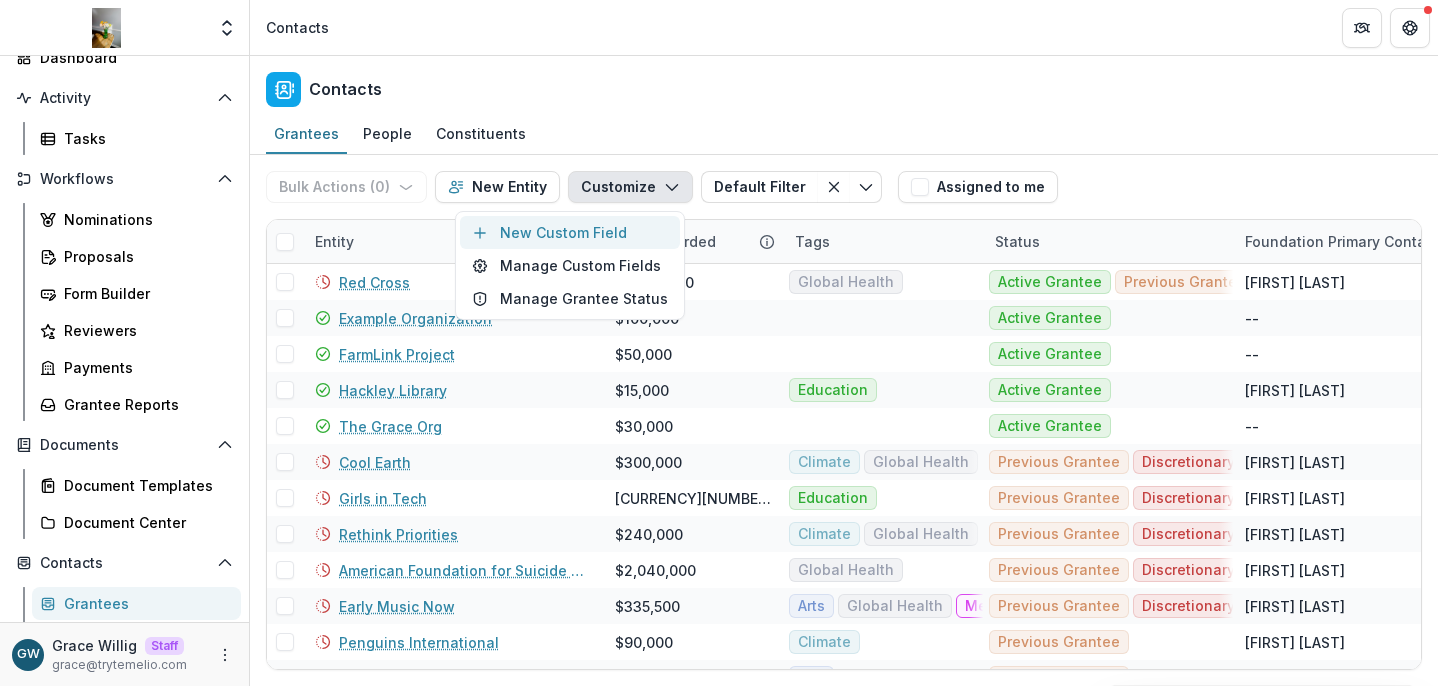 click on "New Custom Field" at bounding box center [570, 232] 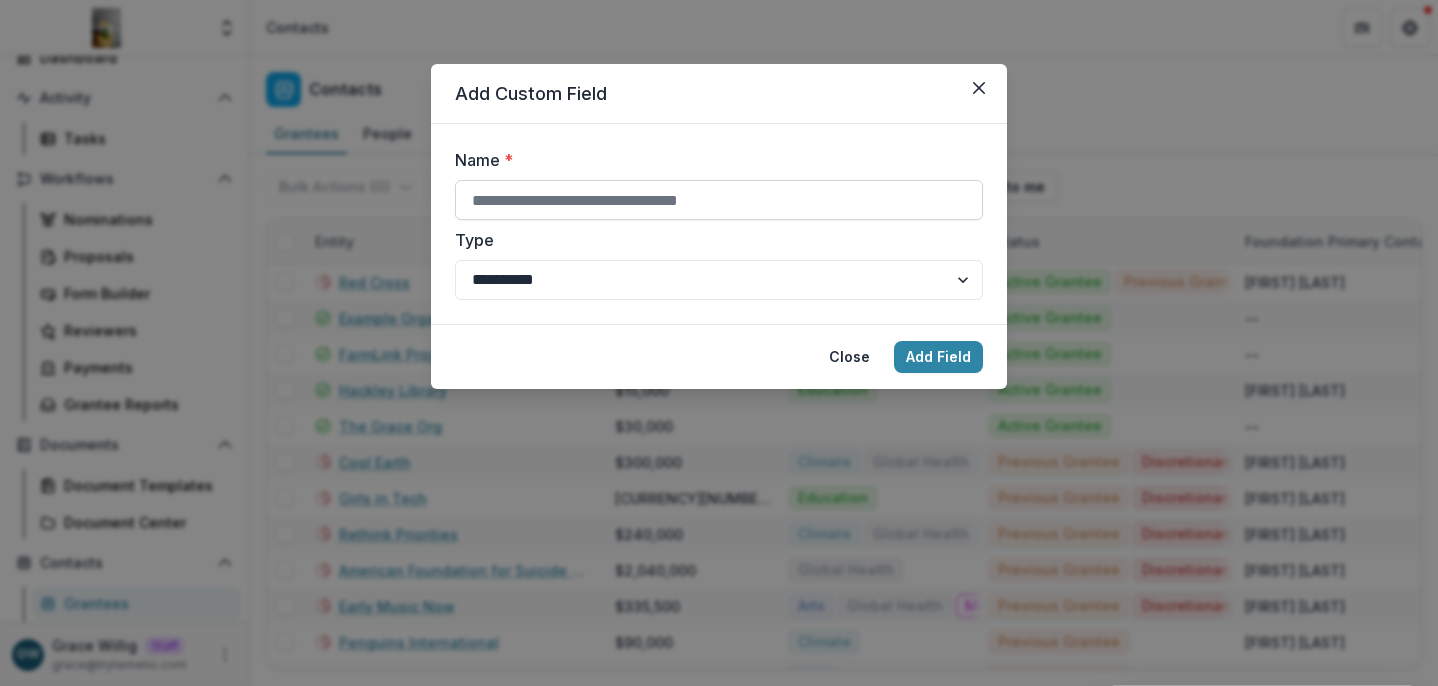 click on "Name *" at bounding box center [719, 200] 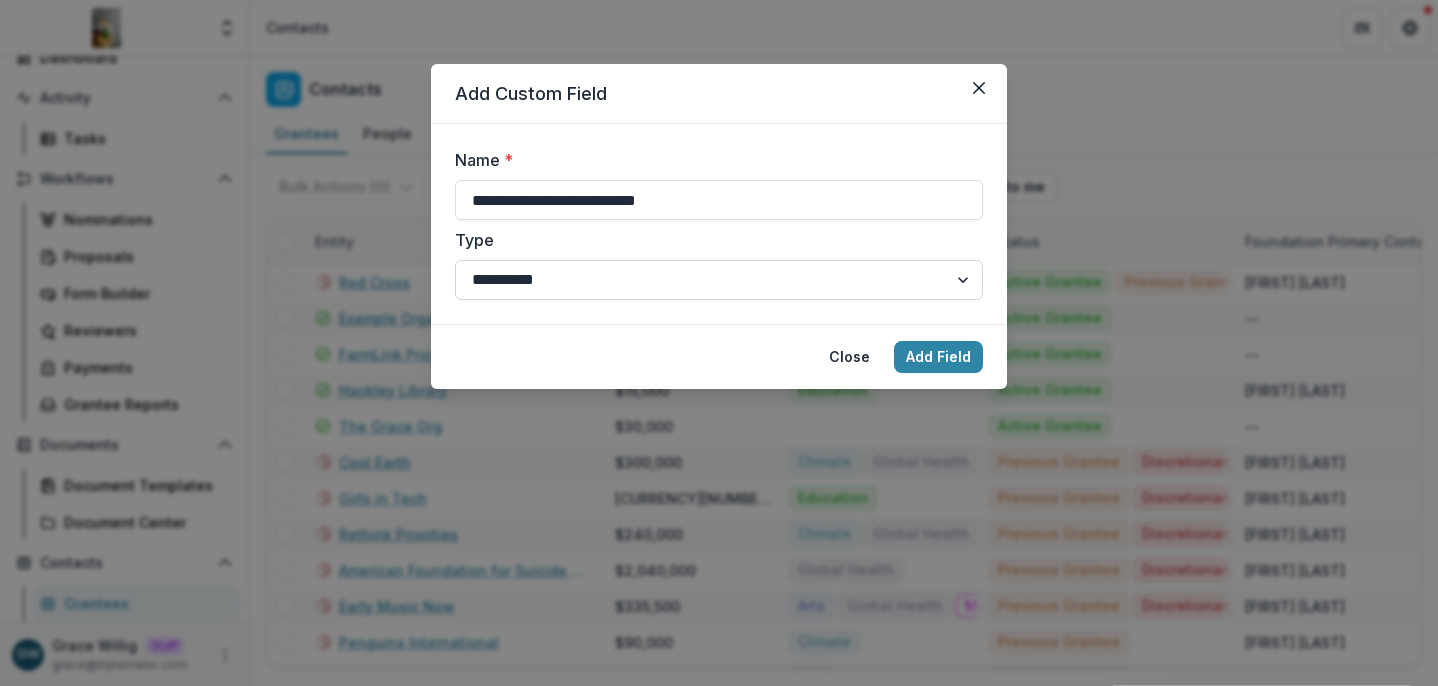 type on "**********" 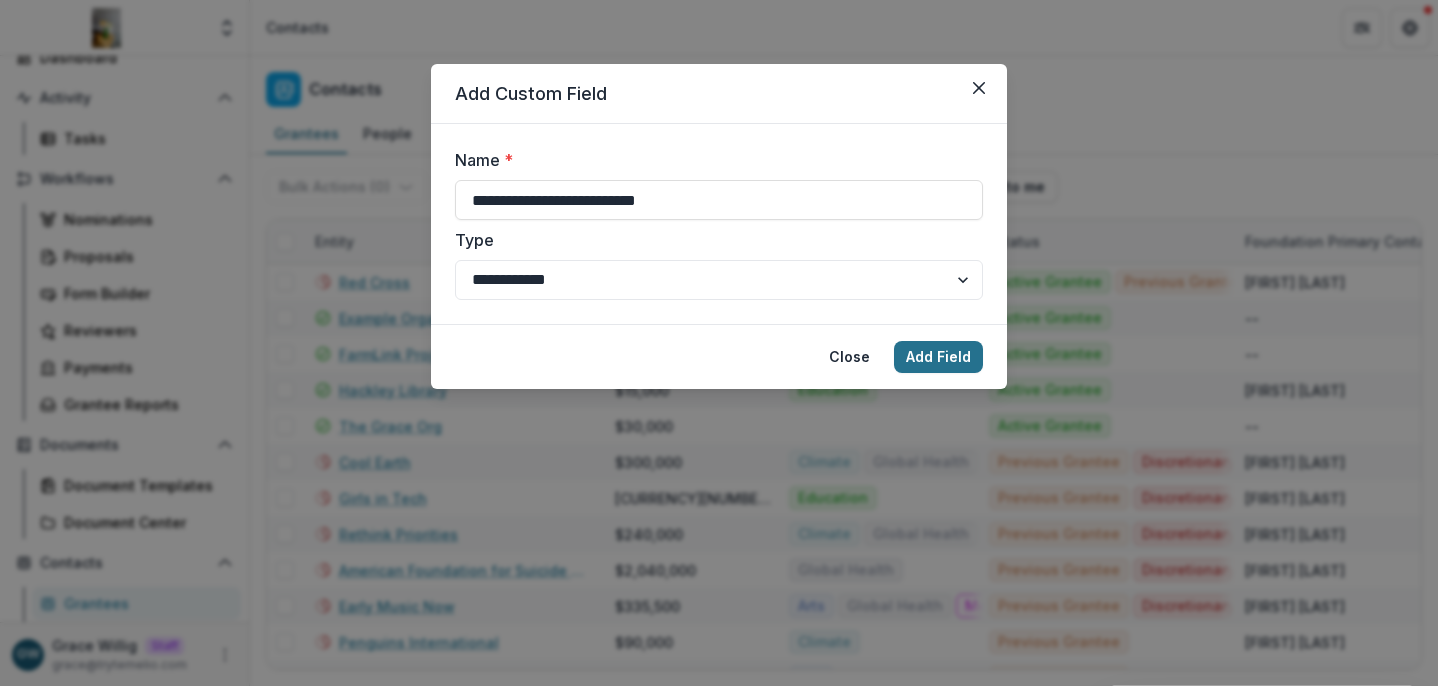 click on "Add Field" at bounding box center (938, 357) 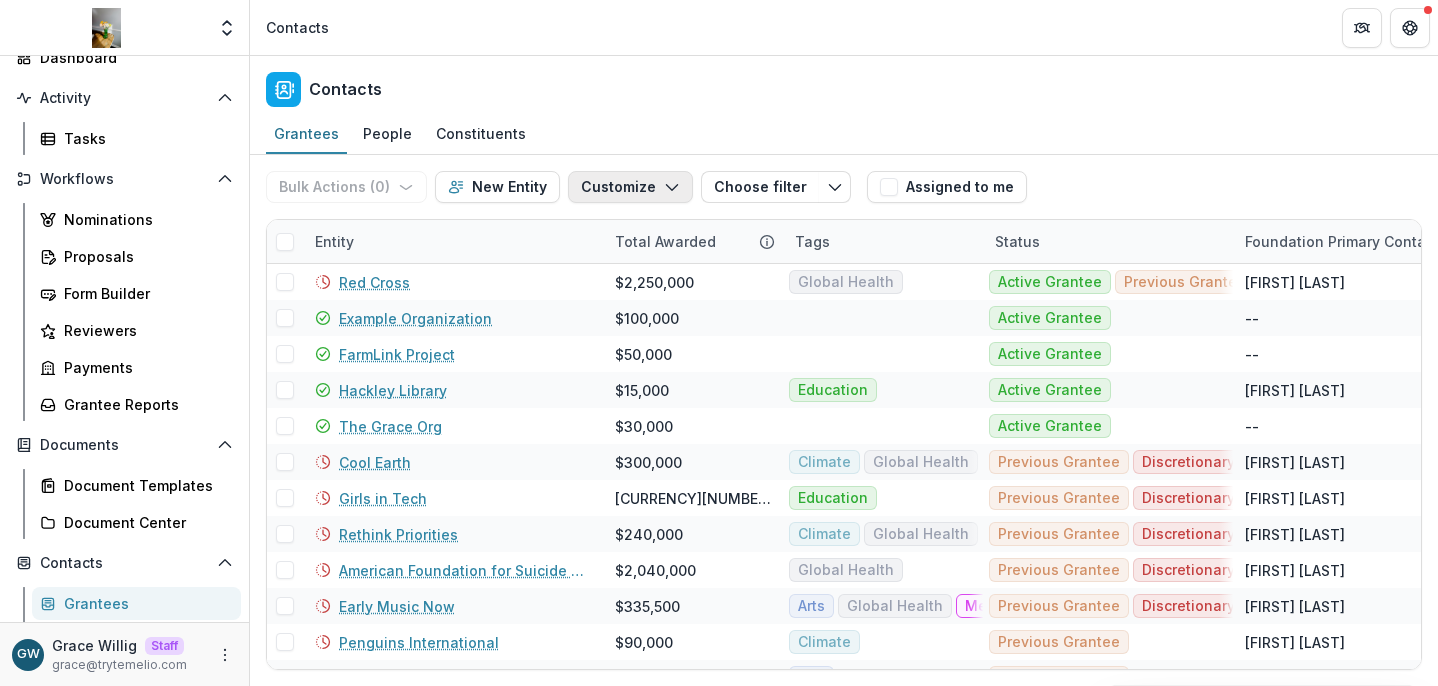 click on "Customize" at bounding box center (630, 187) 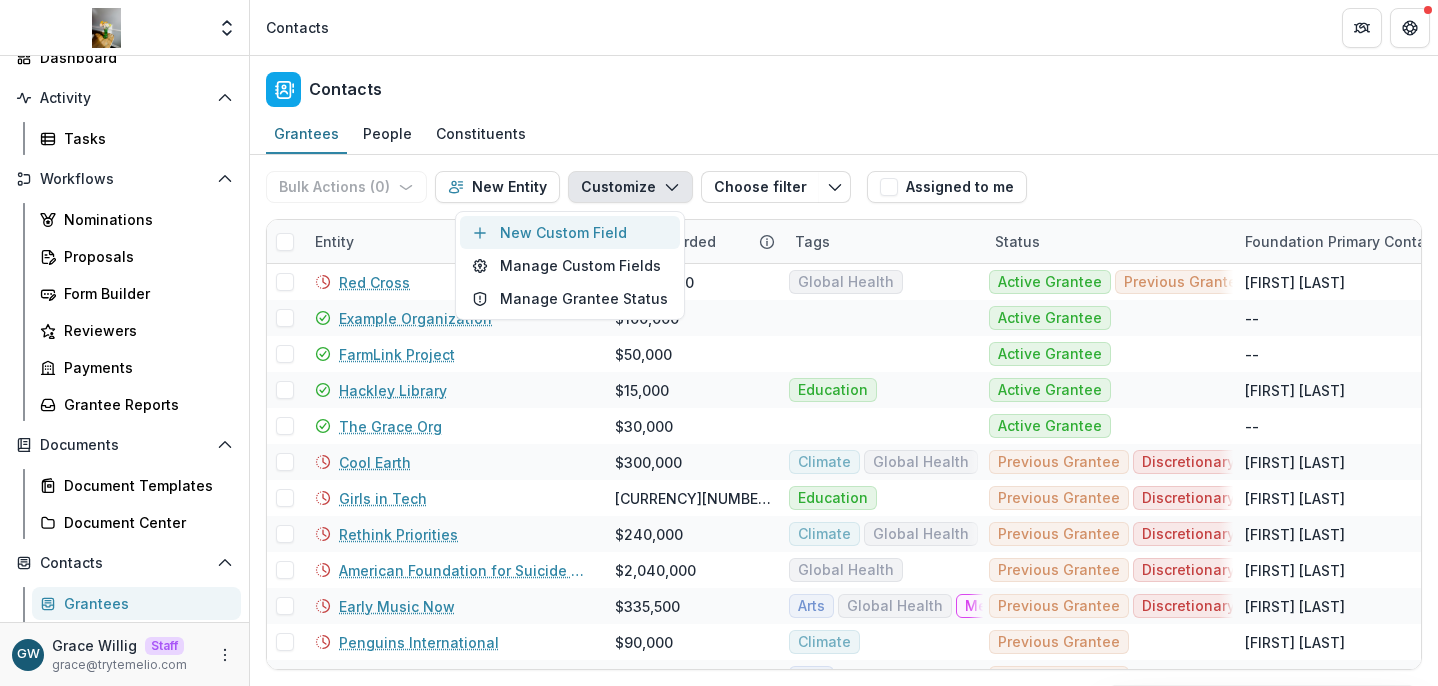 click on "New Custom Field" at bounding box center [570, 232] 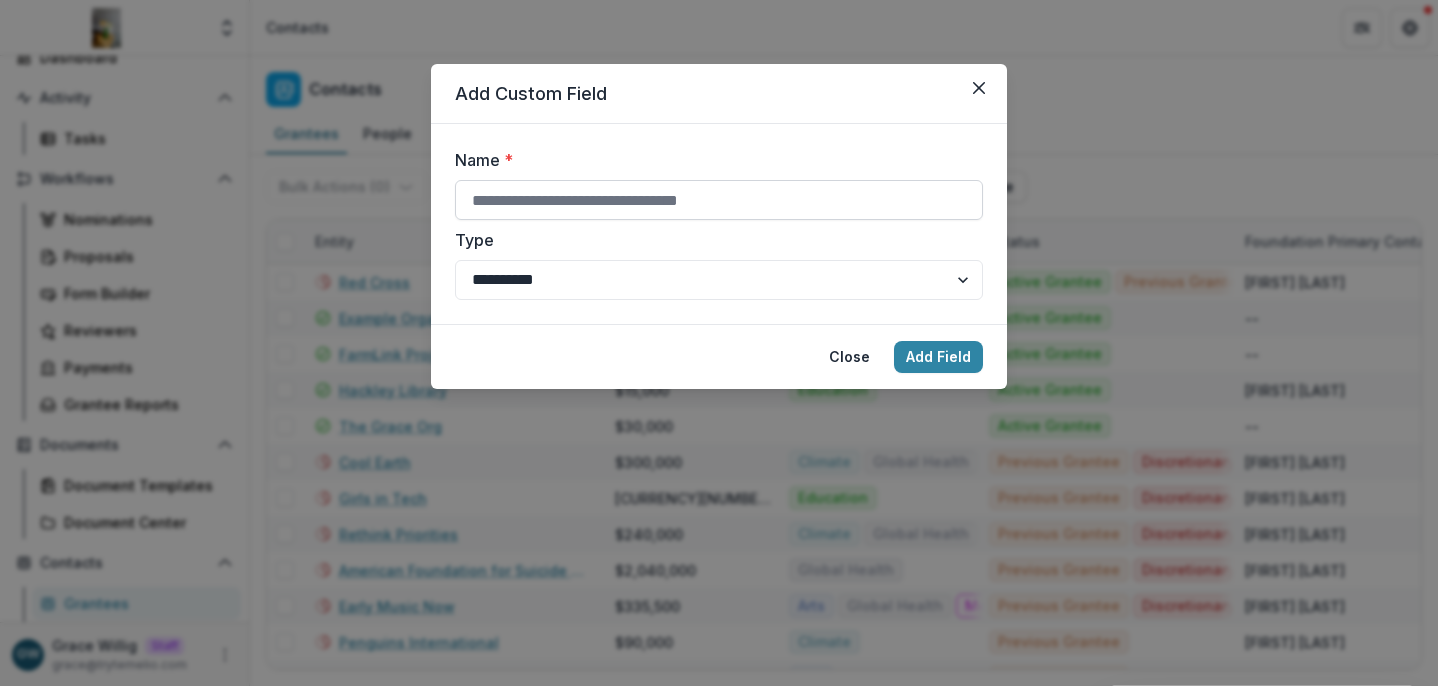 click on "Name *" at bounding box center (719, 200) 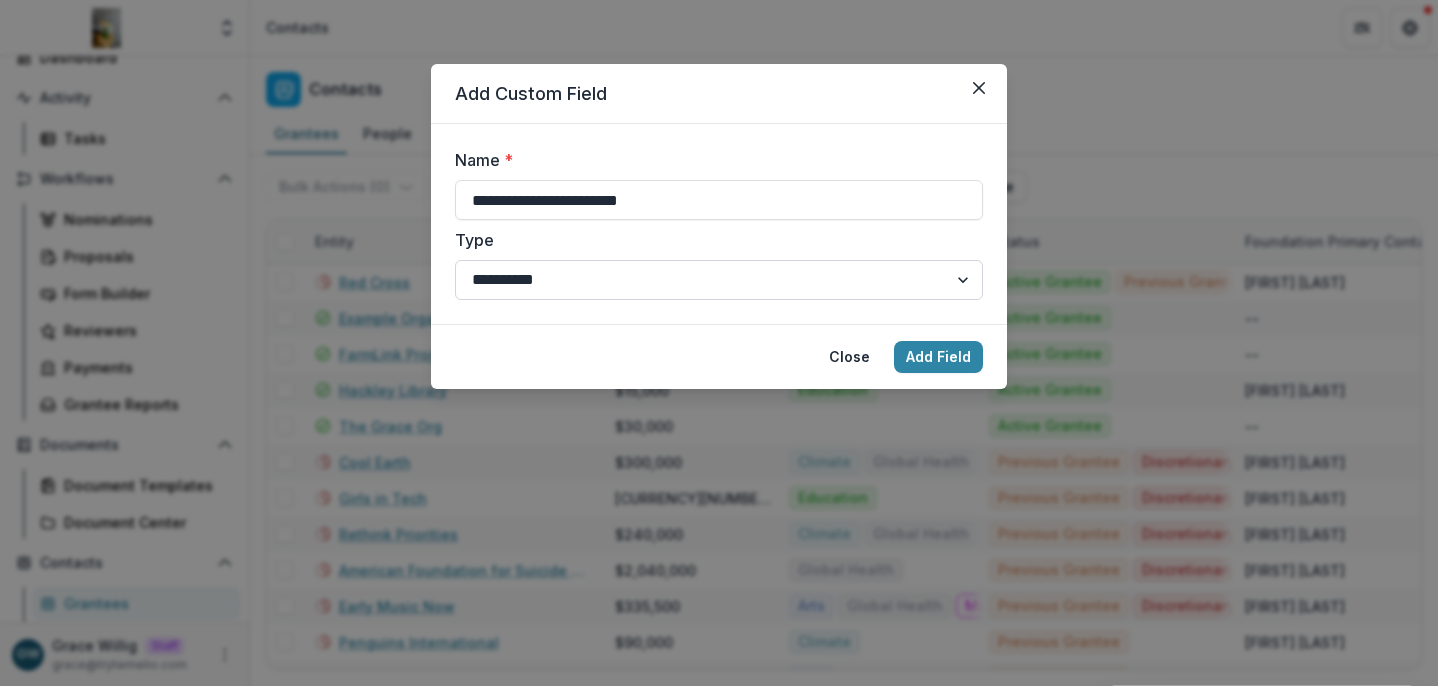 type on "**********" 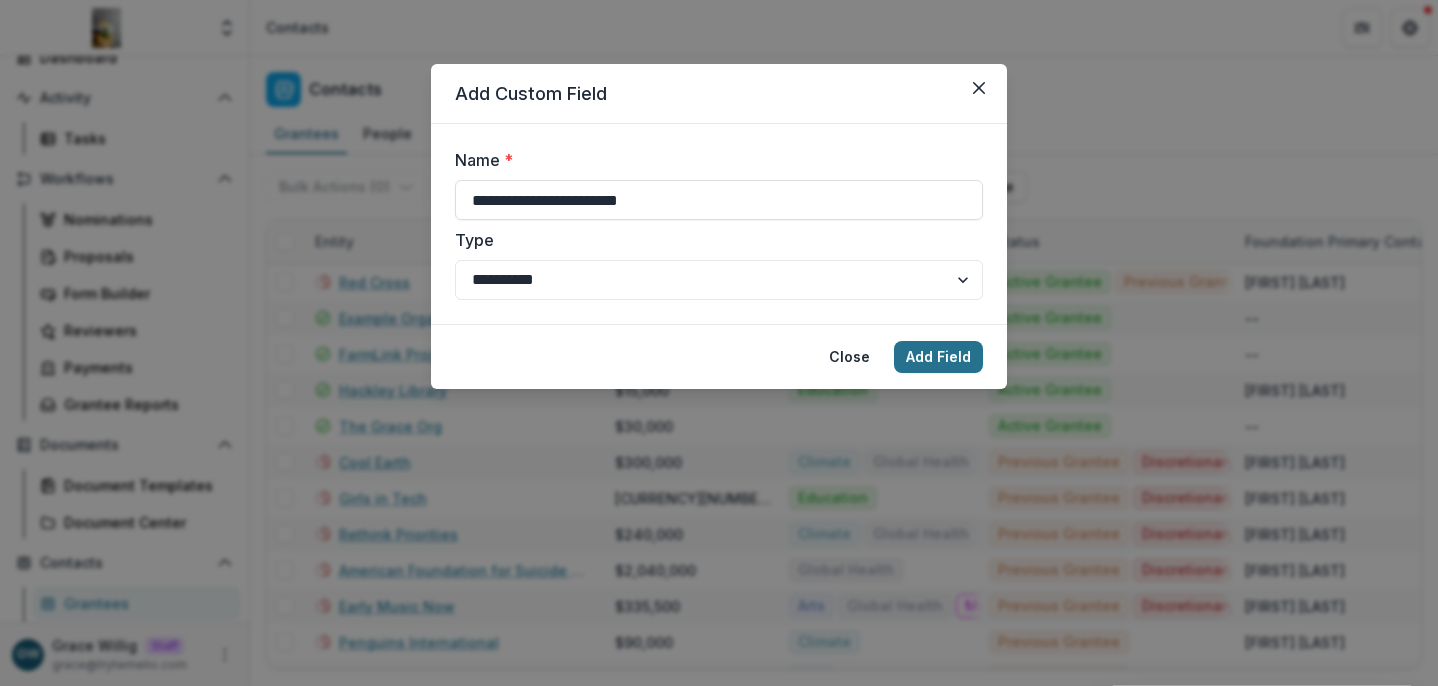 click on "Add Field" at bounding box center [938, 357] 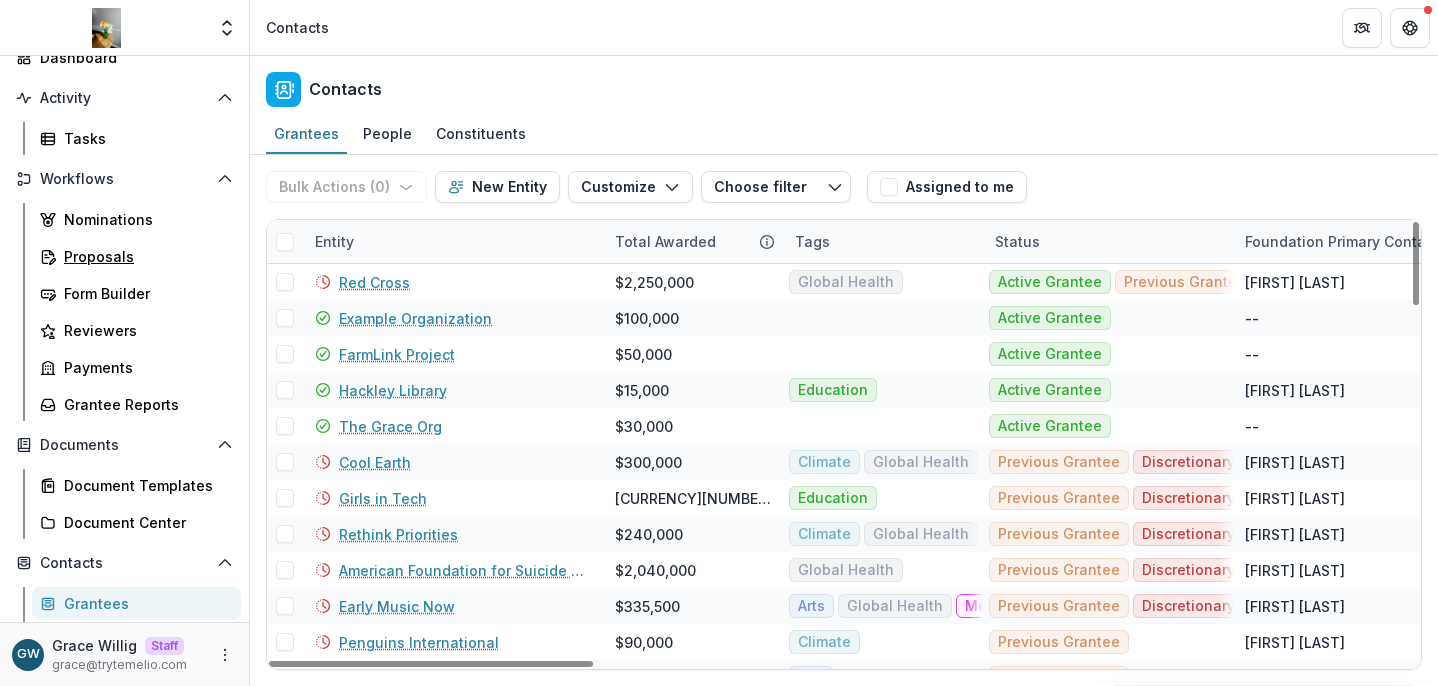 drag, startPoint x: 144, startPoint y: 264, endPoint x: 240, endPoint y: 218, distance: 106.451866 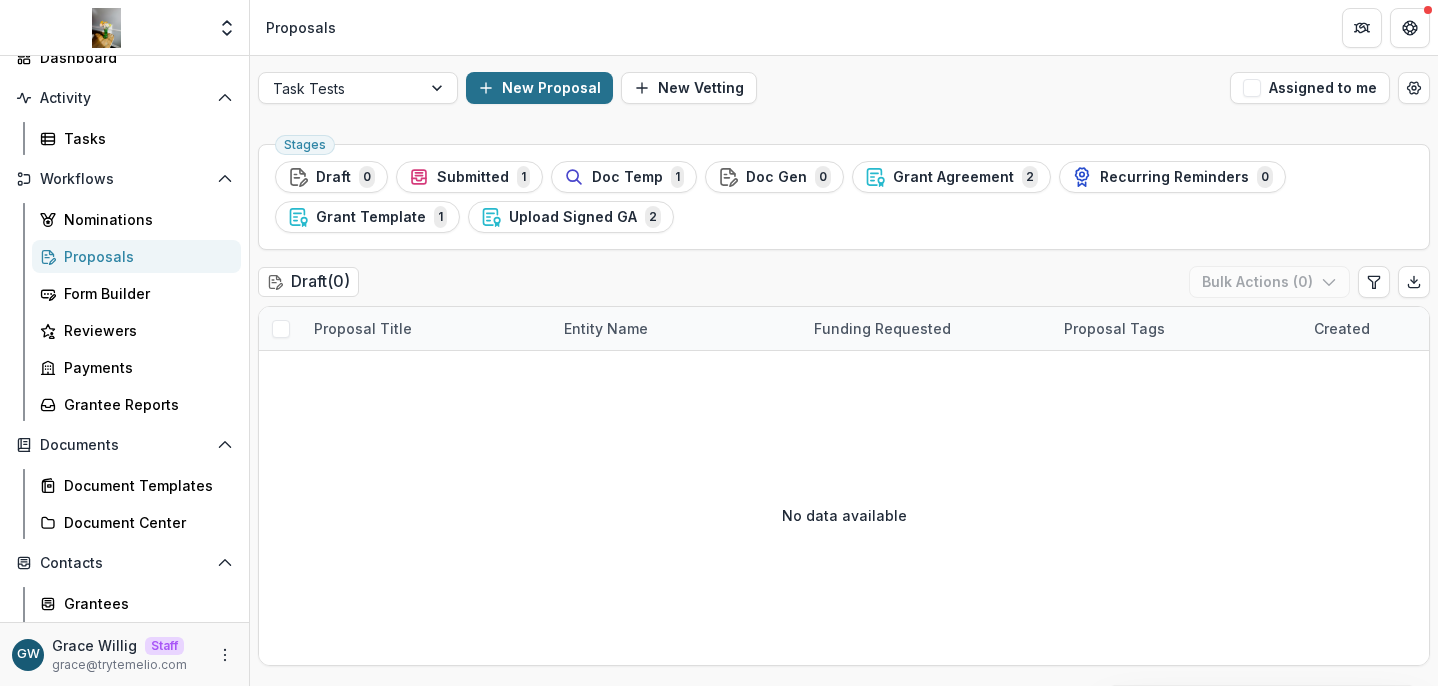 click on "New Proposal" at bounding box center (539, 88) 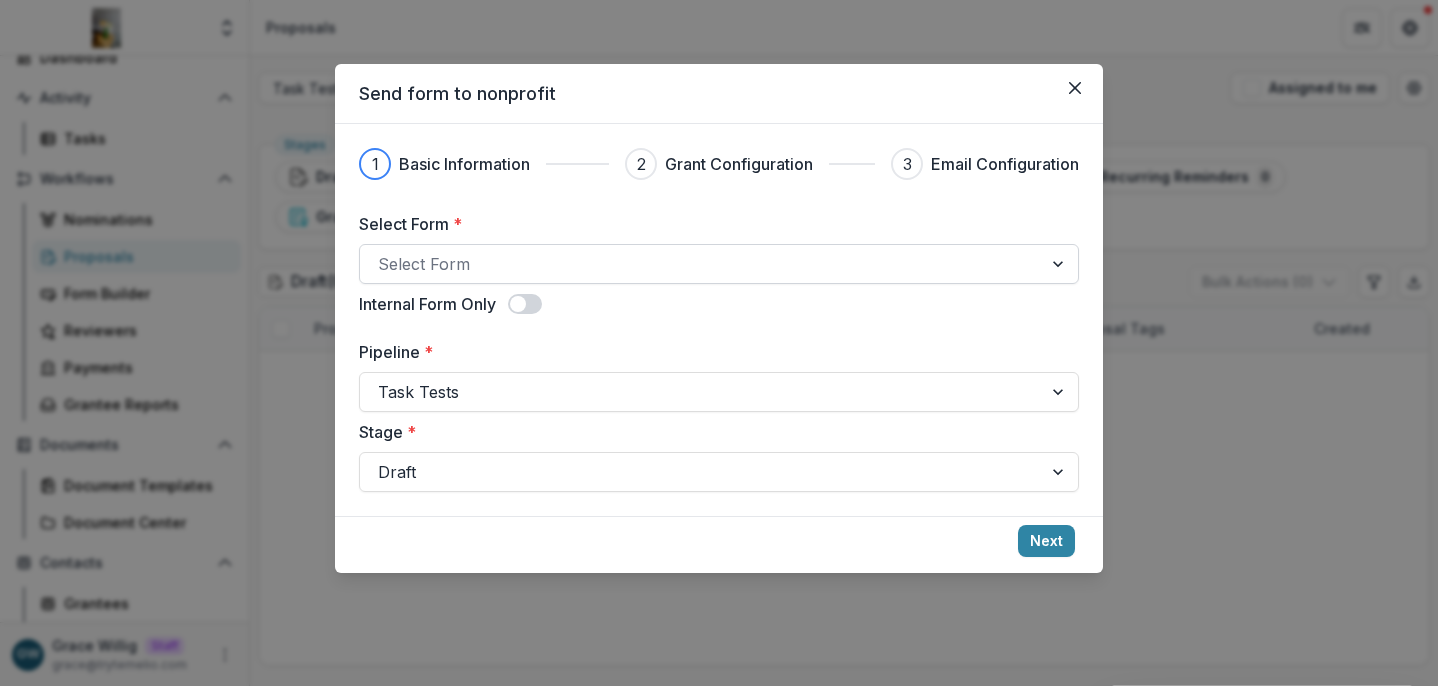 click at bounding box center [701, 264] 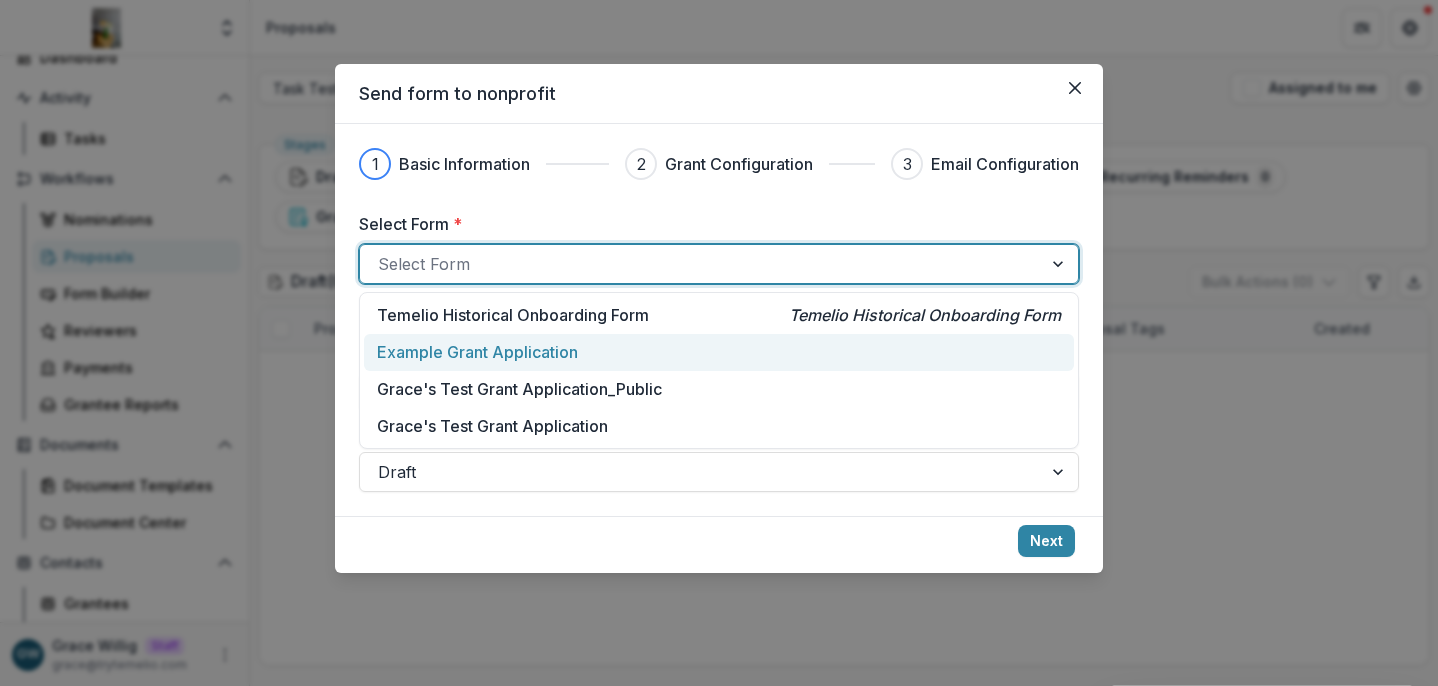 click on "Example Grant Application" at bounding box center (477, 352) 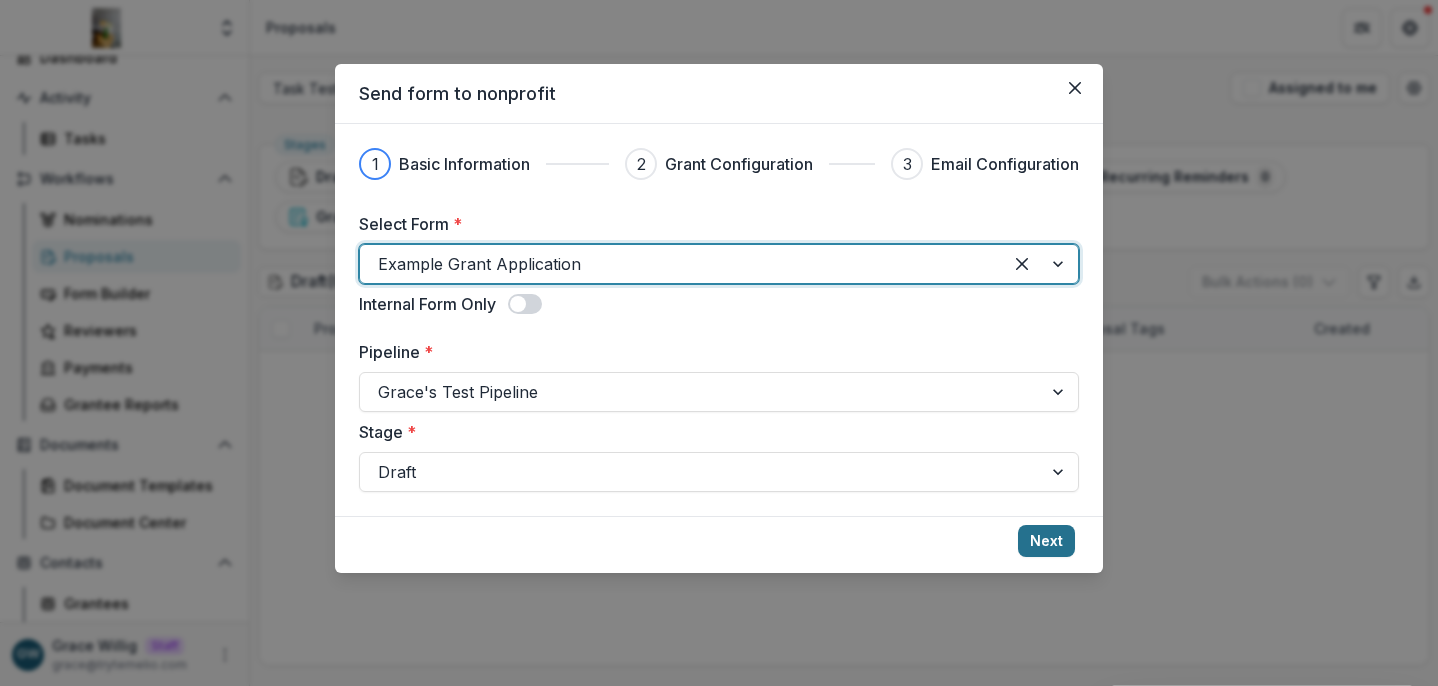 click on "Next" at bounding box center (1046, 541) 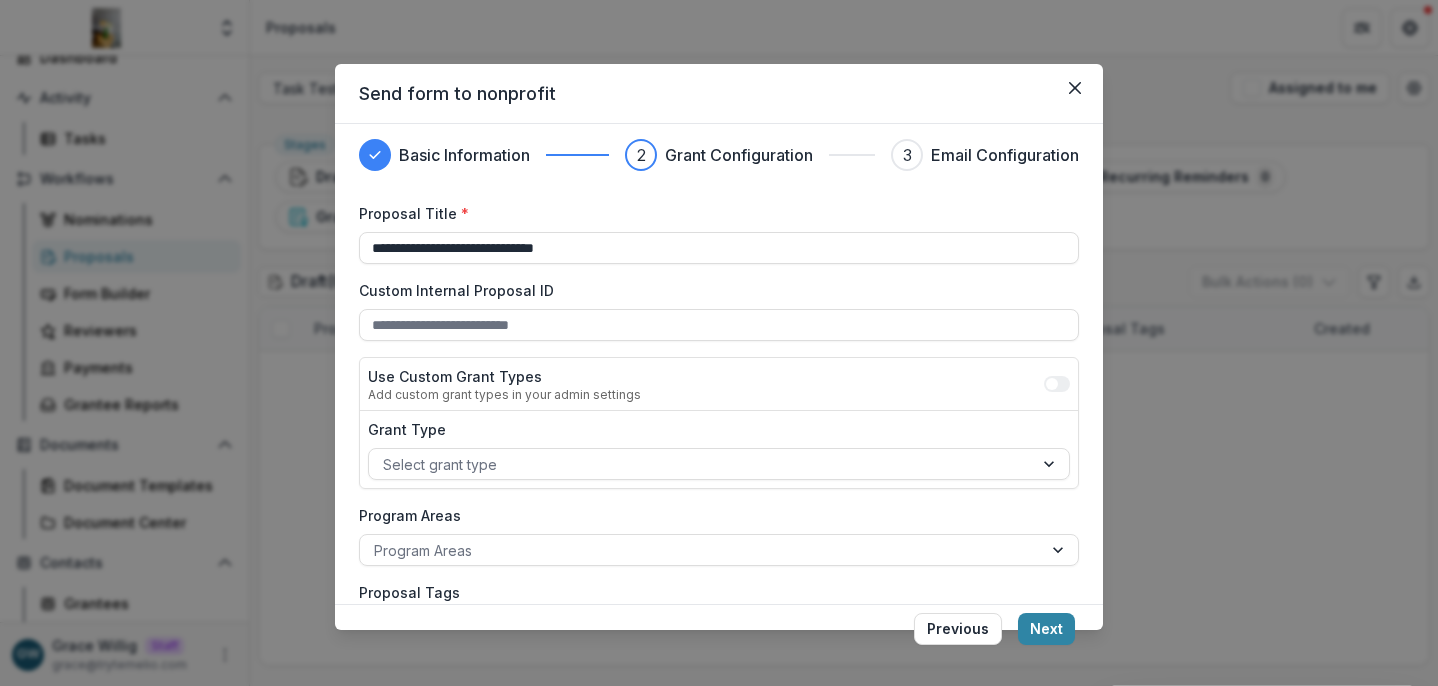 scroll, scrollTop: 0, scrollLeft: 0, axis: both 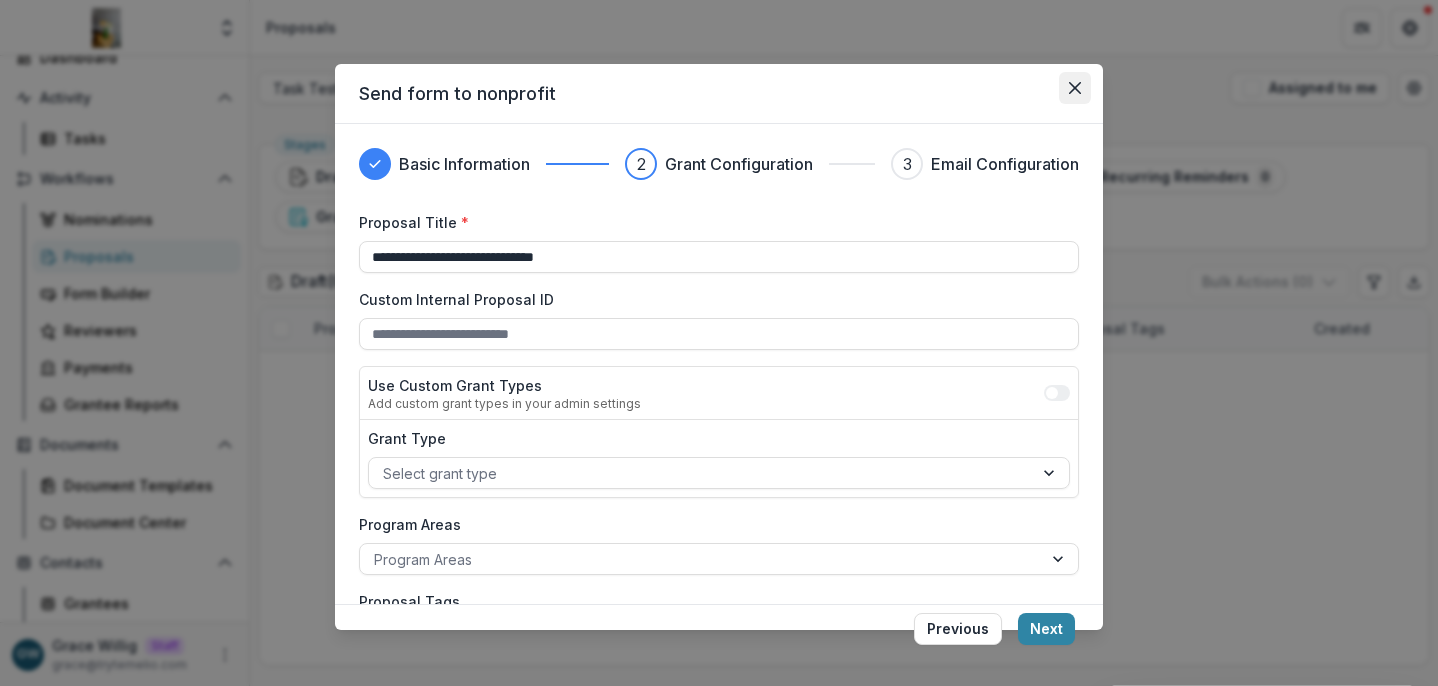 click 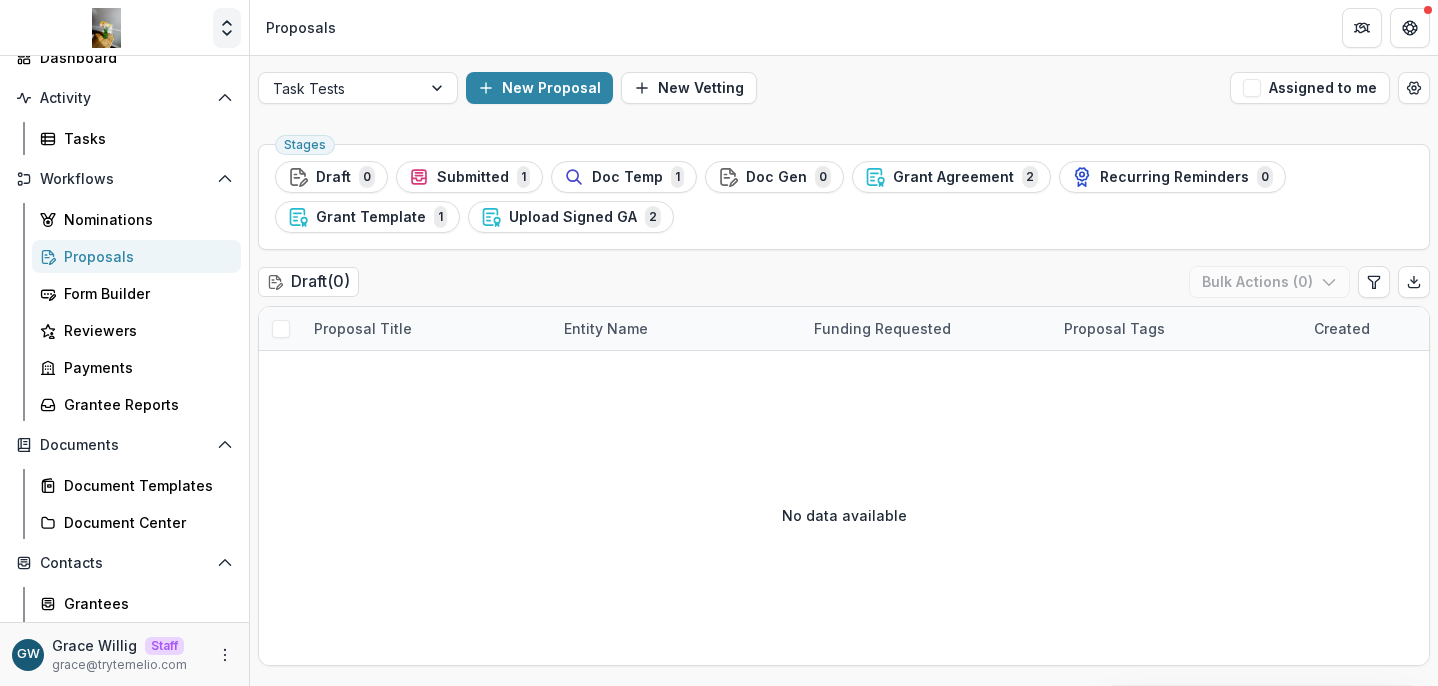 click 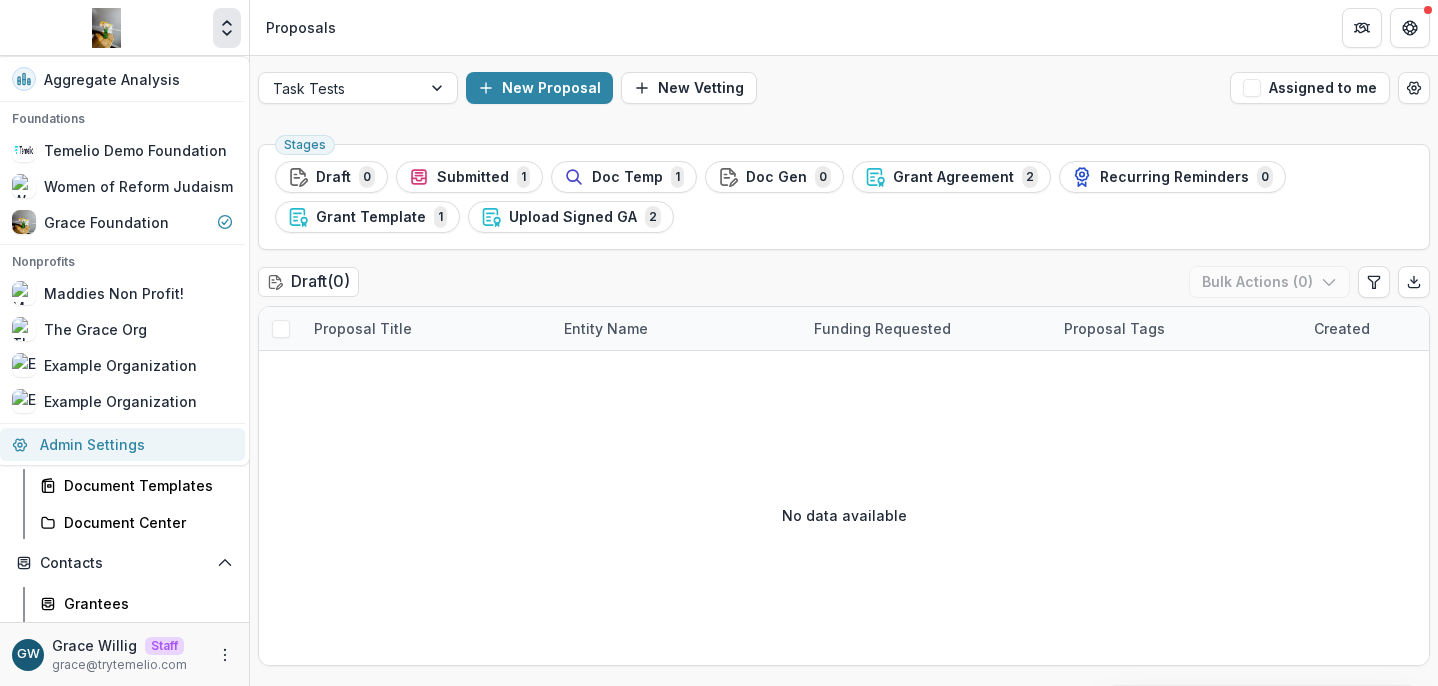 click on "Admin Settings" at bounding box center (122, 444) 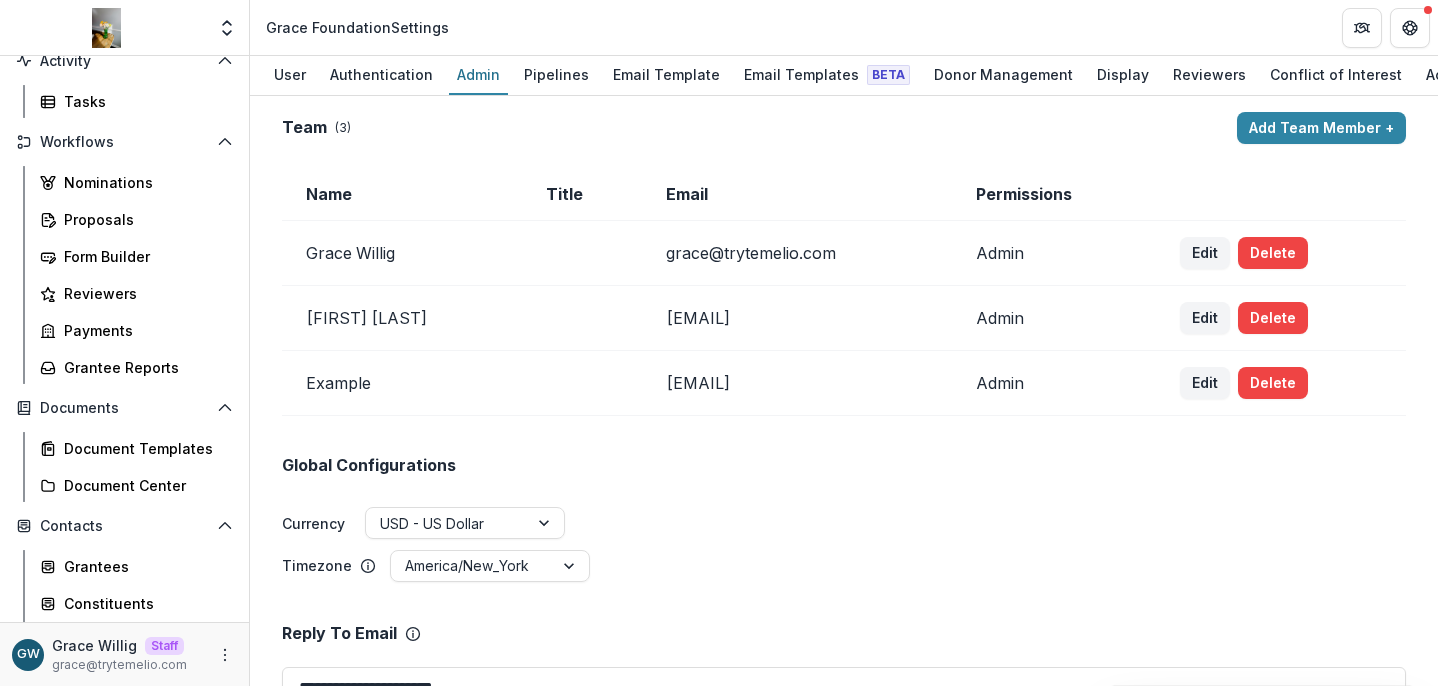 scroll, scrollTop: 169, scrollLeft: 0, axis: vertical 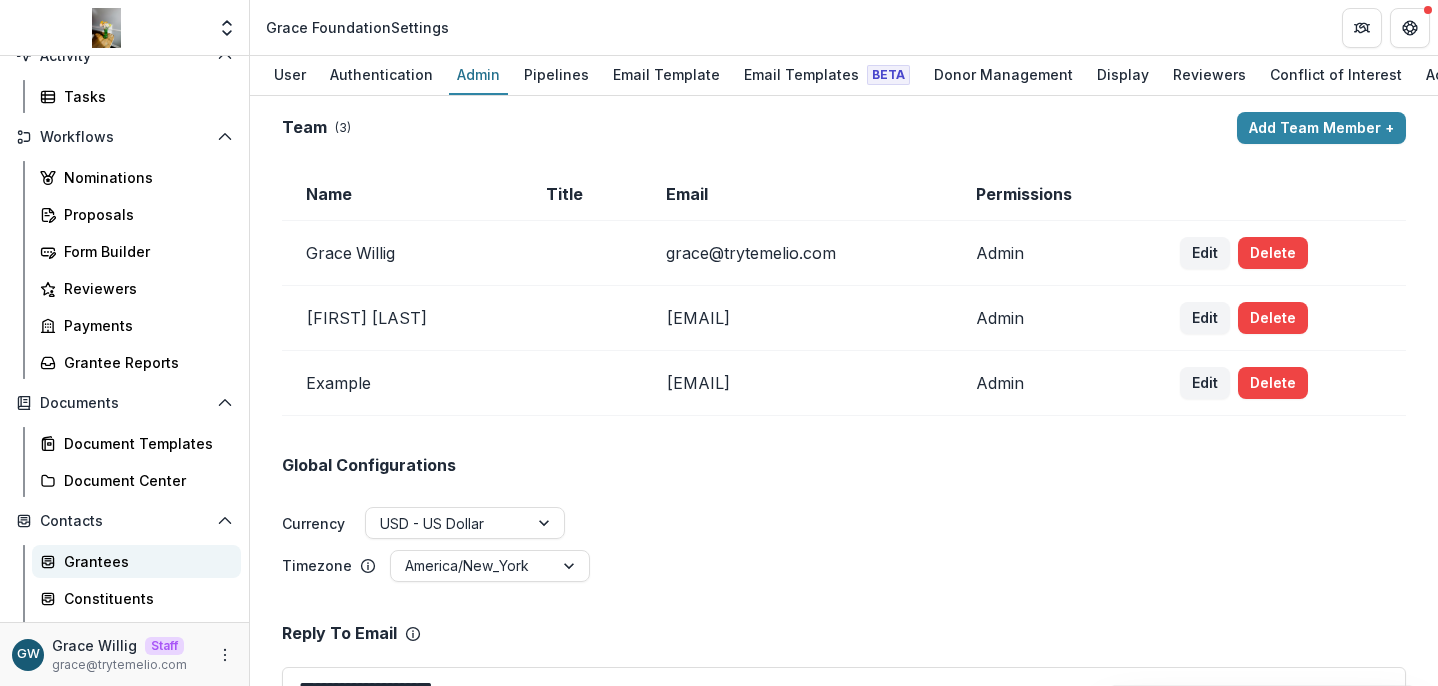 click on "Grantees" at bounding box center [144, 561] 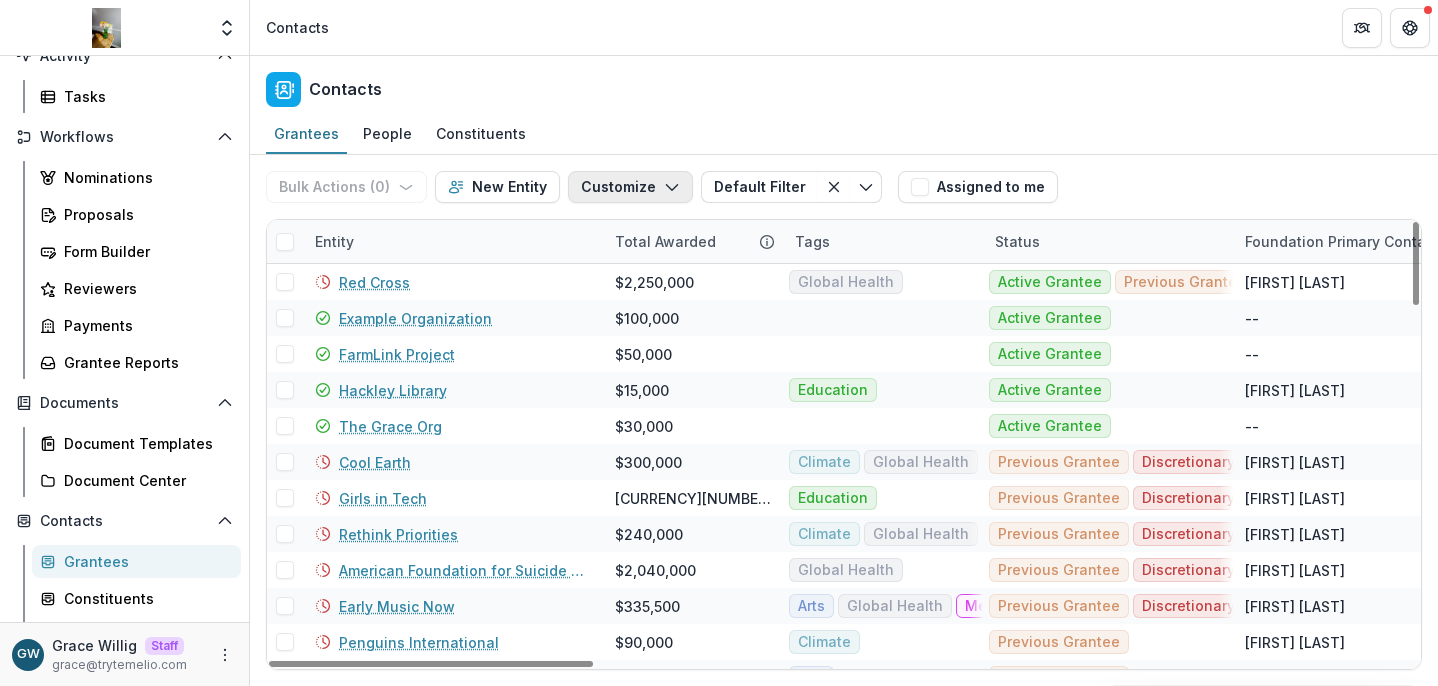 click 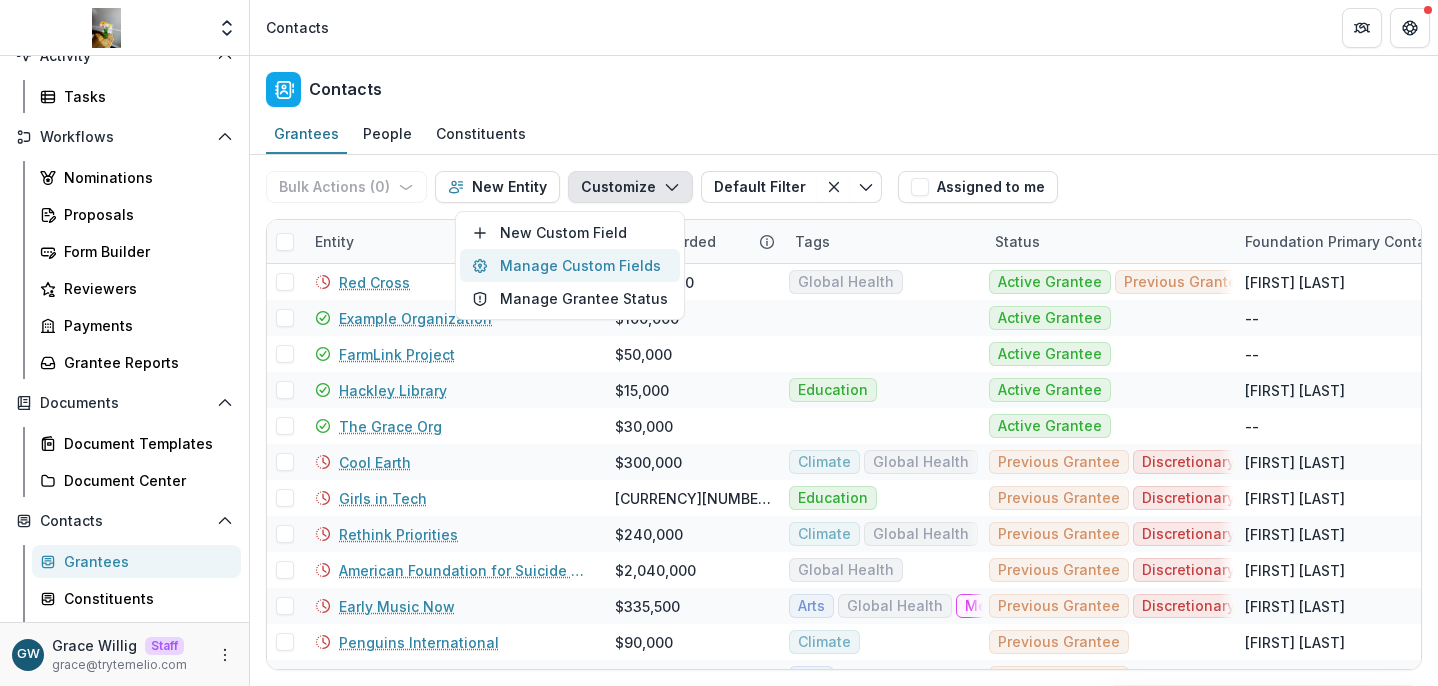 click on "Manage Custom Fields" at bounding box center (570, 265) 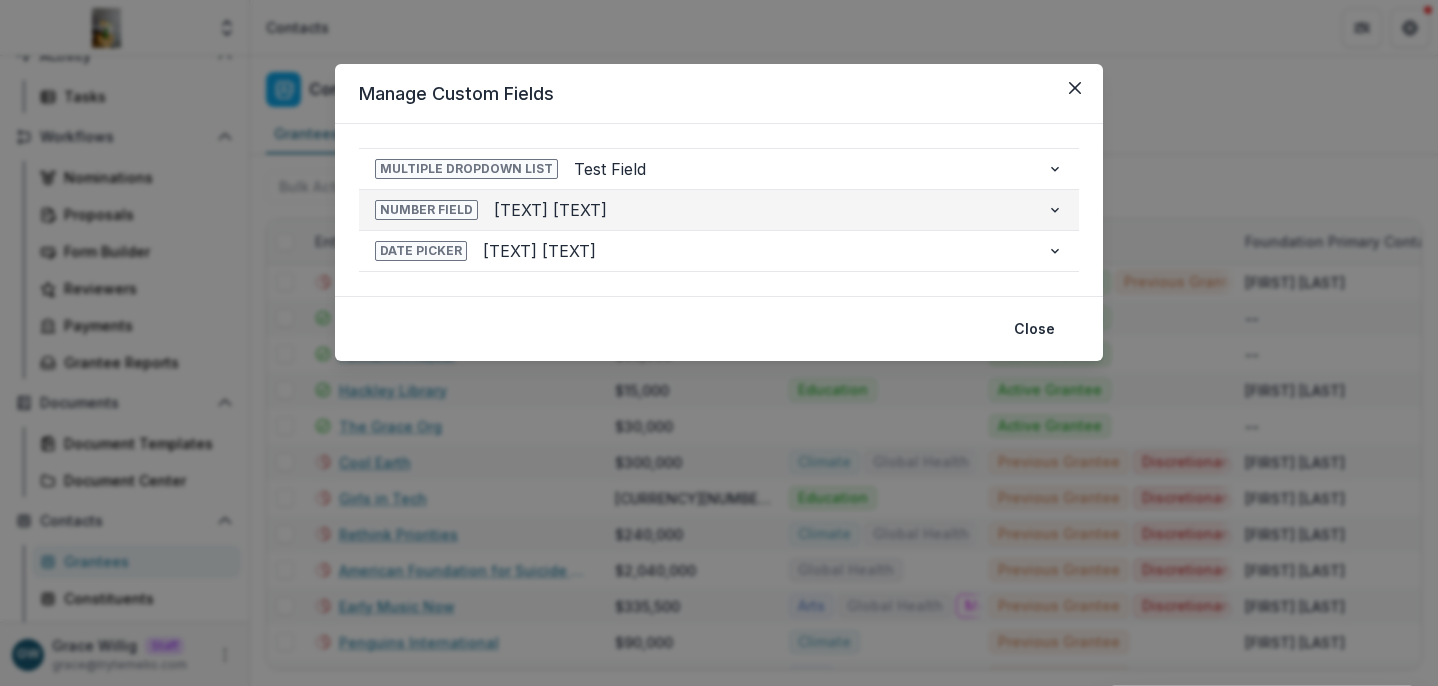 click on "Amount Awarded Custom Field" at bounding box center [762, 210] 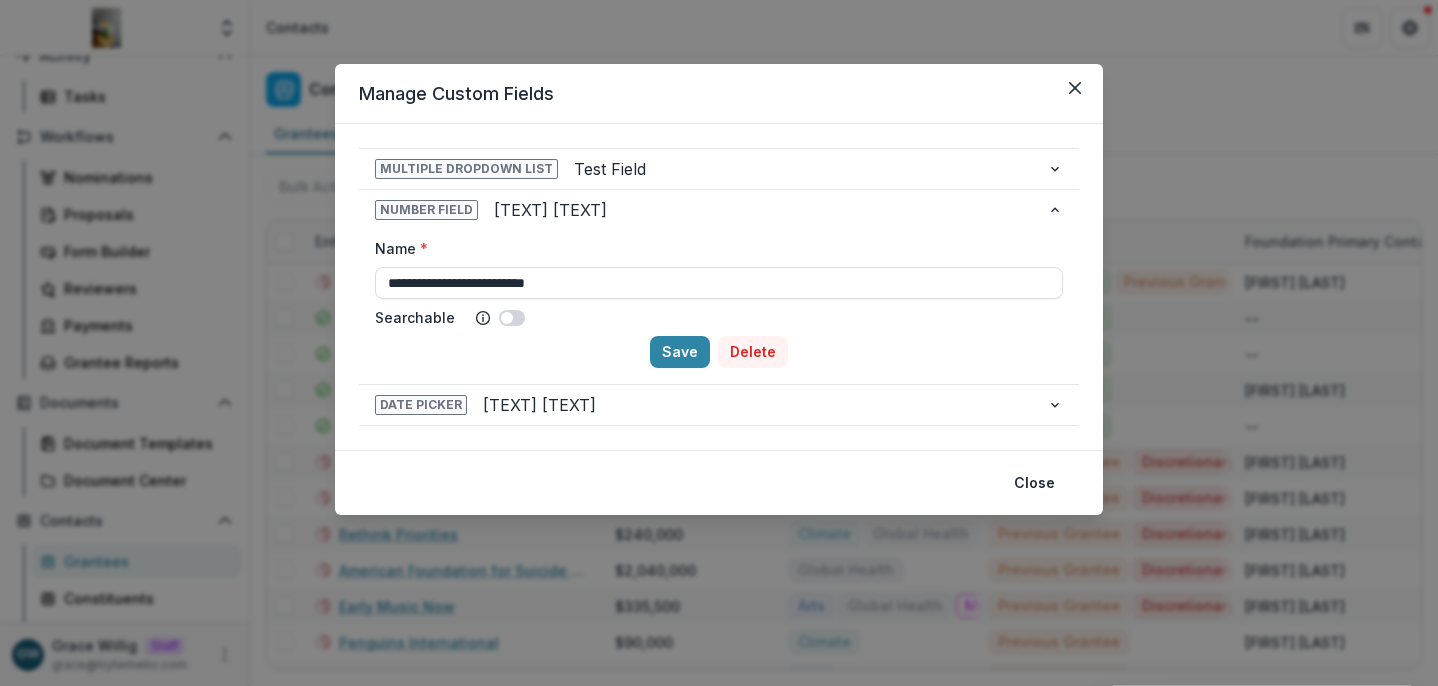 click on "Delete" at bounding box center (753, 352) 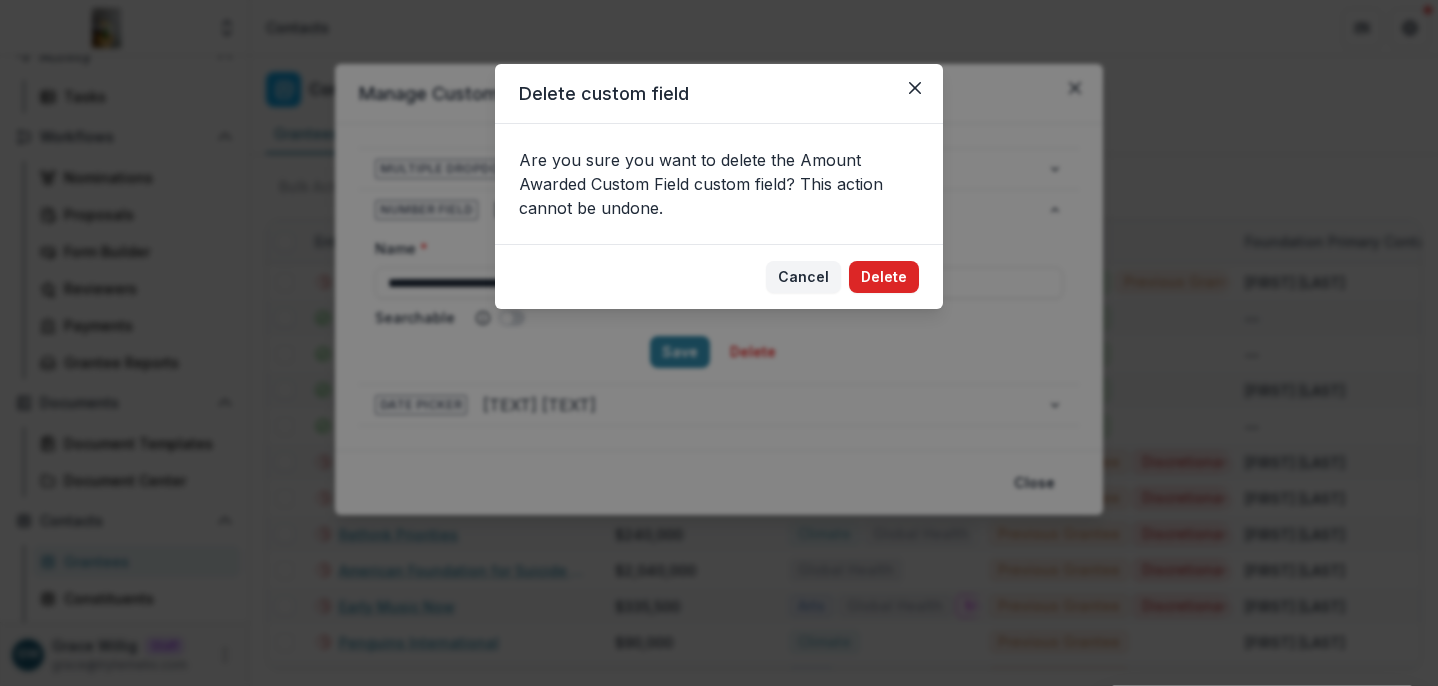click on "Cancel Delete" at bounding box center (719, 276) 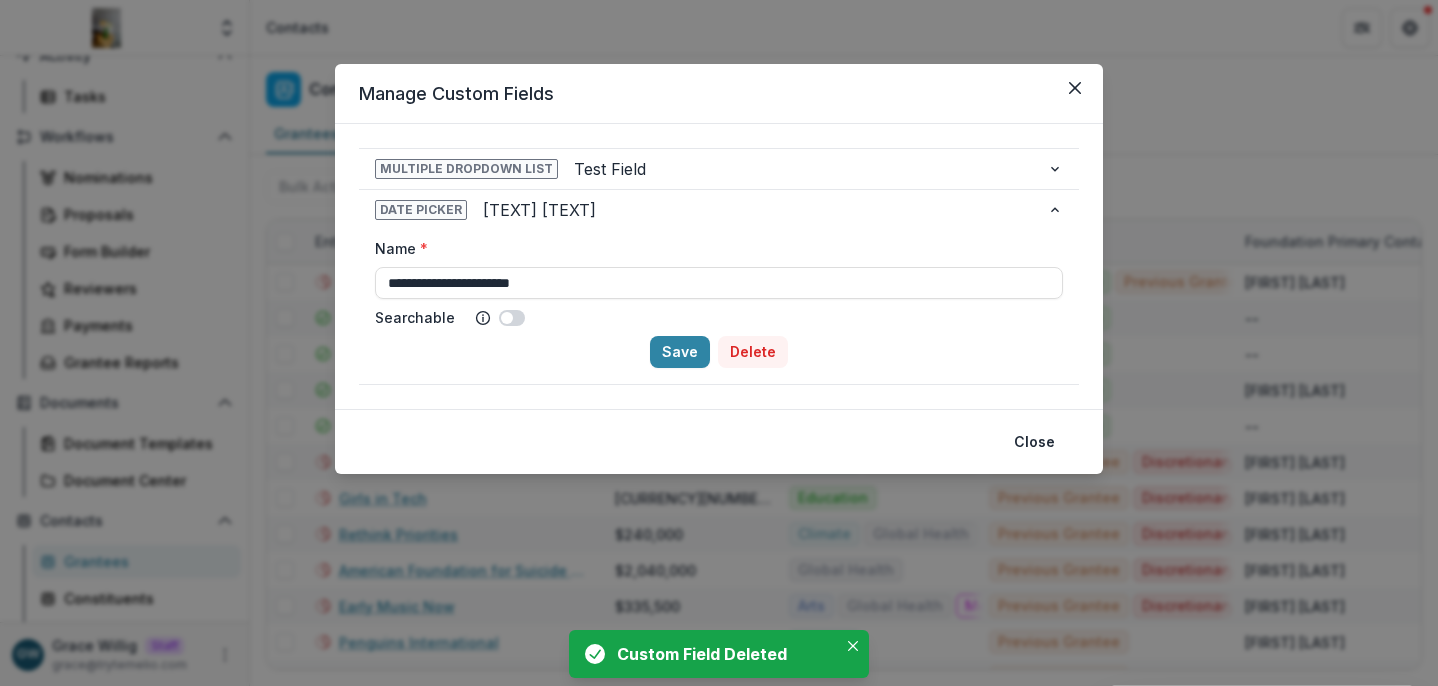 click on "Delete" at bounding box center [753, 352] 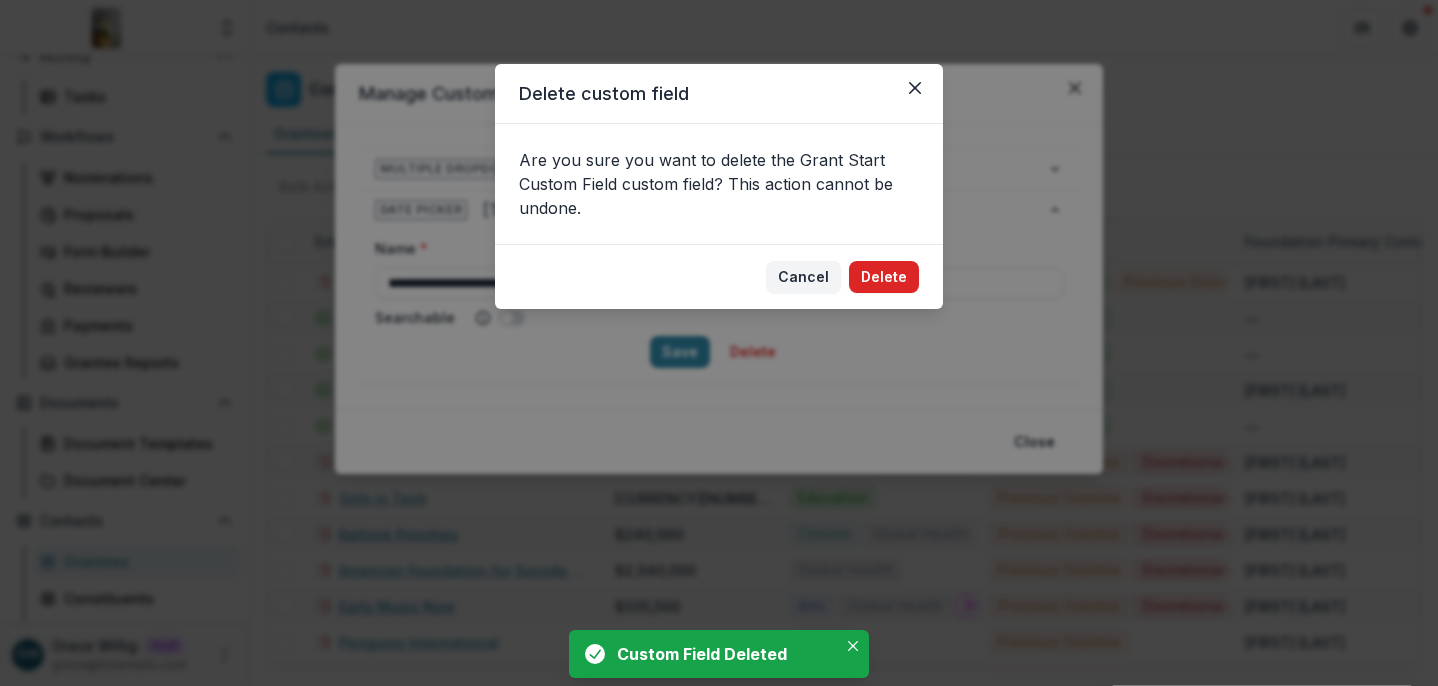 click on "Delete" at bounding box center [884, 277] 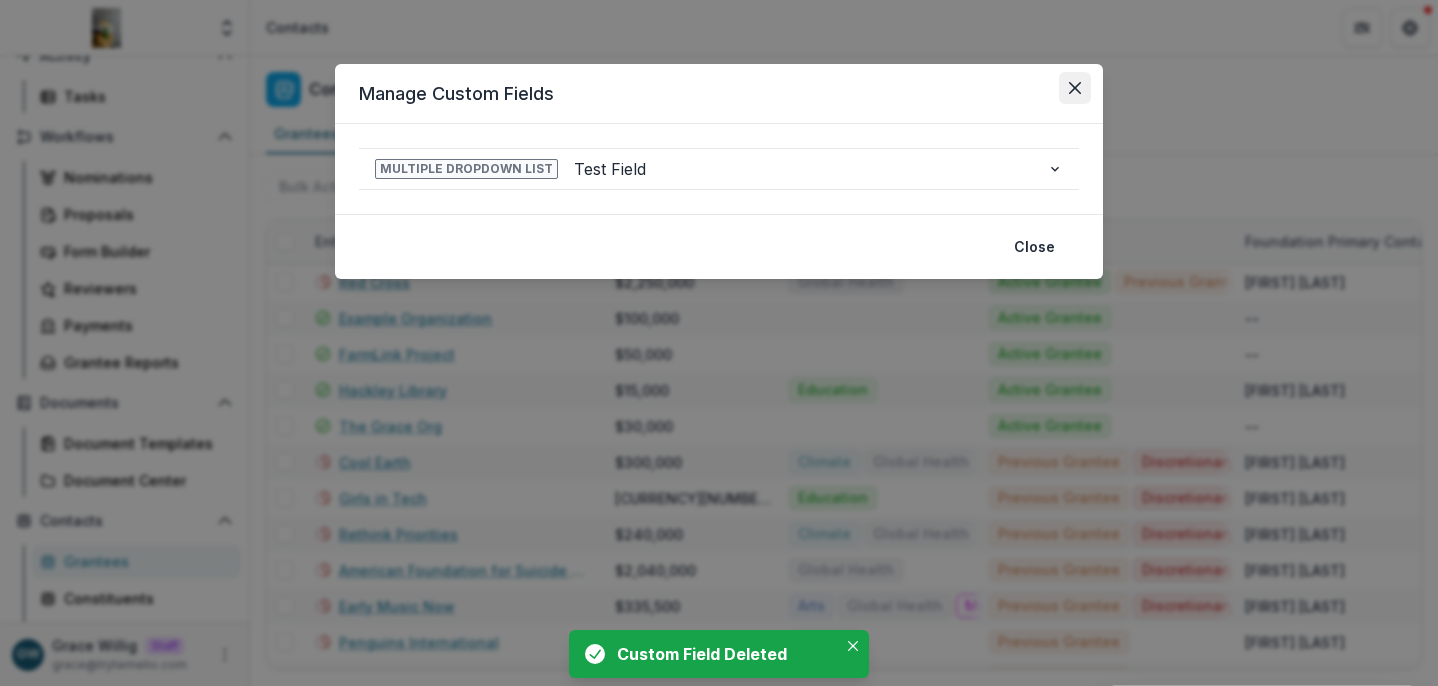 click 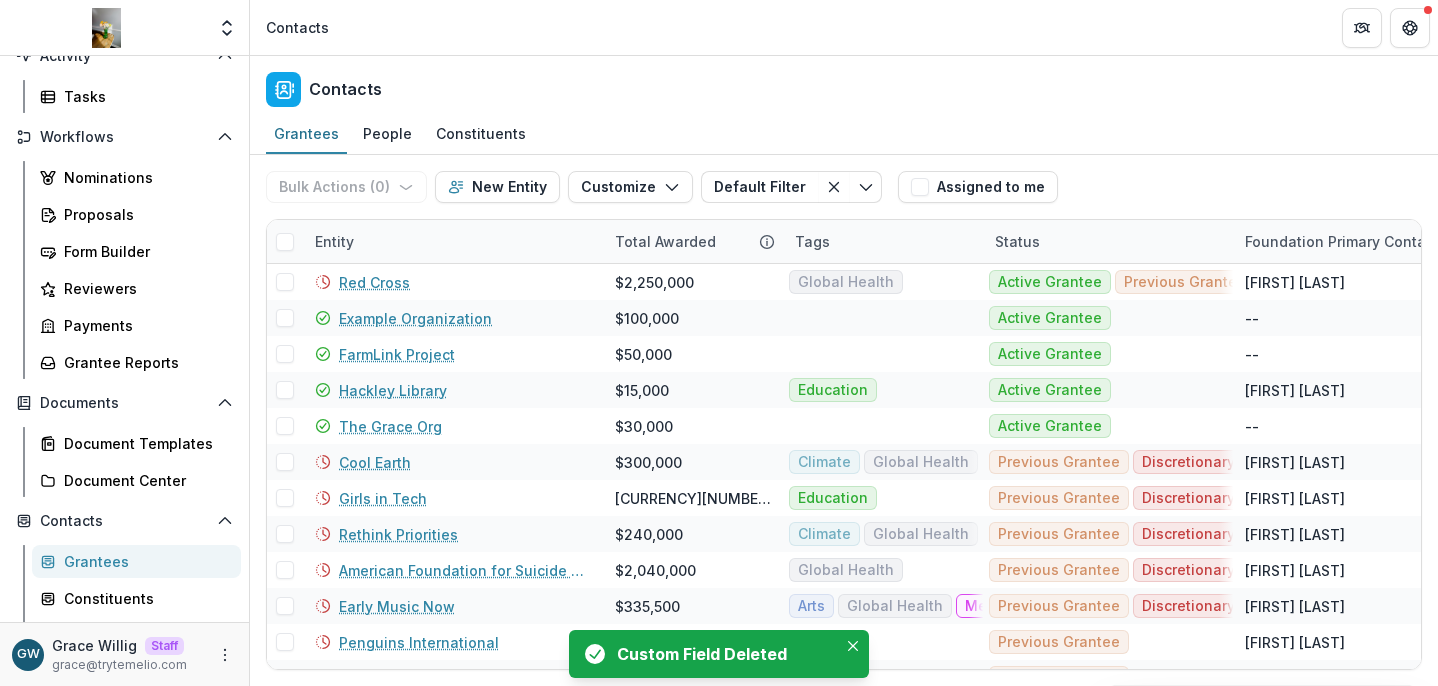 scroll, scrollTop: 0, scrollLeft: 0, axis: both 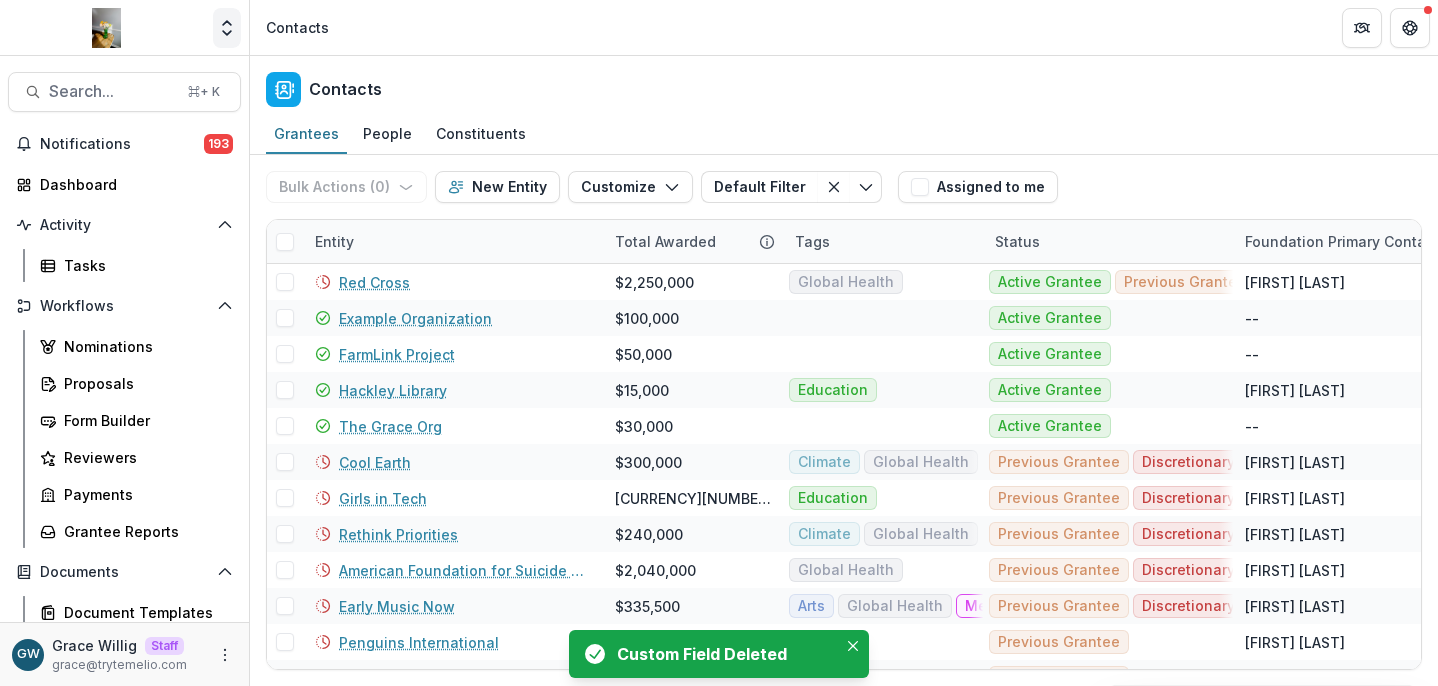 click 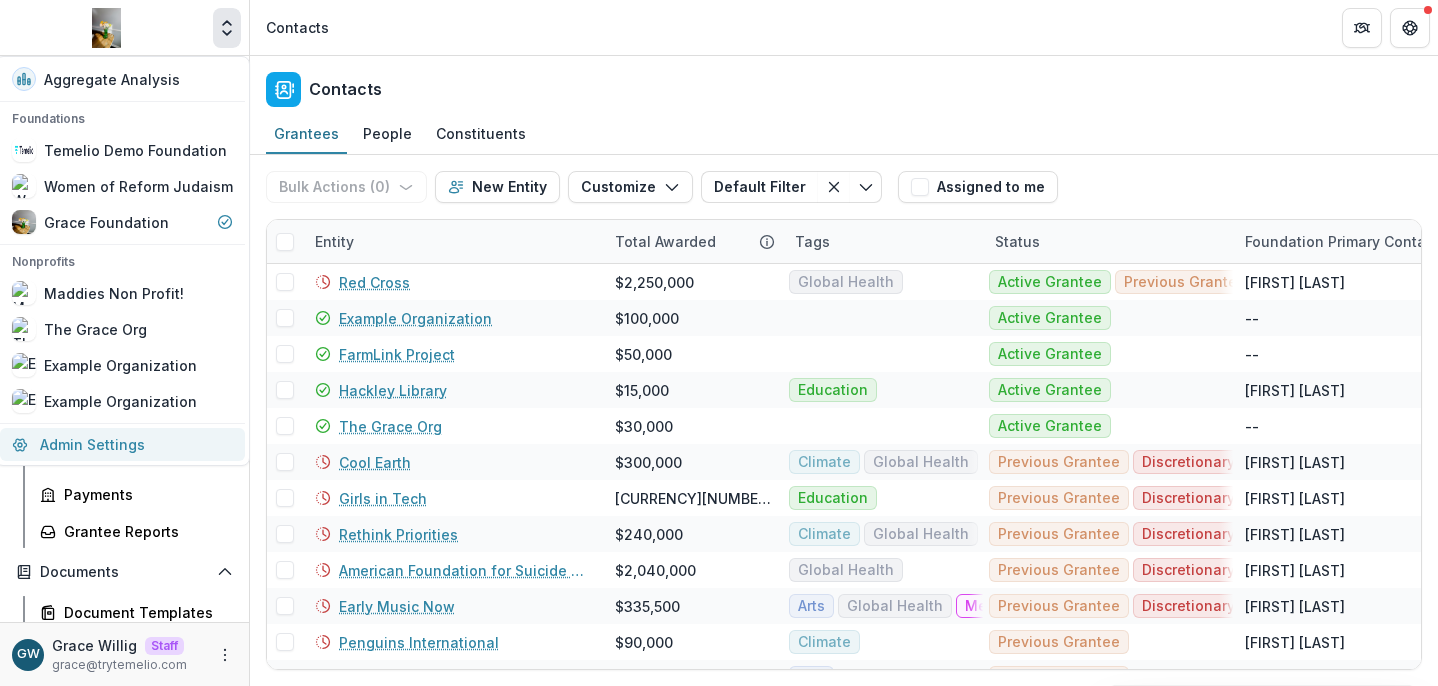 click on "Admin Settings" at bounding box center (122, 444) 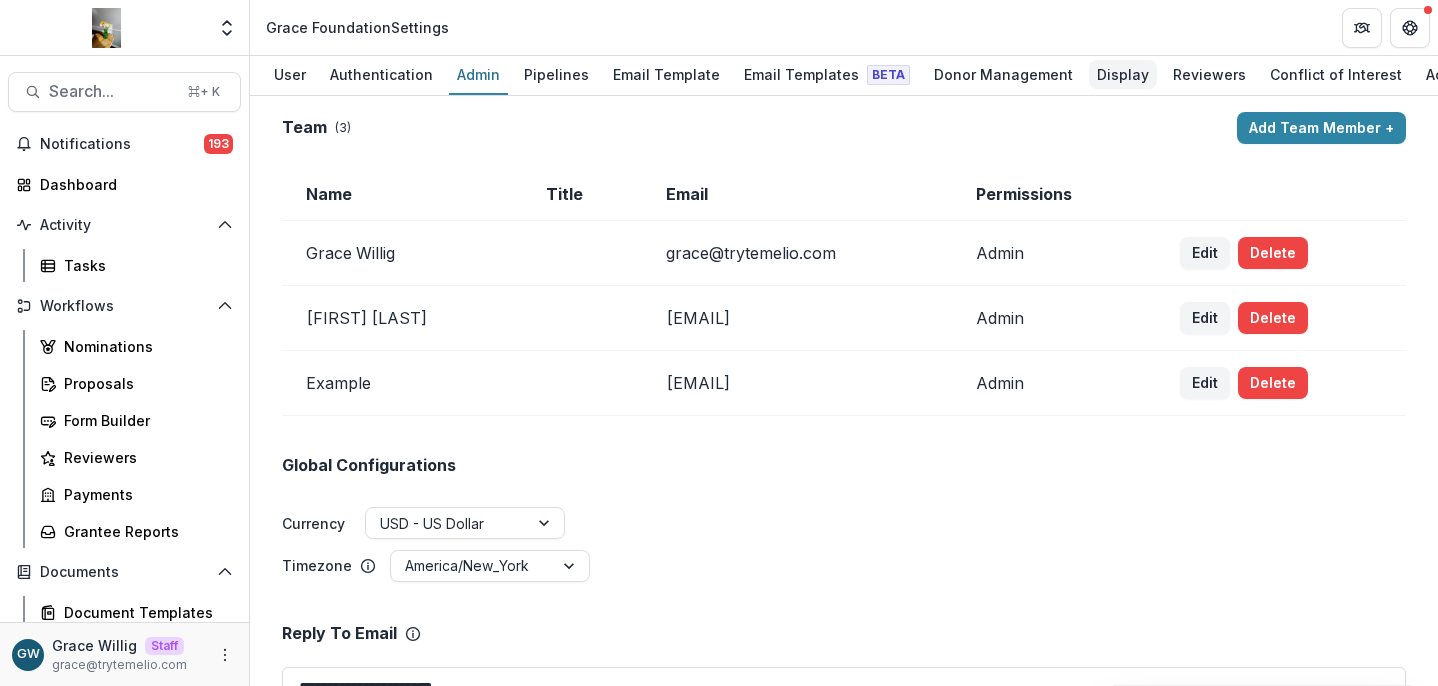 click on "Display" at bounding box center [1123, 74] 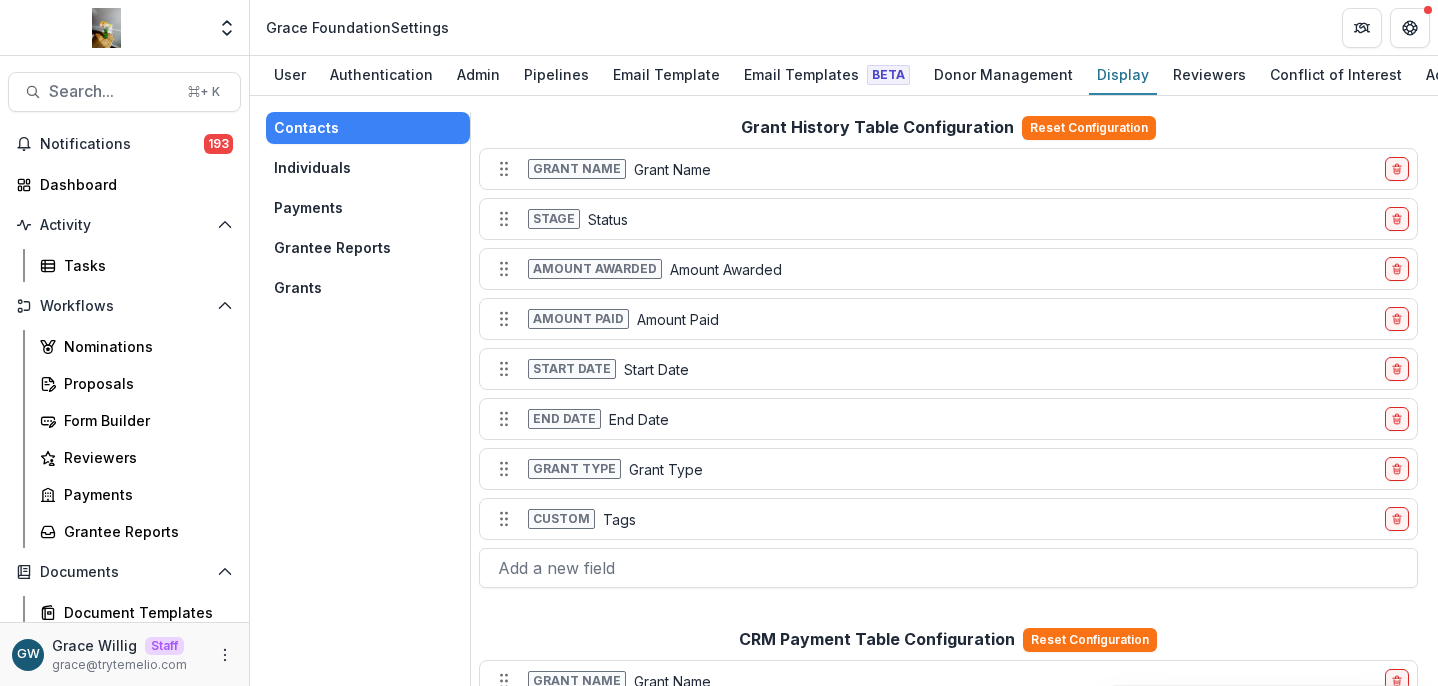 click on "Individuals" at bounding box center [368, 168] 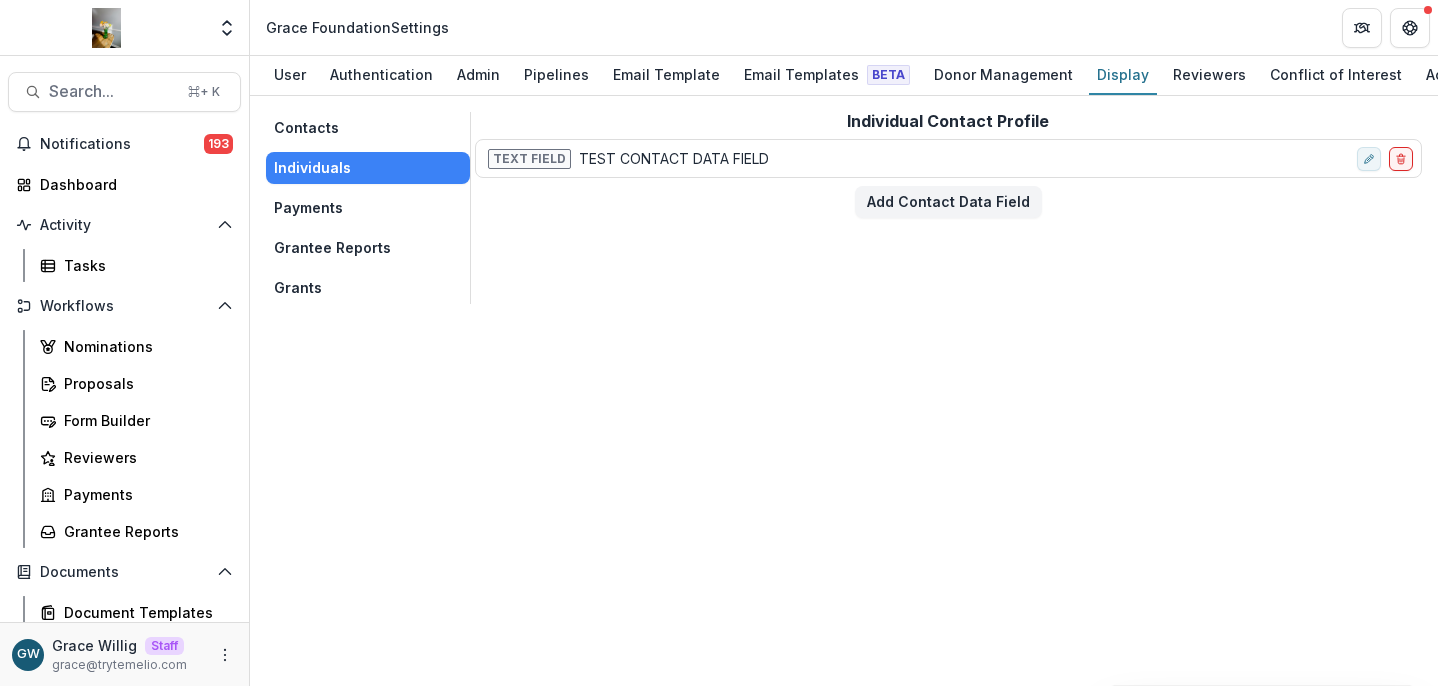 click on "Grants" at bounding box center [368, 288] 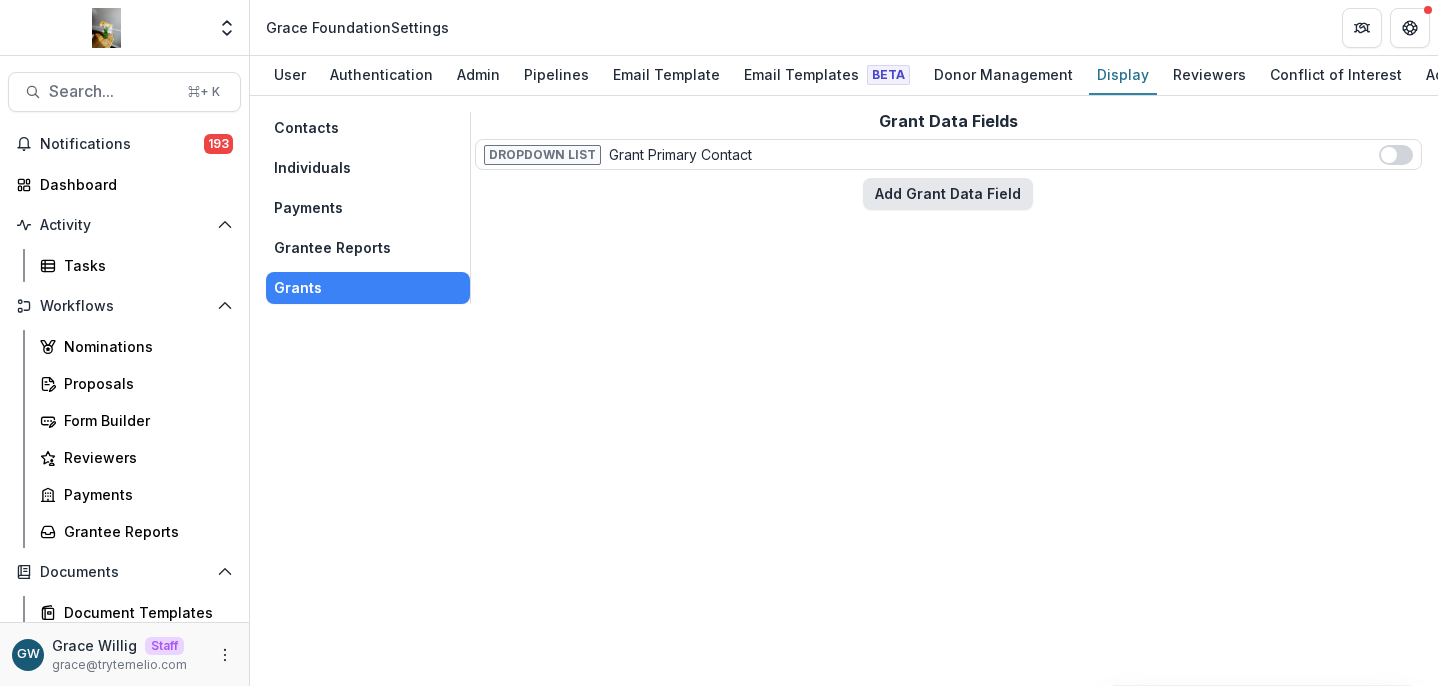 click on "Add Grant Data Field" at bounding box center (948, 194) 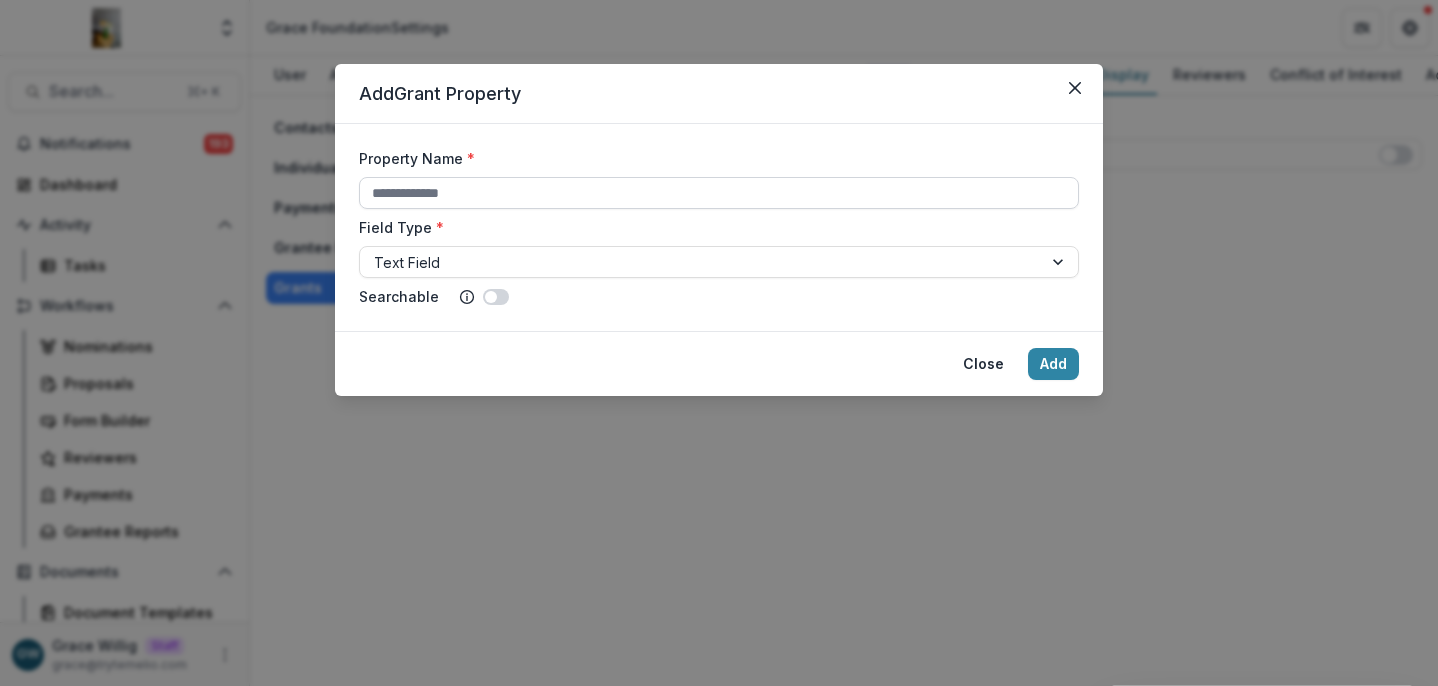 click on "Property Name *" at bounding box center (719, 193) 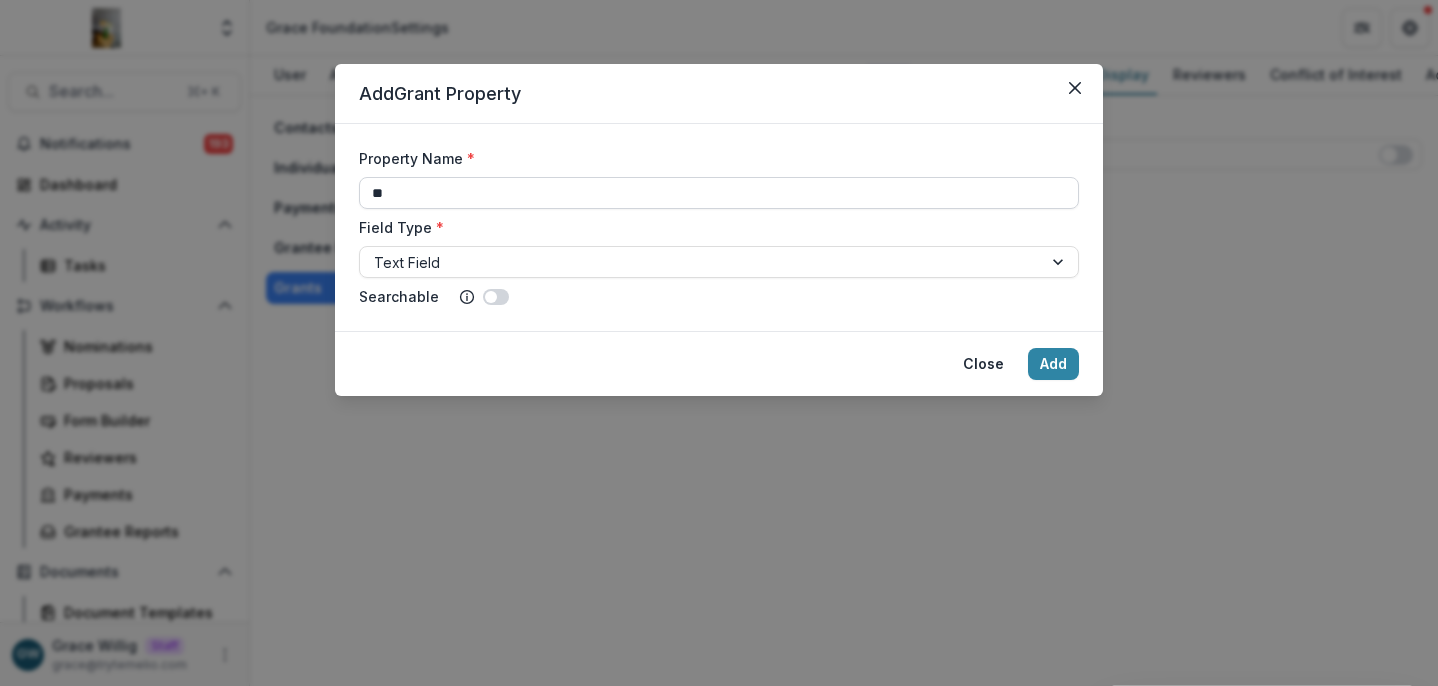 type on "*" 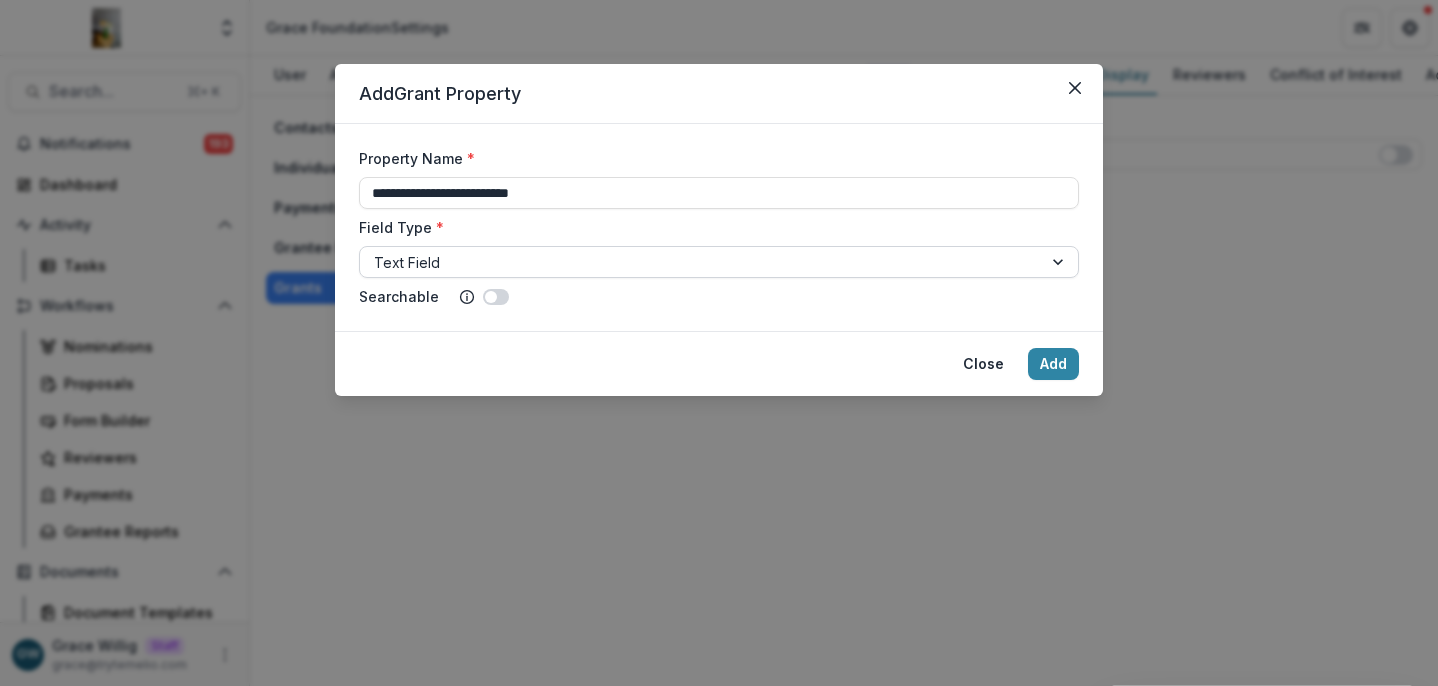 type on "**********" 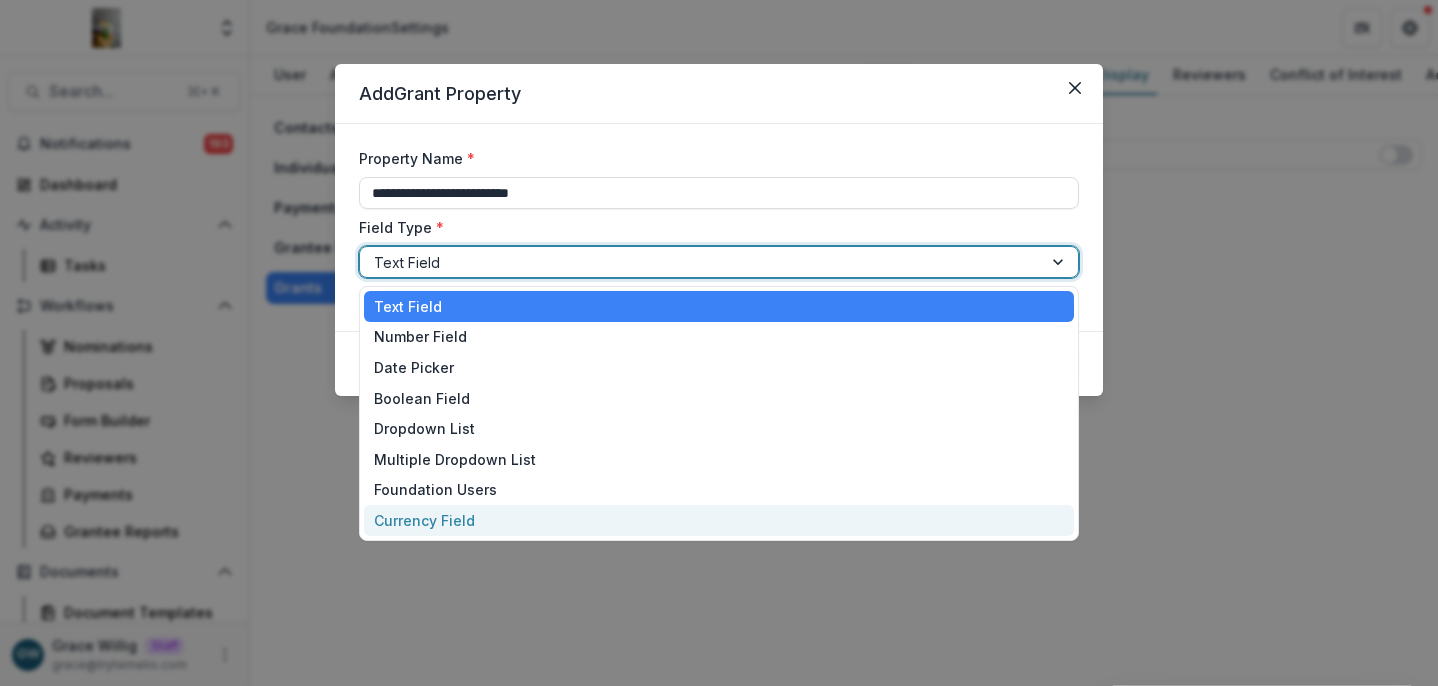 click on "Currency Field" at bounding box center (719, 520) 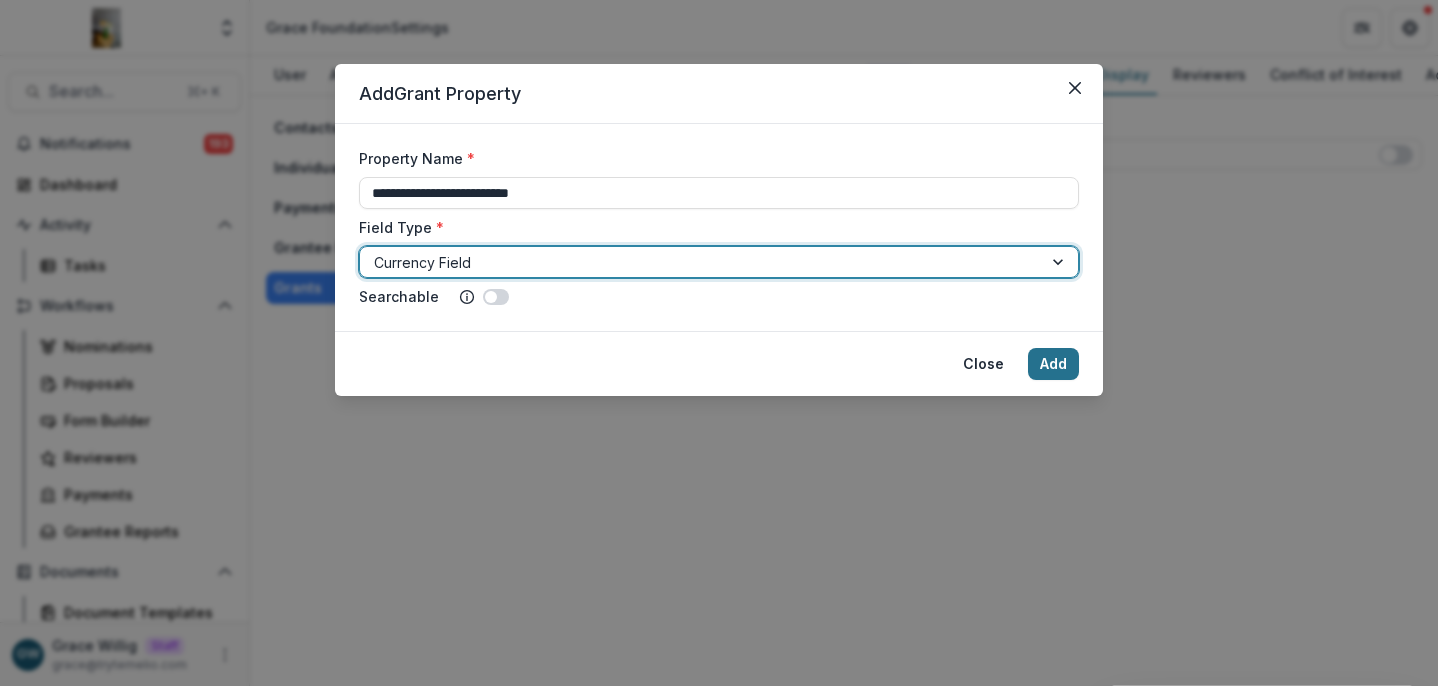 drag, startPoint x: 1060, startPoint y: 363, endPoint x: 1031, endPoint y: 374, distance: 31.016125 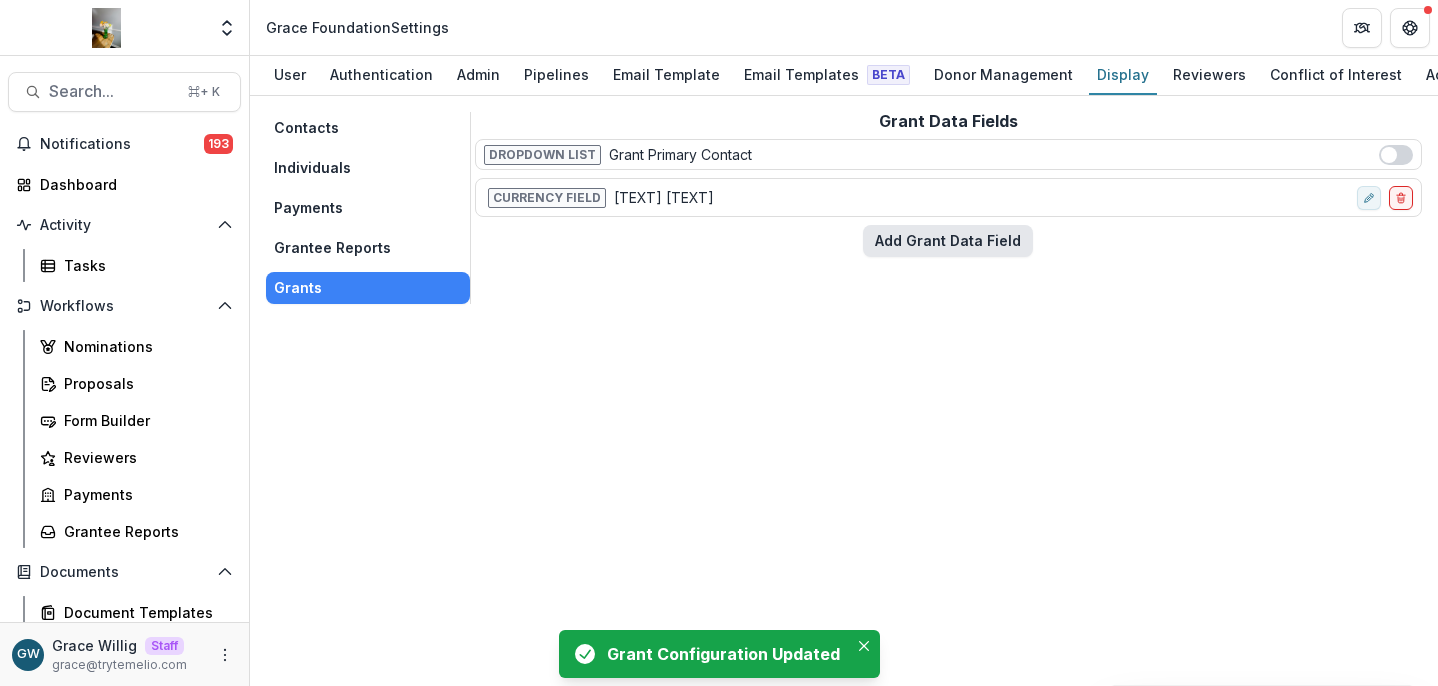 click on "Add Grant Data Field" at bounding box center (948, 241) 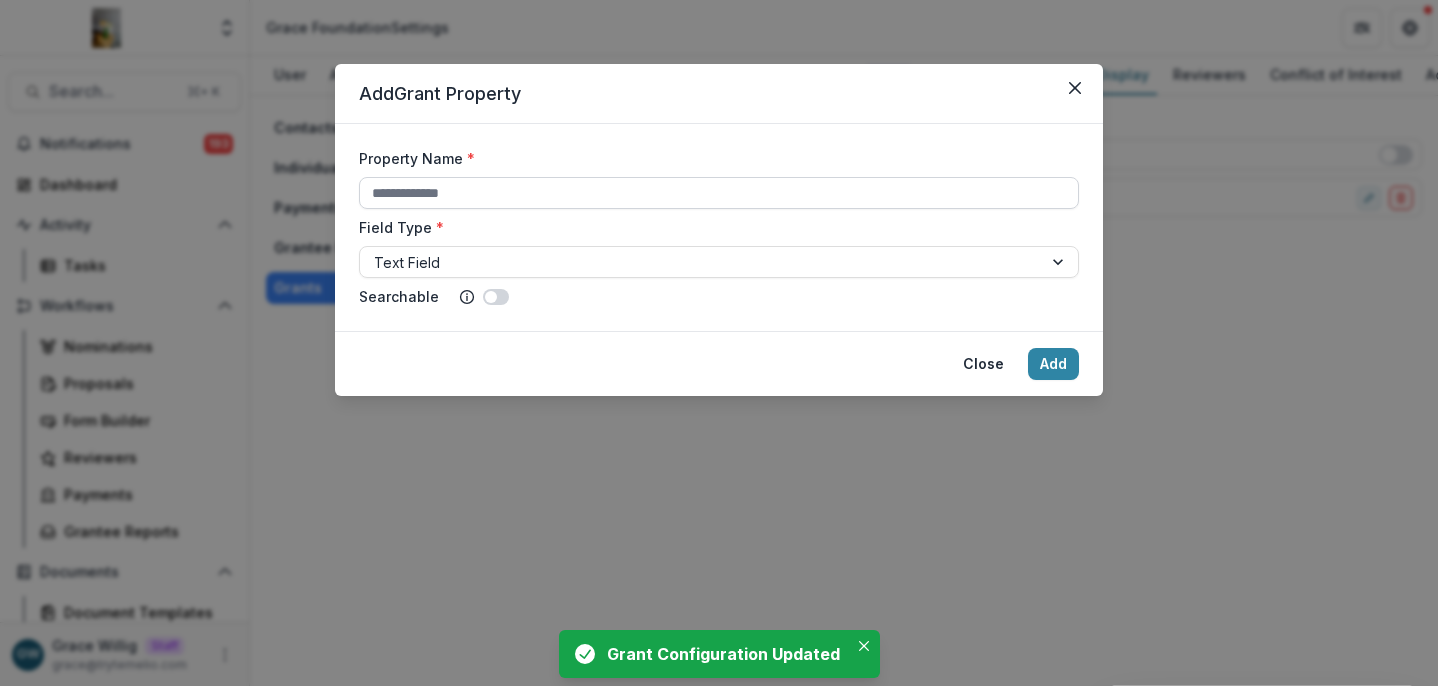 click on "Property Name *" at bounding box center [719, 193] 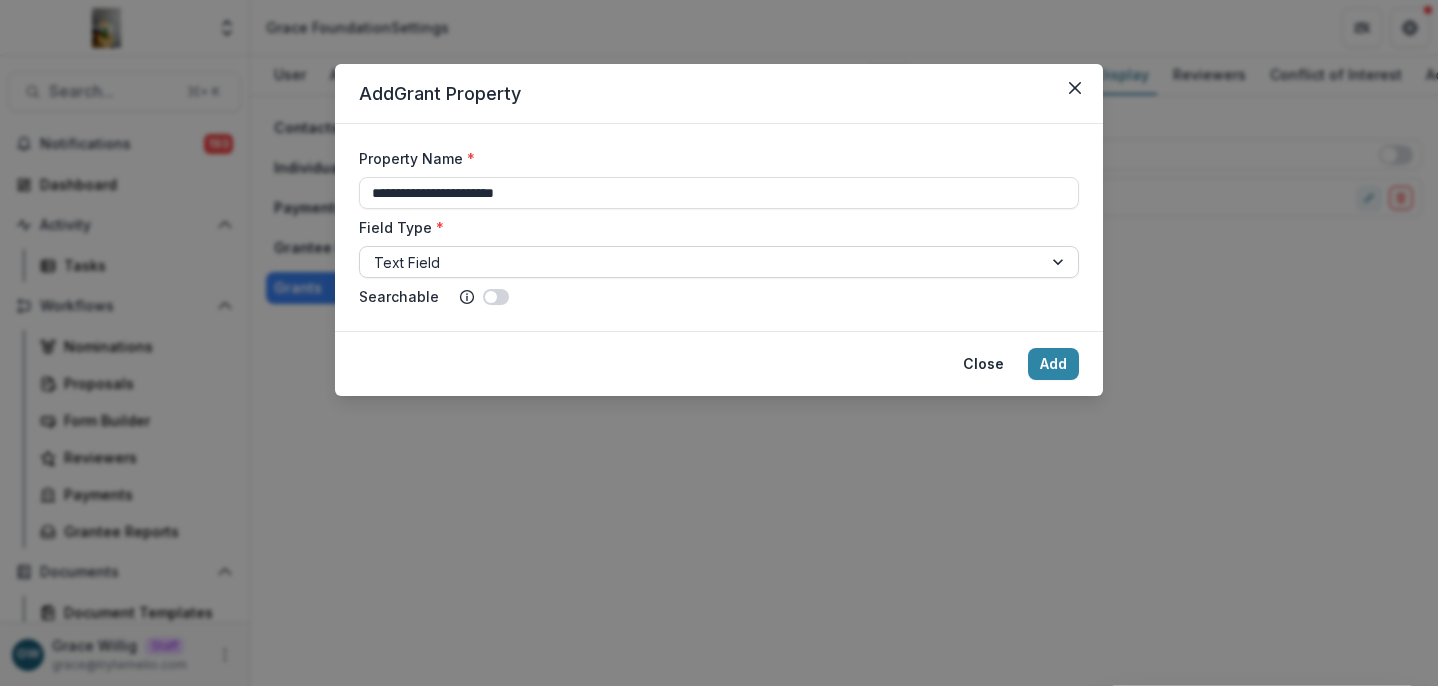 type on "**********" 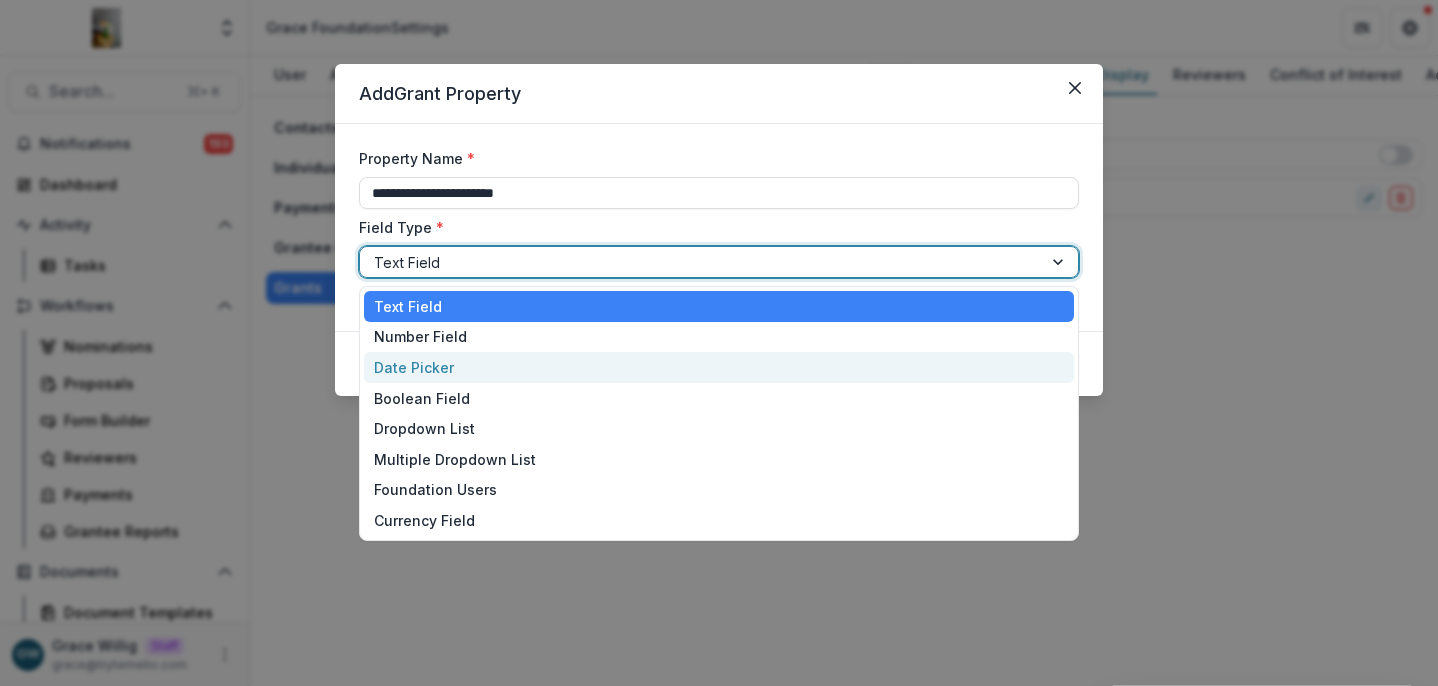 click on "Date Picker" at bounding box center [719, 367] 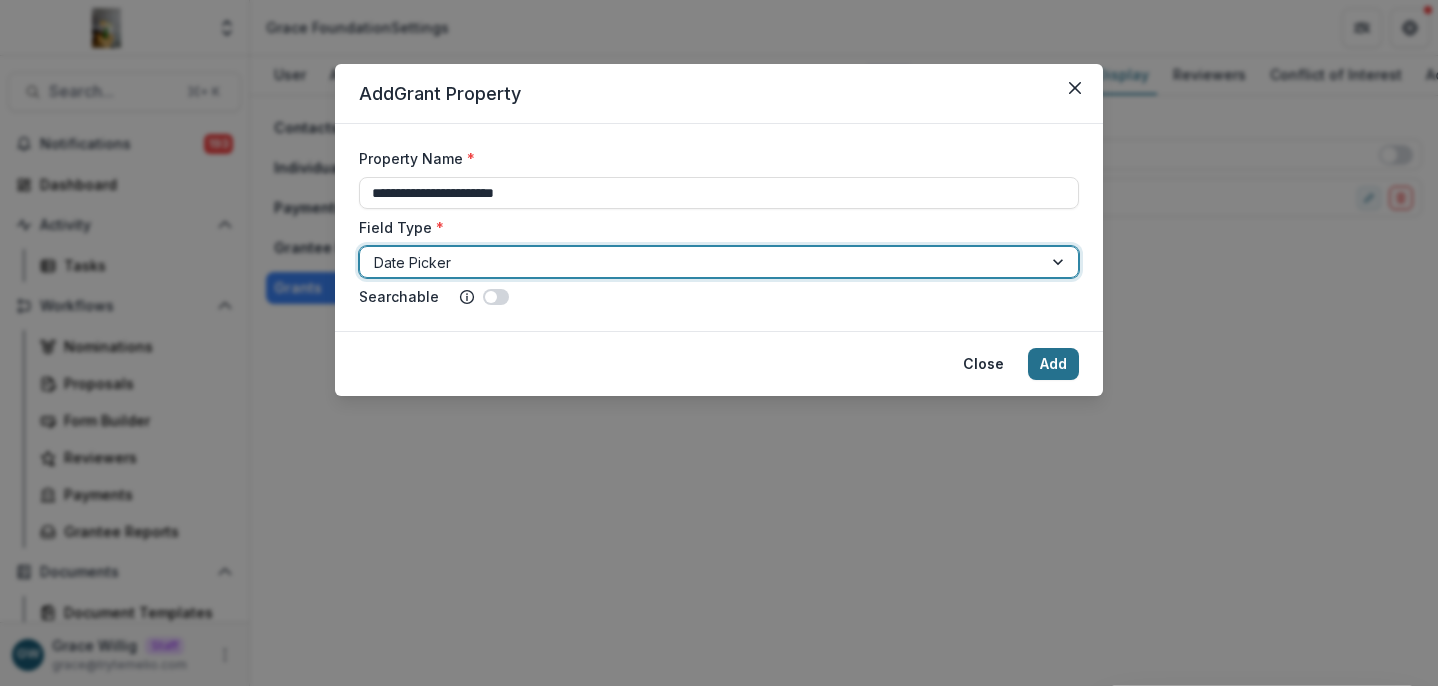 drag, startPoint x: 1068, startPoint y: 363, endPoint x: 979, endPoint y: 427, distance: 109.62208 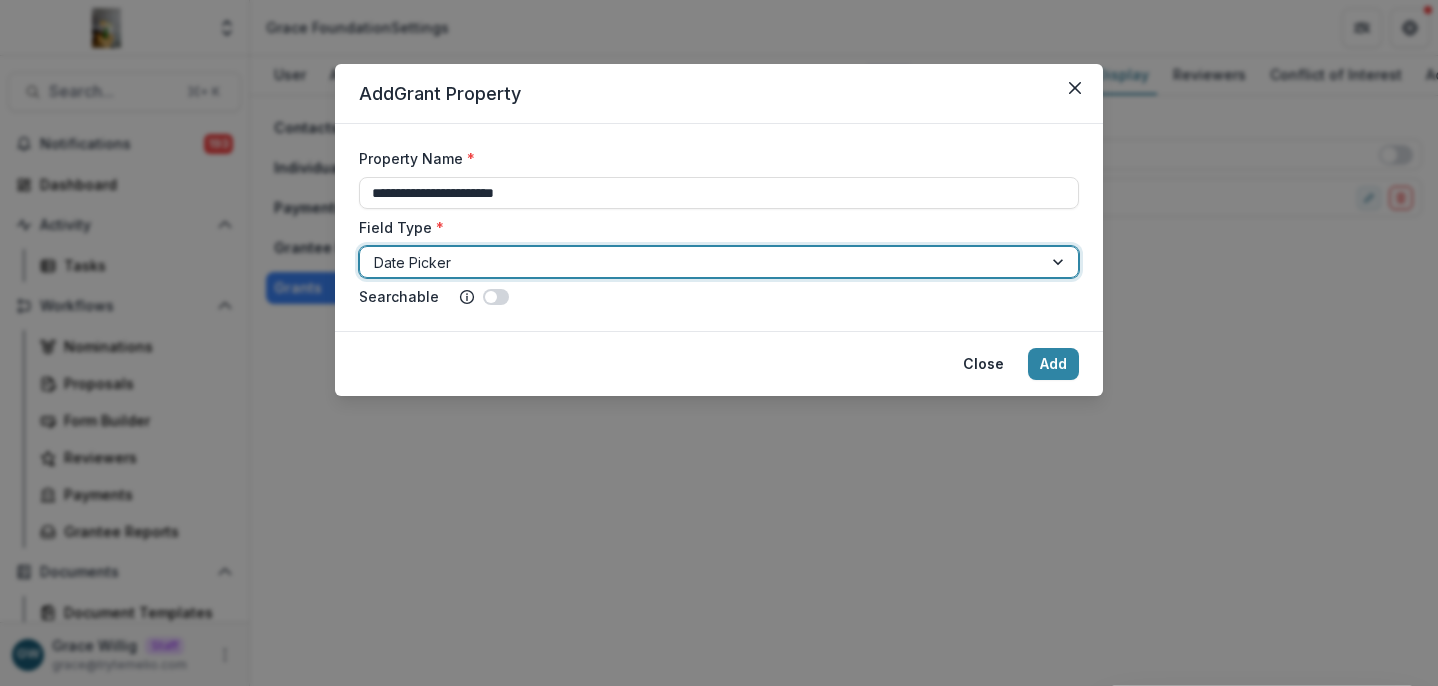 click on "Add" at bounding box center (1053, 364) 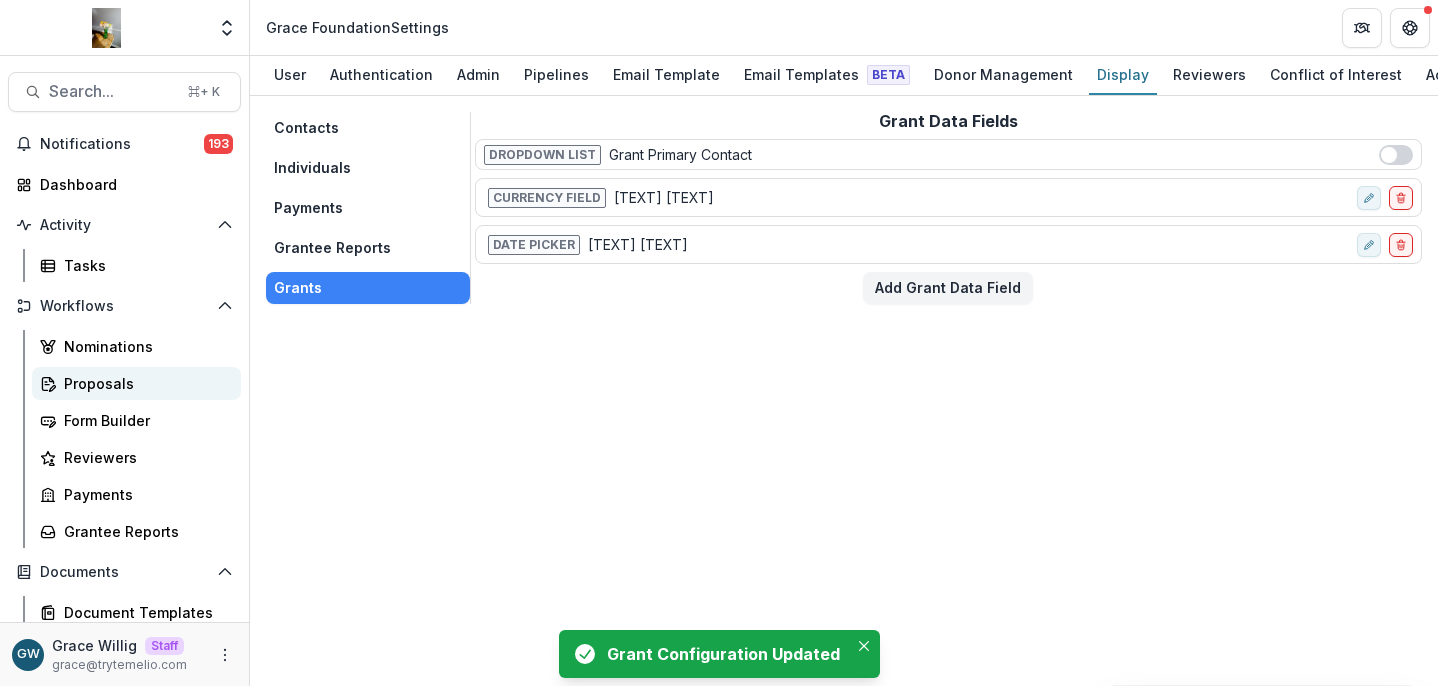 click on "Proposals" at bounding box center [136, 383] 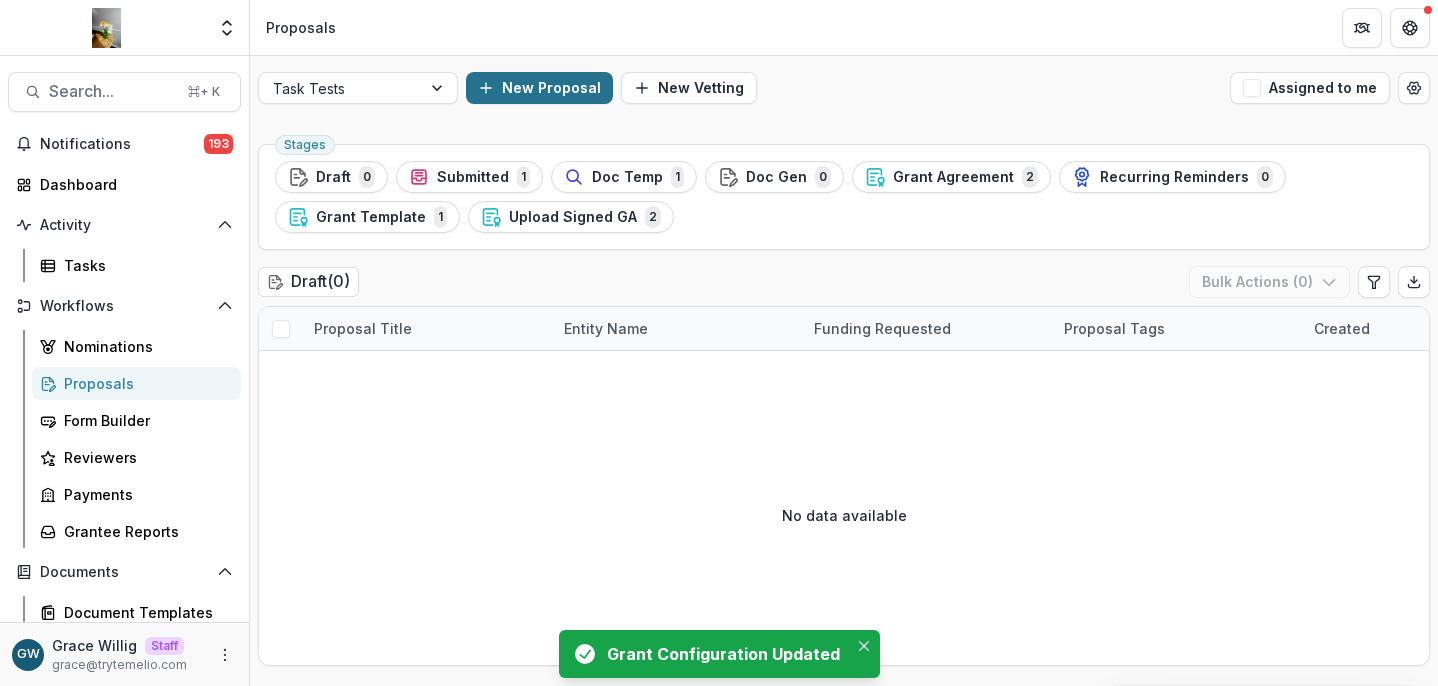 click on "New Proposal" at bounding box center (539, 88) 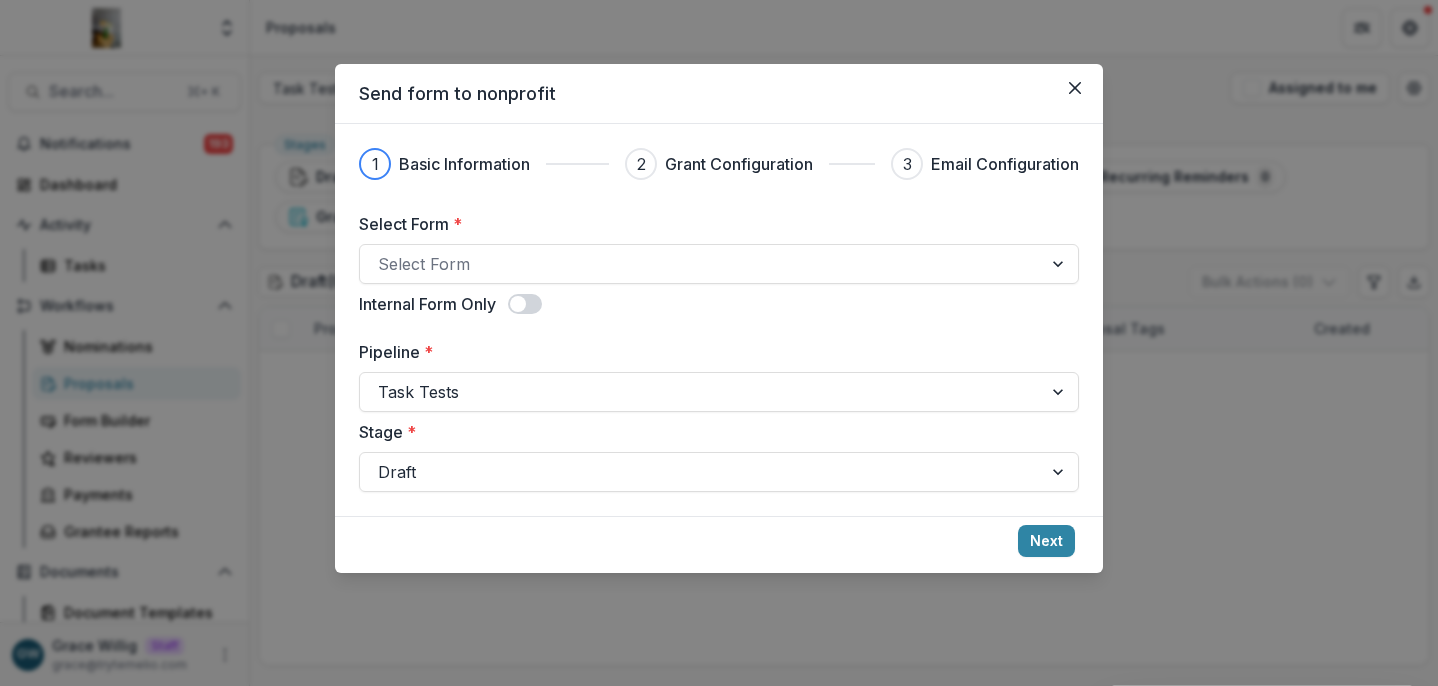 click on "Send form to nonprofit 1 Basic Information 2 Grant Configuration 3 Email Configuration Select Form * Select Form Internal Form Only Pipeline * Task Tests Stage * Draft Next" at bounding box center (719, 343) 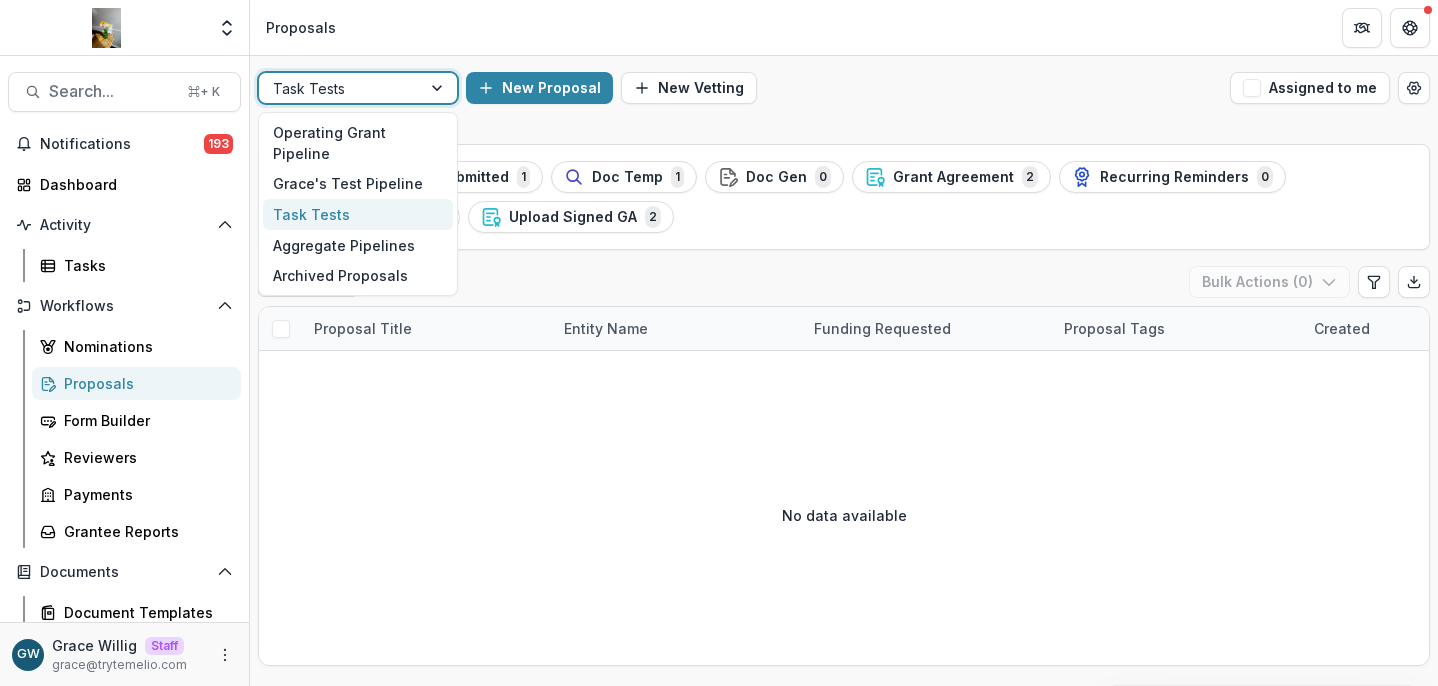 click at bounding box center (340, 88) 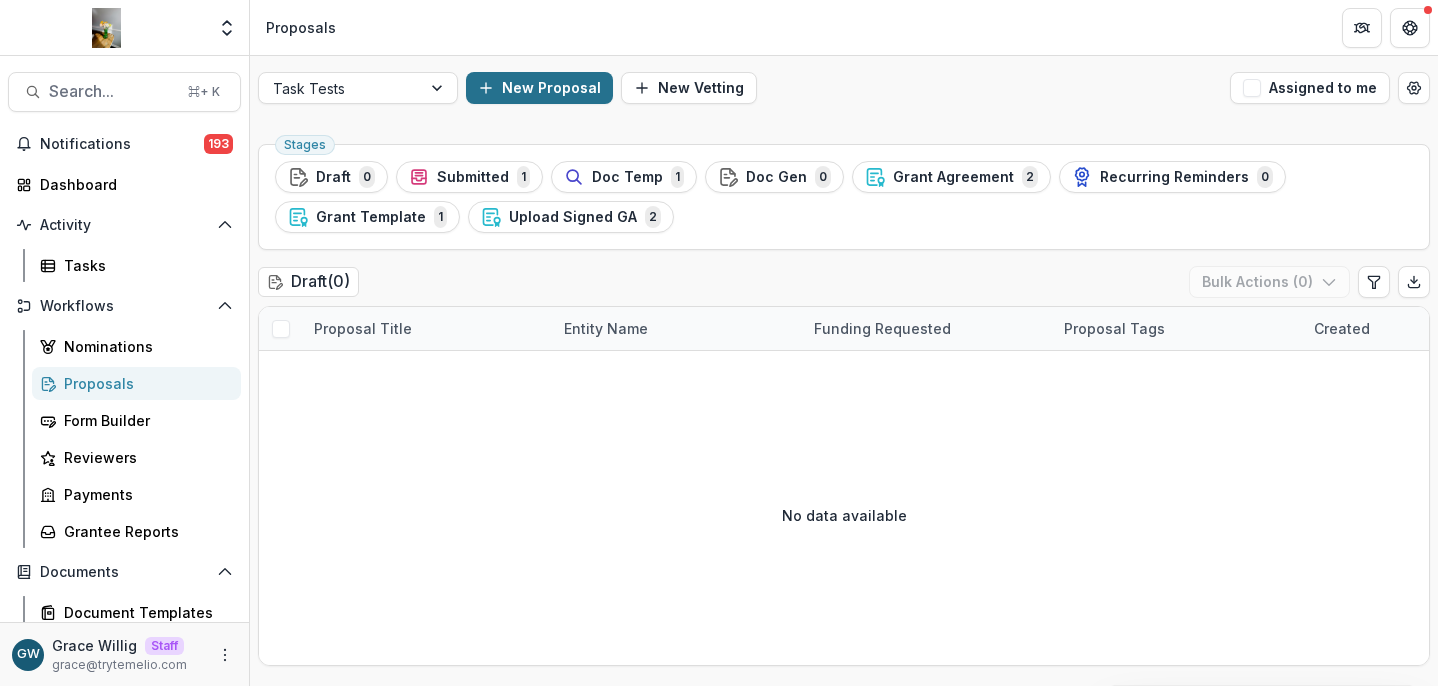 click on "New Proposal" at bounding box center (539, 88) 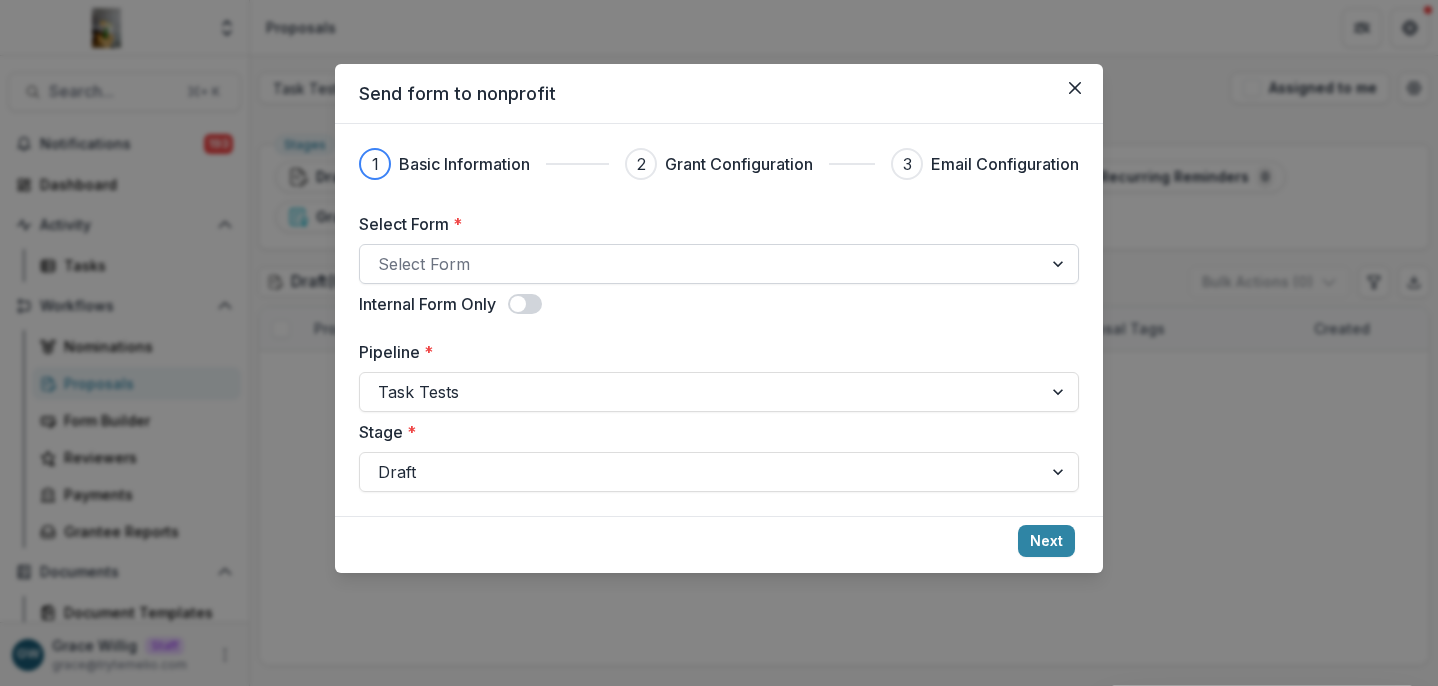 click at bounding box center [701, 264] 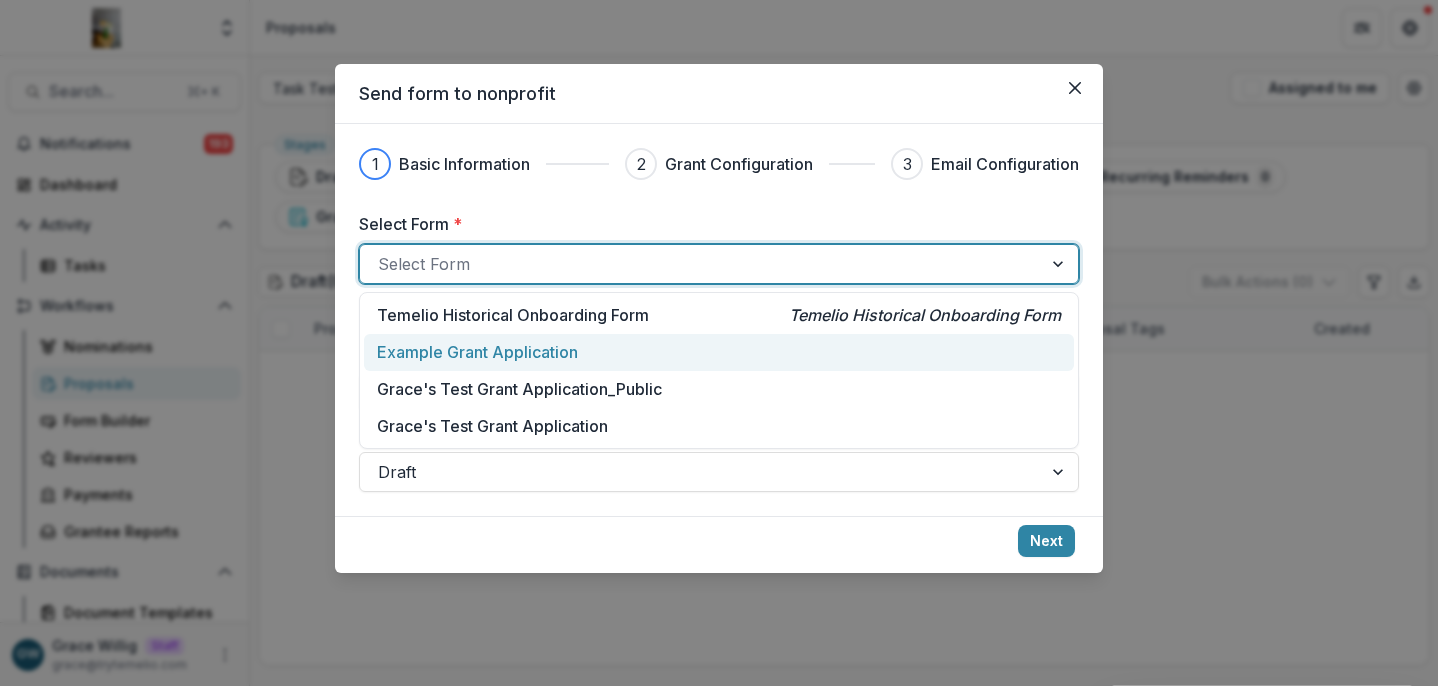click on "Example Grant Application" at bounding box center [477, 352] 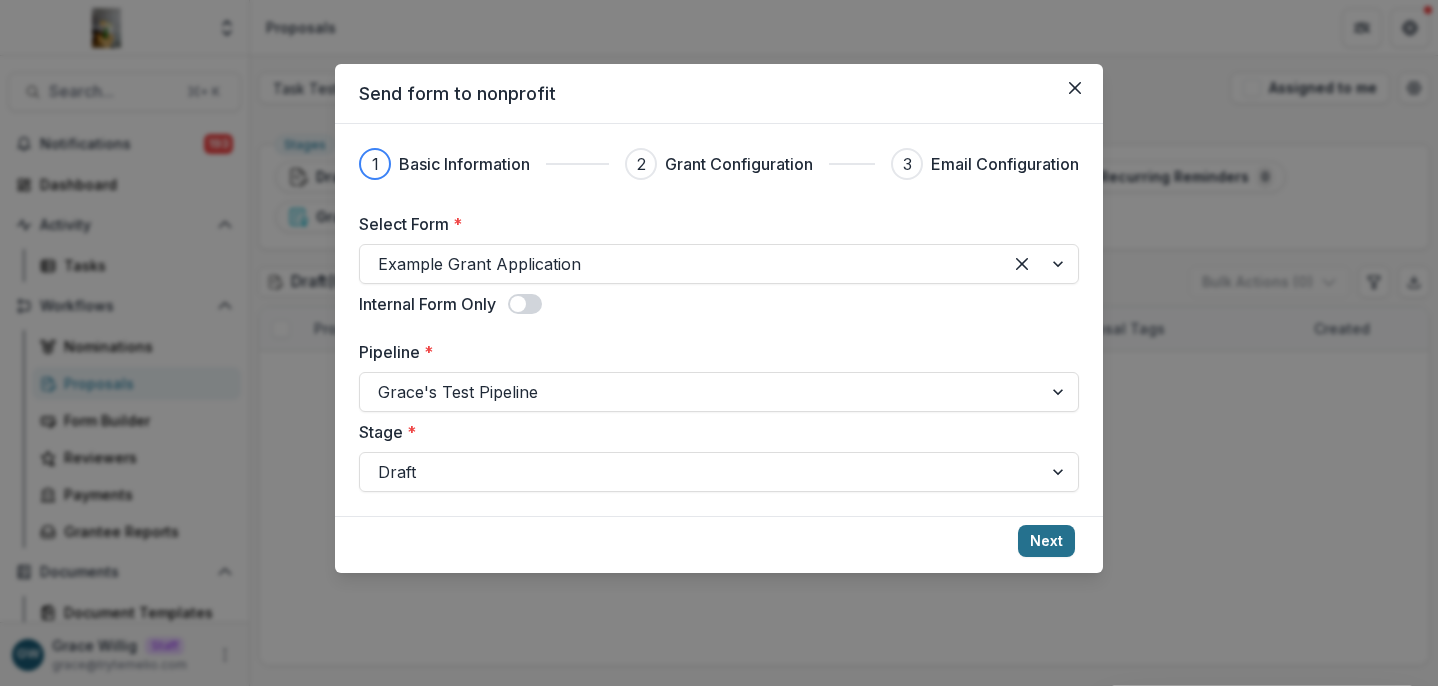 click on "Next" at bounding box center [1046, 541] 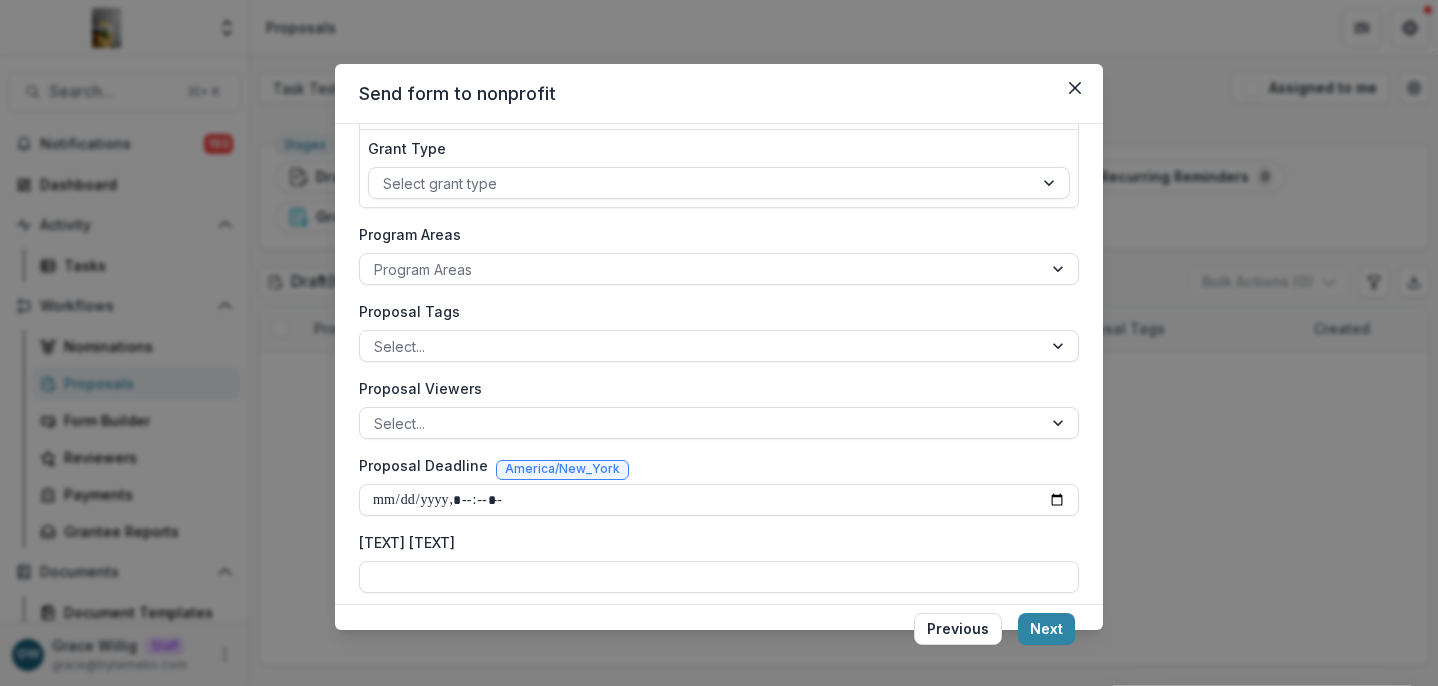 scroll, scrollTop: 379, scrollLeft: 0, axis: vertical 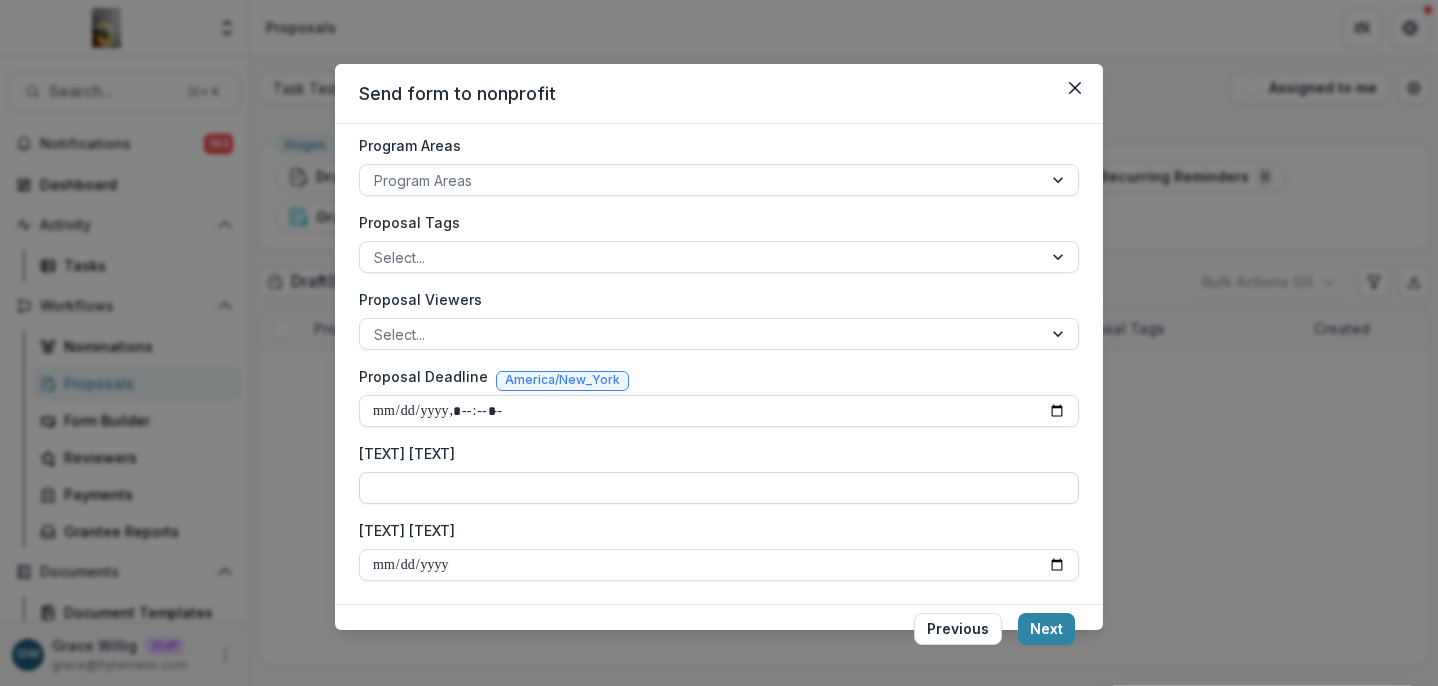 click on "Amount Awarded Custom Field" at bounding box center (719, 488) 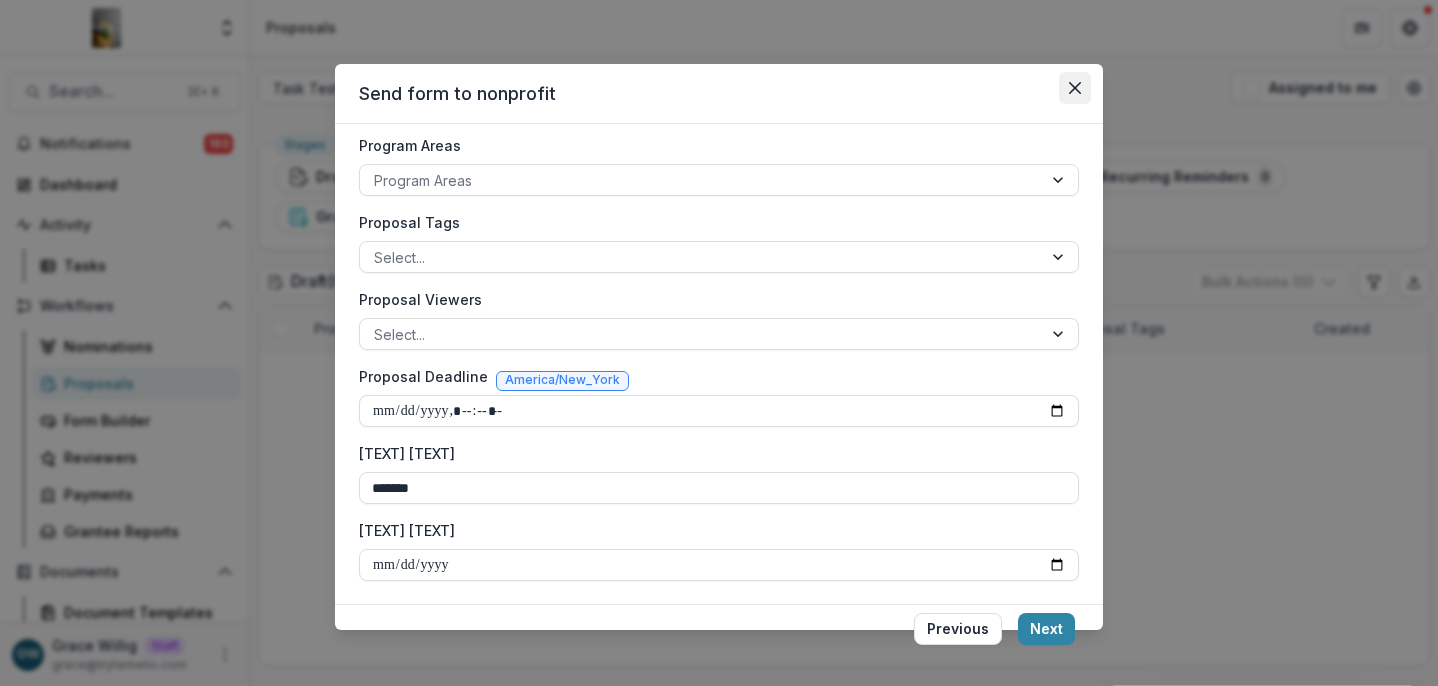 type on "*******" 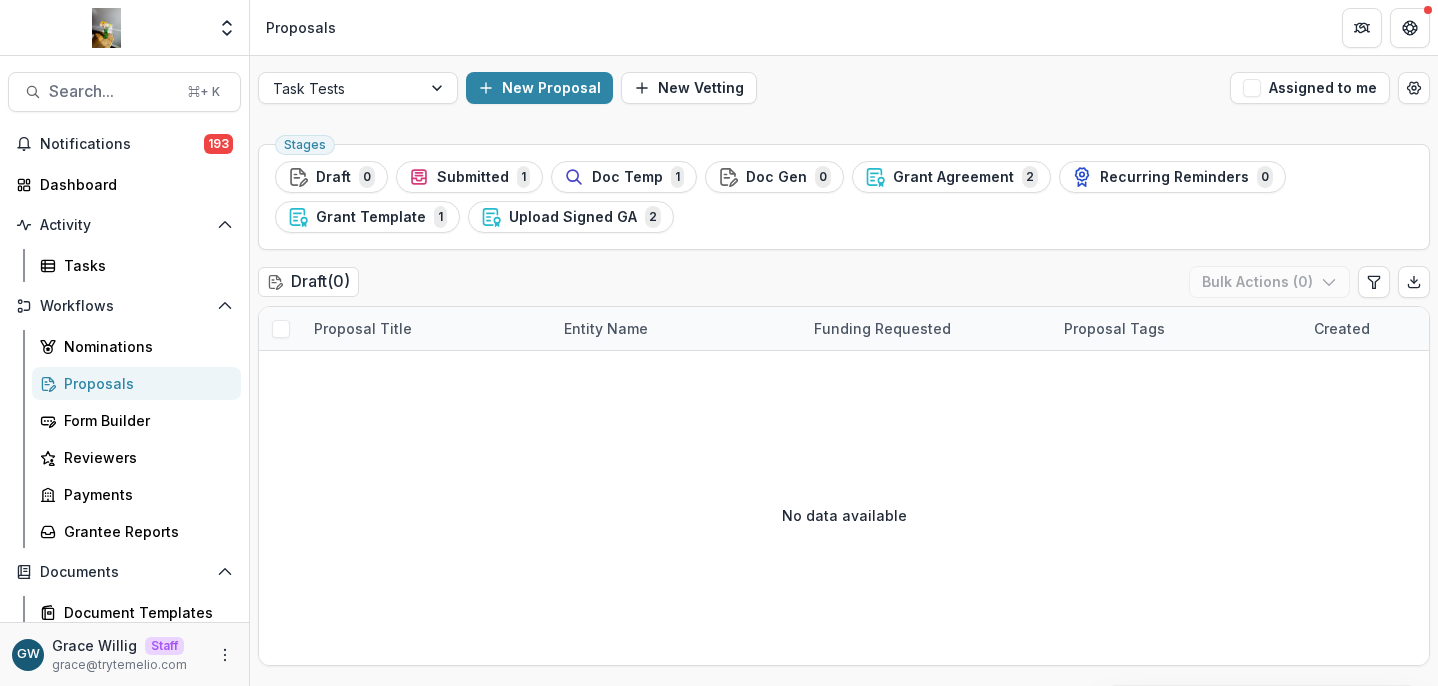 drag, startPoint x: 224, startPoint y: 31, endPoint x: 184, endPoint y: 234, distance: 206.90337 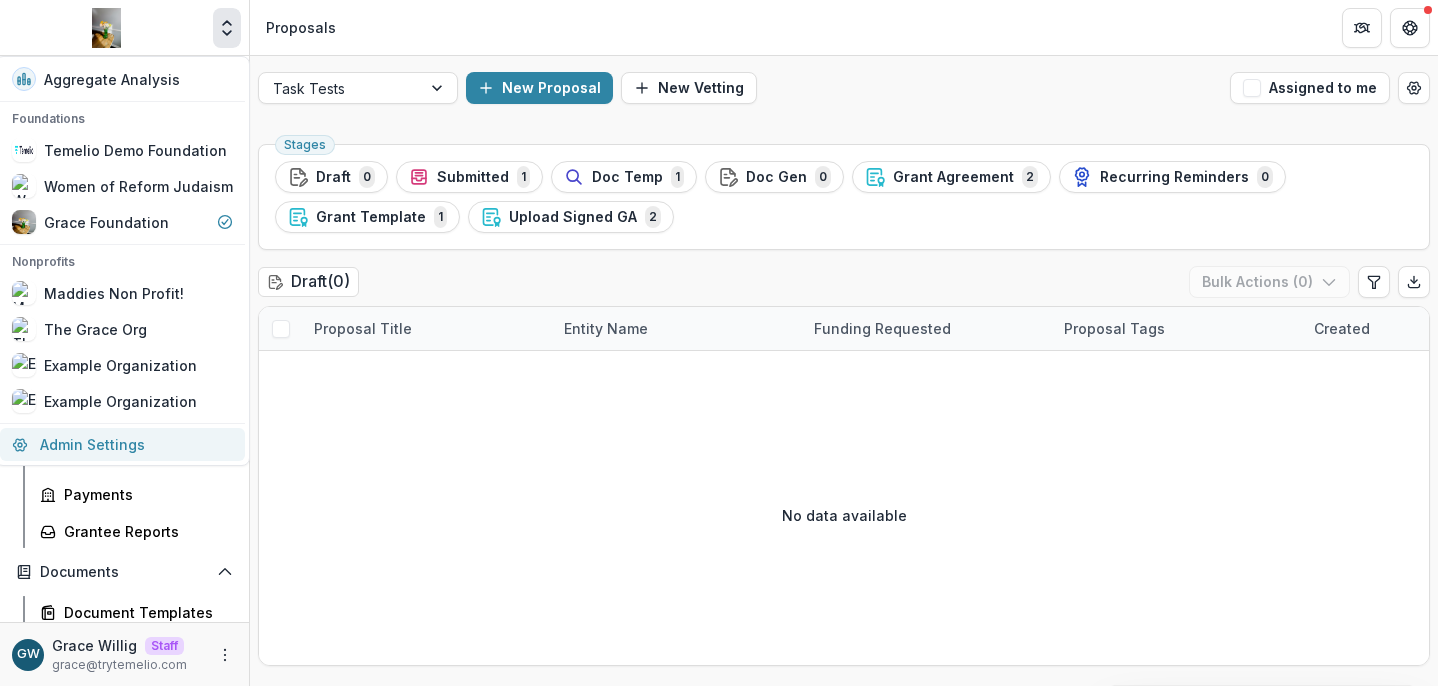 click on "Admin Settings" at bounding box center (122, 444) 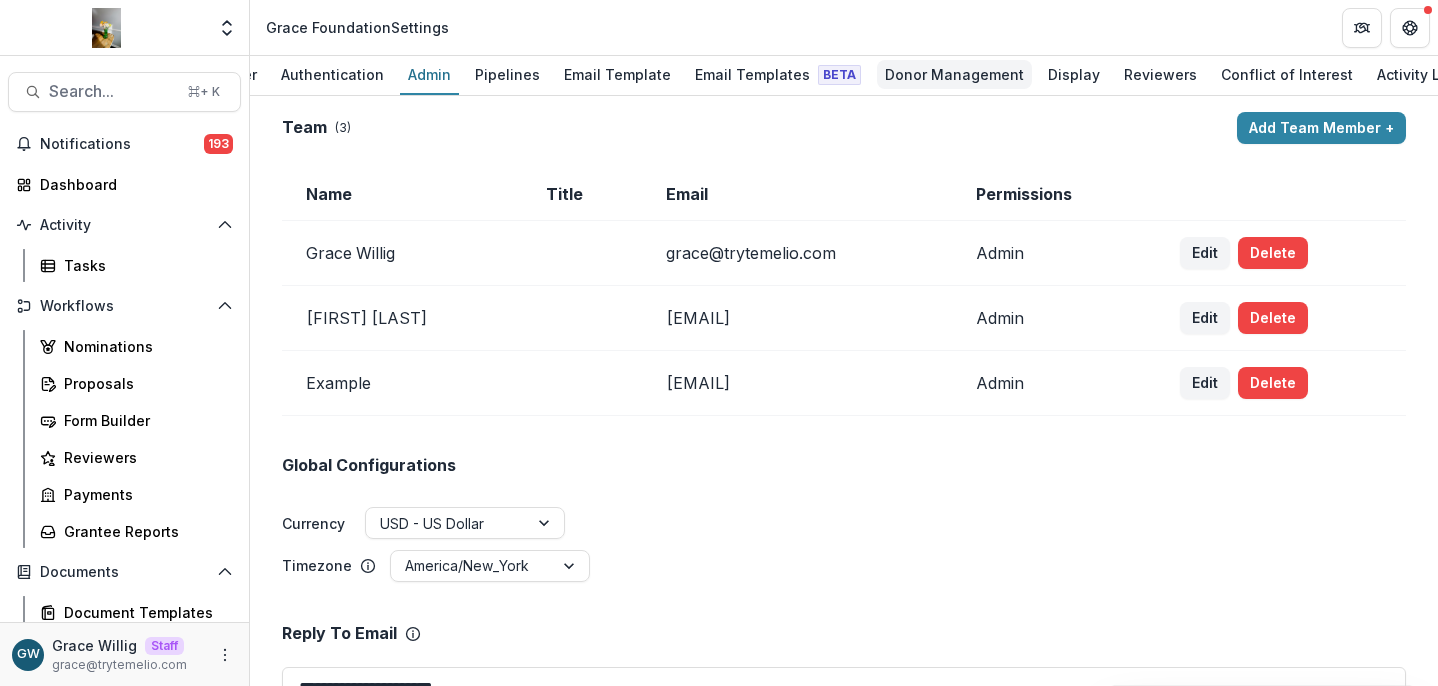 scroll, scrollTop: 0, scrollLeft: 54, axis: horizontal 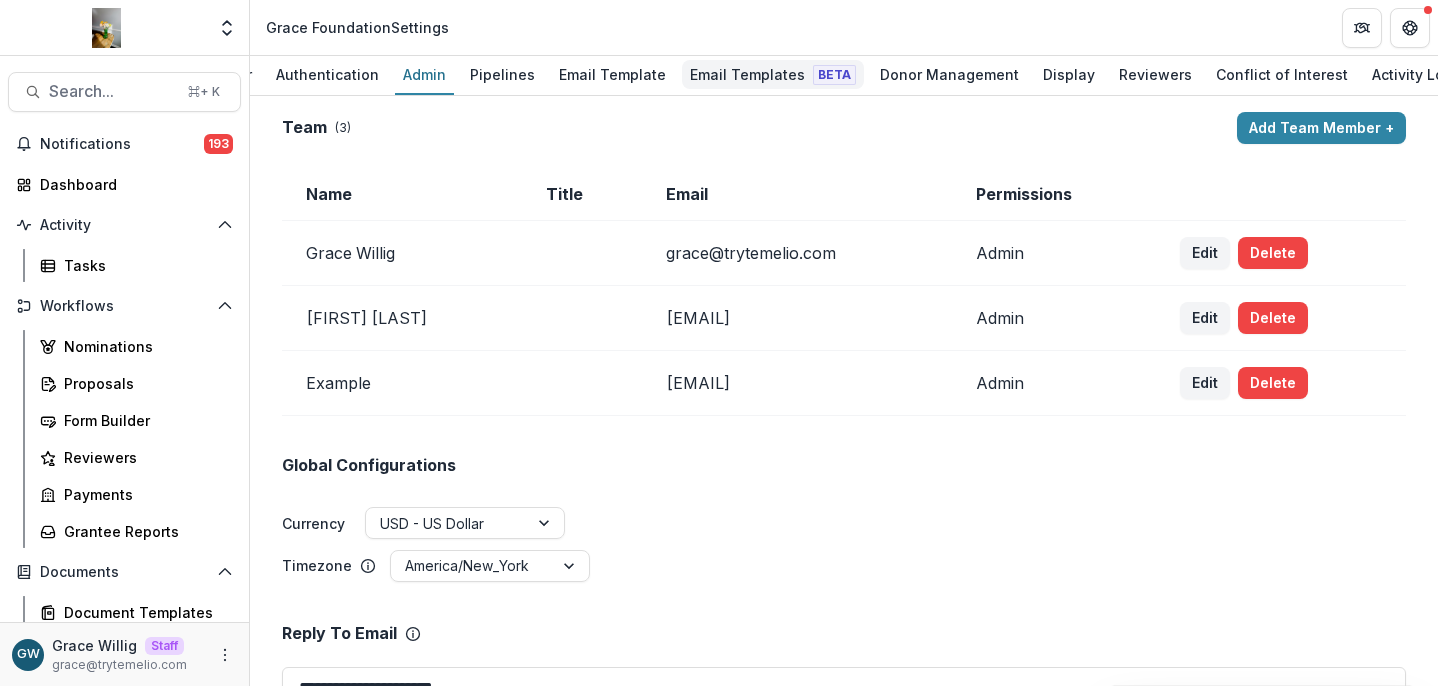click on "Email Templates   Beta" at bounding box center (773, 74) 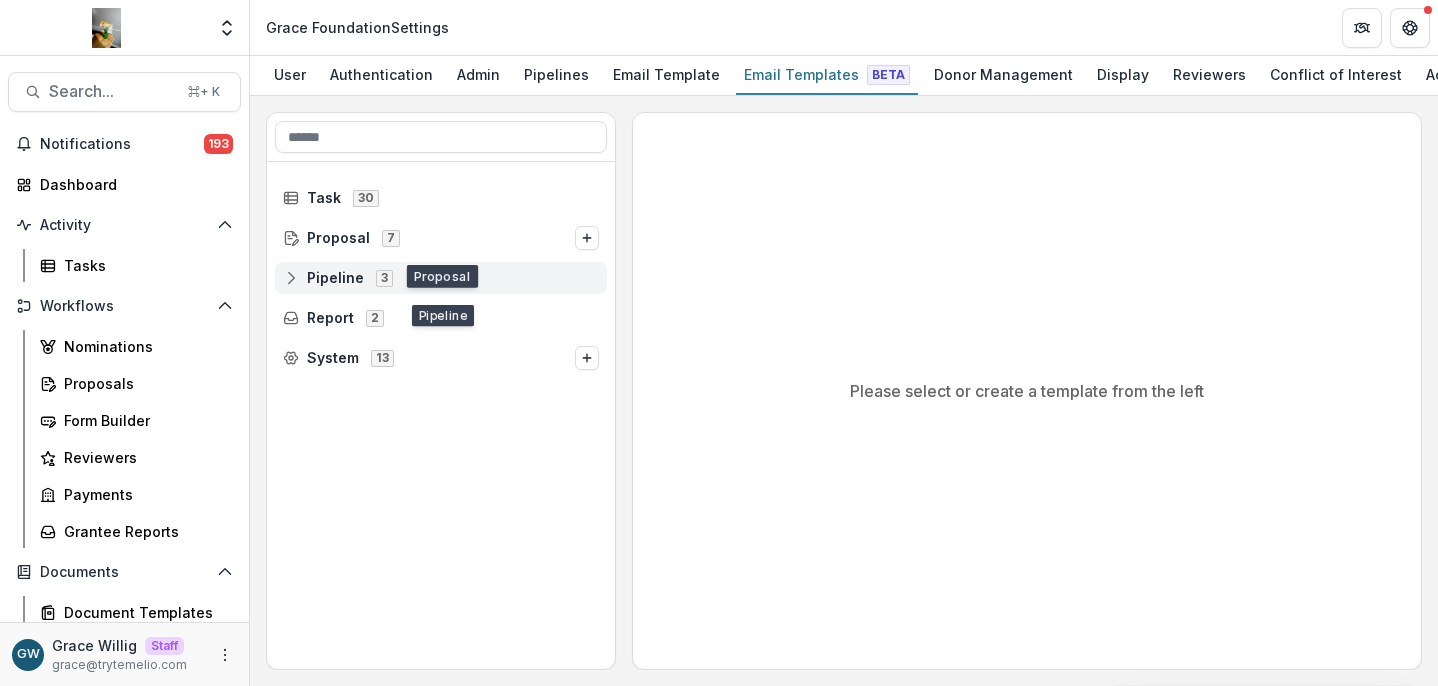 click on "Pipeline 3" at bounding box center [441, 278] 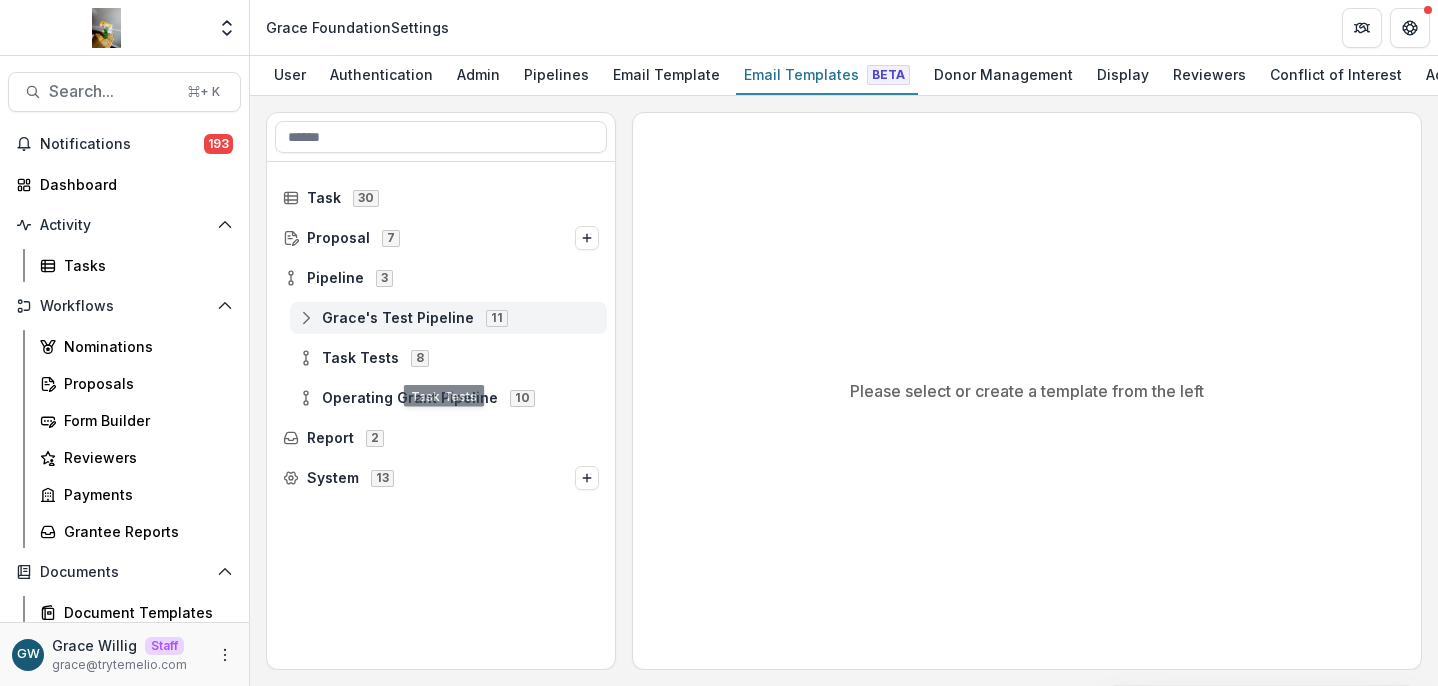 click on "Grace's Test Pipeline" at bounding box center [398, 318] 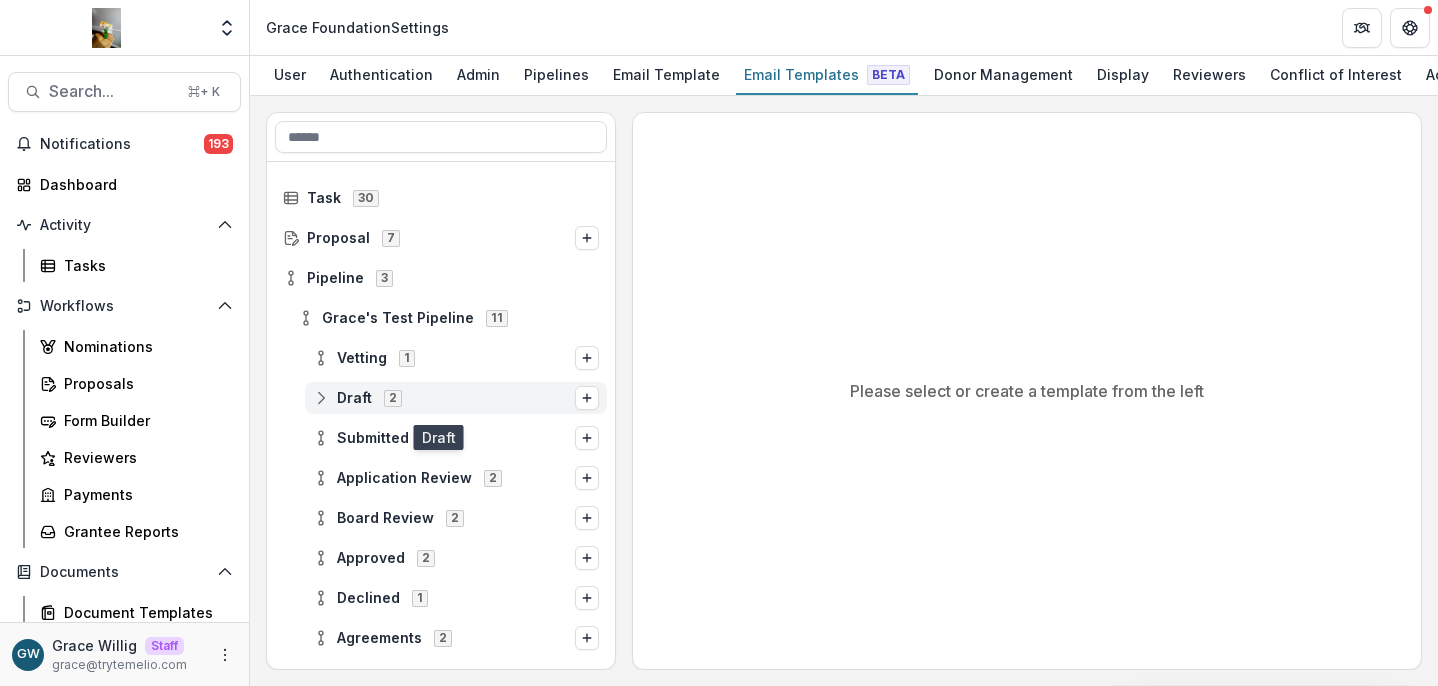 click on "Draft" at bounding box center (354, 398) 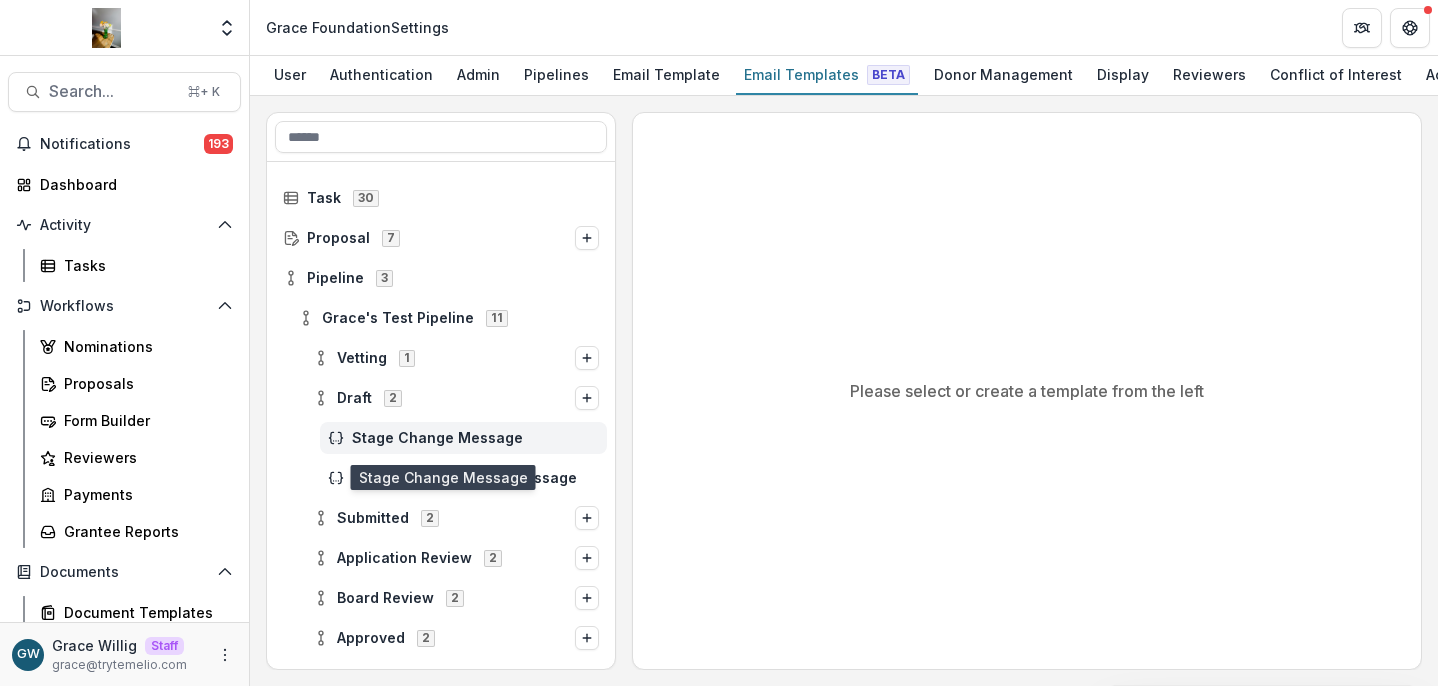 click on "Stage Change Message" at bounding box center (475, 438) 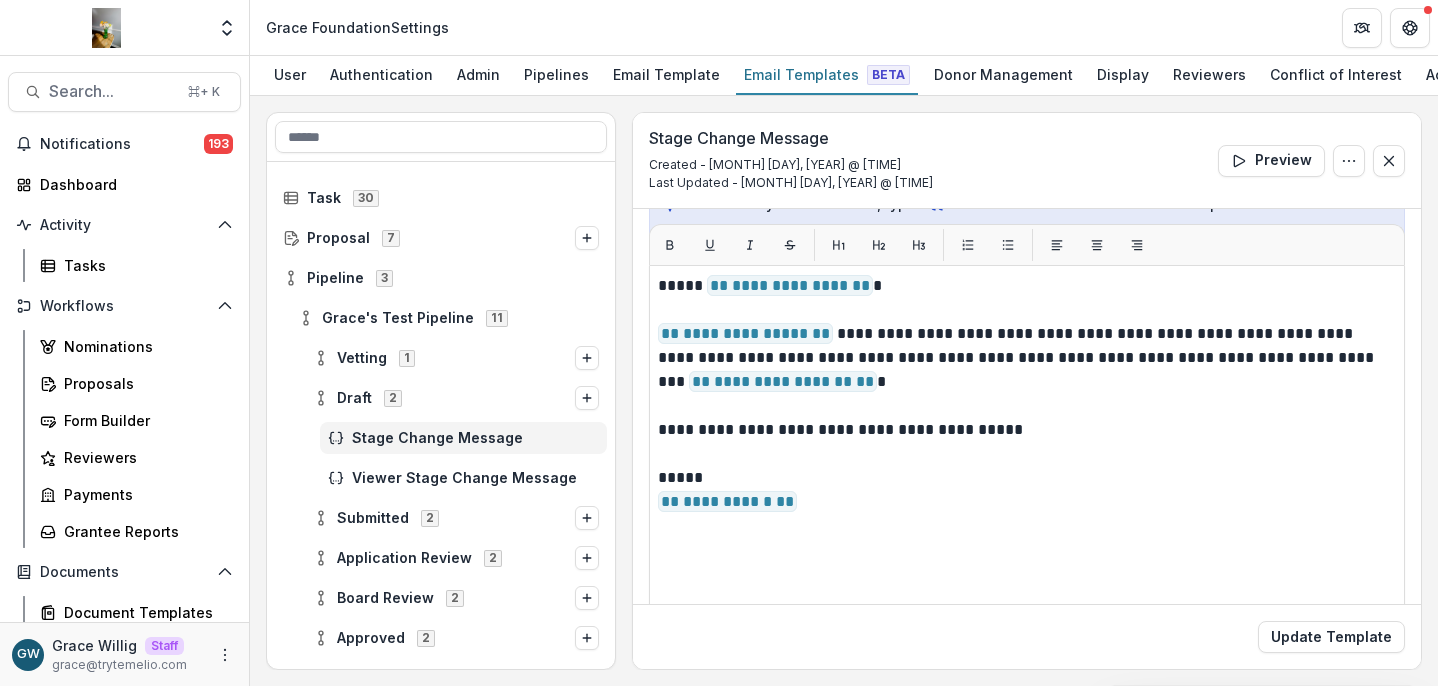 scroll, scrollTop: 353, scrollLeft: 0, axis: vertical 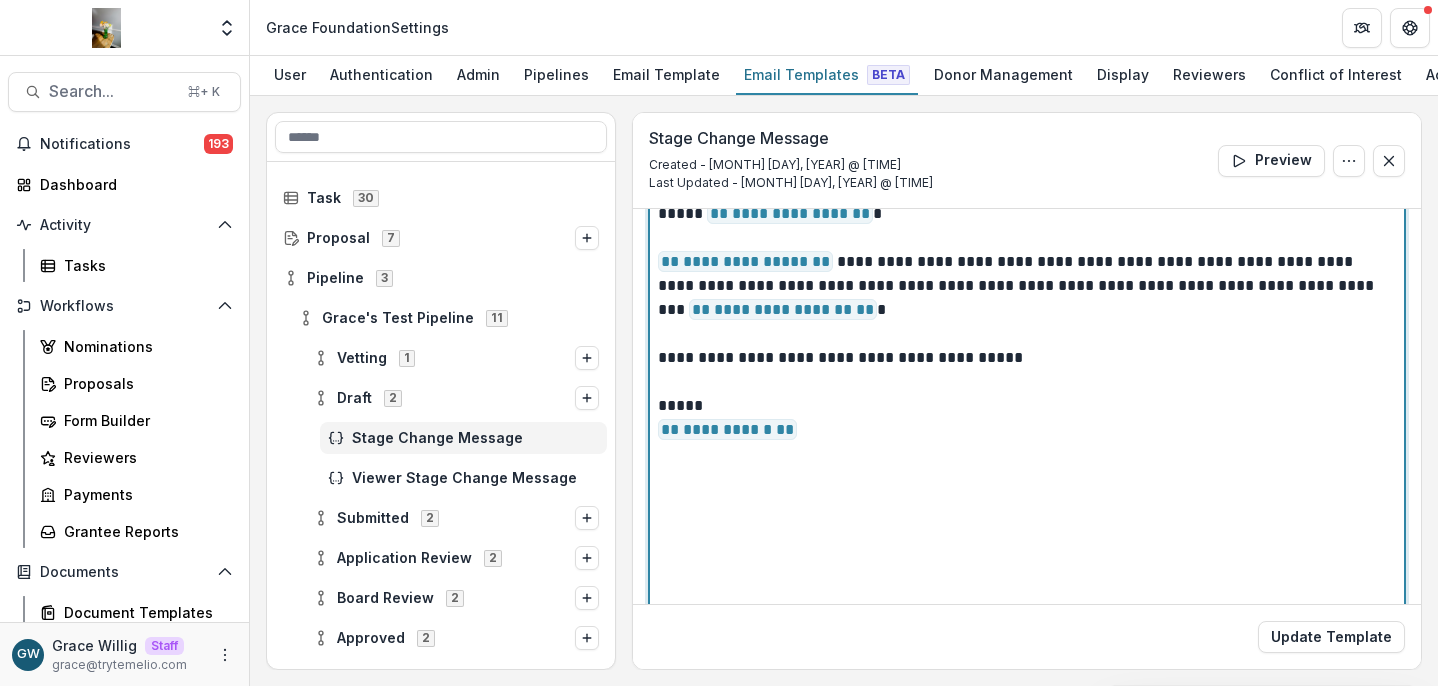 click on "**********" at bounding box center [1024, 430] 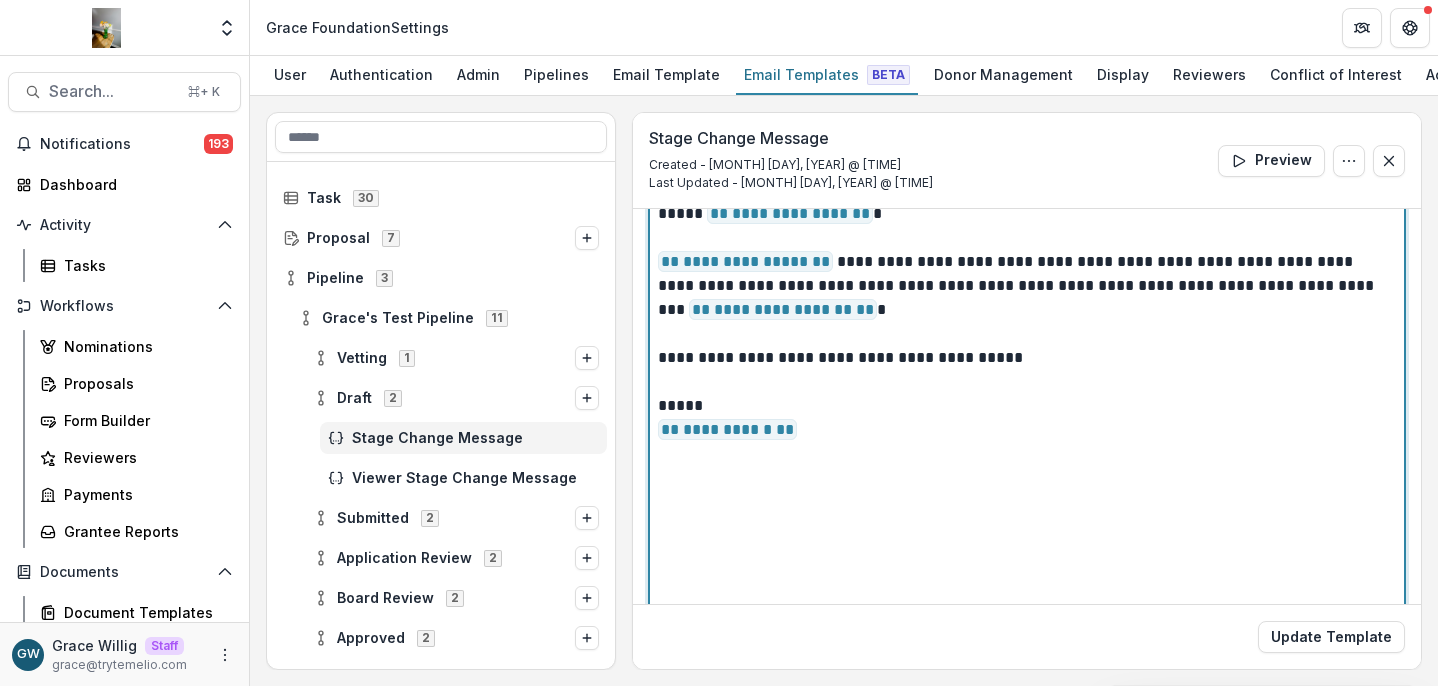 type 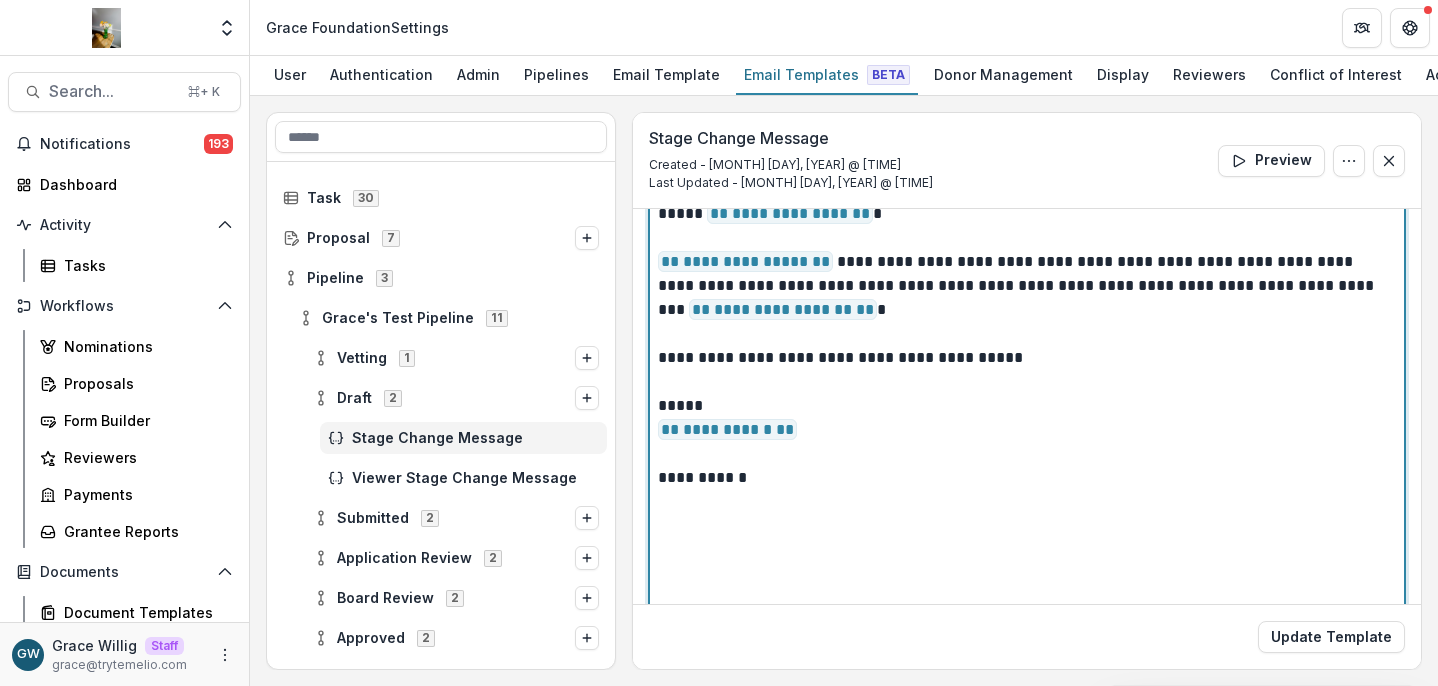 click on "**********" at bounding box center (1024, 478) 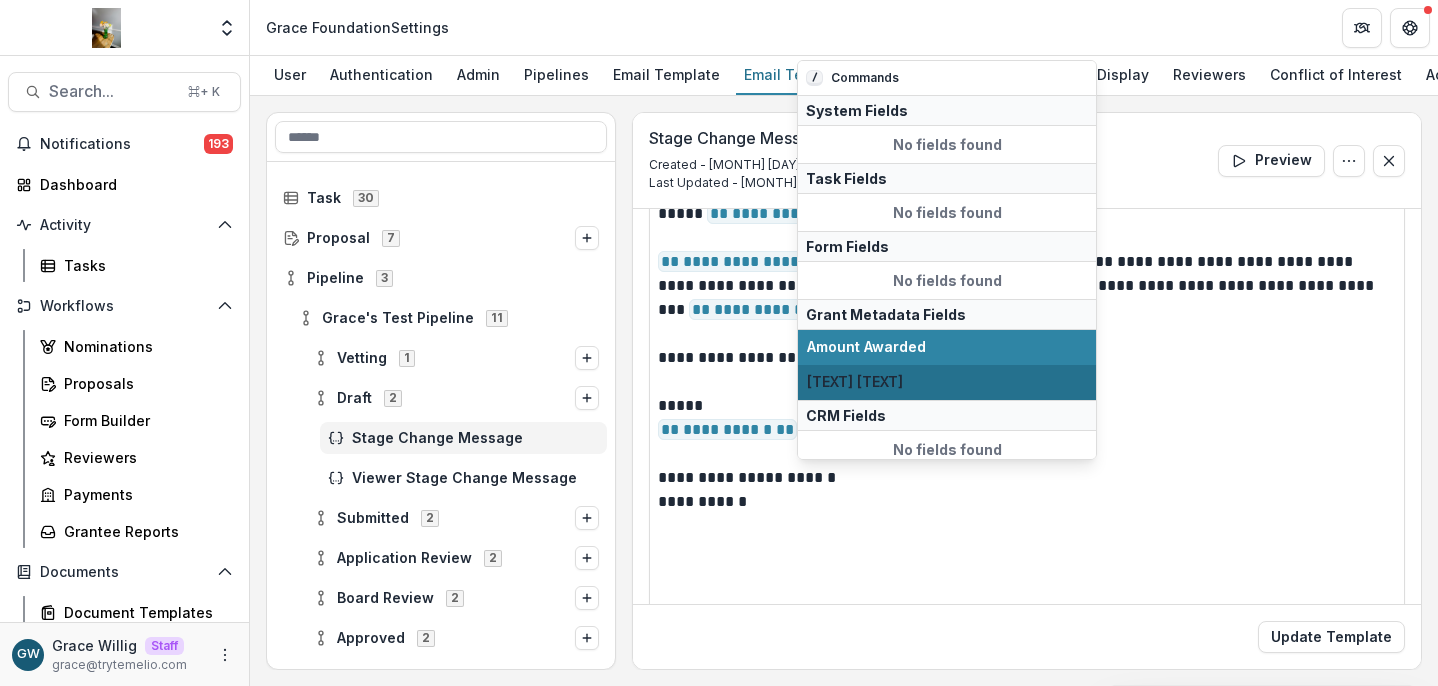 click on "Amount Awarded Custom Field" at bounding box center [947, 382] 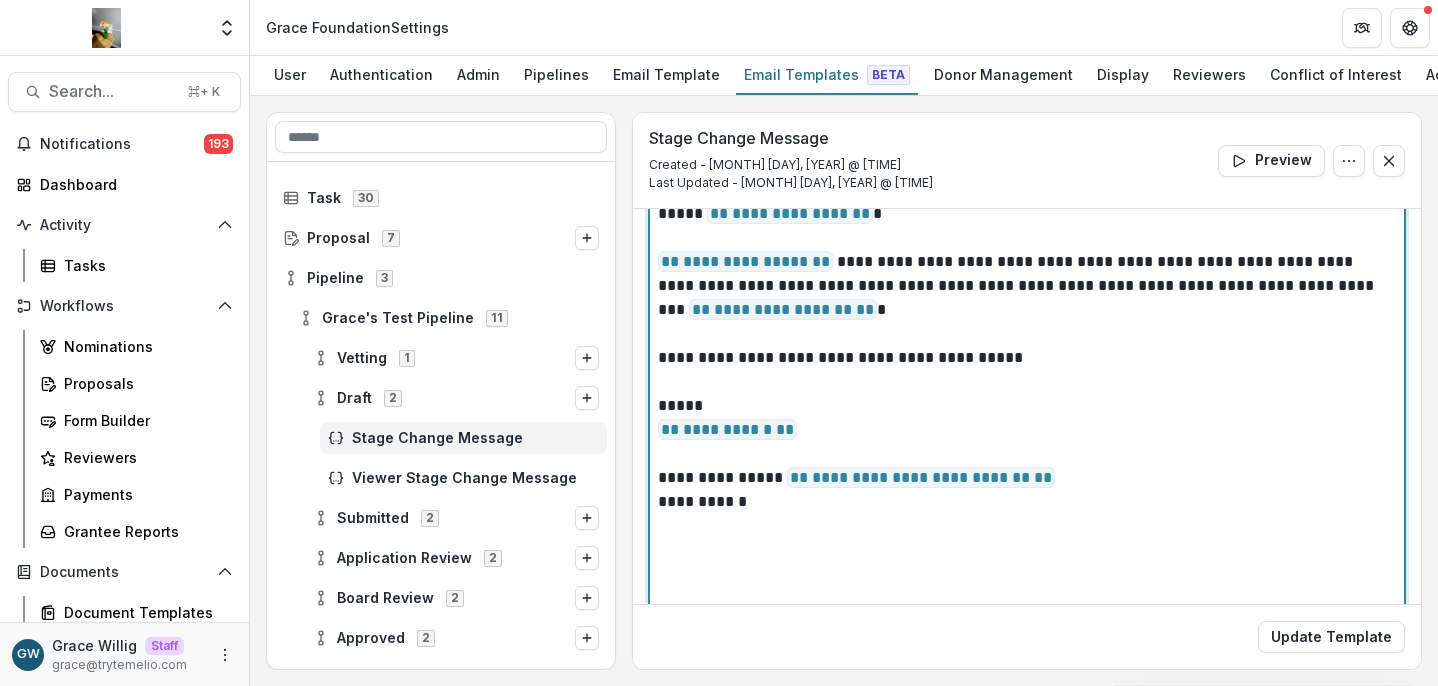 click on "**********" at bounding box center [1024, 502] 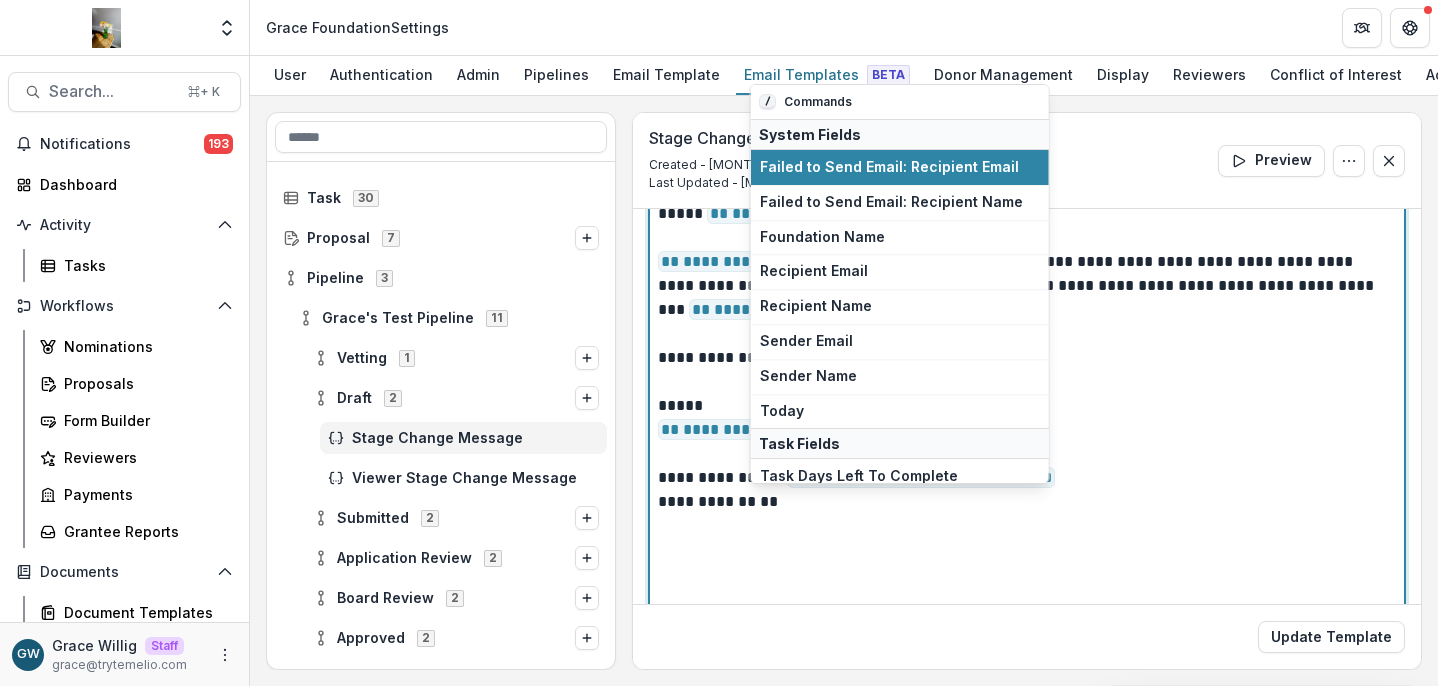 click on "**********" at bounding box center [1024, 478] 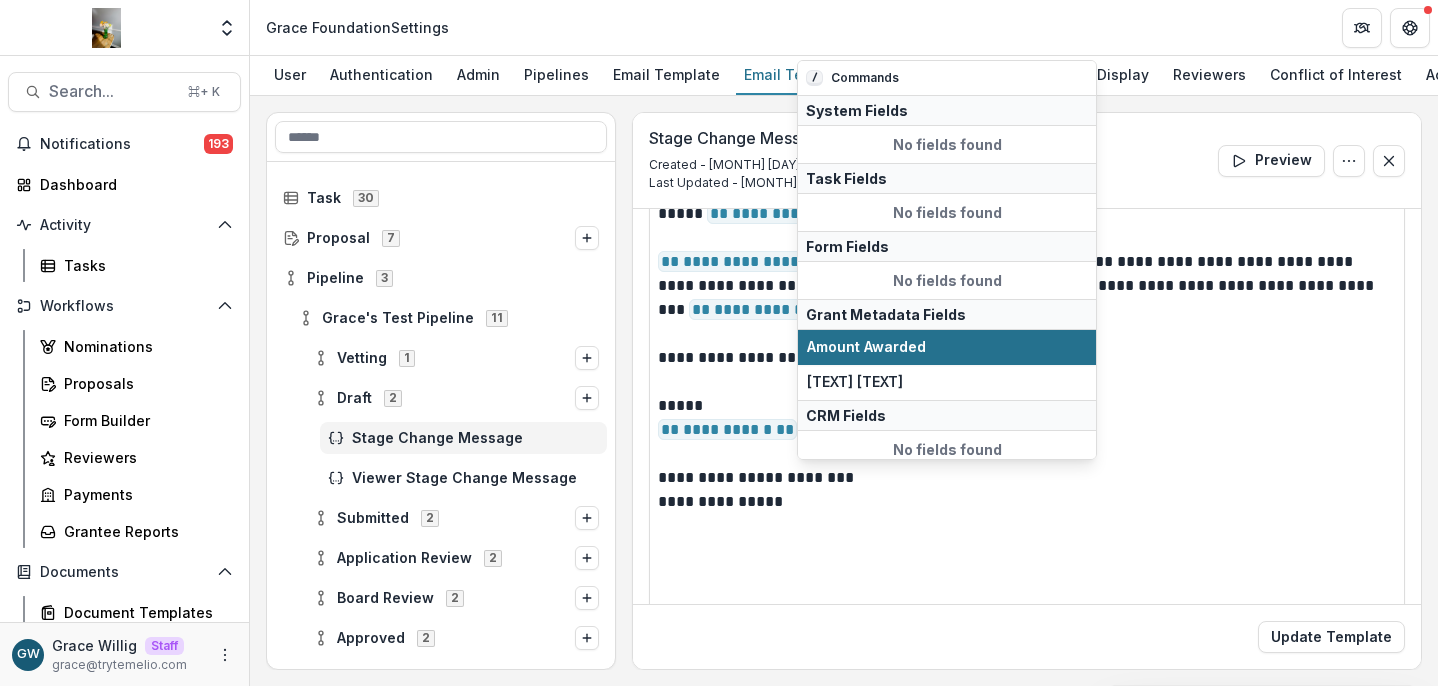 click on "Amount Awarded" at bounding box center [947, 347] 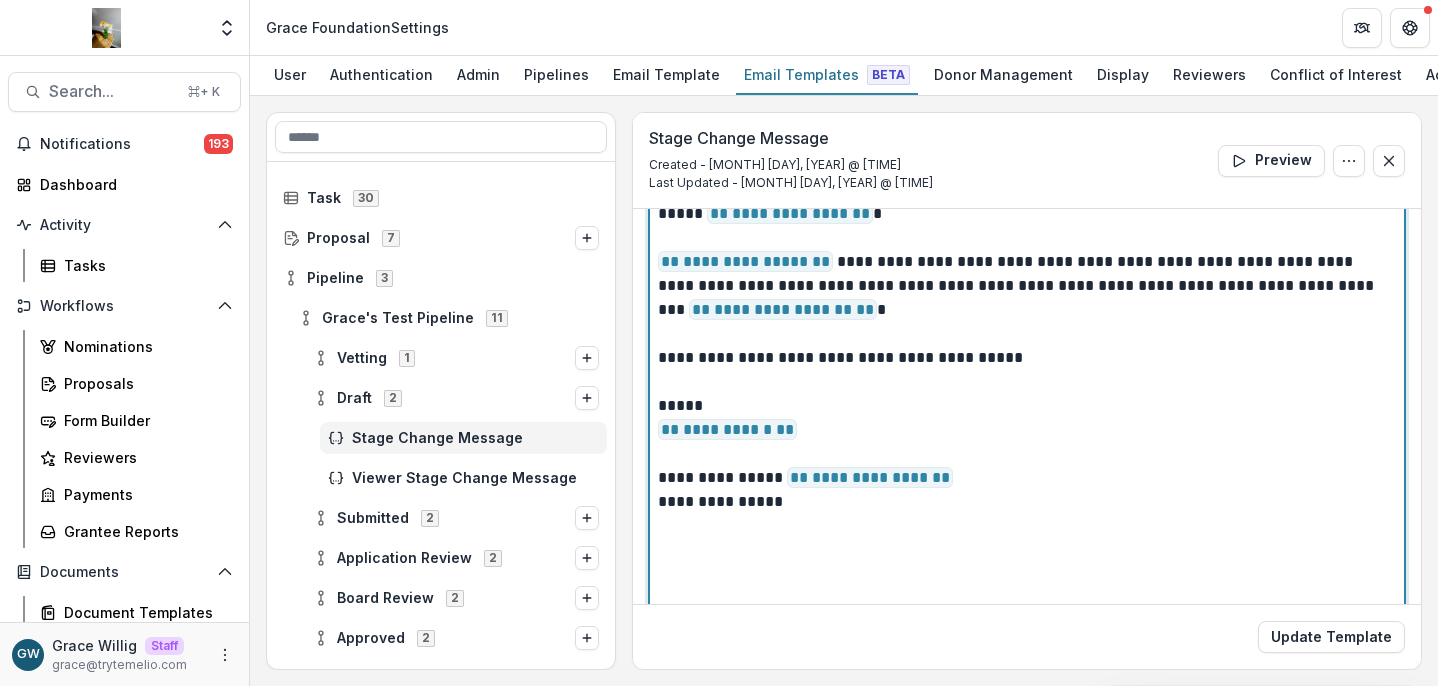 click on "**********" at bounding box center (1024, 502) 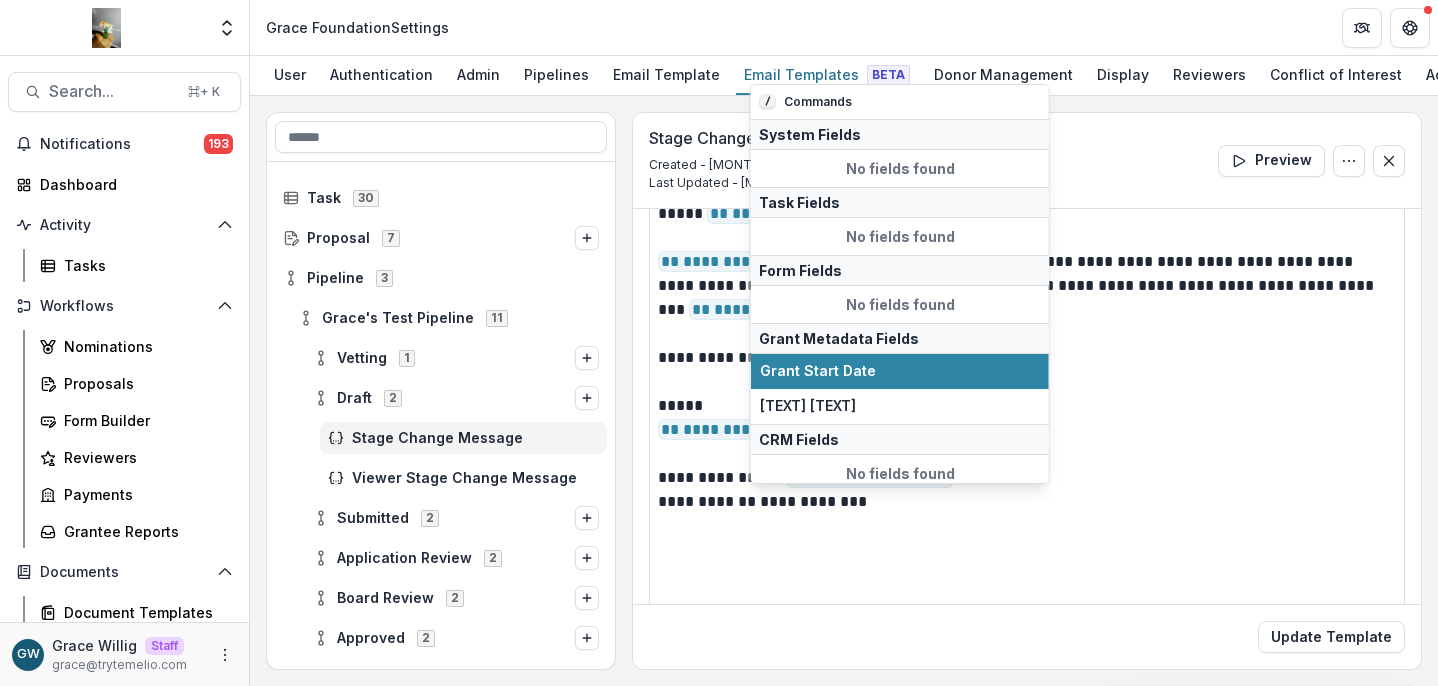 click on "Grant Start Date" at bounding box center [900, 371] 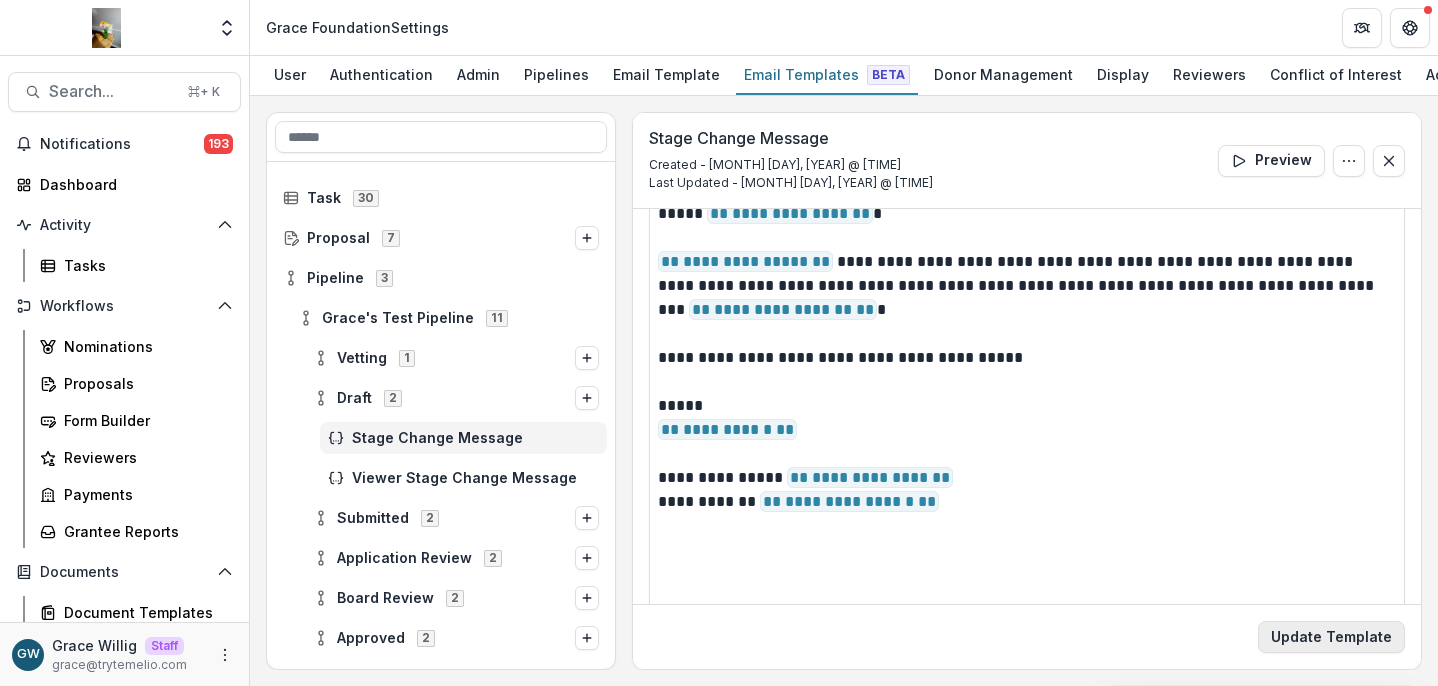 click on "Update Template" at bounding box center [1331, 637] 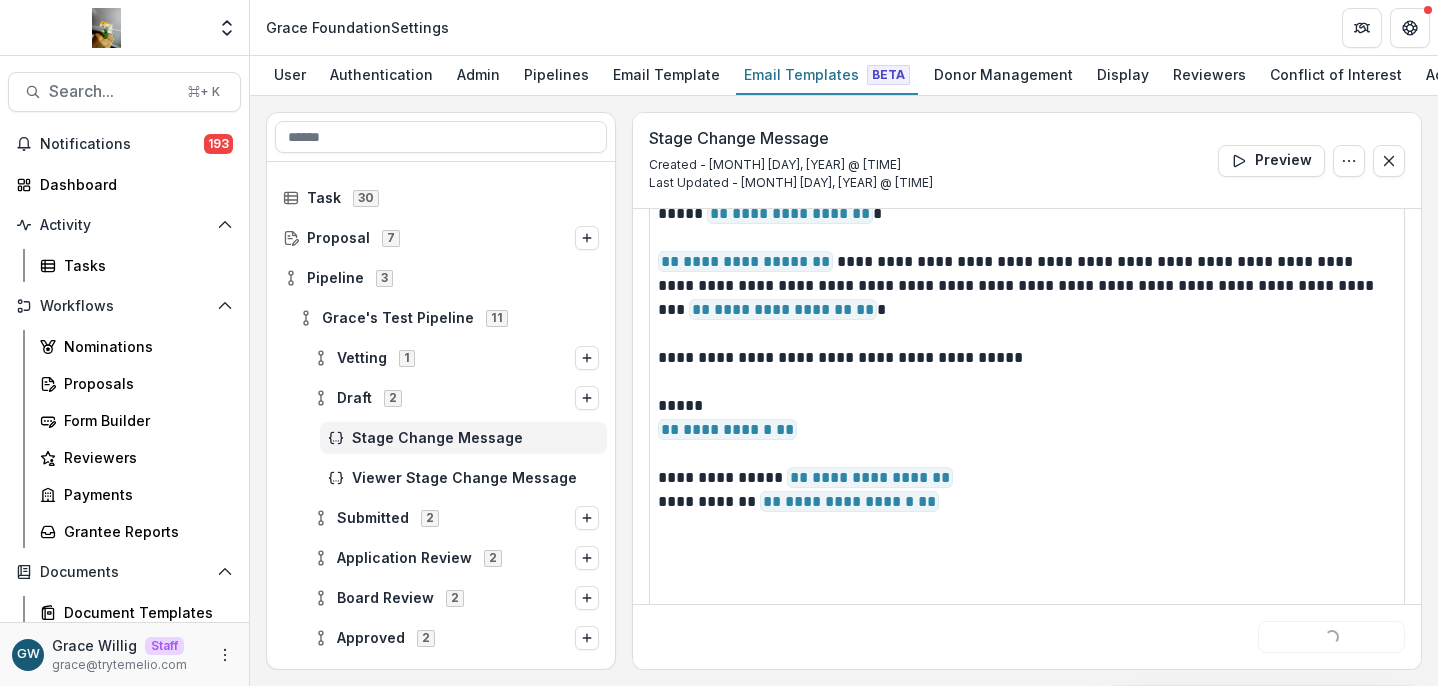 scroll, scrollTop: 0, scrollLeft: 0, axis: both 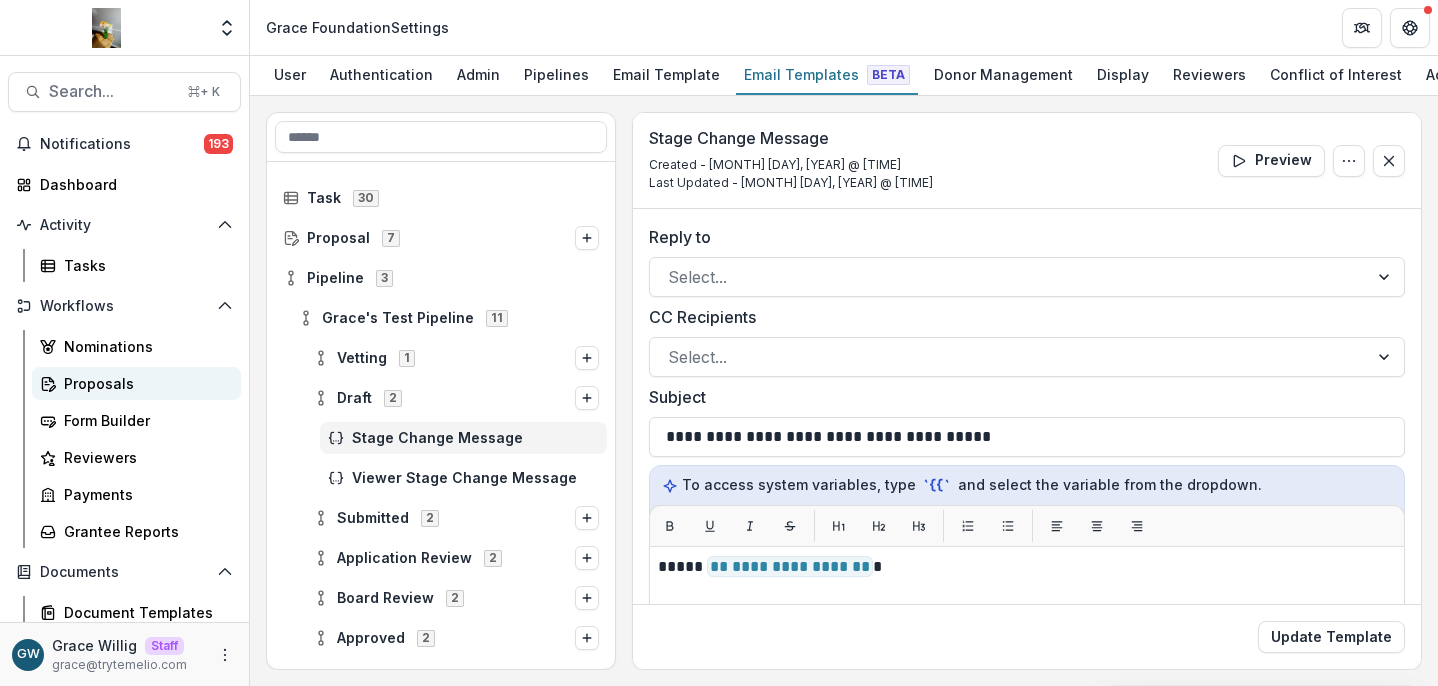 click on "Proposals" at bounding box center (144, 383) 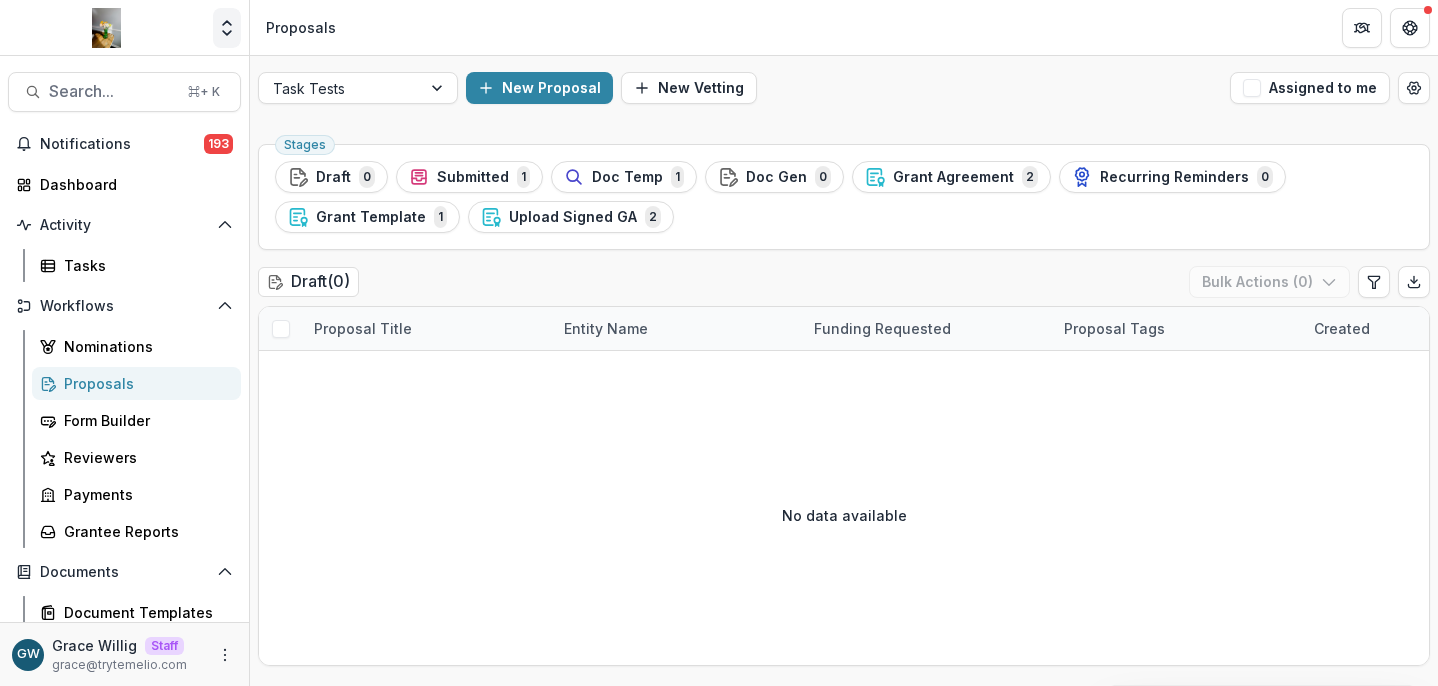 click 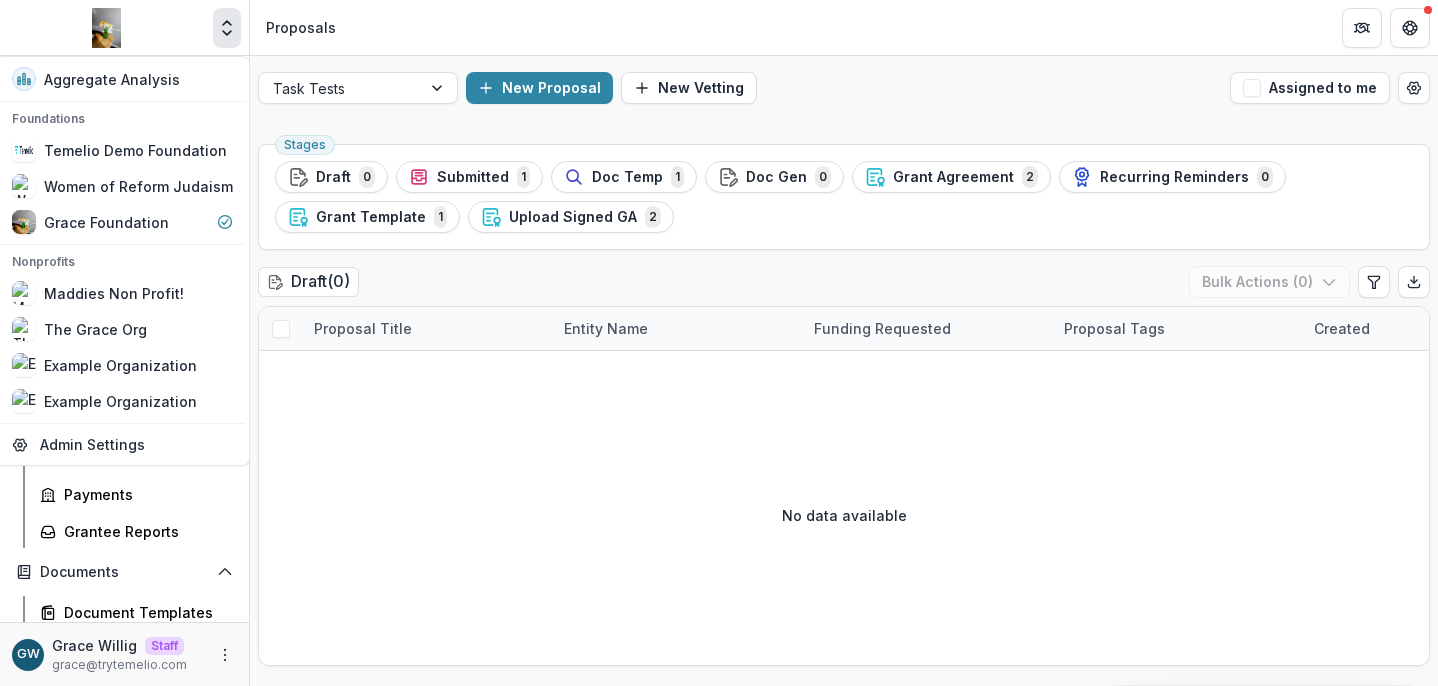 click on "New Proposal New Vetting" at bounding box center [844, 88] 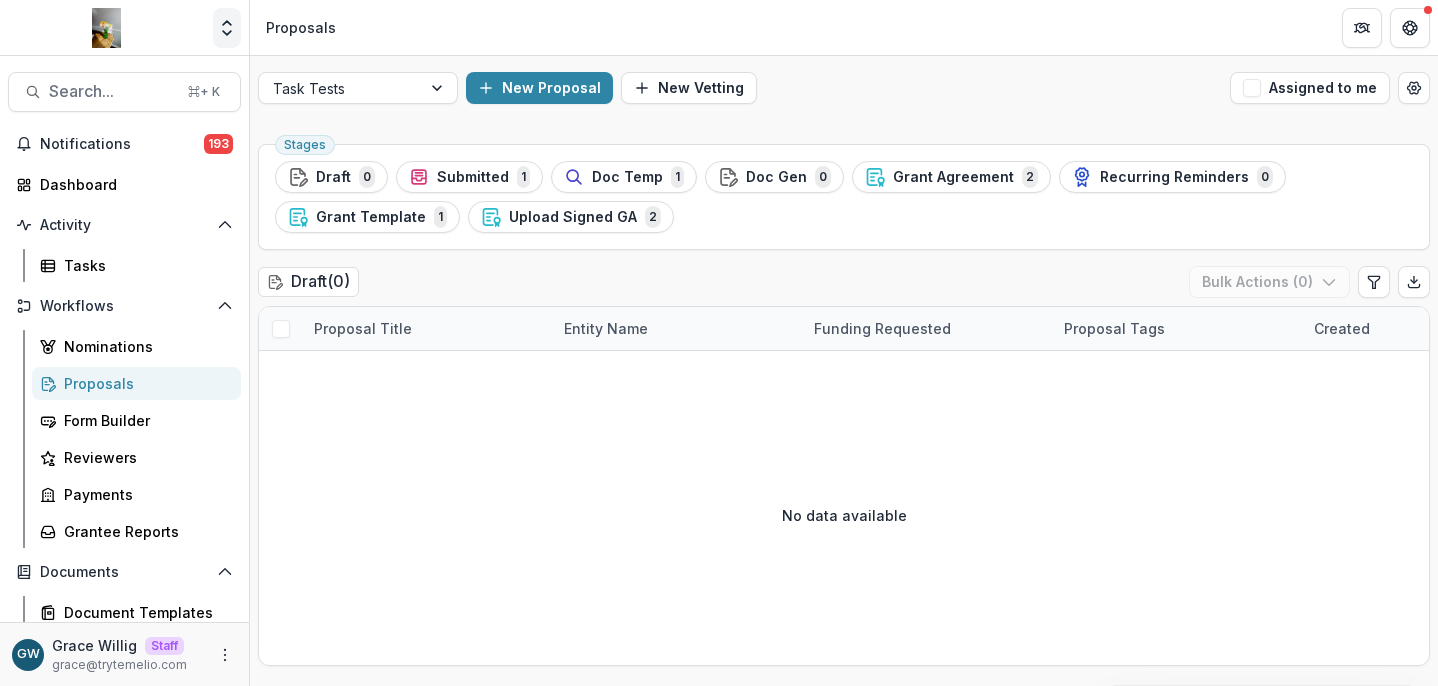 click 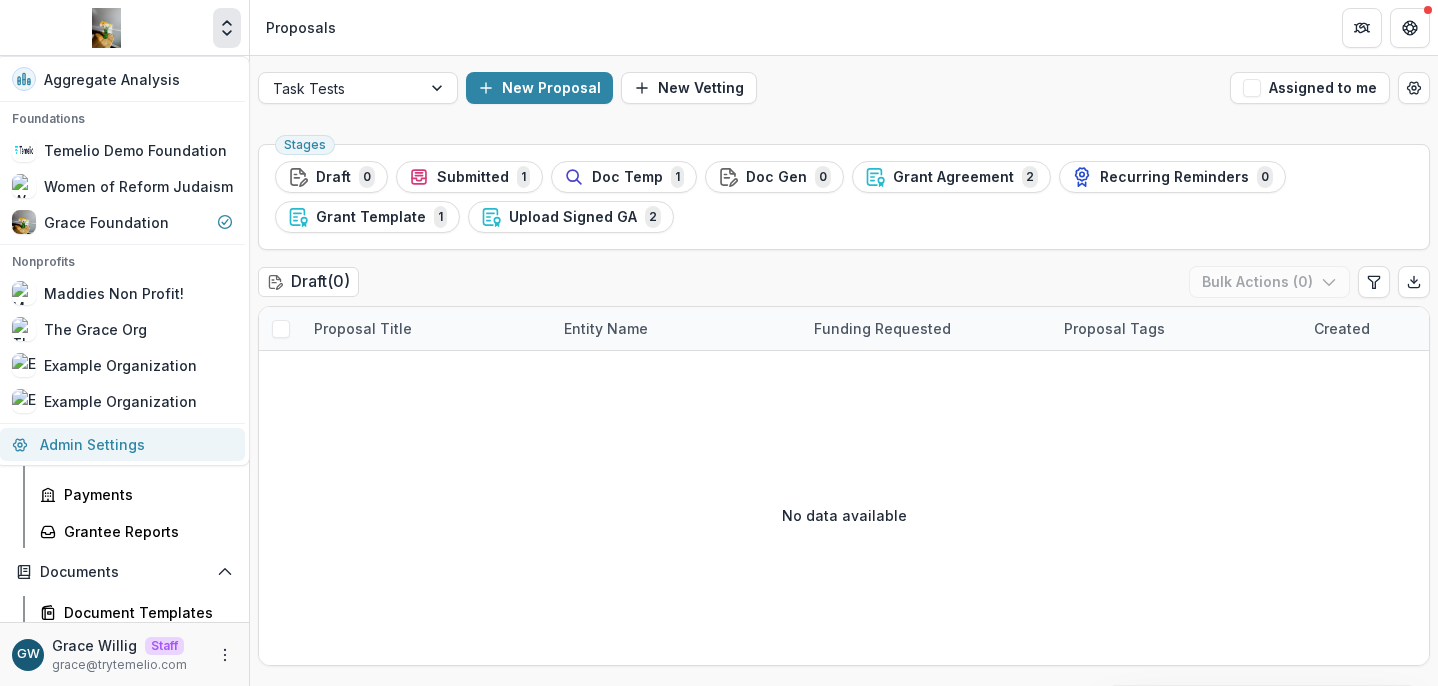 click on "Admin Settings" at bounding box center [122, 444] 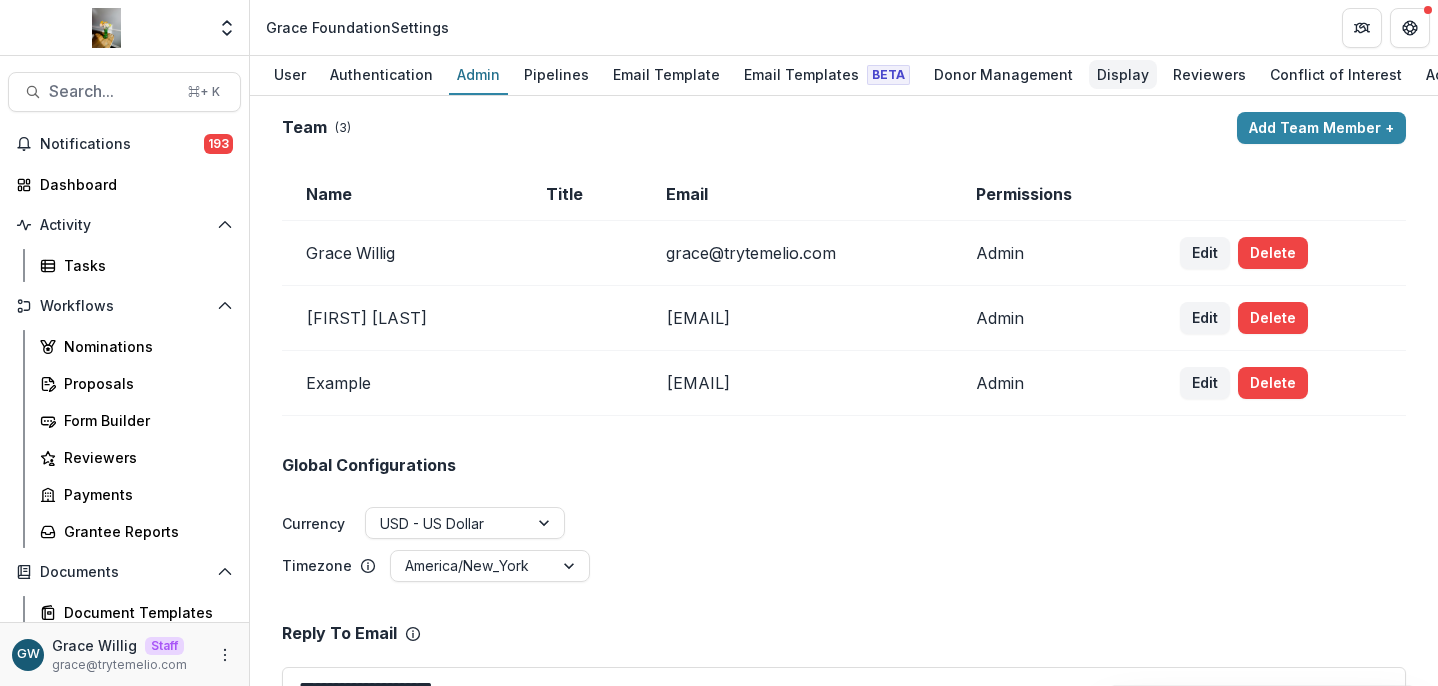 click on "Display" at bounding box center (1123, 74) 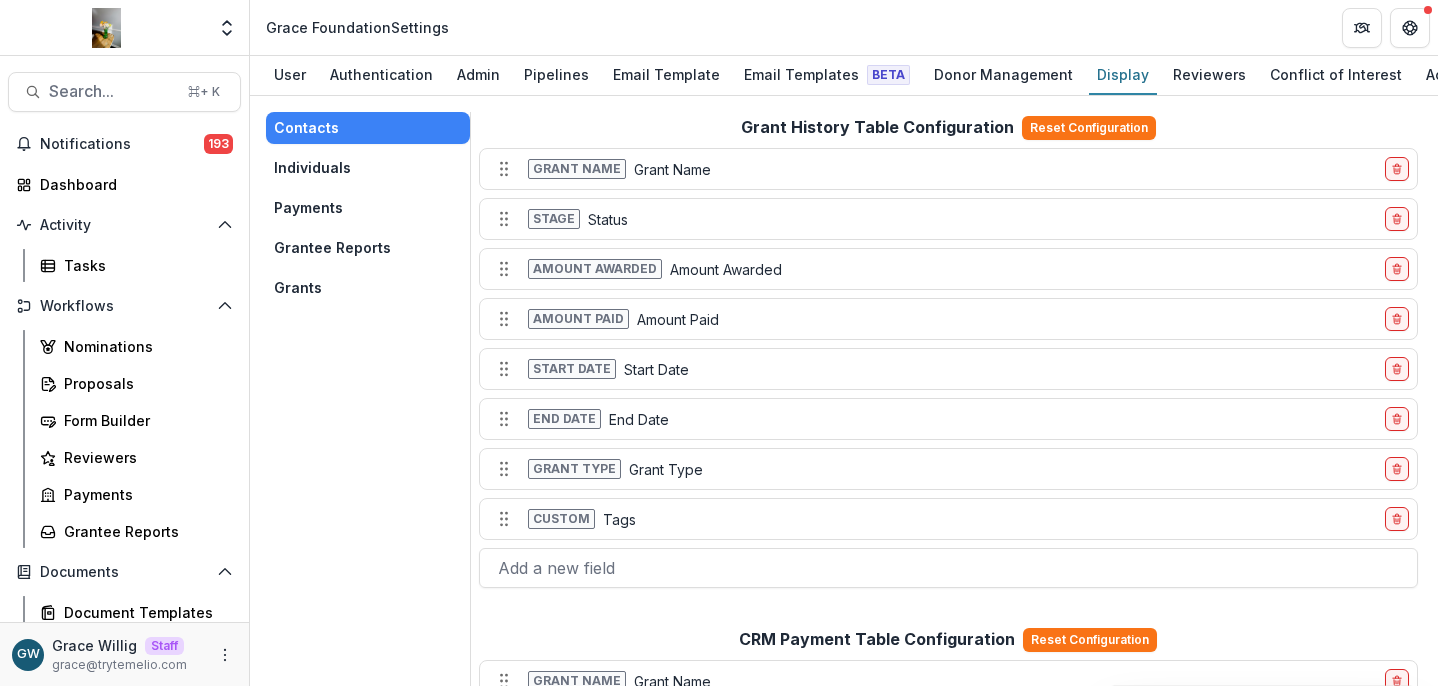 click on "Grants" at bounding box center [368, 288] 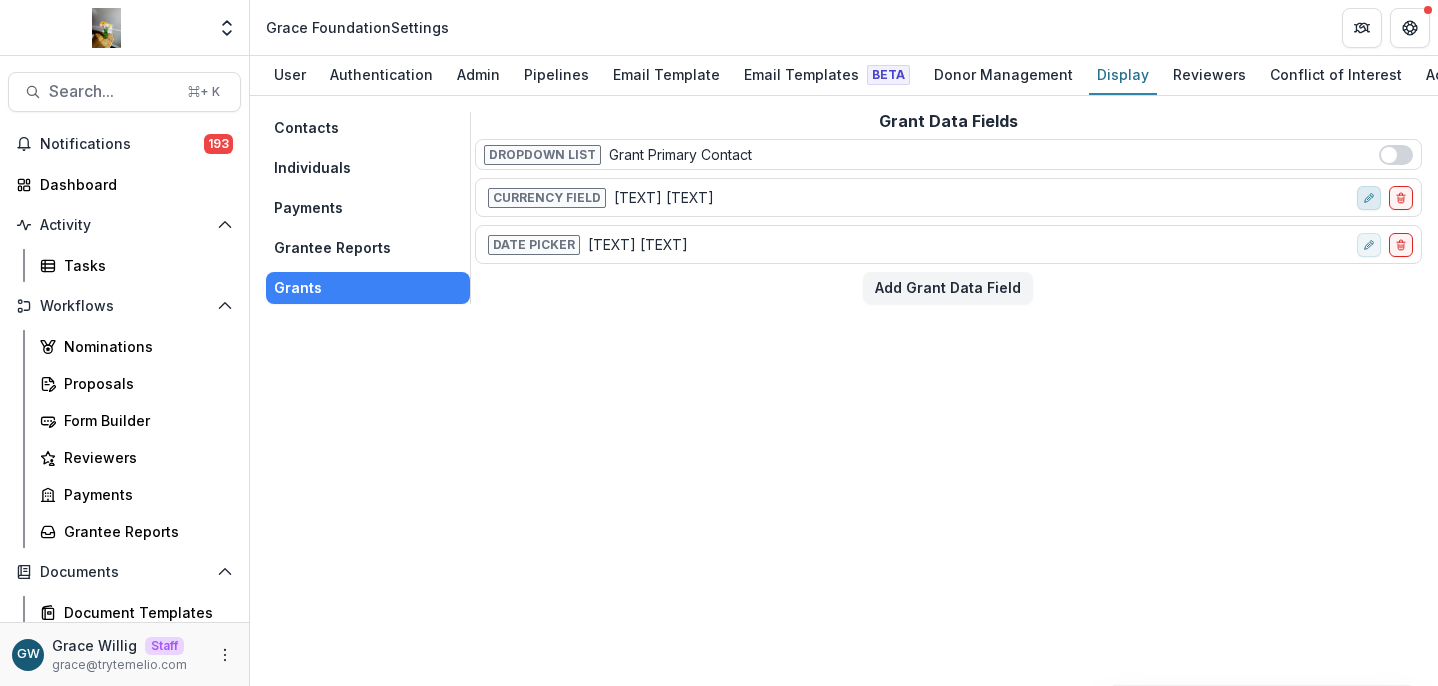 click 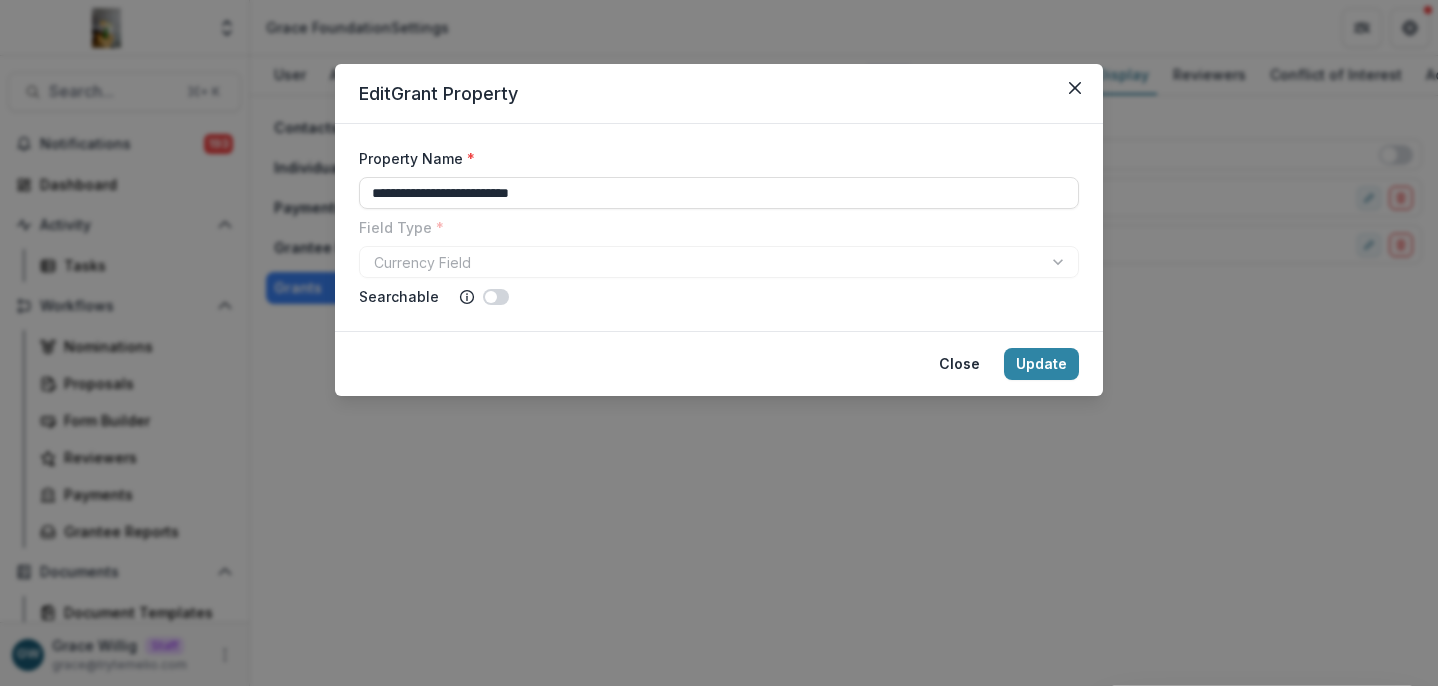 click on "**********" at bounding box center [719, 343] 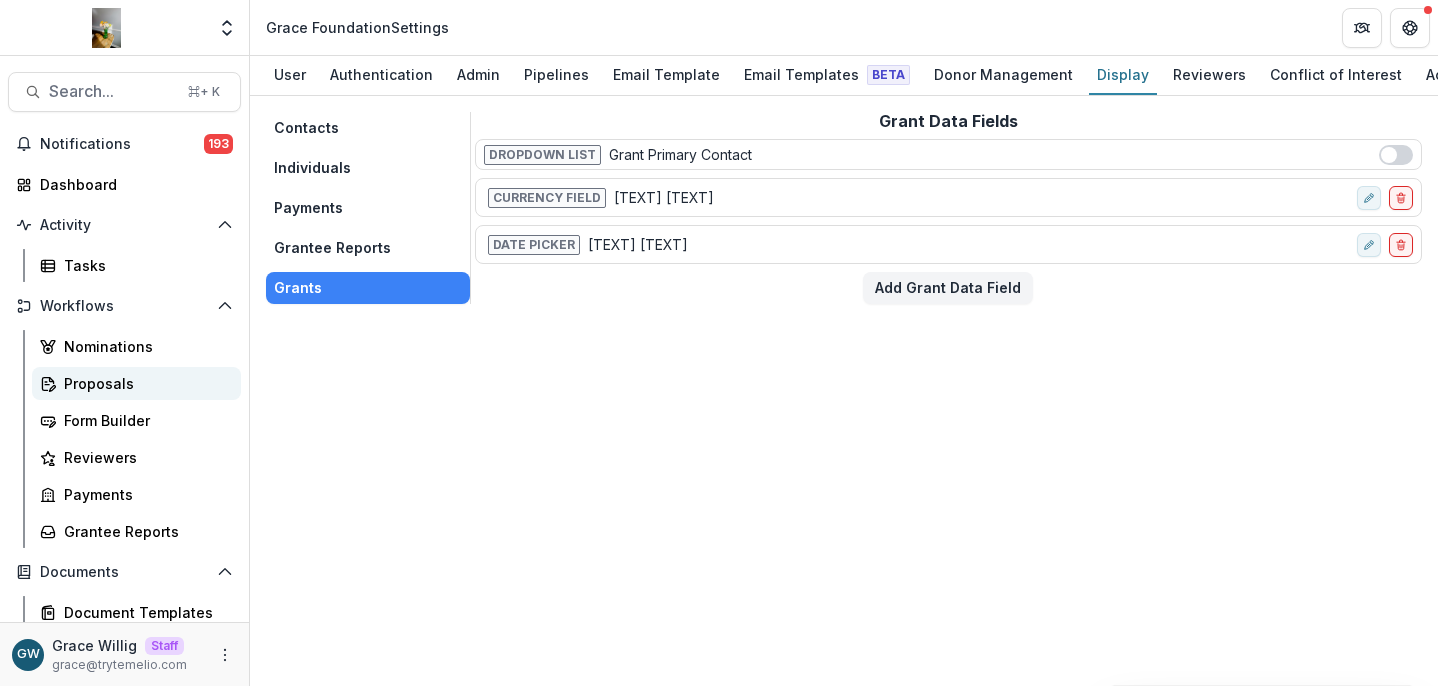 click on "Proposals" at bounding box center [136, 383] 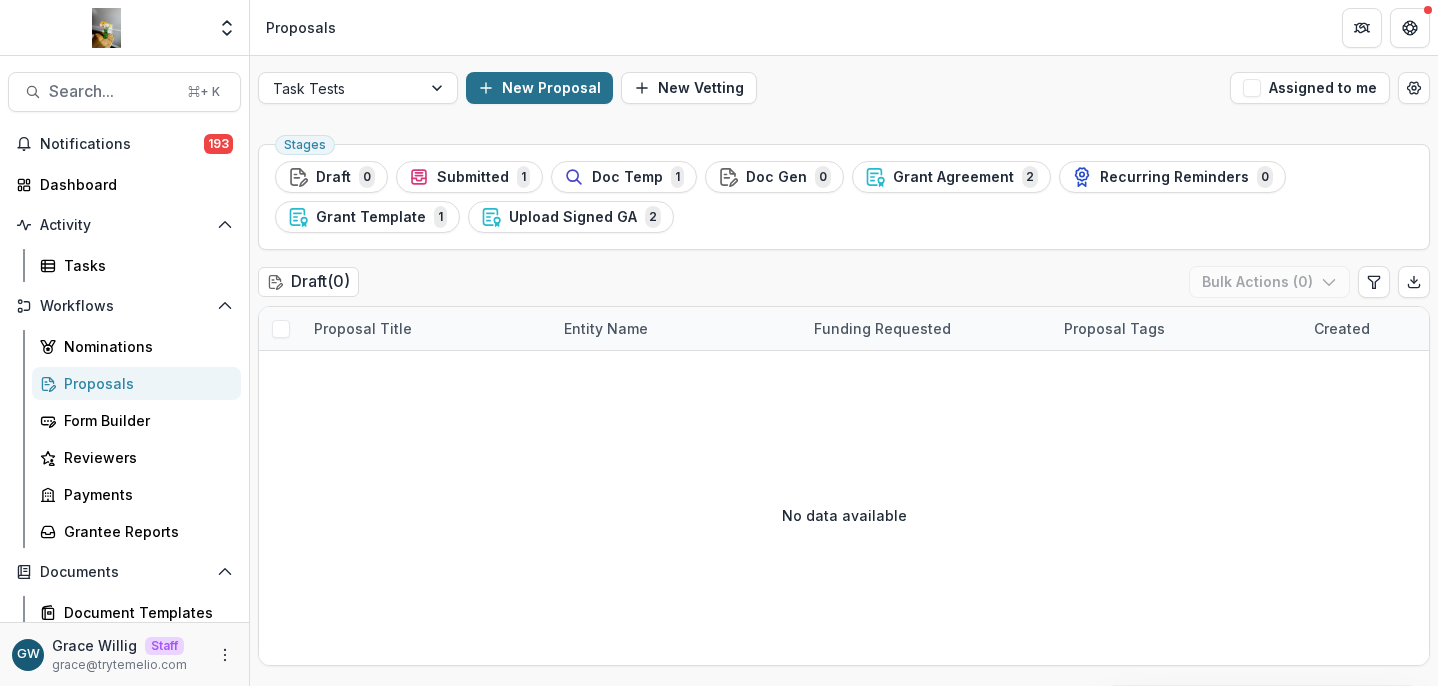 click on "New Proposal" at bounding box center (539, 88) 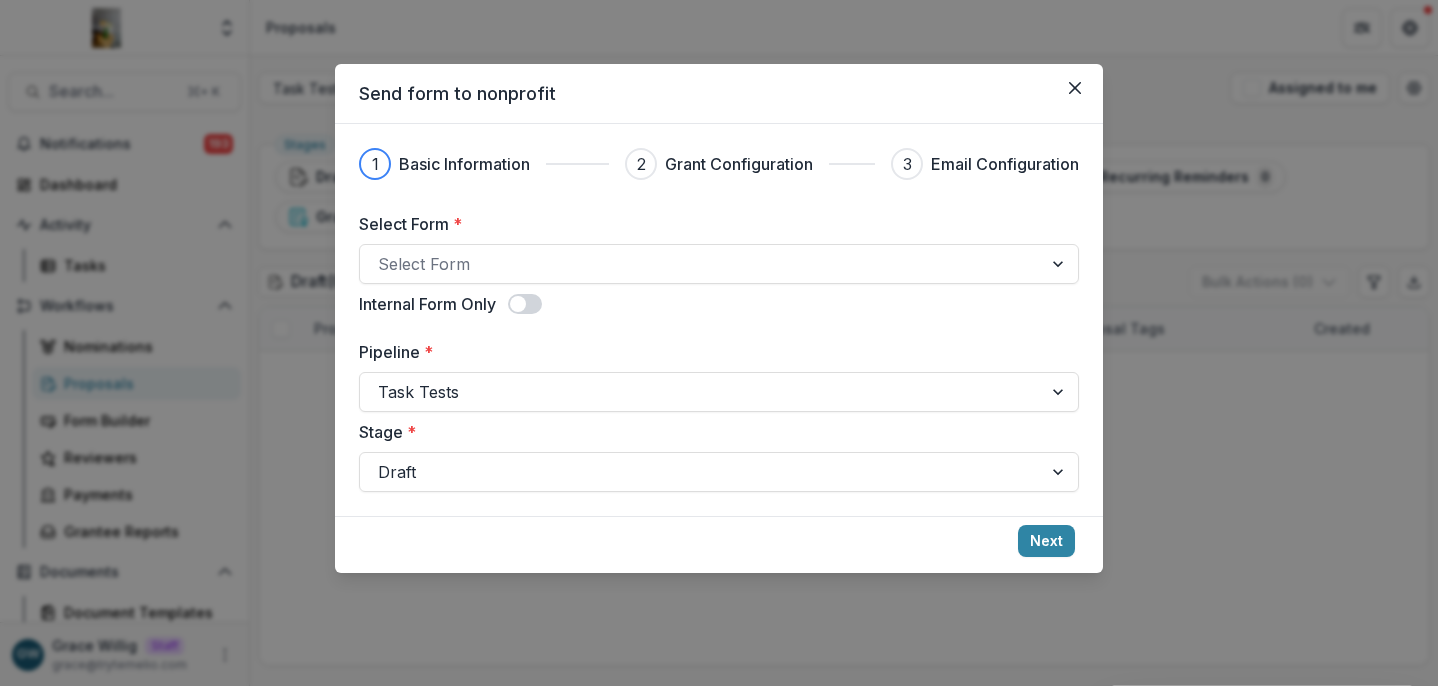 click on "Select Form * Select Form" at bounding box center [719, 248] 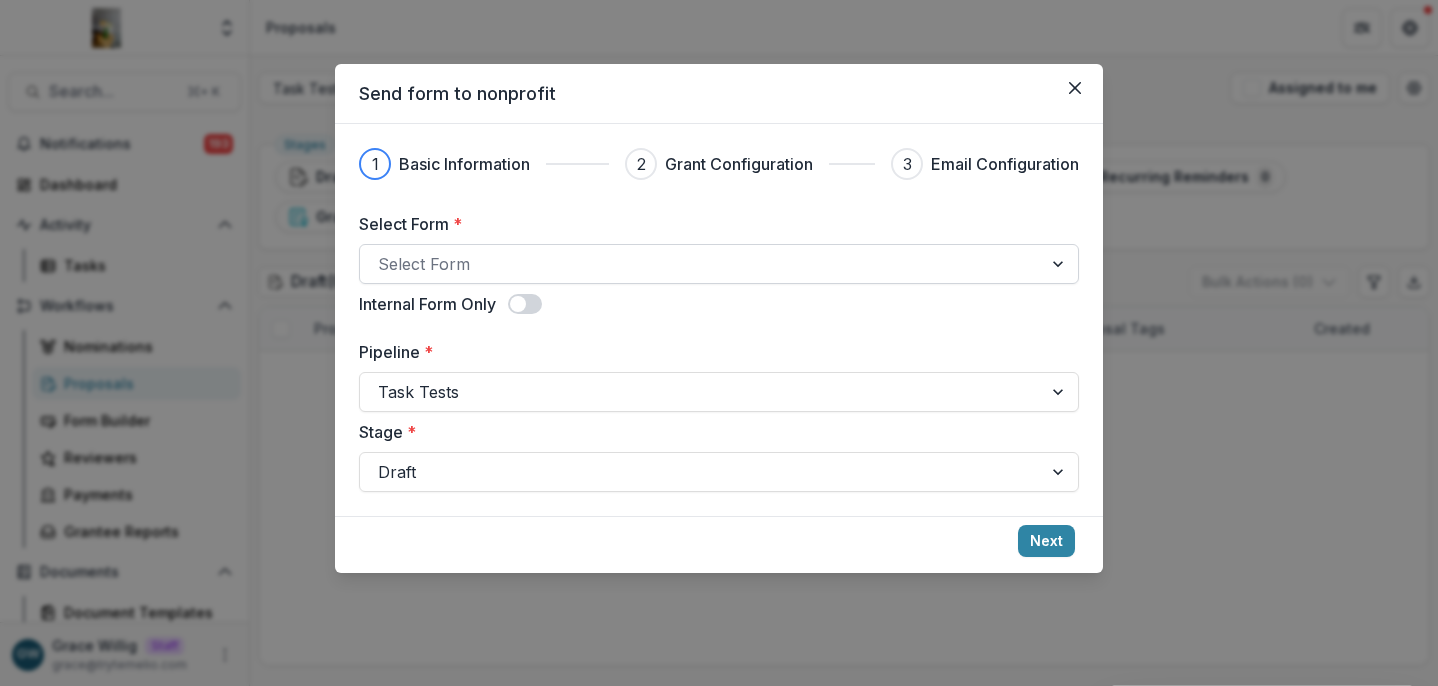 click at bounding box center (701, 264) 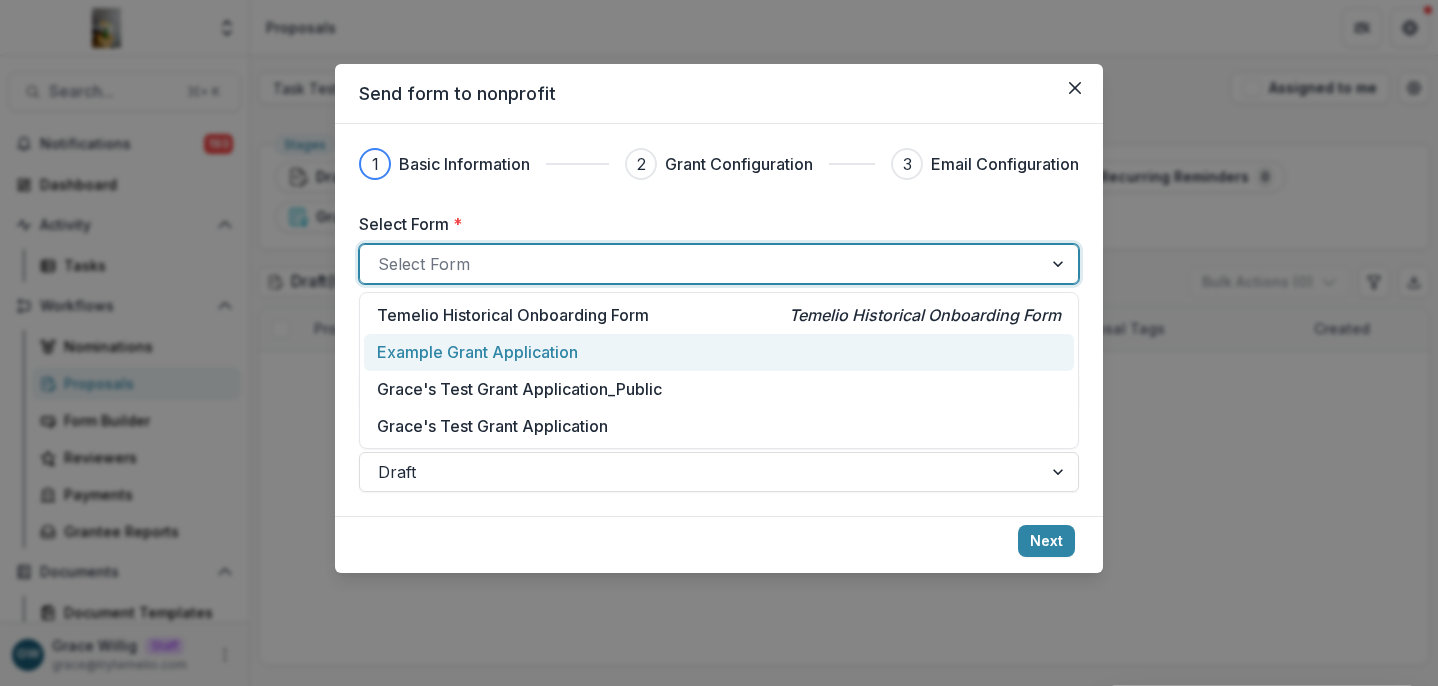 click on "Example Grant Application" at bounding box center (719, 352) 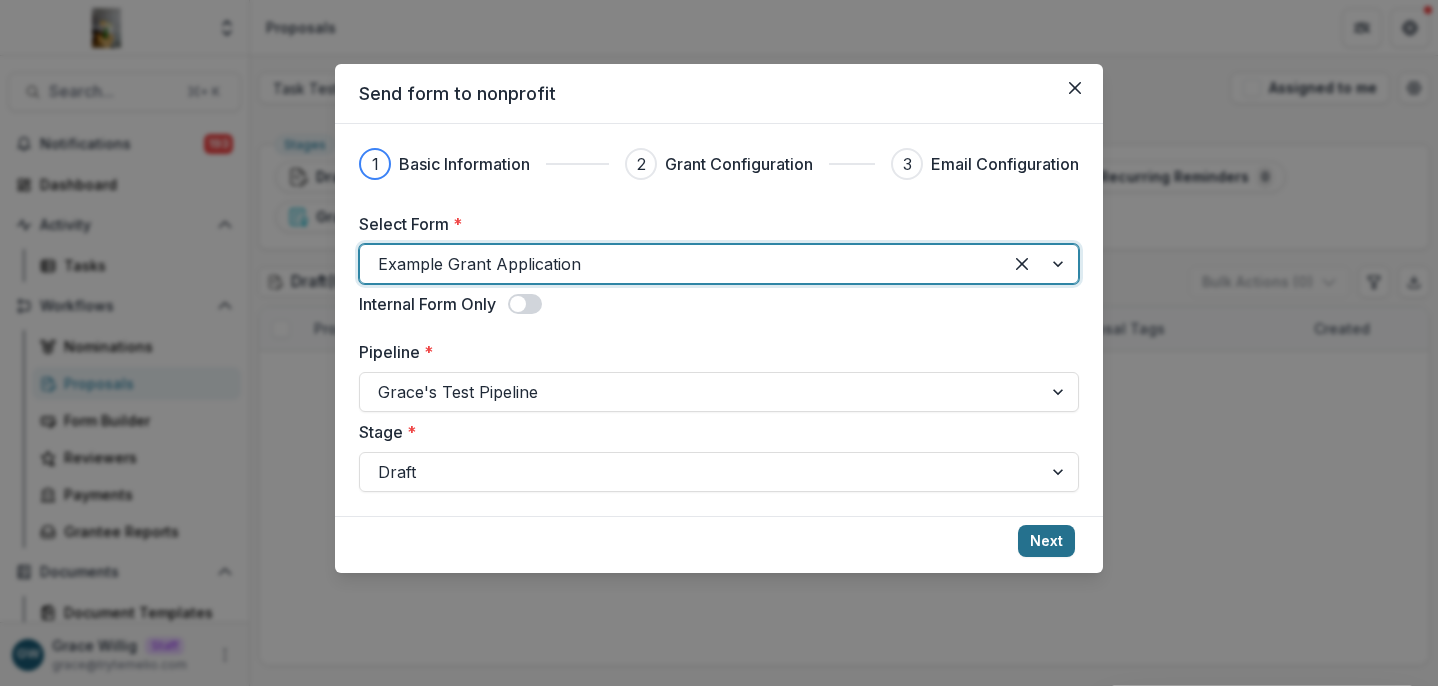 click on "Next" at bounding box center (1046, 541) 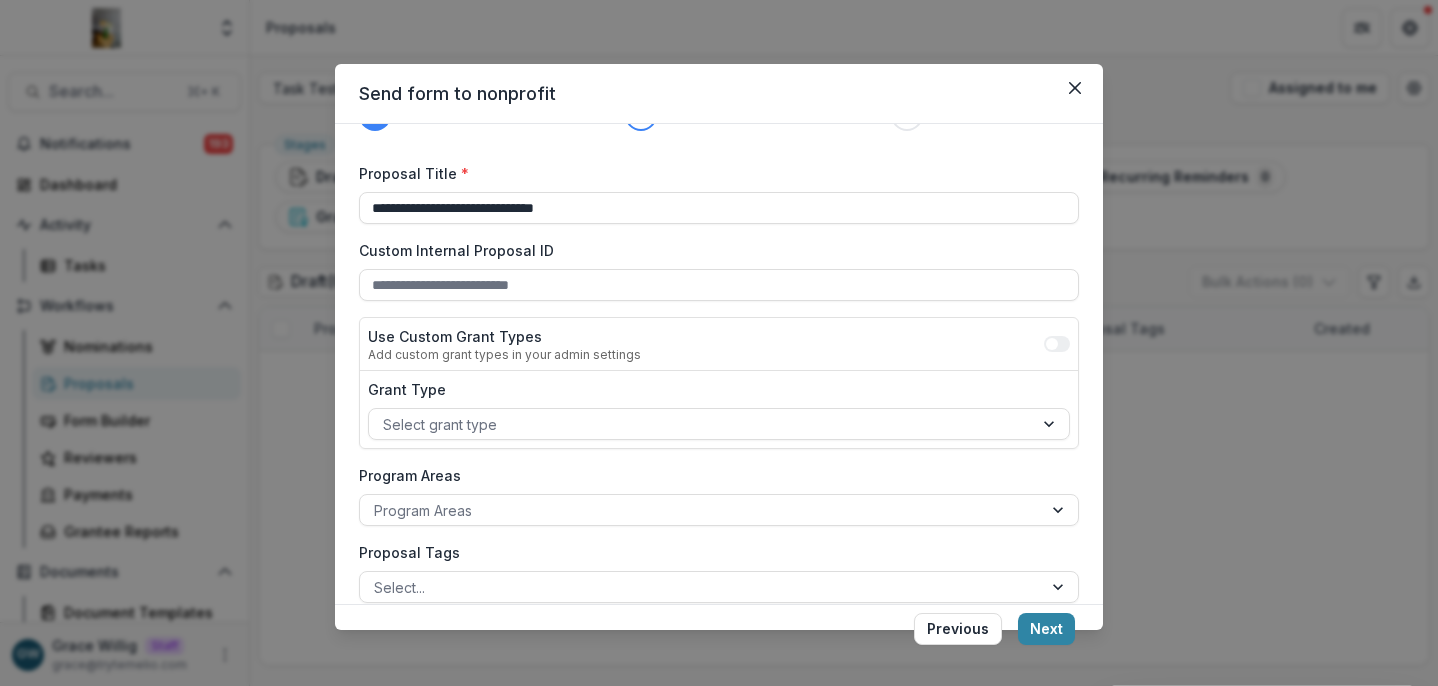 scroll, scrollTop: 379, scrollLeft: 0, axis: vertical 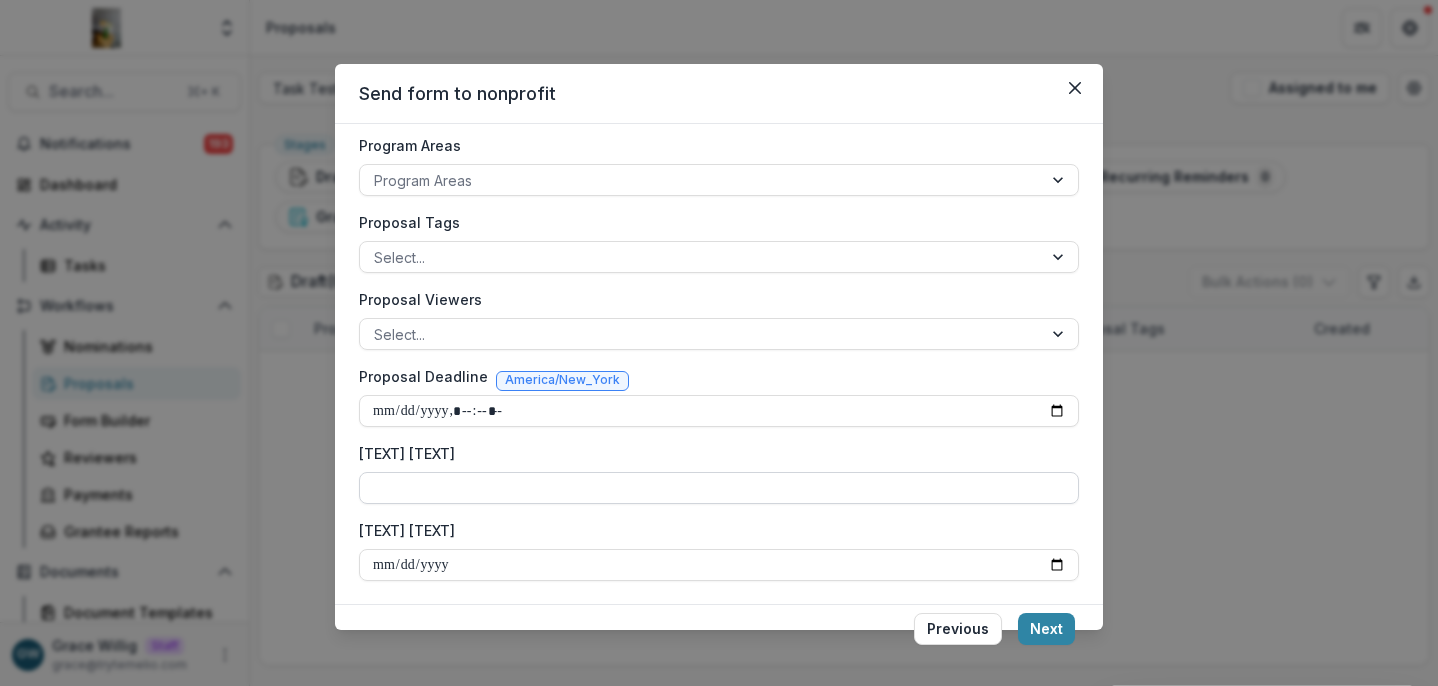 click on "Amount Awarded Custom Field" at bounding box center (719, 488) 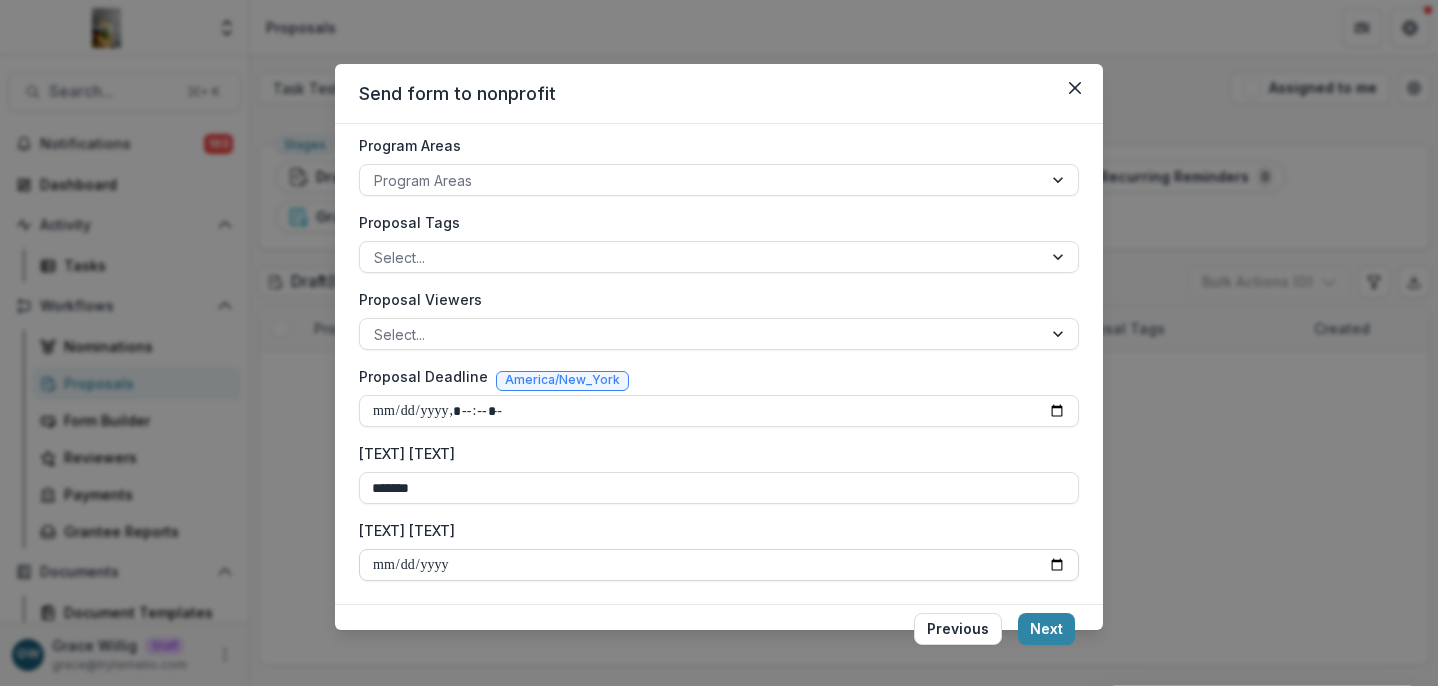 type on "*******" 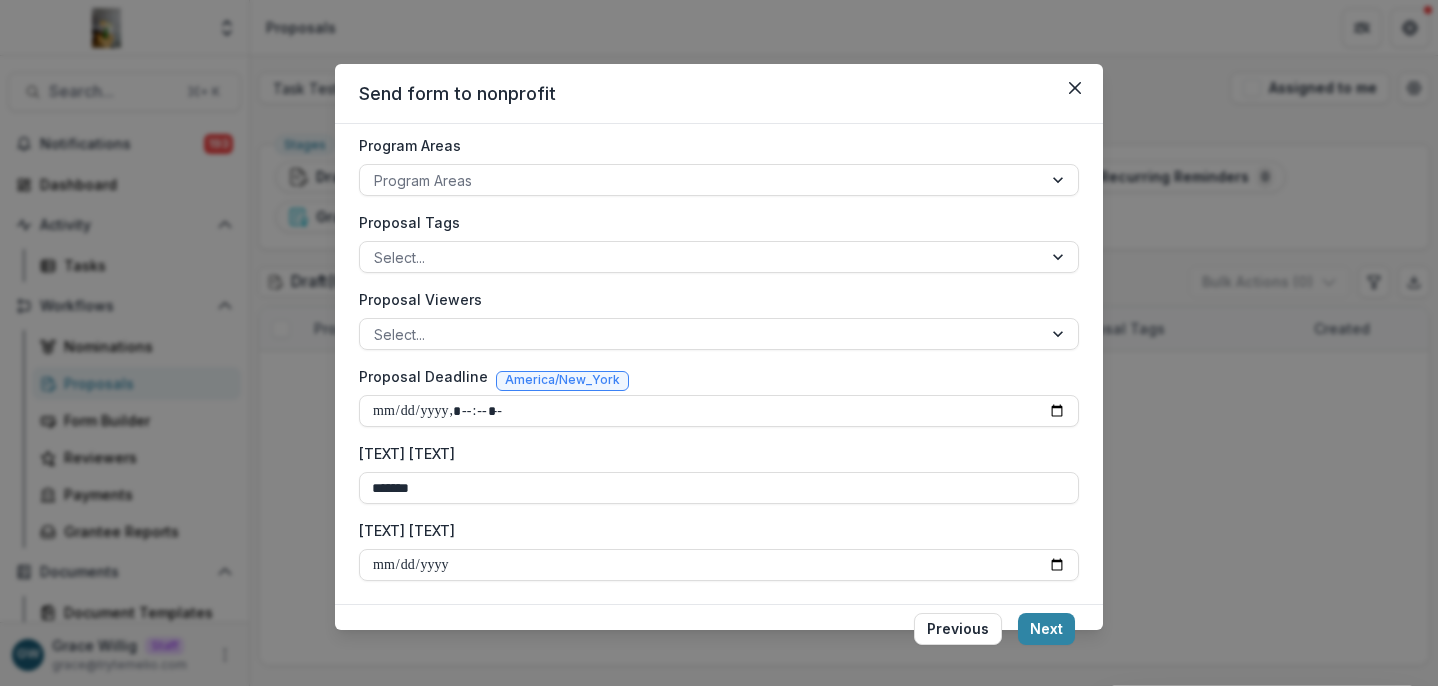 type on "**********" 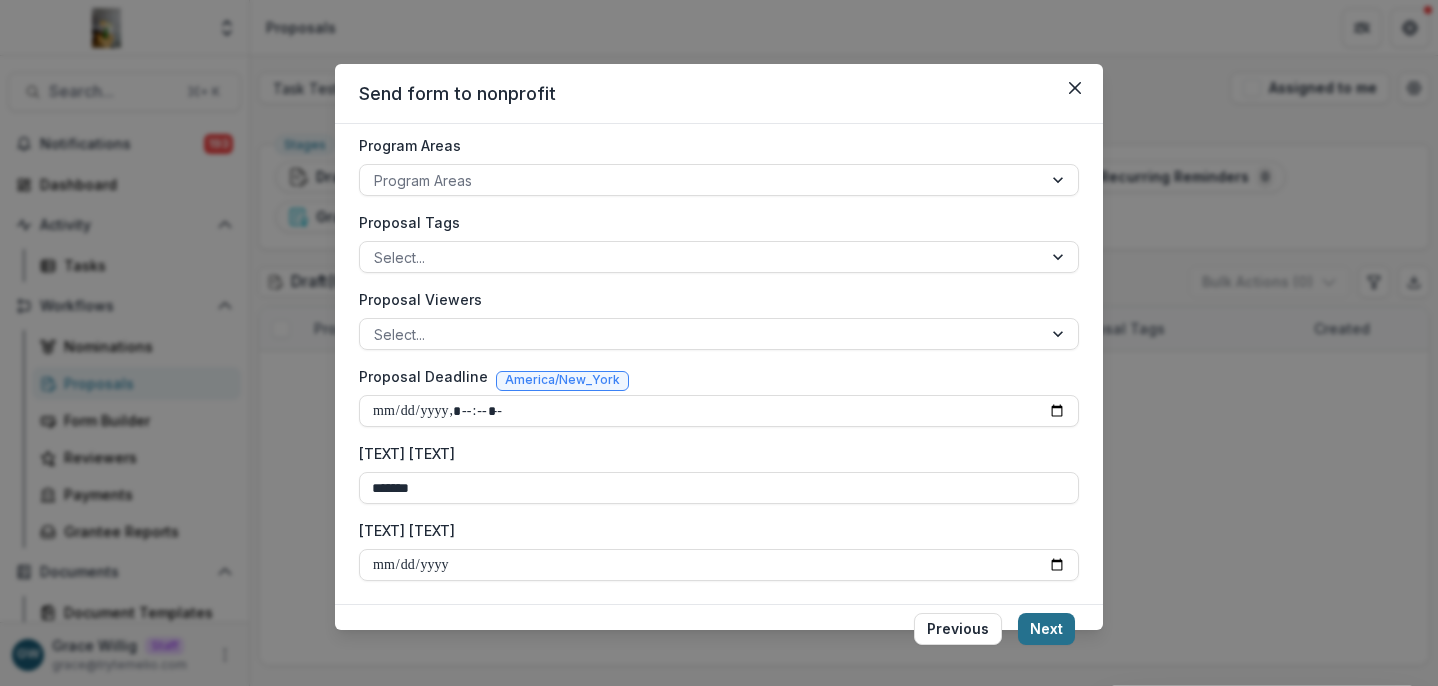 click on "Next" at bounding box center [1046, 629] 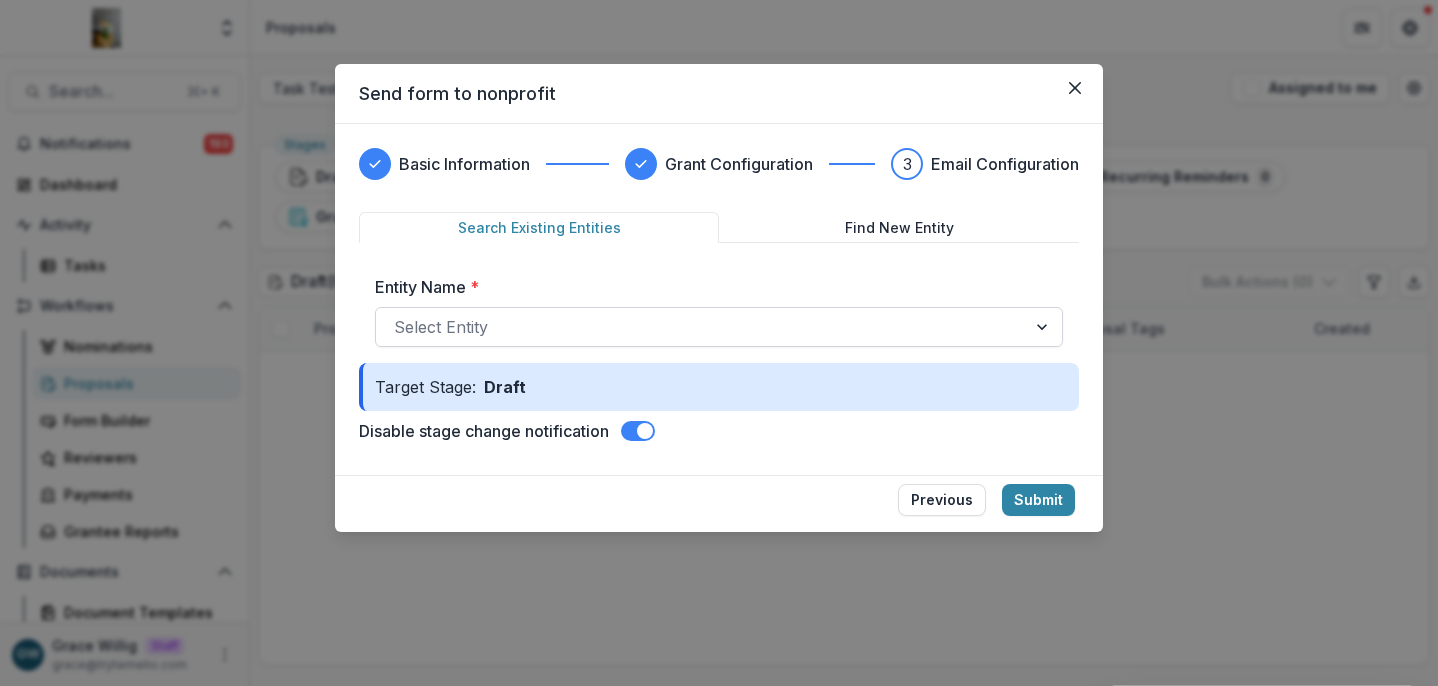 click at bounding box center (701, 327) 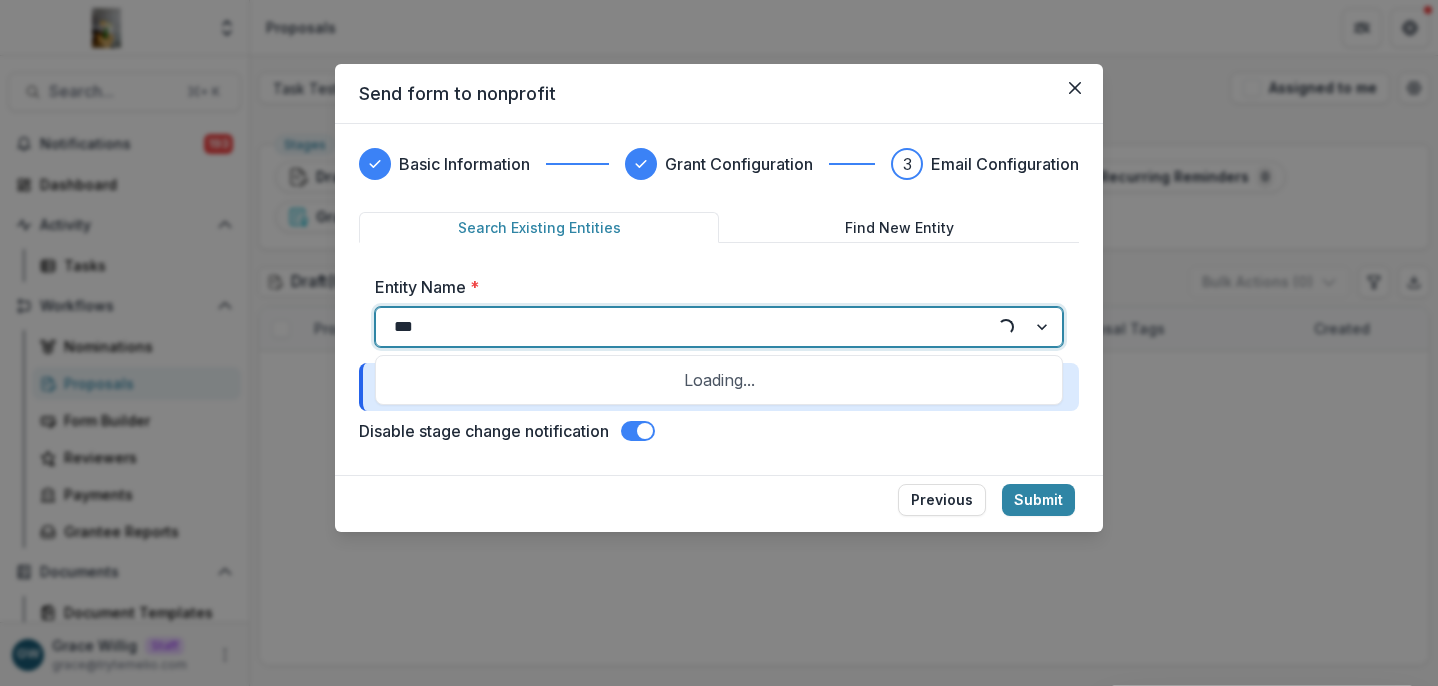 type on "****" 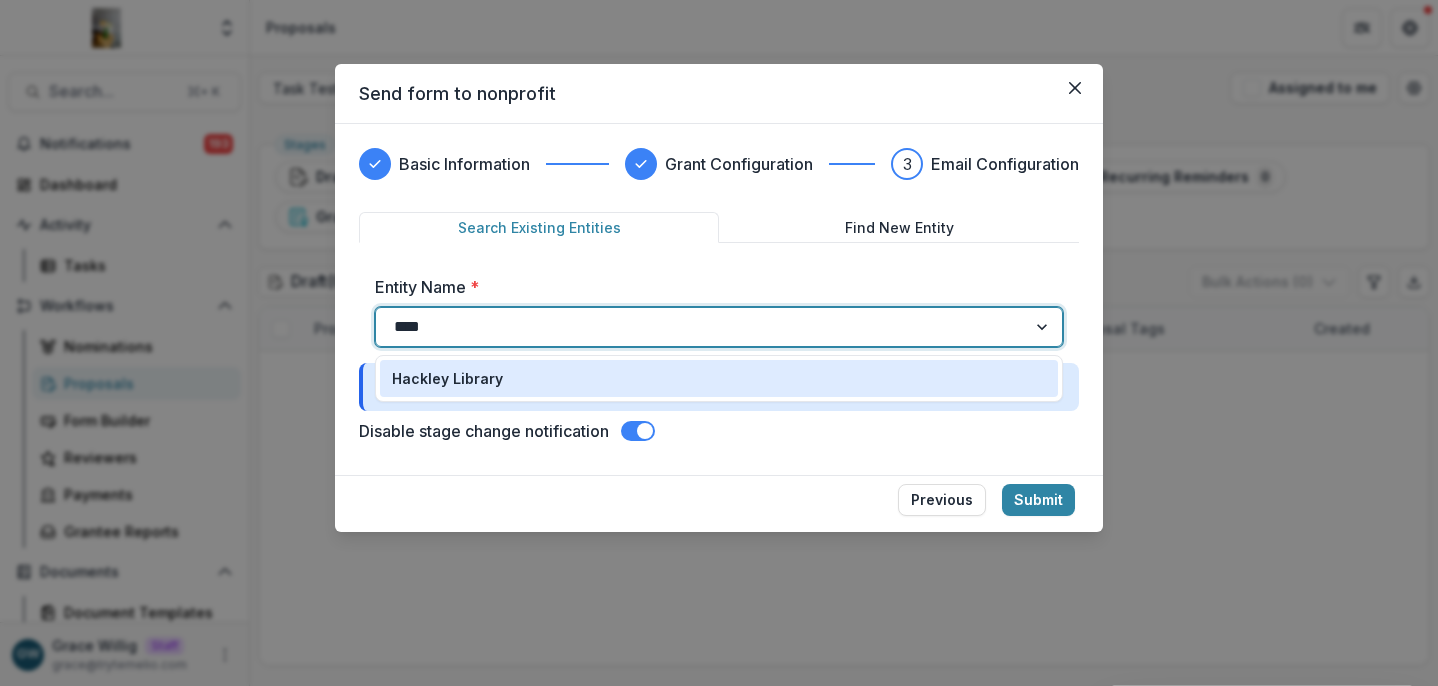 click on "Hackley Library" at bounding box center [719, 378] 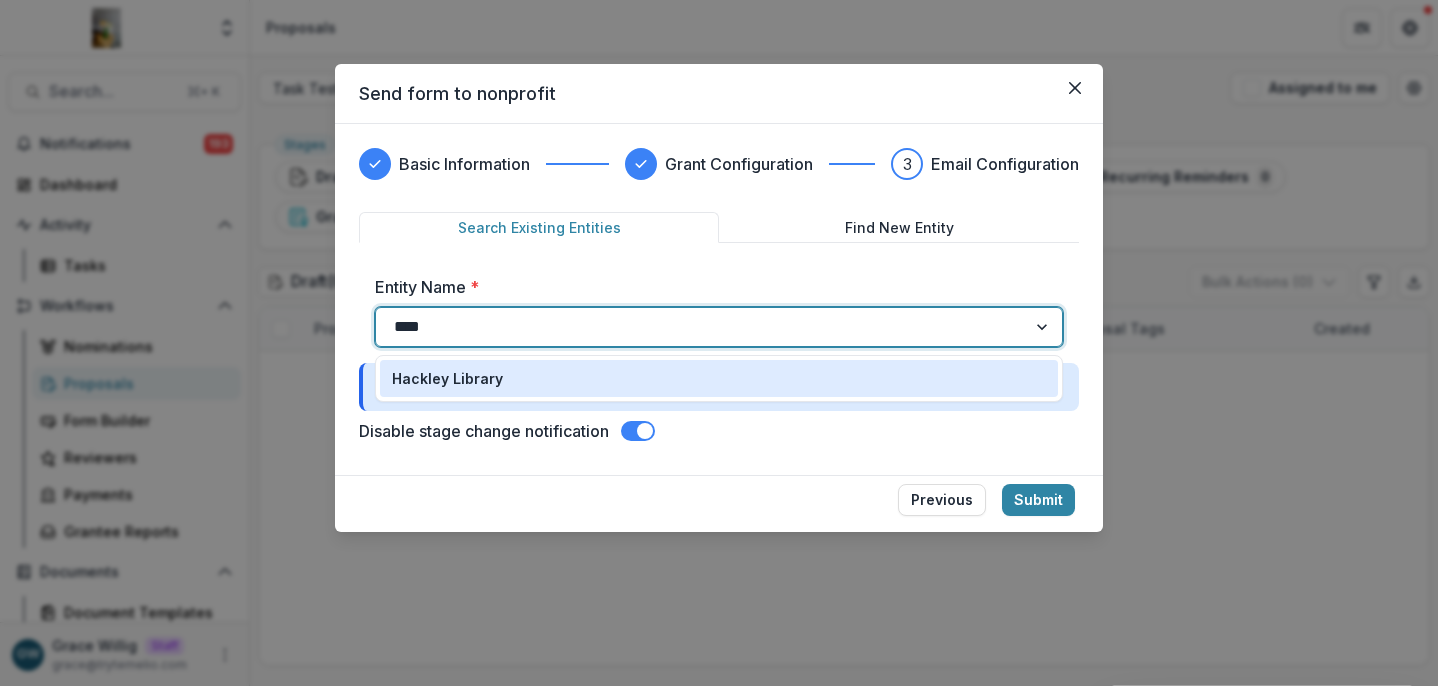 type 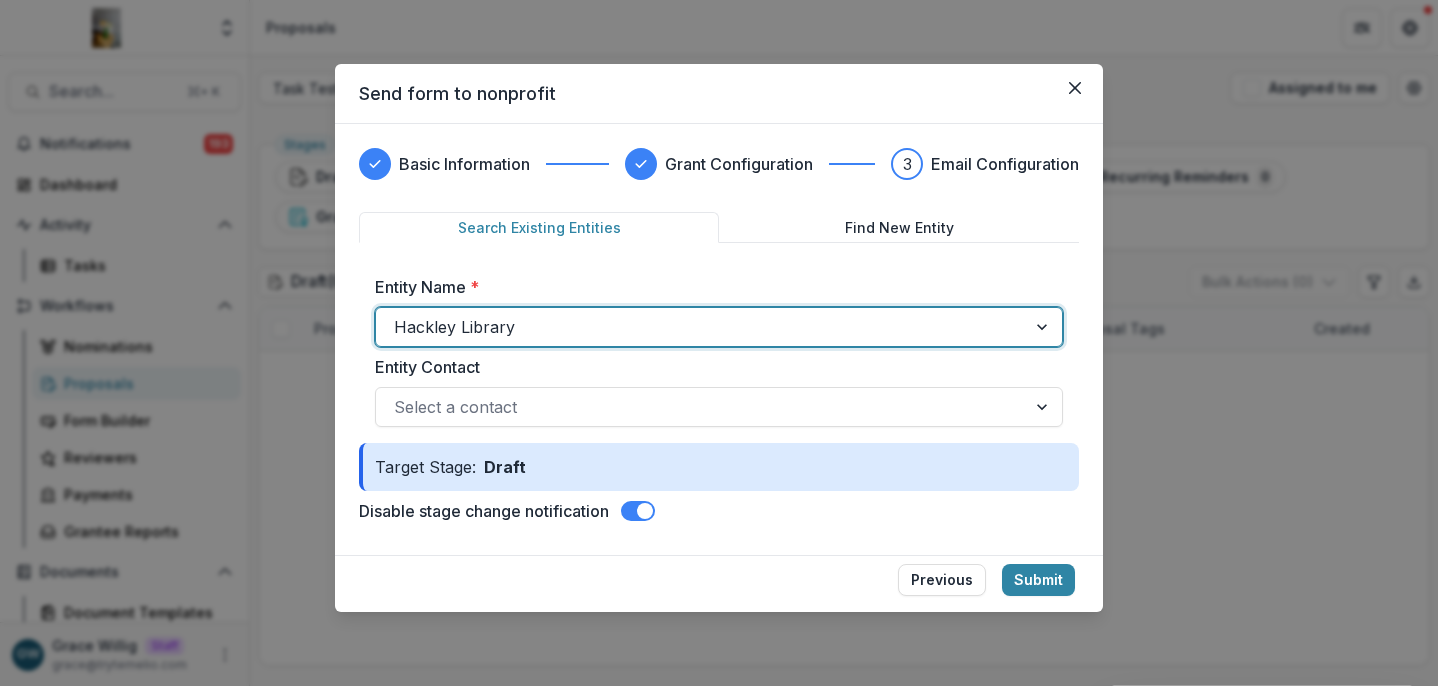 click at bounding box center [645, 511] 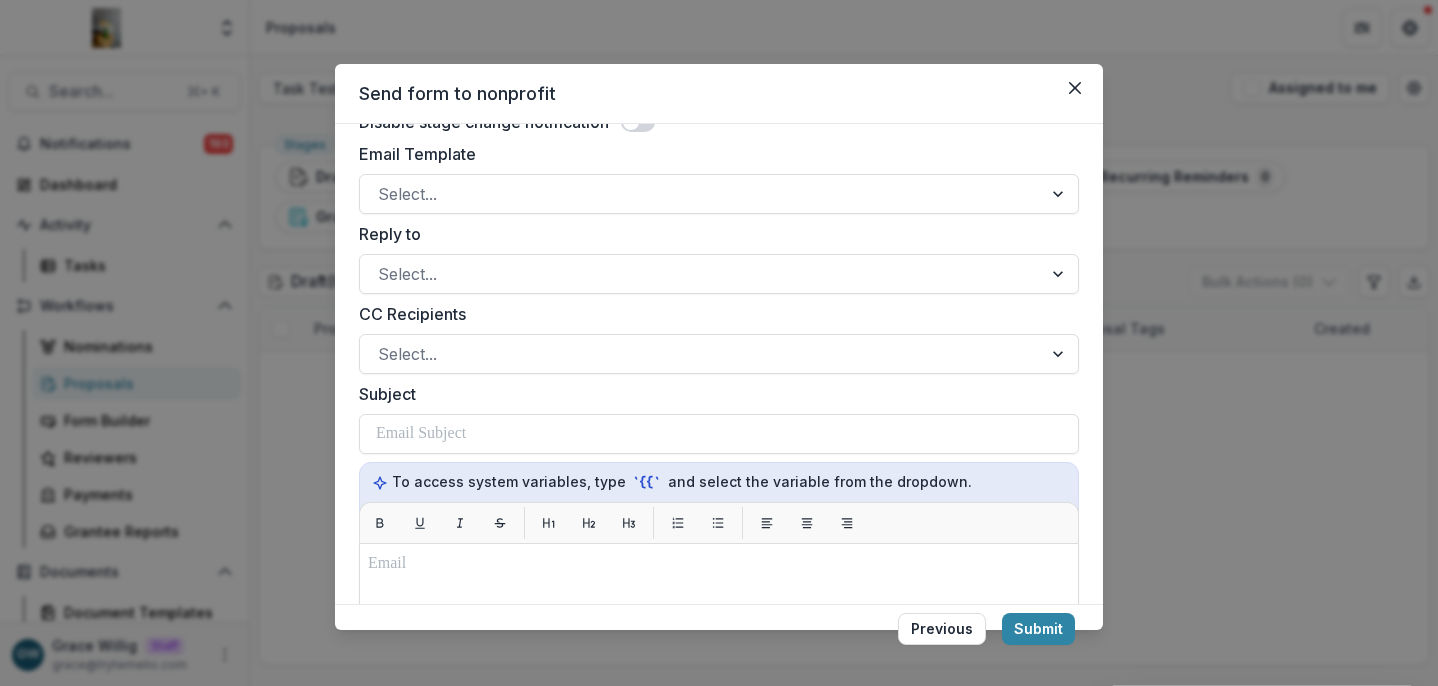 scroll, scrollTop: 396, scrollLeft: 0, axis: vertical 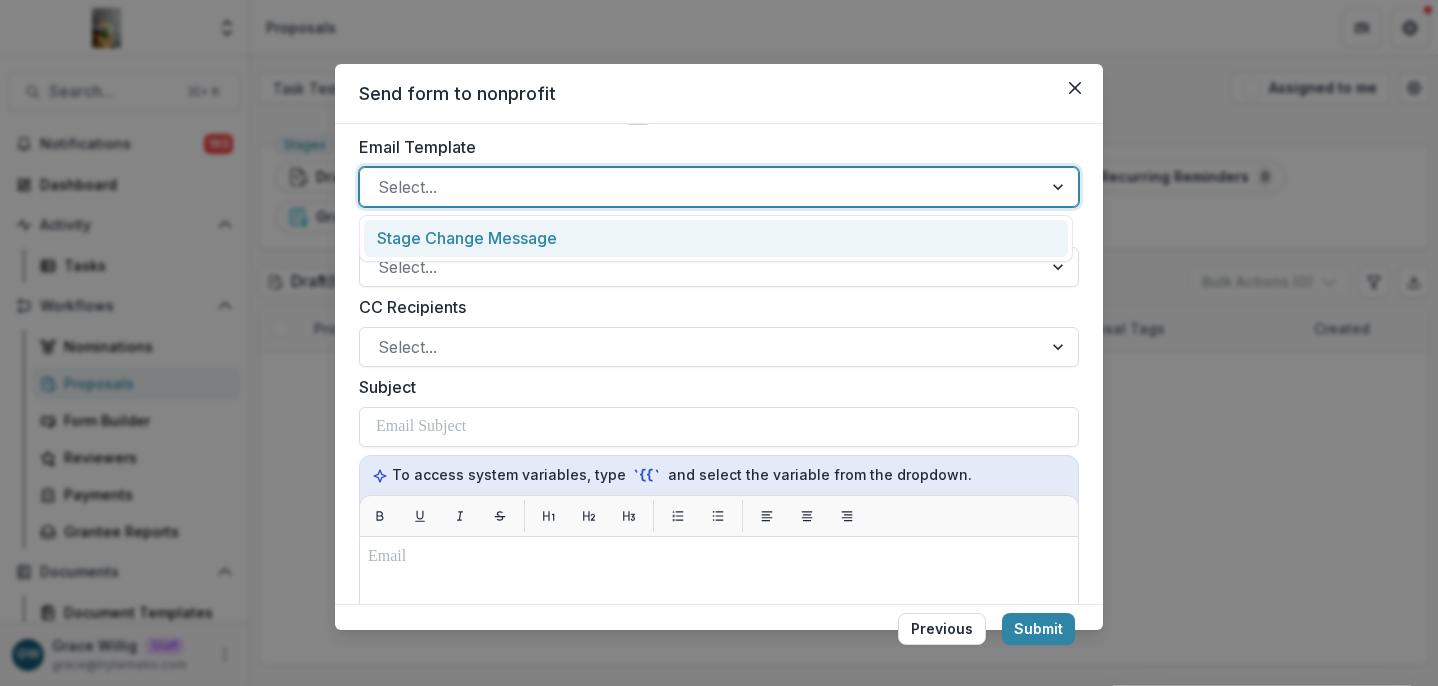 click at bounding box center [701, 187] 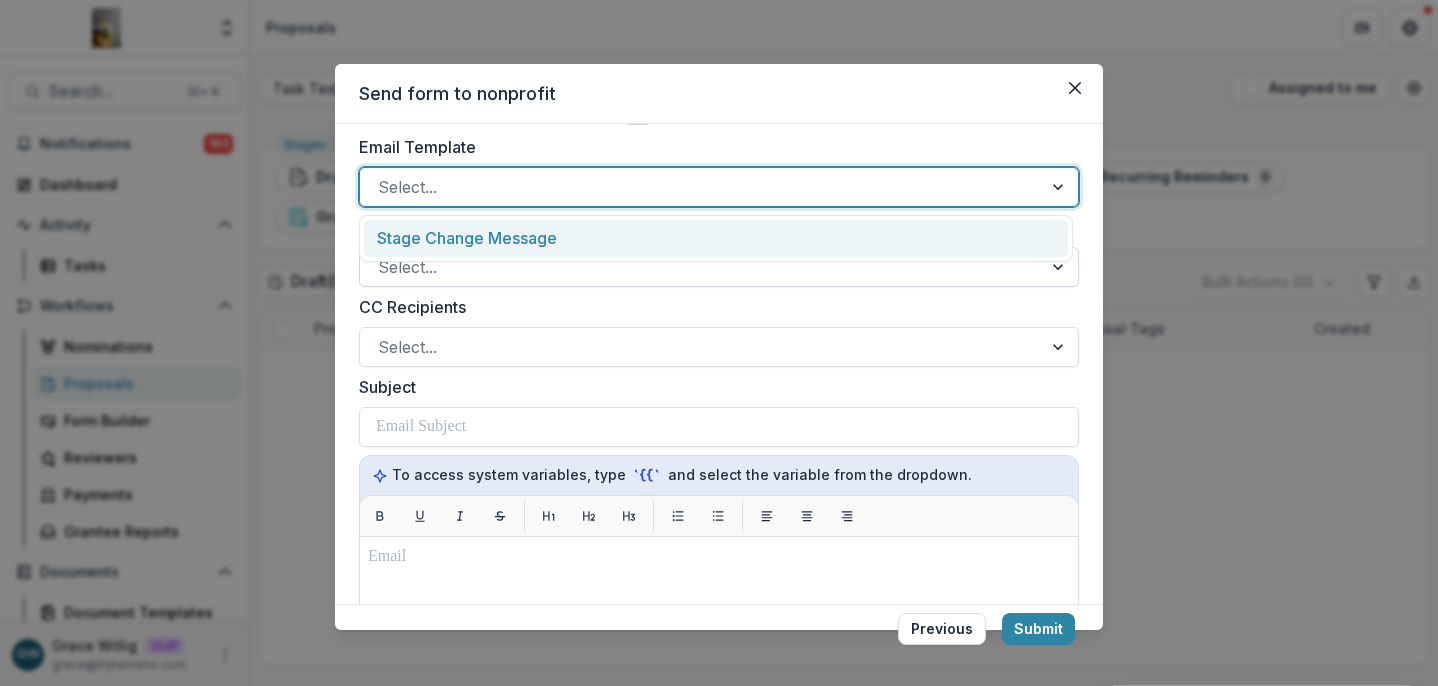 drag, startPoint x: 495, startPoint y: 244, endPoint x: 506, endPoint y: 253, distance: 14.21267 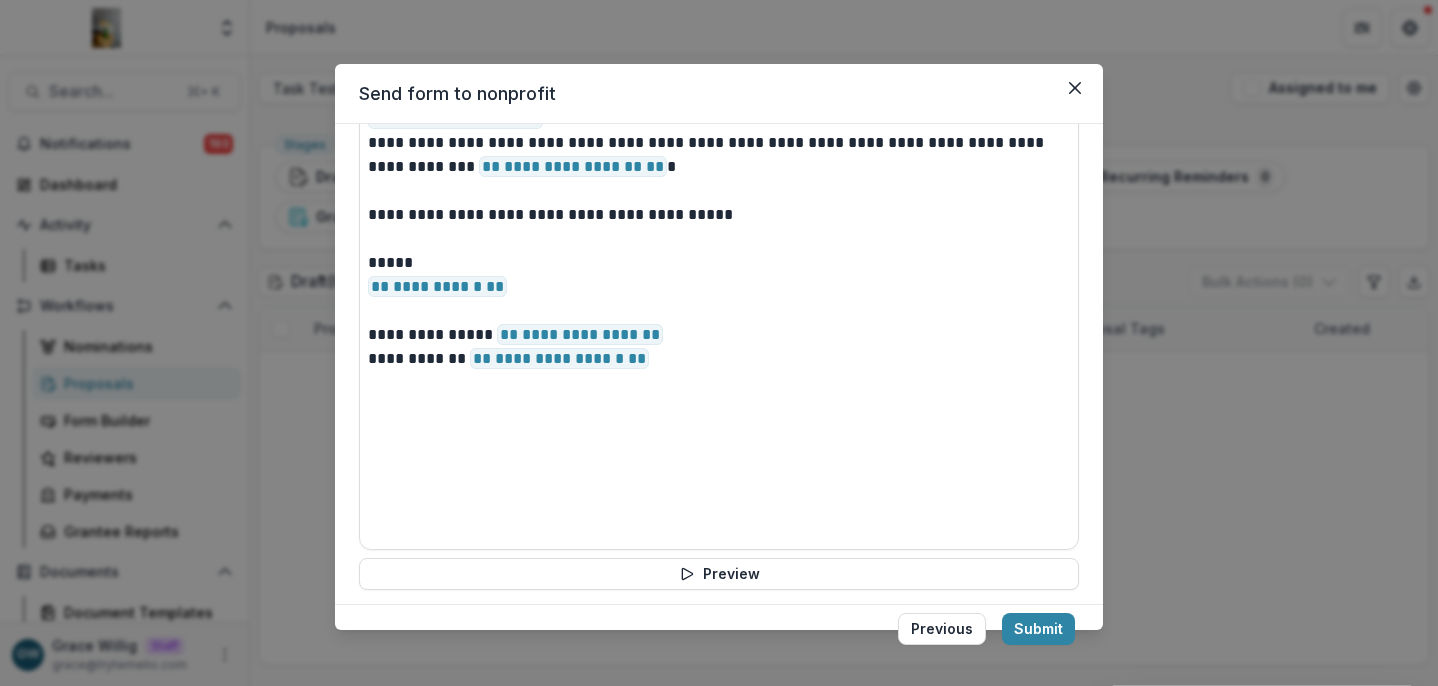 scroll, scrollTop: 980, scrollLeft: 0, axis: vertical 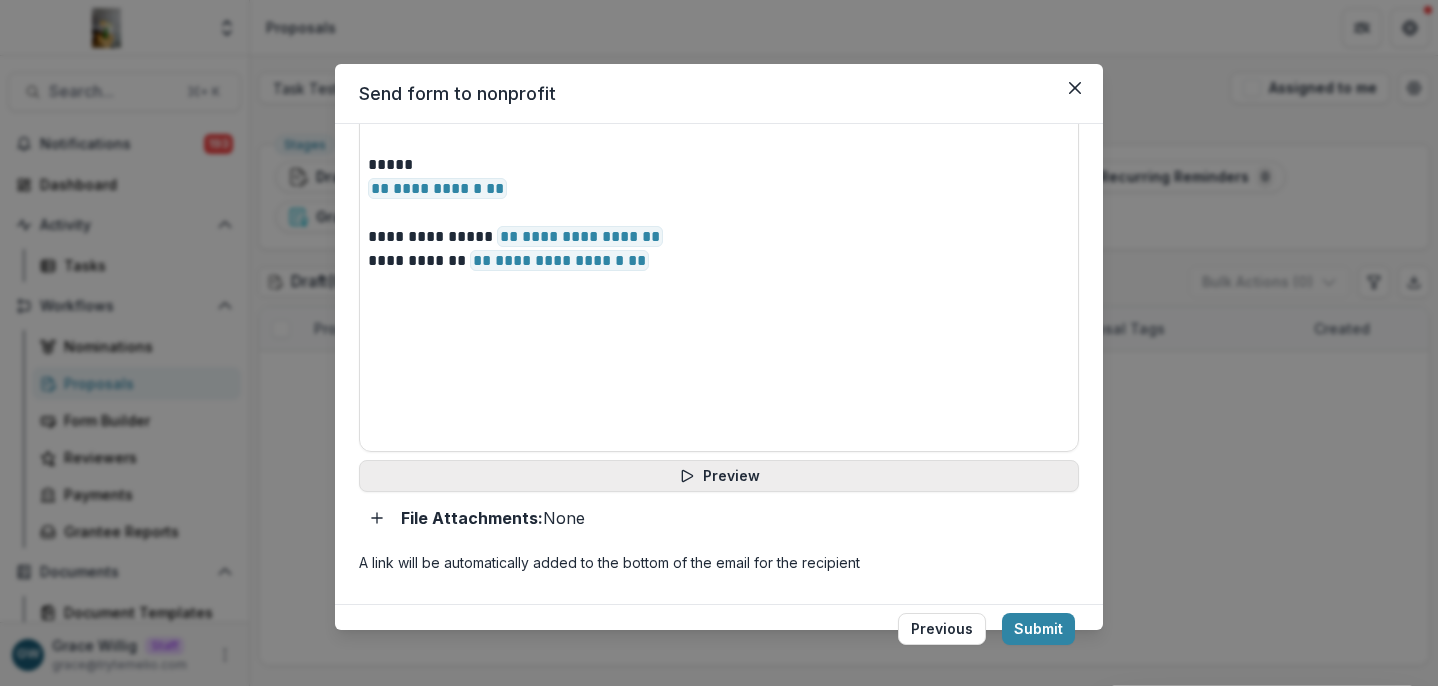 click on "Preview" at bounding box center (719, 476) 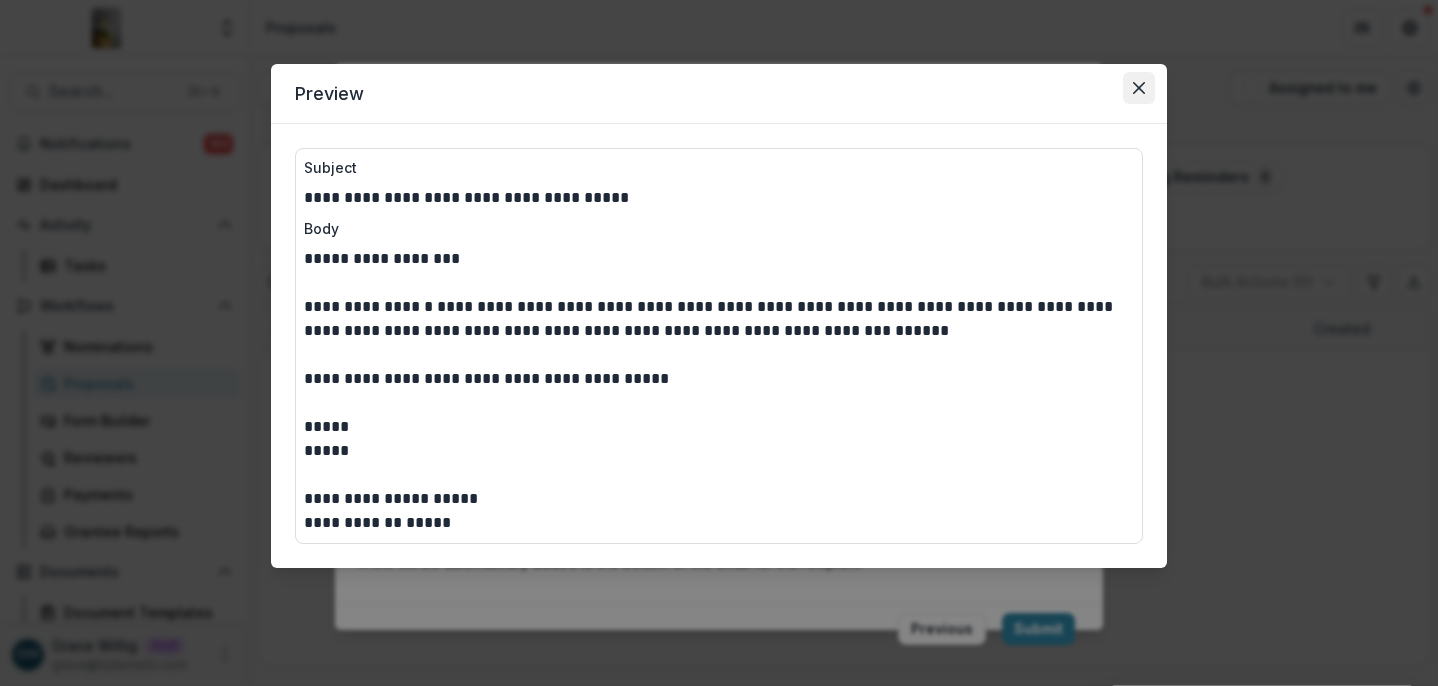 click 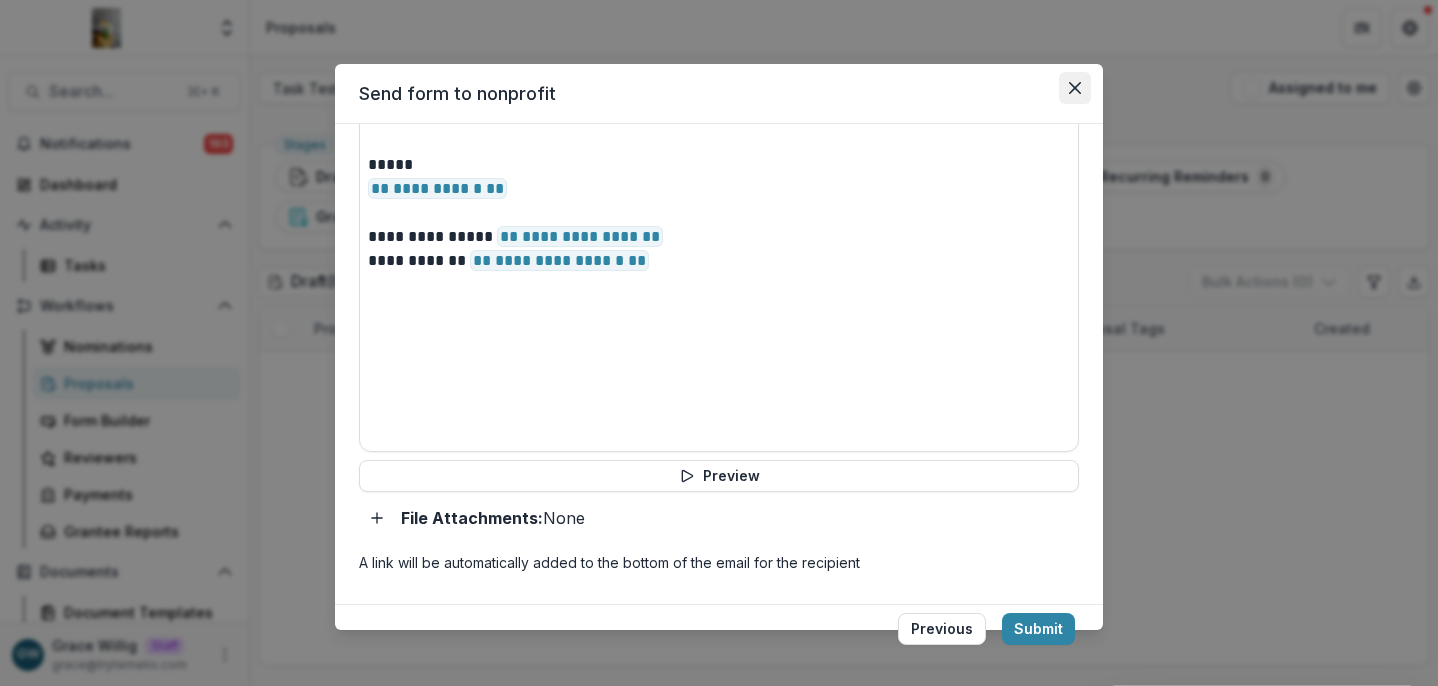 click at bounding box center (1075, 88) 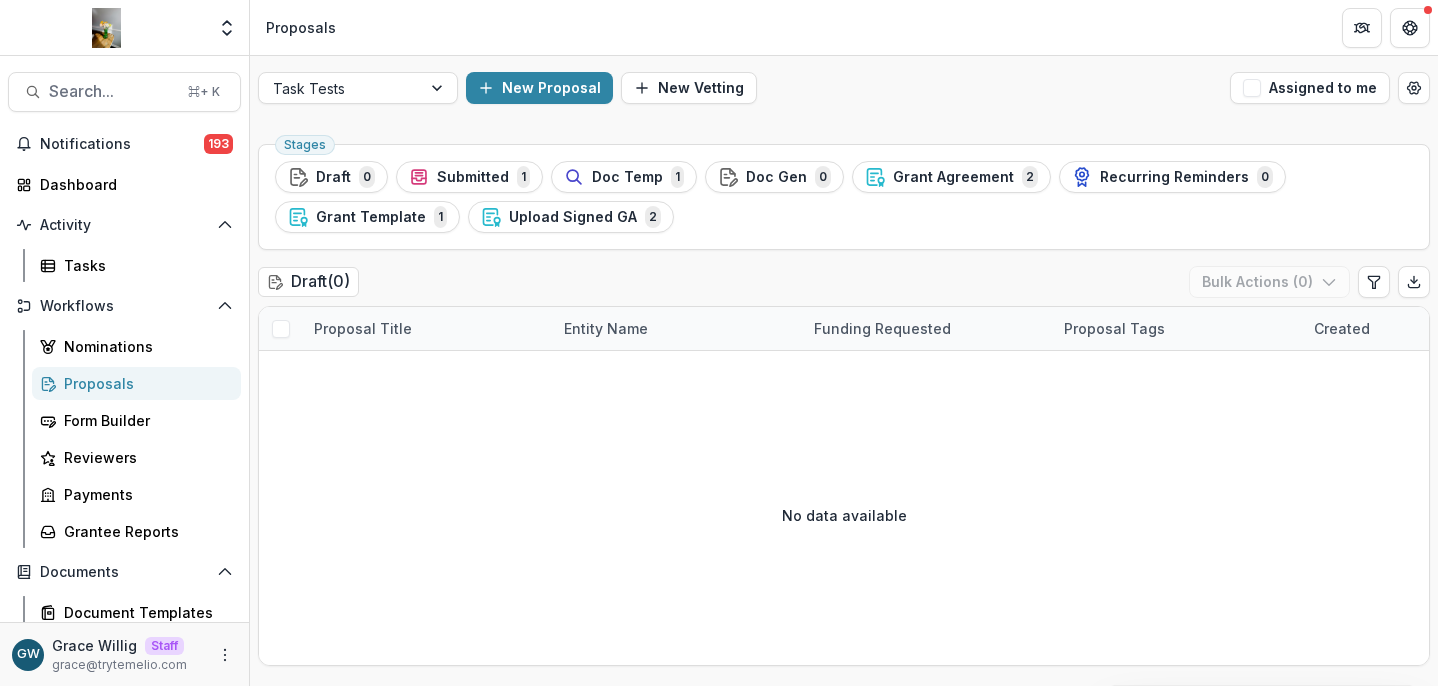 scroll, scrollTop: 0, scrollLeft: 0, axis: both 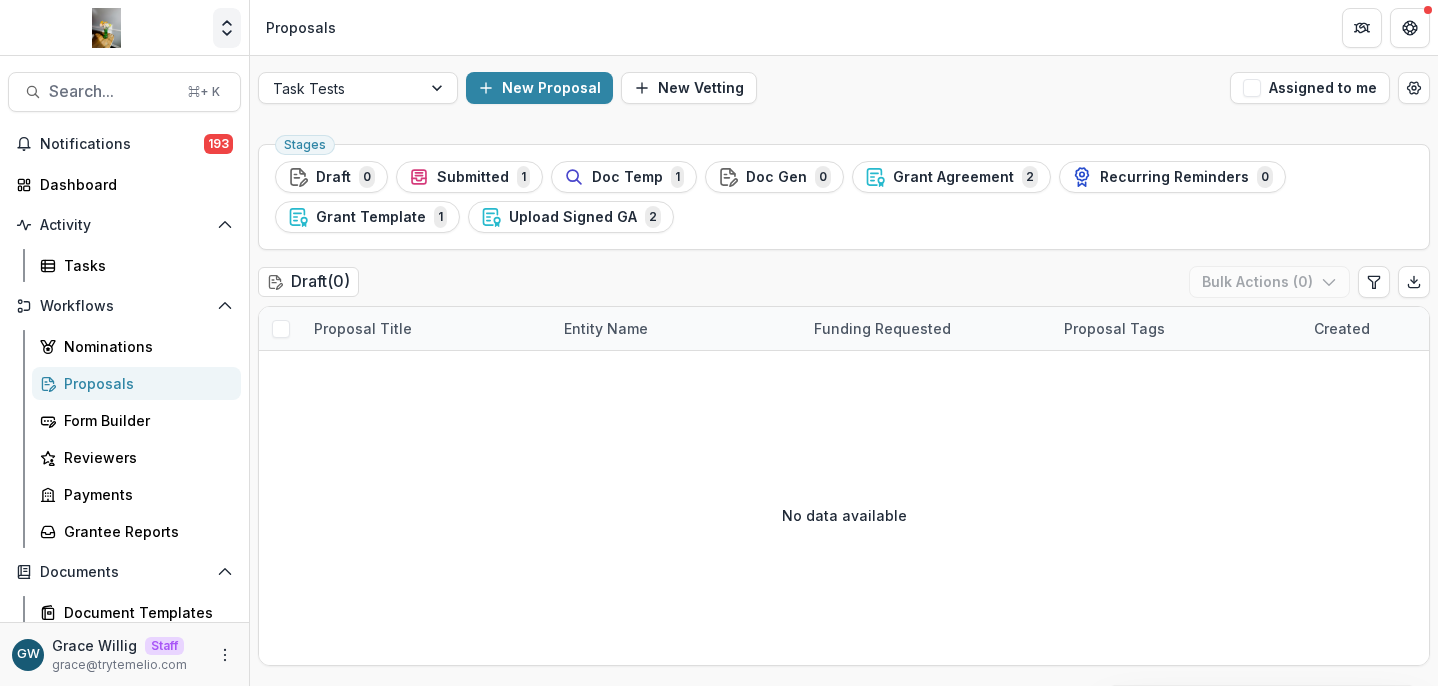 click 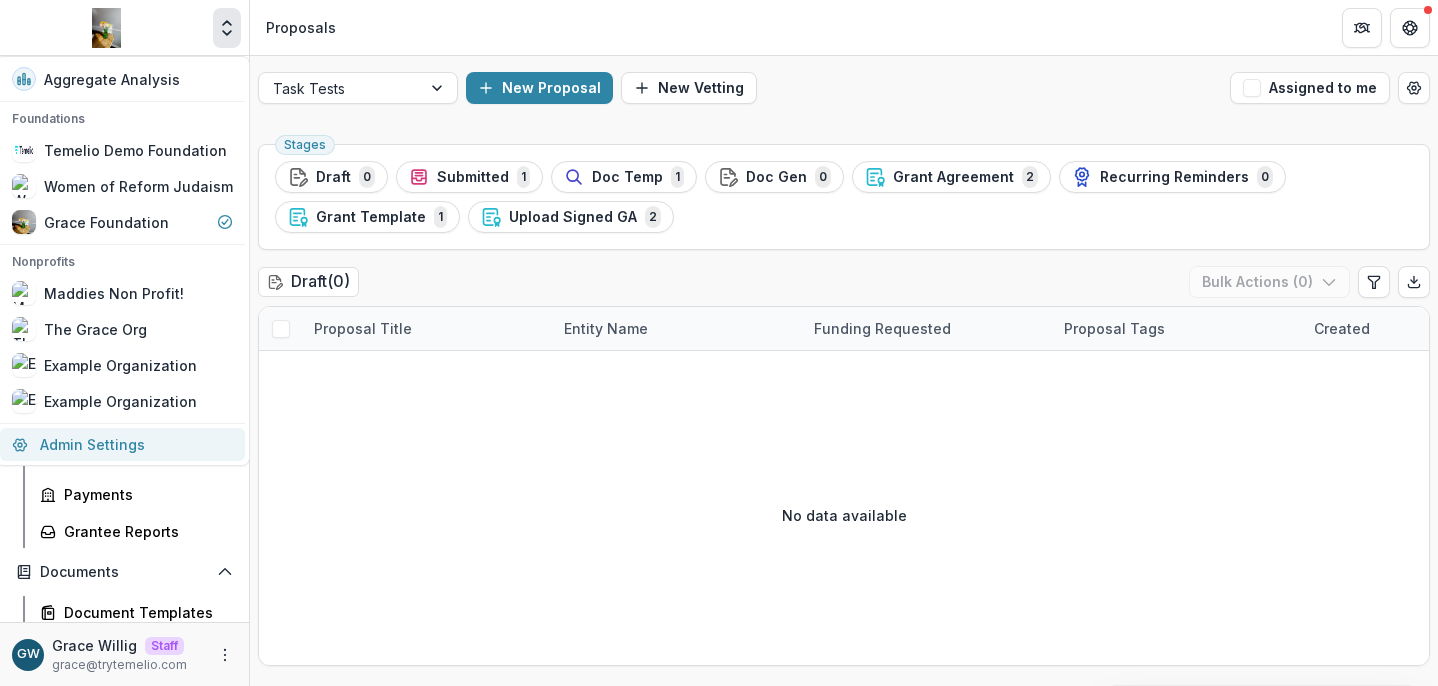 click on "Admin Settings" at bounding box center [122, 444] 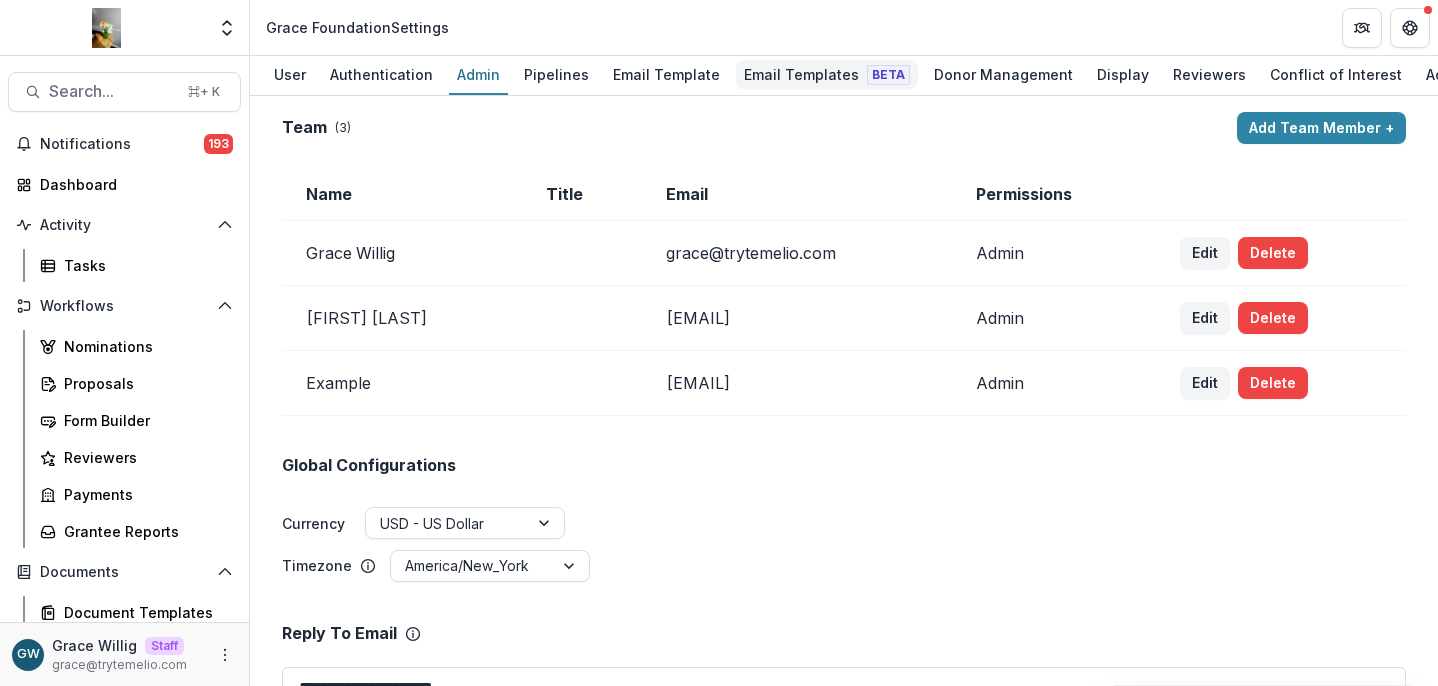 click on "Email Templates   Beta" at bounding box center [827, 74] 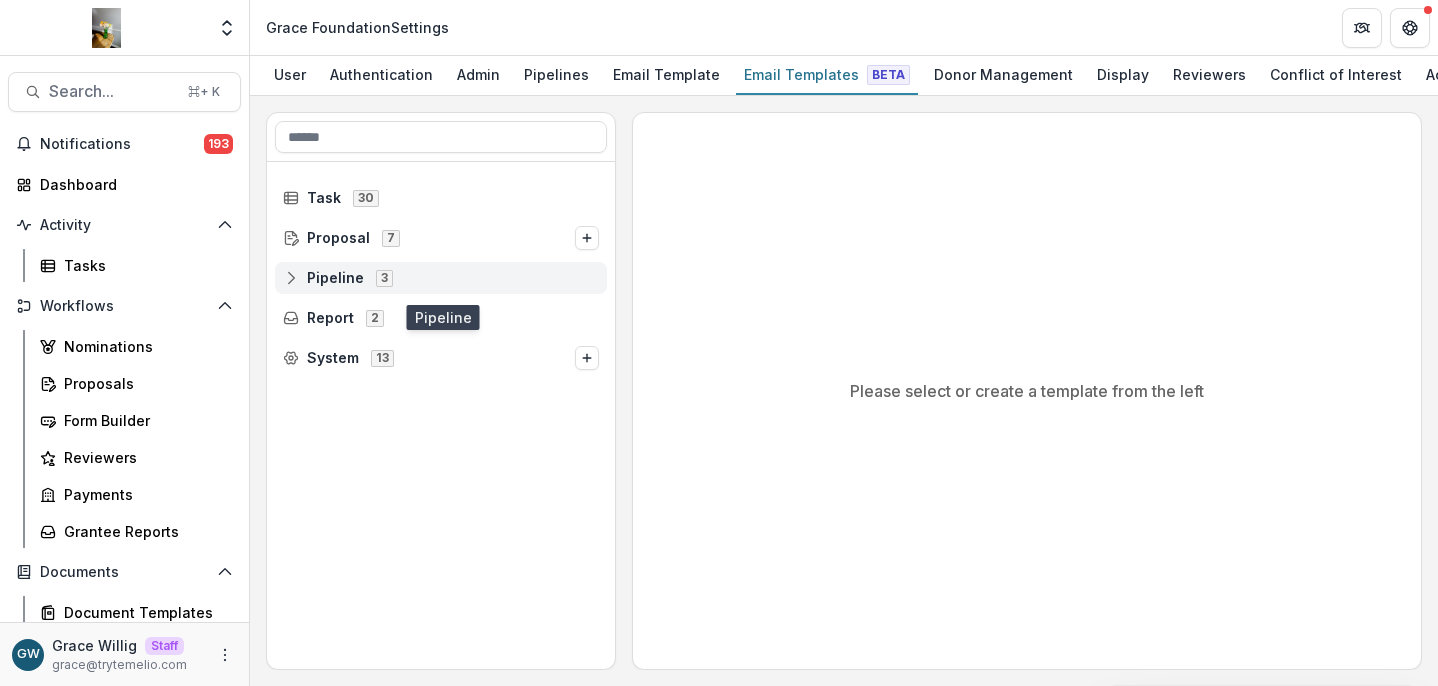click 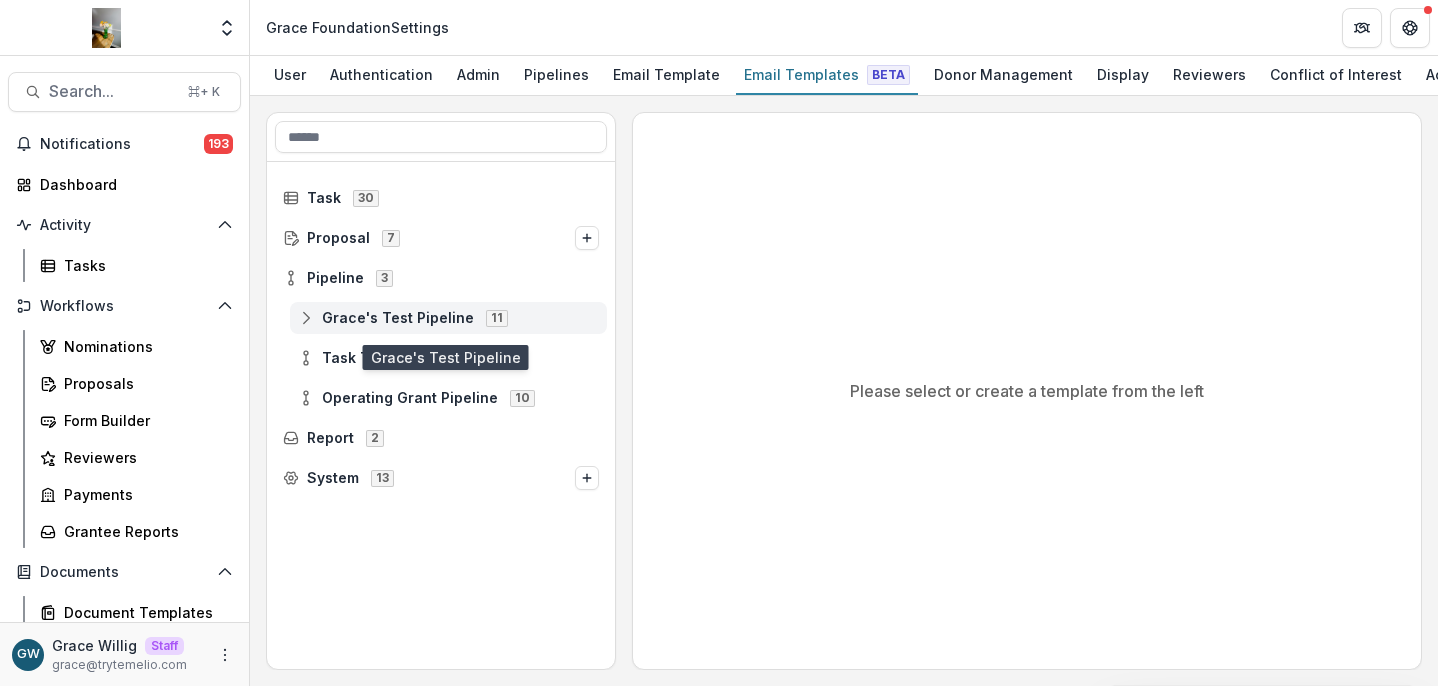 click 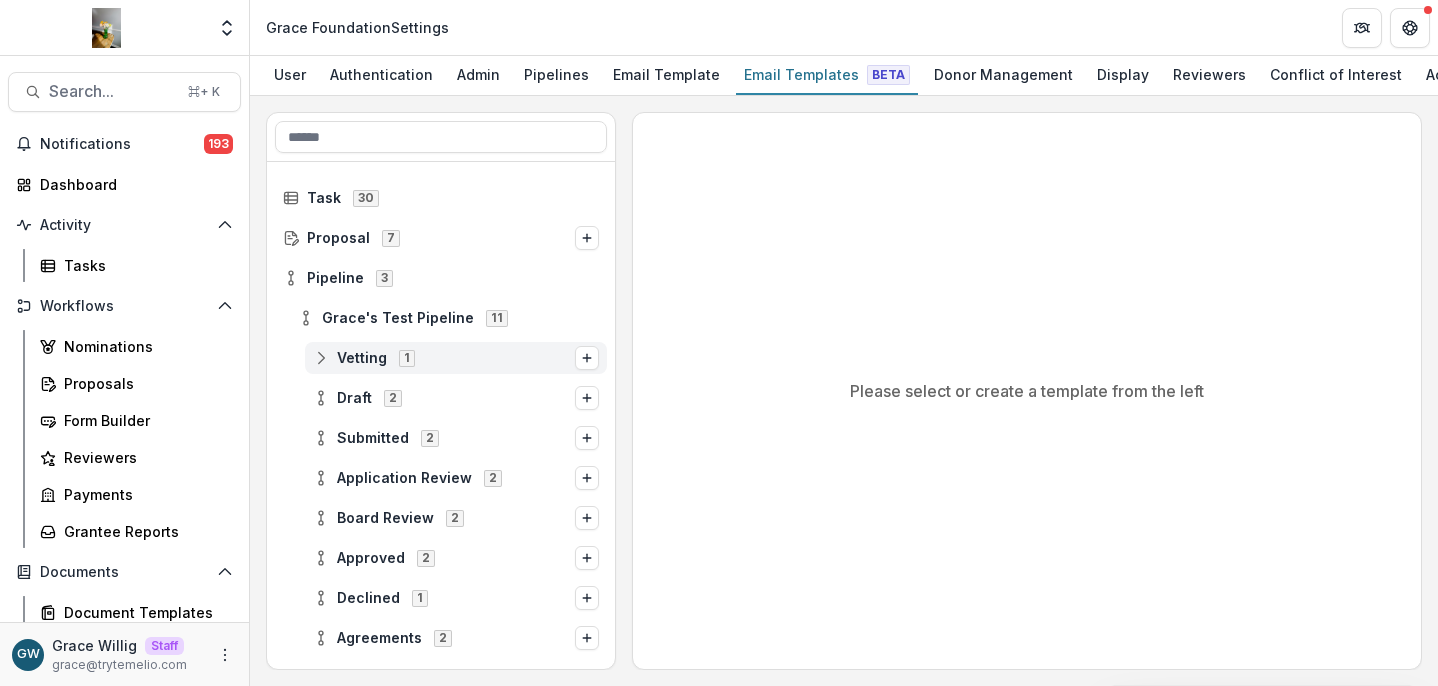 click on "Vetting" at bounding box center (362, 358) 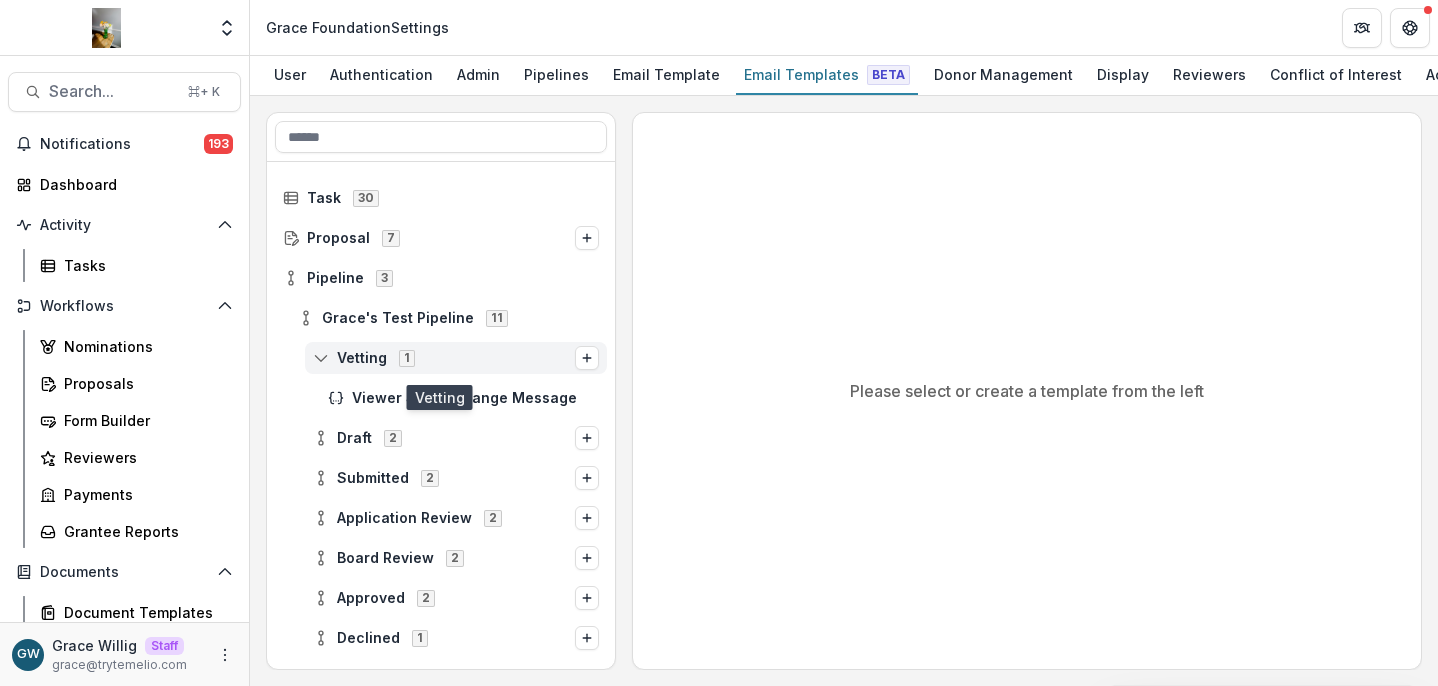 click 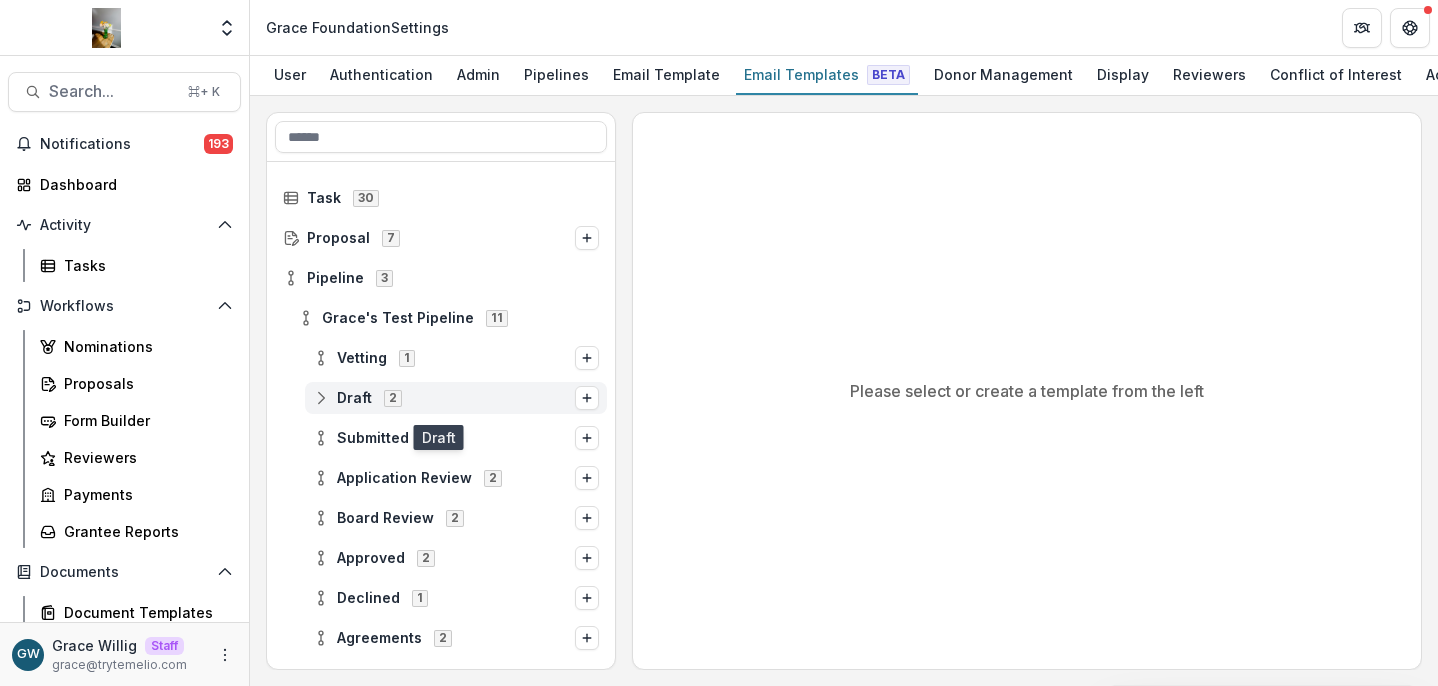 click 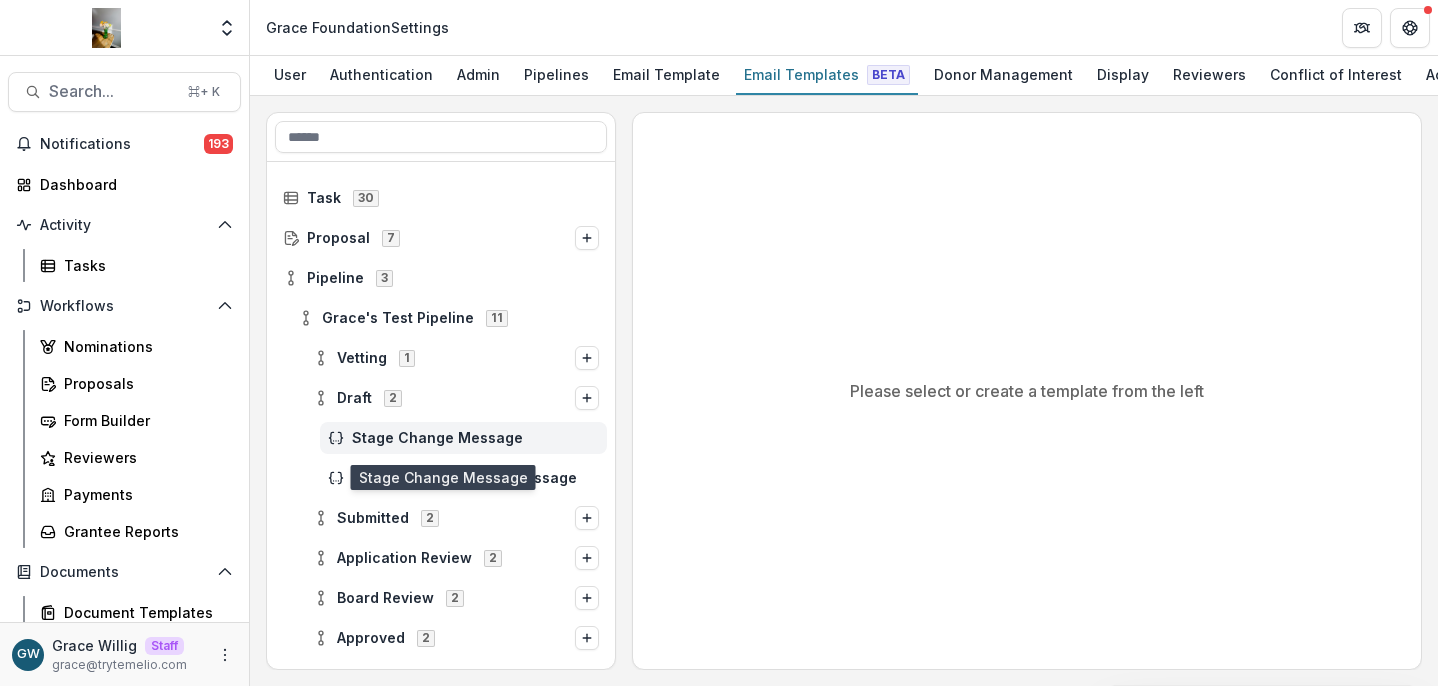 click on "Stage Change Message" at bounding box center (475, 438) 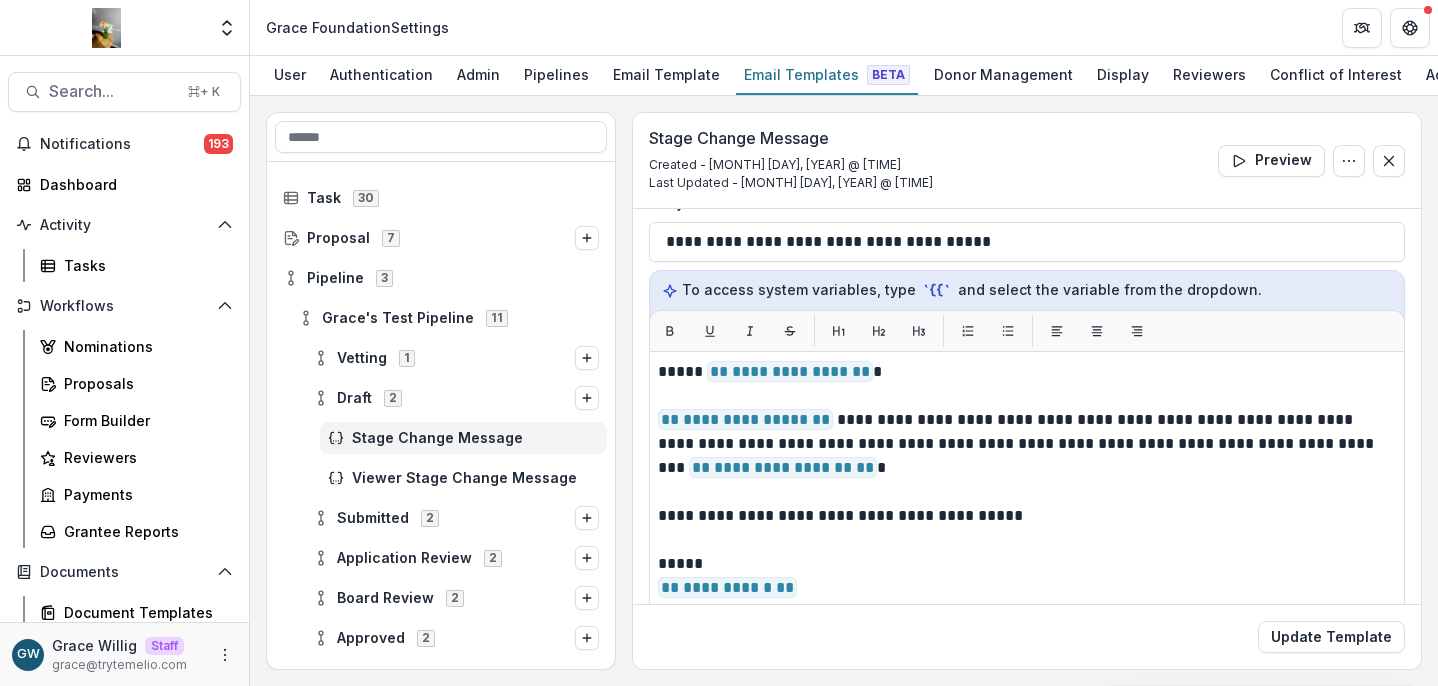 scroll, scrollTop: 354, scrollLeft: 0, axis: vertical 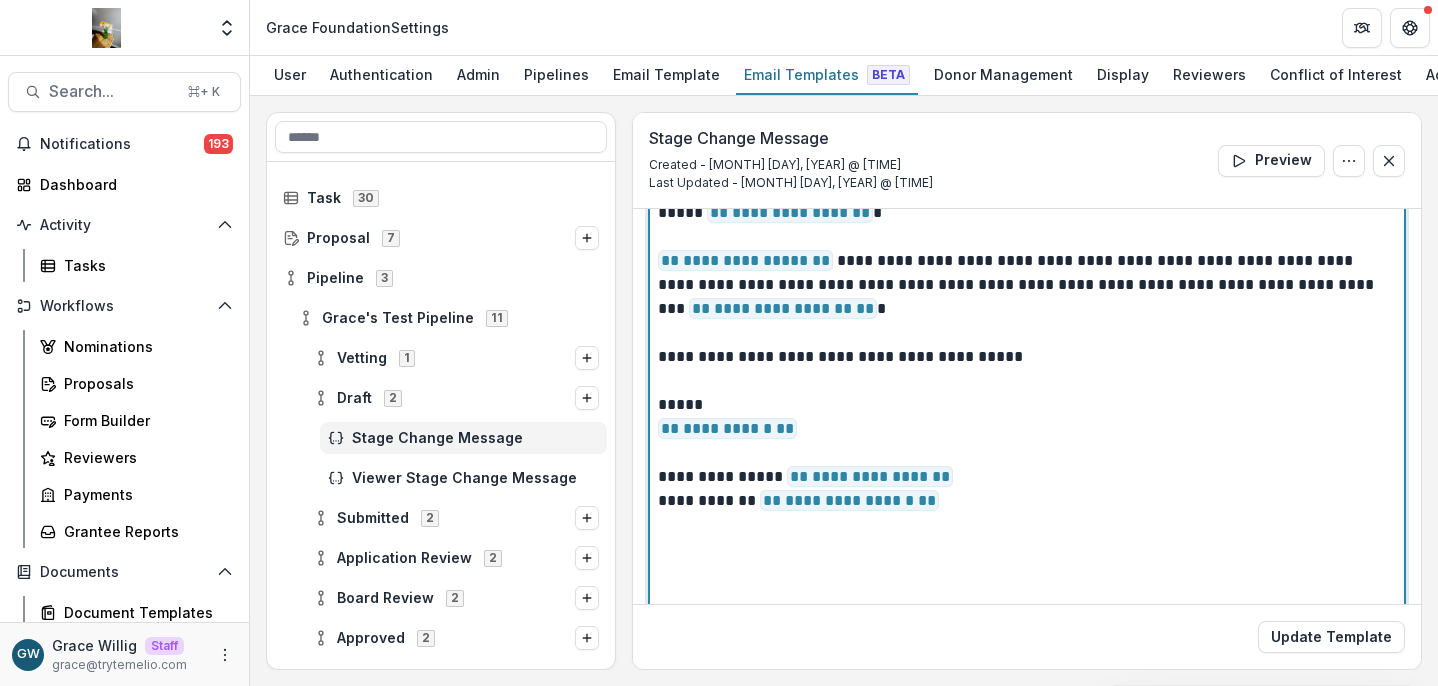 click on "**********" at bounding box center (1024, 477) 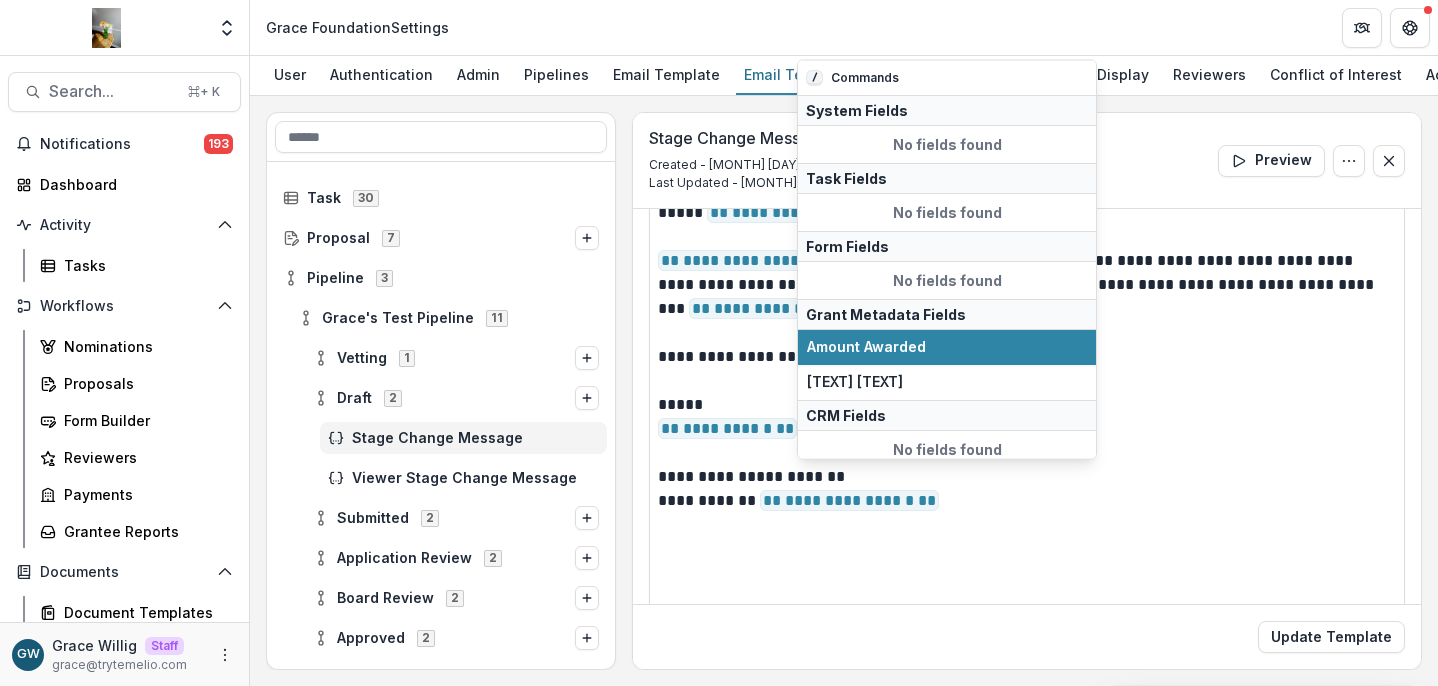 click on "Amount Awarded" at bounding box center (947, 347) 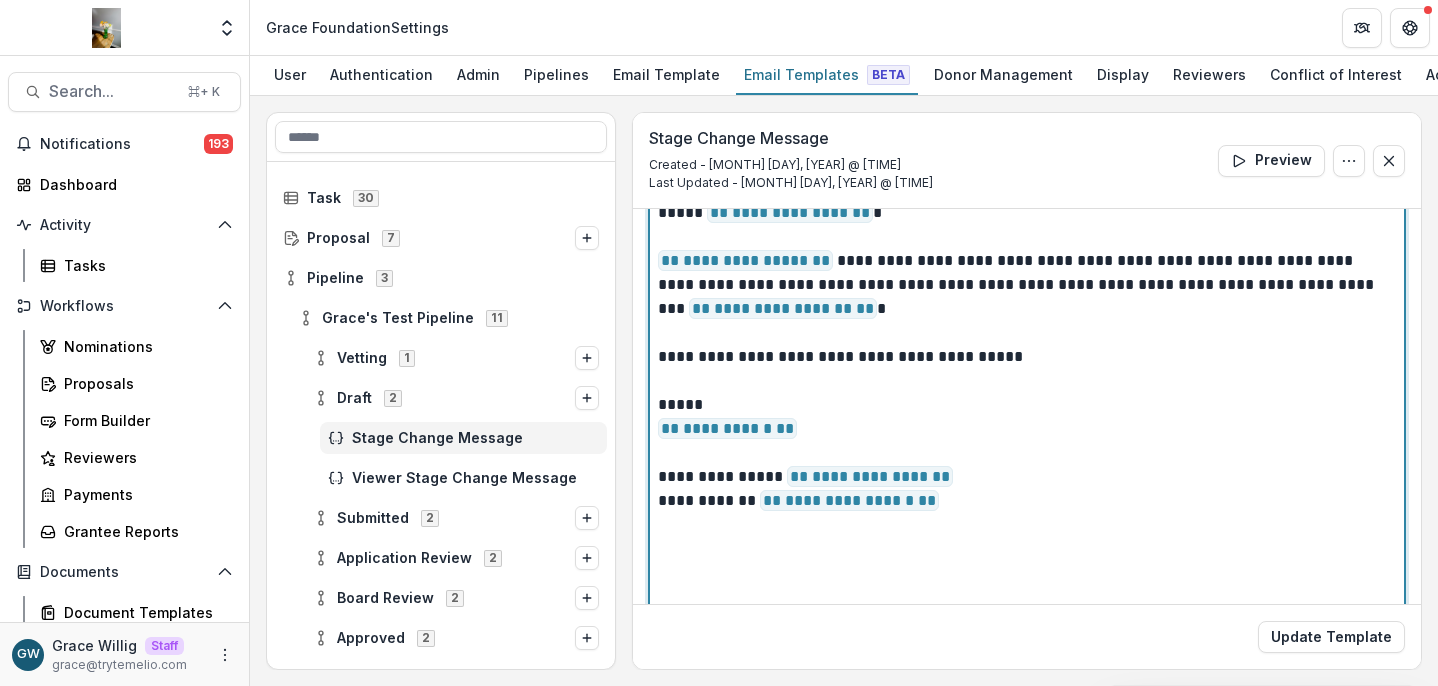click on "**********" at bounding box center (1024, 477) 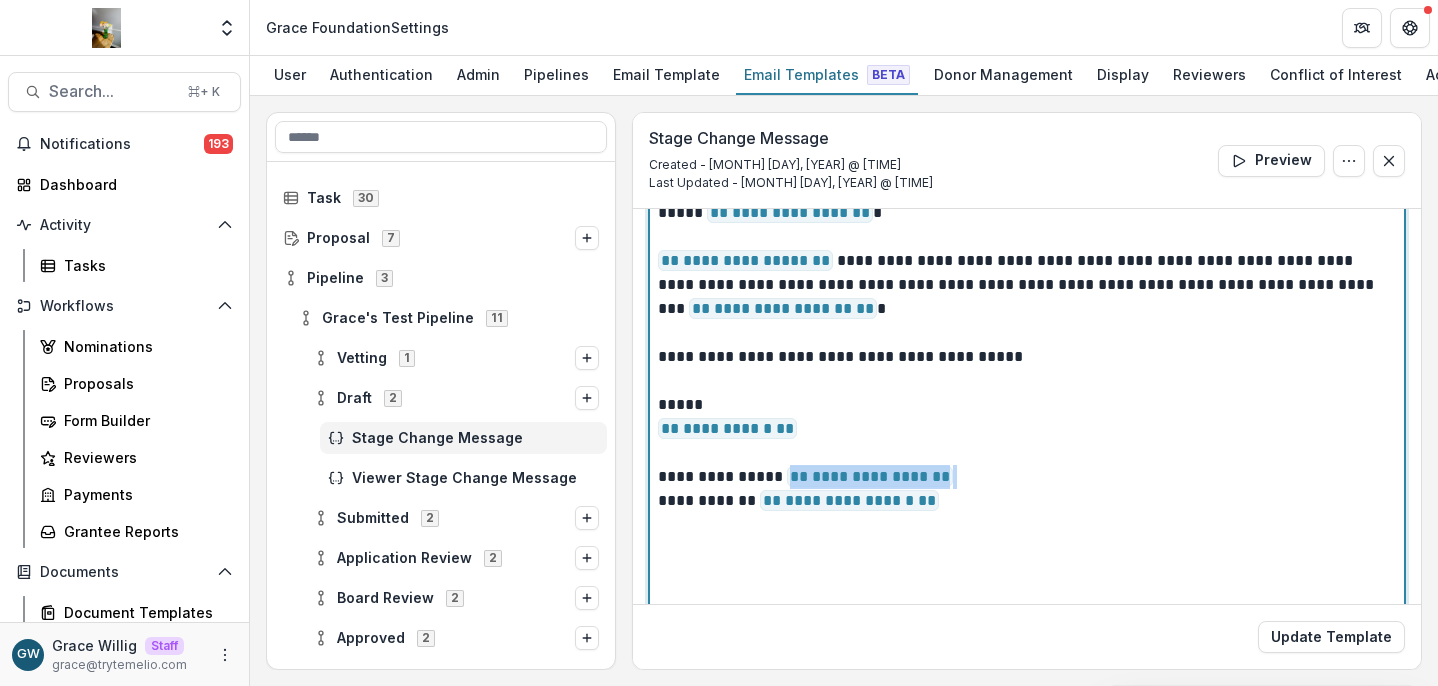drag, startPoint x: 982, startPoint y: 481, endPoint x: 809, endPoint y: 480, distance: 173.00288 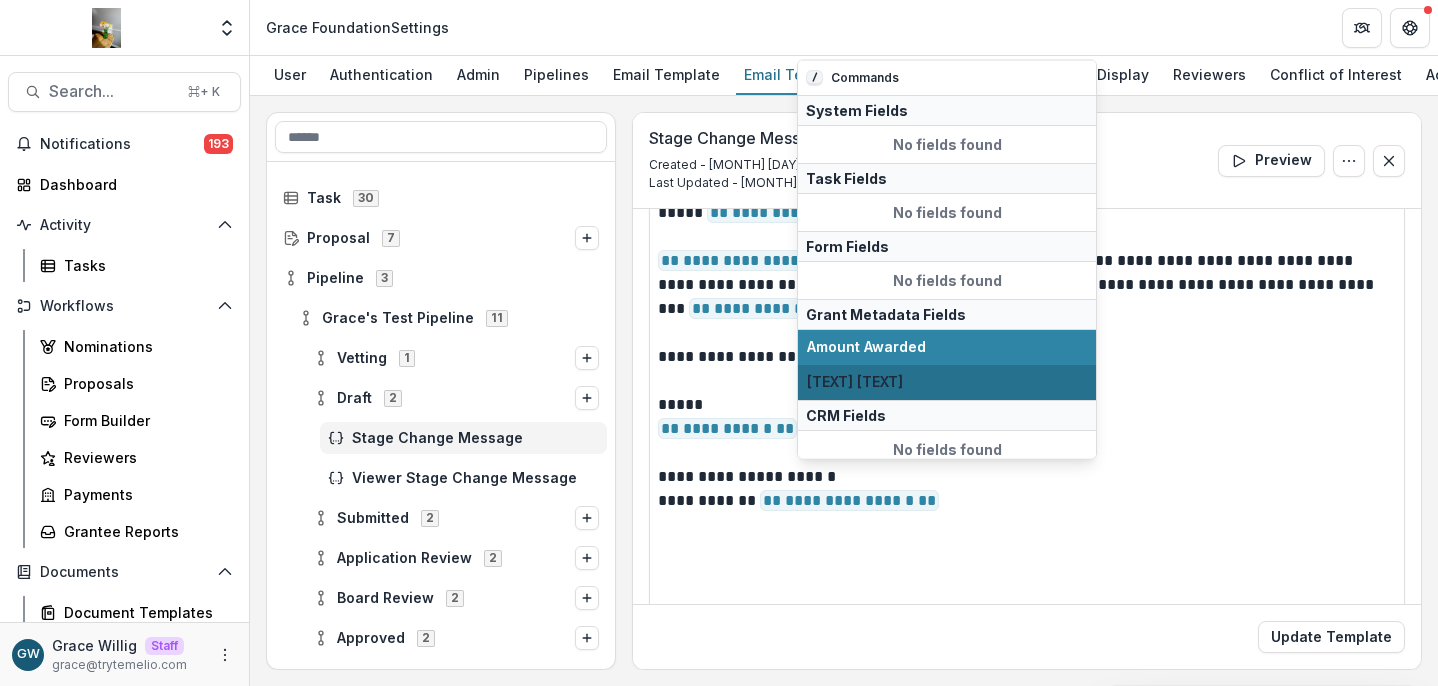 click on "Amount Awarded Custom Field" at bounding box center [947, 381] 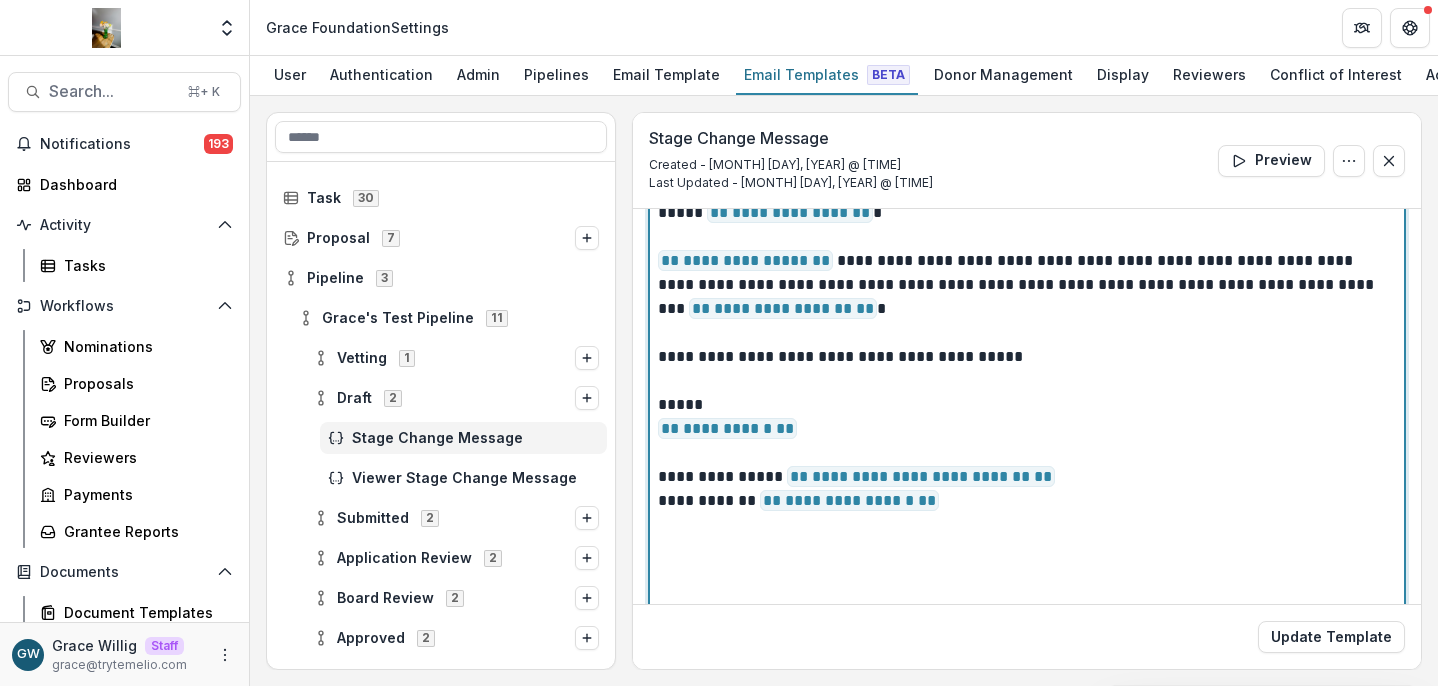 click on "**********" at bounding box center (1024, 501) 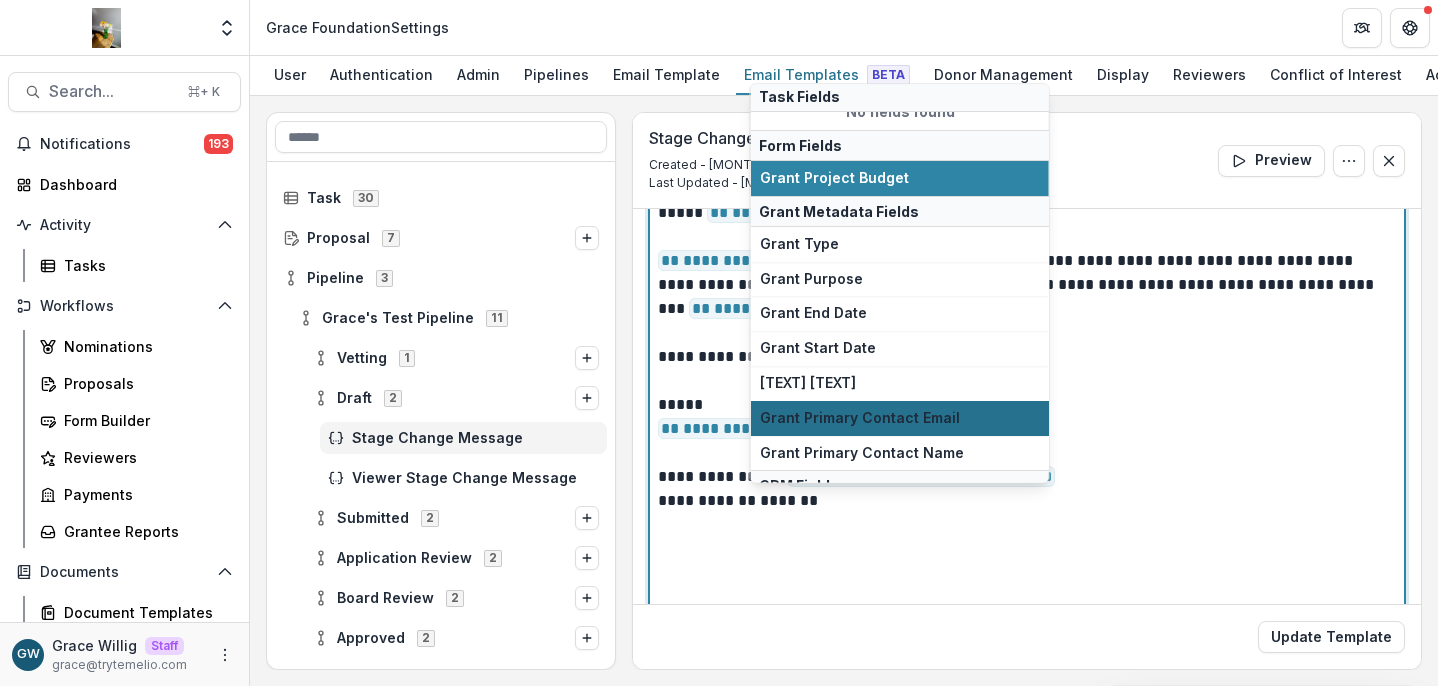 scroll, scrollTop: 128, scrollLeft: 0, axis: vertical 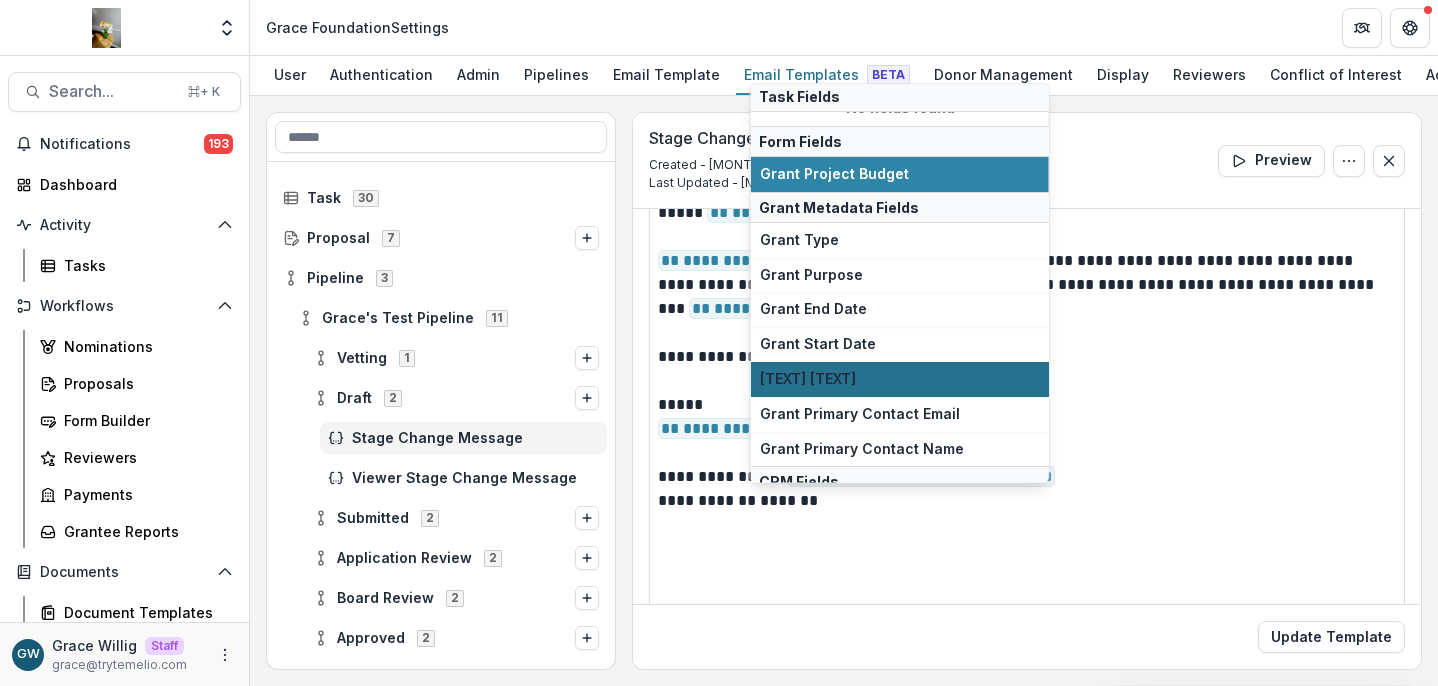 click on "Grant Start Custom Field" at bounding box center (900, 379) 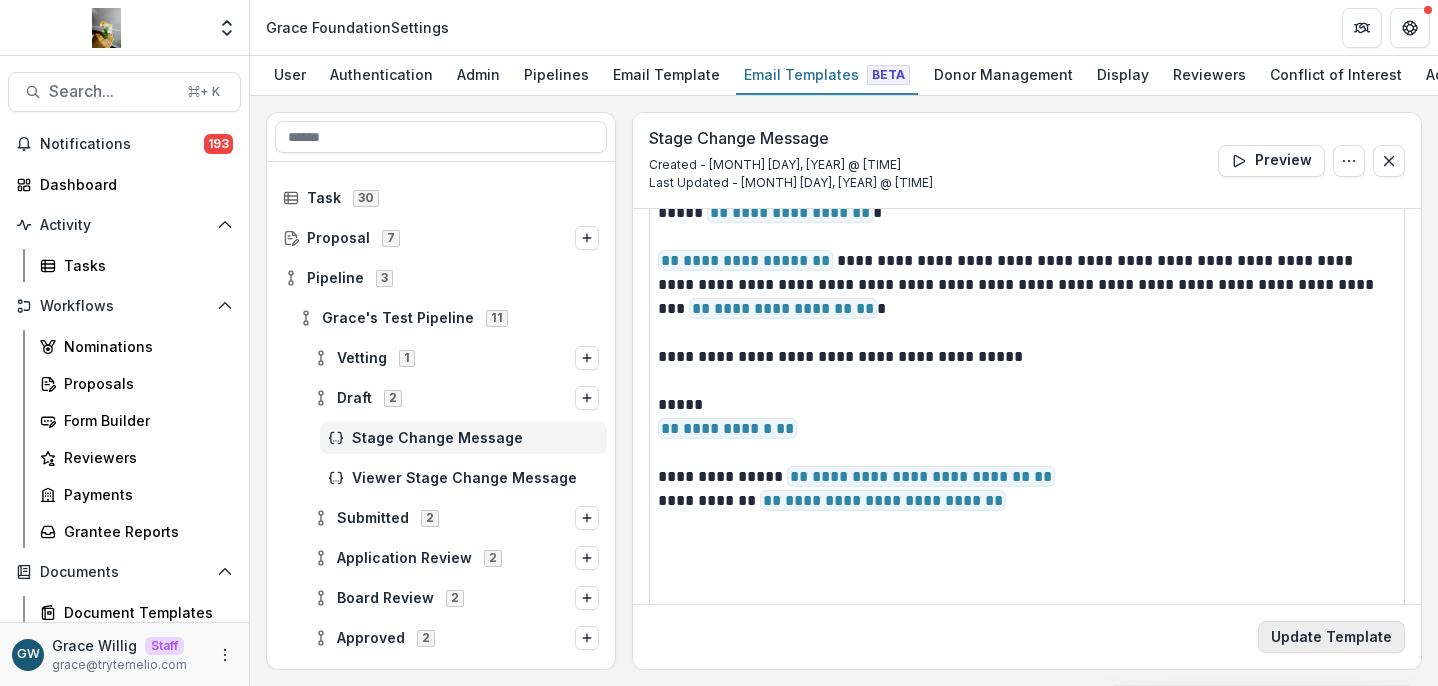 click on "Update Template" at bounding box center [1331, 637] 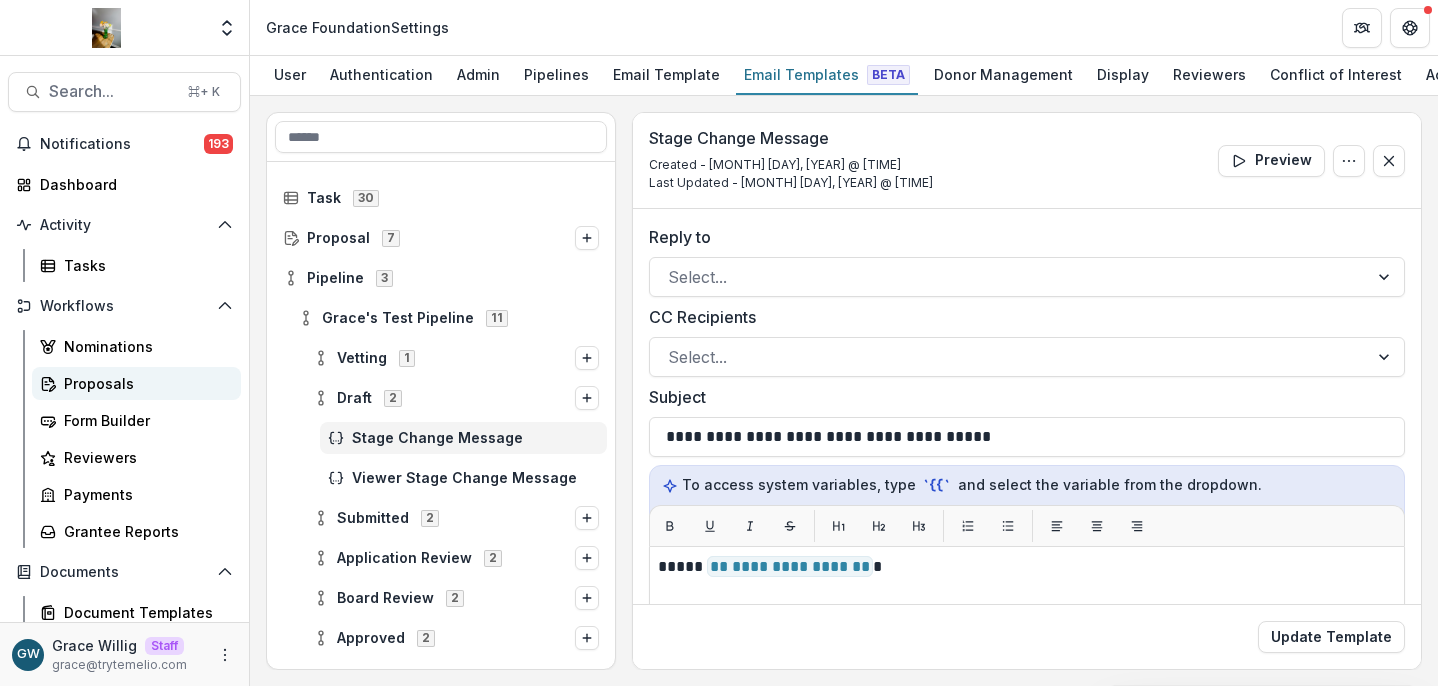 click on "Proposals" at bounding box center (144, 383) 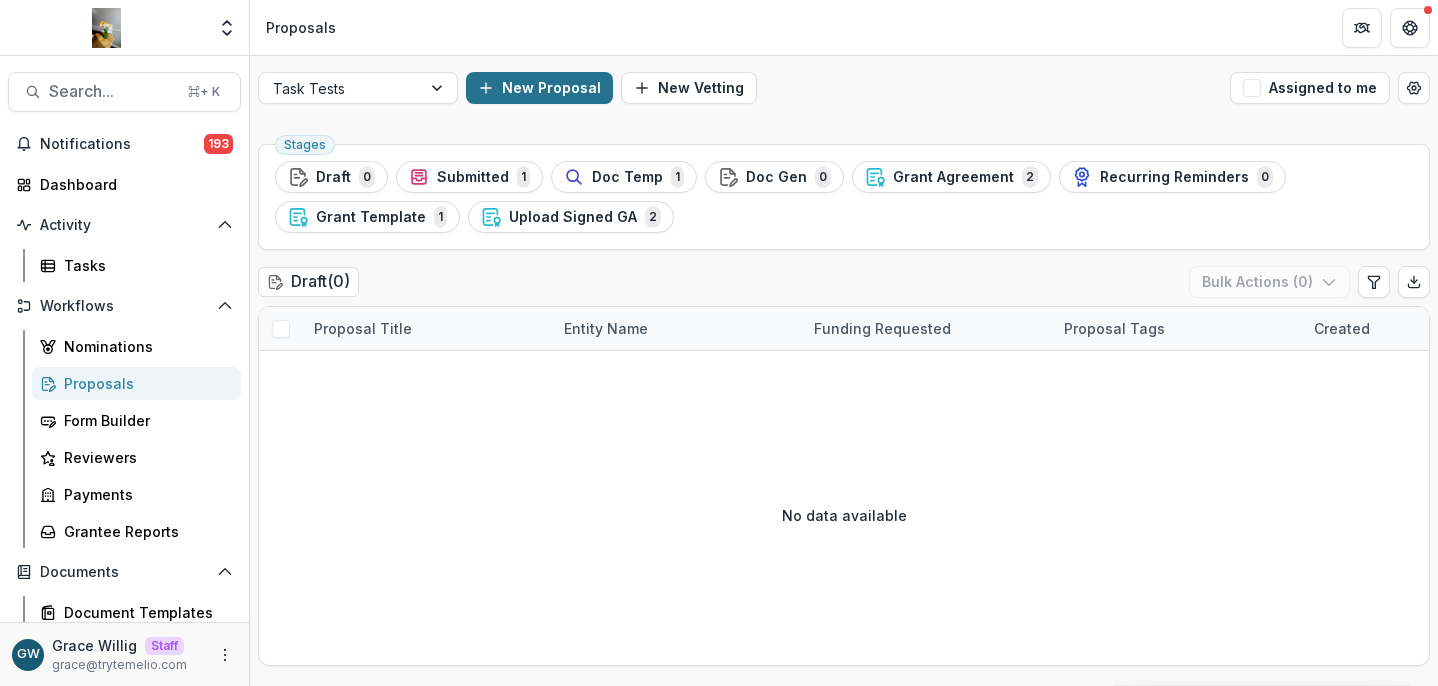 click on "New Proposal" at bounding box center (539, 88) 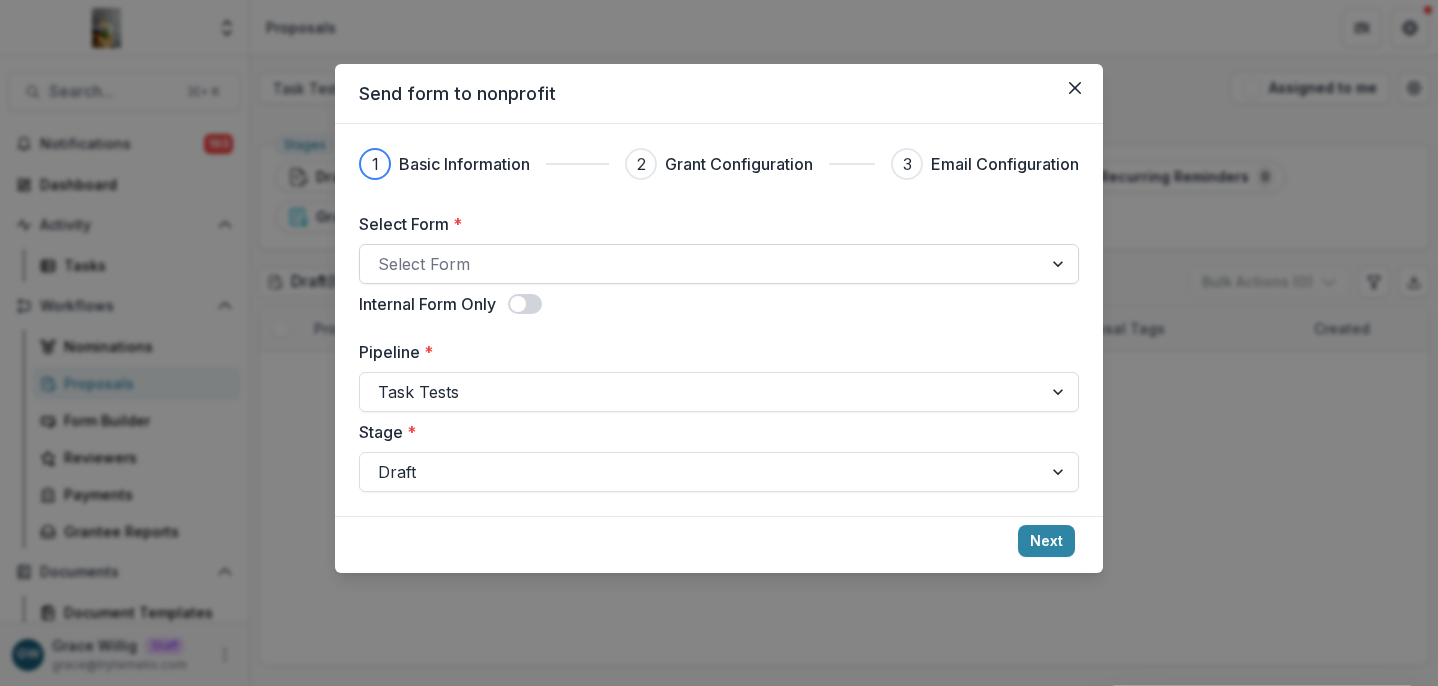 click at bounding box center (701, 264) 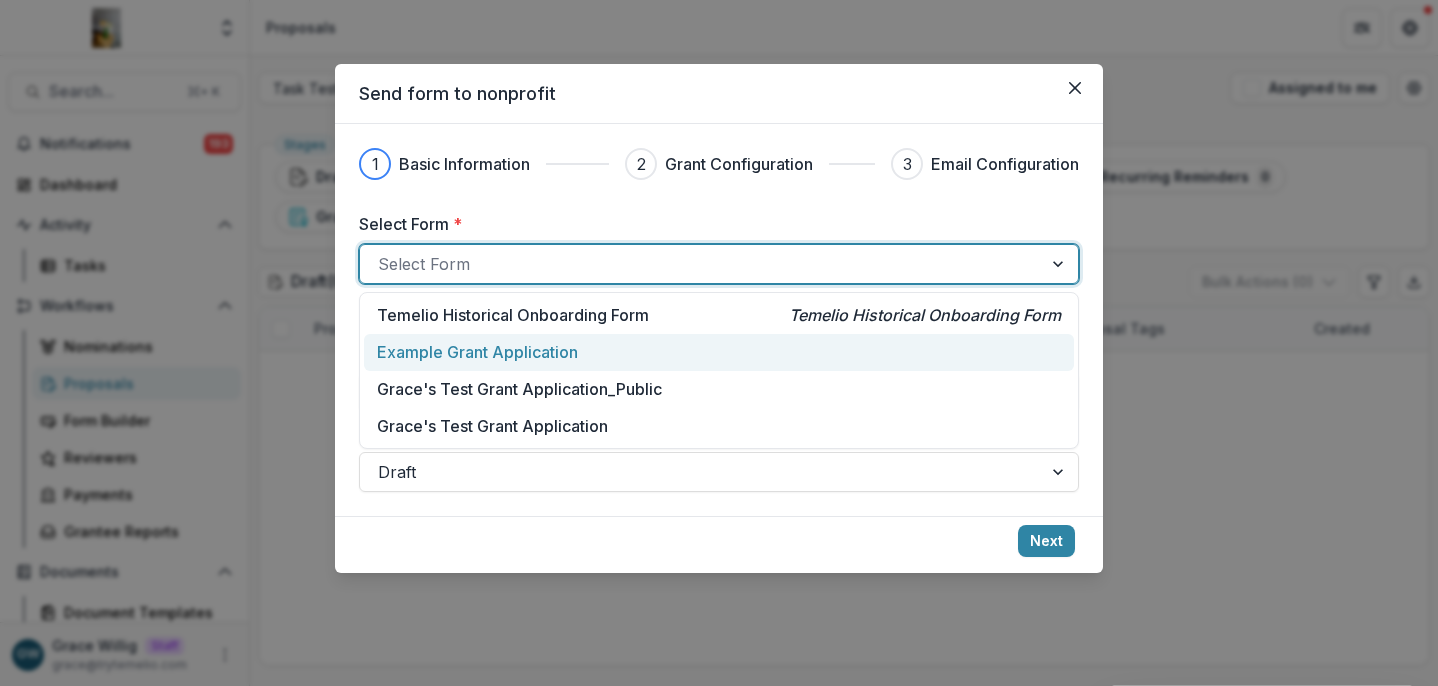 click on "Example Grant Application" at bounding box center (477, 352) 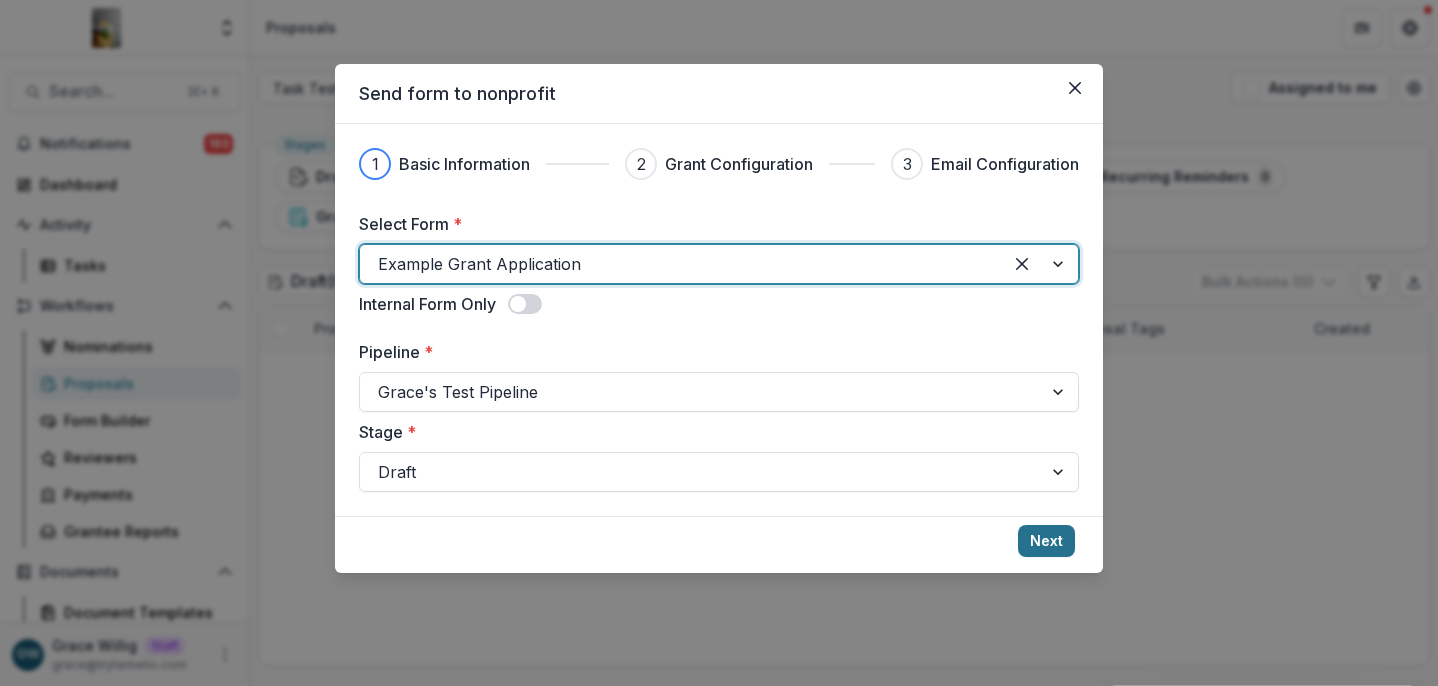 click on "Next" at bounding box center [1046, 541] 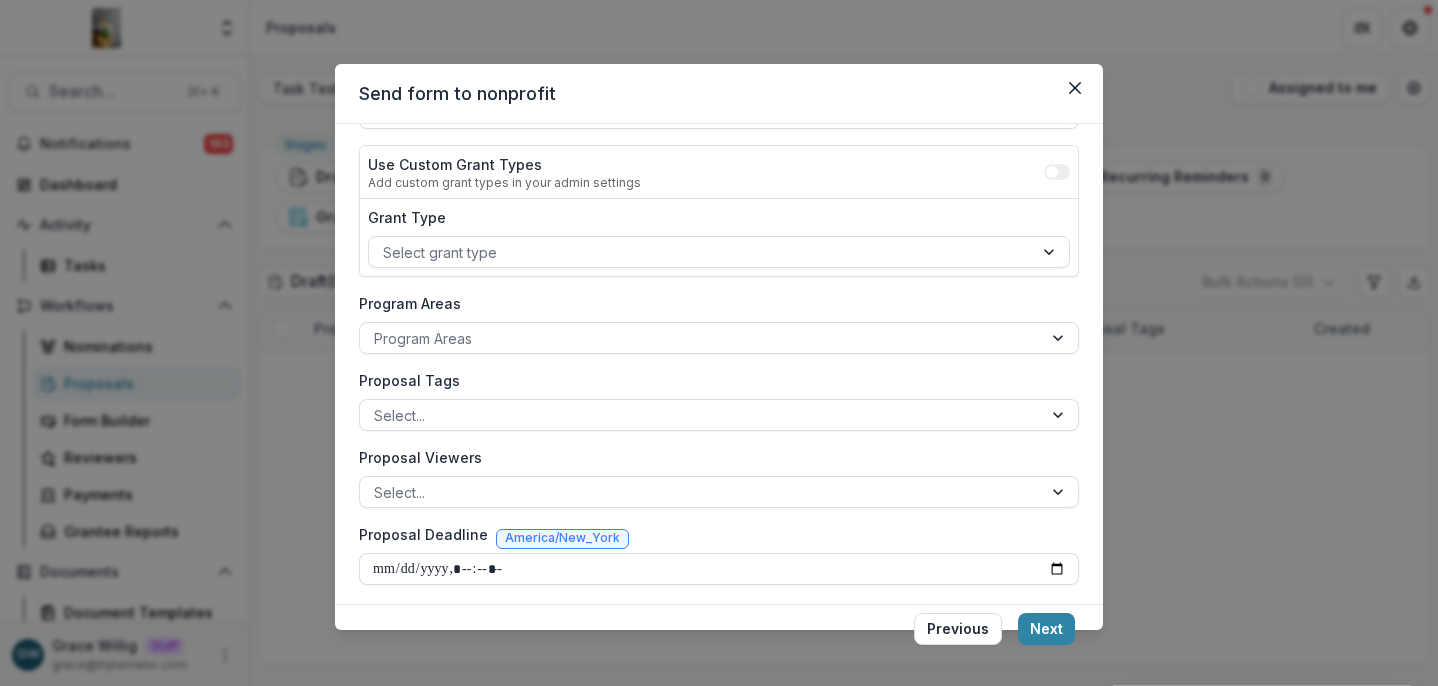 scroll, scrollTop: 379, scrollLeft: 0, axis: vertical 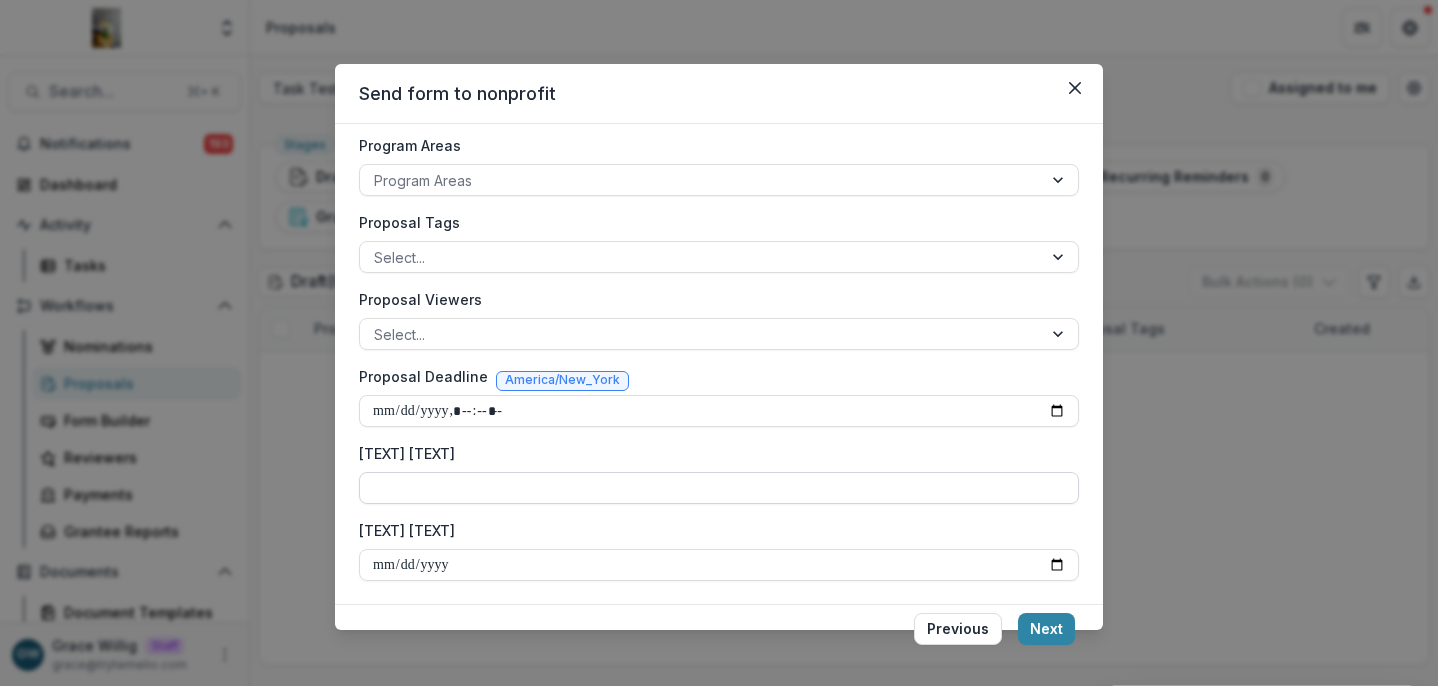 click on "Amount Awarded Custom Field" at bounding box center [719, 488] 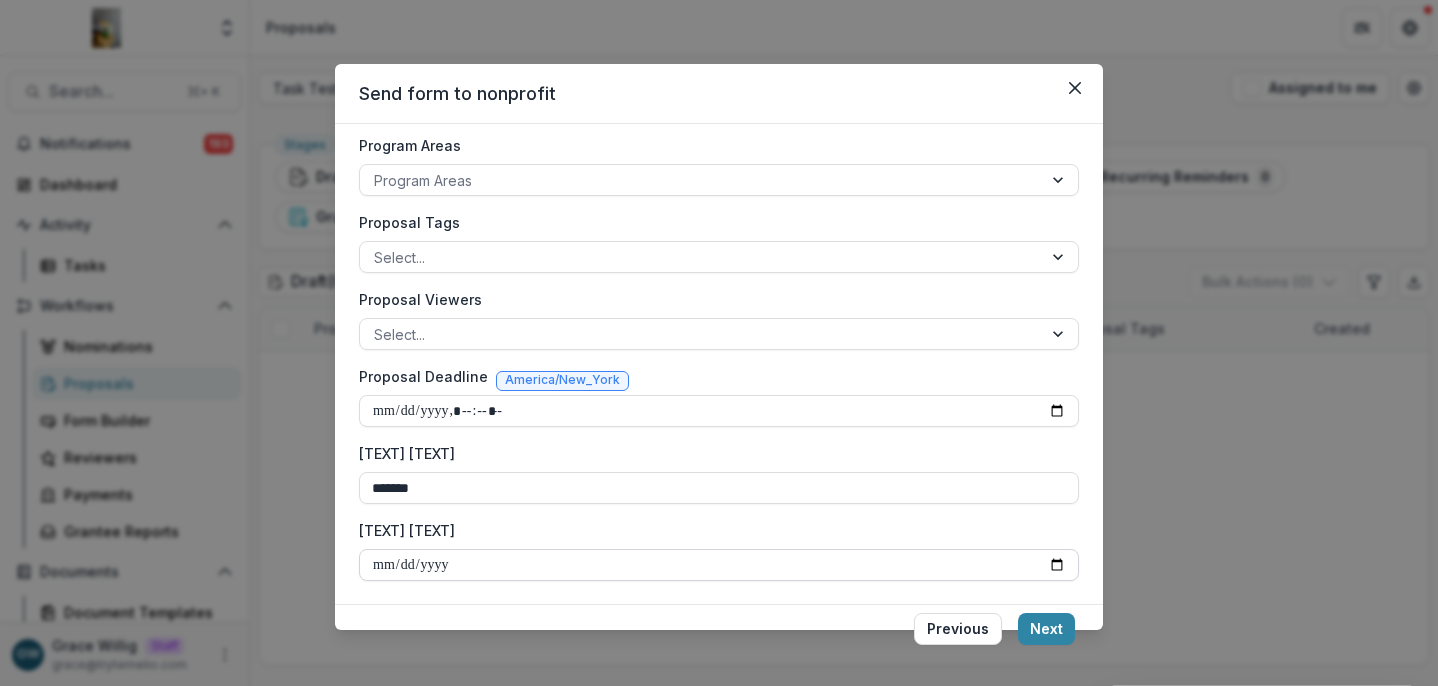 type on "*******" 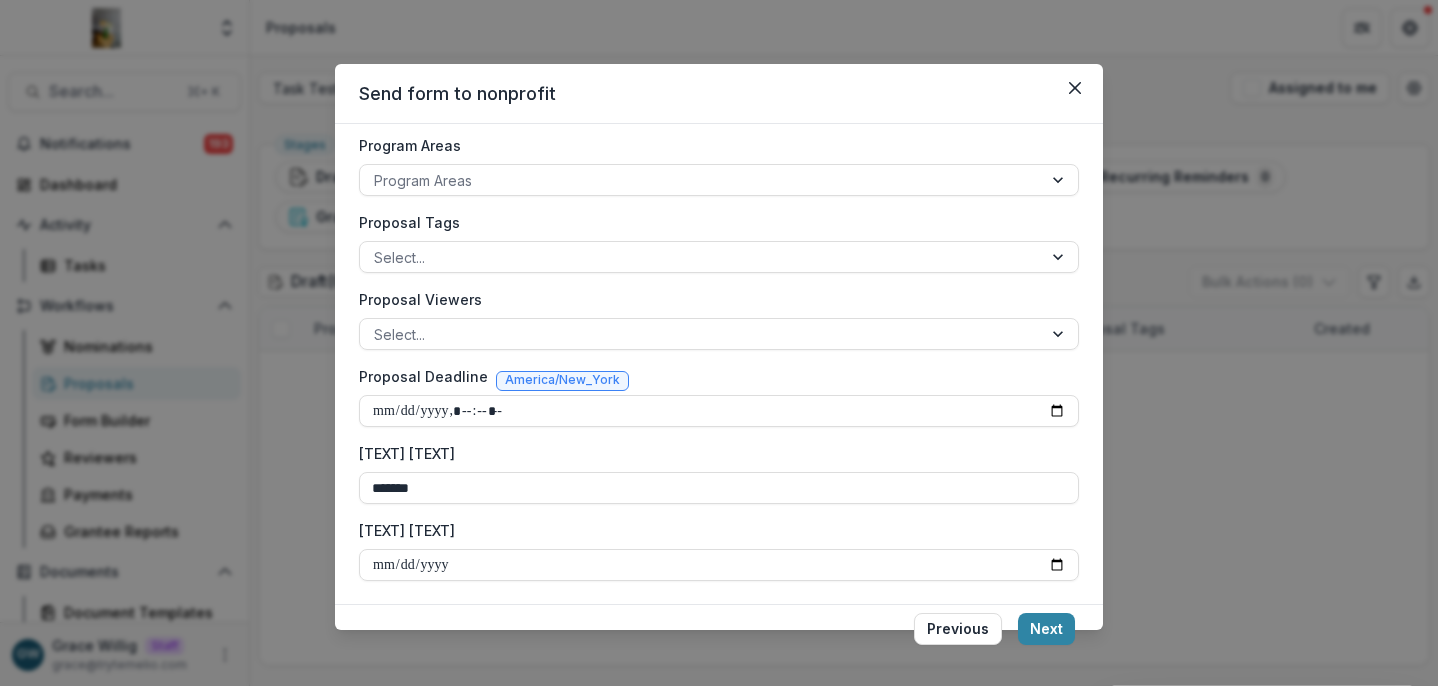 type on "**********" 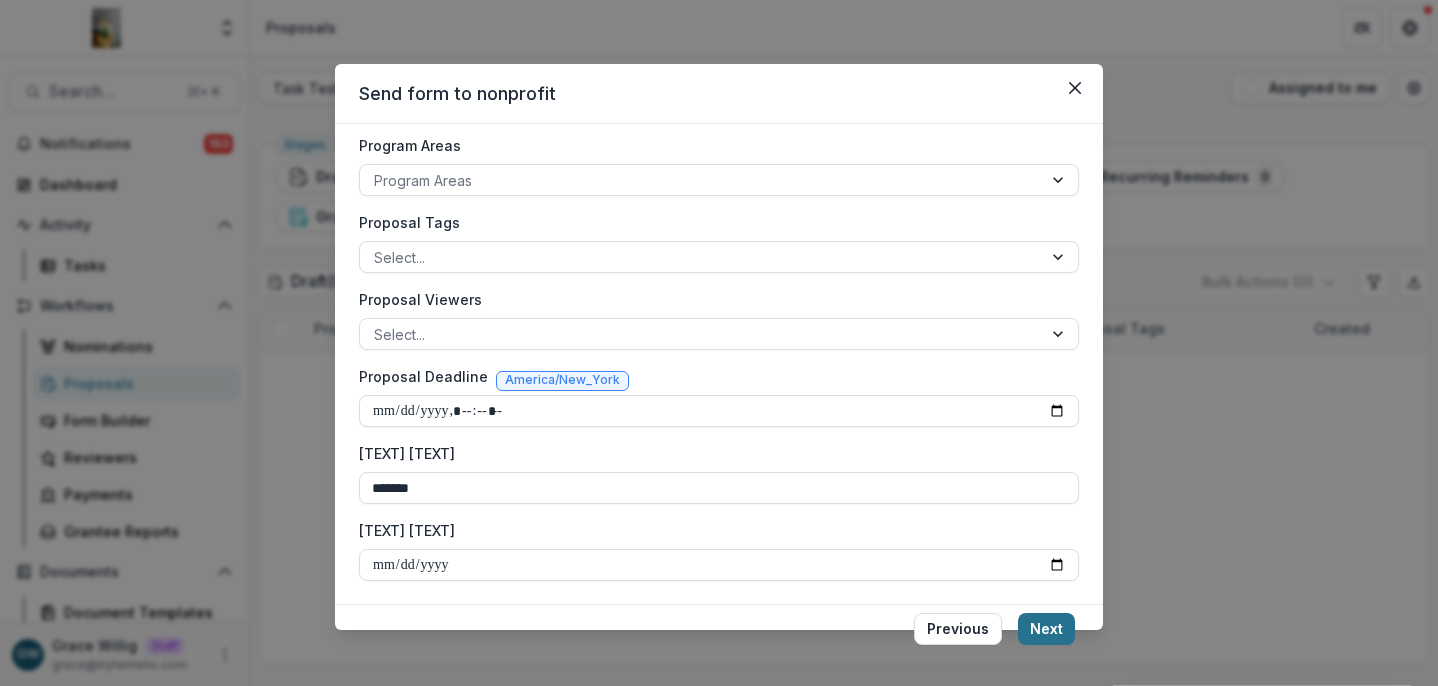 click on "Next" at bounding box center [1046, 629] 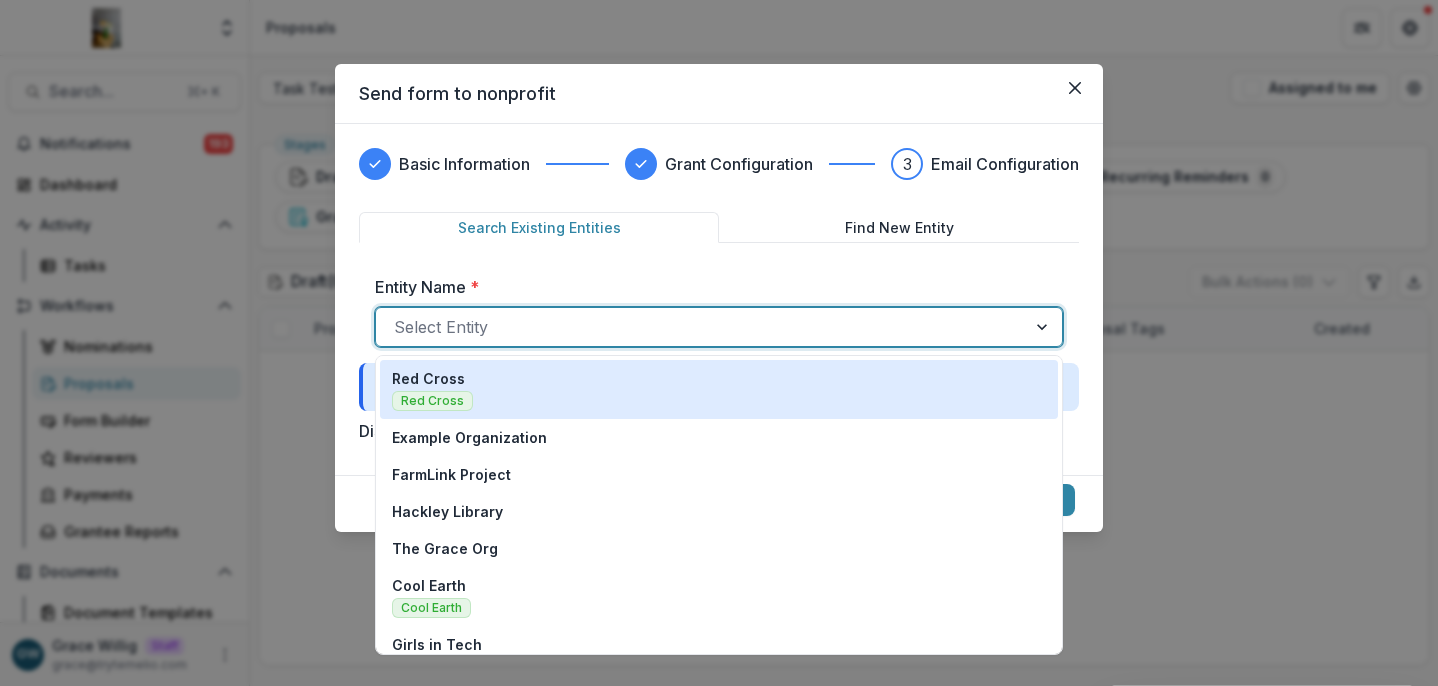 click at bounding box center (701, 327) 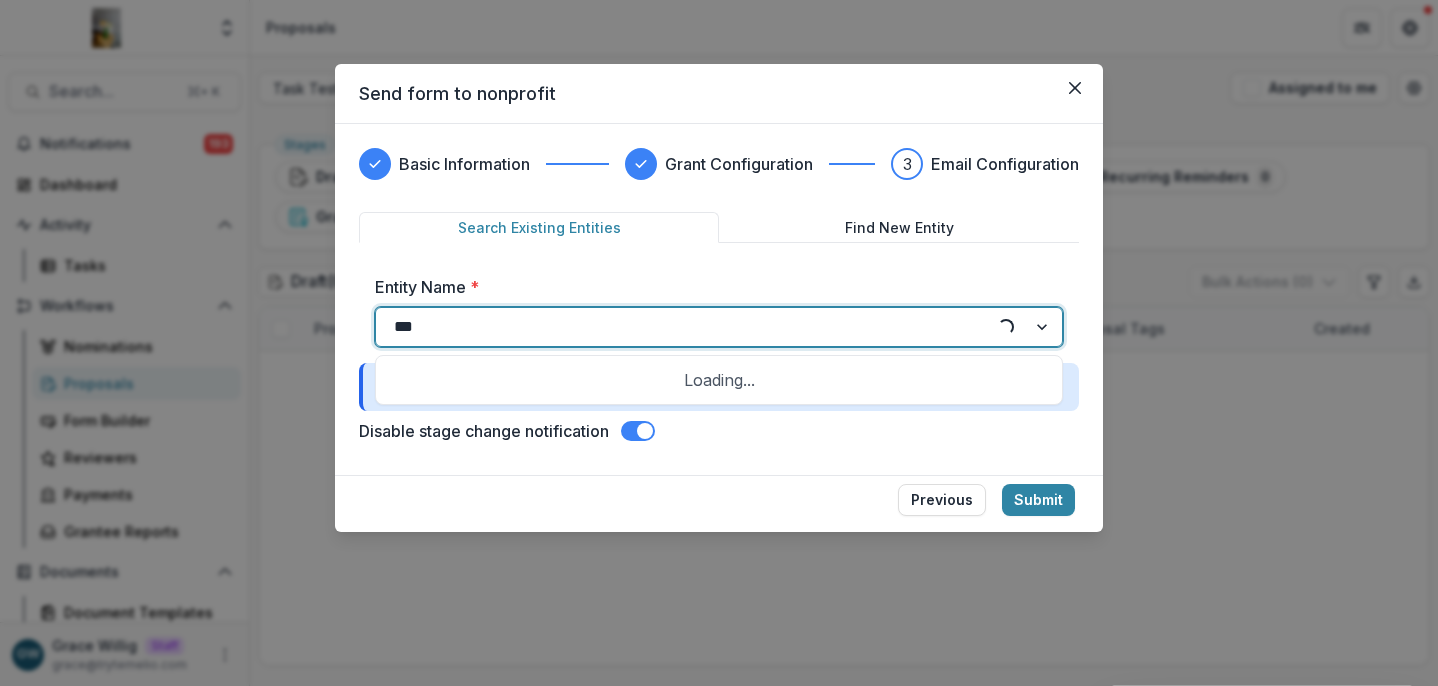 type on "****" 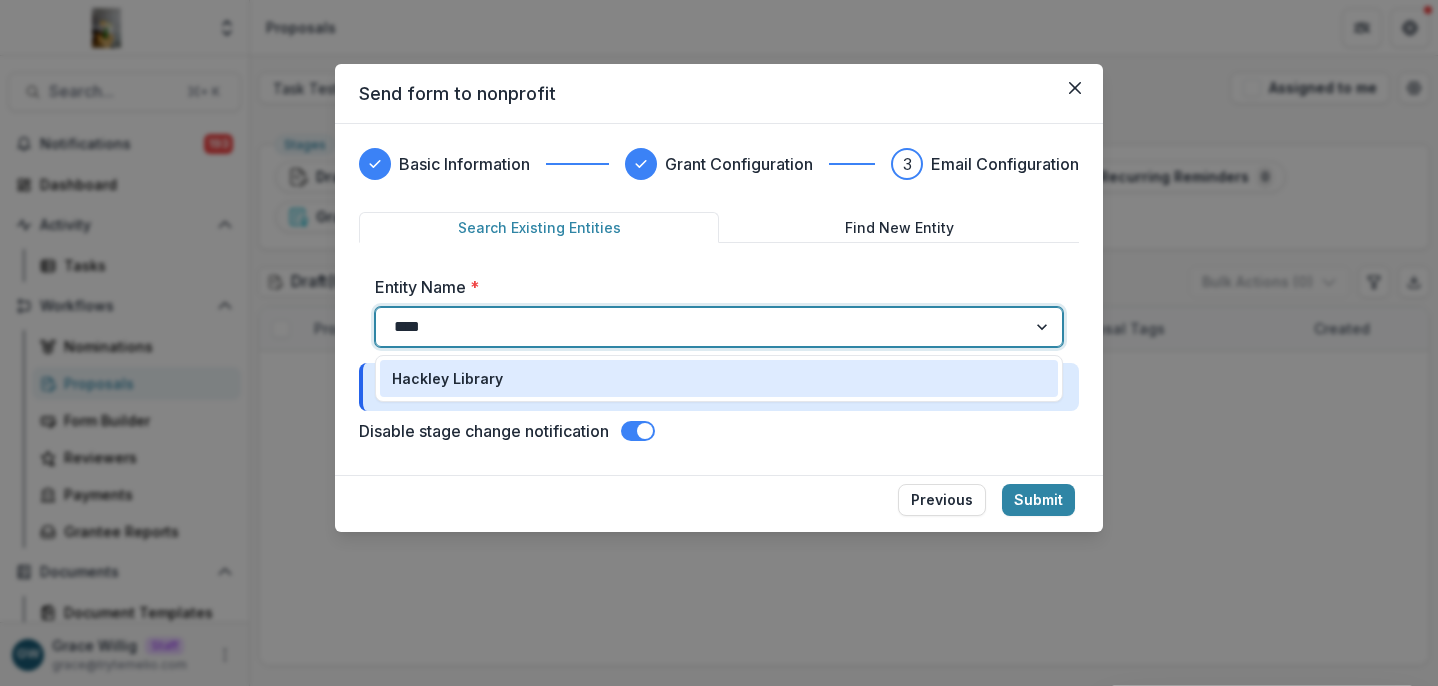 click on "Hackley Library" at bounding box center (719, 378) 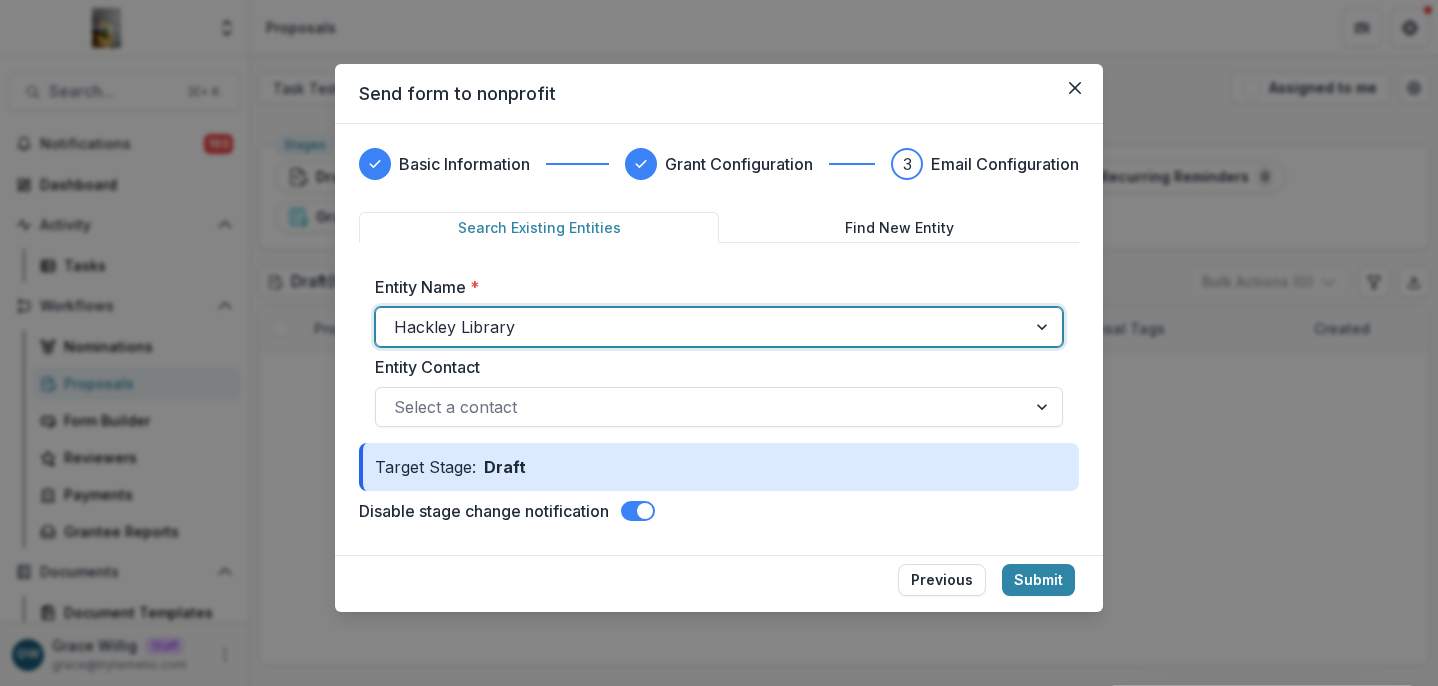 click at bounding box center [638, 511] 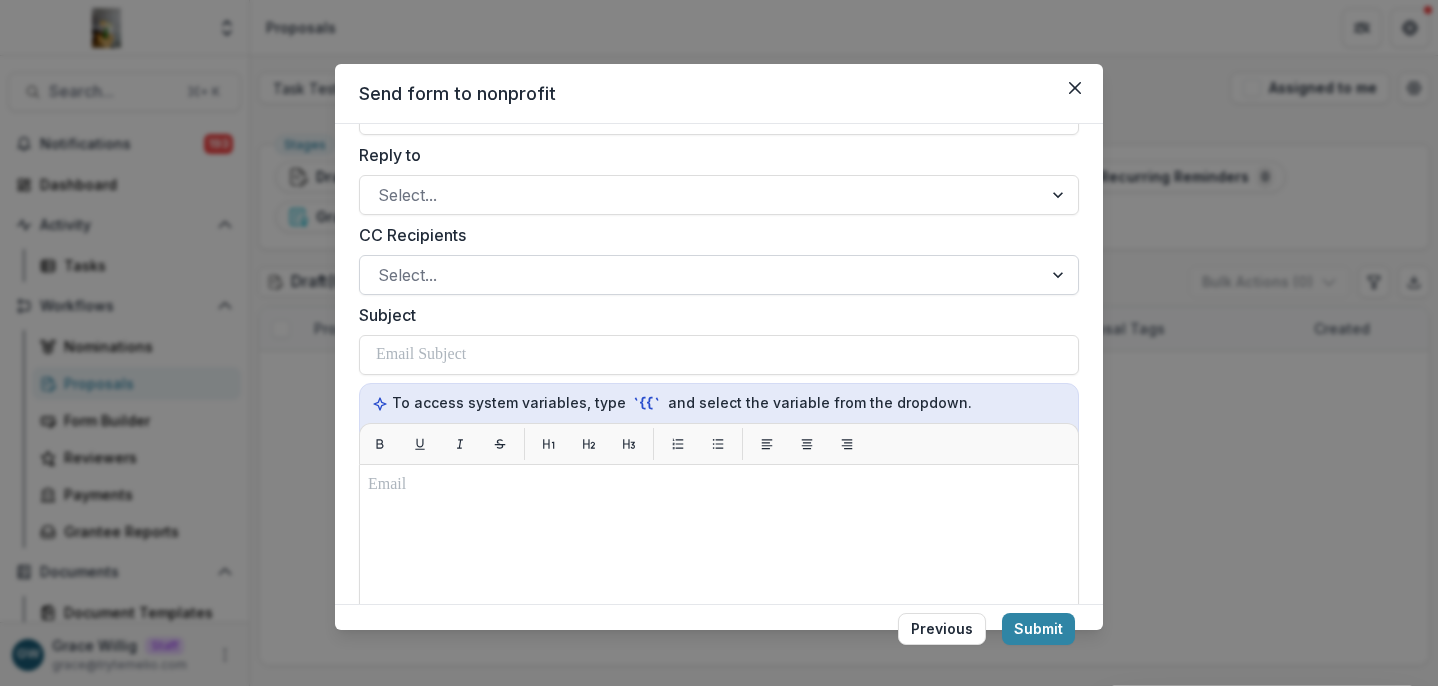 scroll, scrollTop: 376, scrollLeft: 0, axis: vertical 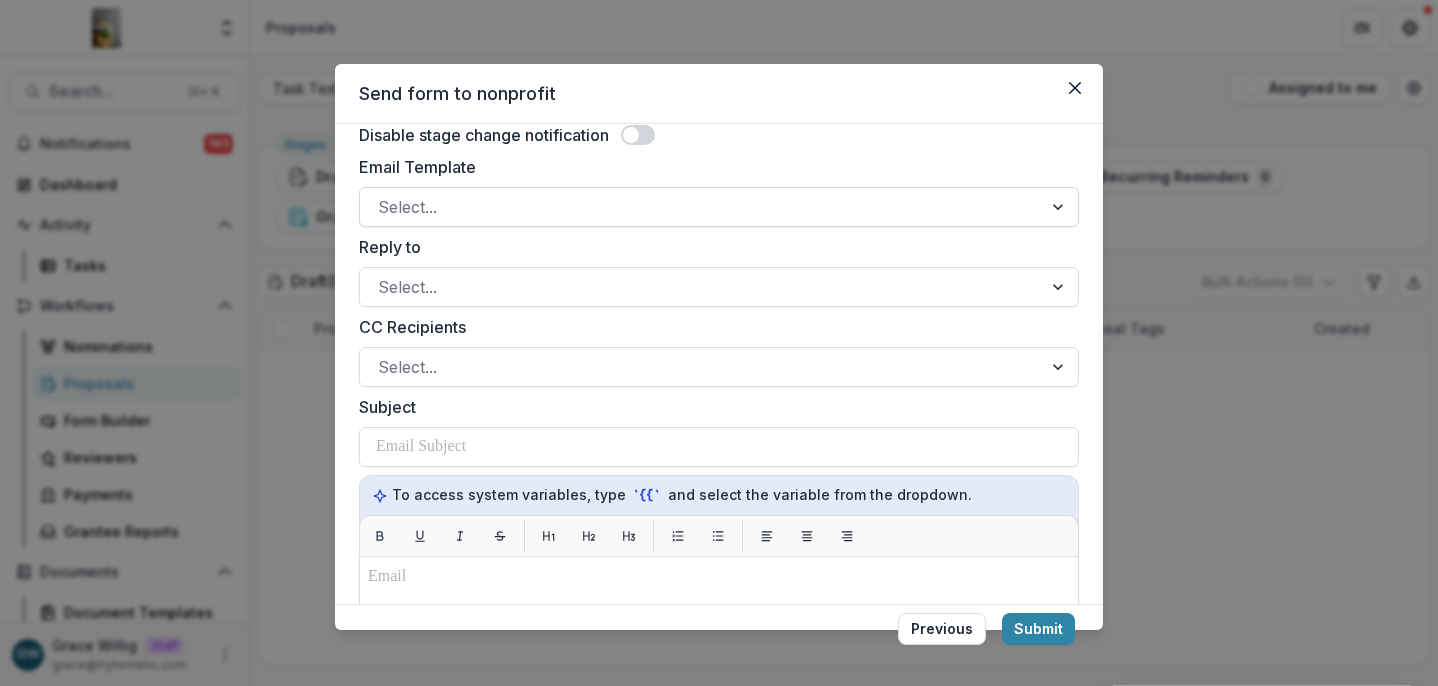 click at bounding box center [701, 207] 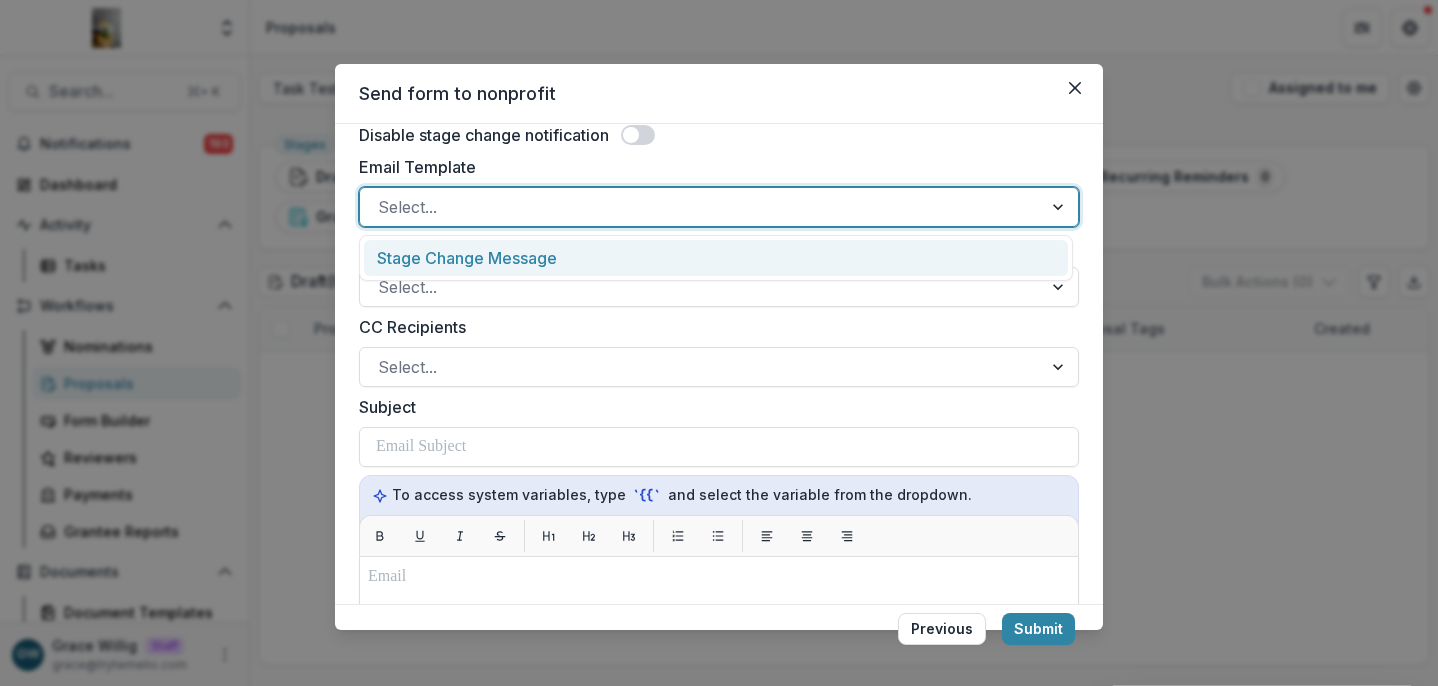 click on "Stage Change Message" at bounding box center (716, 258) 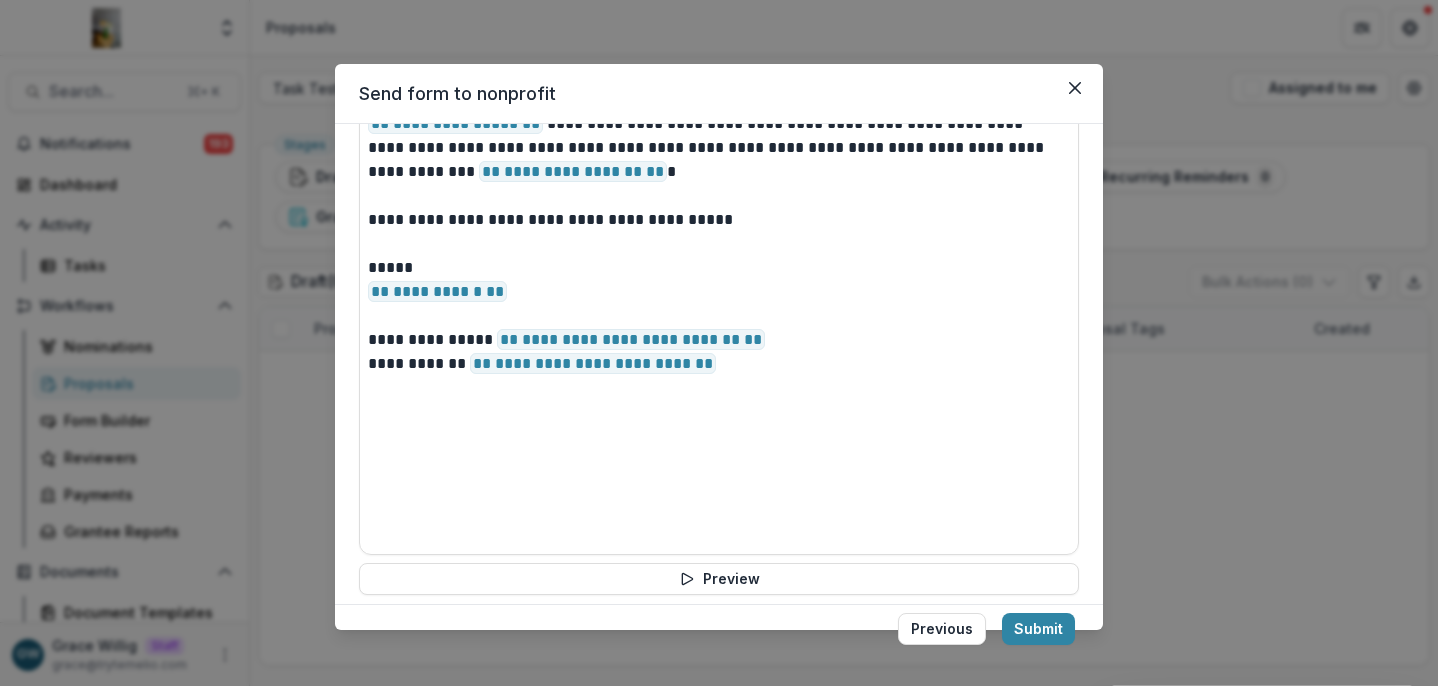 scroll, scrollTop: 980, scrollLeft: 0, axis: vertical 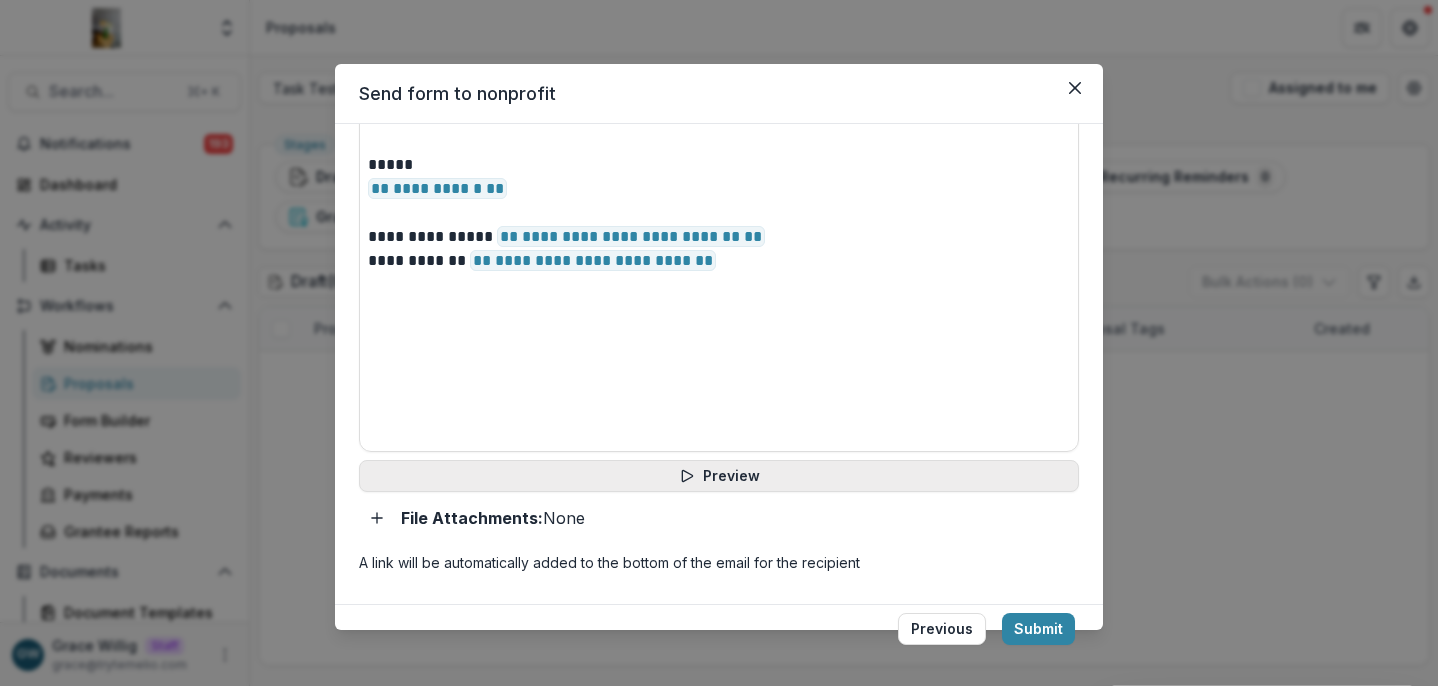 click on "Preview" at bounding box center (719, 476) 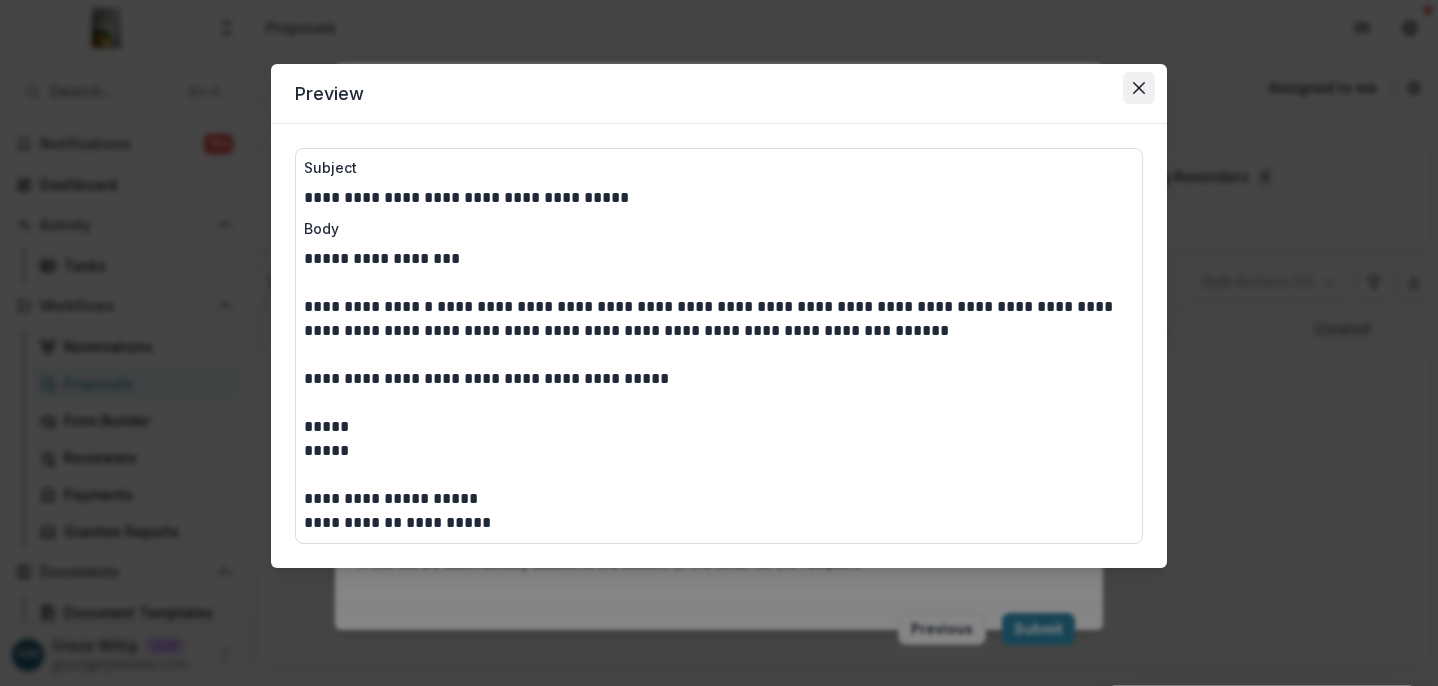 click 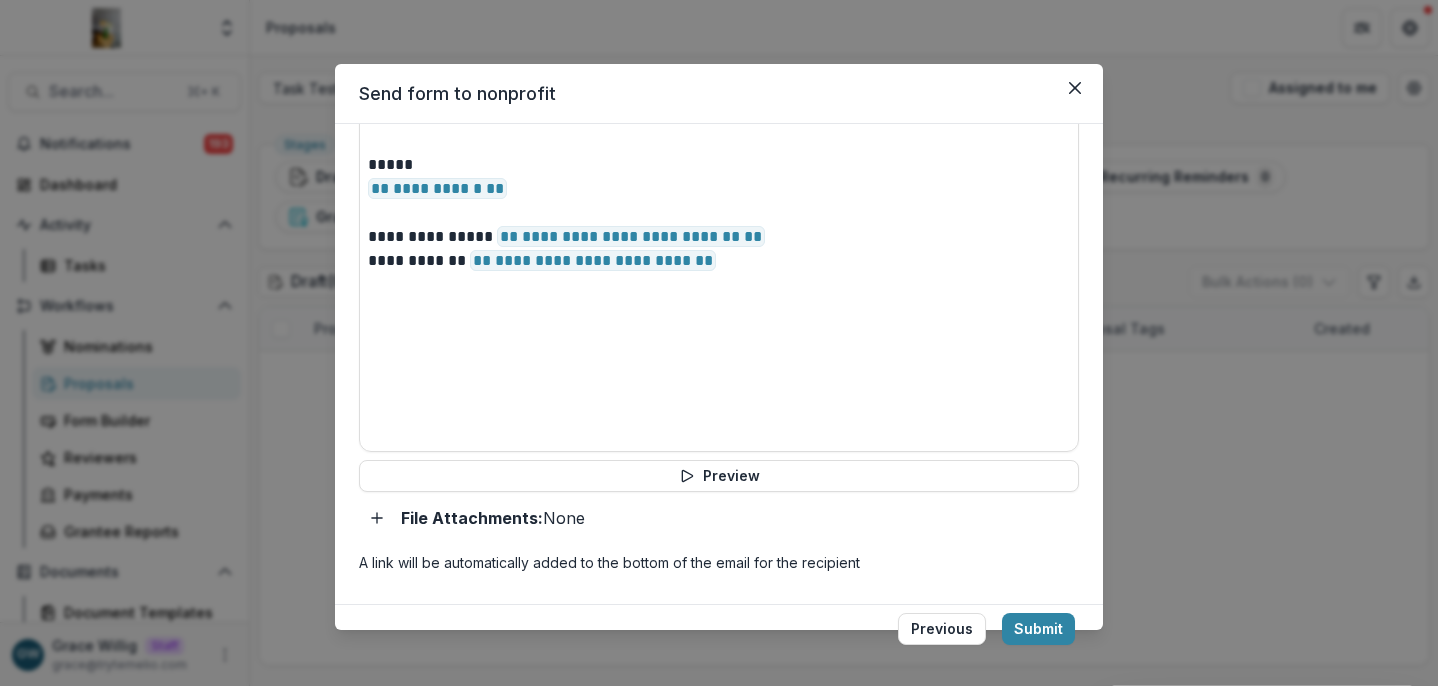 click on "Send form to nonprofit" at bounding box center (719, 94) 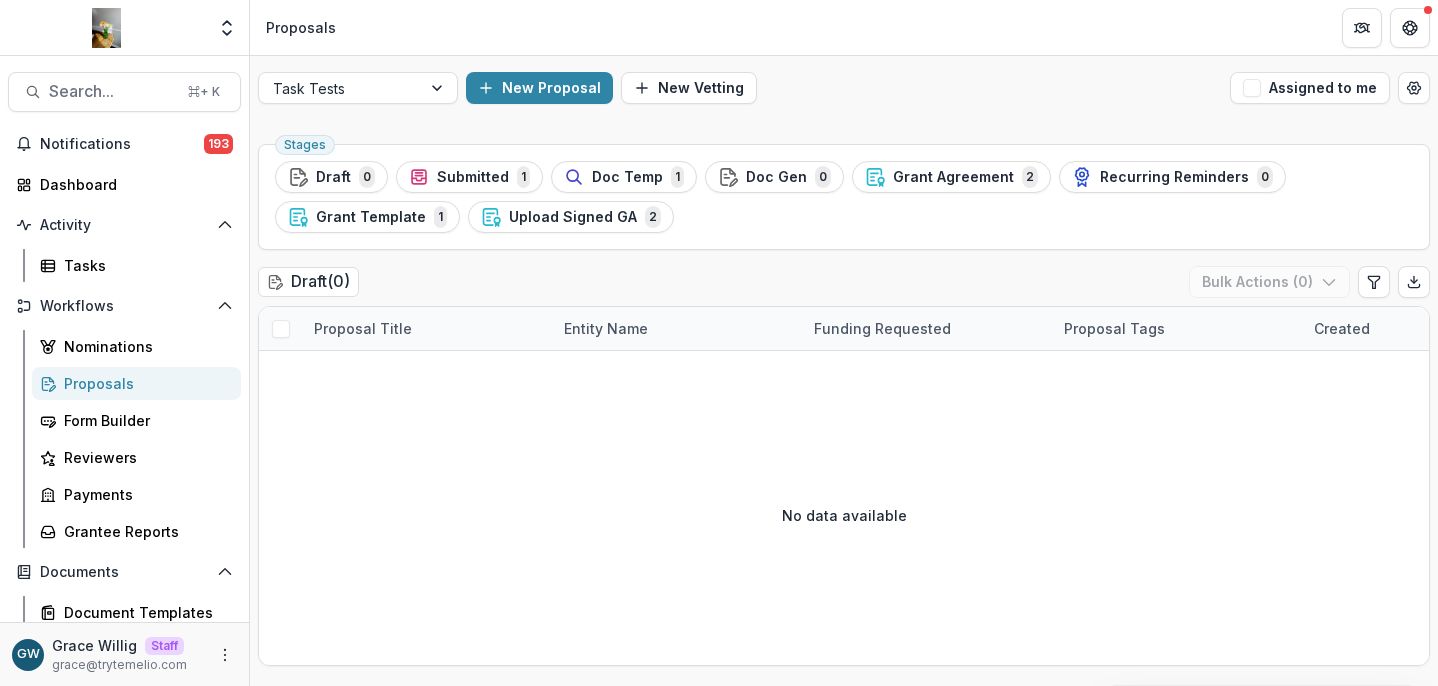 scroll, scrollTop: 0, scrollLeft: 0, axis: both 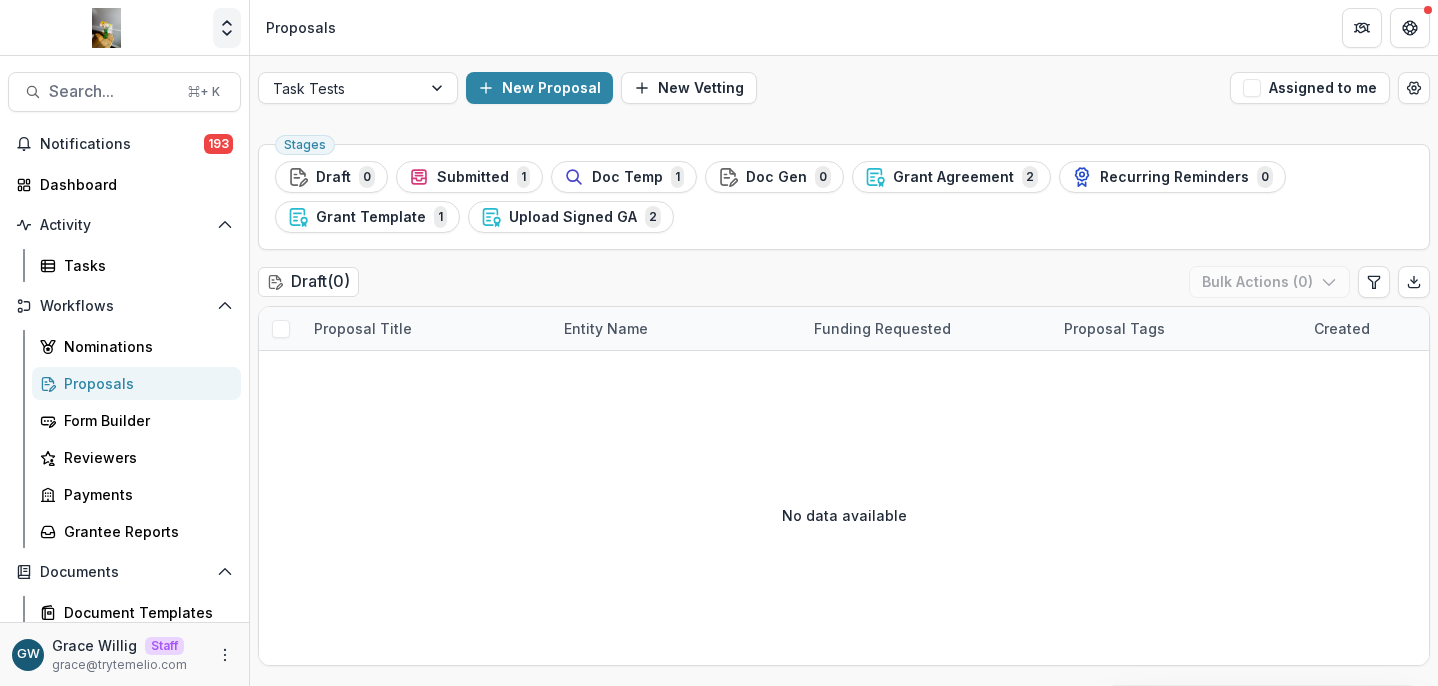 click 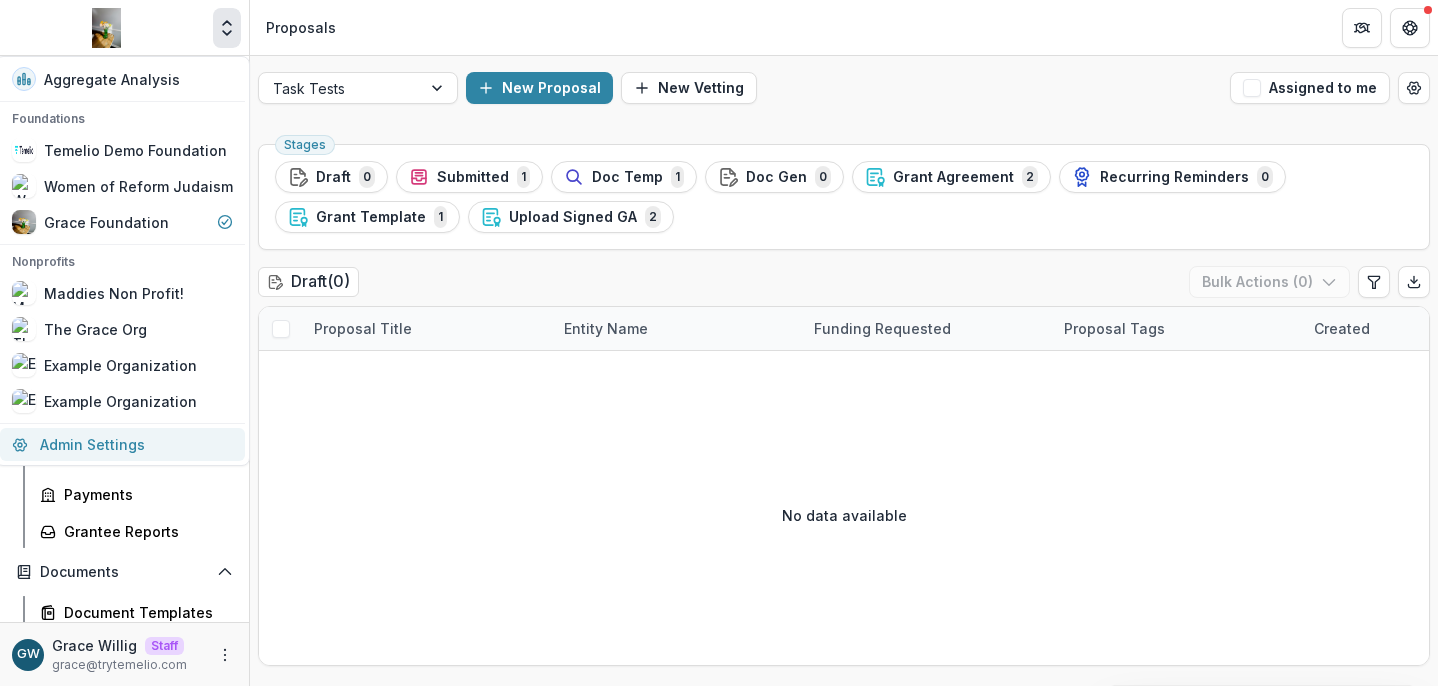 drag, startPoint x: 101, startPoint y: 444, endPoint x: 418, endPoint y: 371, distance: 325.29678 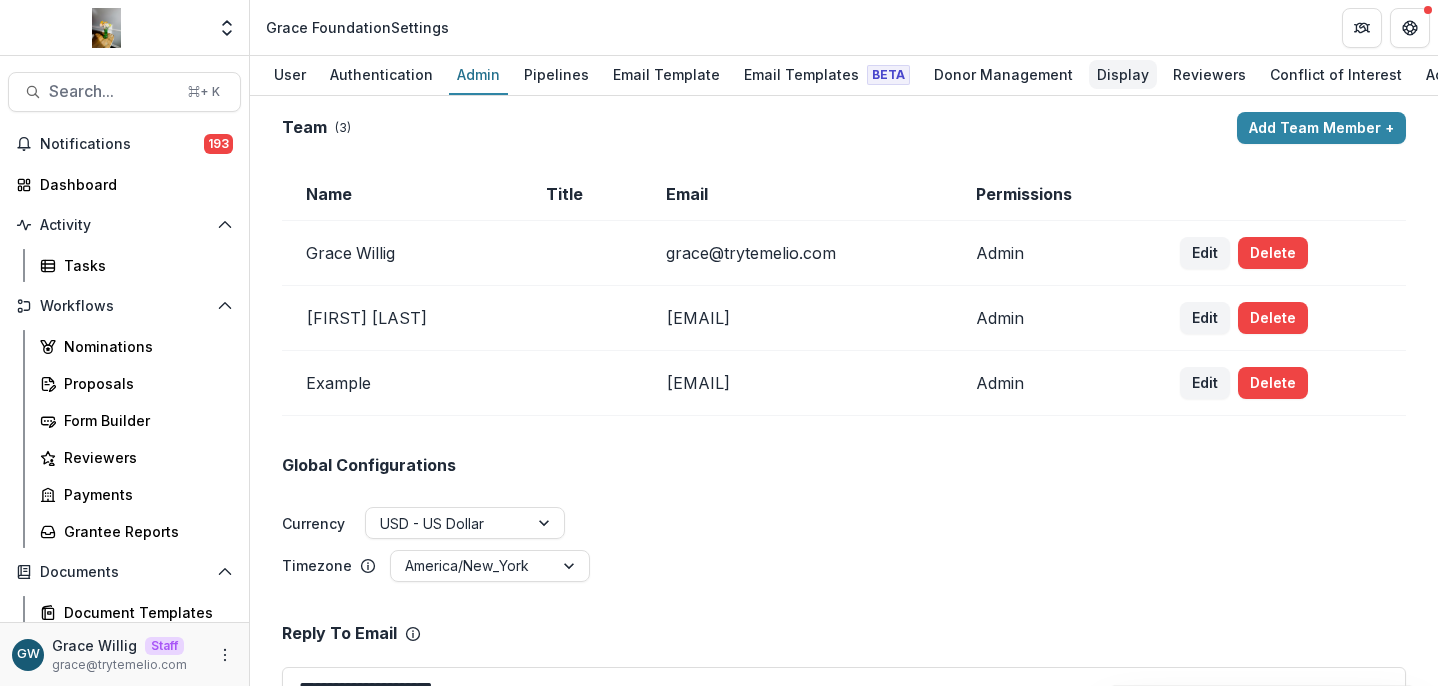 click on "Display" at bounding box center [1123, 74] 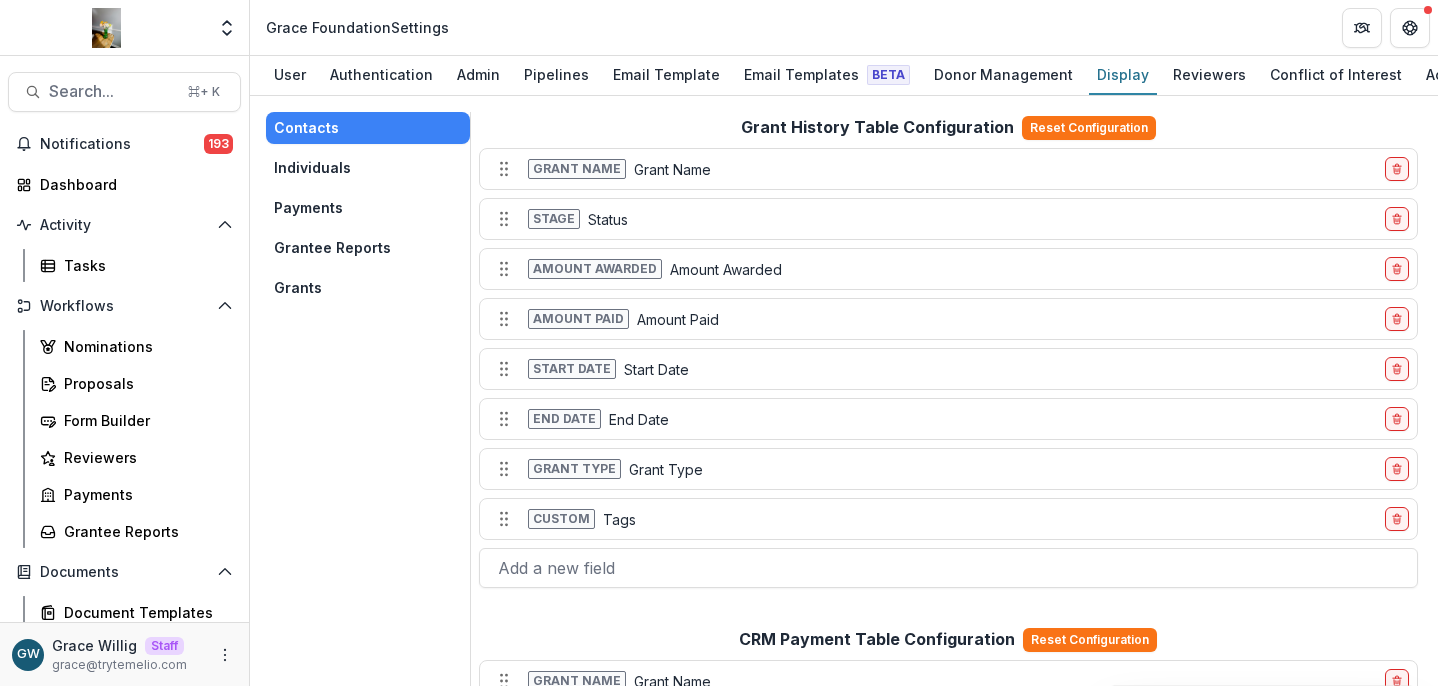 click on "Grants" at bounding box center (368, 288) 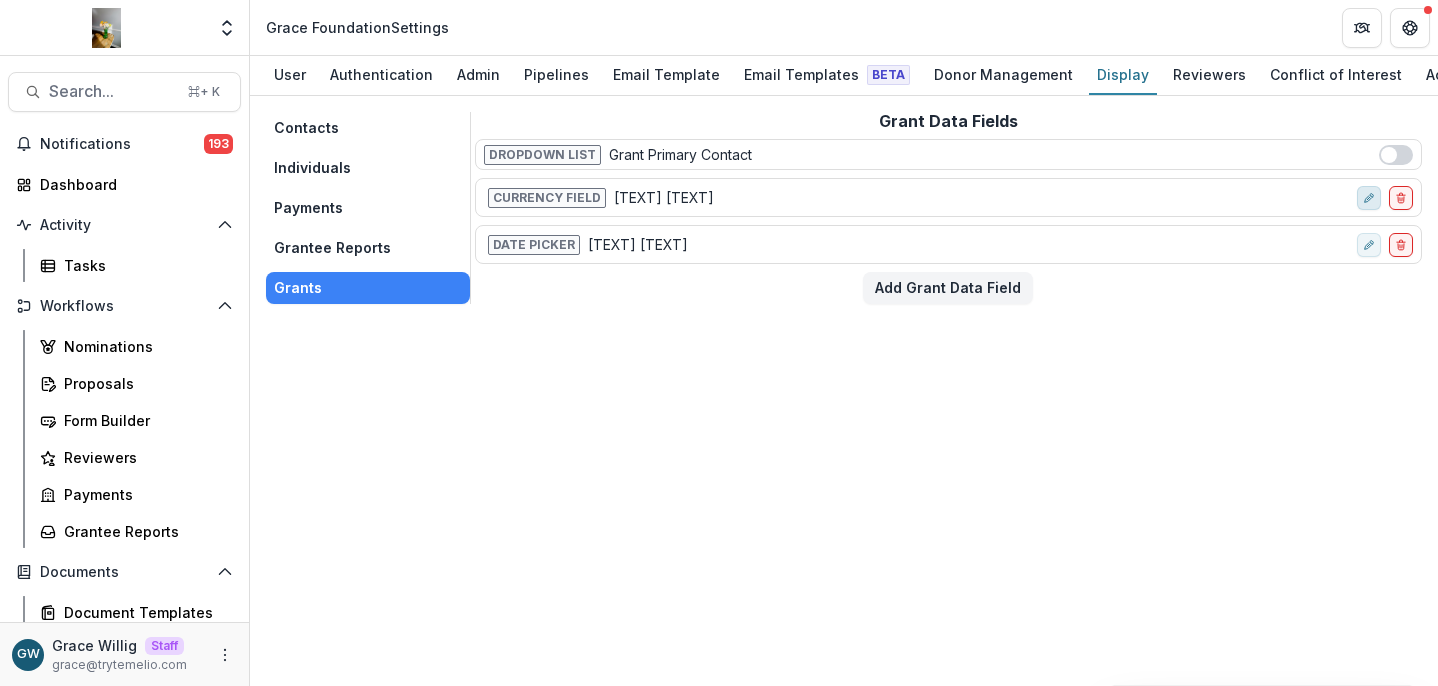 click at bounding box center (1369, 198) 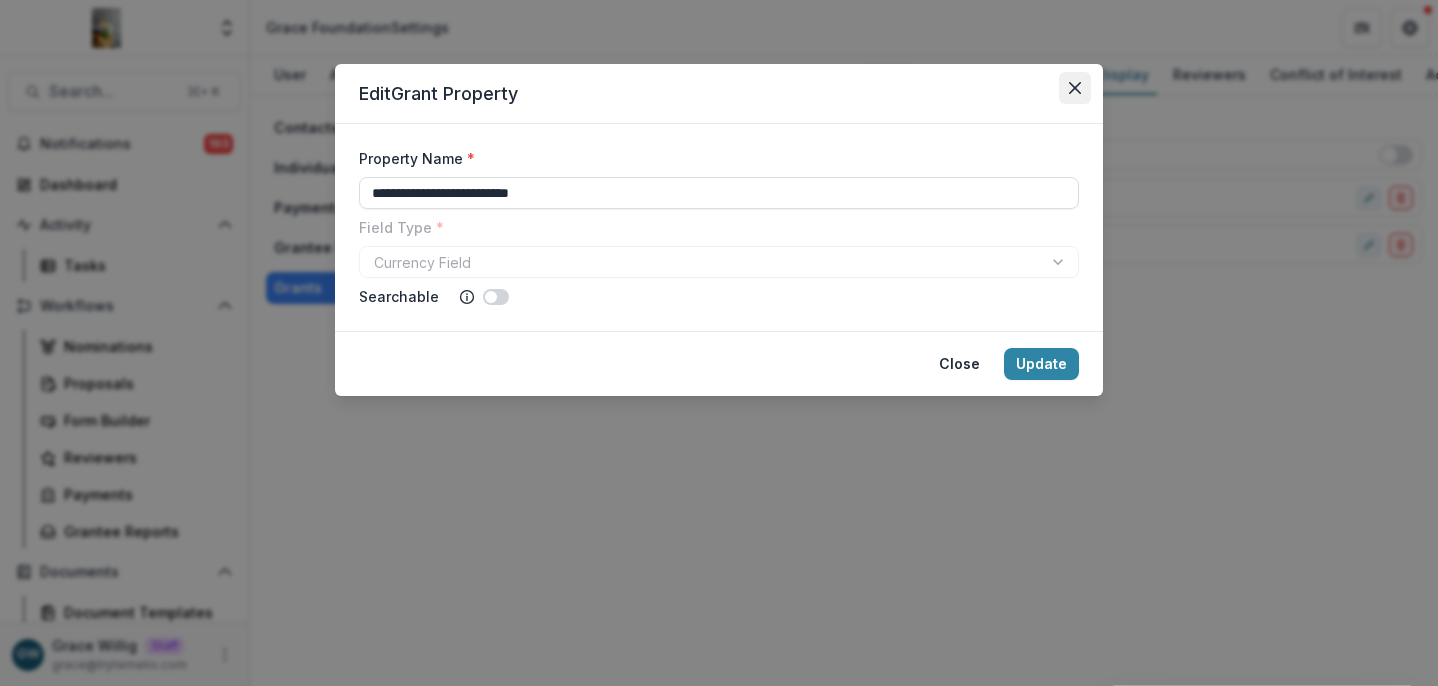click at bounding box center (1075, 88) 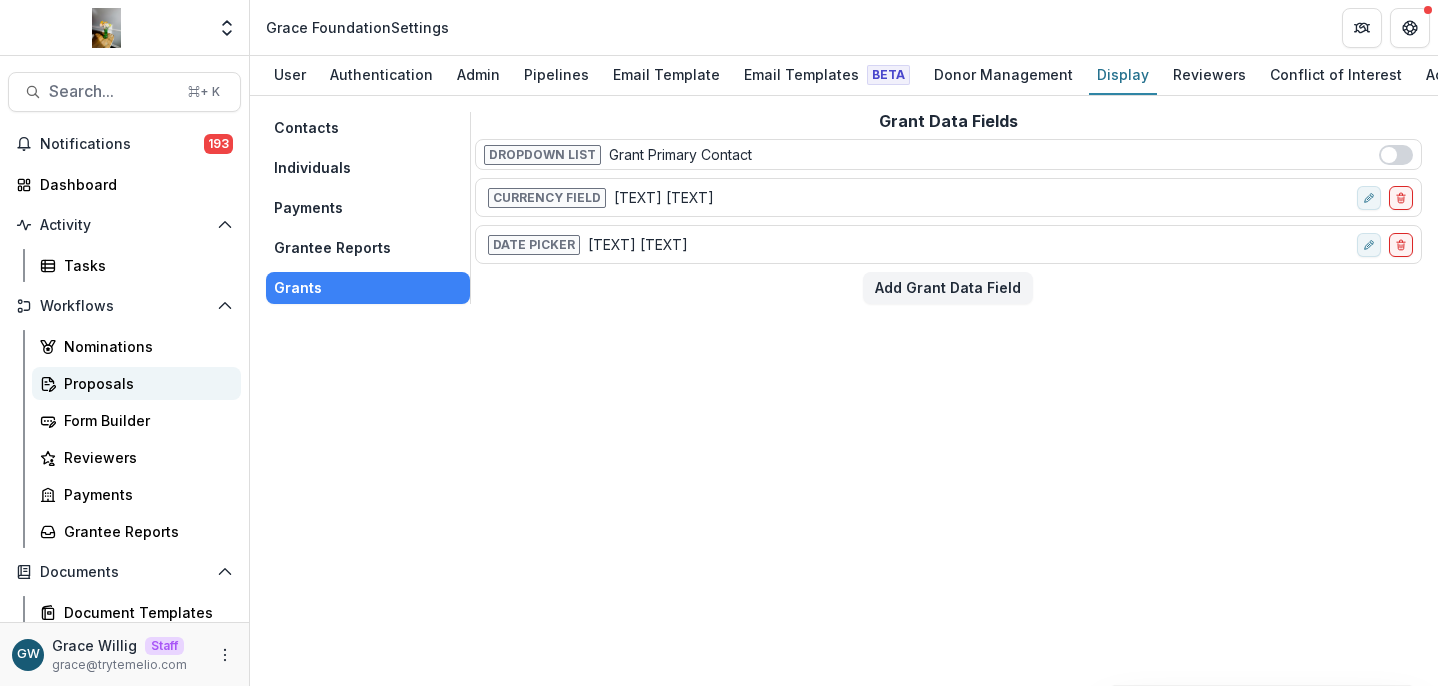 click on "Proposals" at bounding box center [144, 383] 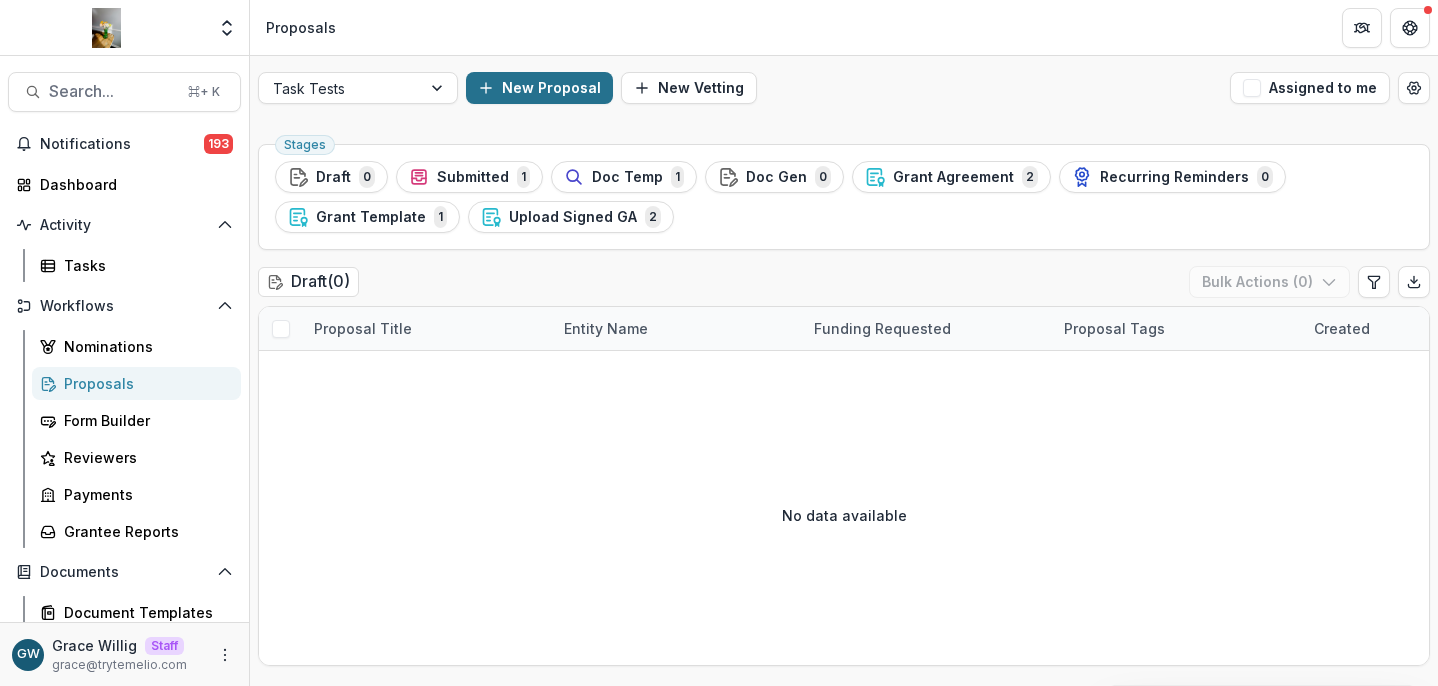 click on "Task Tests New Proposal New Vetting Assigned to me" at bounding box center (844, 88) 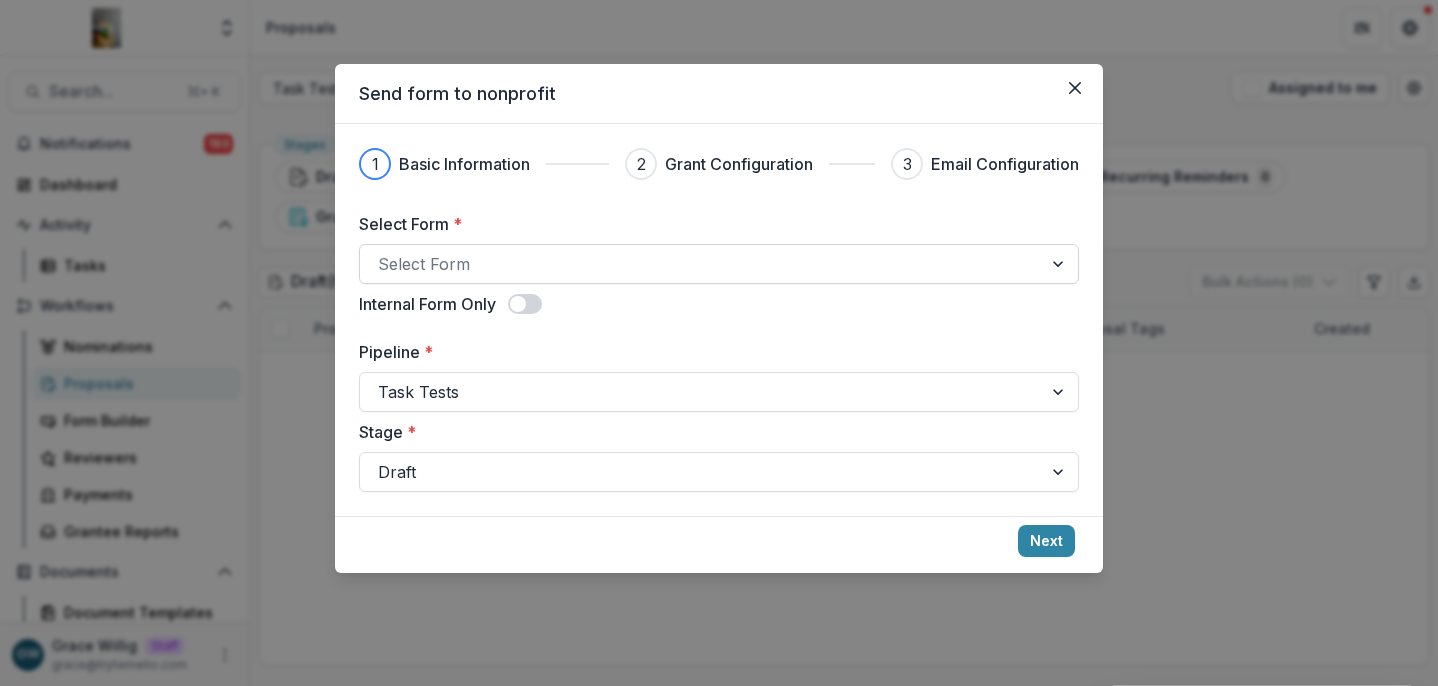 click at bounding box center [701, 264] 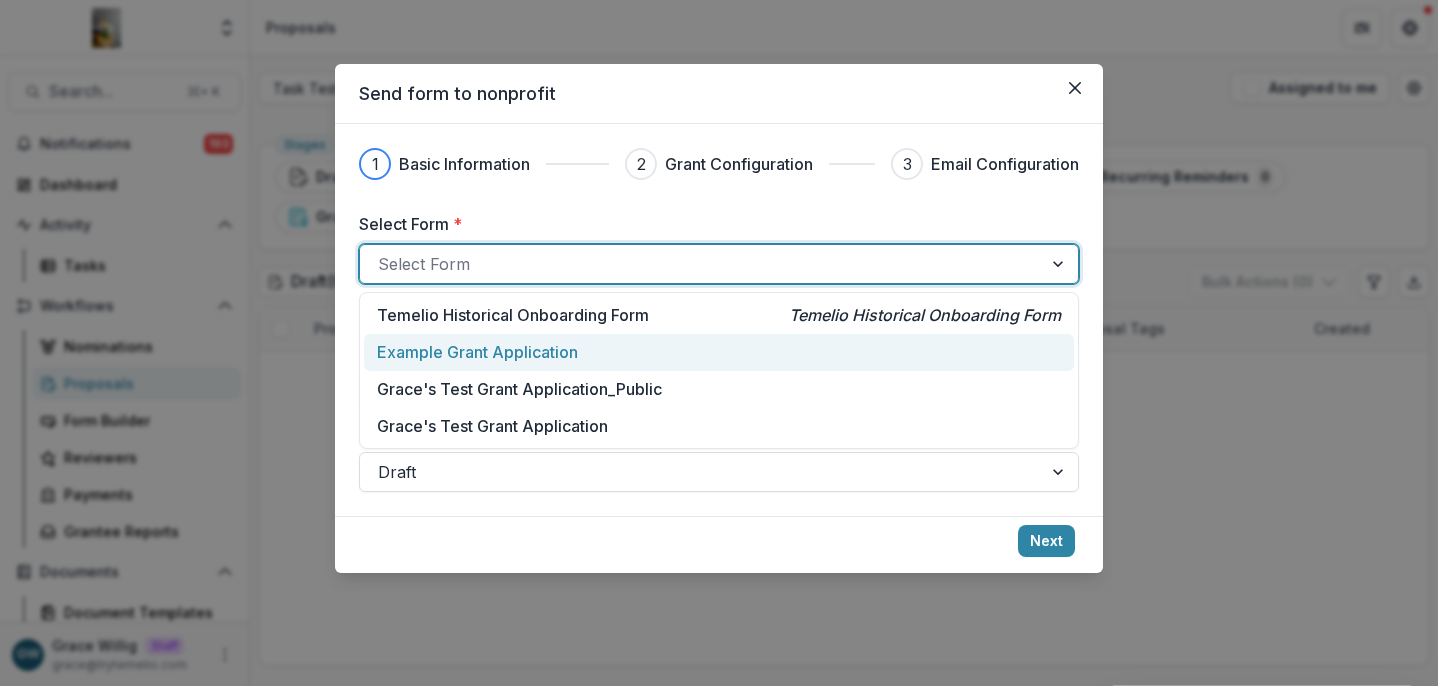 drag, startPoint x: 474, startPoint y: 355, endPoint x: 474, endPoint y: 403, distance: 48 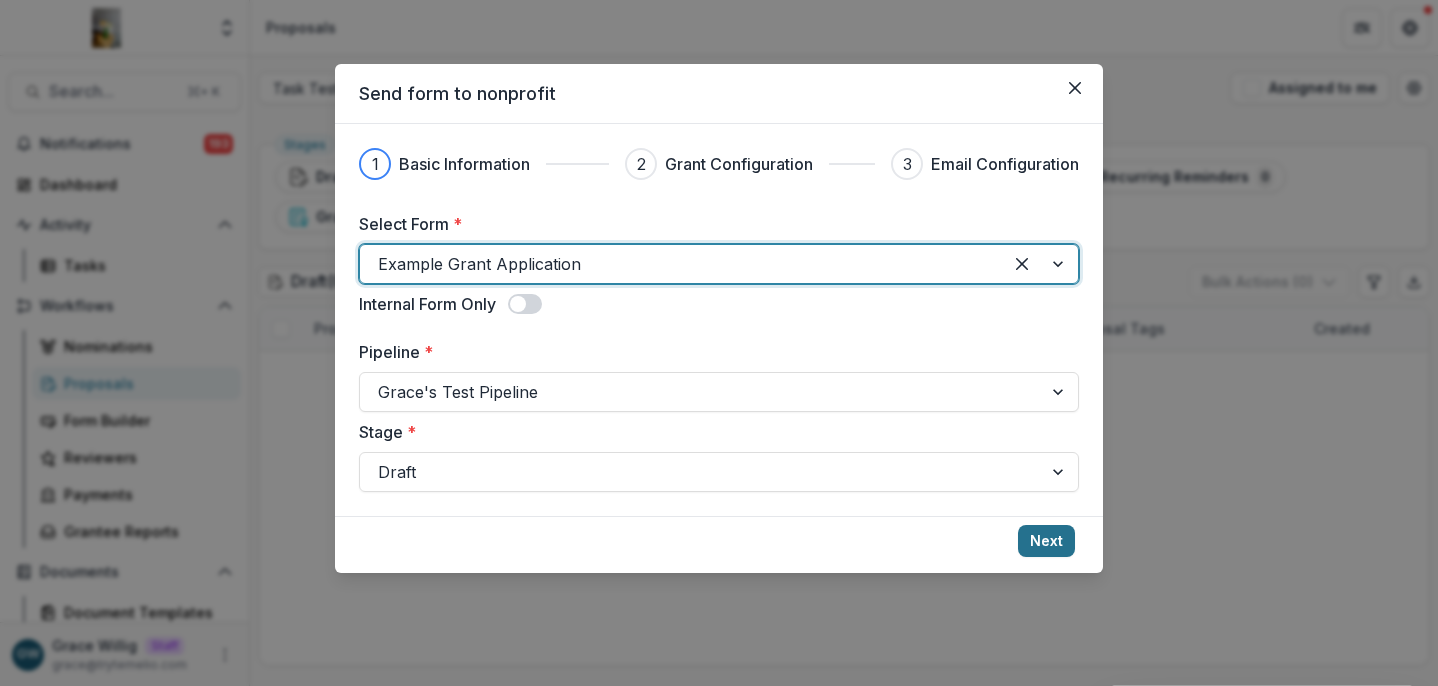 click on "Next" at bounding box center (1046, 541) 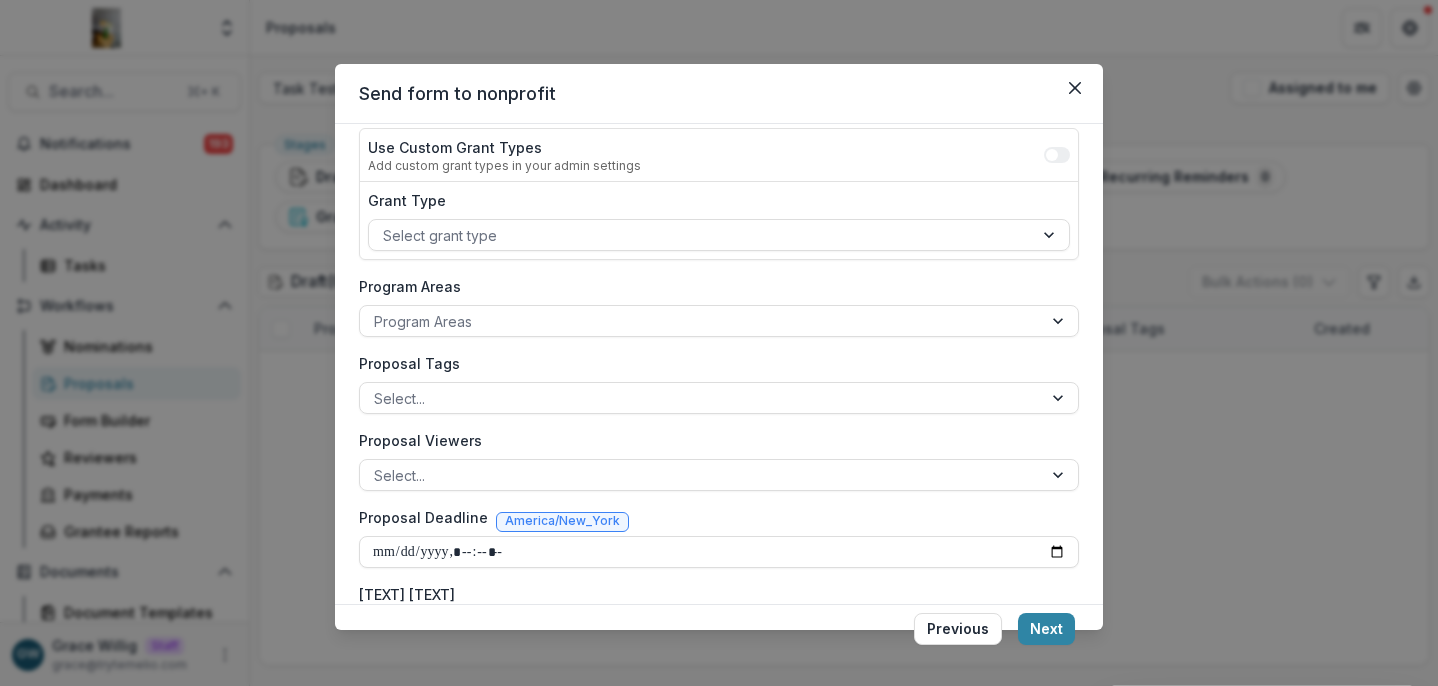 scroll, scrollTop: 379, scrollLeft: 0, axis: vertical 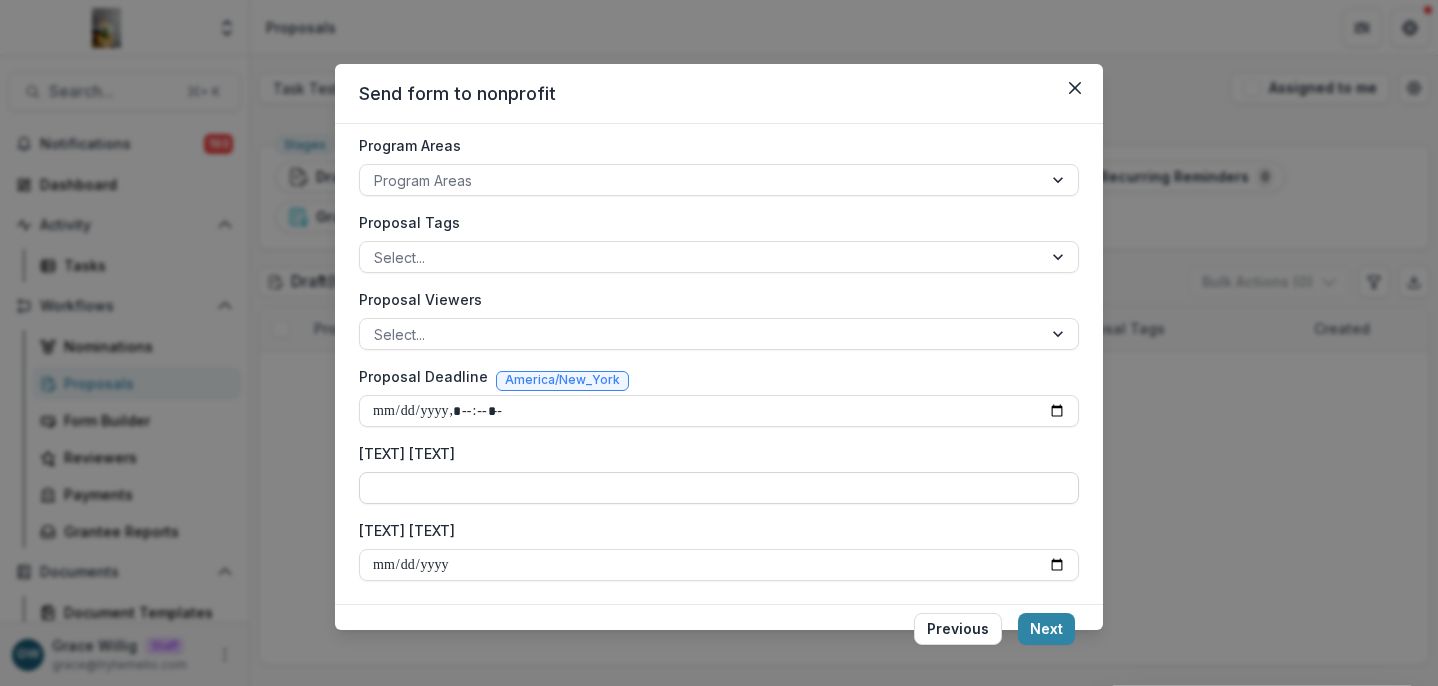 click on "Amount Awarded Custom Field" at bounding box center (719, 488) 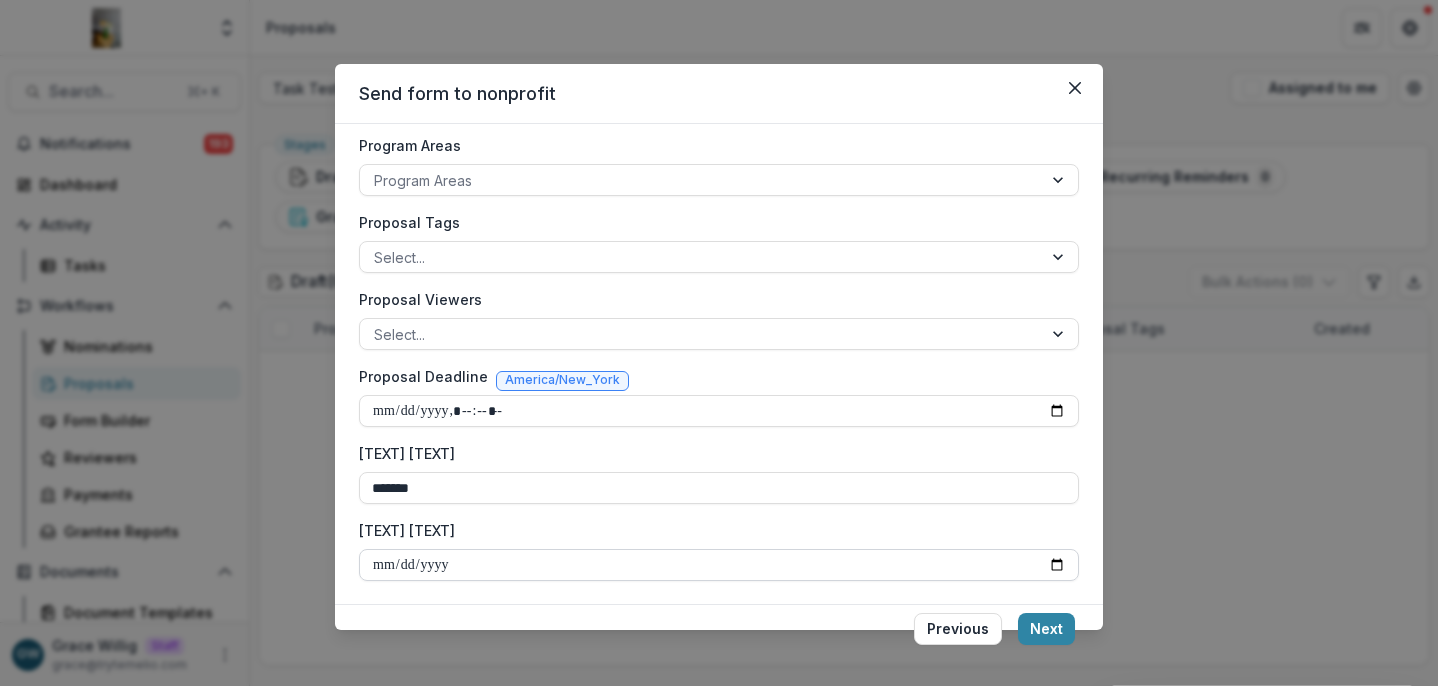 type on "*******" 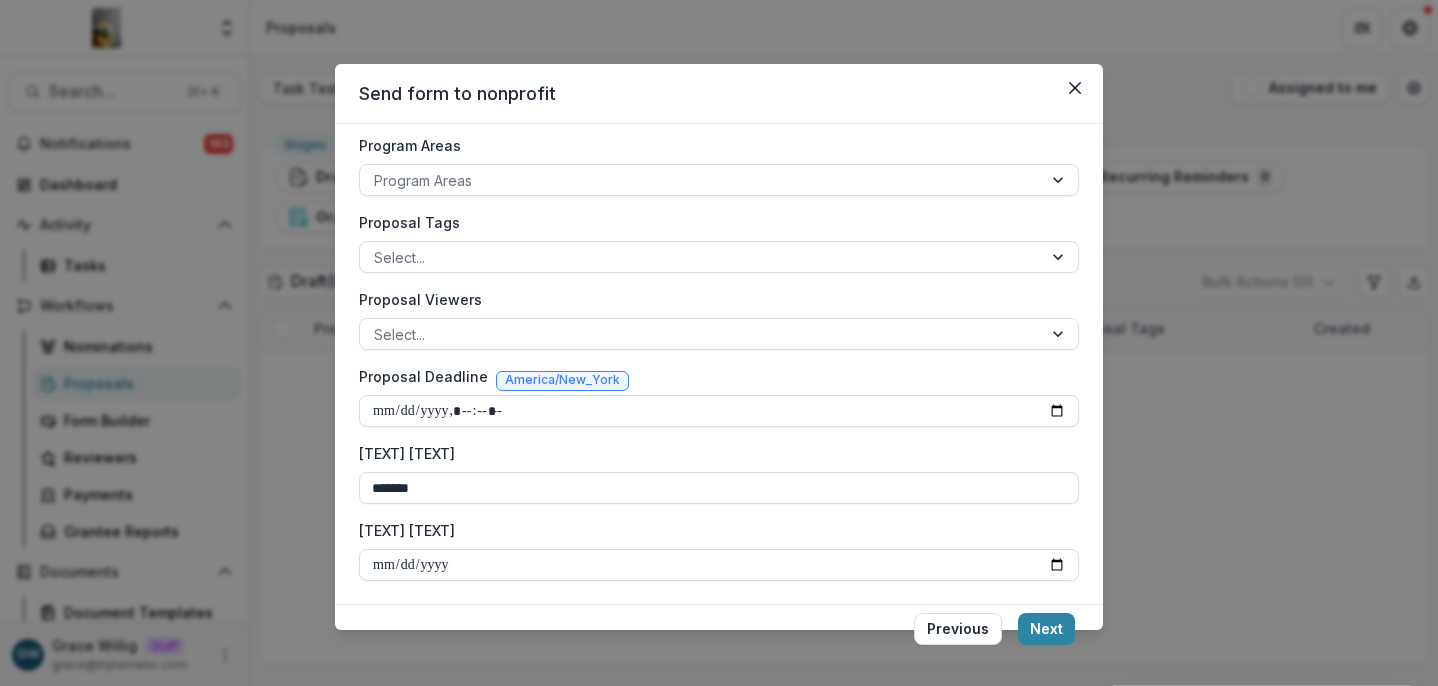 click on "Grant Start Custom Field" at bounding box center [713, 530] 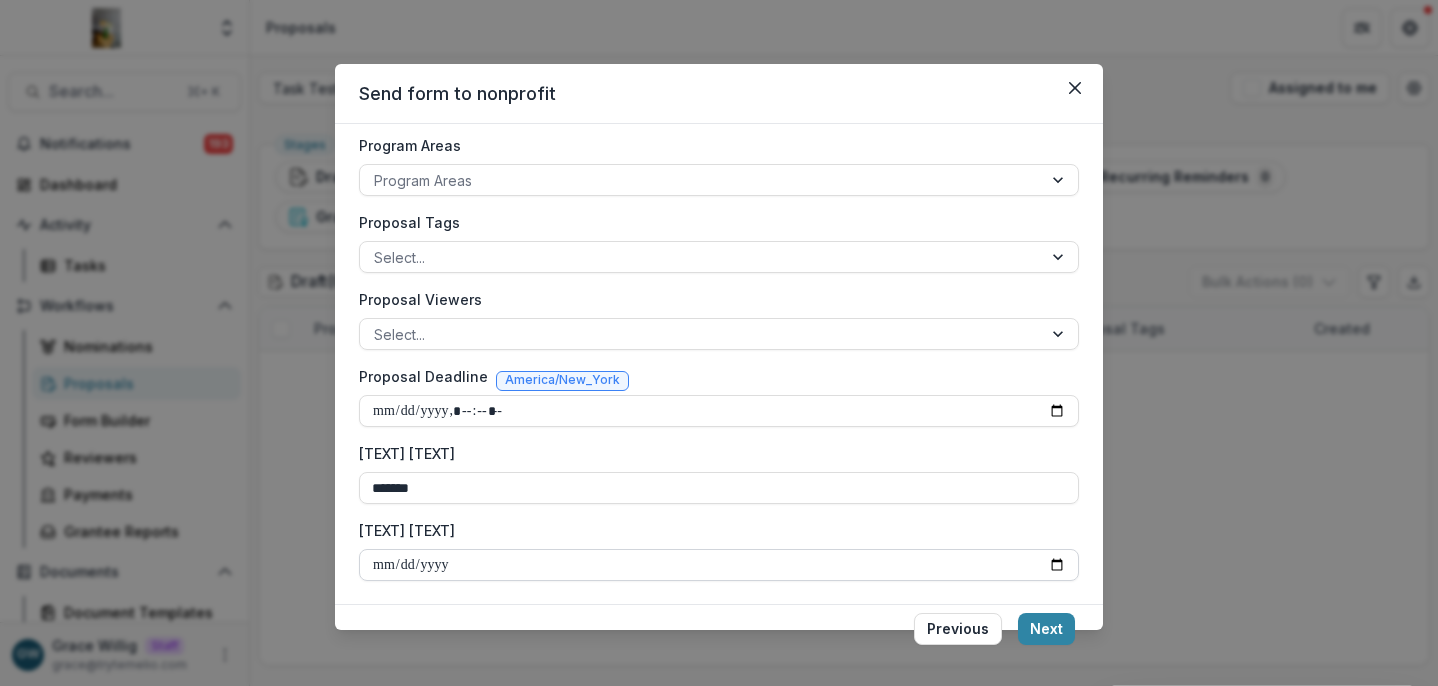 click on "Grant Start Custom Field" at bounding box center (719, 565) 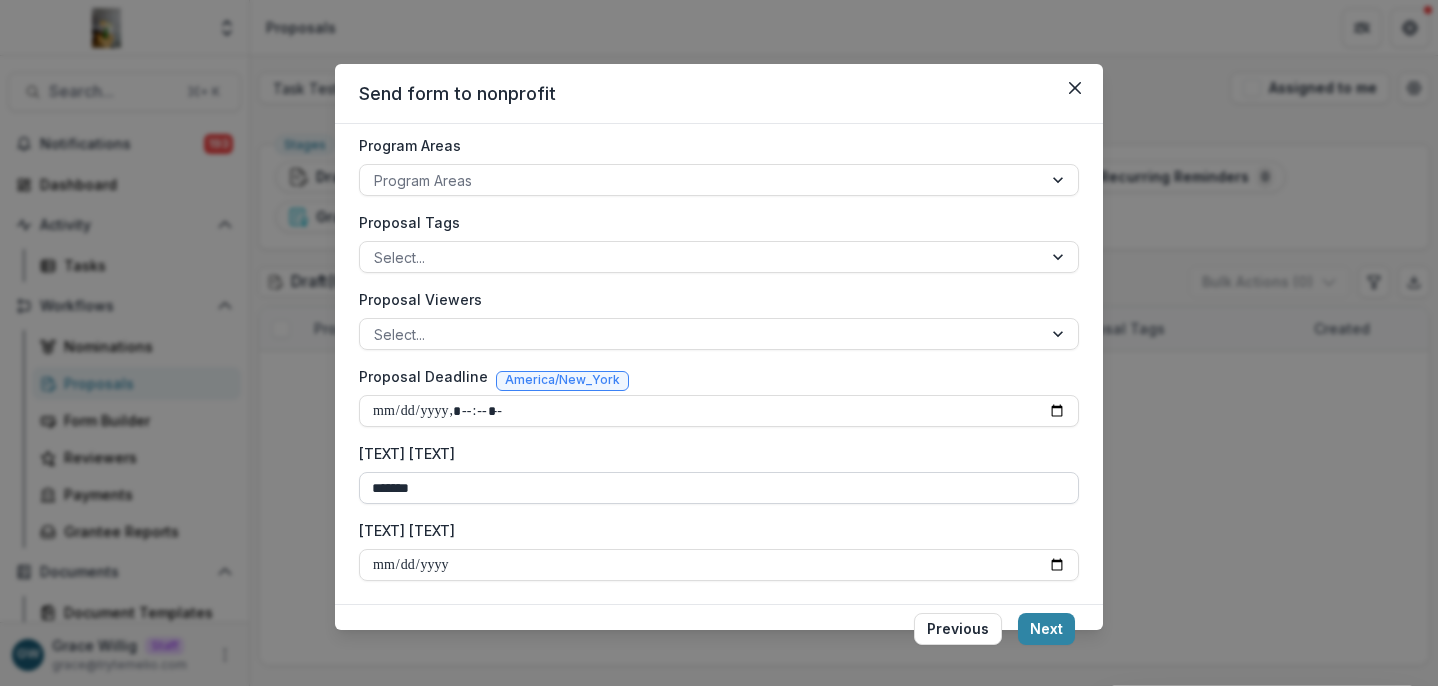 type on "**********" 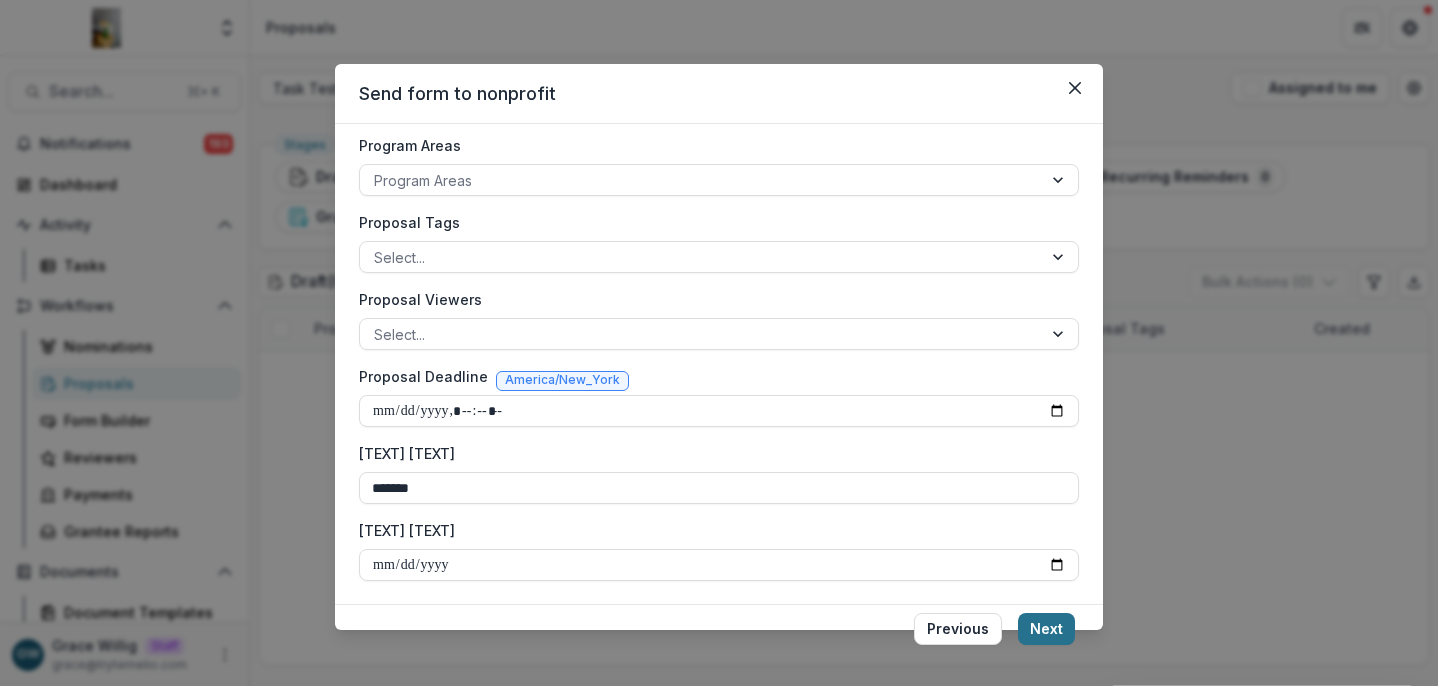 click on "Next" at bounding box center [1046, 629] 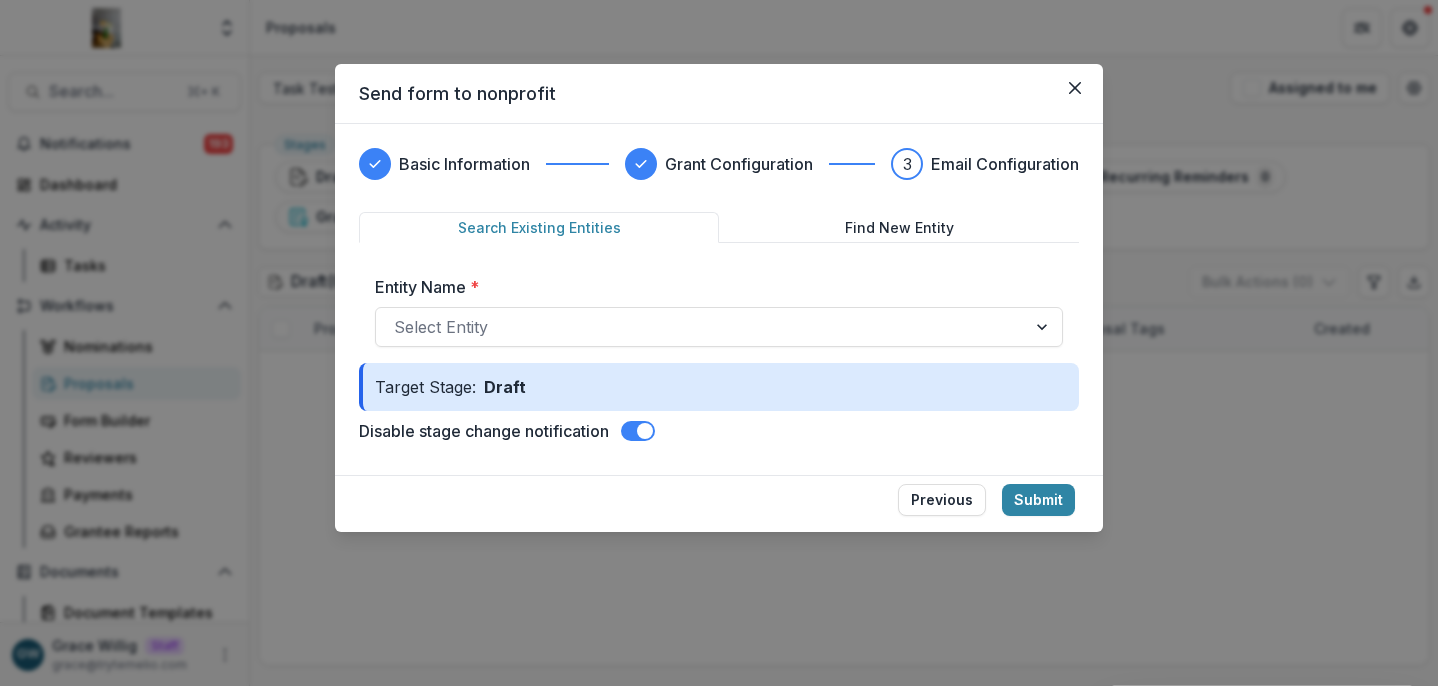 click at bounding box center [638, 431] 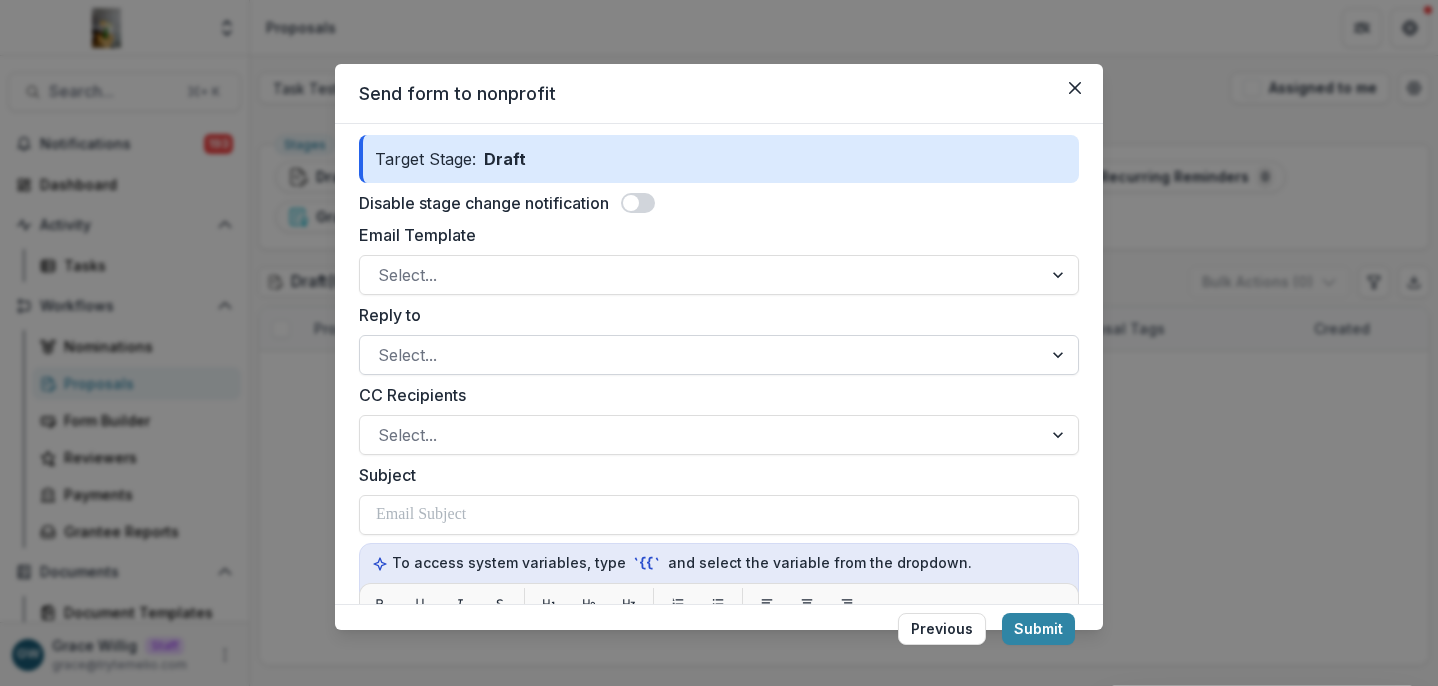 scroll, scrollTop: 260, scrollLeft: 0, axis: vertical 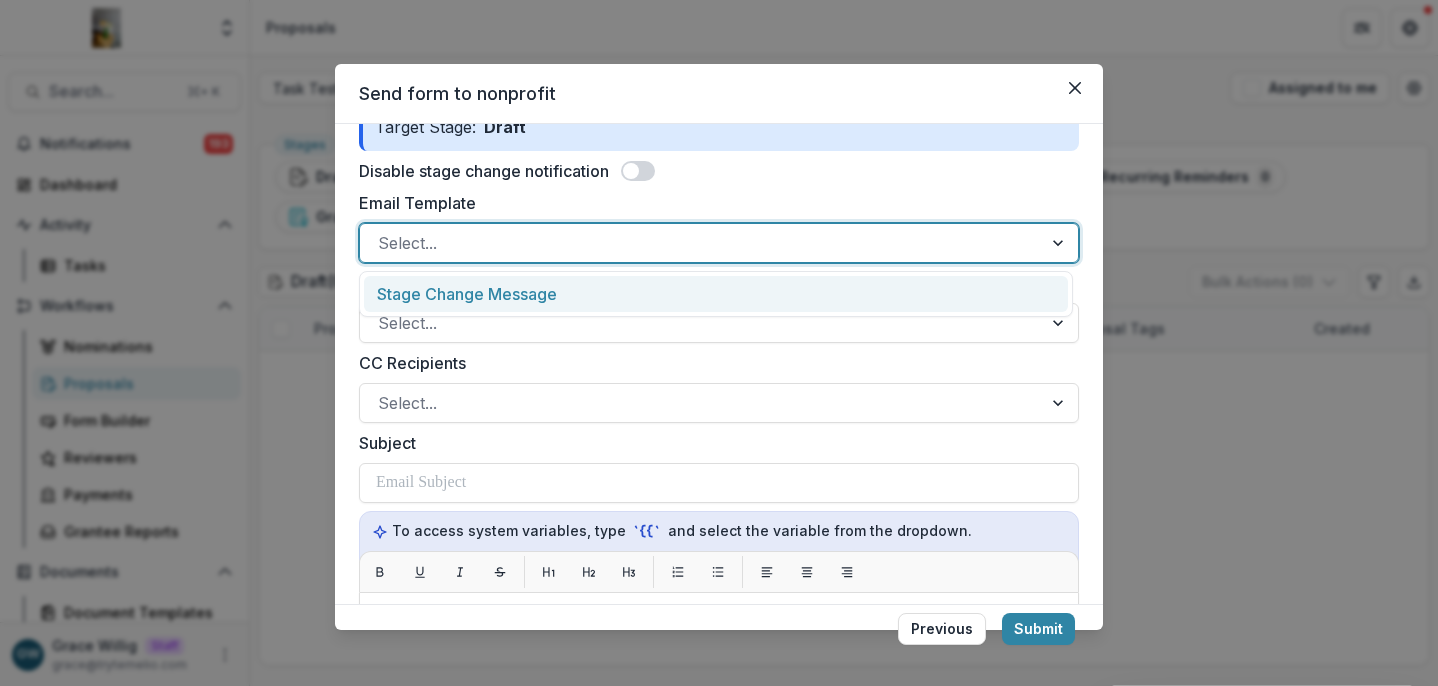 click at bounding box center [701, 243] 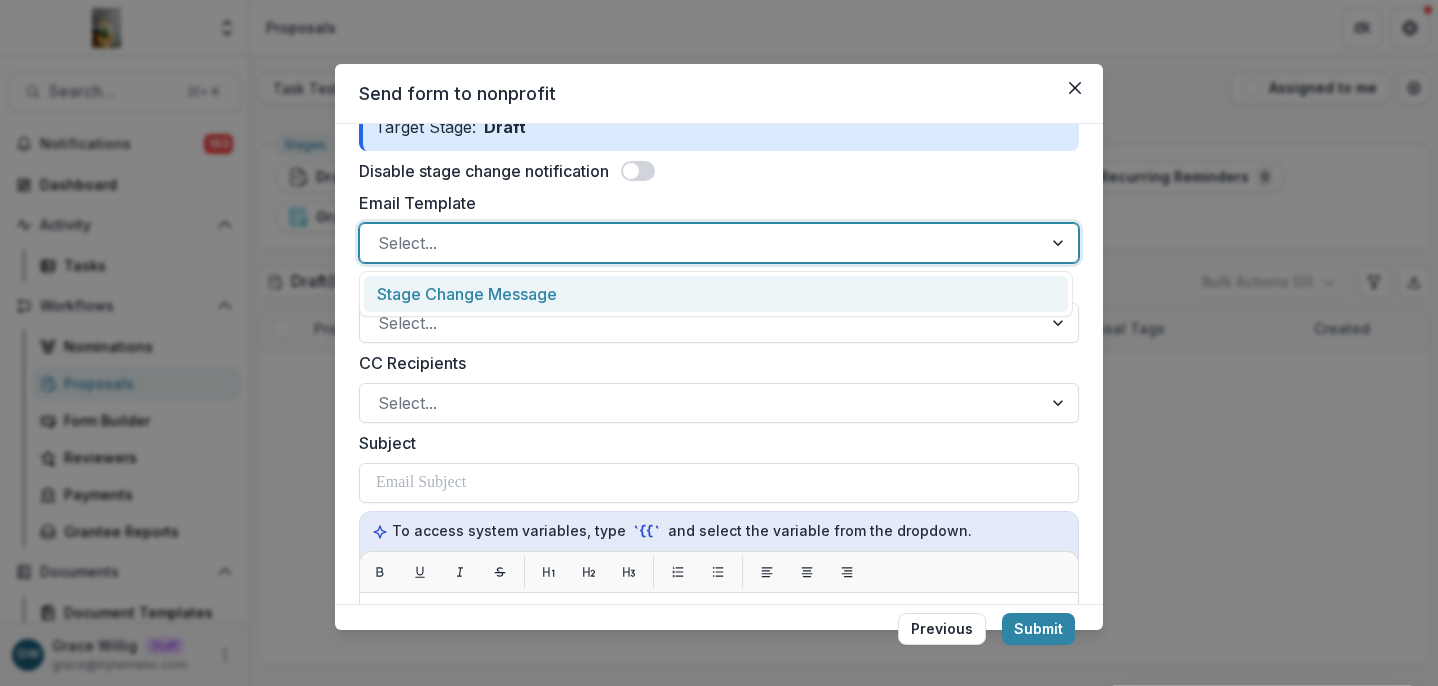 click on "Stage Change Message" at bounding box center [716, 294] 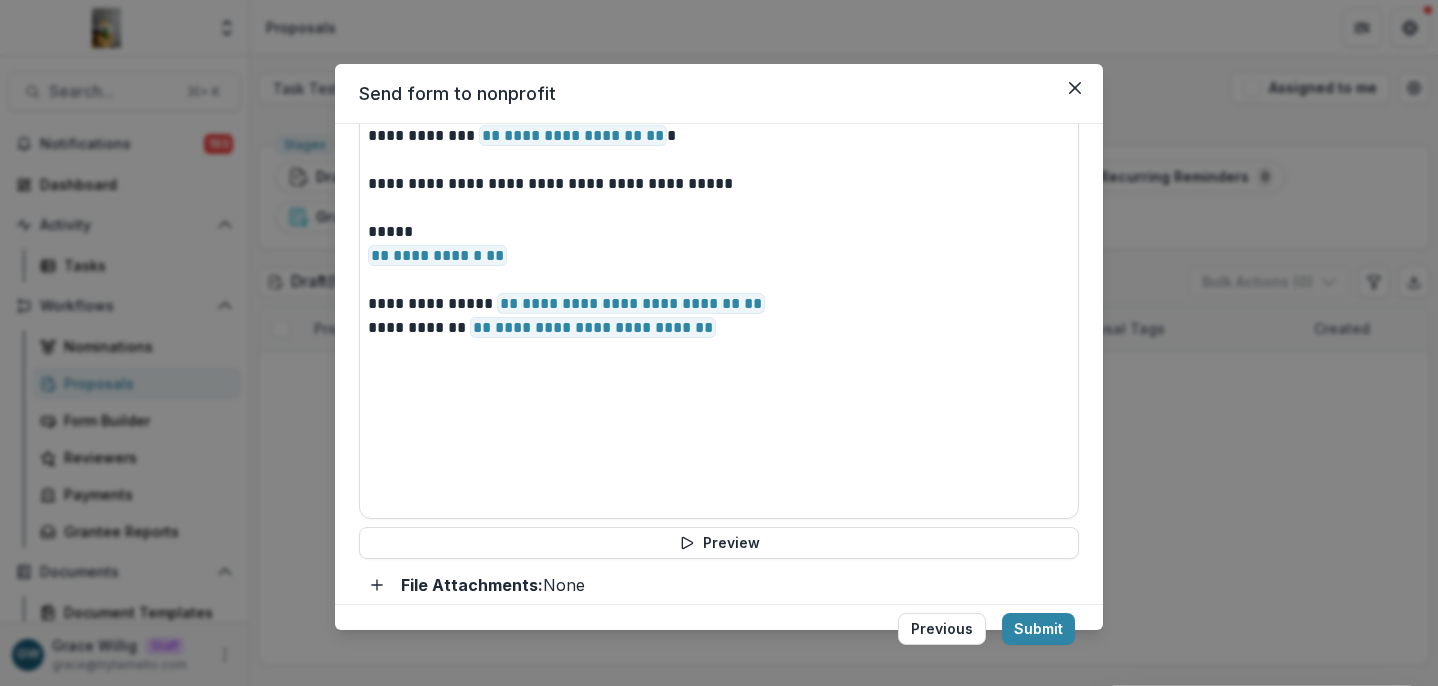 scroll, scrollTop: 900, scrollLeft: 0, axis: vertical 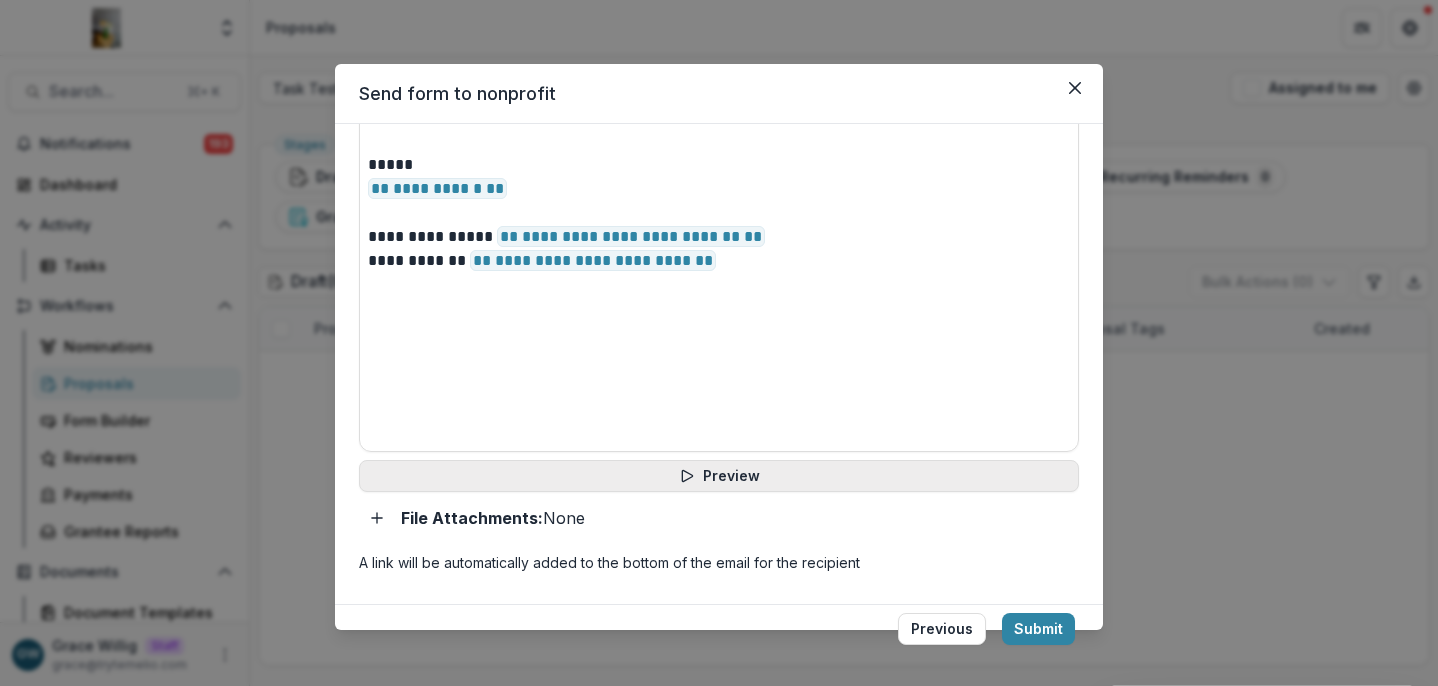 click 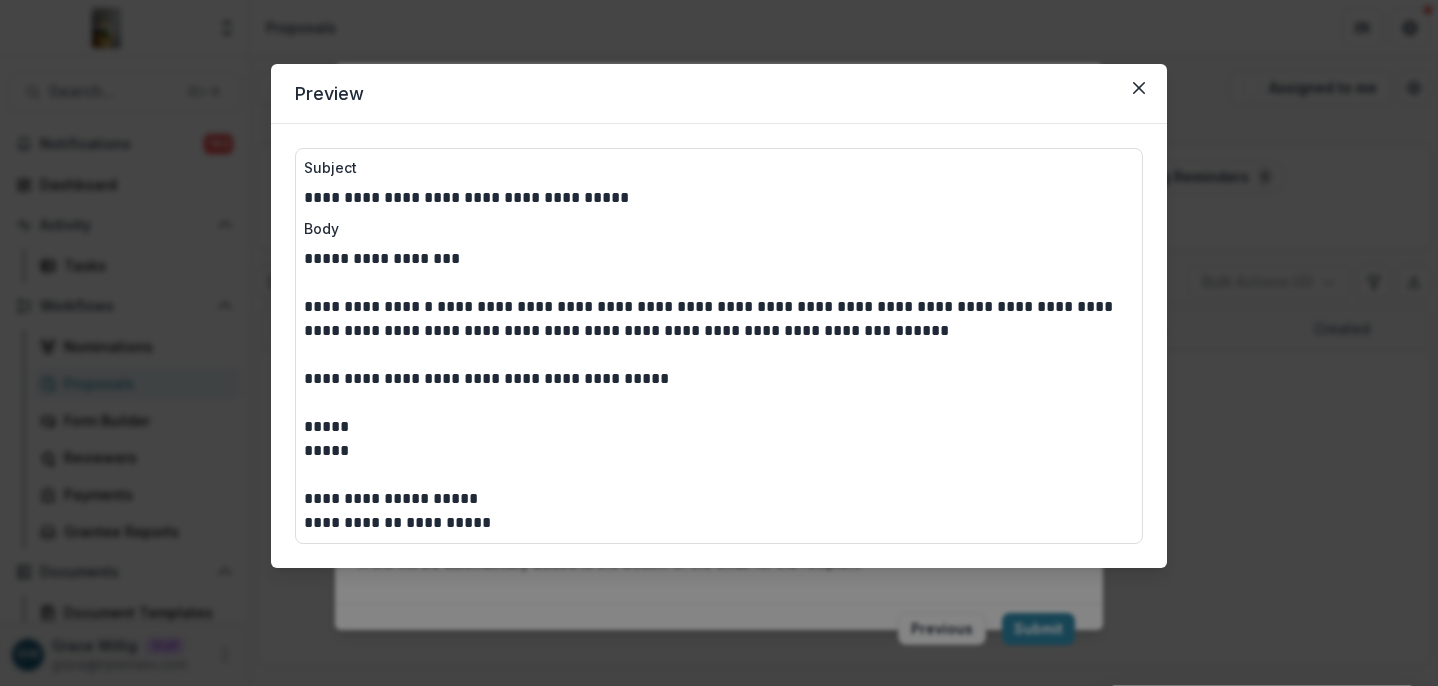 type 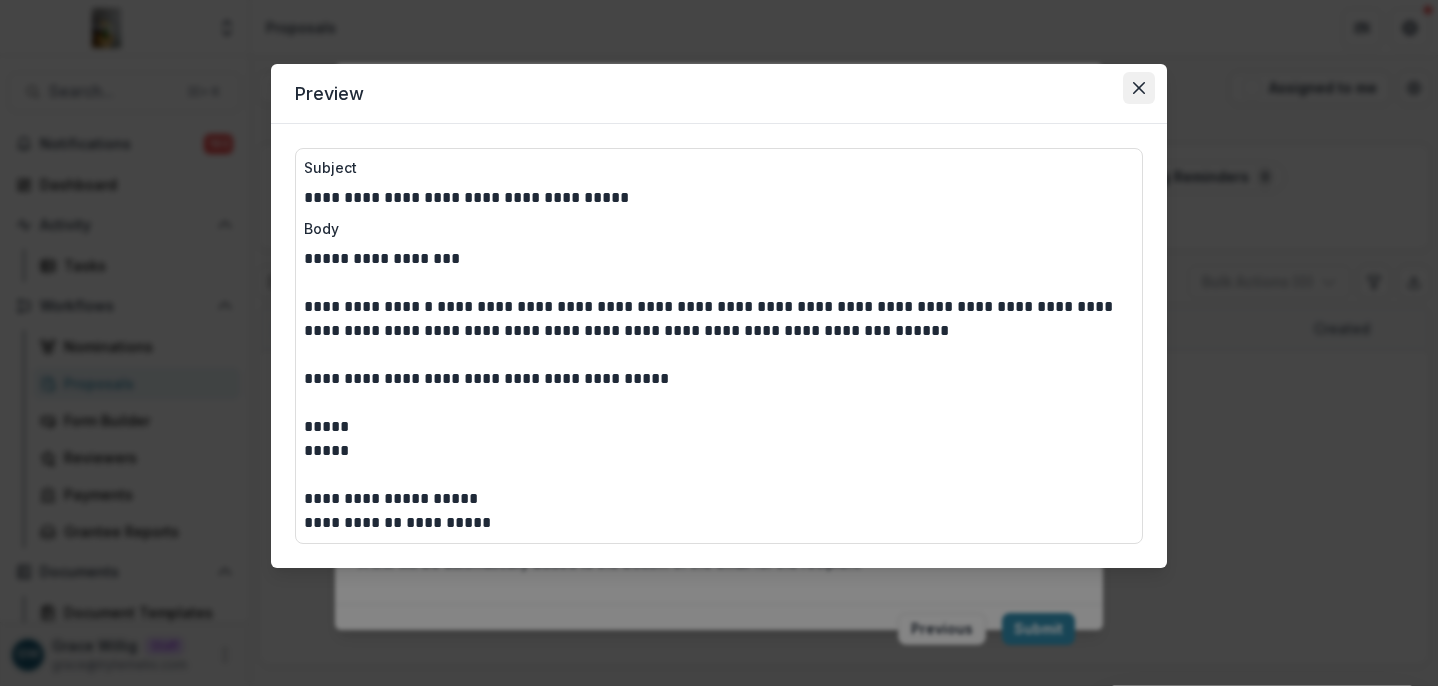 click 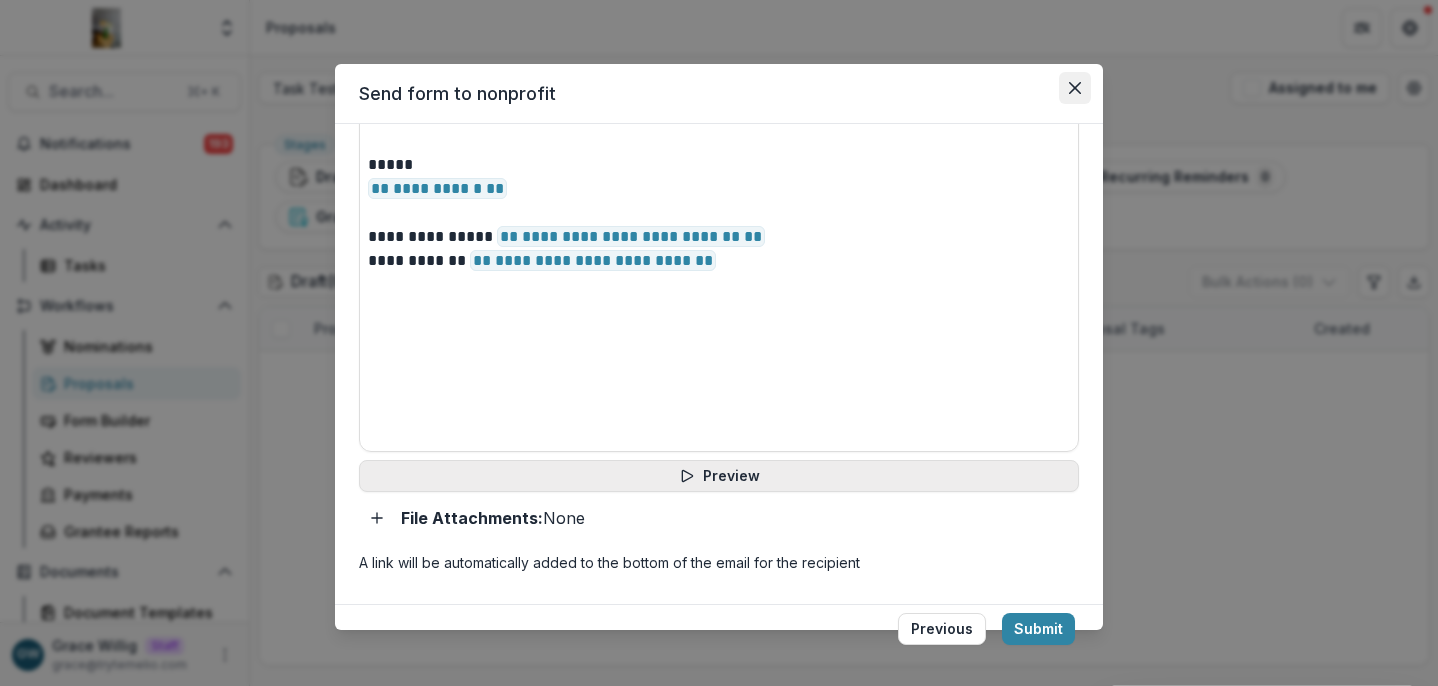 click 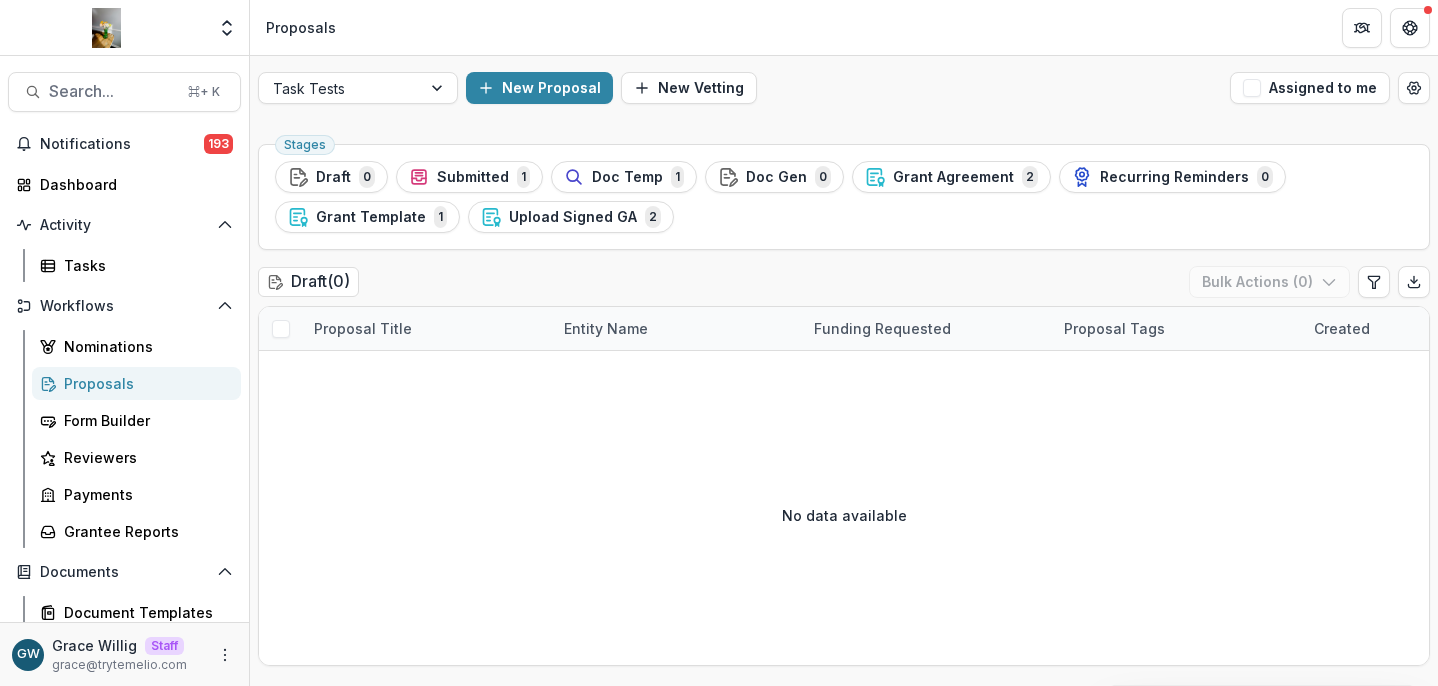 scroll, scrollTop: 0, scrollLeft: 0, axis: both 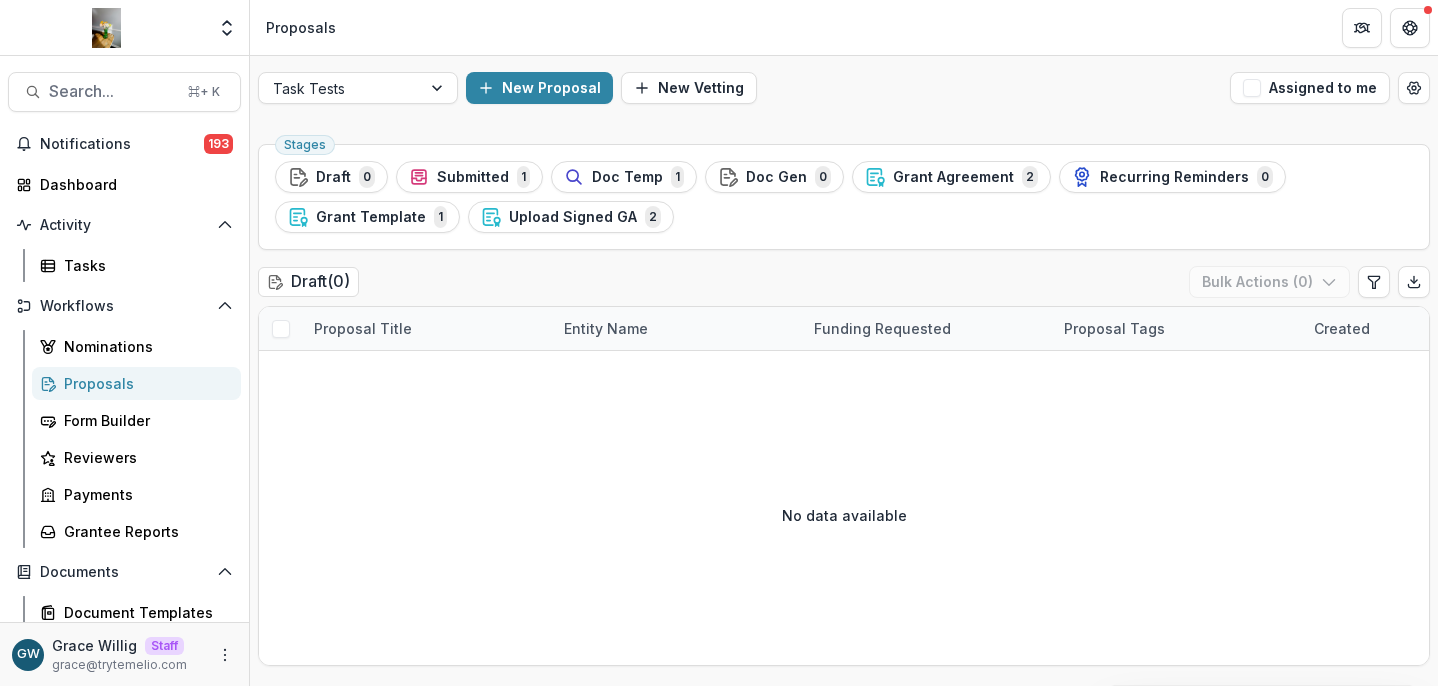 click 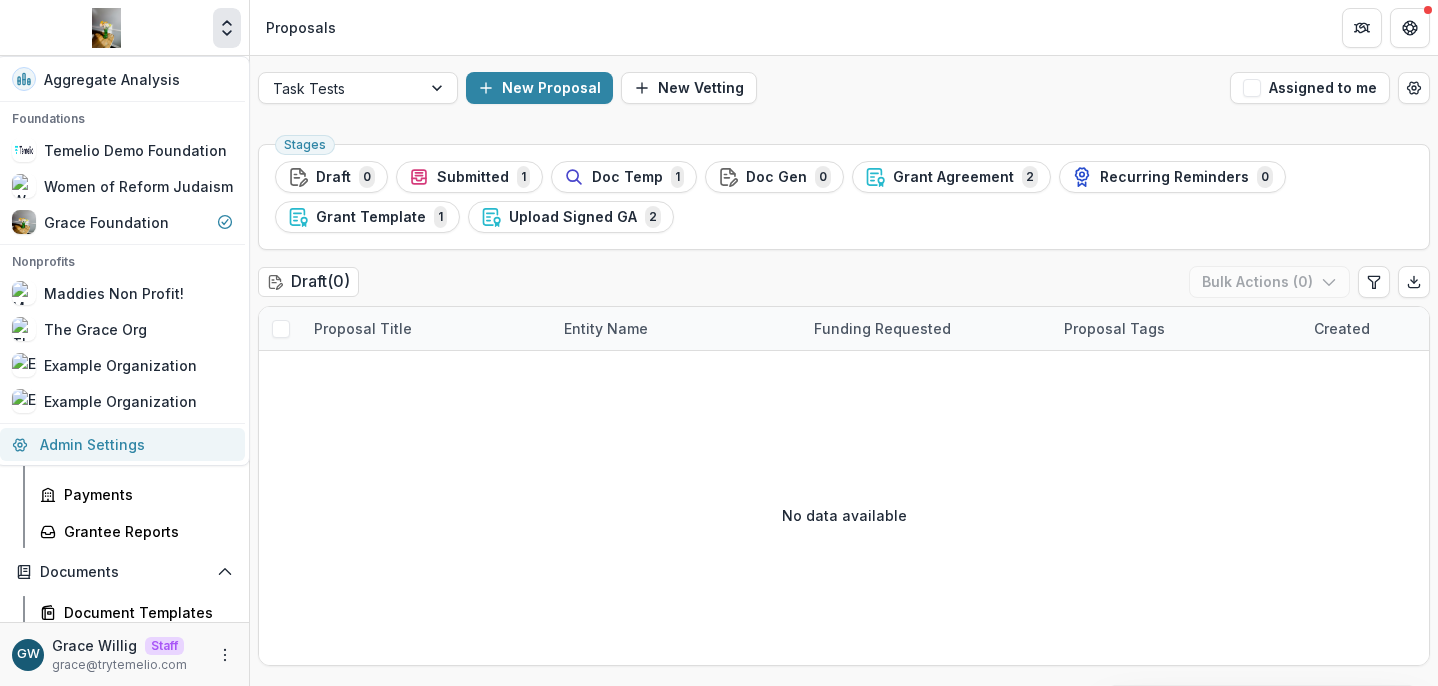 drag, startPoint x: 102, startPoint y: 444, endPoint x: 607, endPoint y: 262, distance: 536.7951 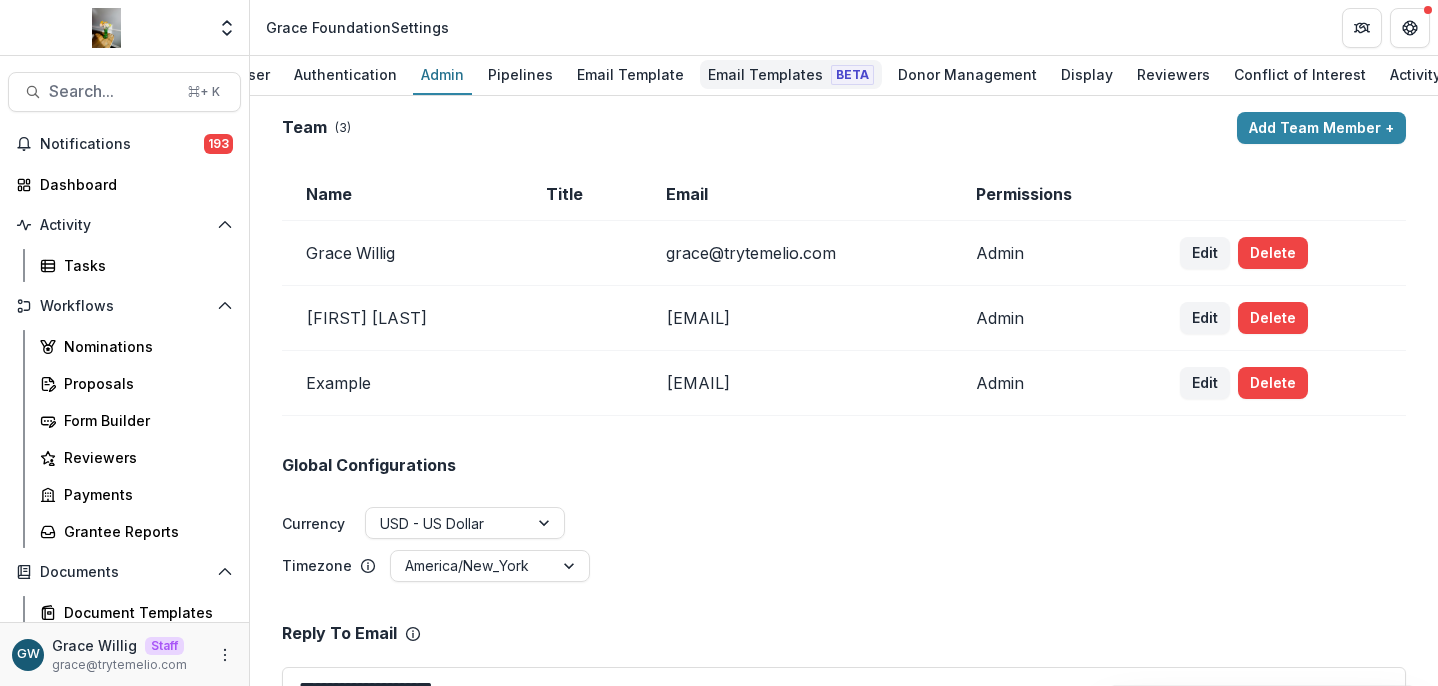 scroll, scrollTop: 0, scrollLeft: 54, axis: horizontal 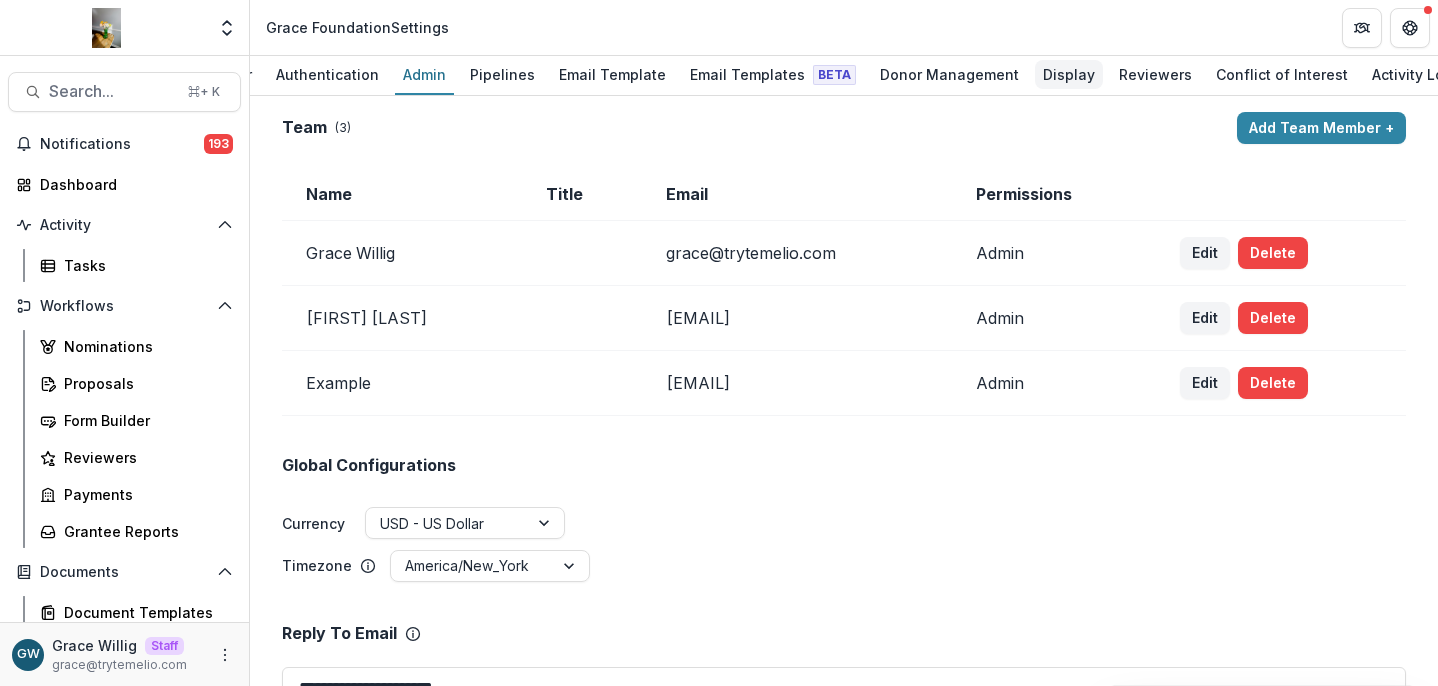 click on "Display" at bounding box center [1069, 74] 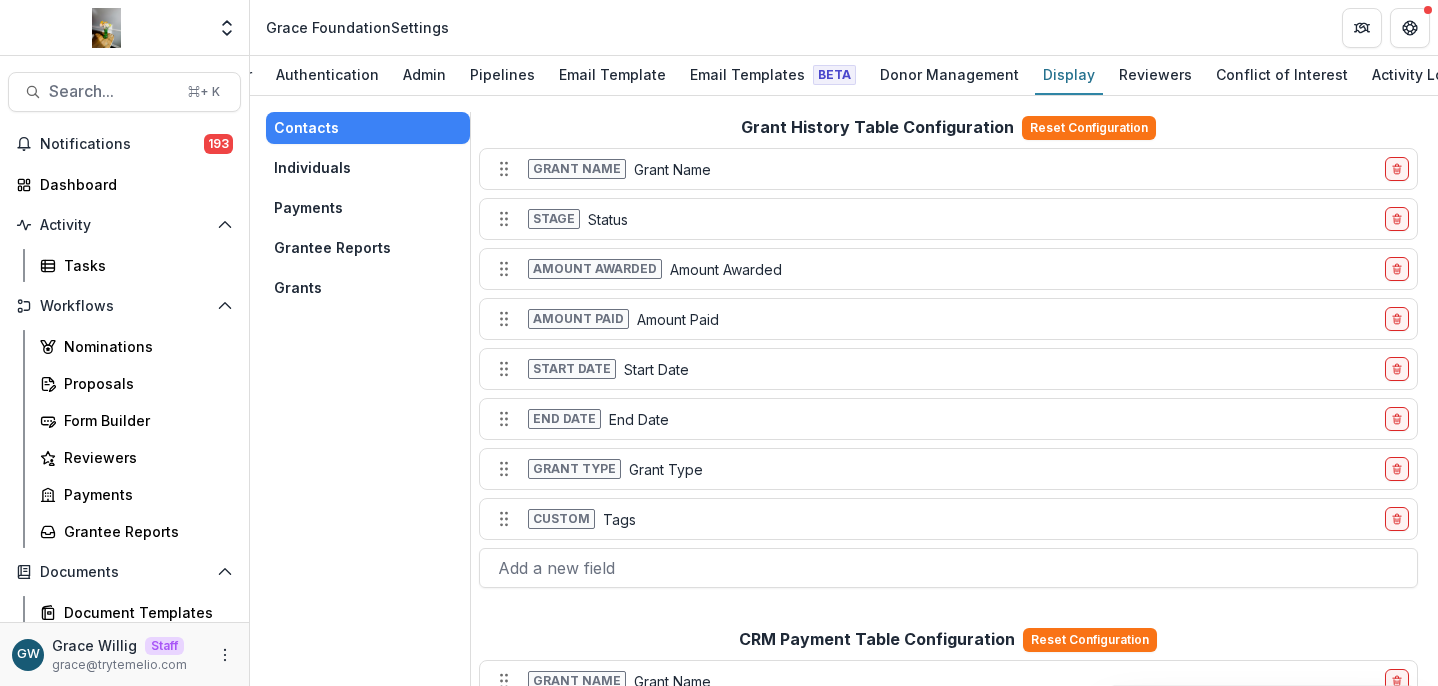 click on "Grants" at bounding box center (368, 288) 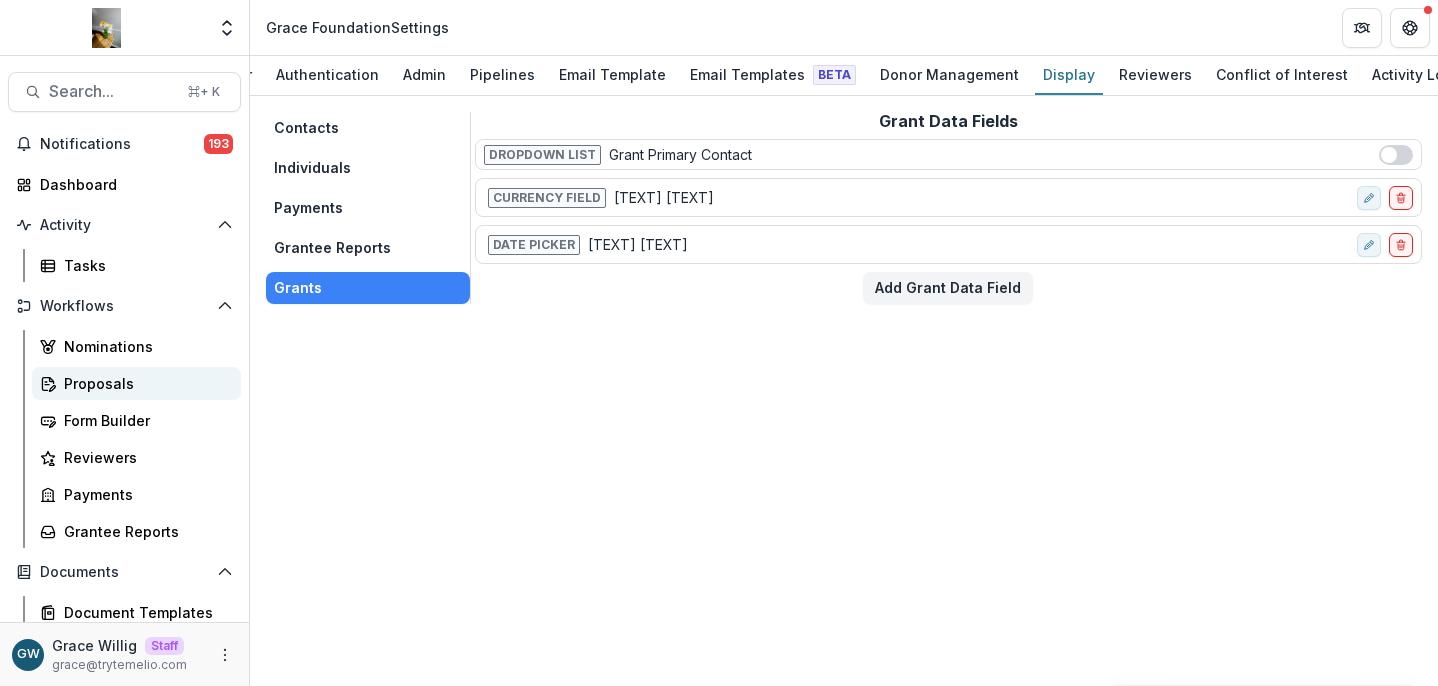 click on "Proposals" at bounding box center (144, 383) 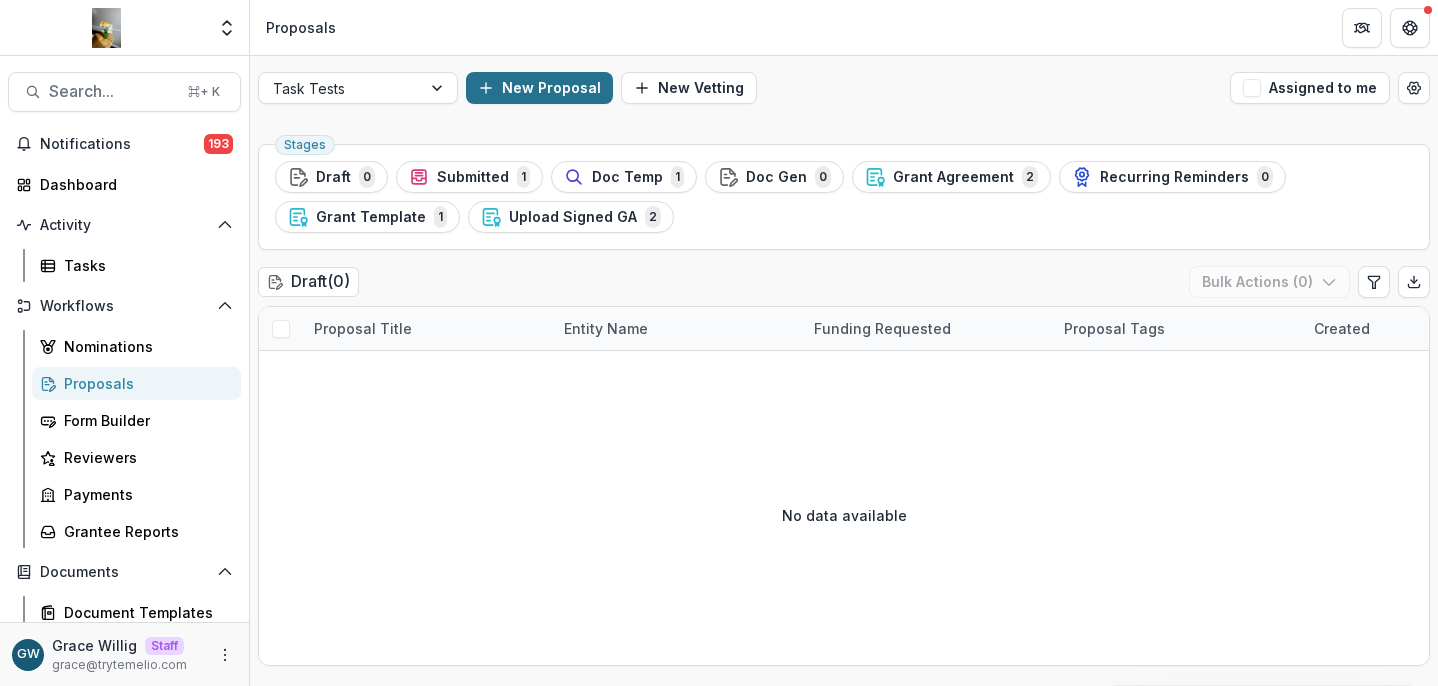 click on "New Proposal" at bounding box center [539, 88] 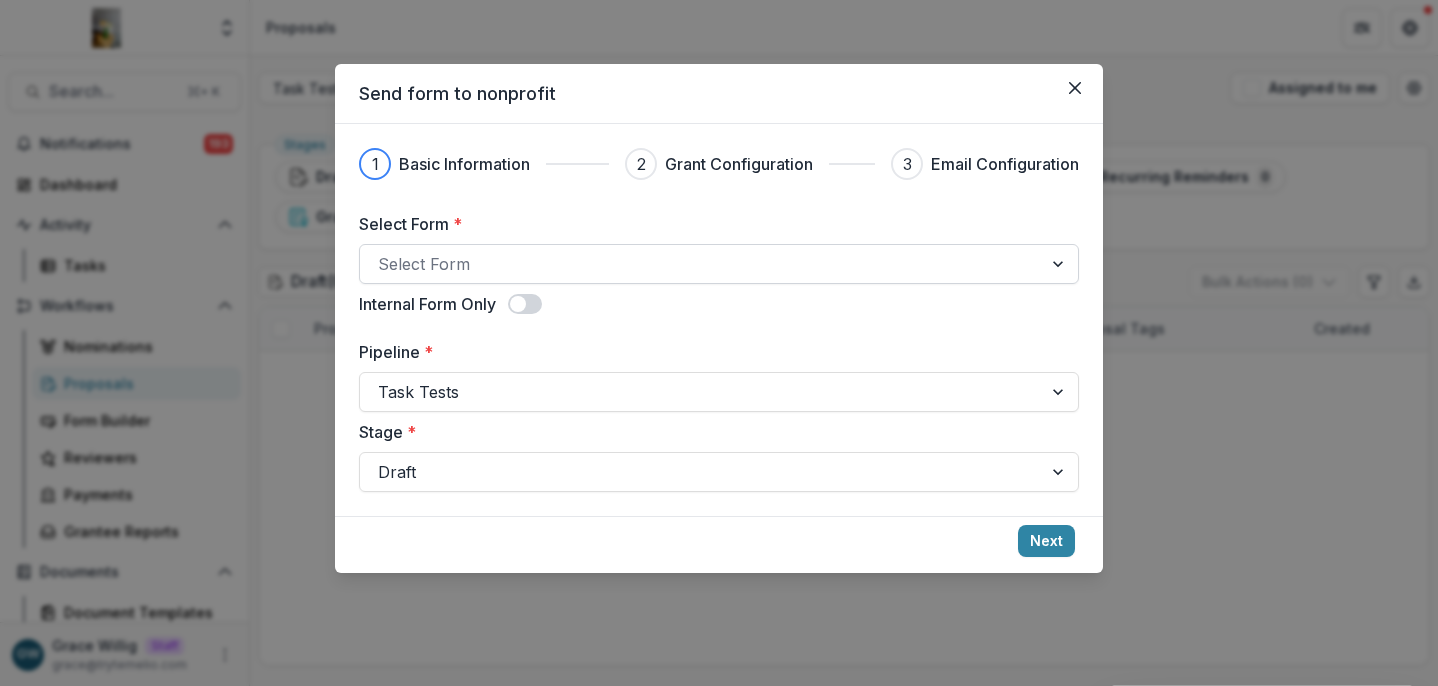click at bounding box center [701, 264] 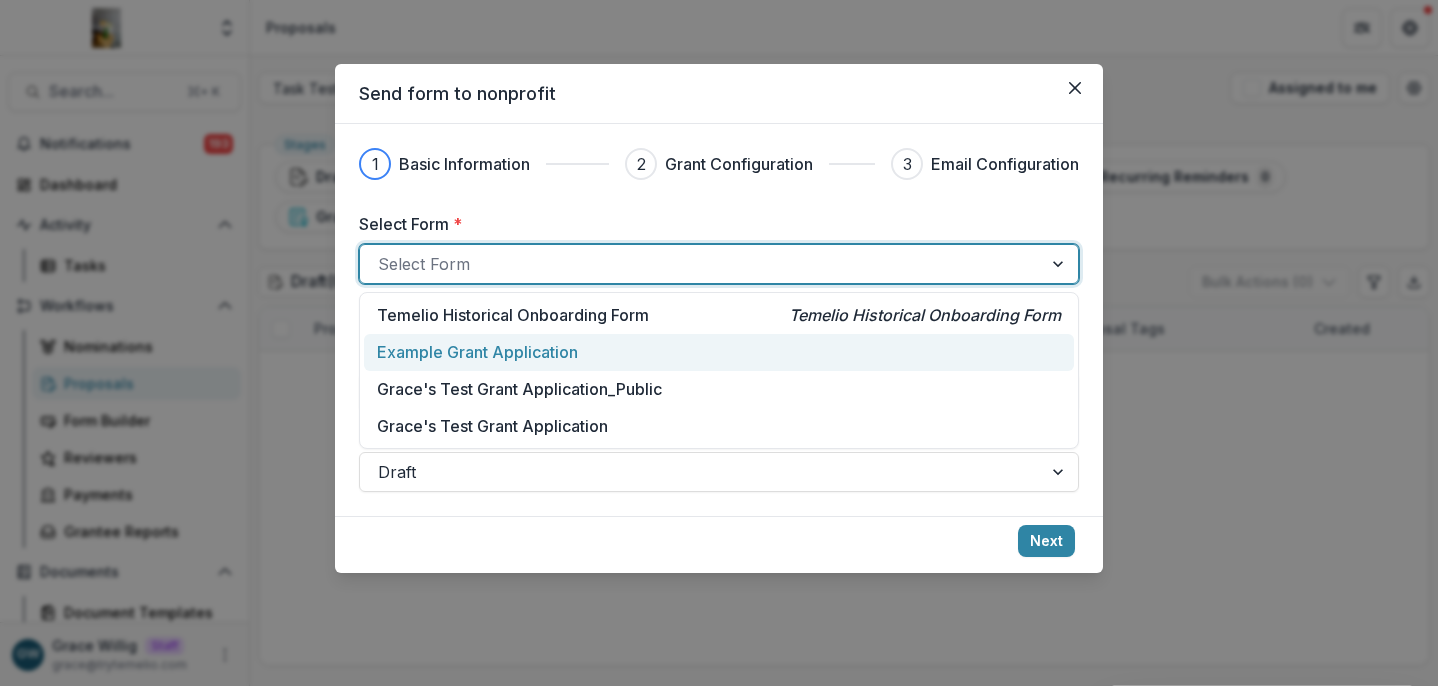 click on "Example Grant Application" at bounding box center [477, 352] 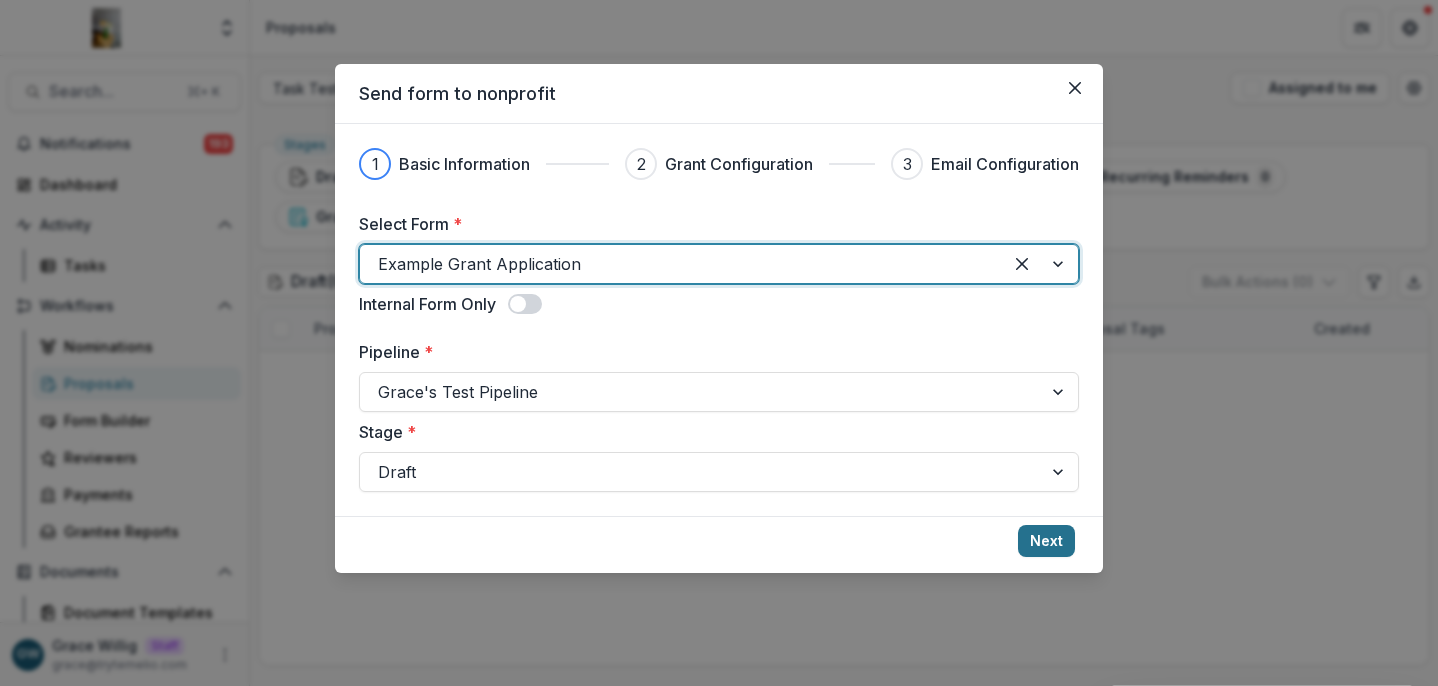 click on "Next" at bounding box center (1046, 541) 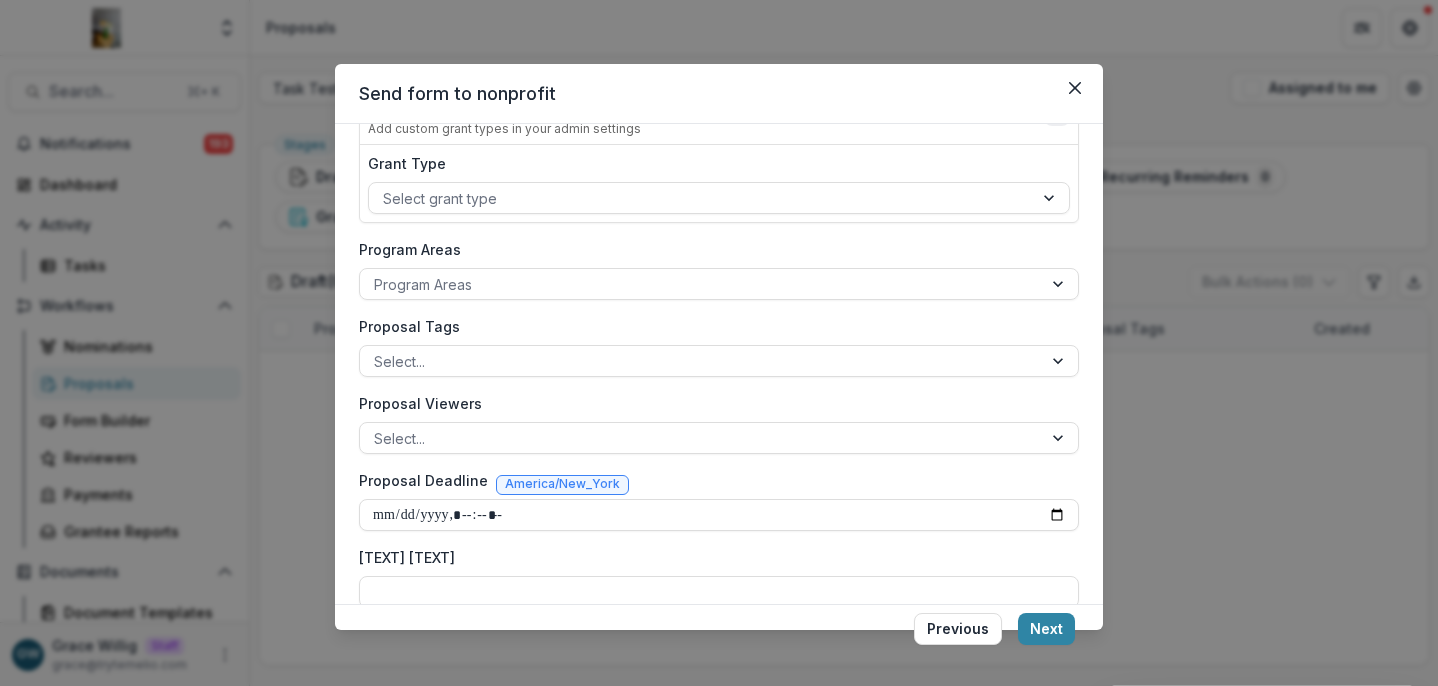 scroll, scrollTop: 379, scrollLeft: 0, axis: vertical 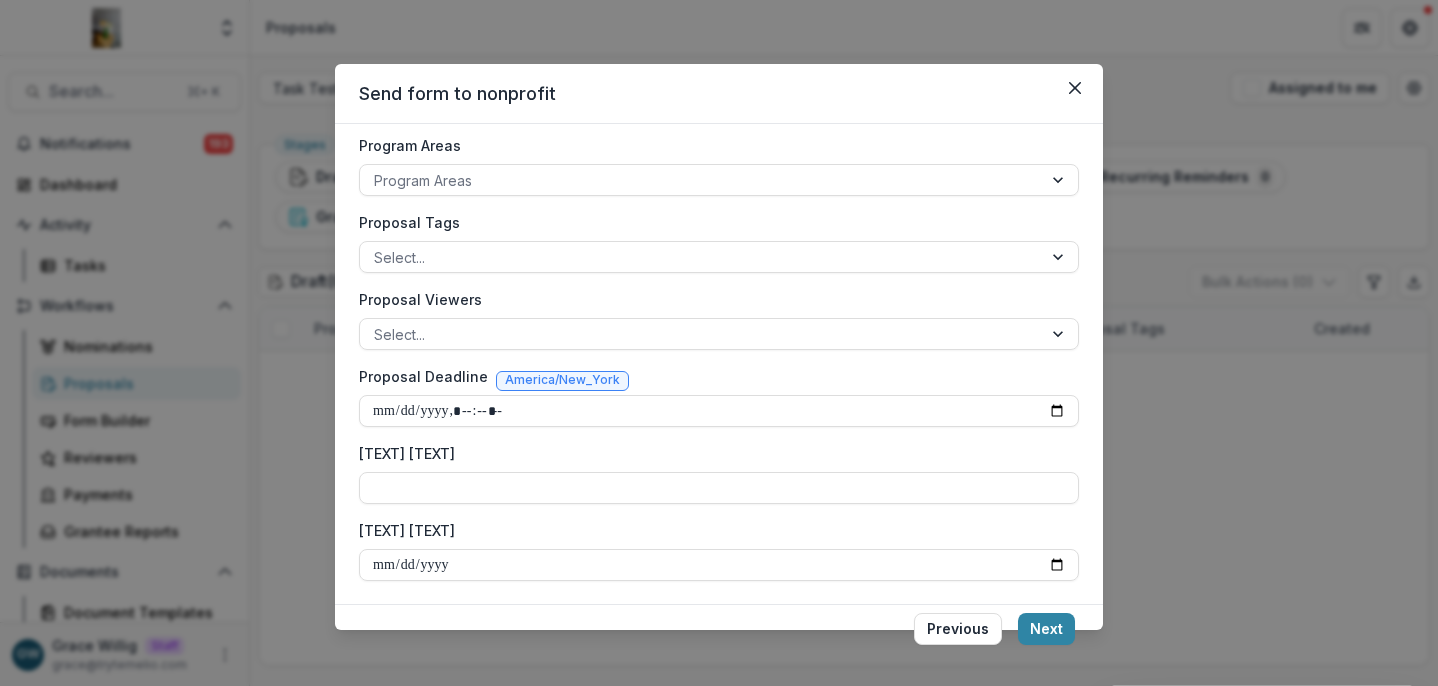 click on "Send form to nonprofit" at bounding box center [719, 94] 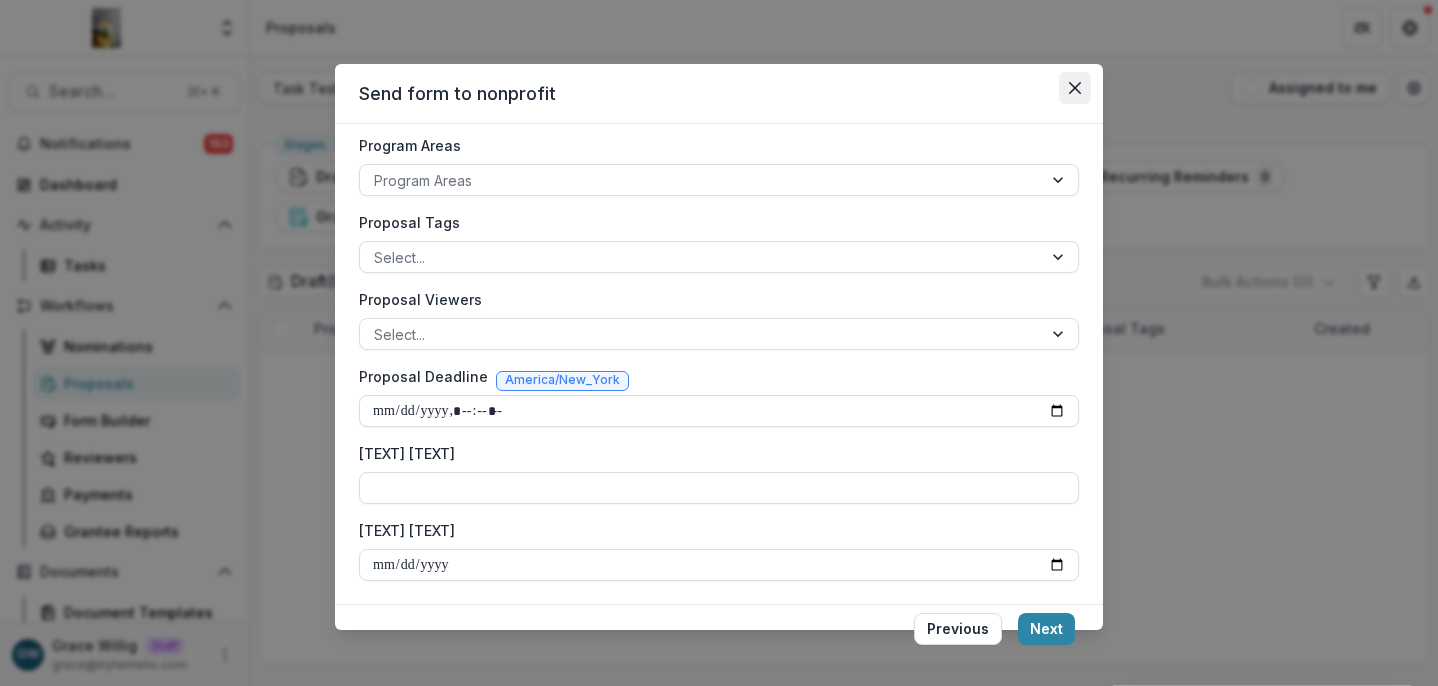 click at bounding box center [1075, 88] 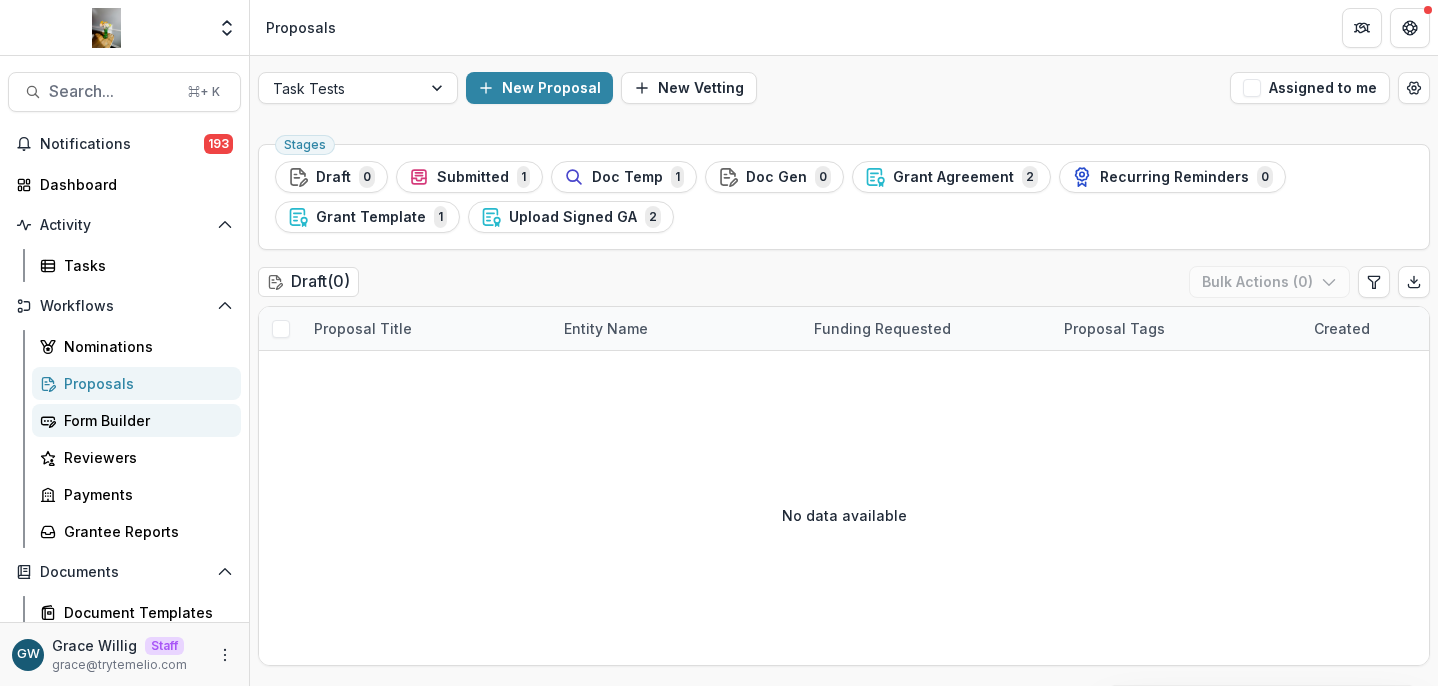 click on "Form Builder" at bounding box center [144, 420] 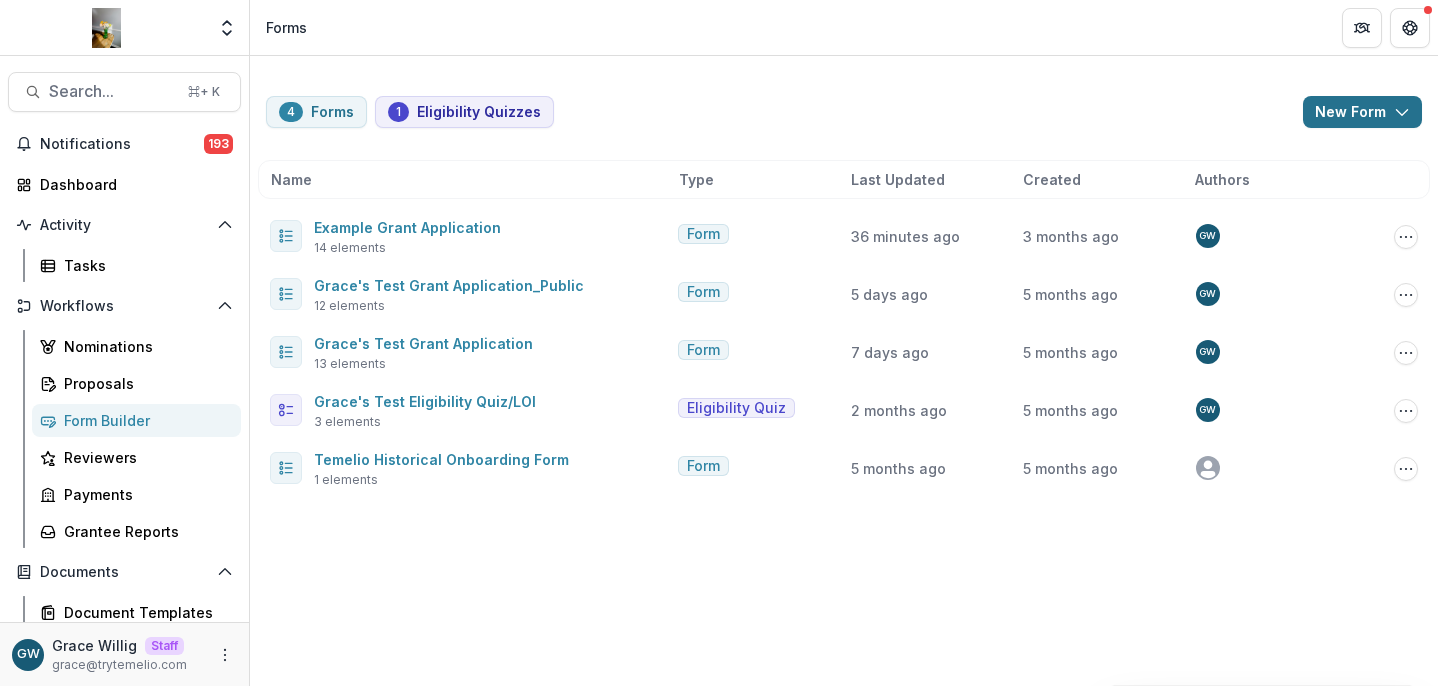 click on "New Form" at bounding box center (1362, 112) 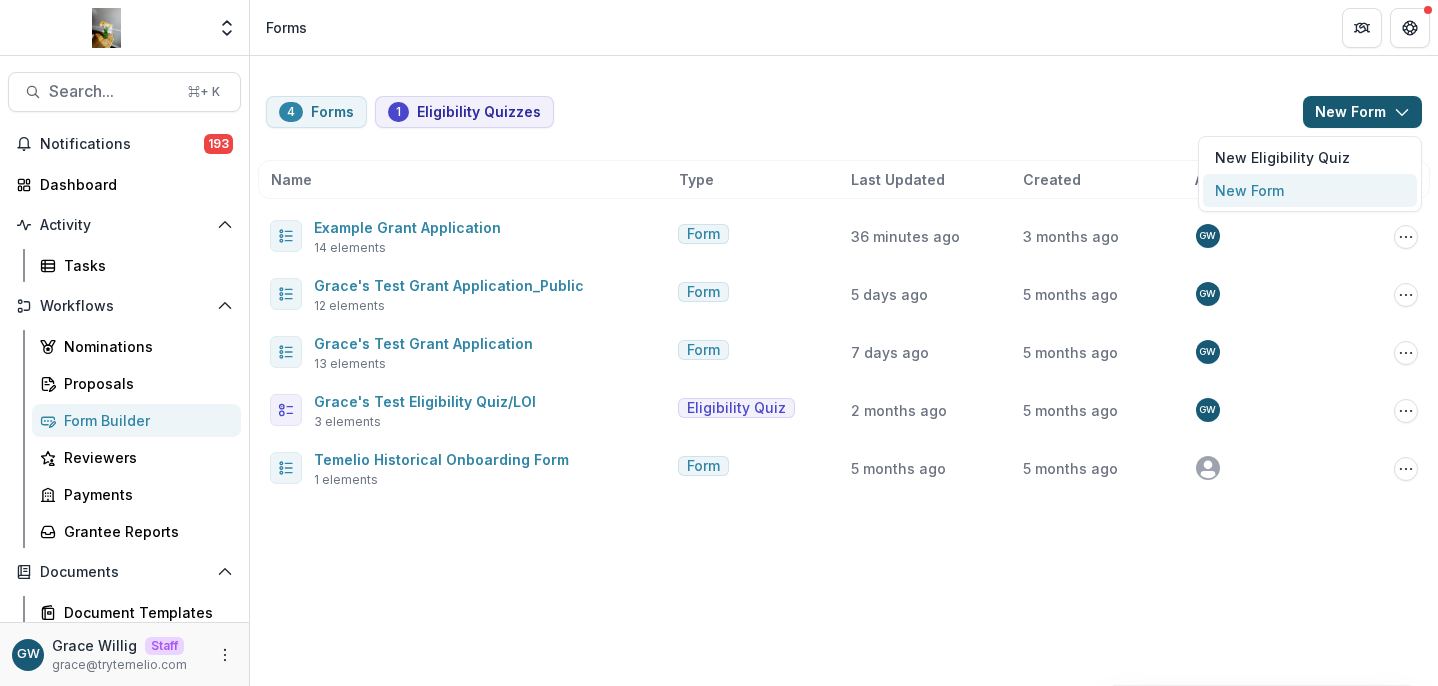 click on "New Form" at bounding box center [1310, 190] 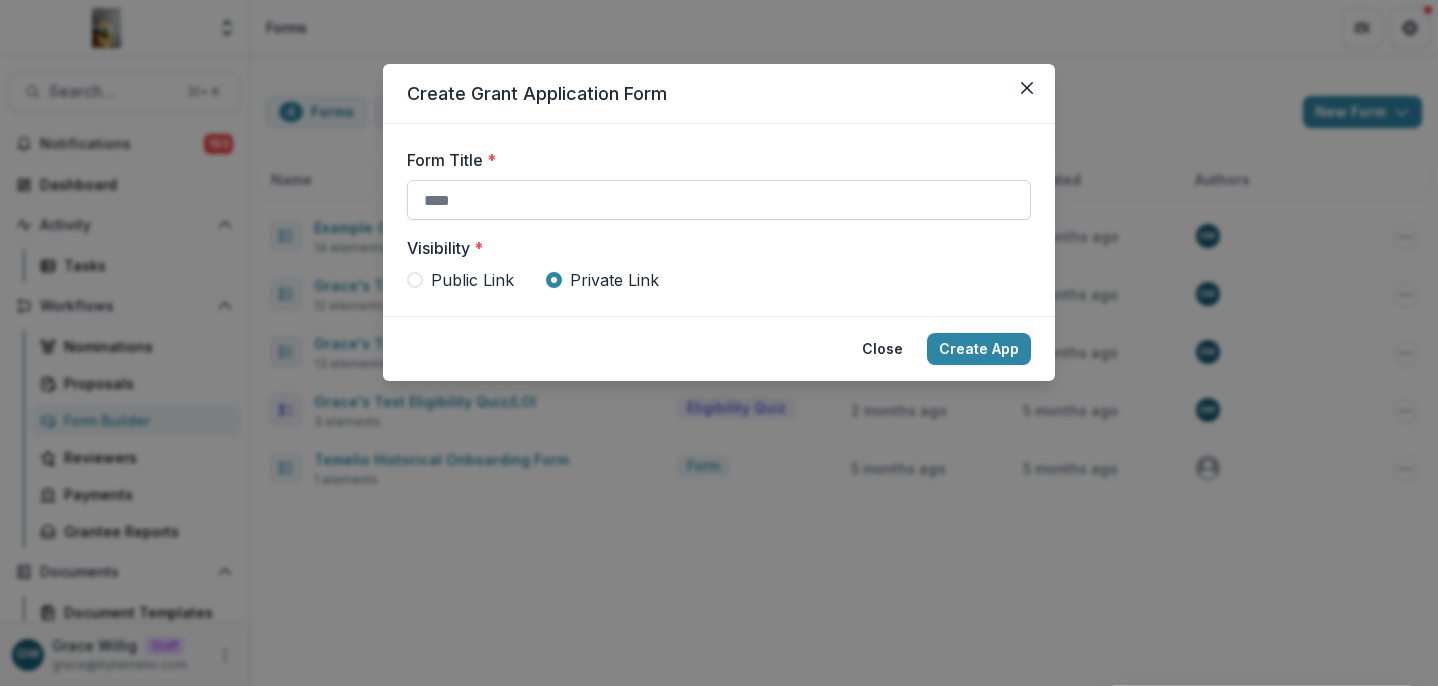 click on "Form Title *" at bounding box center [719, 200] 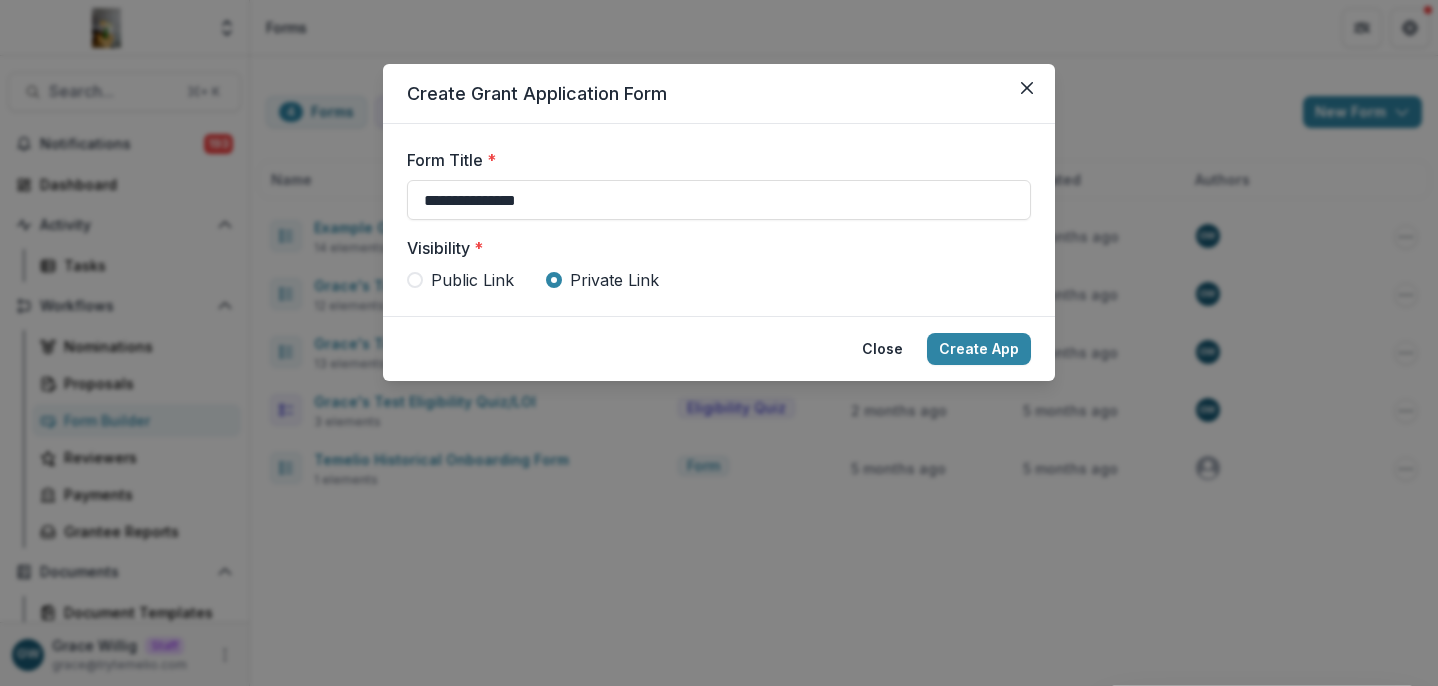 type on "**********" 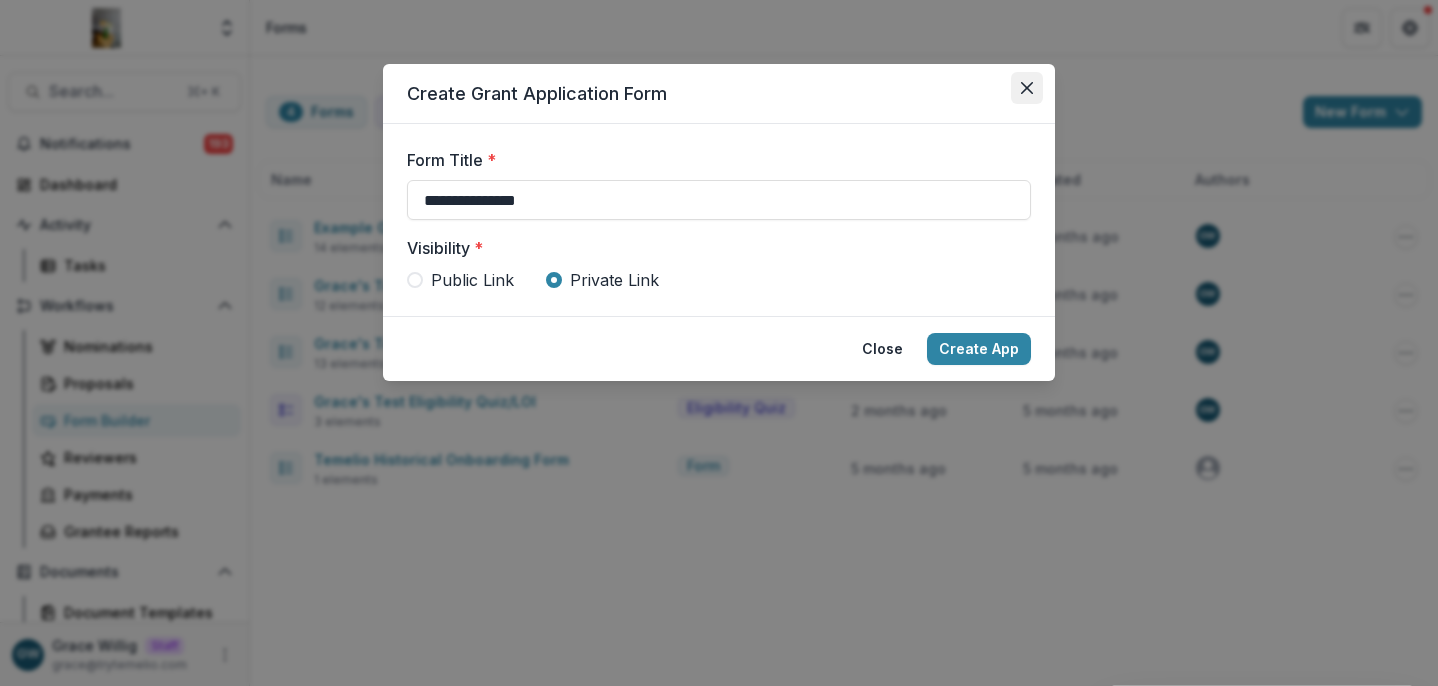 click at bounding box center [1027, 88] 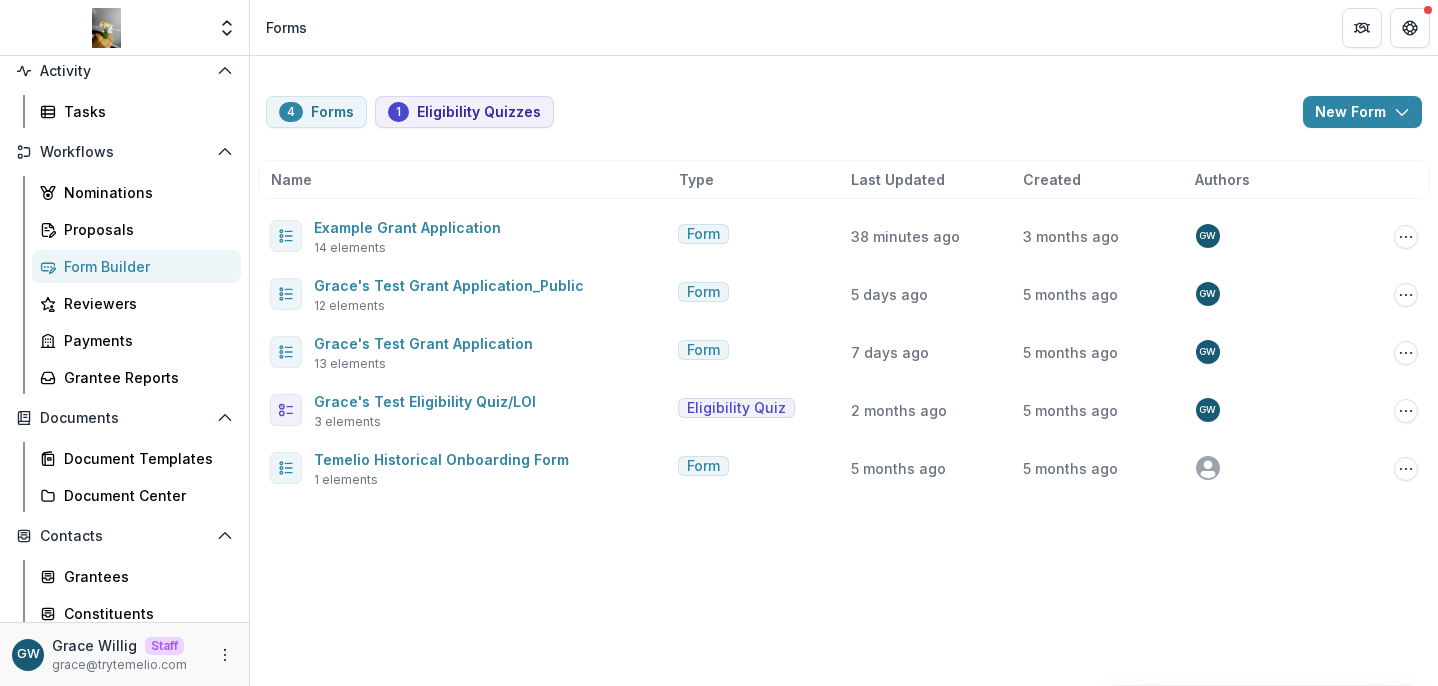 scroll, scrollTop: 207, scrollLeft: 0, axis: vertical 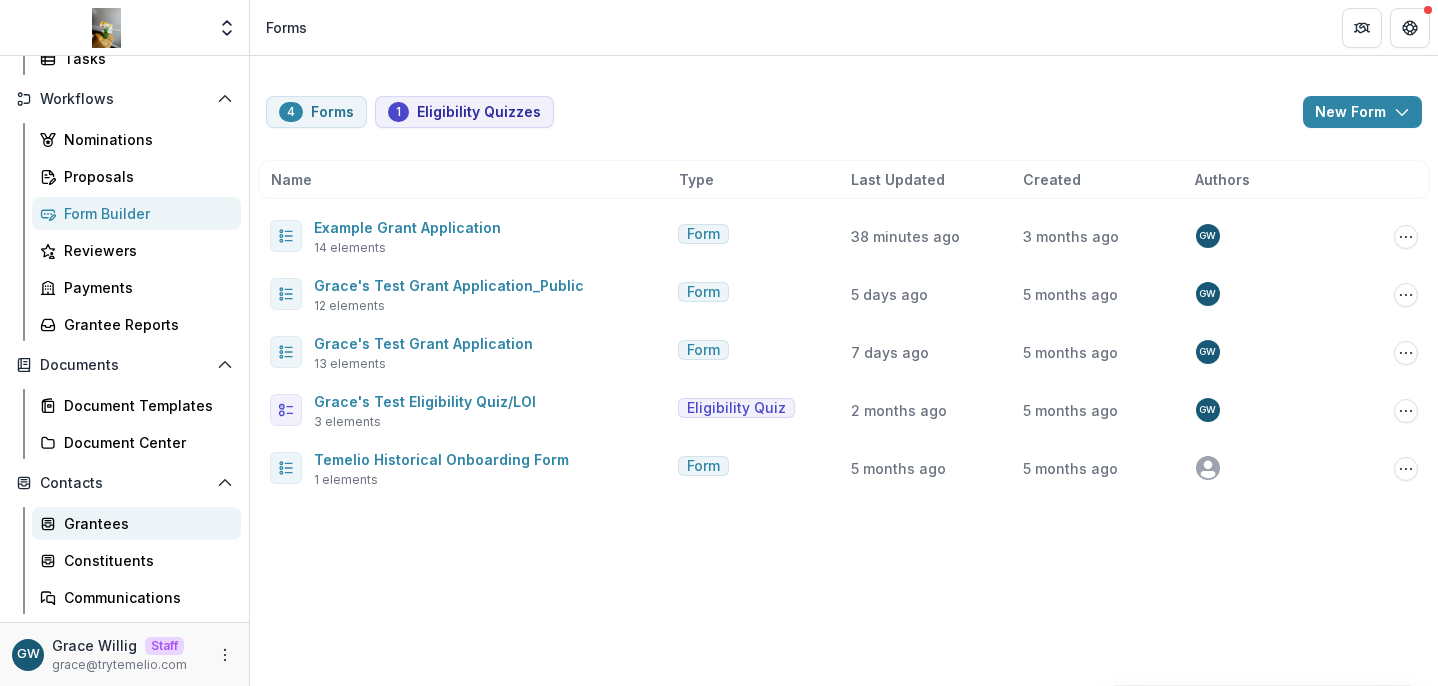 click on "Grantees" at bounding box center (144, 523) 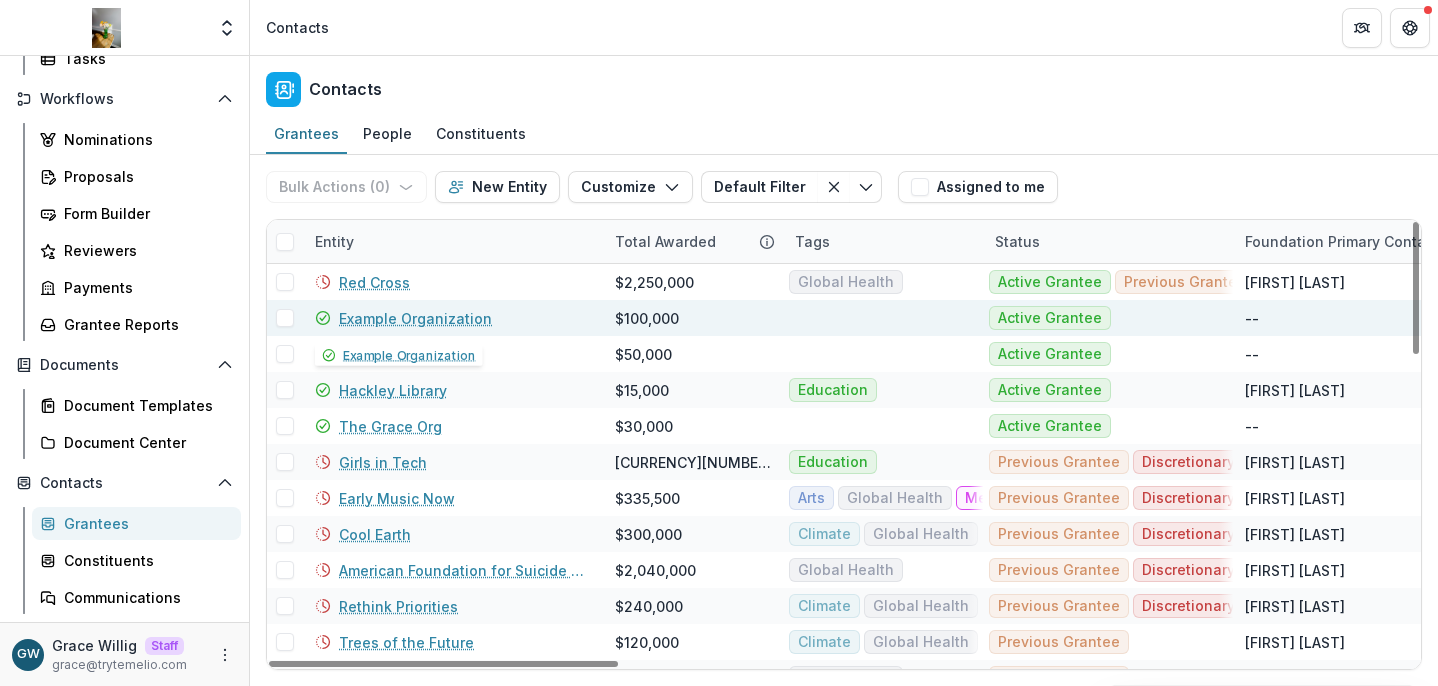 click on "Example Organization" at bounding box center [415, 318] 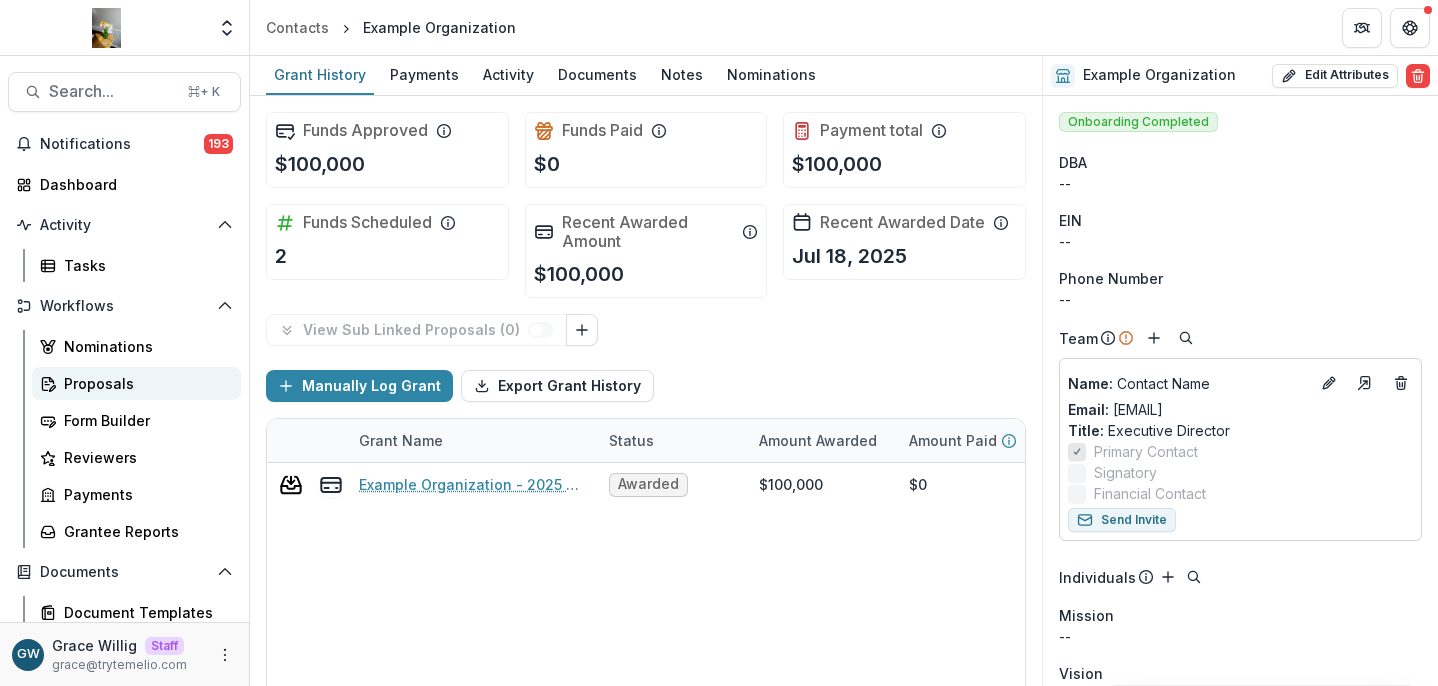 click on "Proposals" at bounding box center [144, 383] 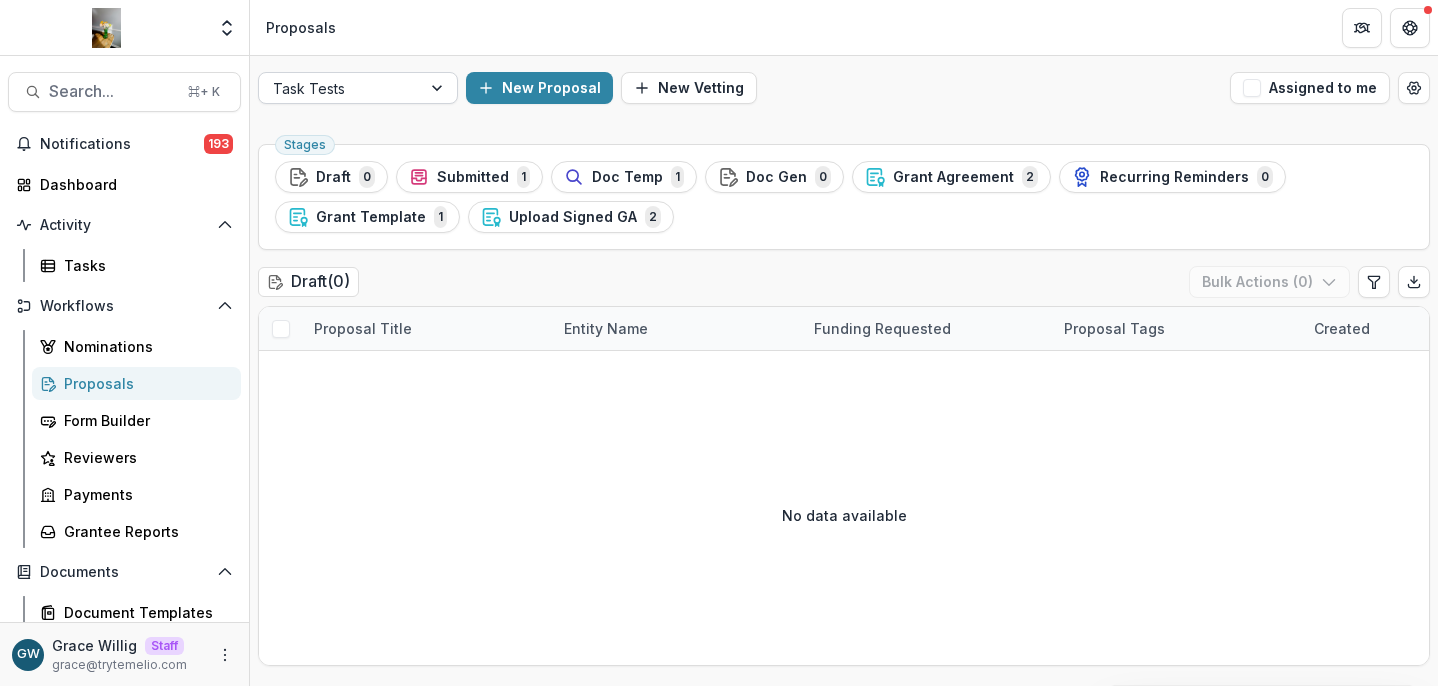 click at bounding box center (340, 88) 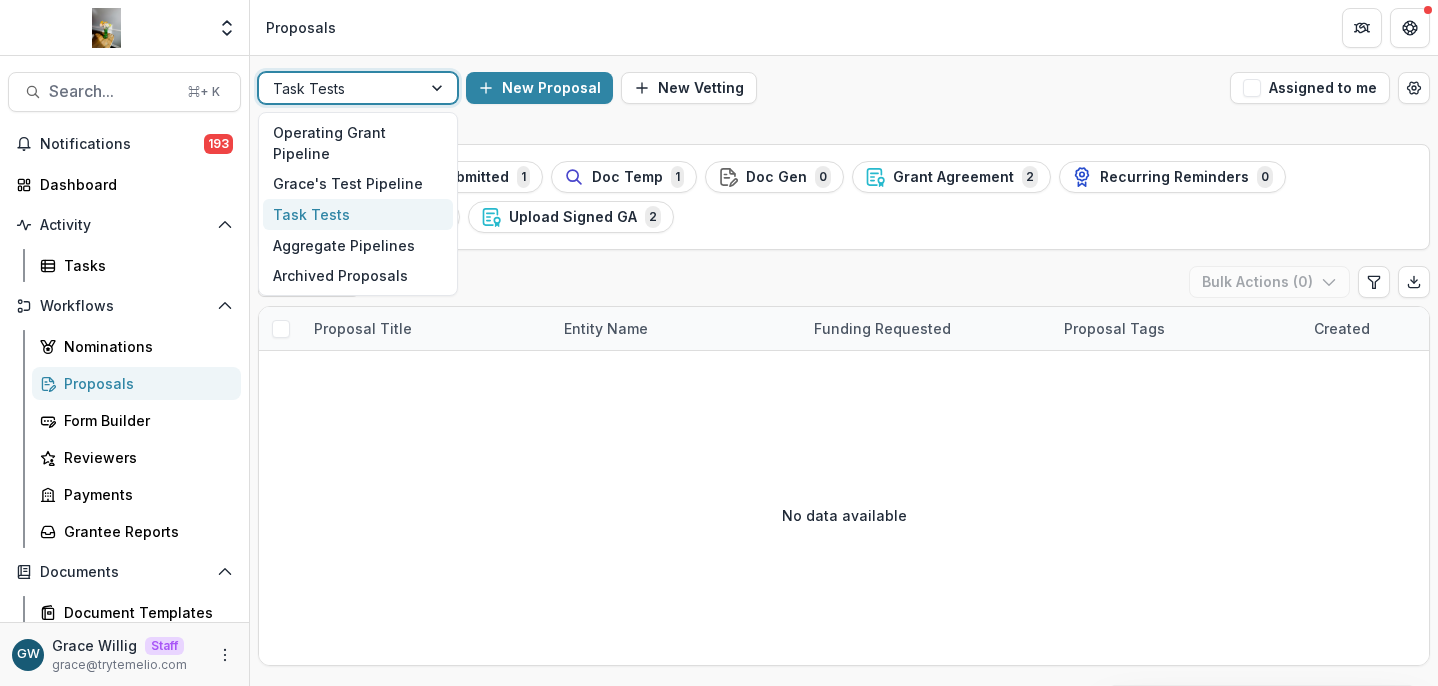 click on "New Proposal New Vetting" at bounding box center [844, 88] 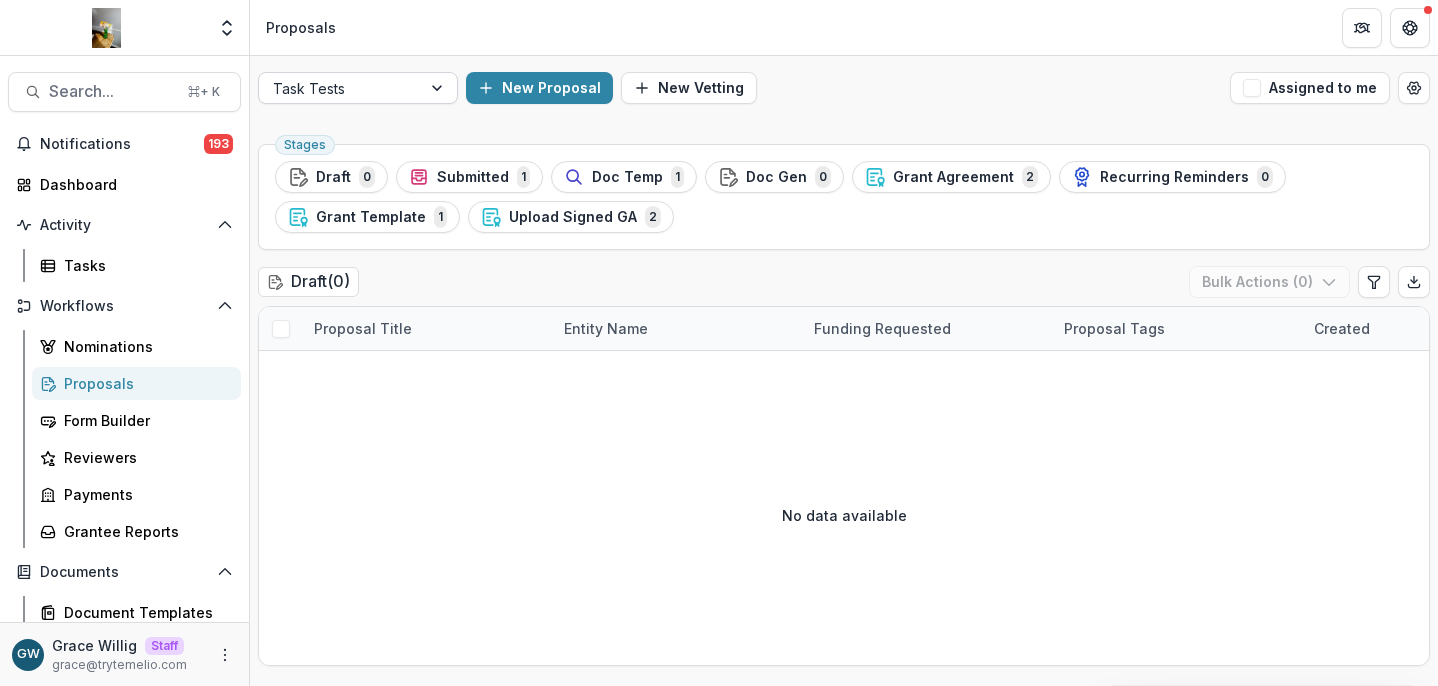 click at bounding box center [340, 88] 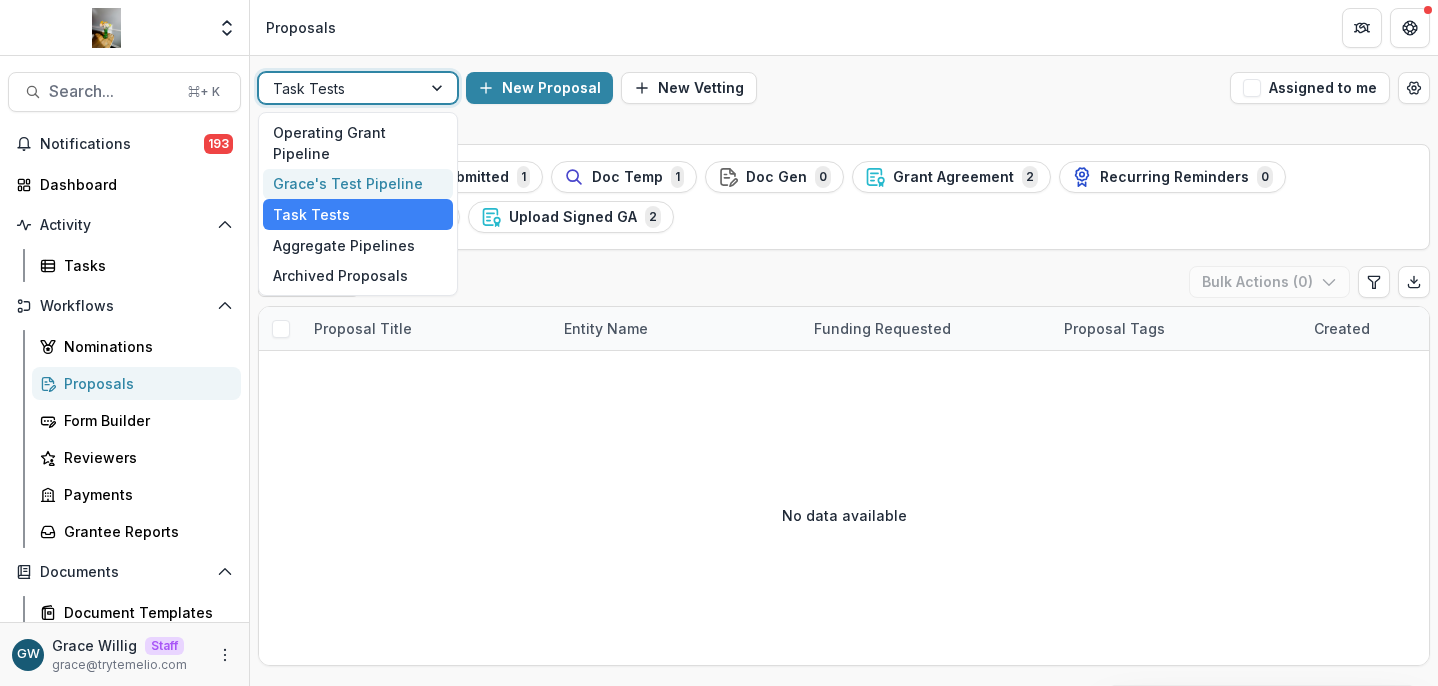 click on "Grace's Test Pipeline" at bounding box center [358, 184] 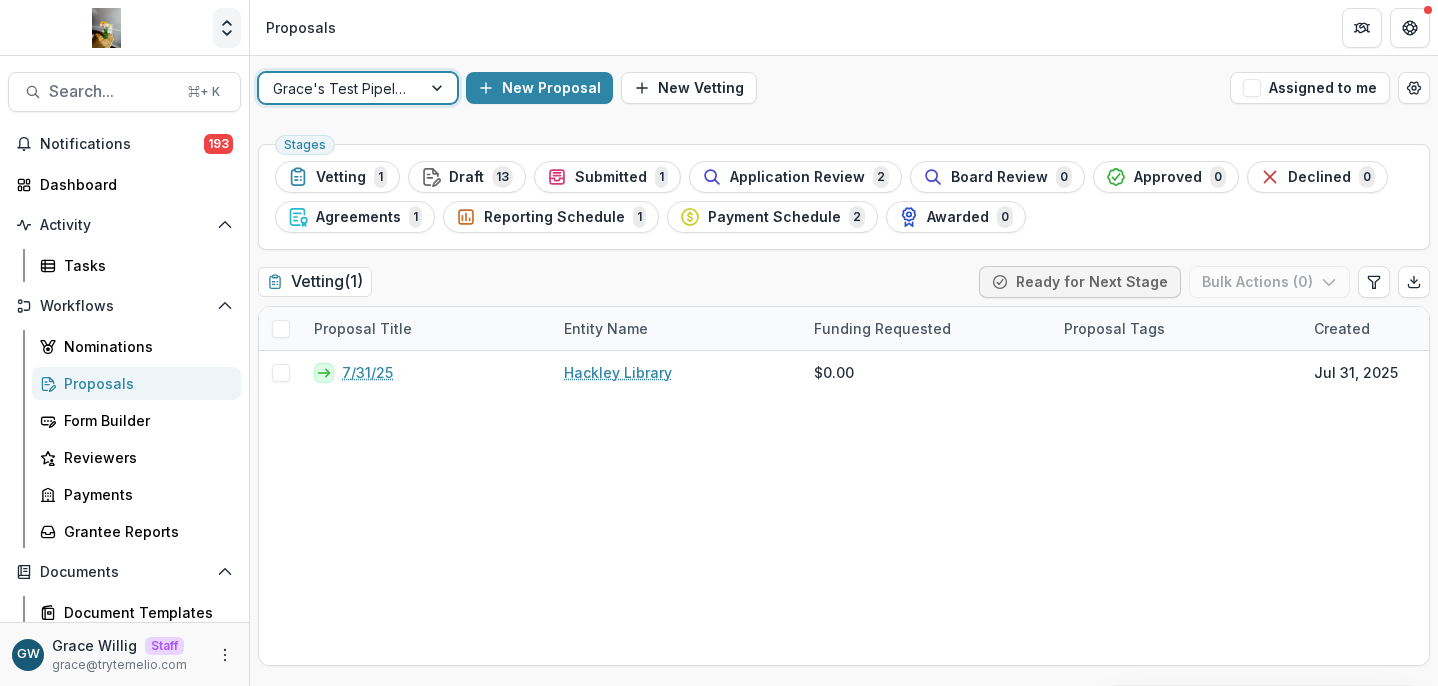 click 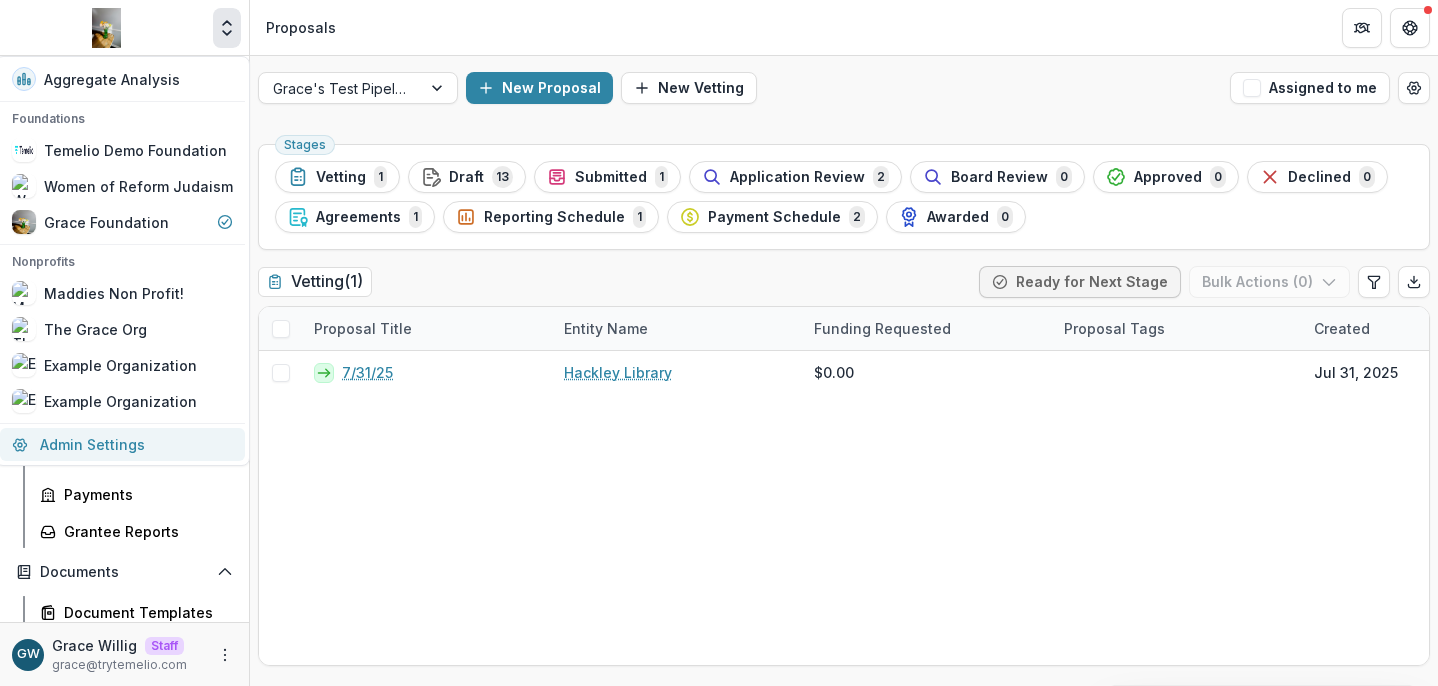 click on "Admin Settings" at bounding box center [122, 444] 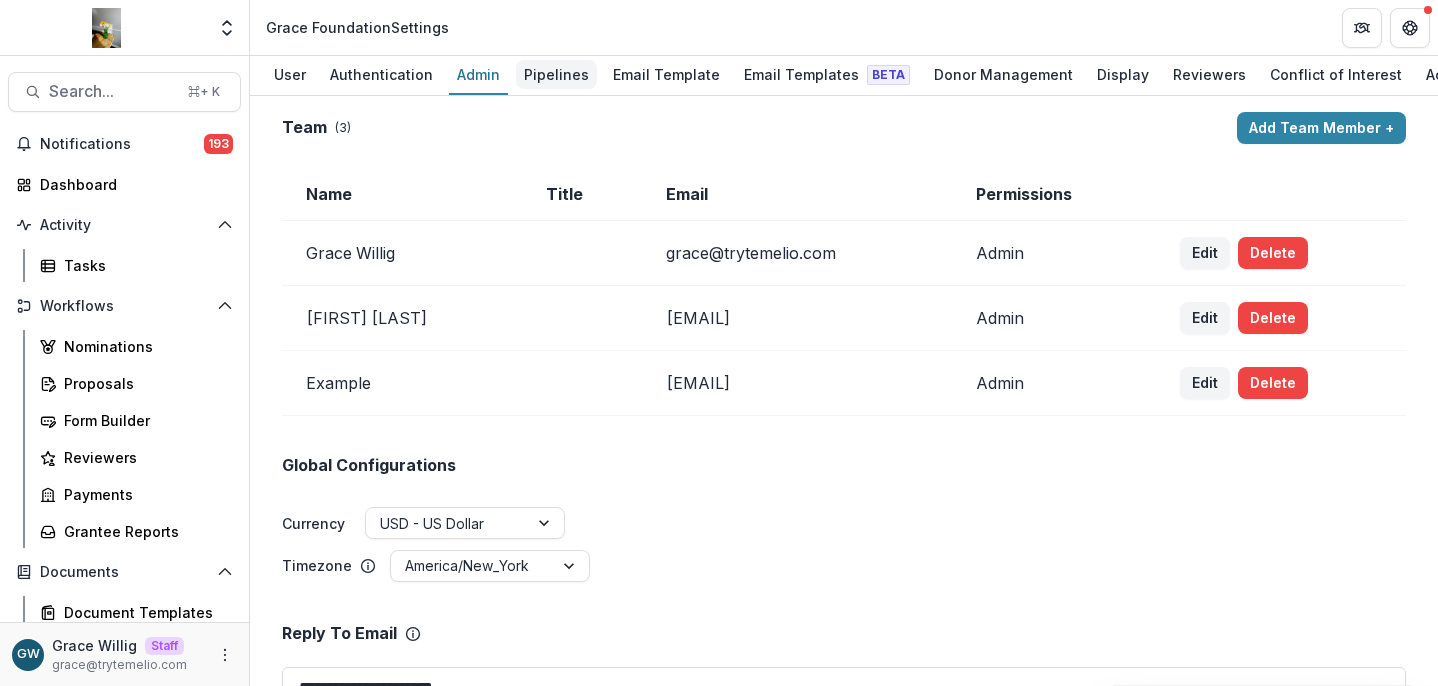 click on "Pipelines" at bounding box center [556, 74] 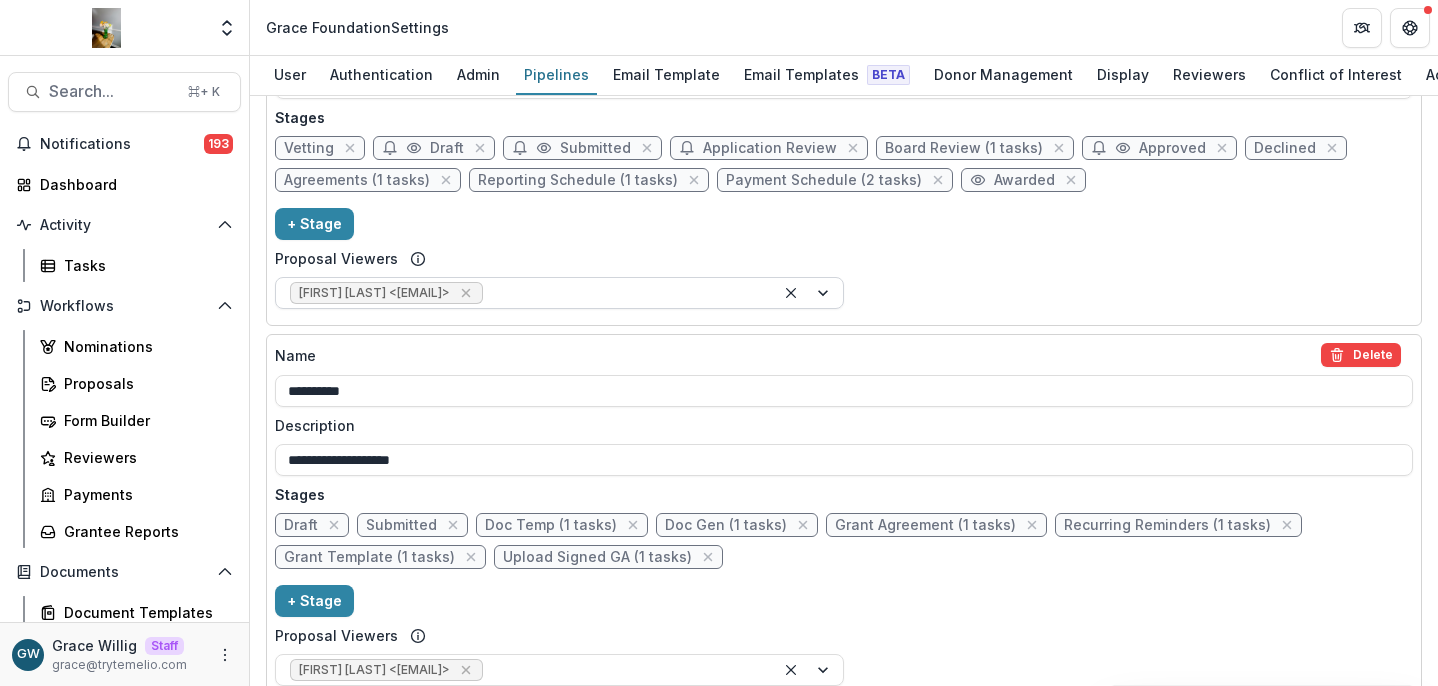 scroll, scrollTop: 590, scrollLeft: 0, axis: vertical 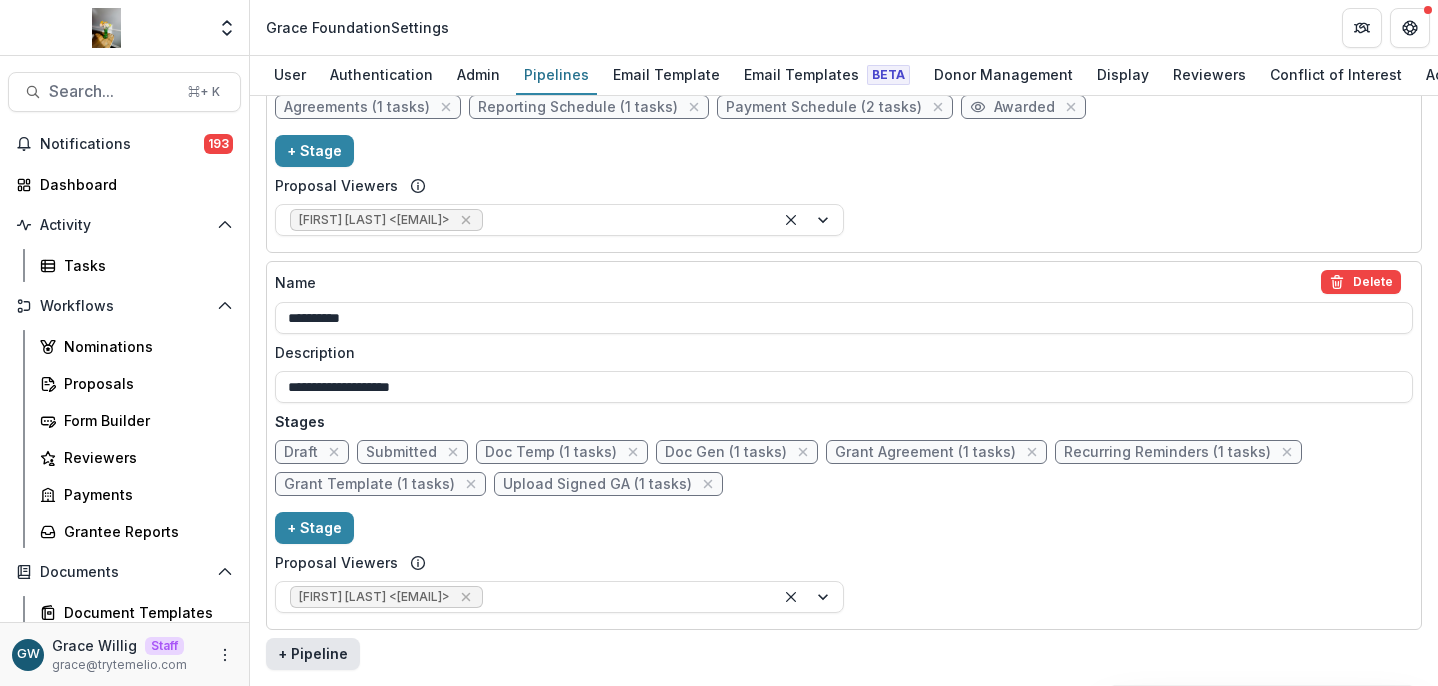 click on "+ Pipeline" at bounding box center (313, 654) 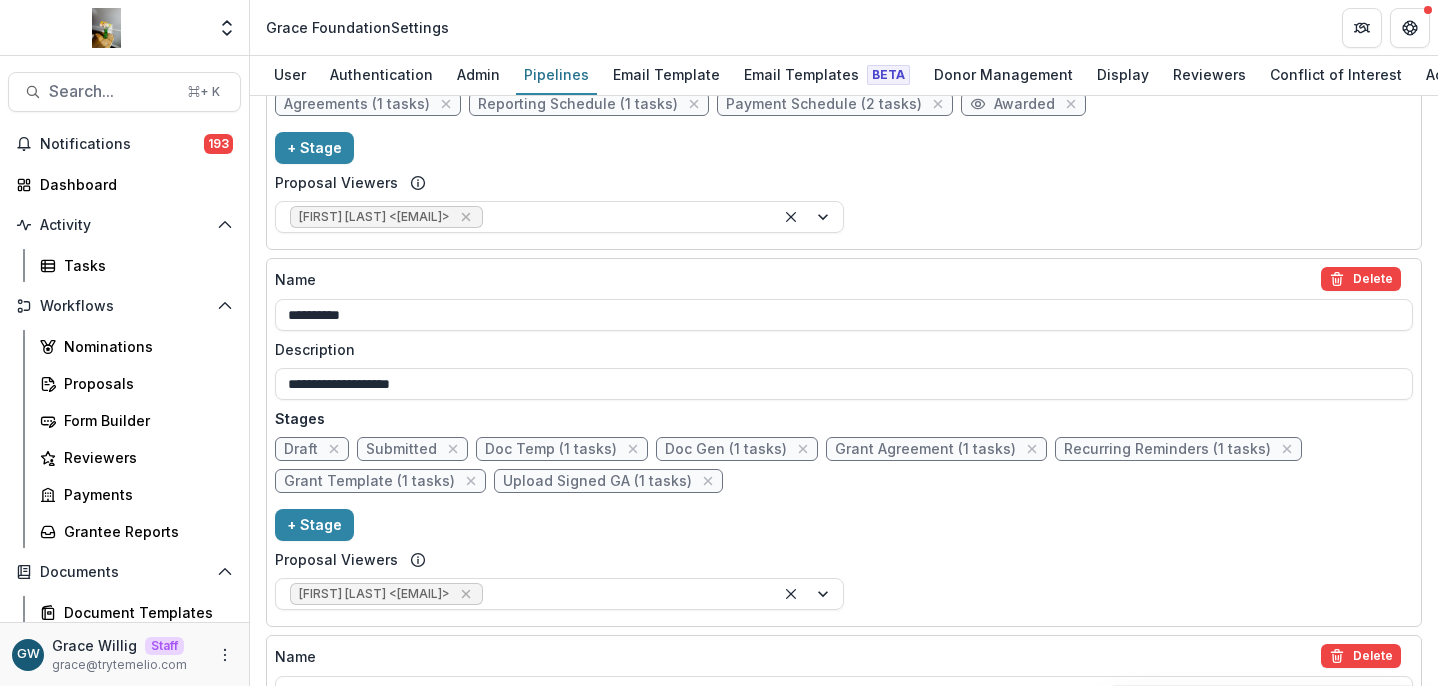 scroll, scrollTop: 942, scrollLeft: 0, axis: vertical 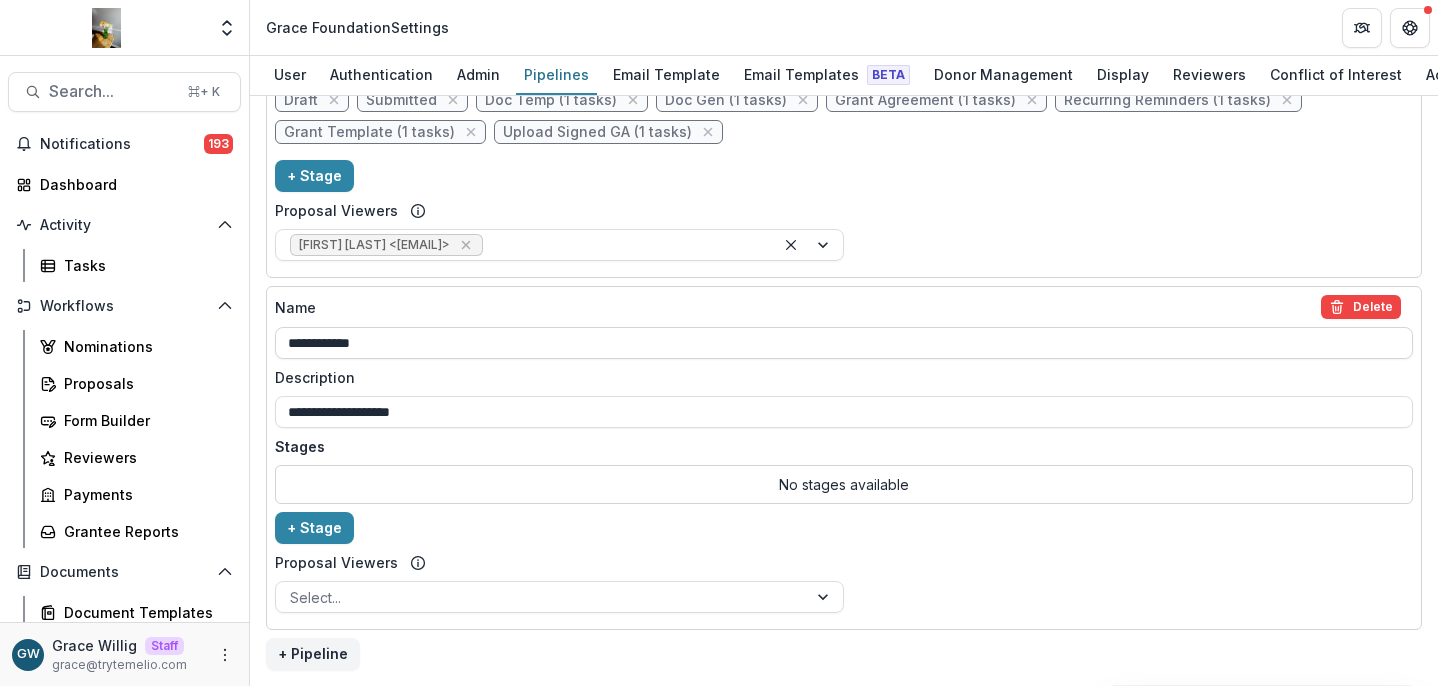 click on "**********" at bounding box center (844, 343) 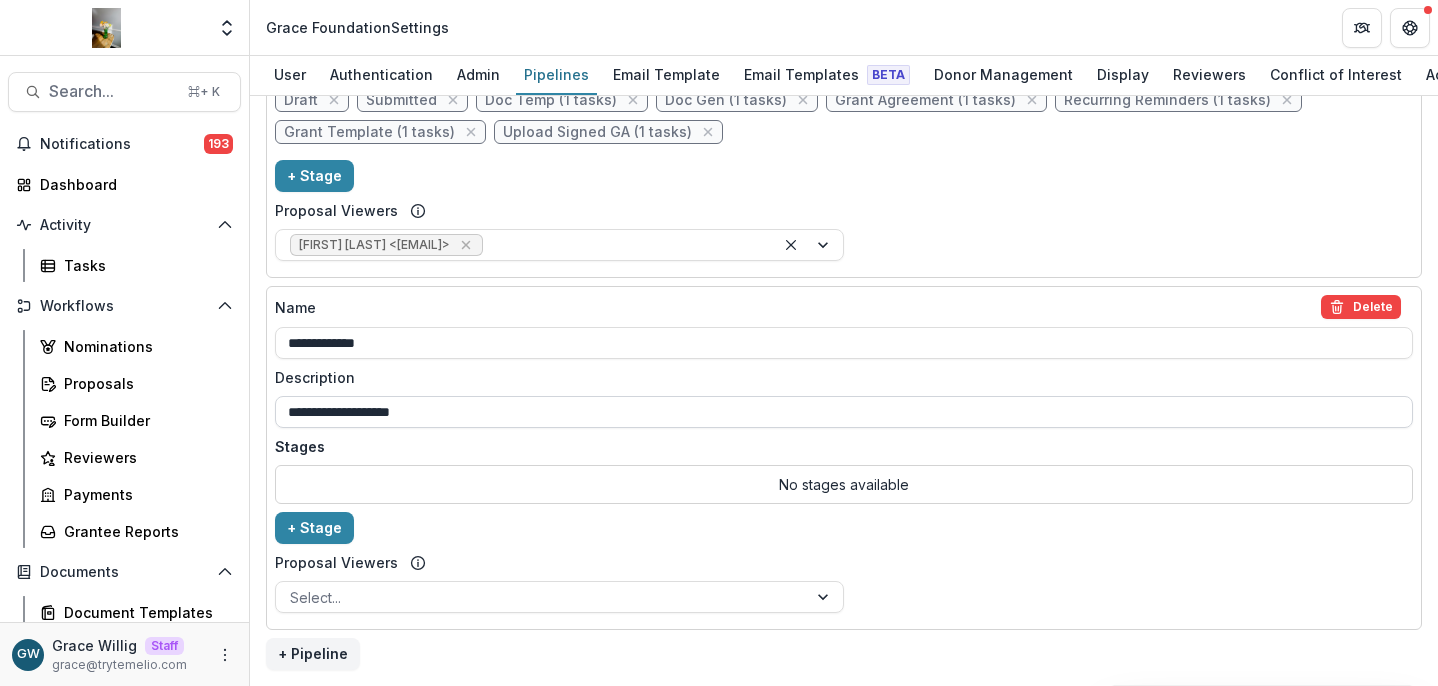 type on "**********" 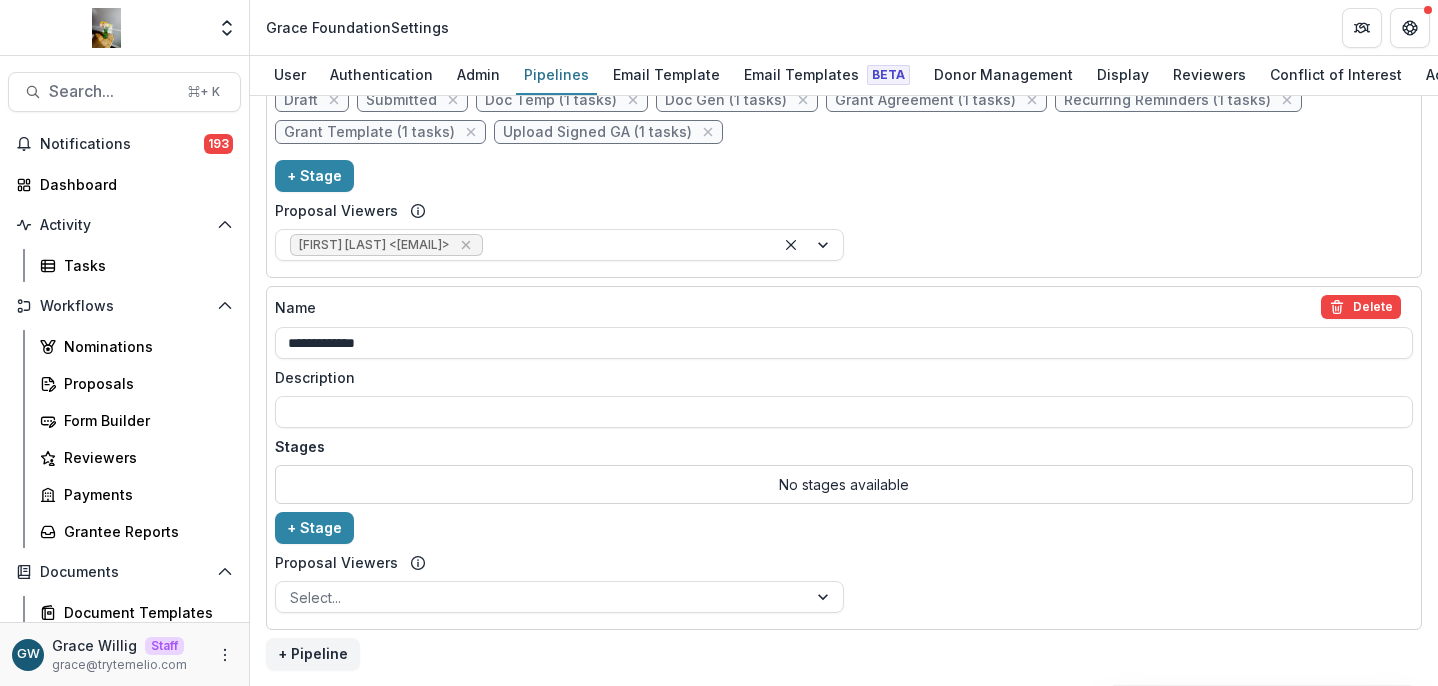 type 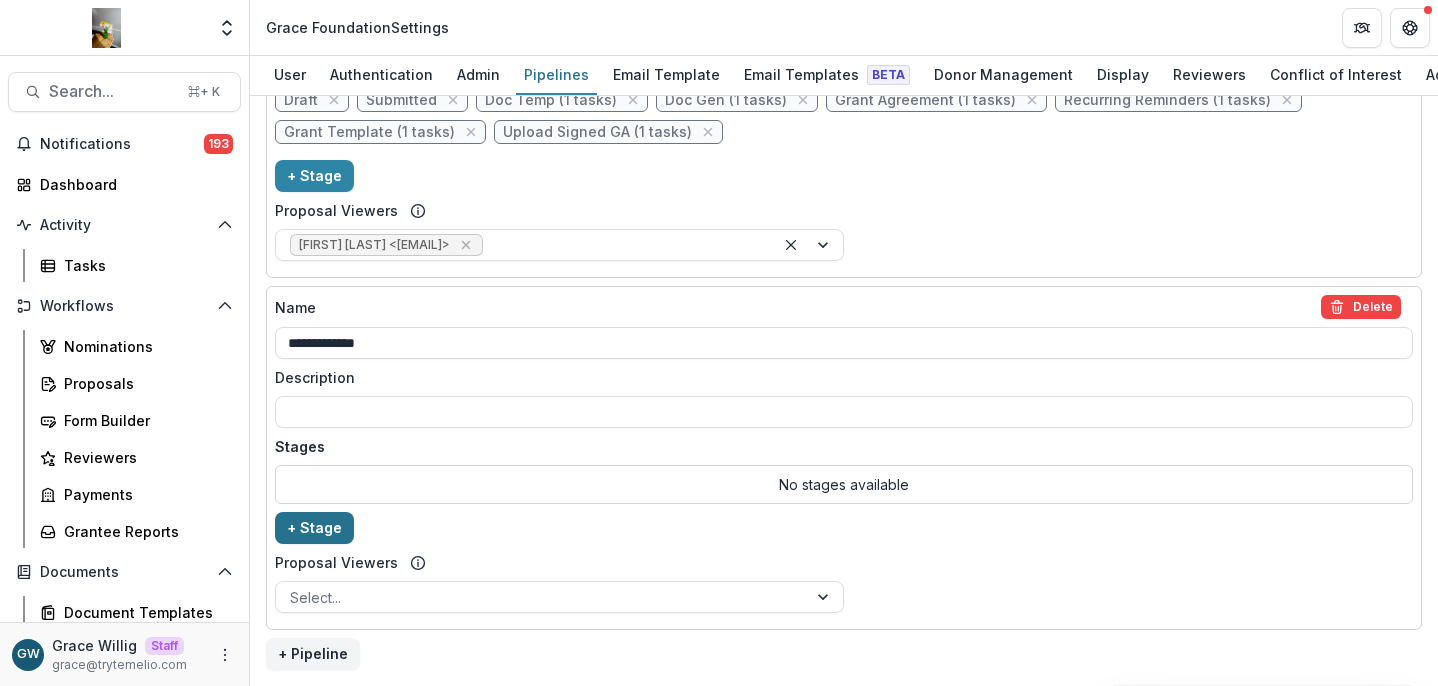 click on "+ Stage" at bounding box center [314, 528] 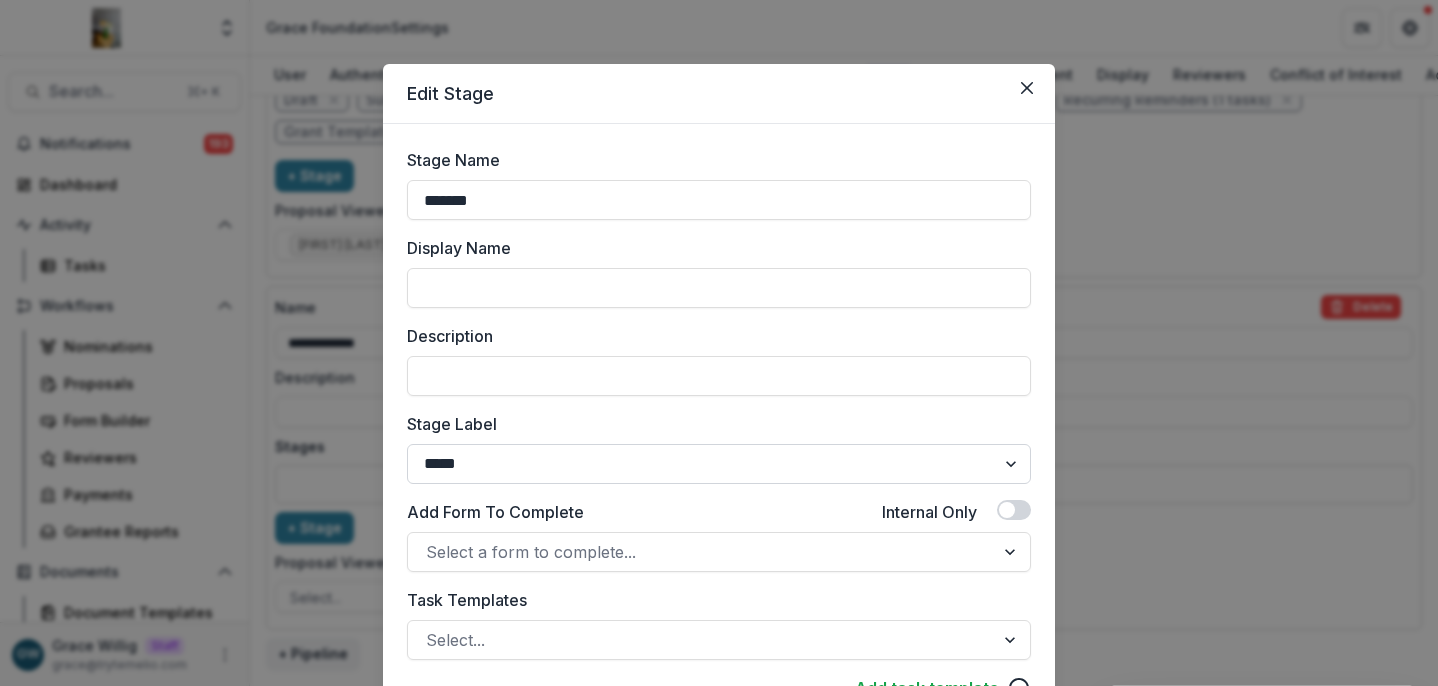 click on "******* ***** ********* ****** ******* ******** ******** ******* ********* ******* ******" at bounding box center [719, 464] 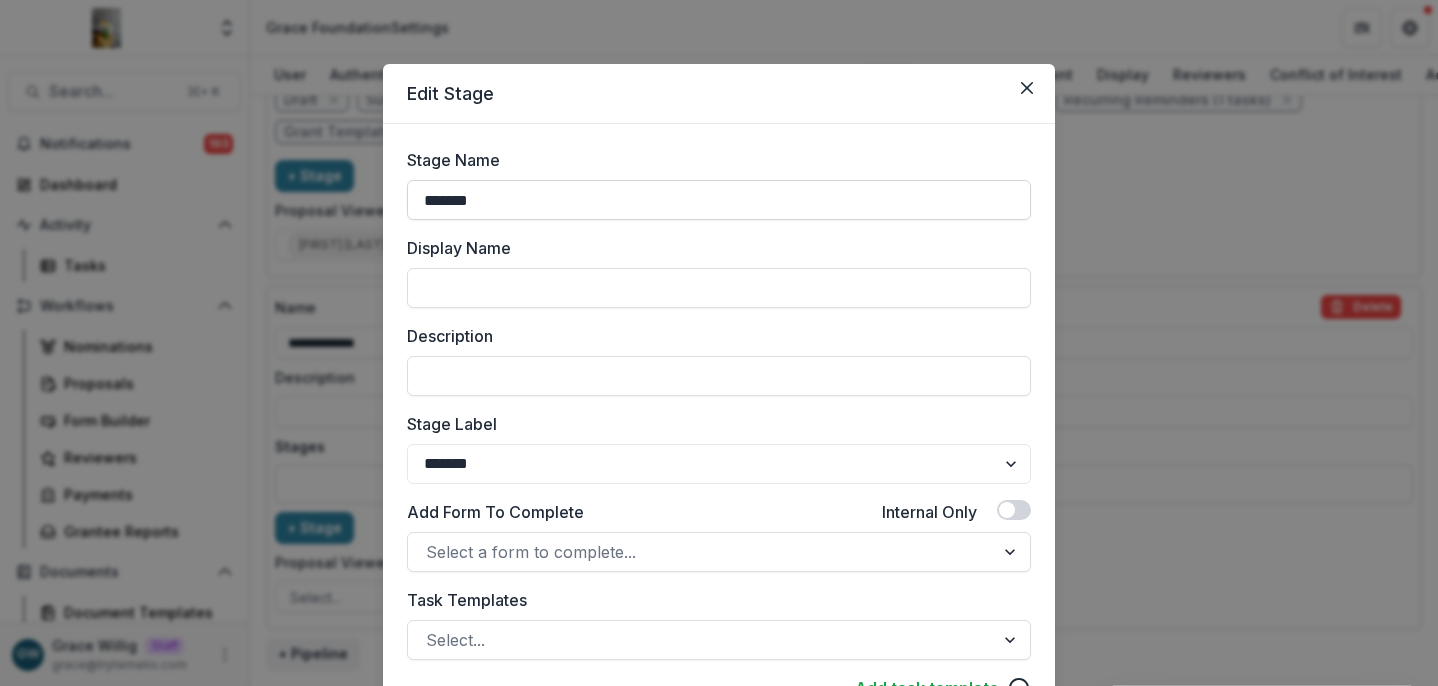 click on "*******" at bounding box center (719, 200) 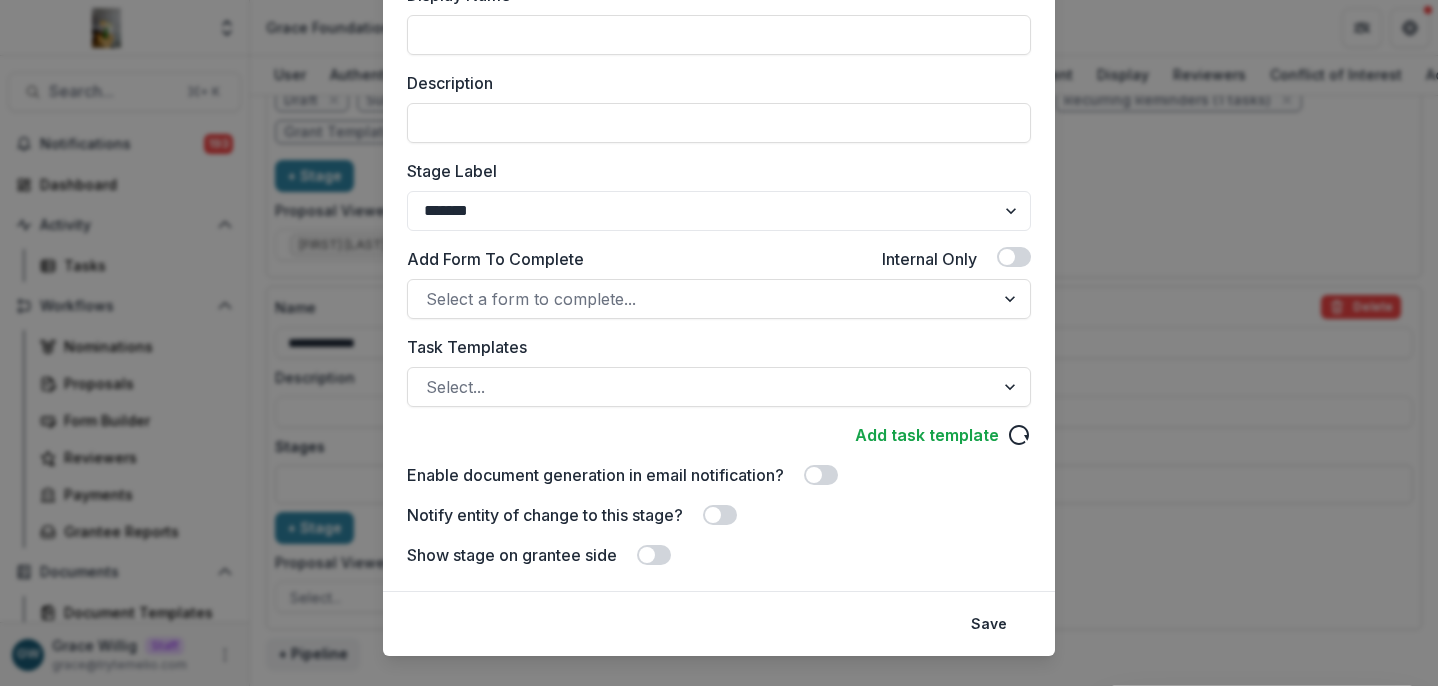 scroll, scrollTop: 257, scrollLeft: 0, axis: vertical 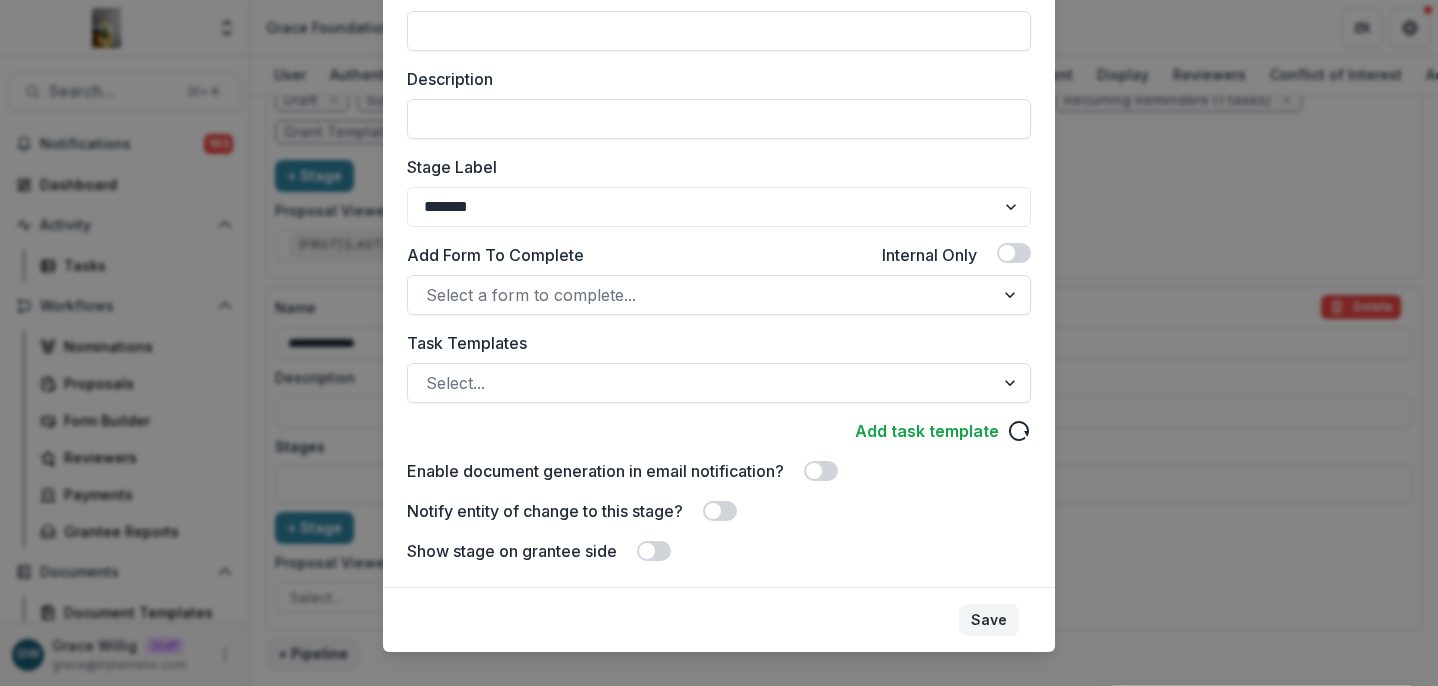type on "**********" 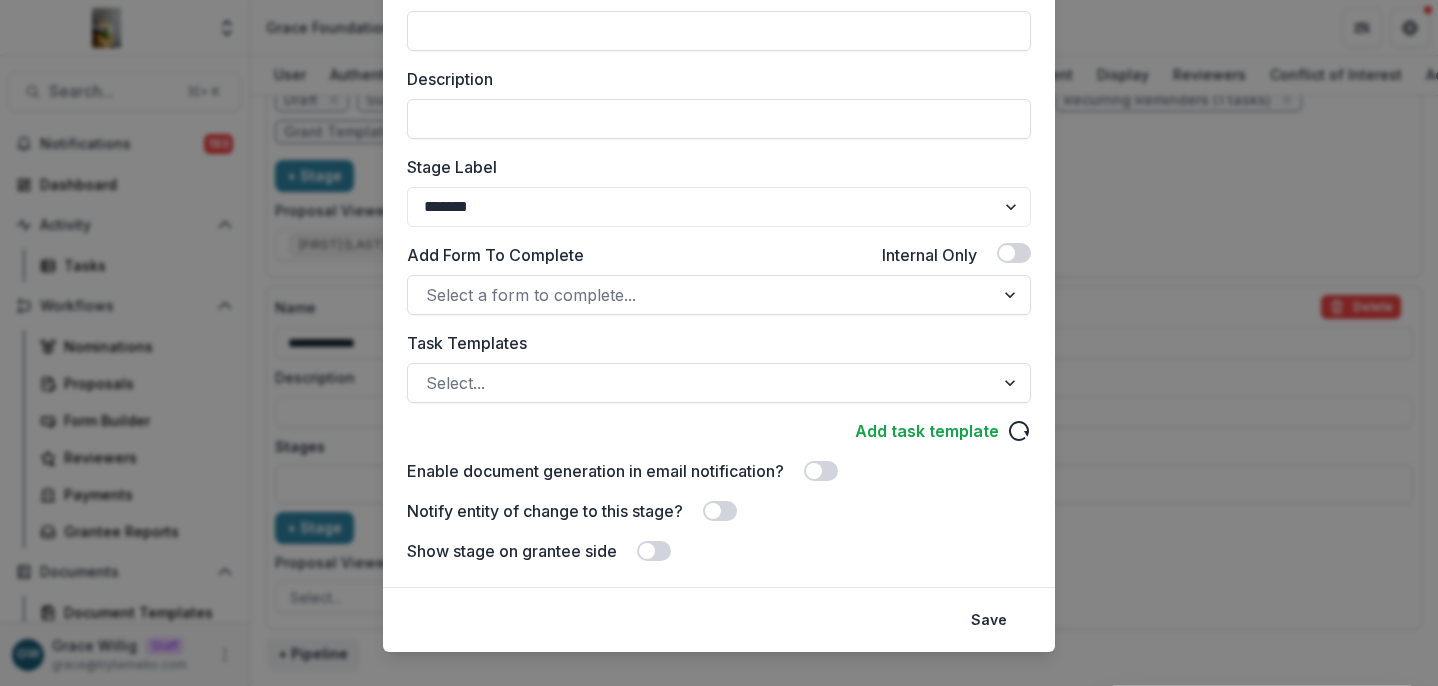 click on "Save" at bounding box center [989, 620] 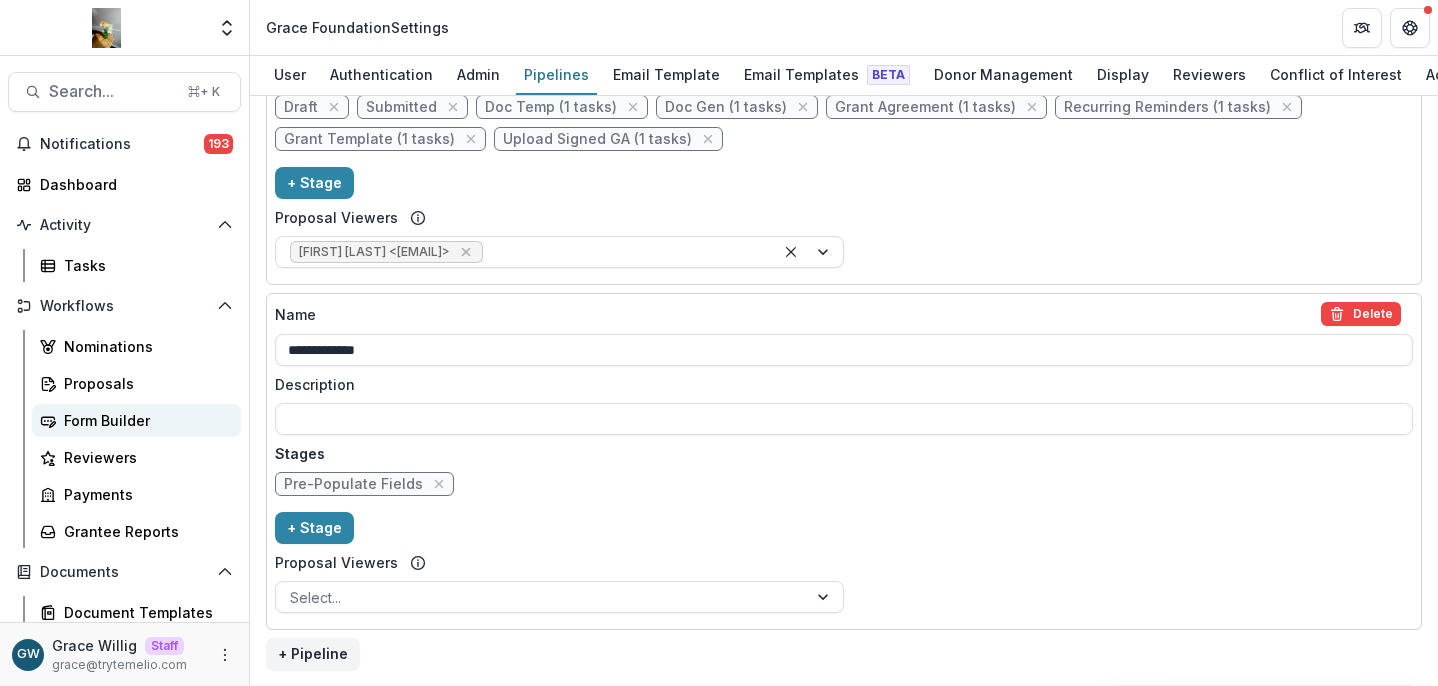 click on "Form Builder" at bounding box center (144, 420) 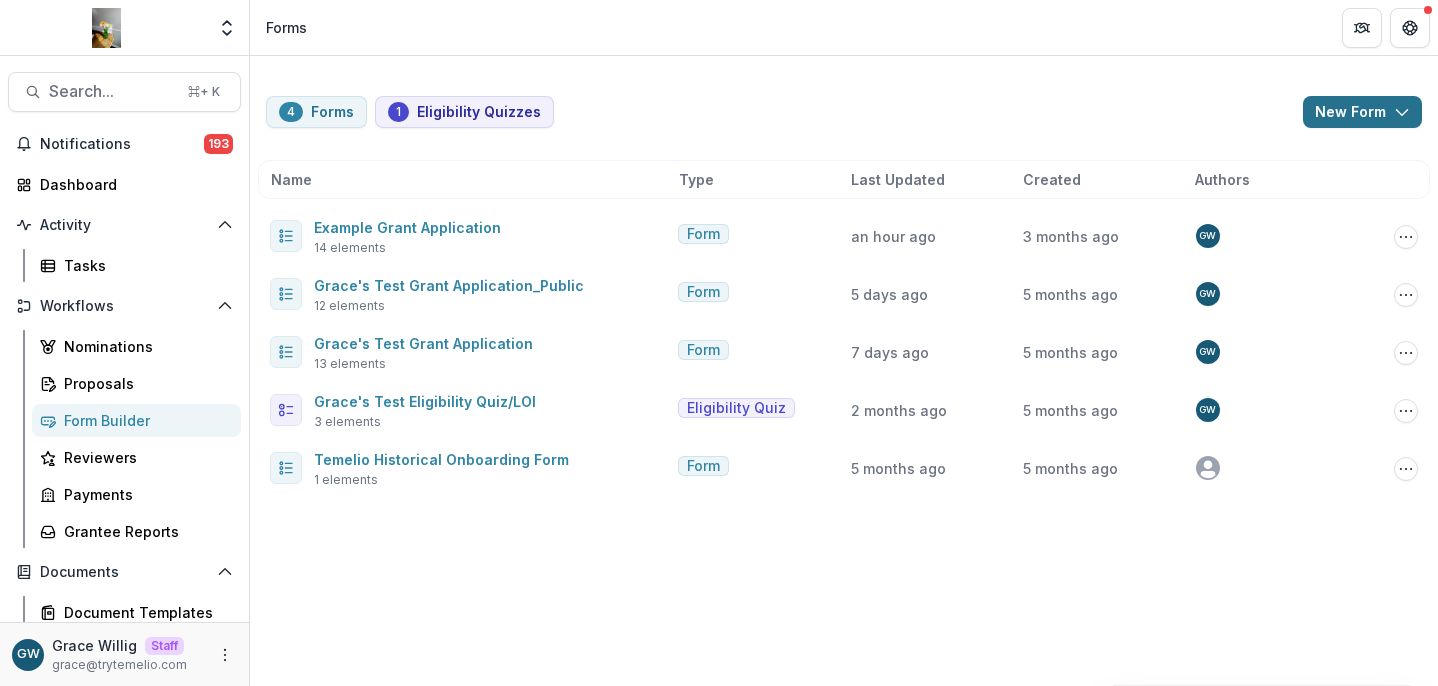 click on "New Form" at bounding box center (1362, 112) 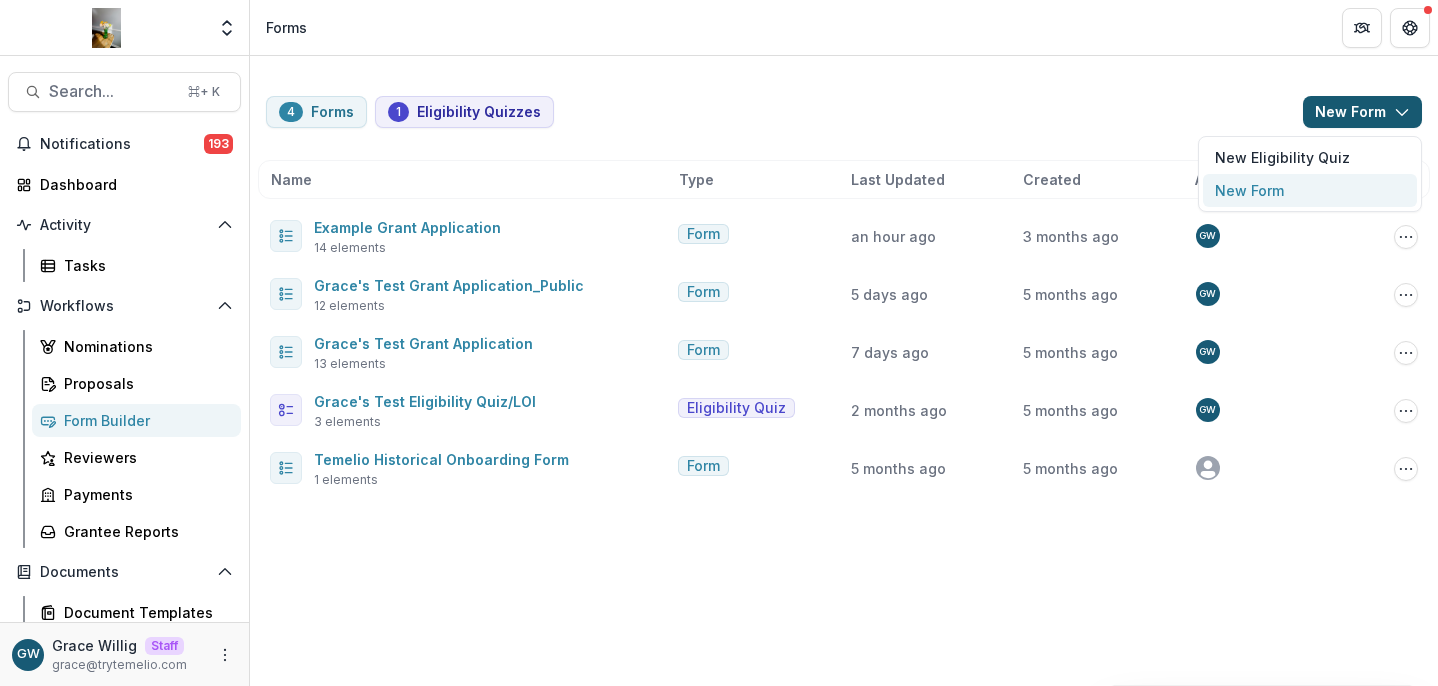 click on "New Form" at bounding box center (1310, 190) 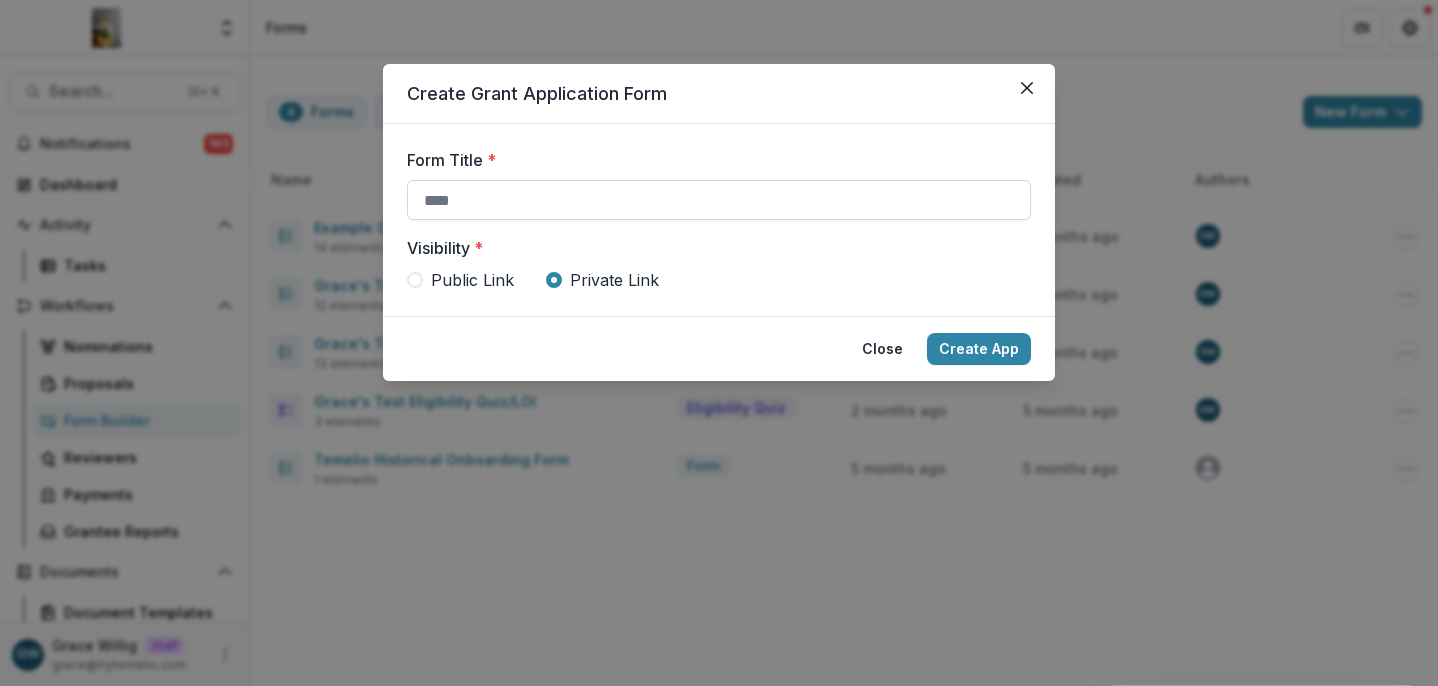 click on "Form Title *" at bounding box center [719, 200] 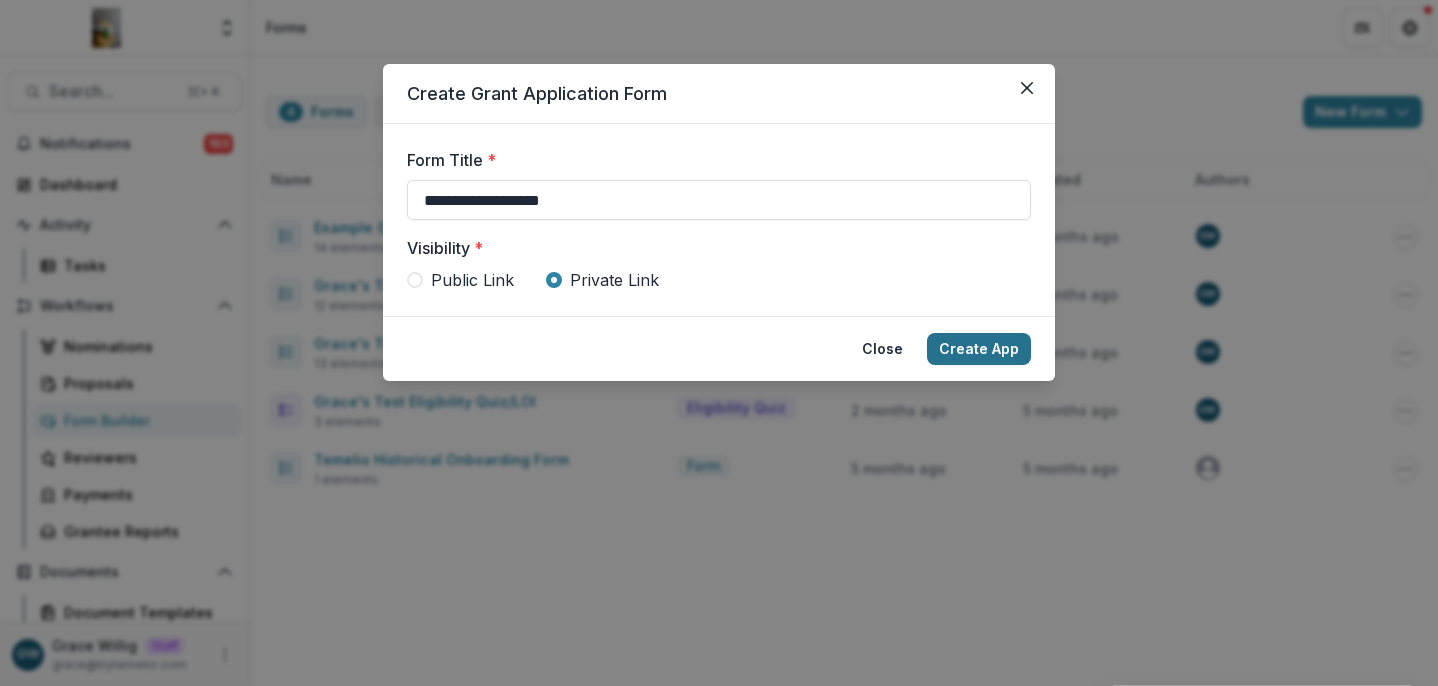 type on "**********" 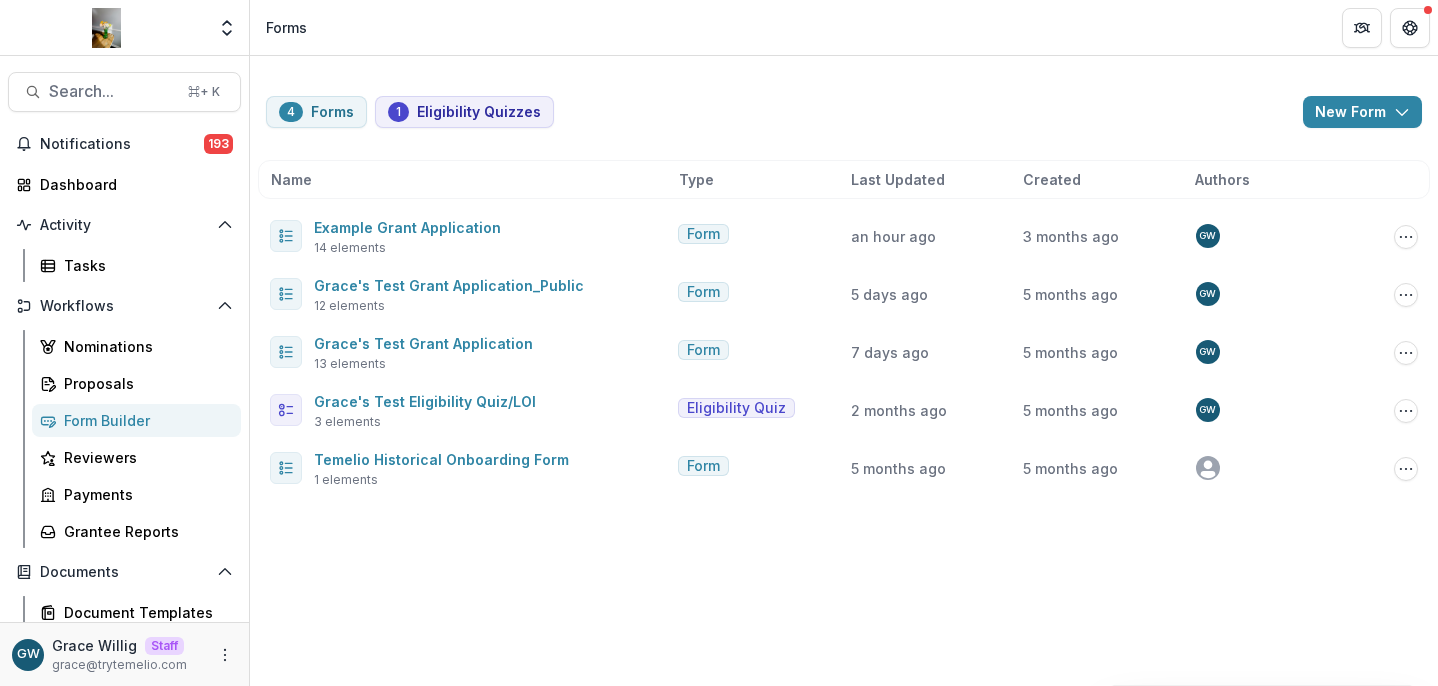 type 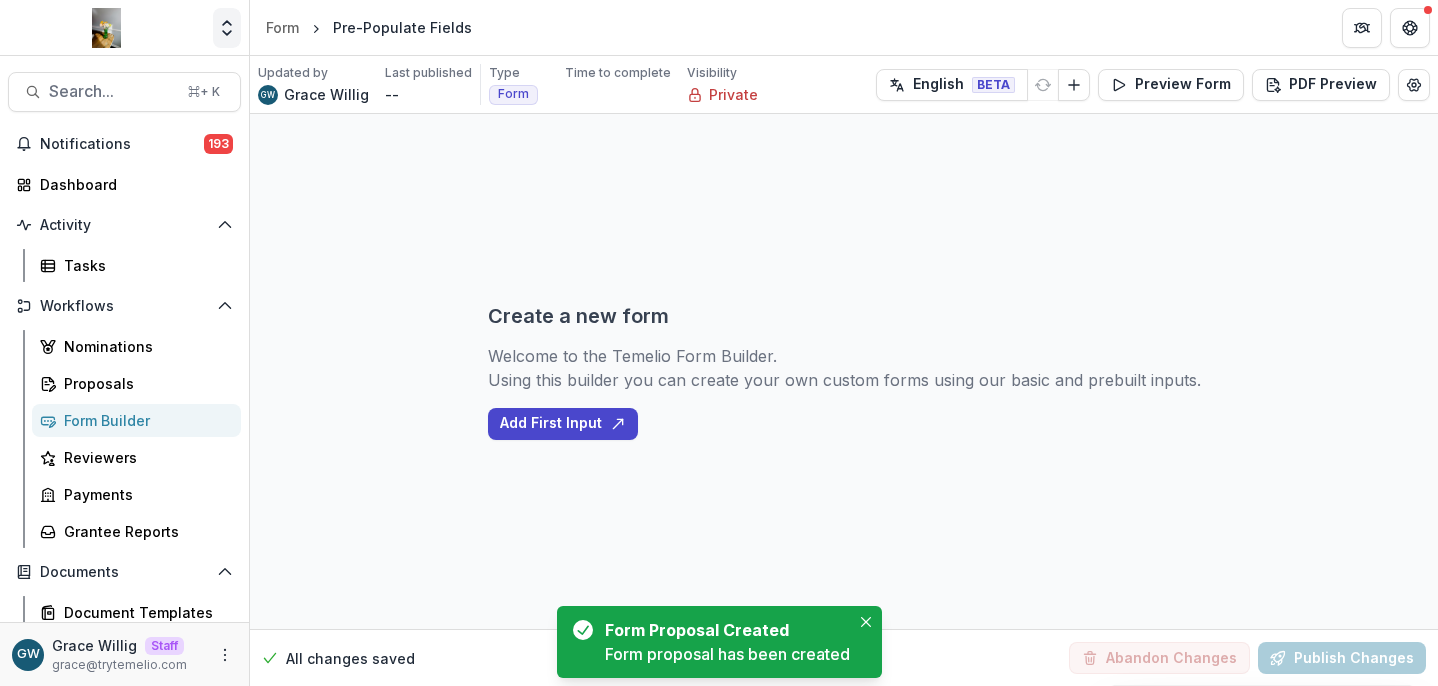 drag, startPoint x: 219, startPoint y: 15, endPoint x: 222, endPoint y: 38, distance: 23.194826 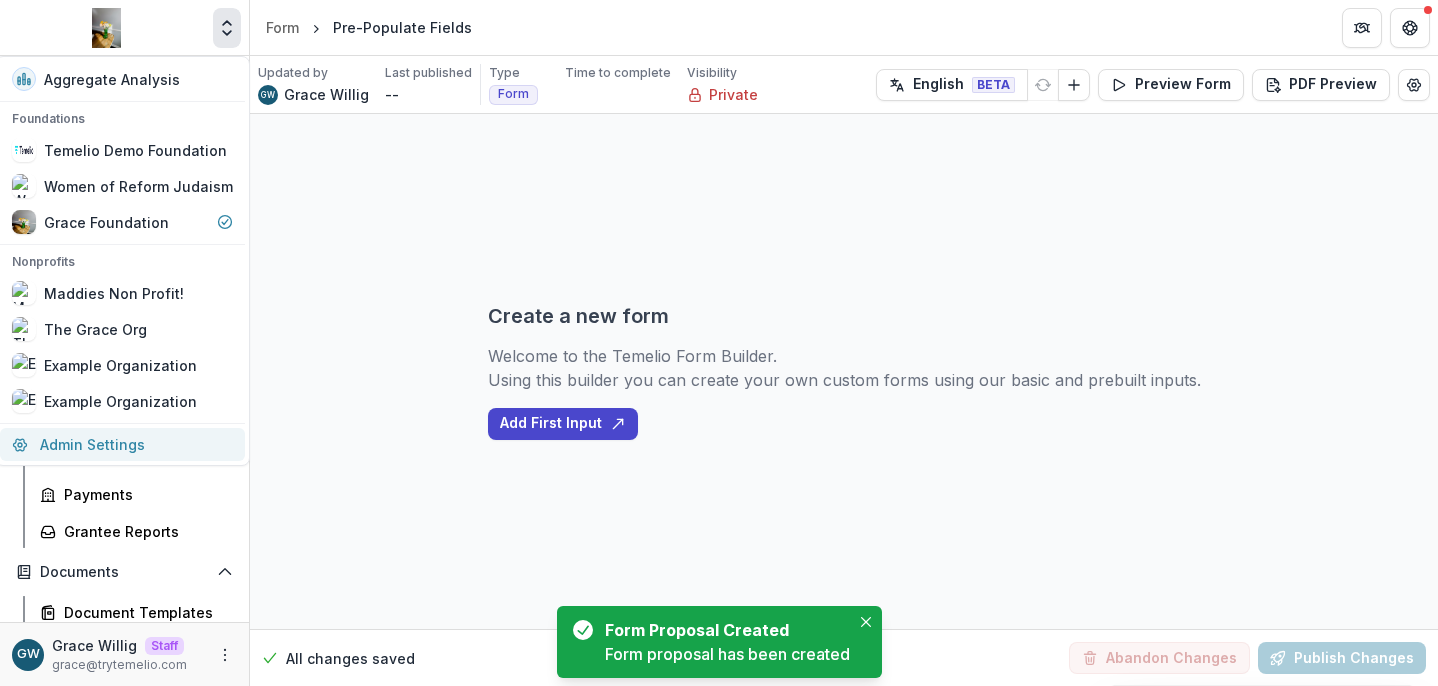 click on "Admin Settings" at bounding box center (122, 444) 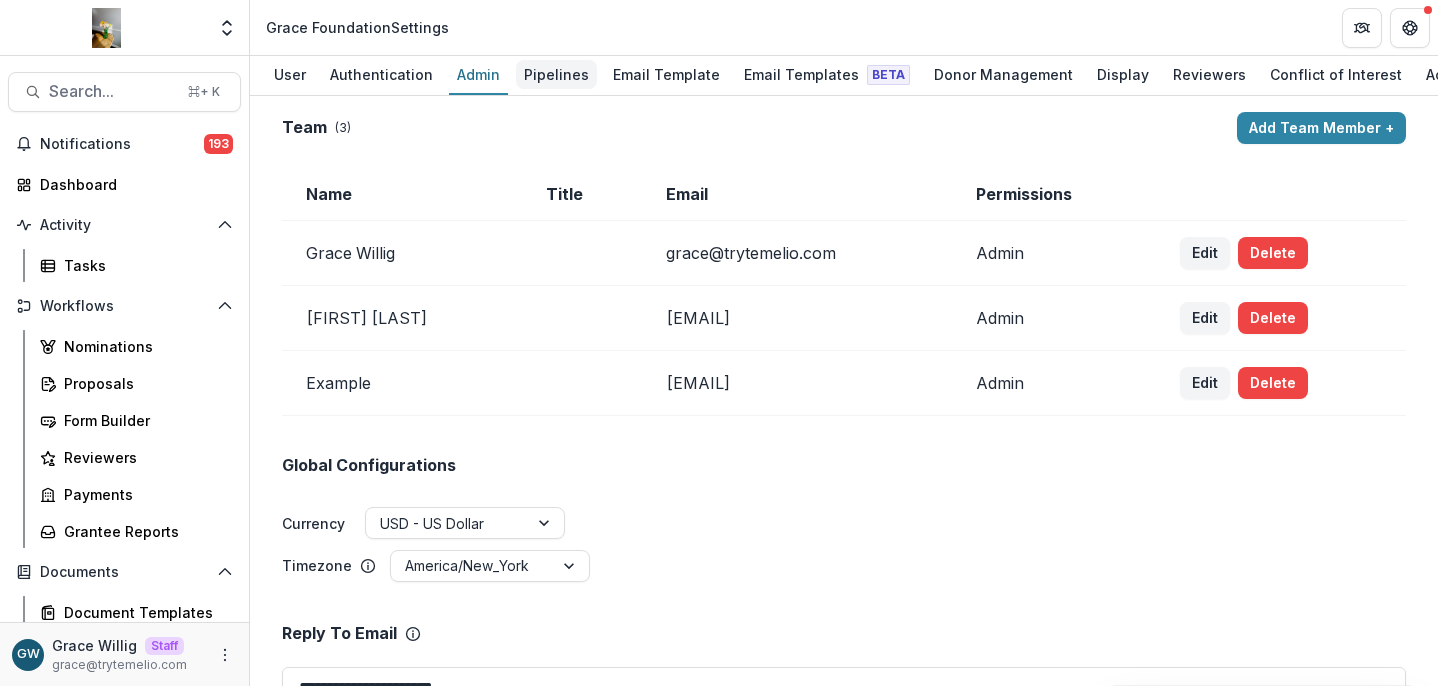 click on "Pipelines" at bounding box center [556, 74] 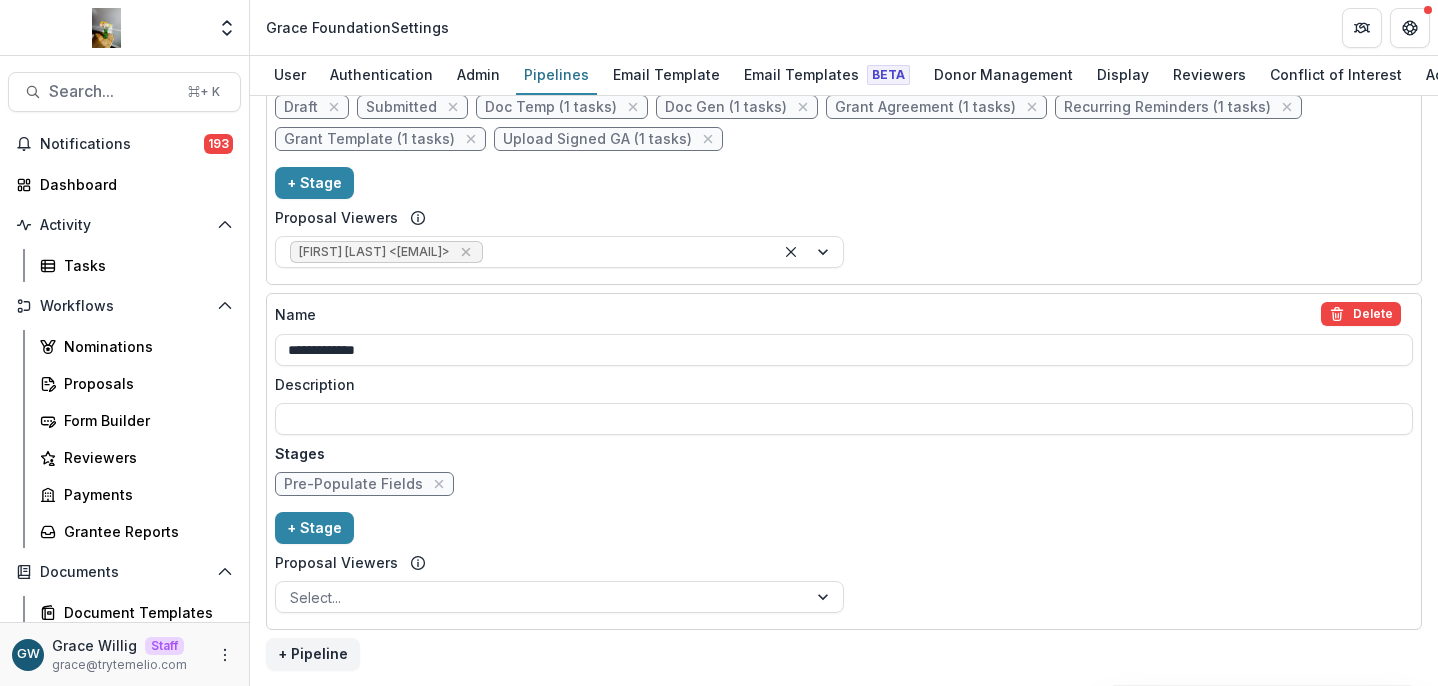scroll, scrollTop: 935, scrollLeft: 0, axis: vertical 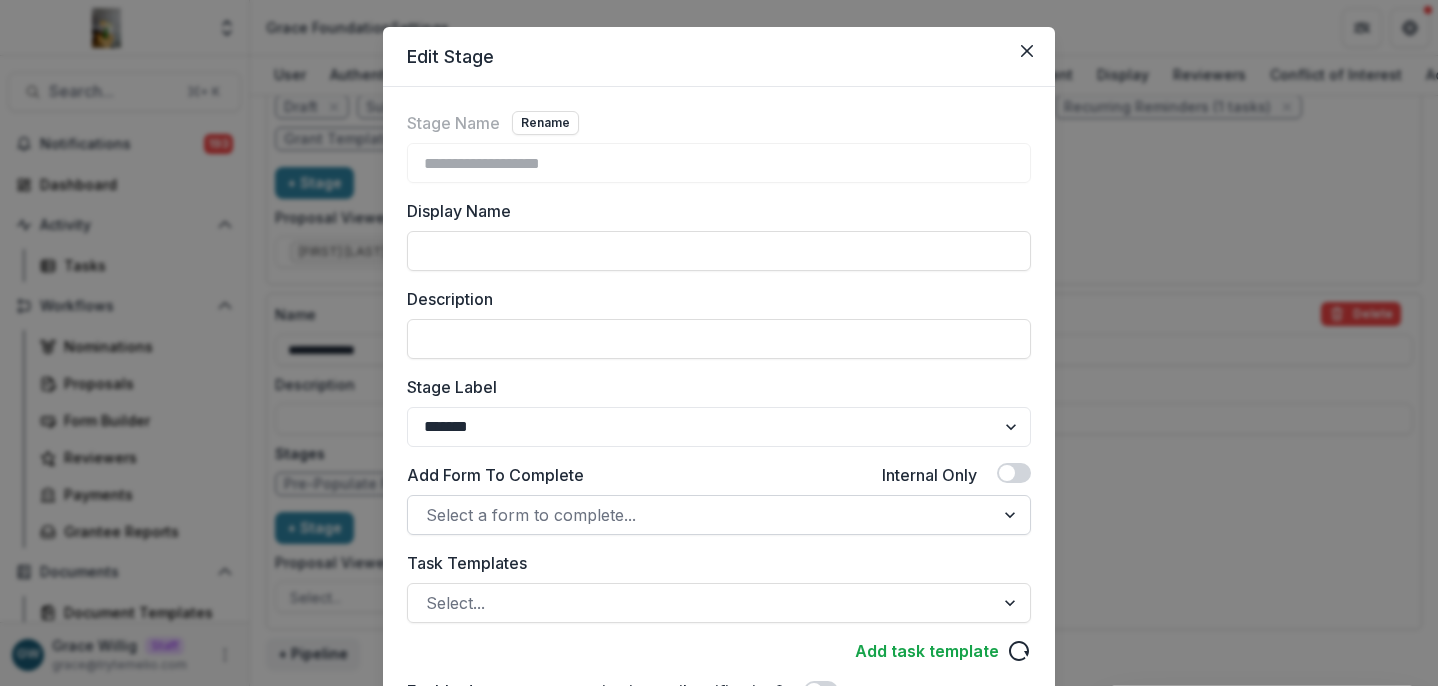 click at bounding box center (701, 515) 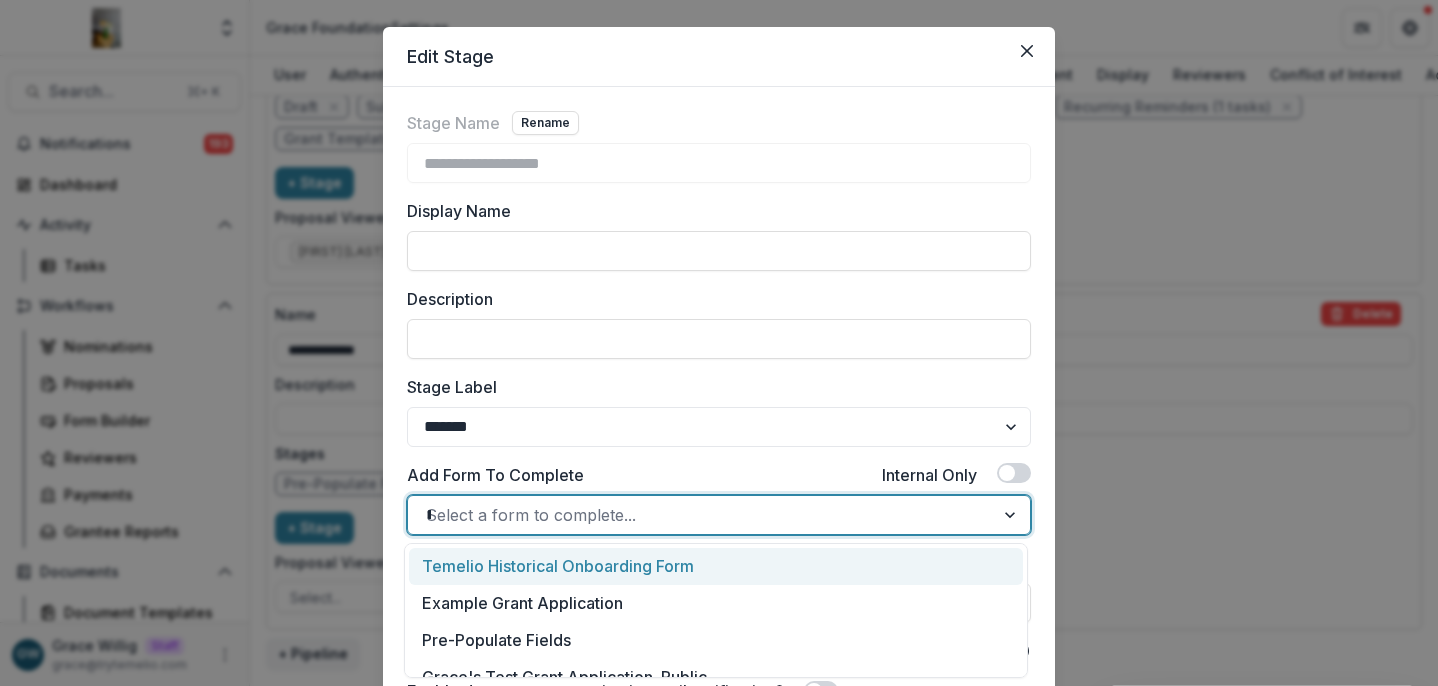 type on "***" 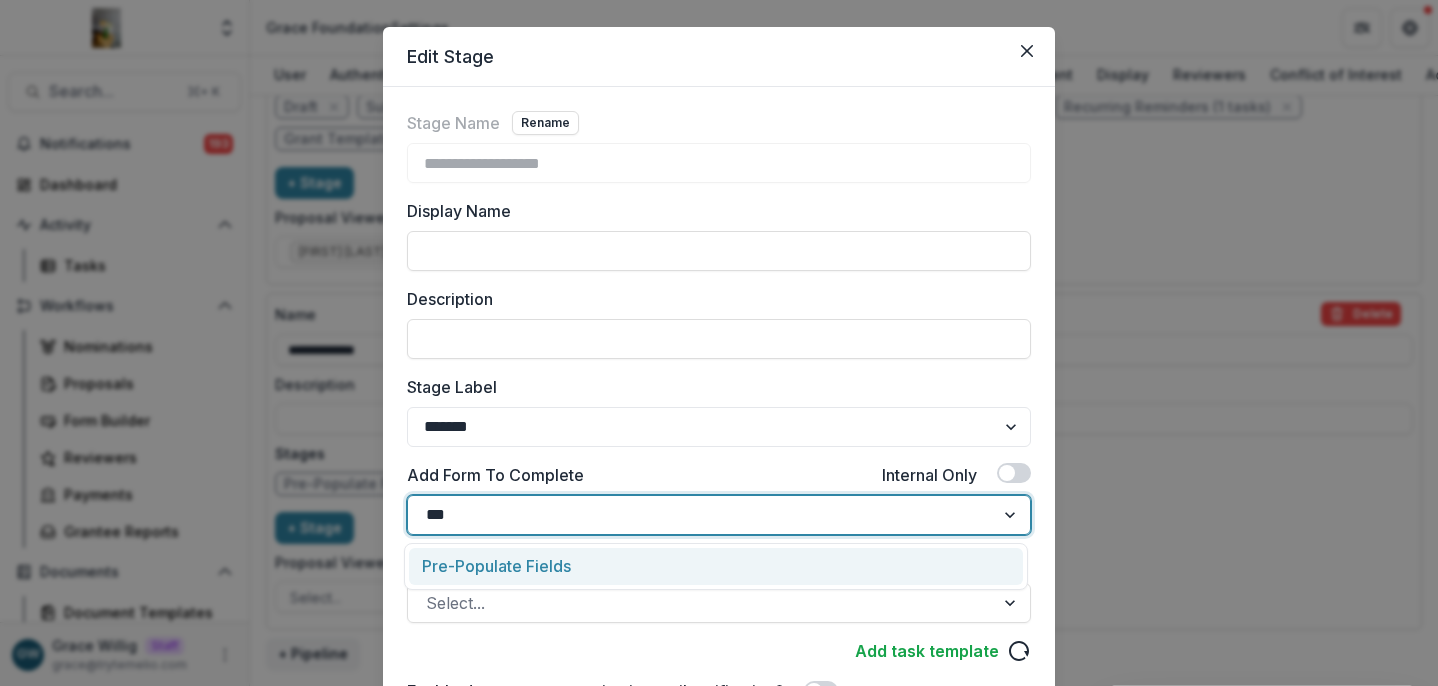 click on "Pre-Populate Fields" at bounding box center (716, 566) 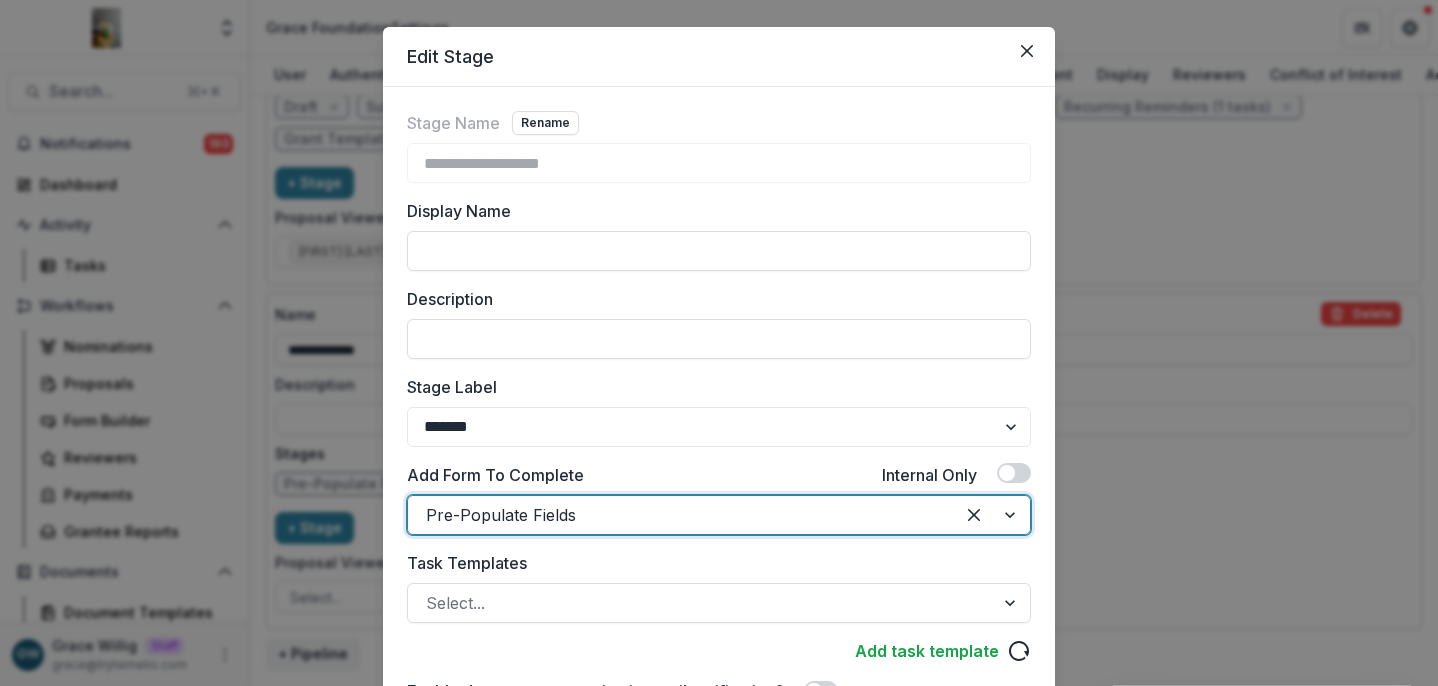 scroll, scrollTop: 287, scrollLeft: 0, axis: vertical 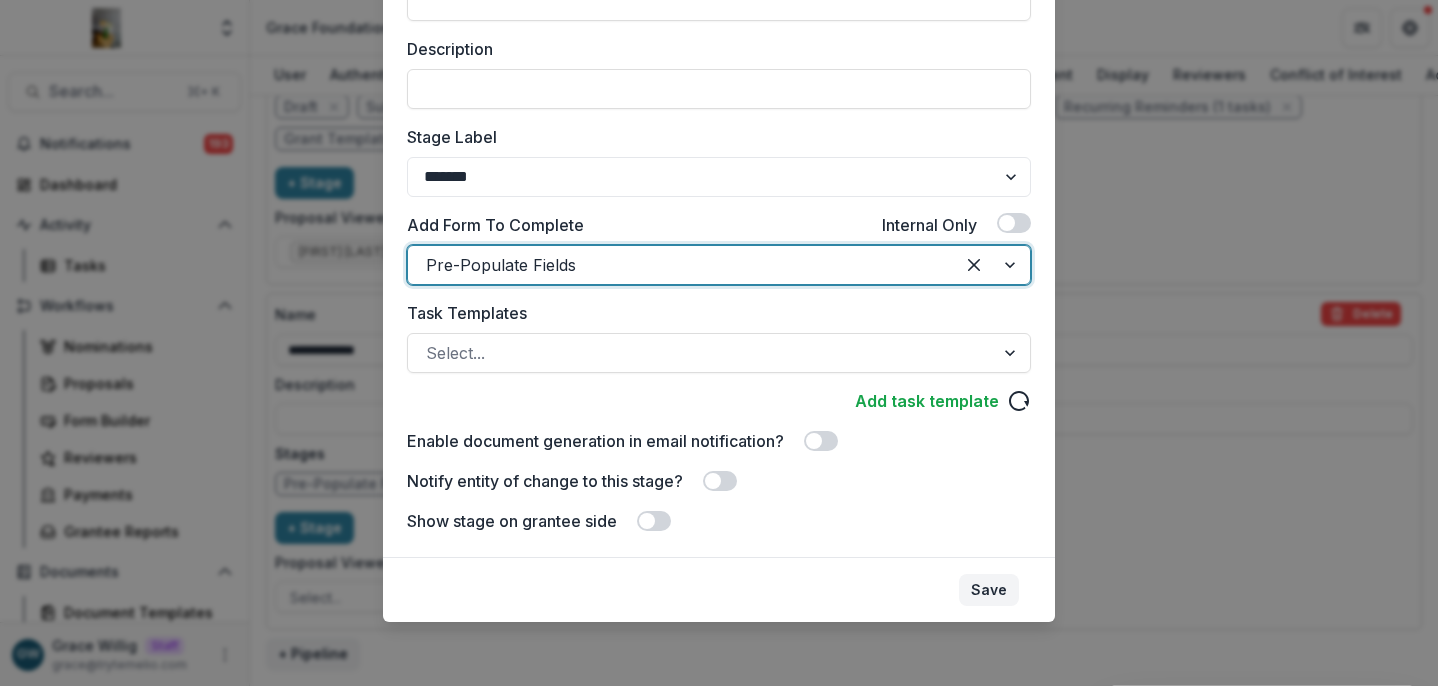 click on "Save" at bounding box center (989, 590) 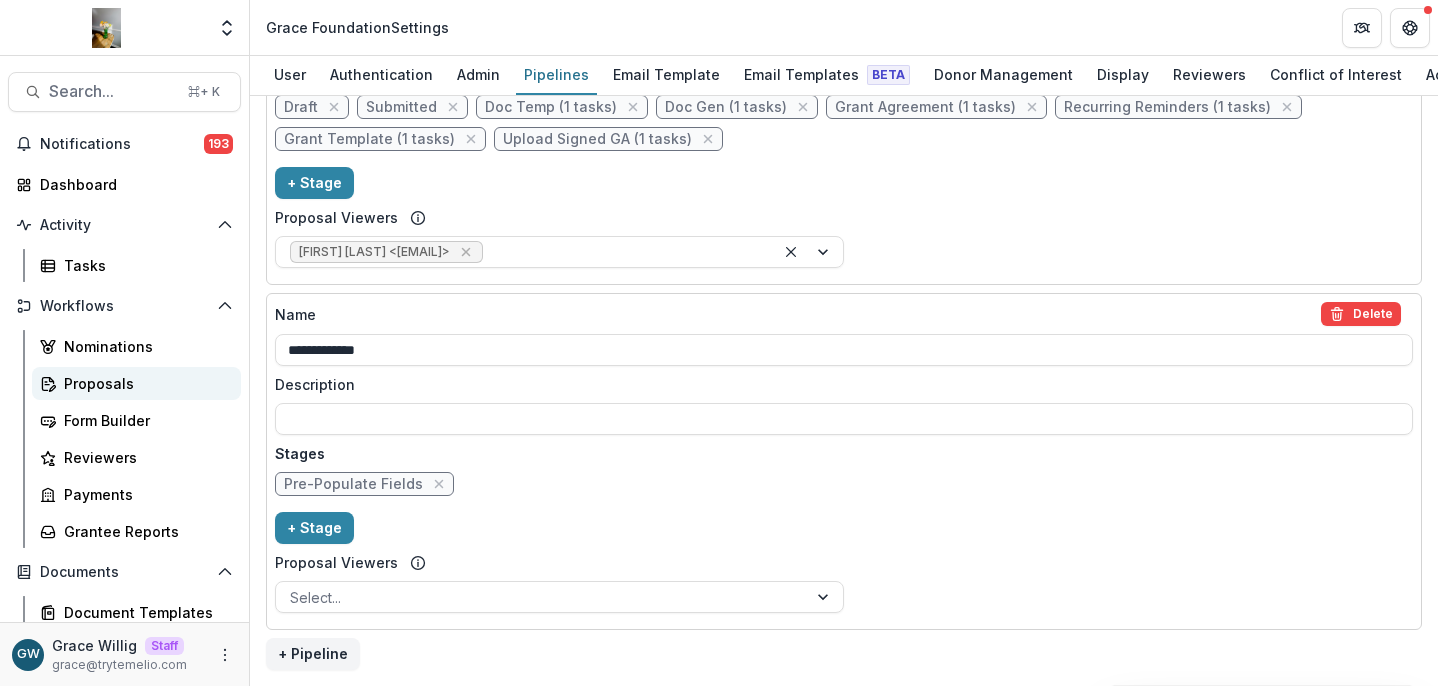 click on "Proposals" at bounding box center [144, 383] 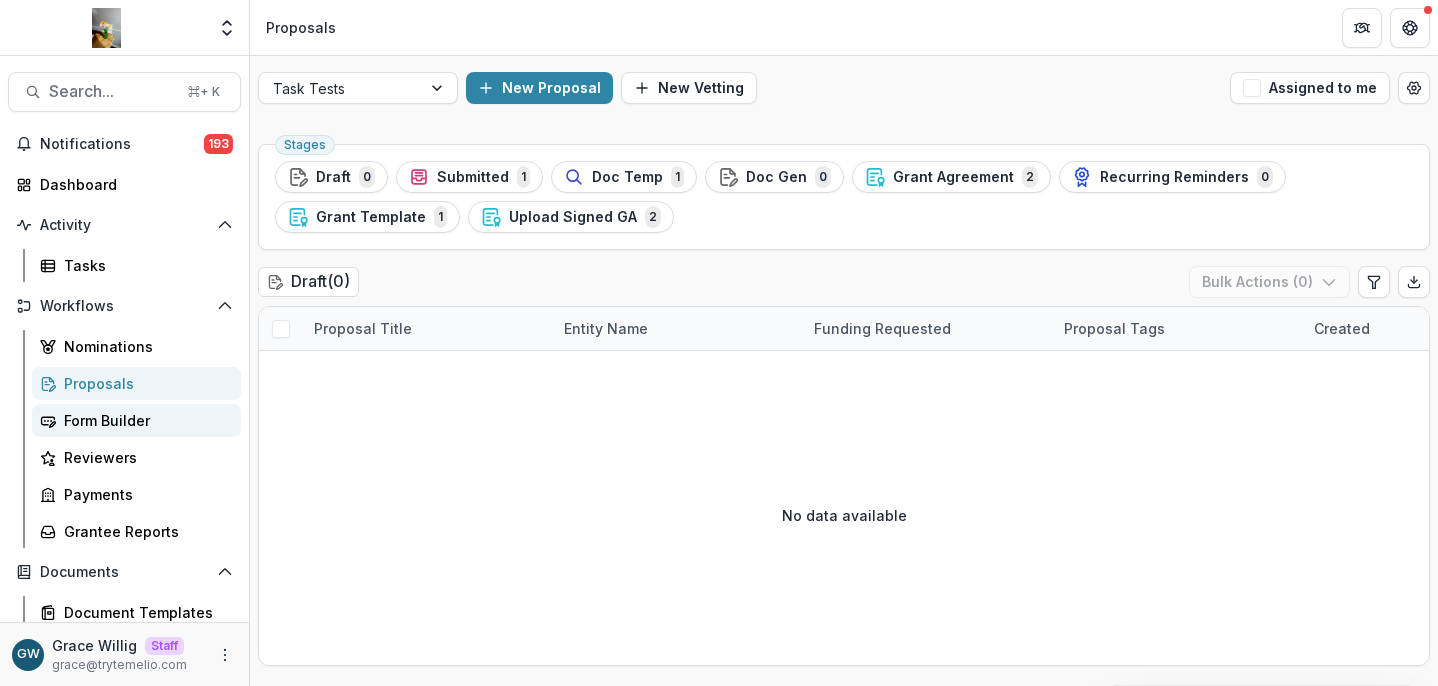 click on "Form Builder" at bounding box center [136, 420] 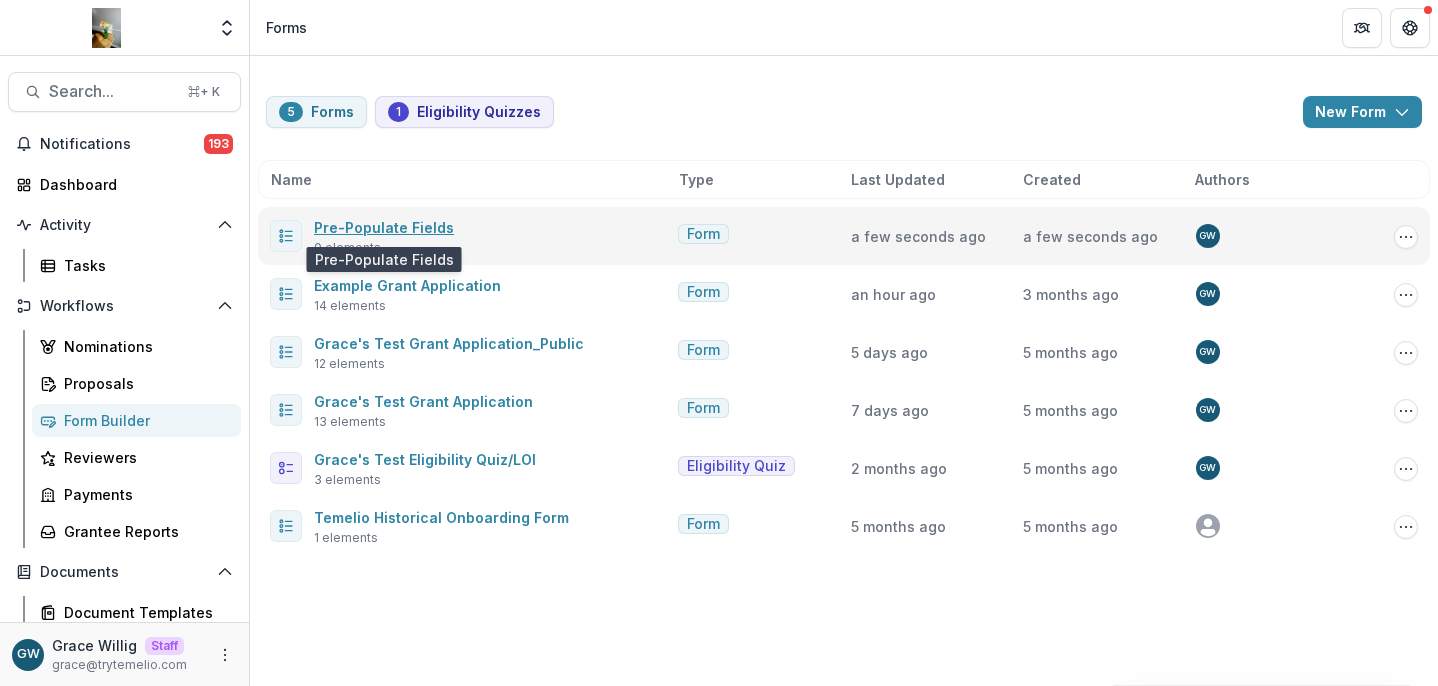 click on "Pre-Populate Fields" at bounding box center (384, 227) 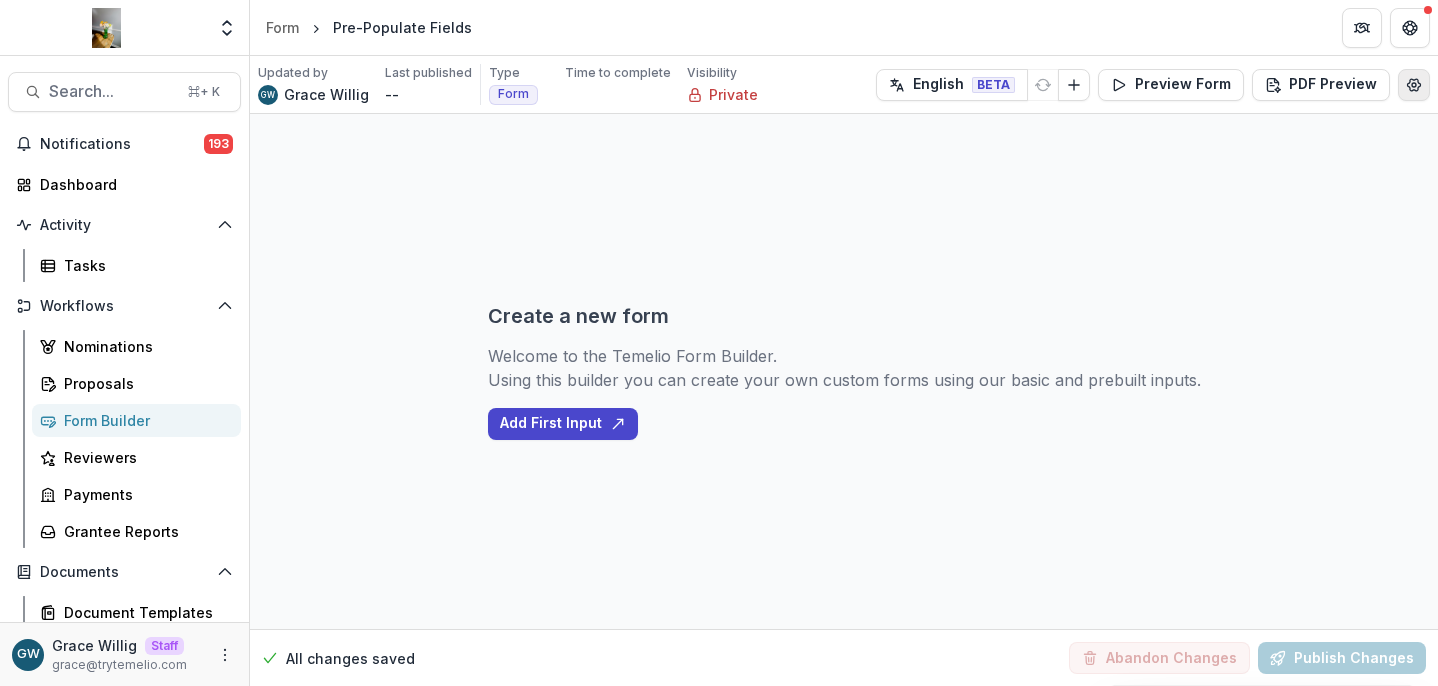 click at bounding box center [1414, 85] 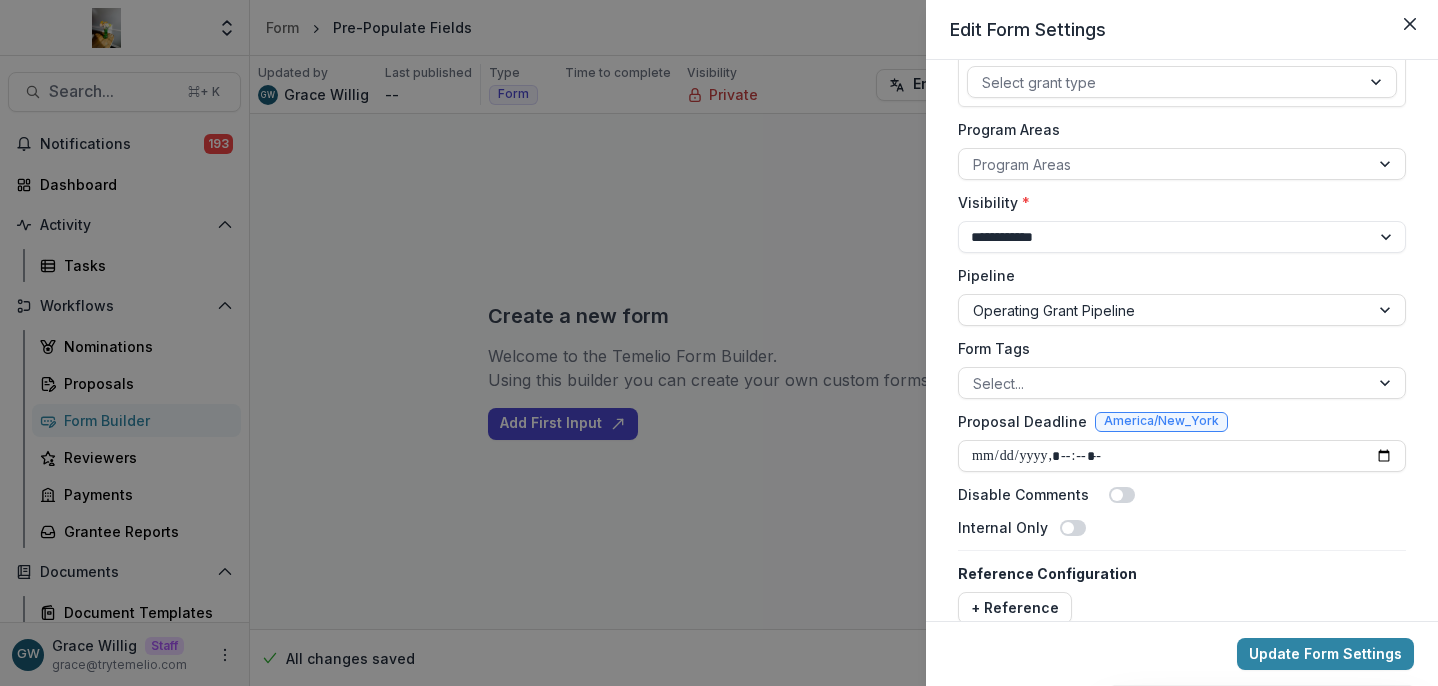 scroll, scrollTop: 345, scrollLeft: 0, axis: vertical 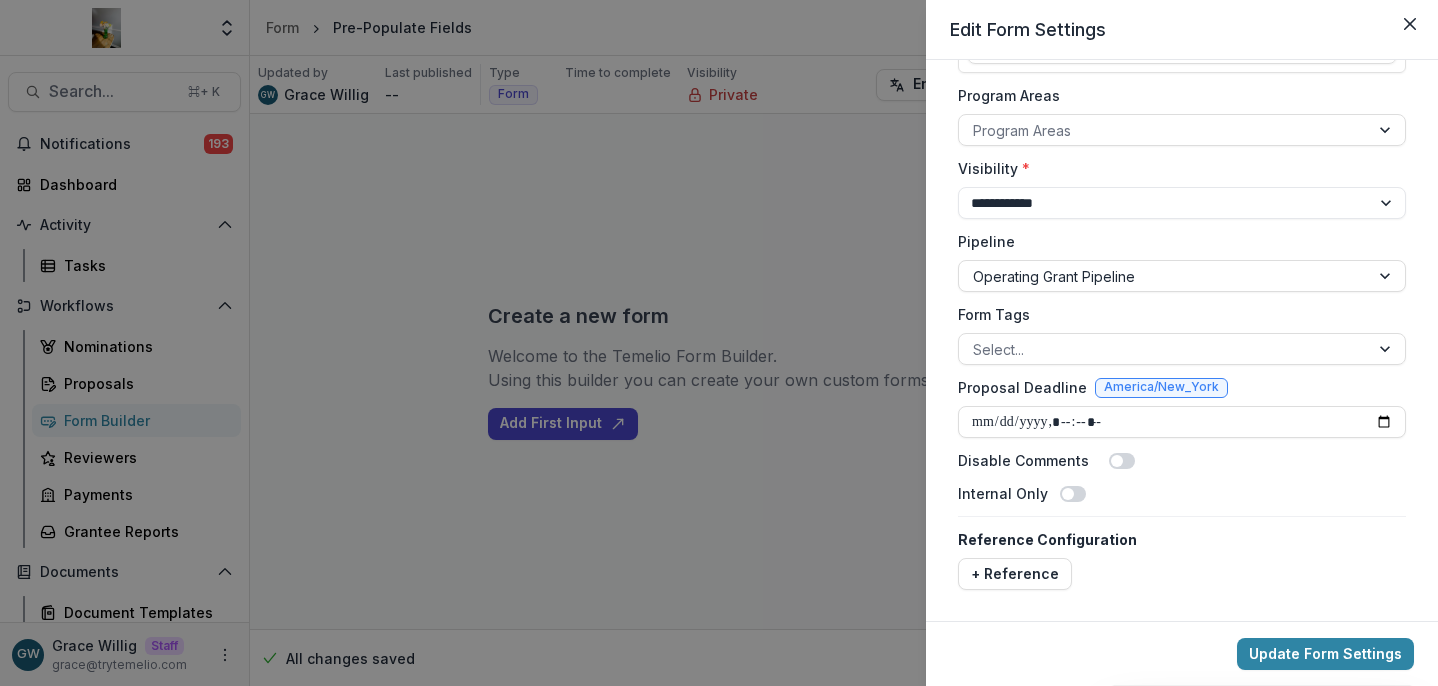 click at bounding box center (1068, 494) 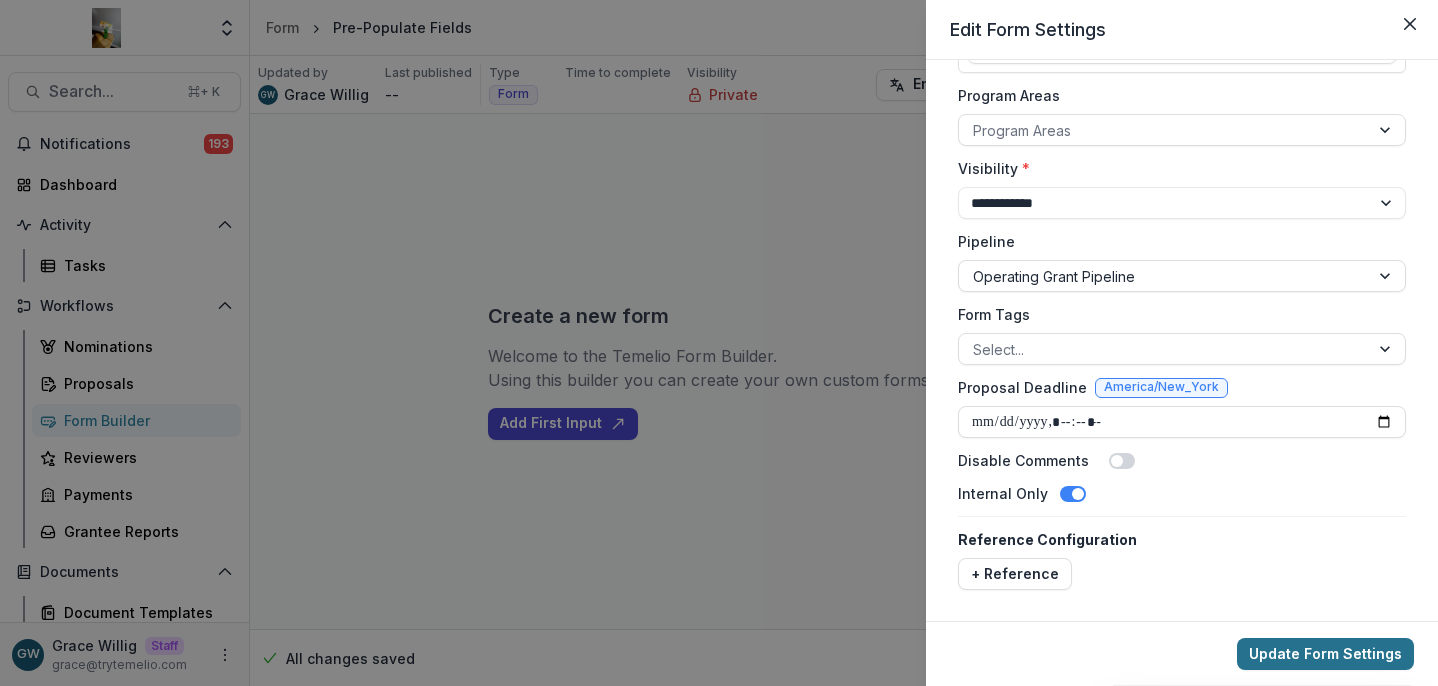 click on "Update Form Settings" at bounding box center [1325, 654] 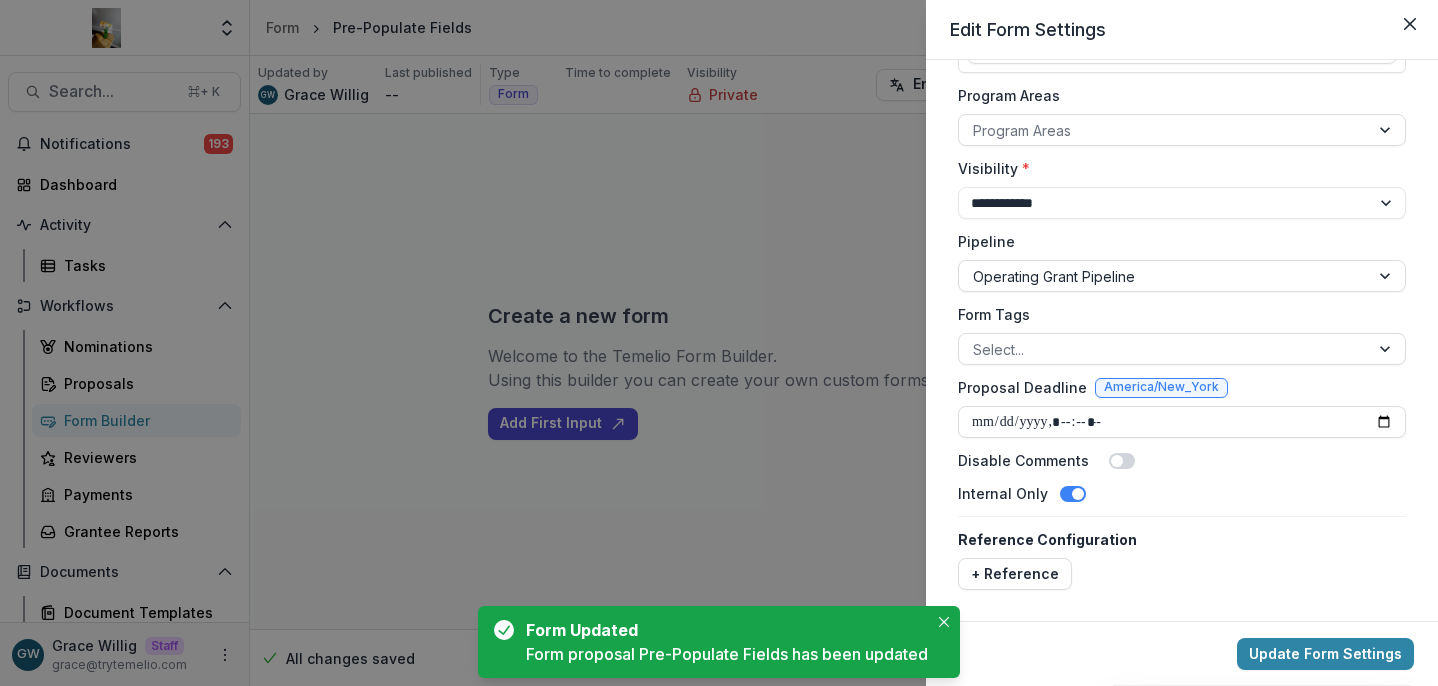 click on "**********" at bounding box center (719, 343) 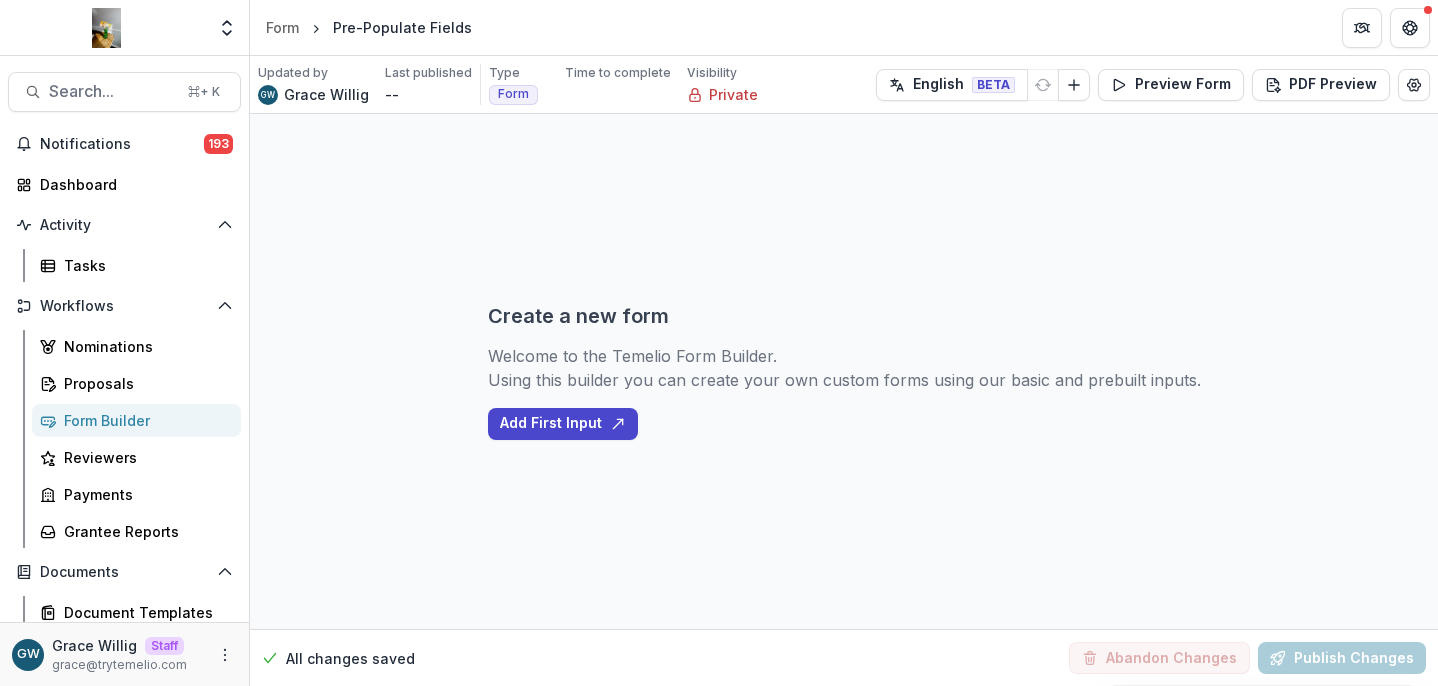 click on "Form Builder" at bounding box center (144, 420) 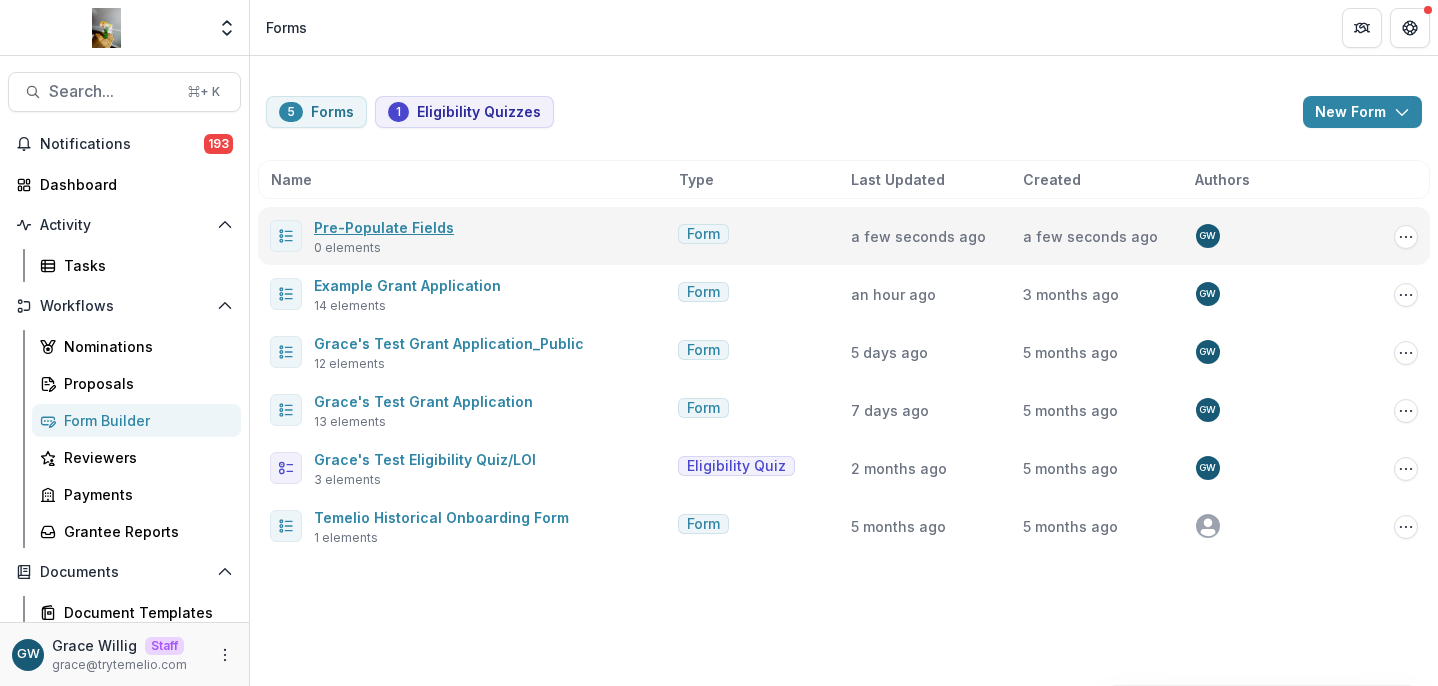 click on "Pre-Populate Fields" at bounding box center [384, 227] 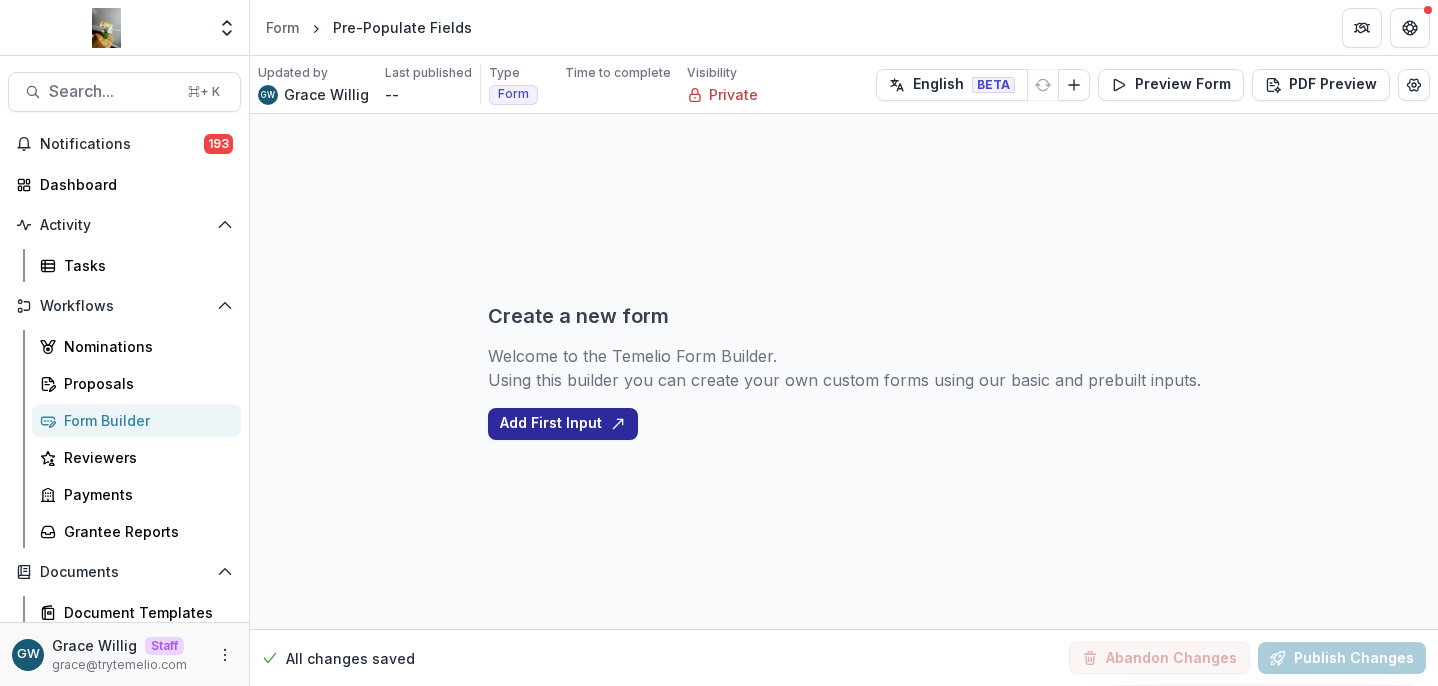 click on "Add First Input" at bounding box center (563, 424) 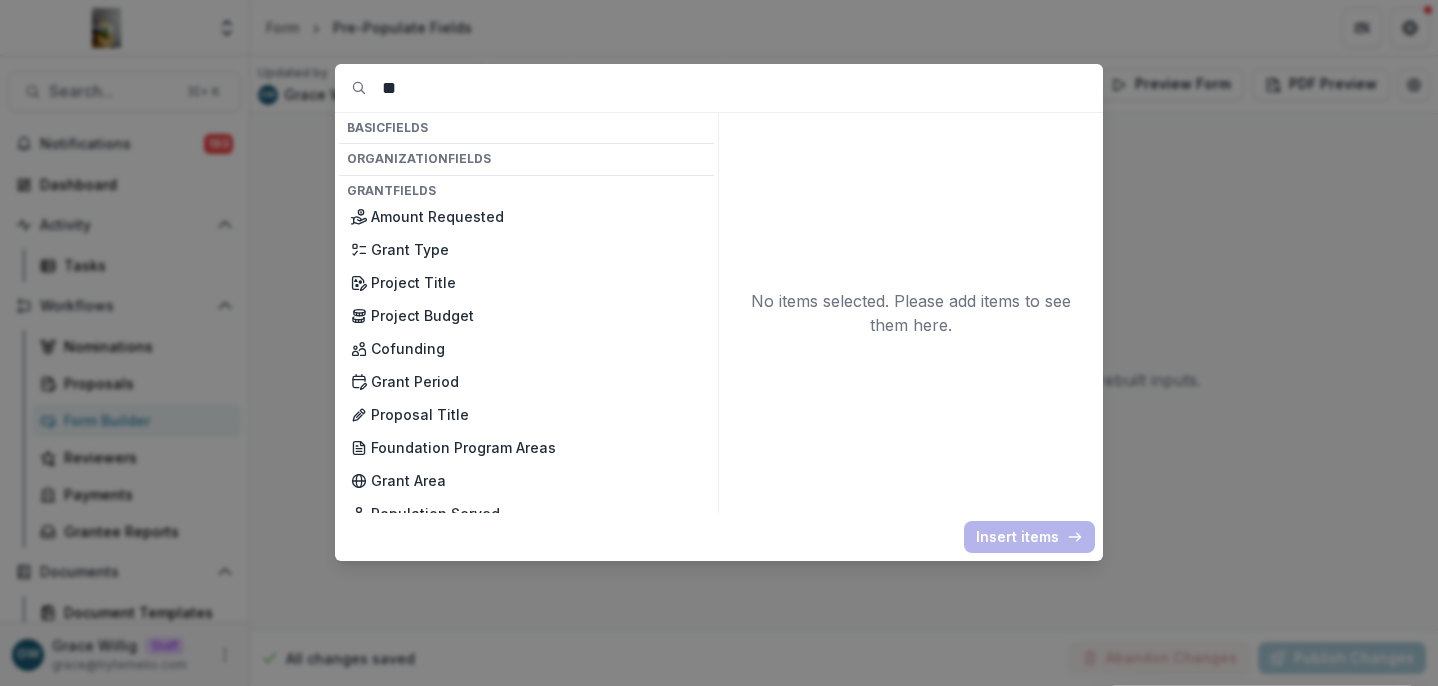 type on "*" 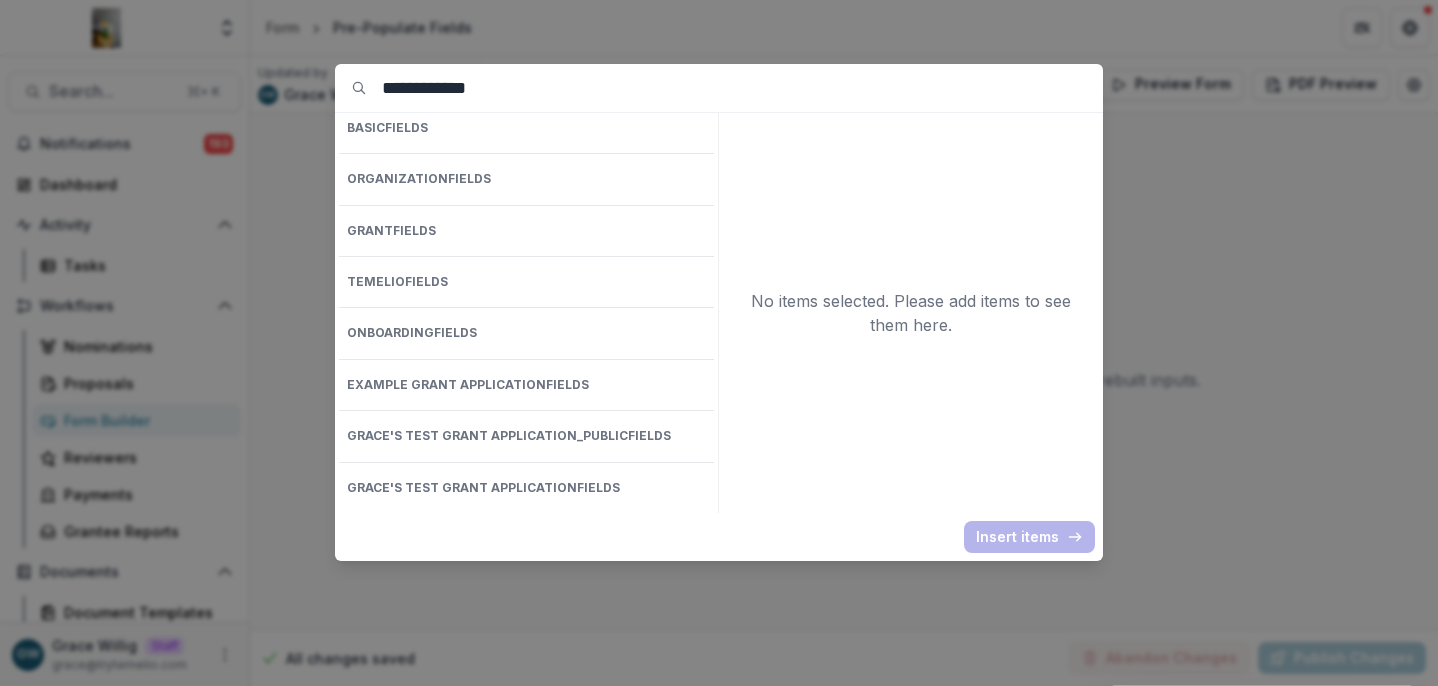 click on "**********" at bounding box center (742, 88) 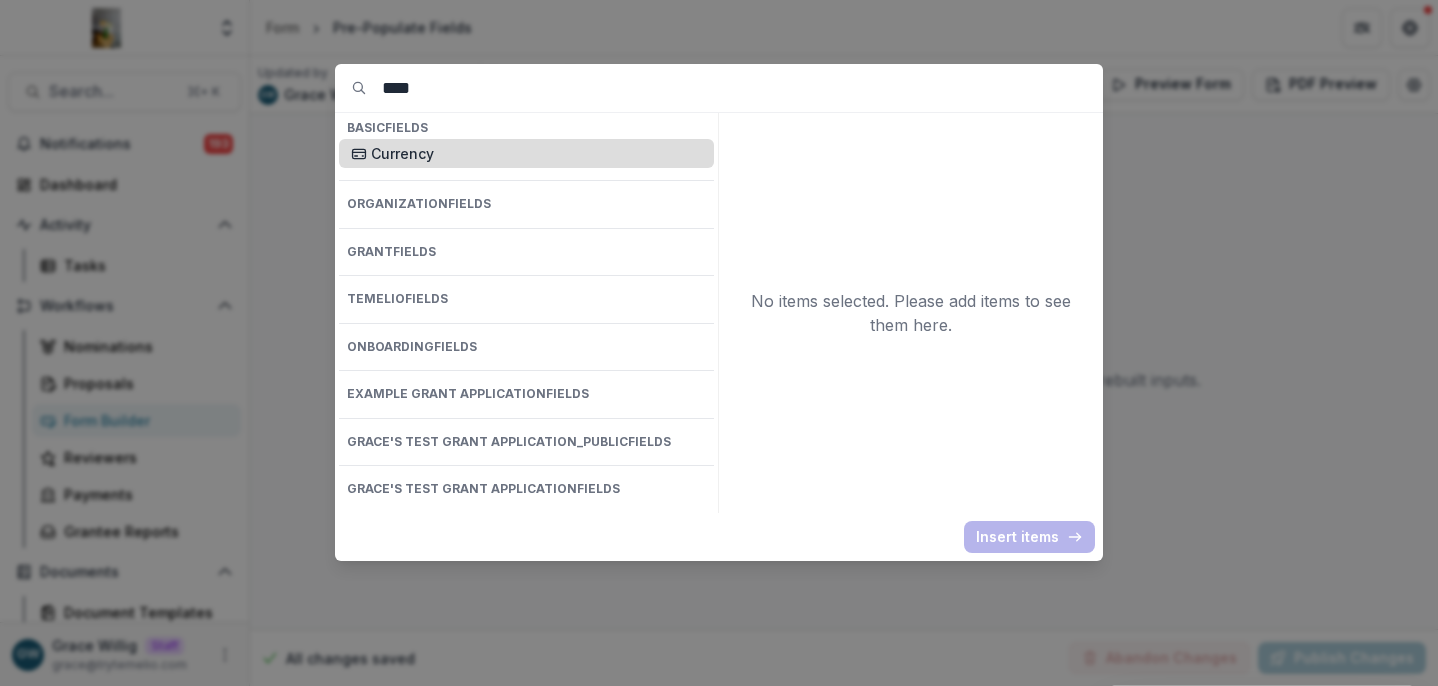type on "****" 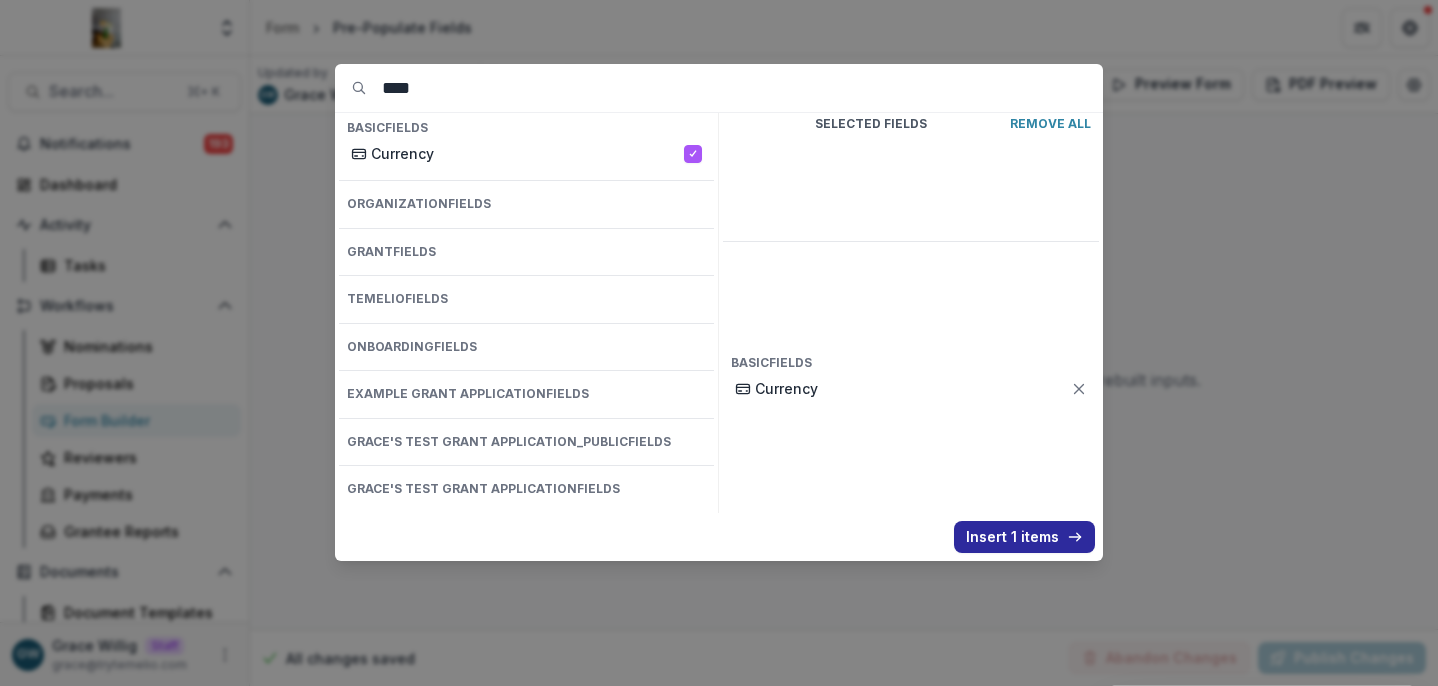 click on "Insert 1 items" at bounding box center (1024, 537) 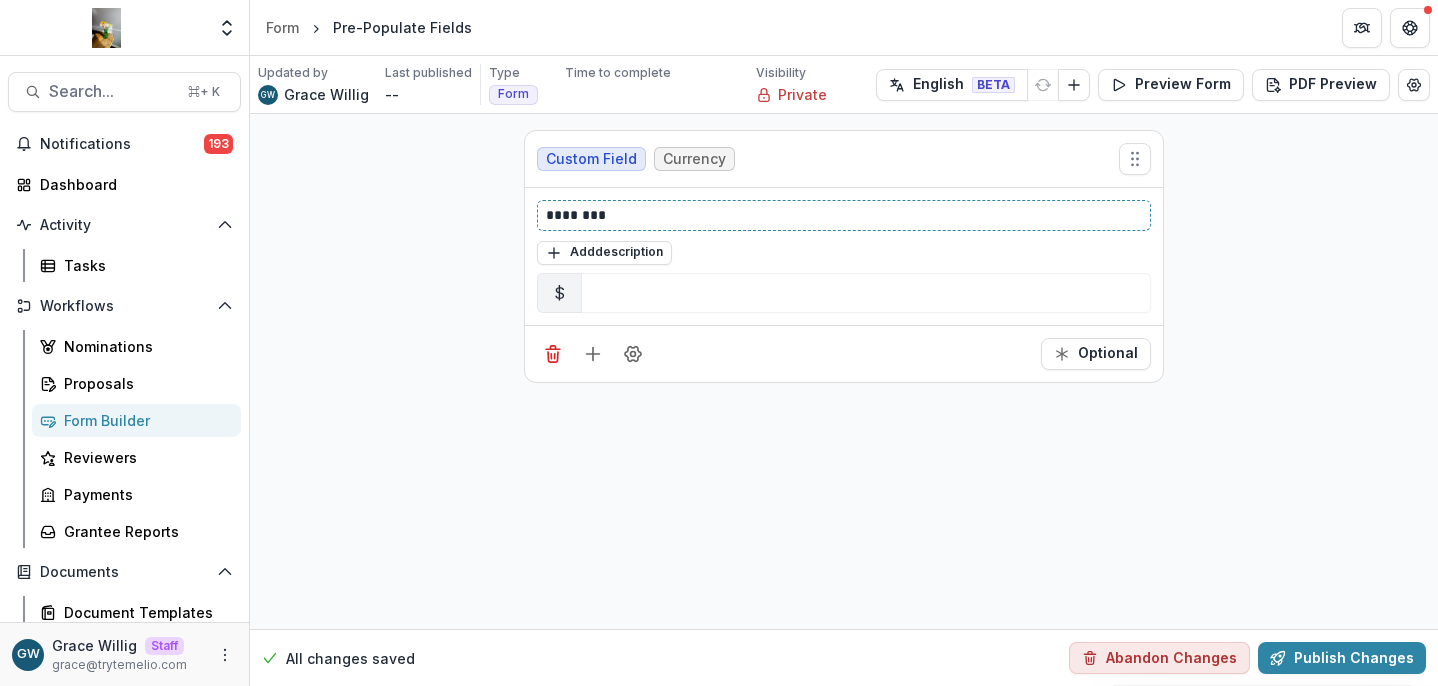 click on "********" at bounding box center [844, 215] 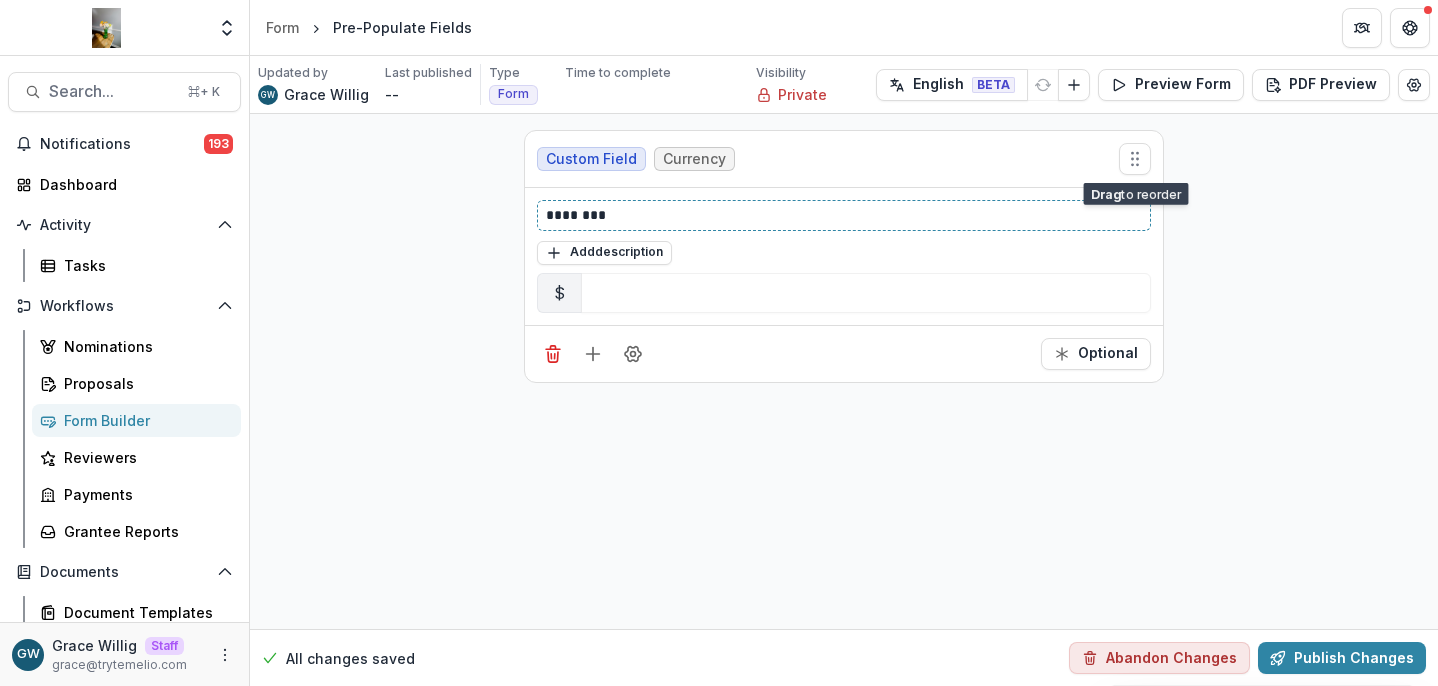 click on "********" at bounding box center [844, 215] 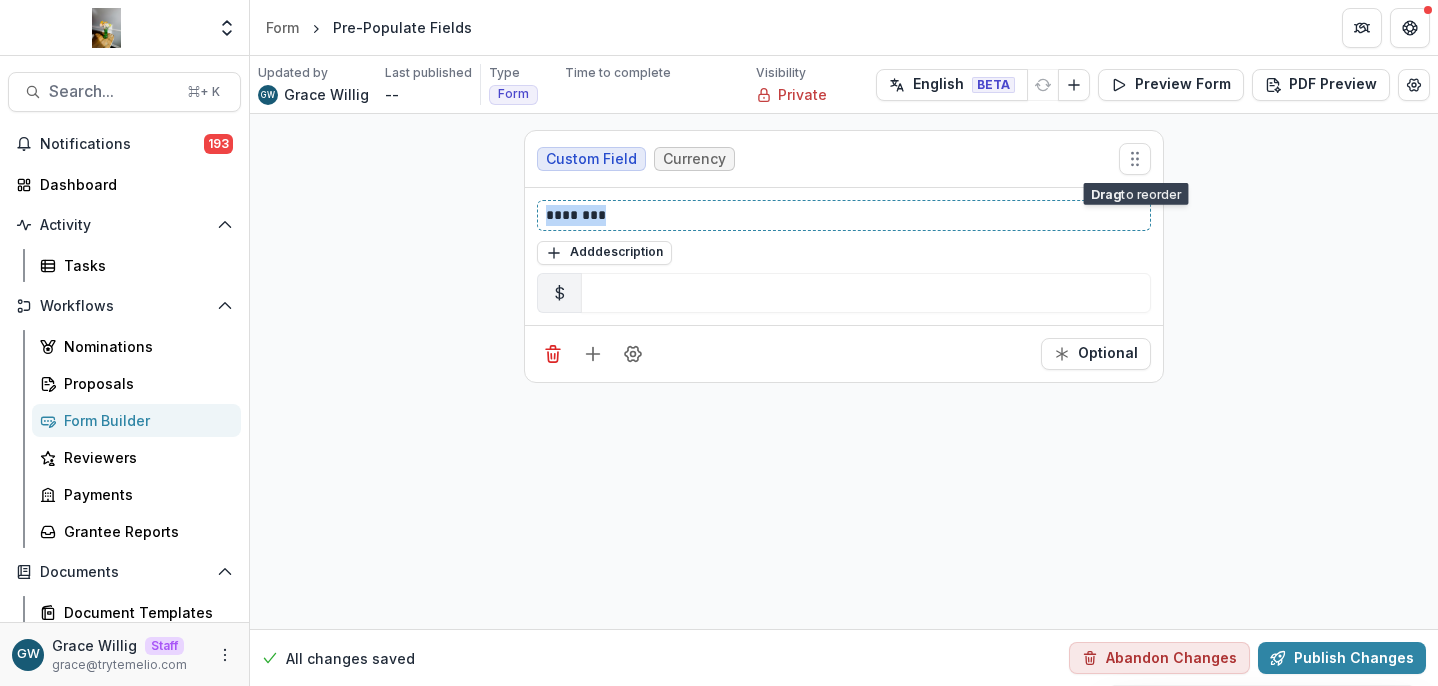 click on "********" at bounding box center [844, 215] 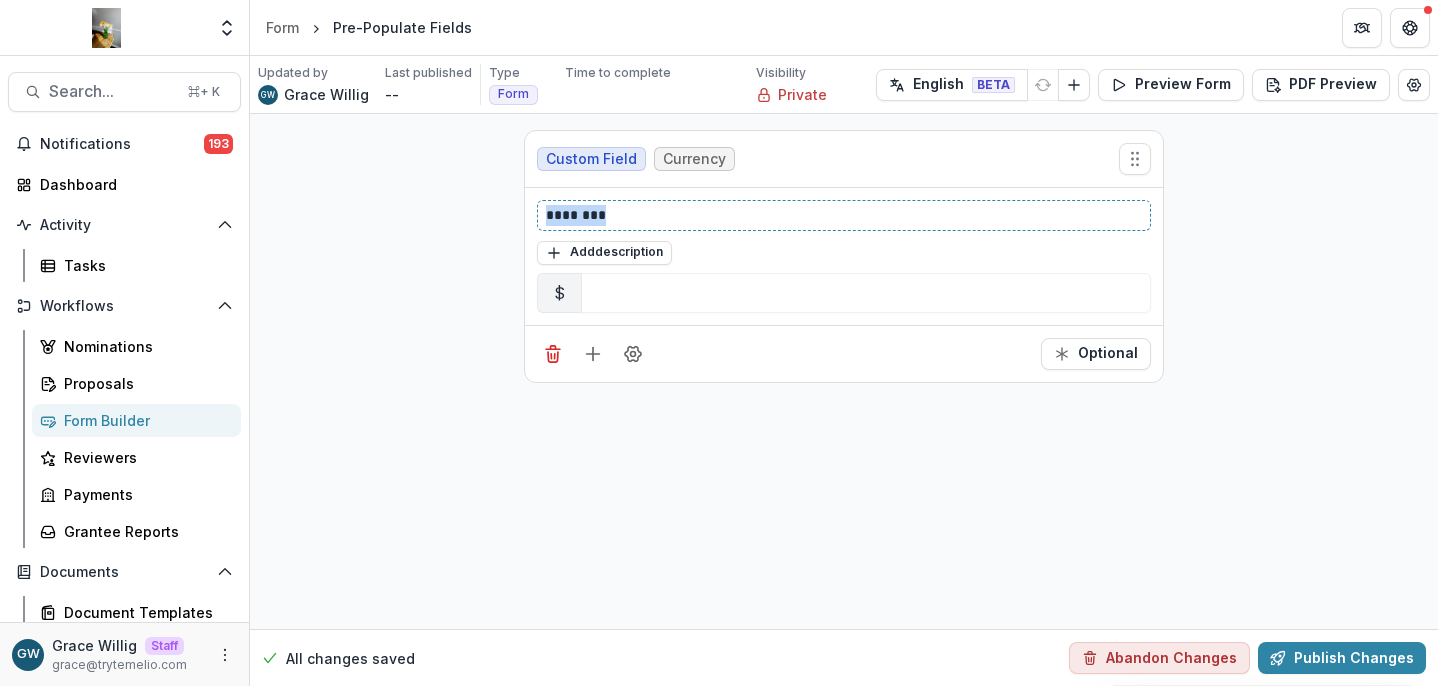 type 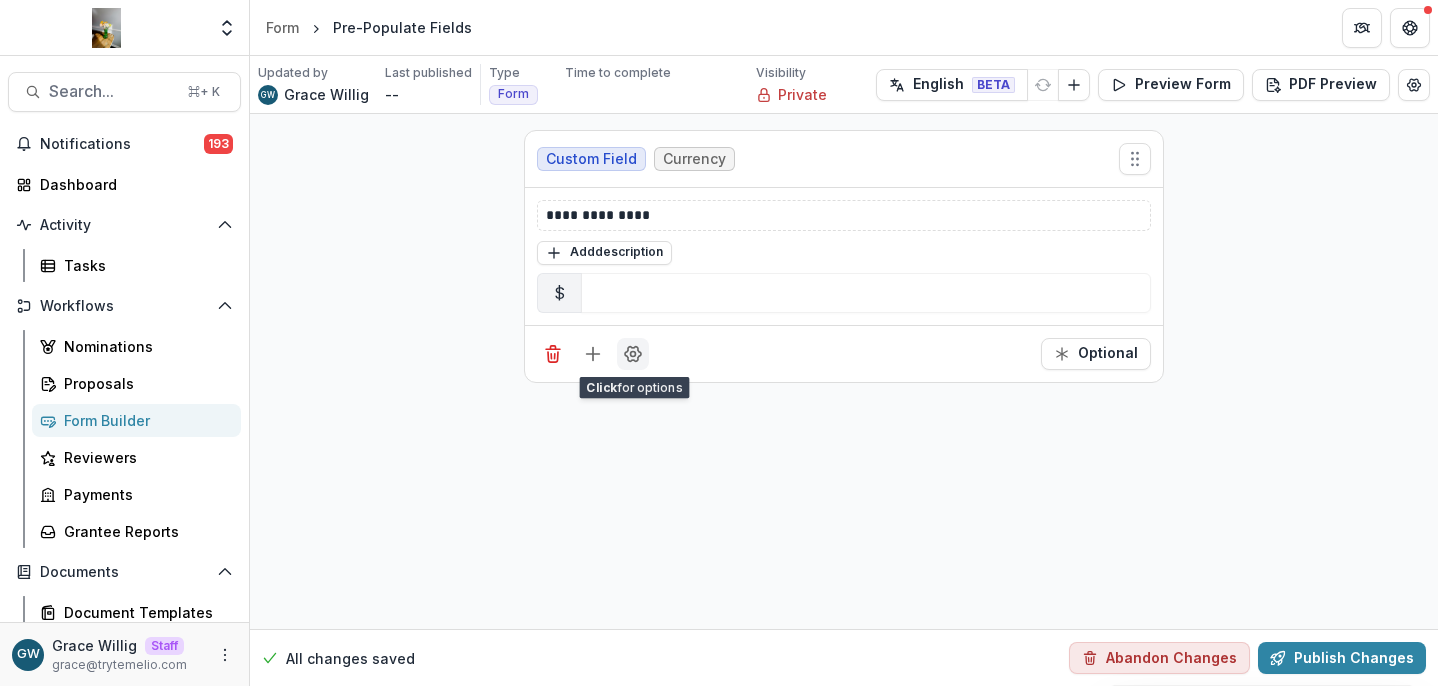 click 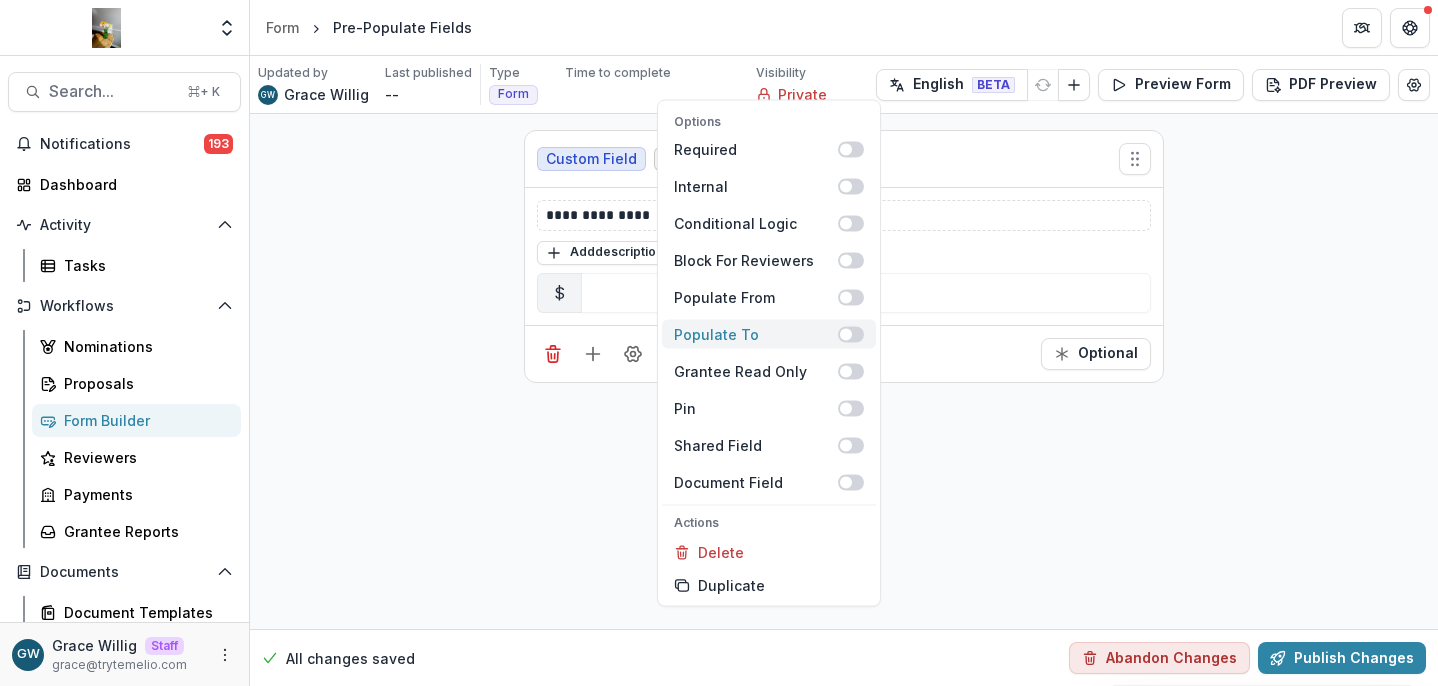 click at bounding box center [846, 334] 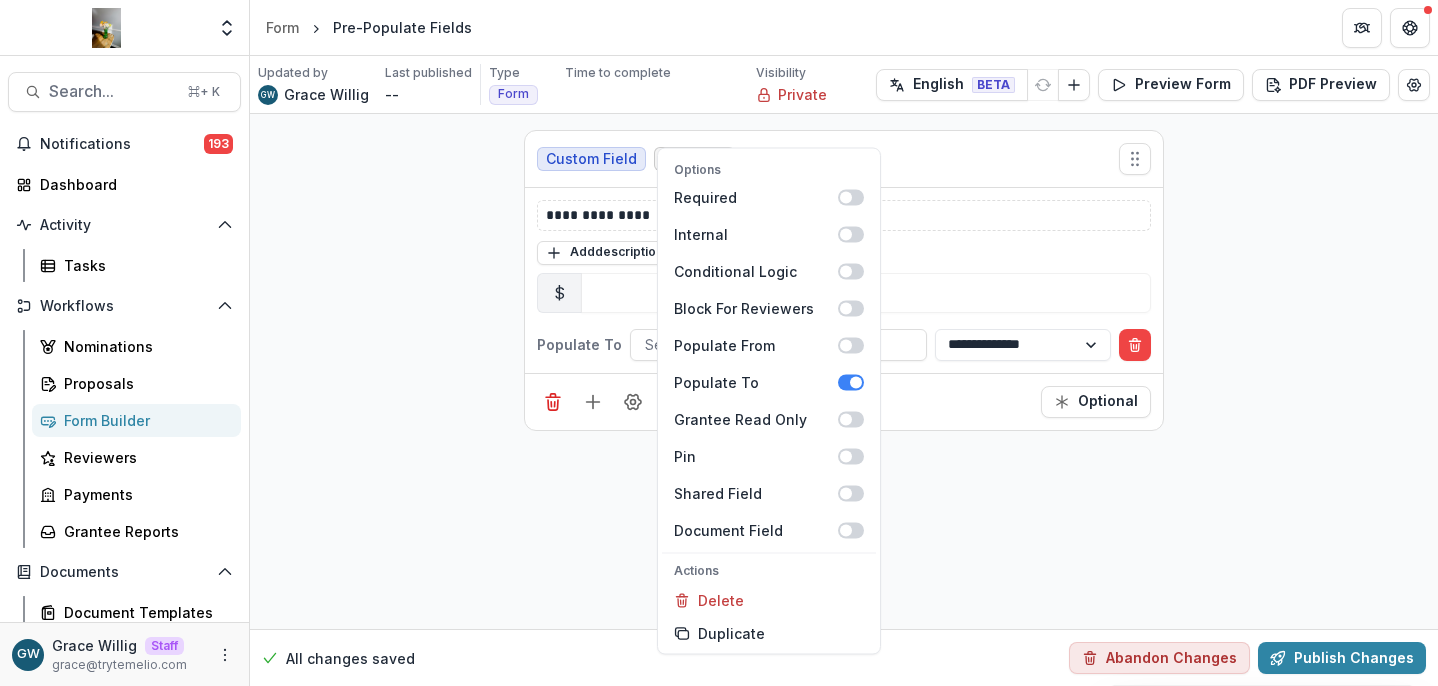 click on "**********" at bounding box center [844, 364] 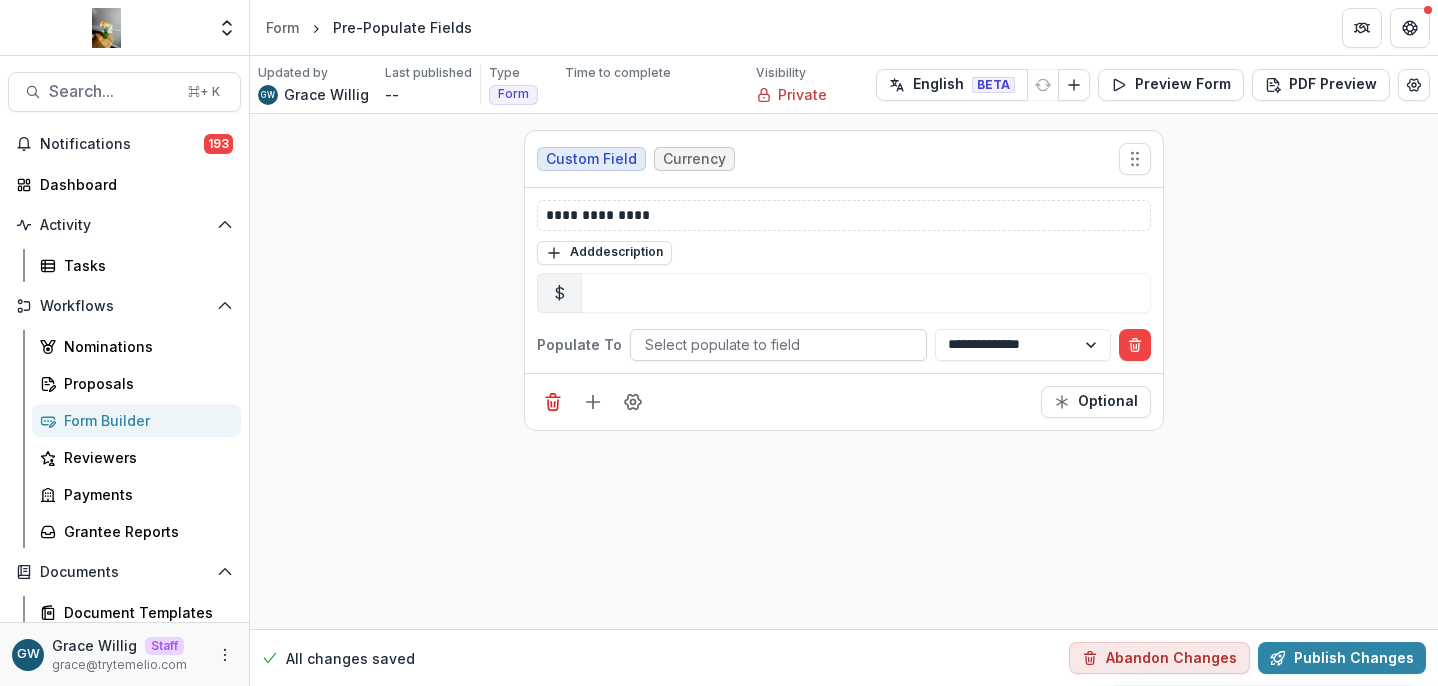 click on "Select populate to field" at bounding box center (778, 344) 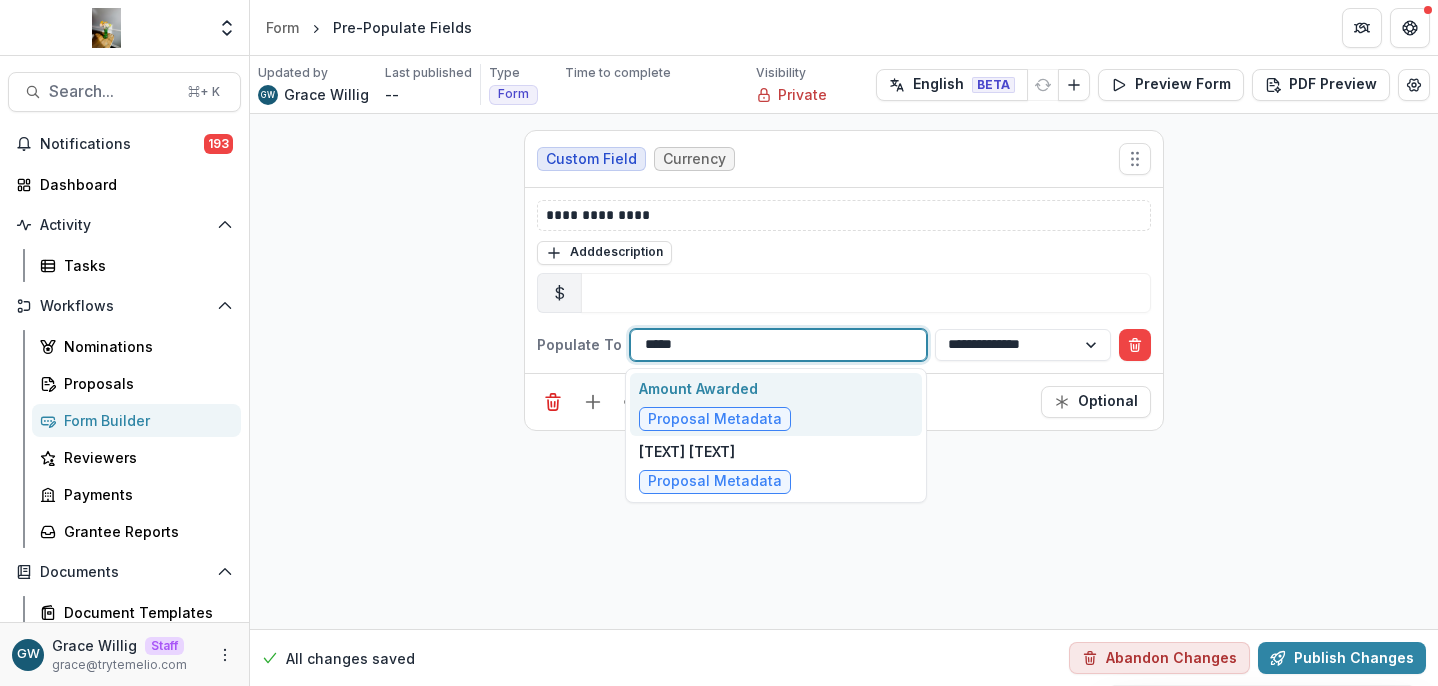 type on "******" 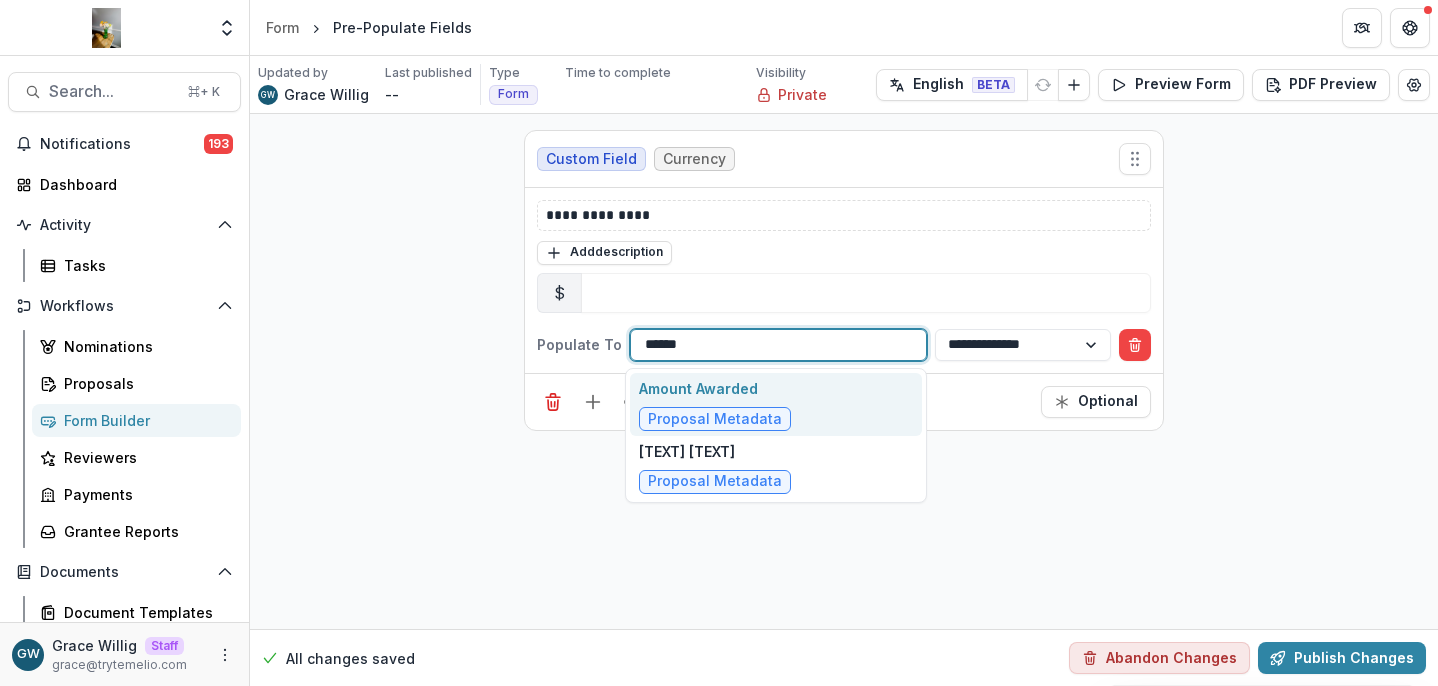 click on "Amount Awarded Proposal Metadata" at bounding box center [776, 404] 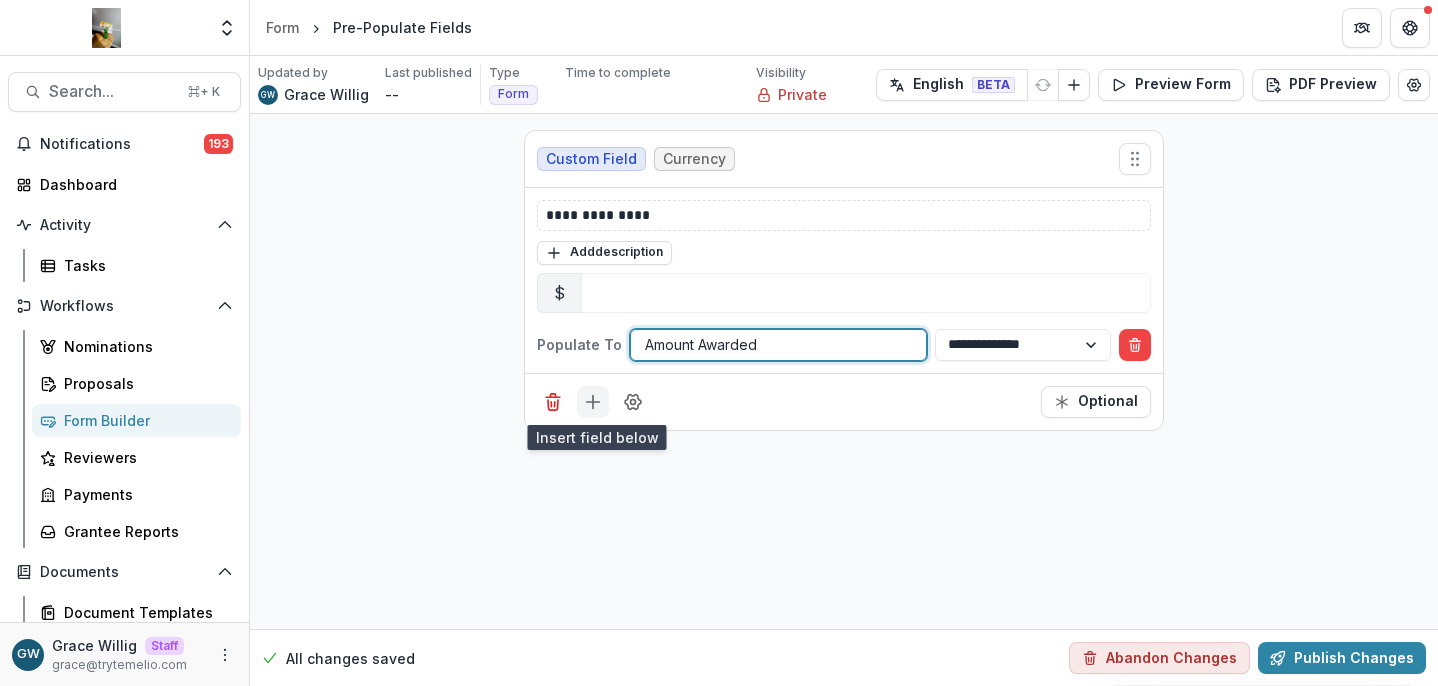 click 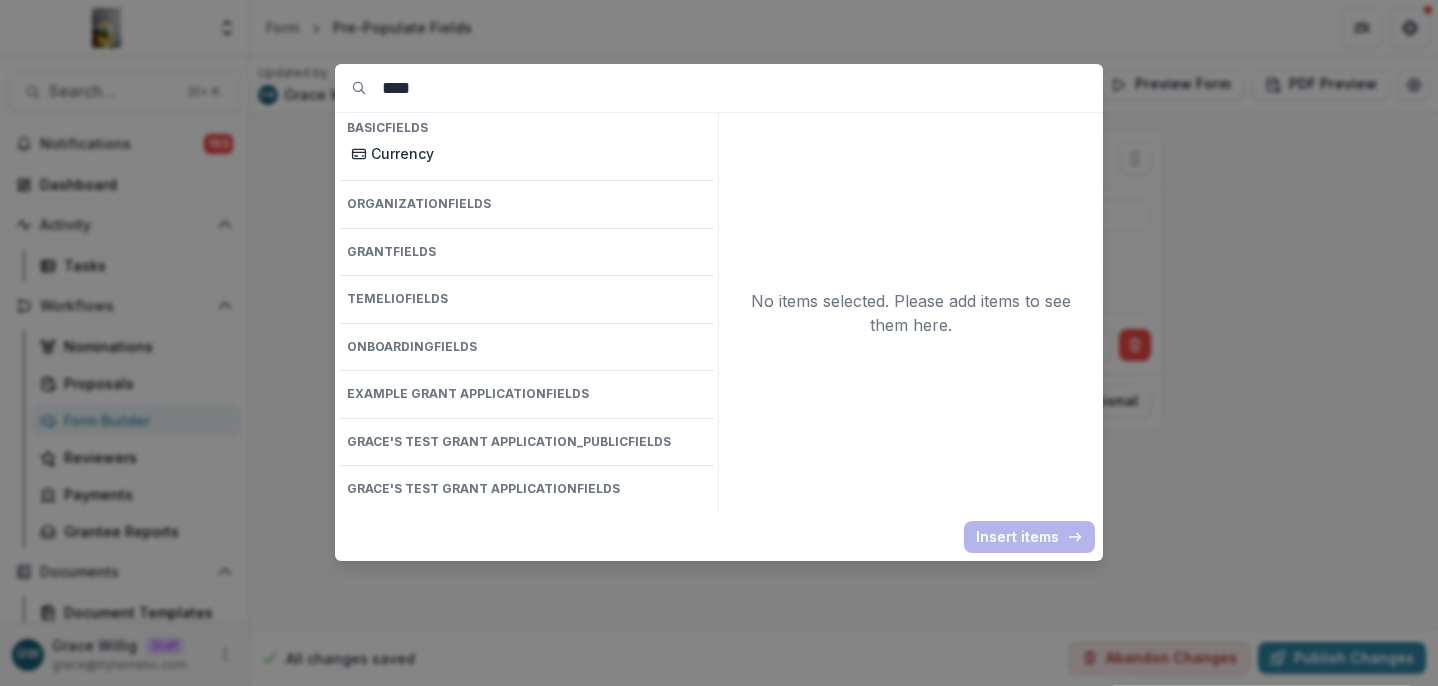 click on "****" at bounding box center (742, 88) 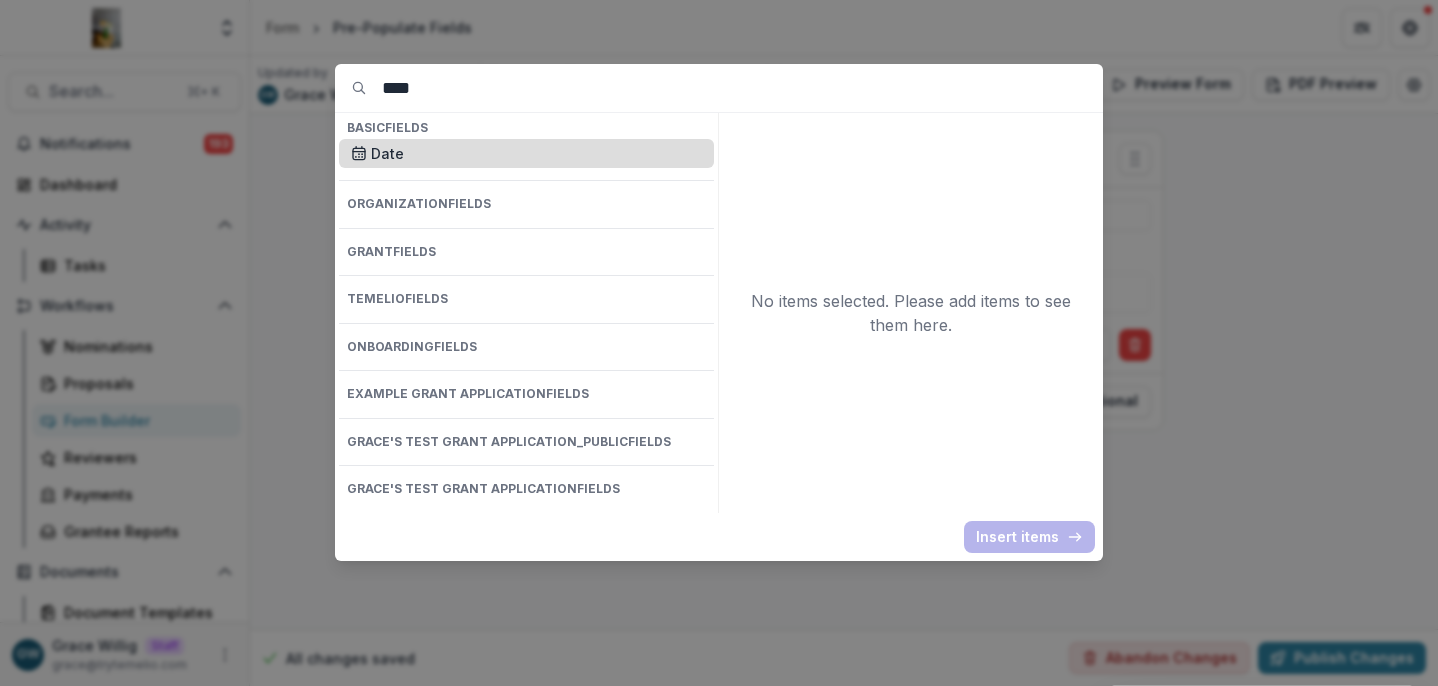 type on "****" 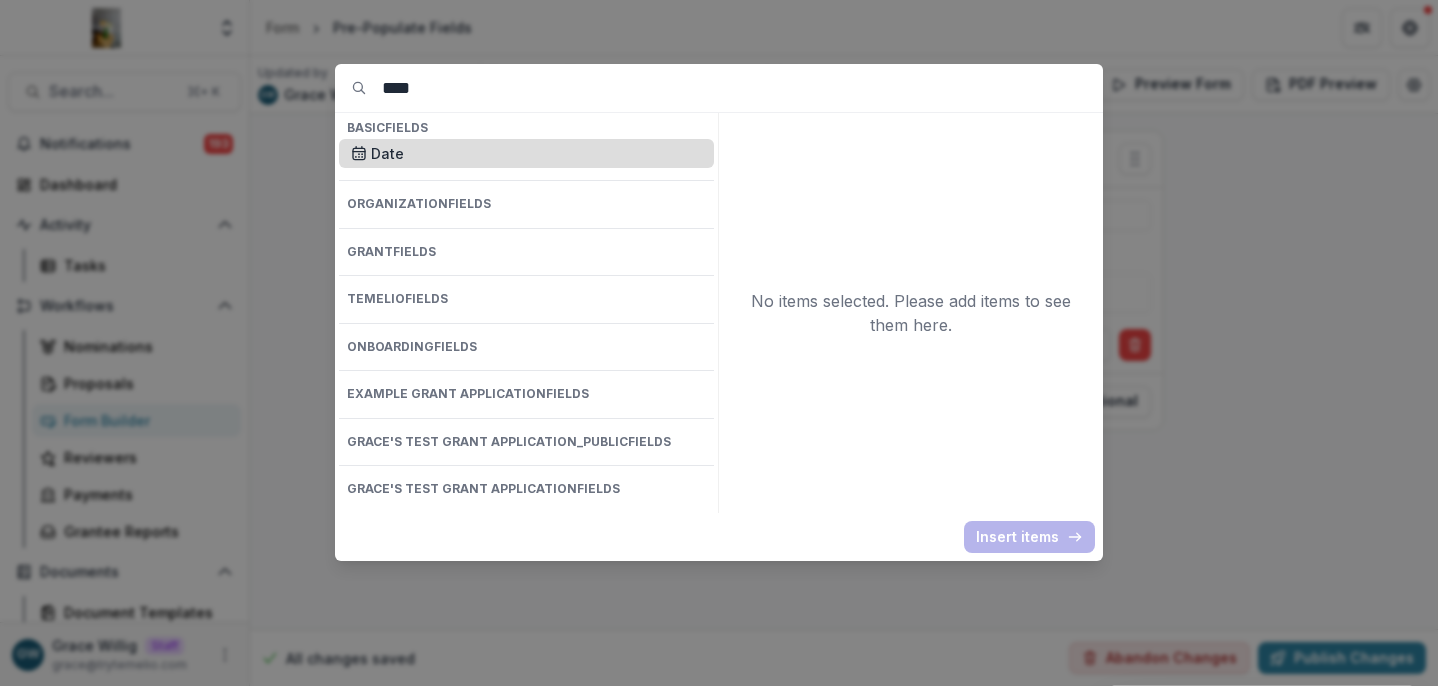 drag, startPoint x: 447, startPoint y: 163, endPoint x: 485, endPoint y: 164, distance: 38.013157 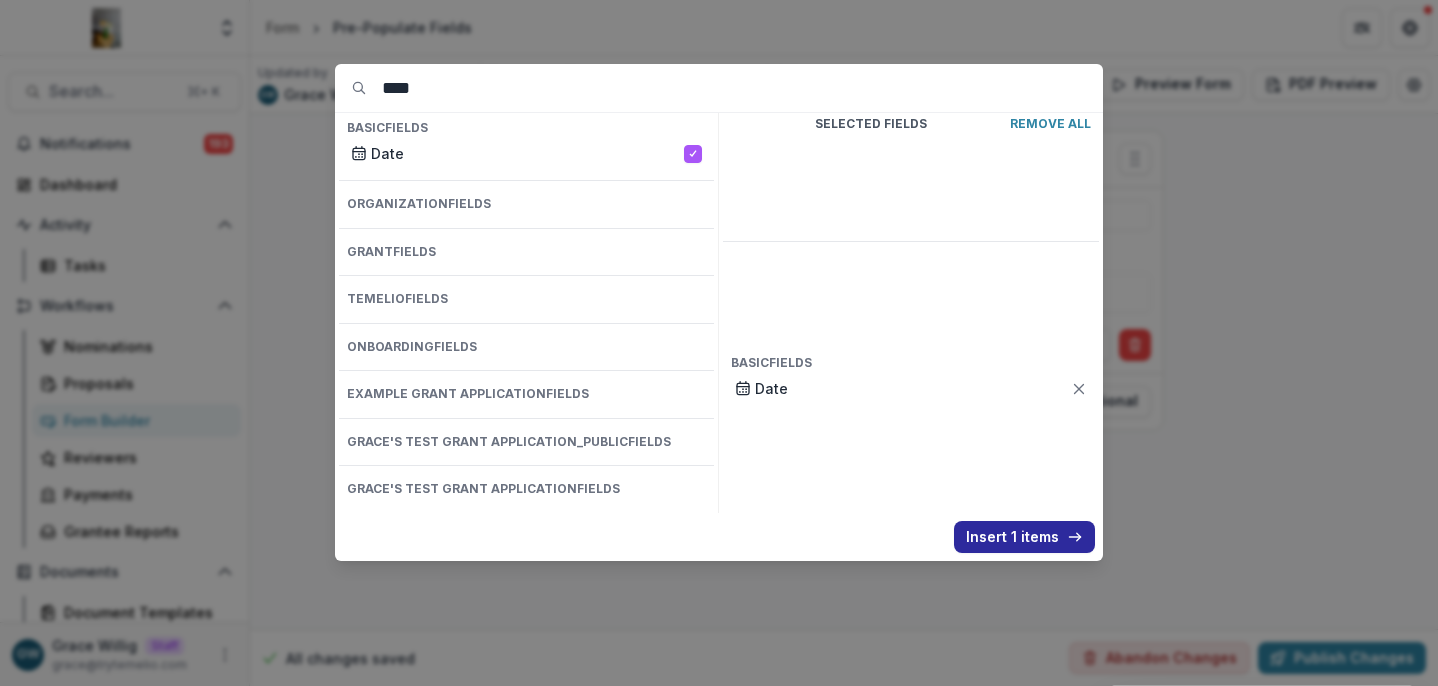 click on "Insert 1 items" at bounding box center (1024, 537) 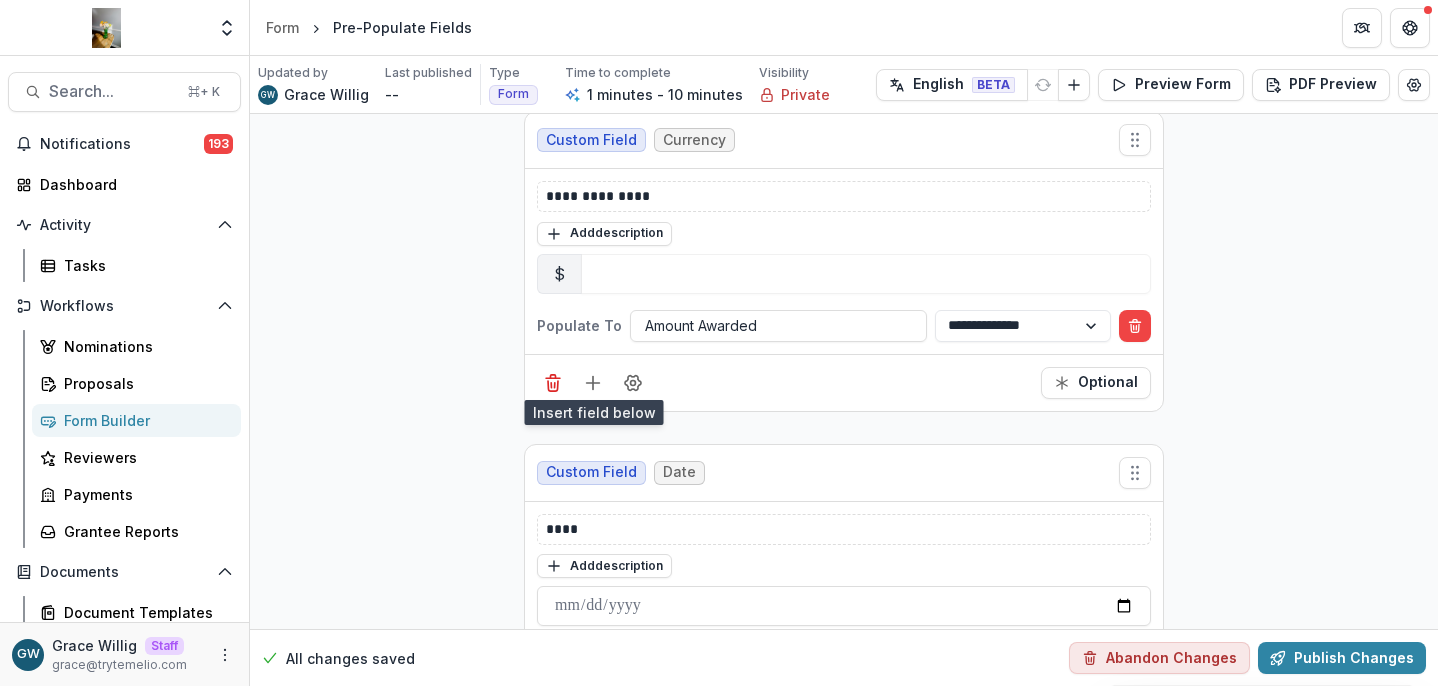 scroll, scrollTop: 101, scrollLeft: 0, axis: vertical 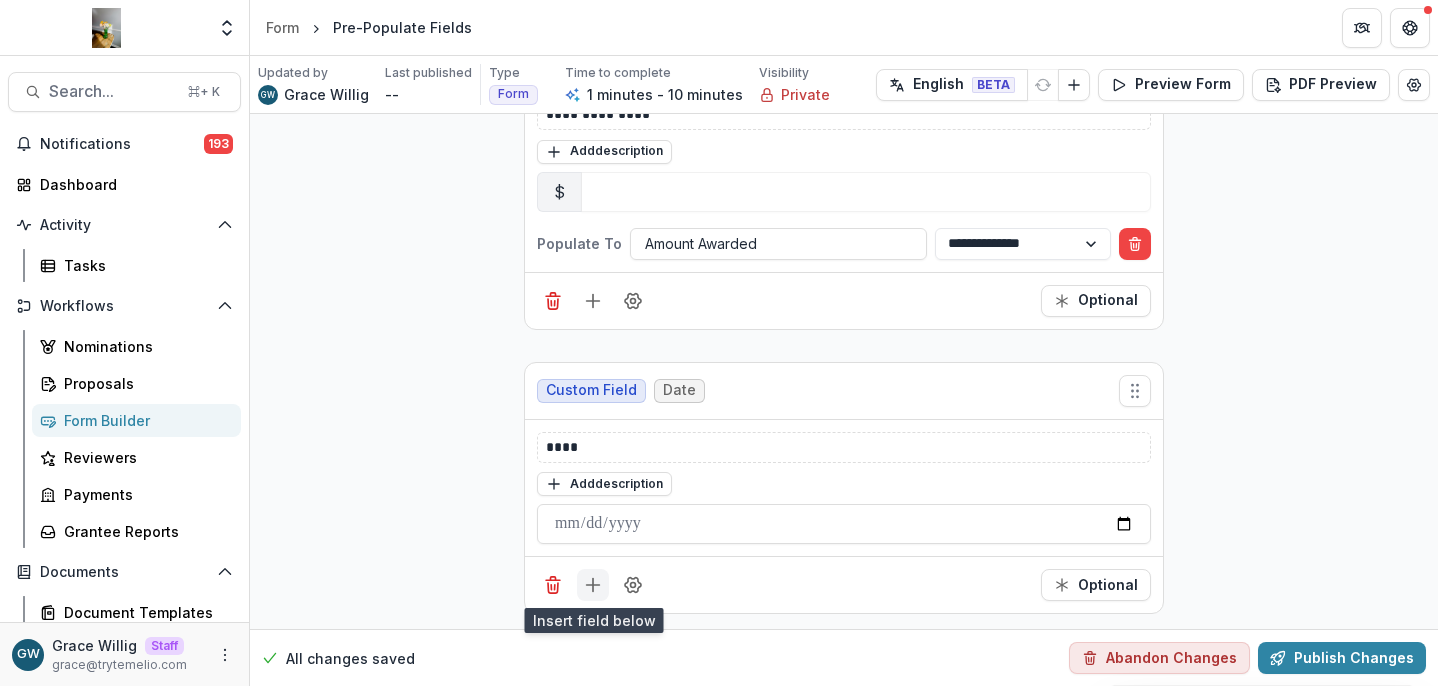 click 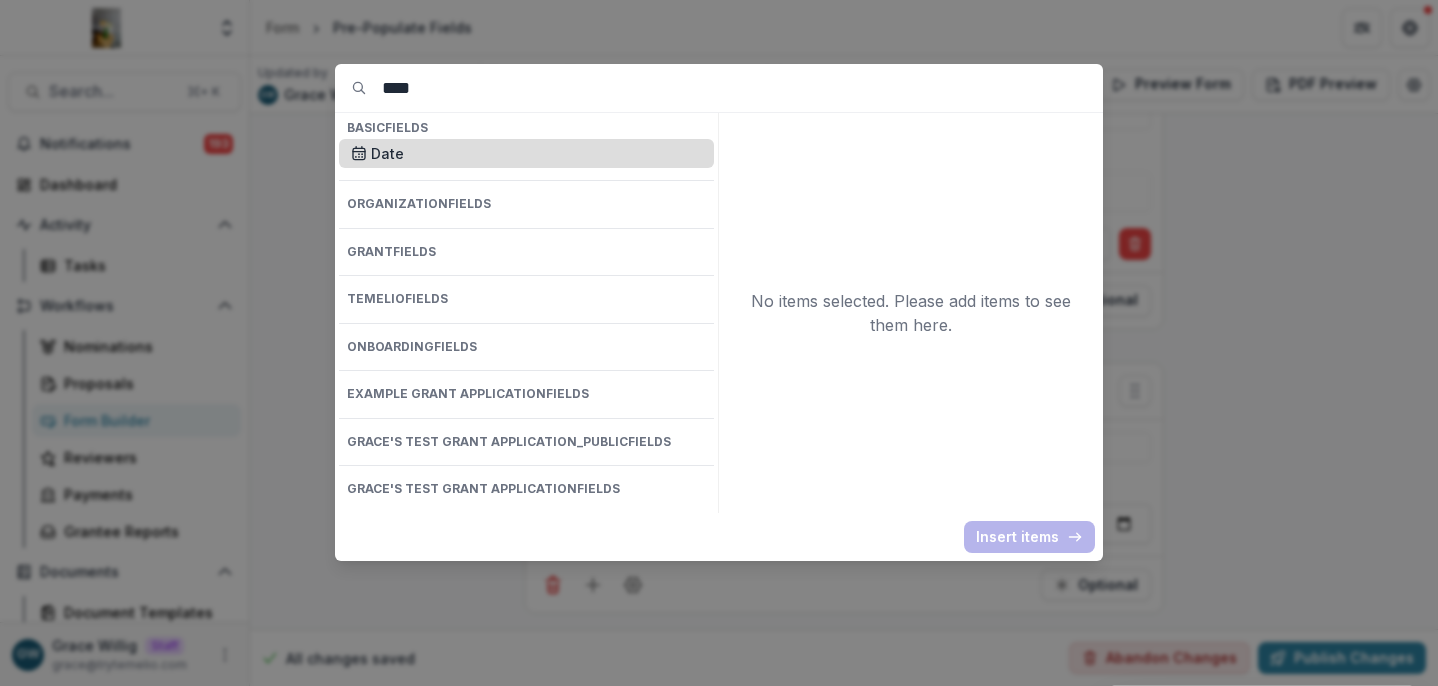 click on "Date" at bounding box center [536, 153] 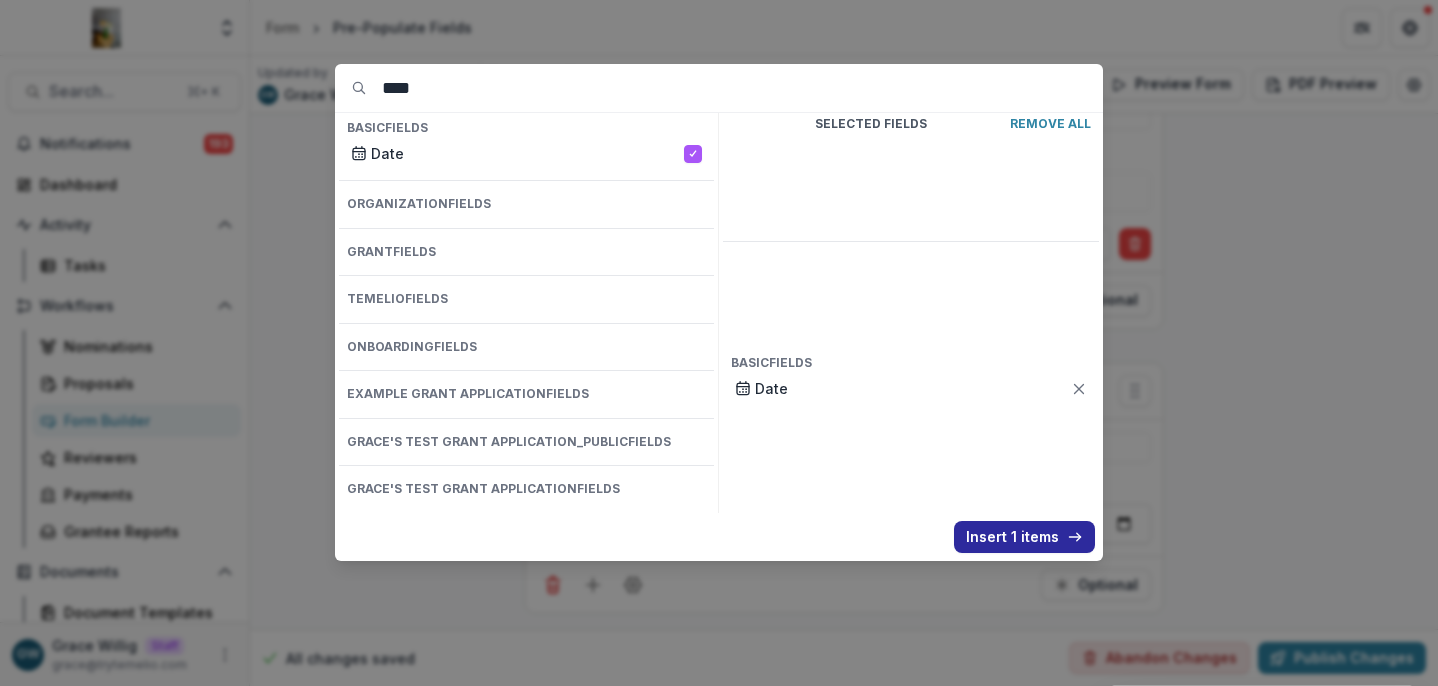 click on "Insert 1 items" at bounding box center [1024, 537] 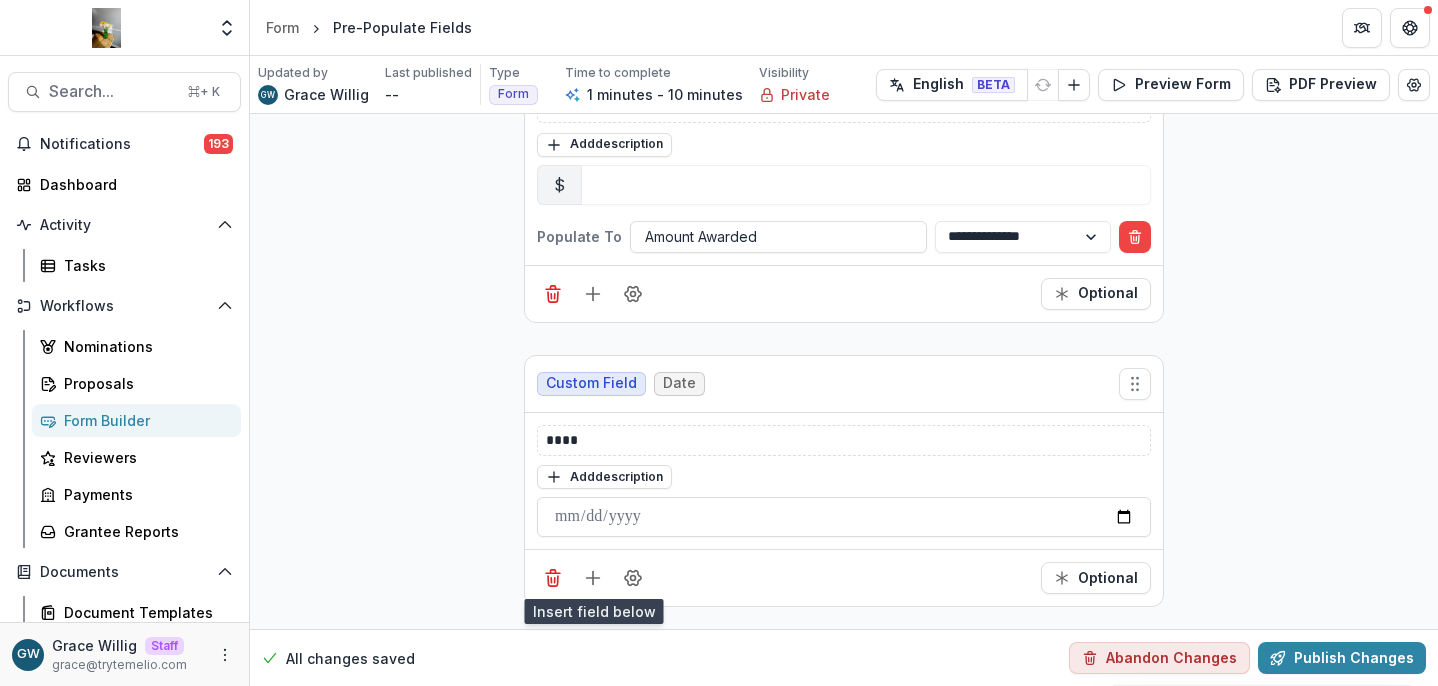 scroll, scrollTop: 111, scrollLeft: 0, axis: vertical 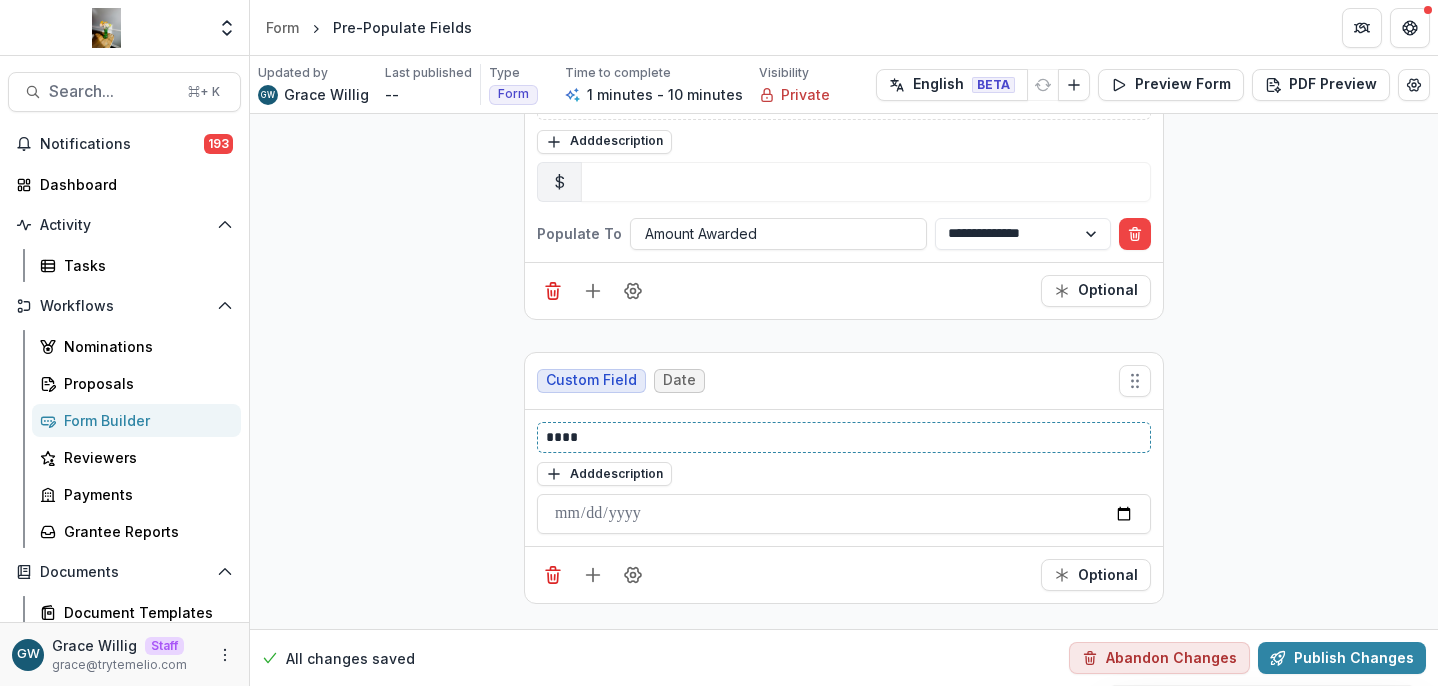 click on "****" at bounding box center (844, 437) 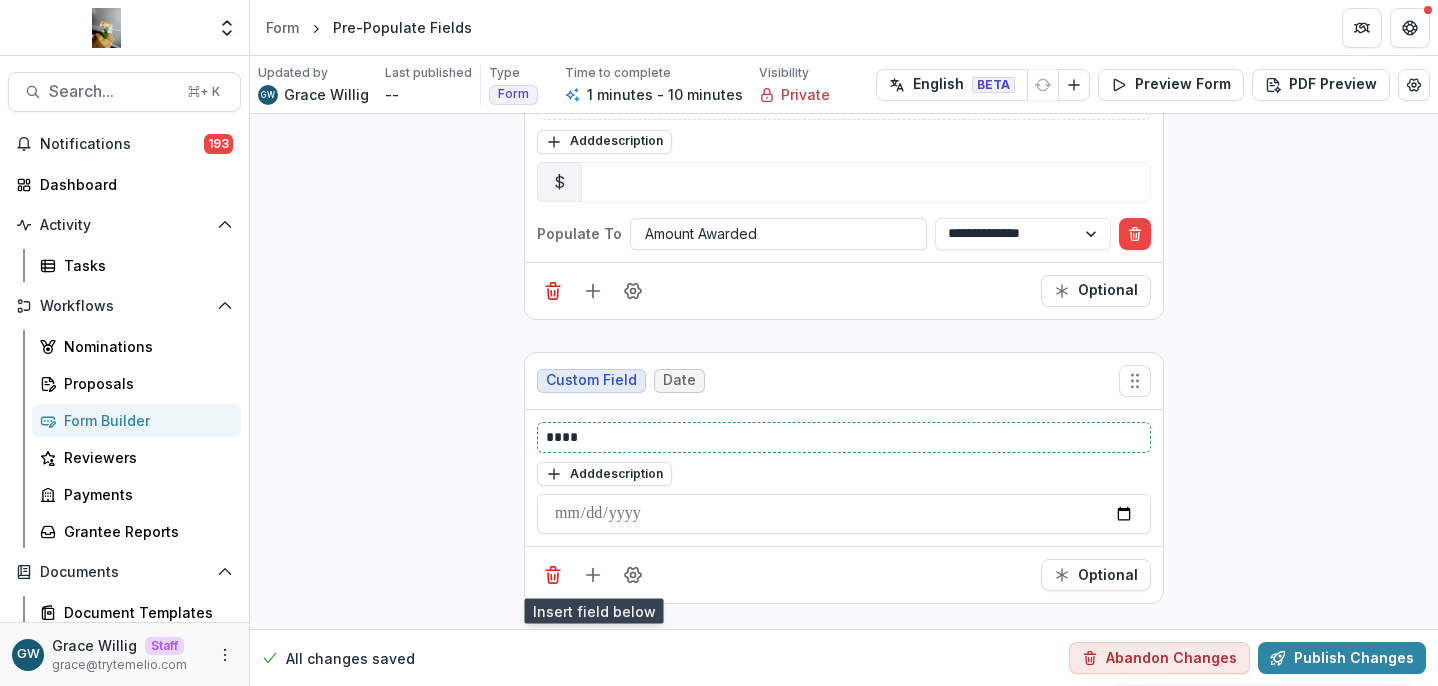 click on "****" at bounding box center [844, 437] 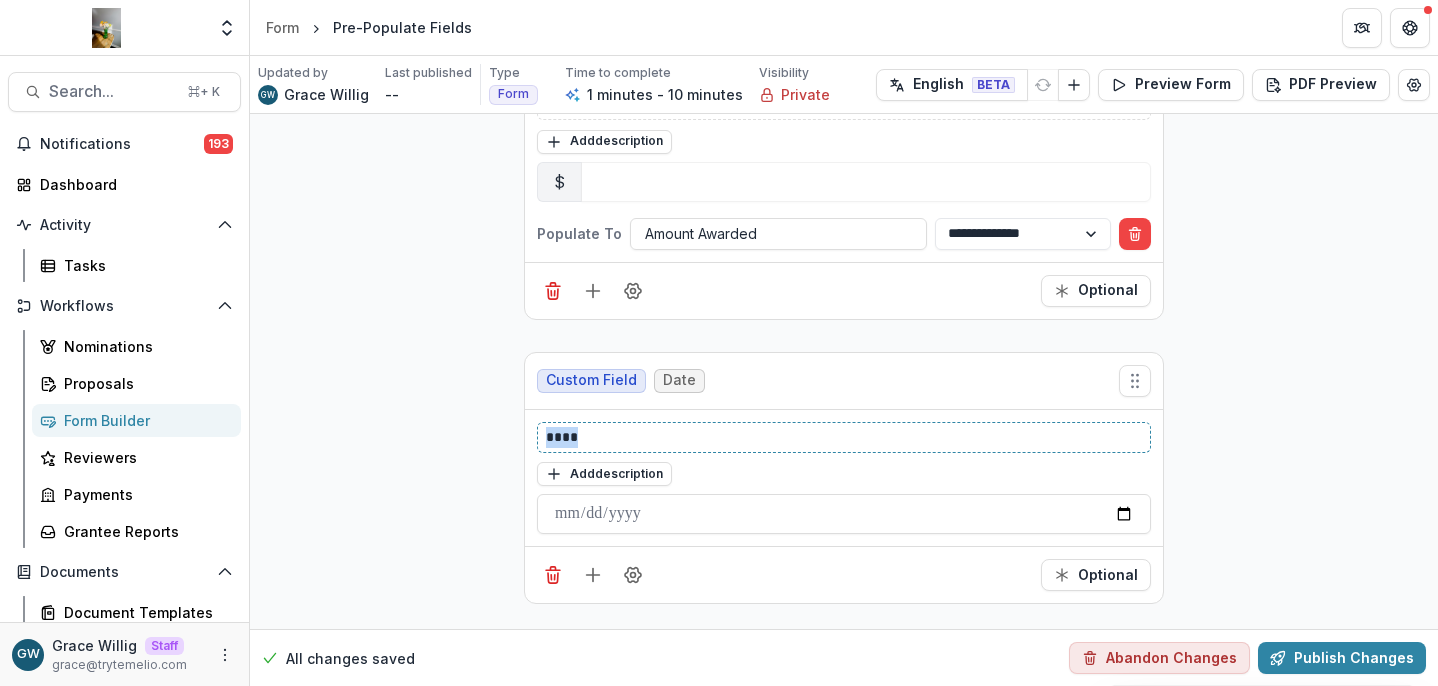click on "****" at bounding box center [844, 437] 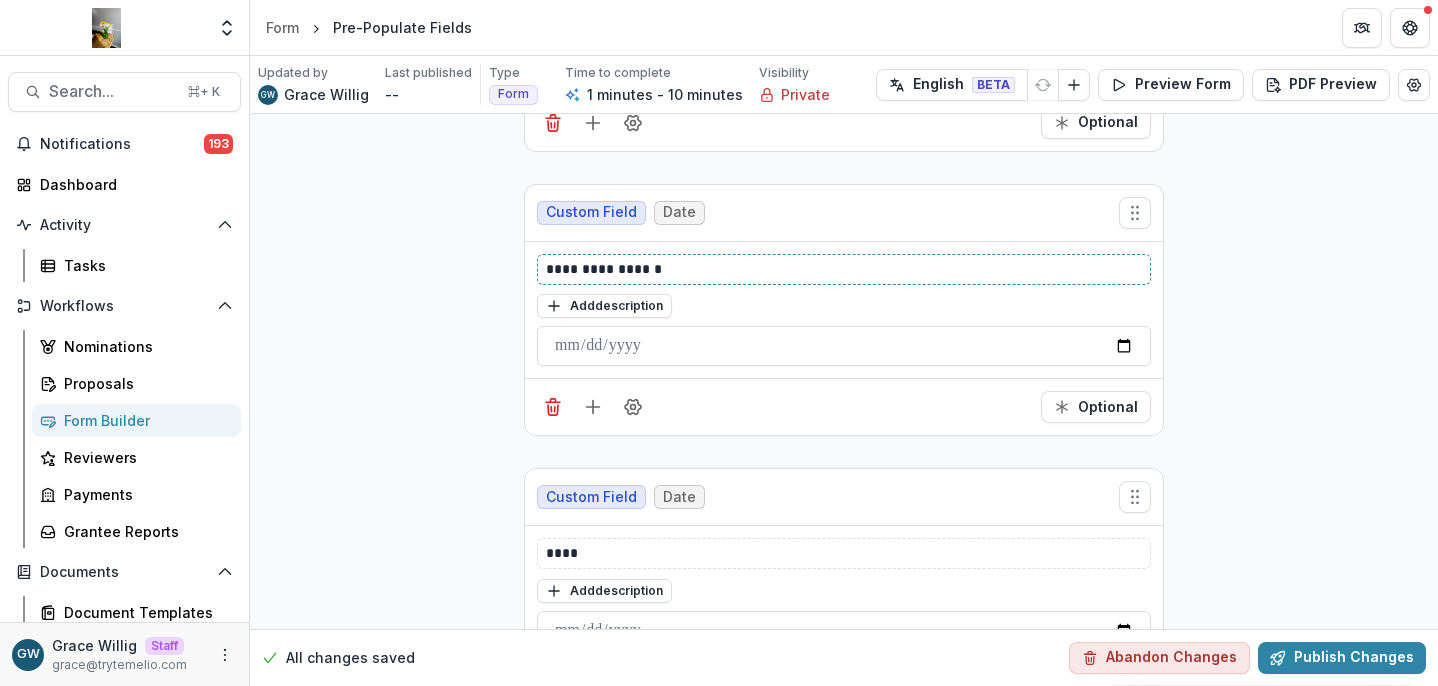 scroll, scrollTop: 281, scrollLeft: 0, axis: vertical 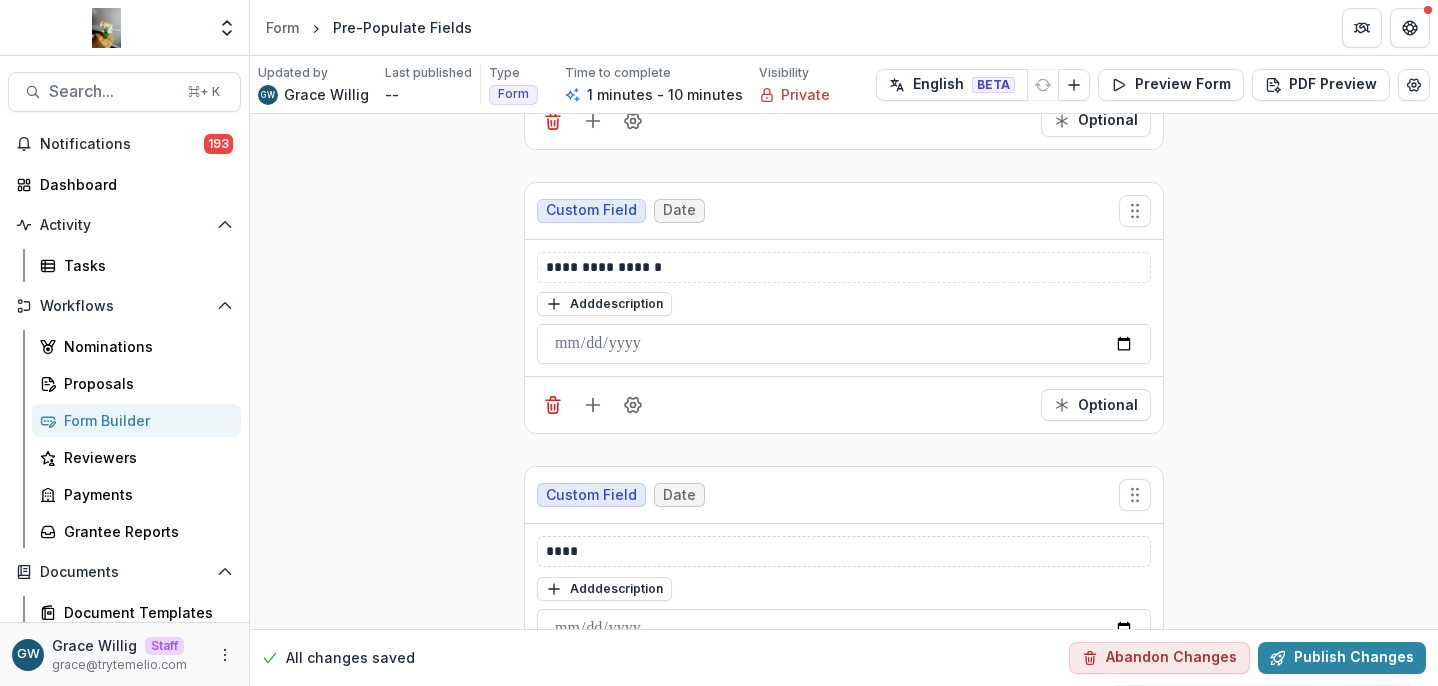 click on "****" at bounding box center (844, 551) 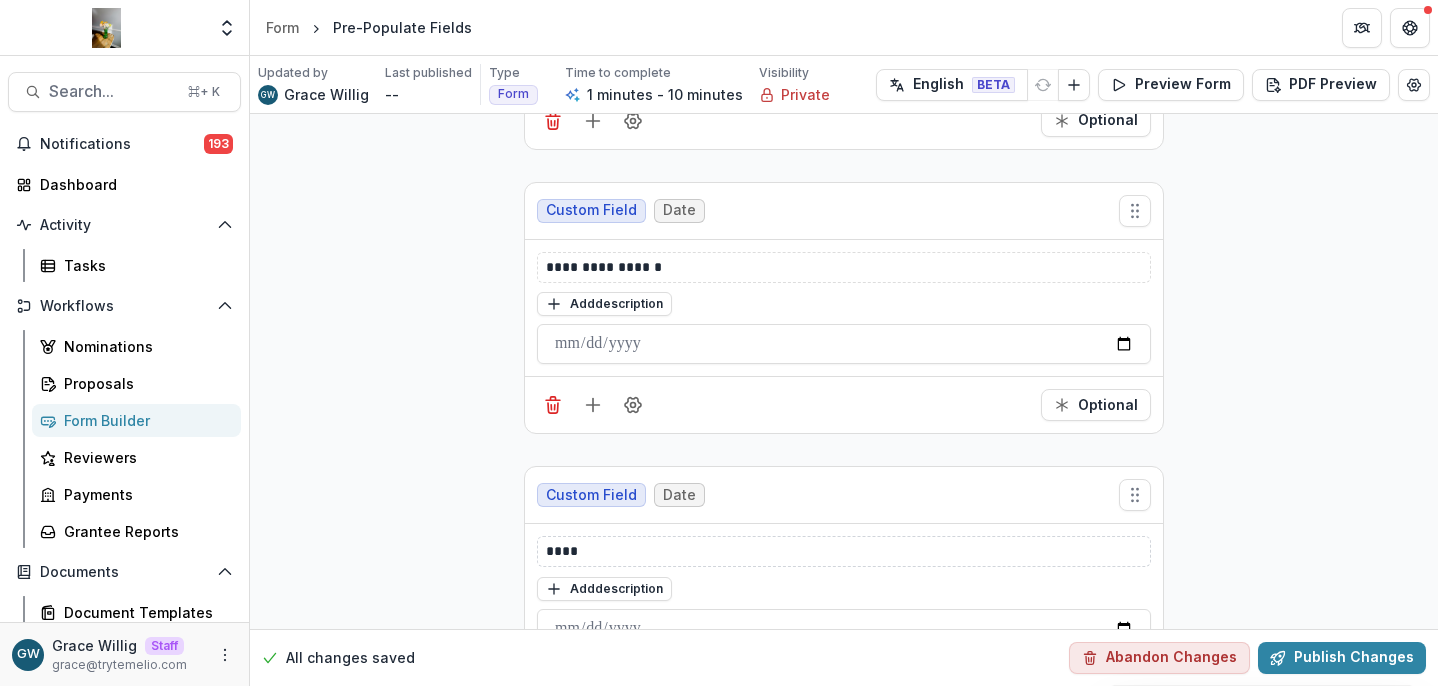 click on "****" at bounding box center (844, 551) 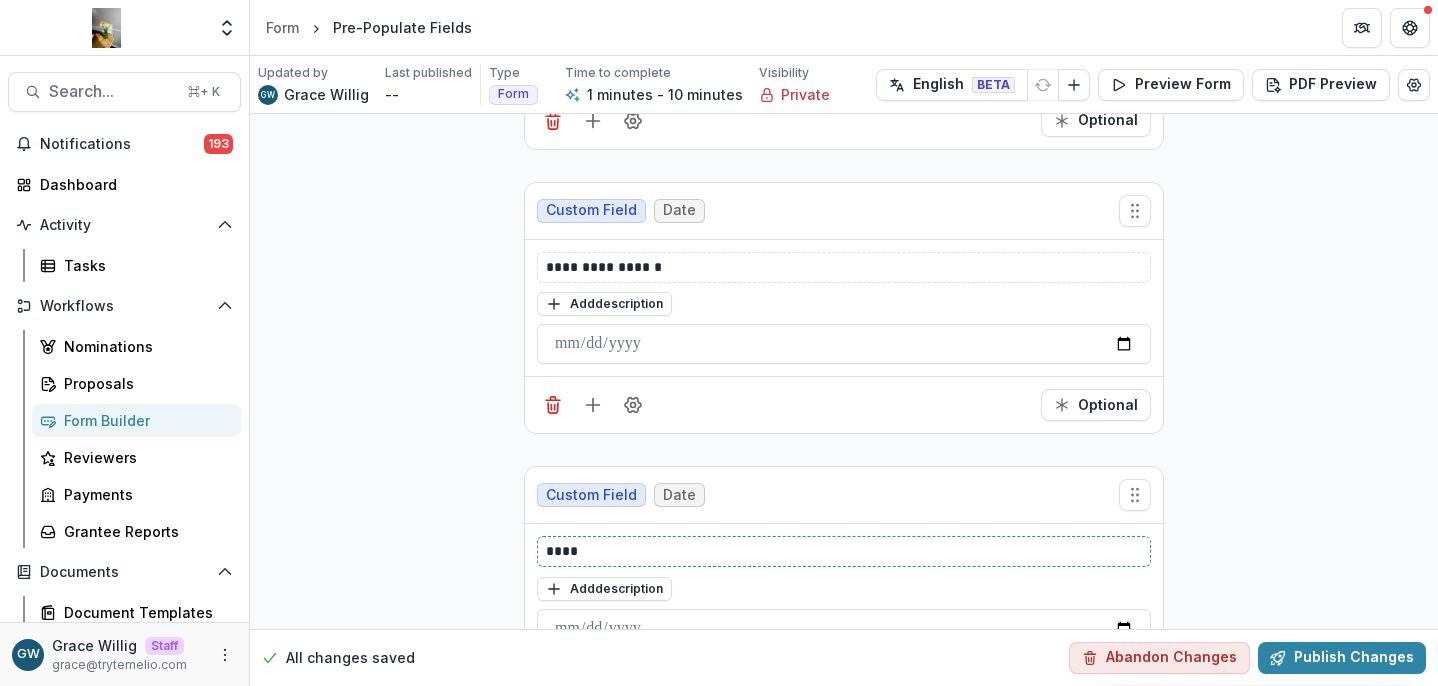 click on "****" at bounding box center [844, 551] 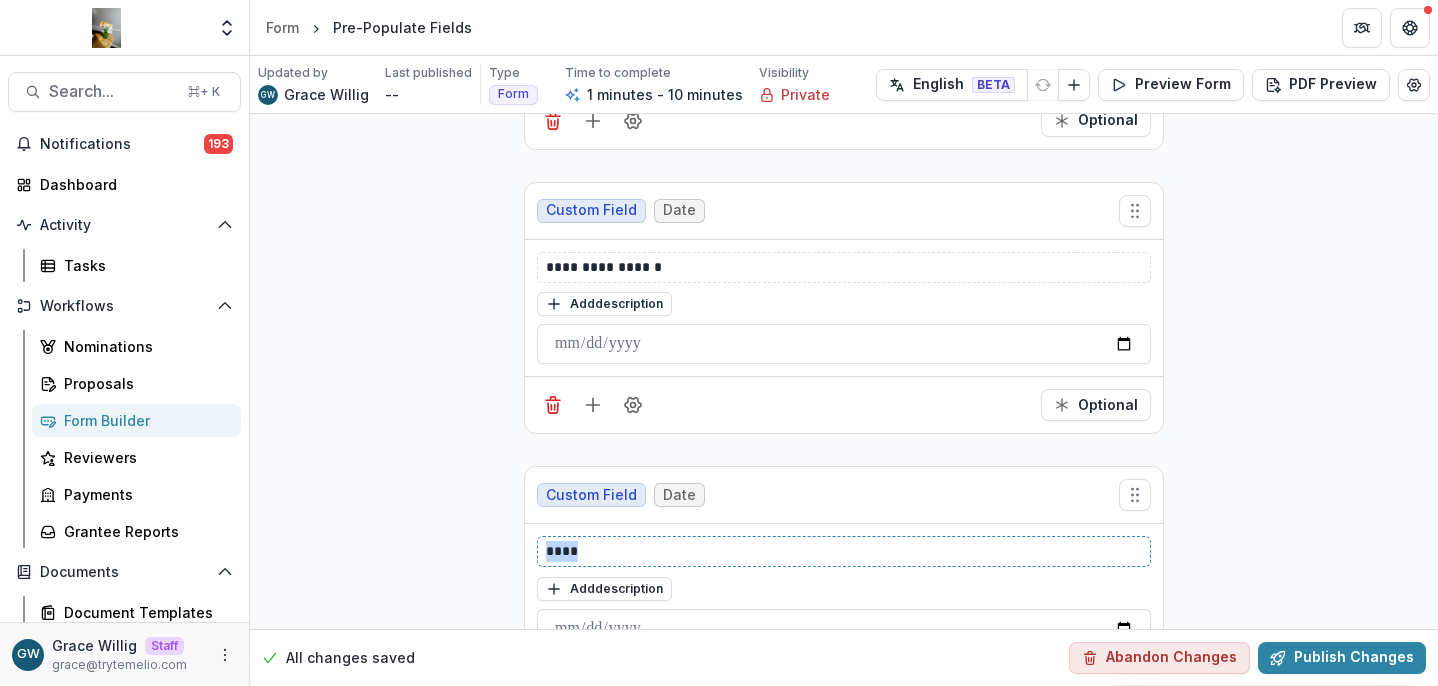 click on "****" at bounding box center [844, 551] 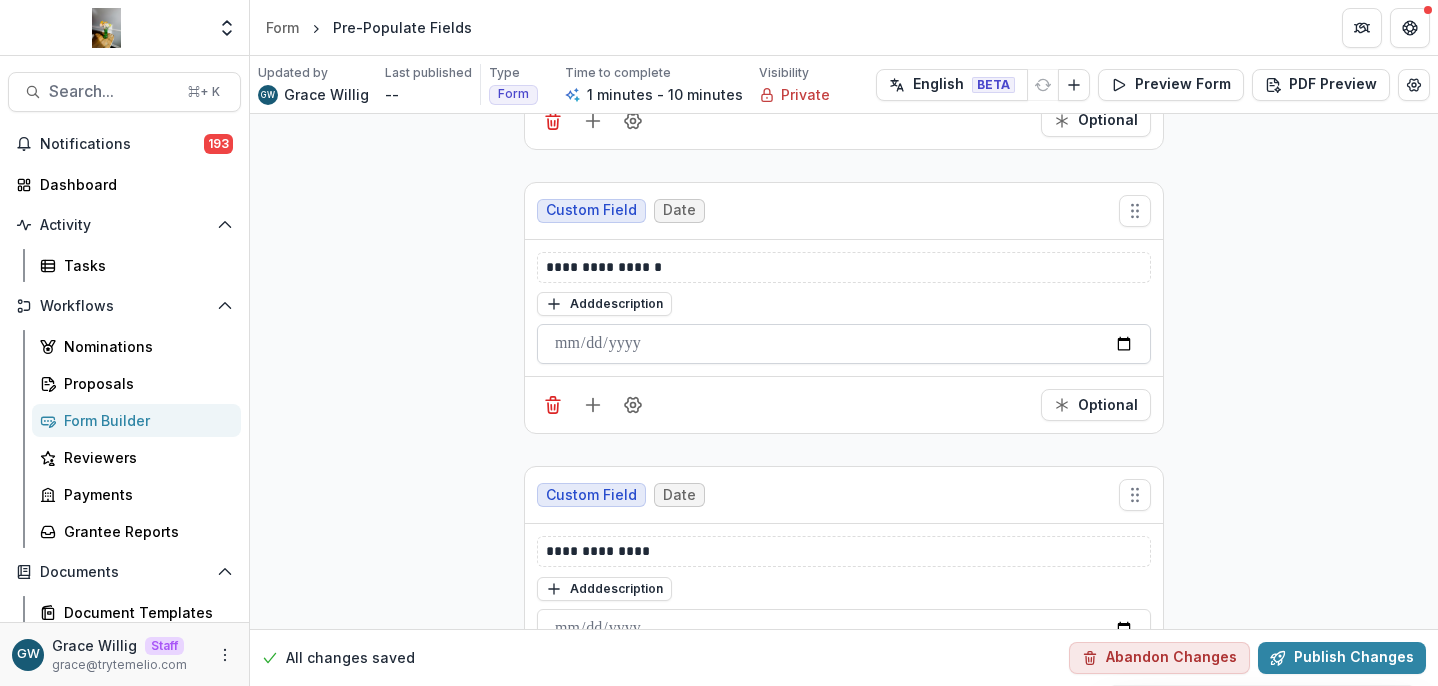 click at bounding box center [844, 344] 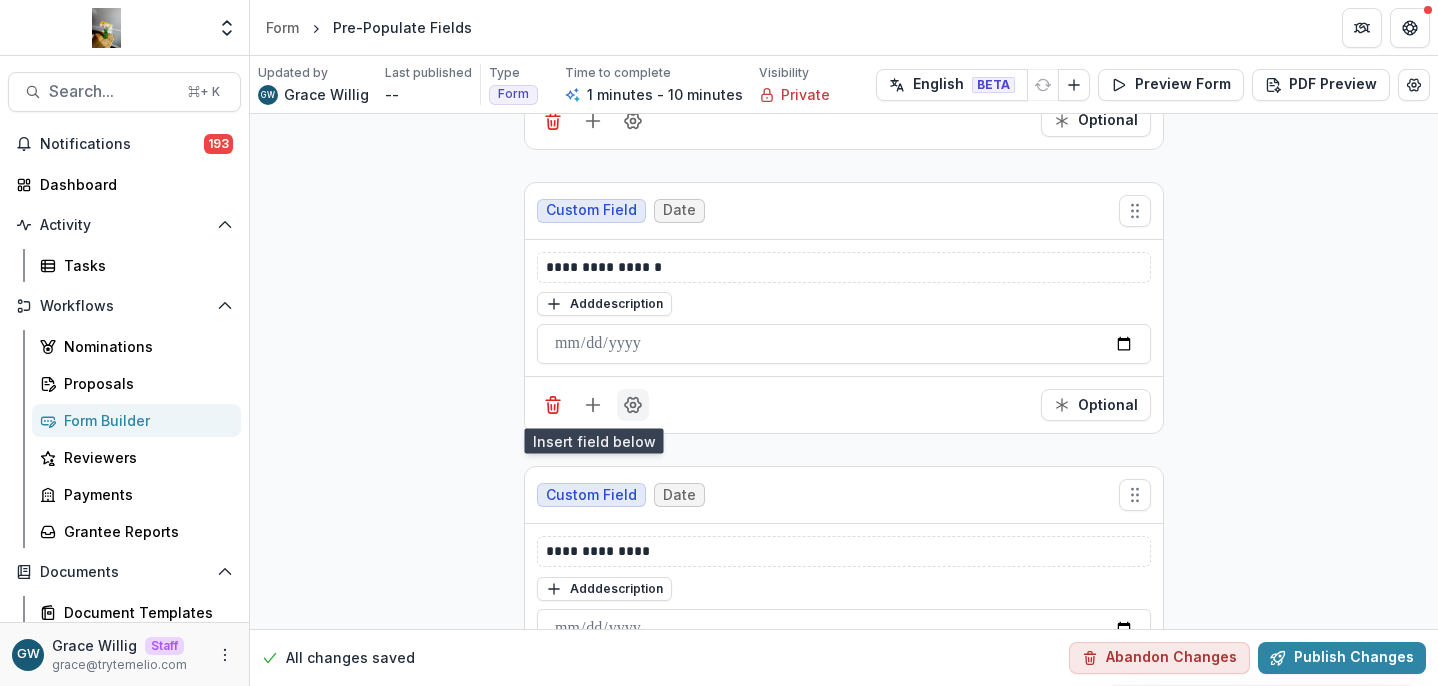 click 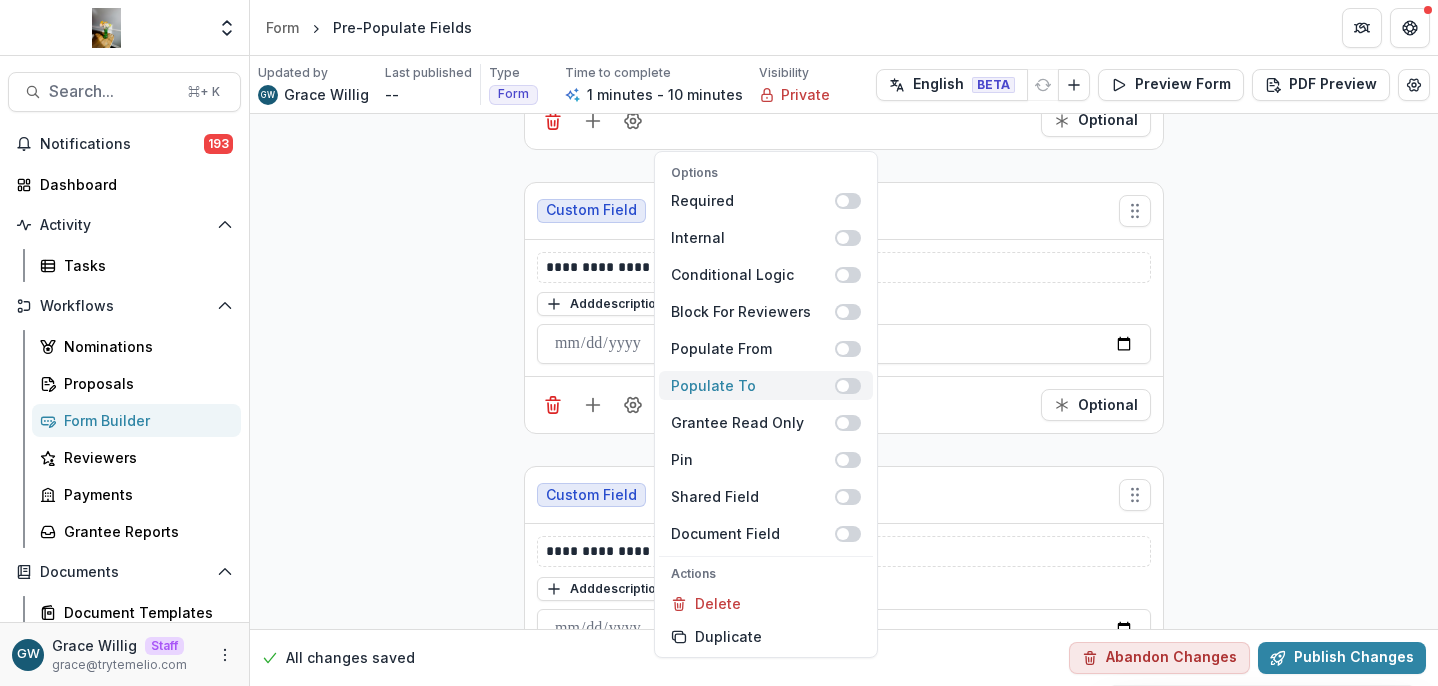 click at bounding box center [843, 386] 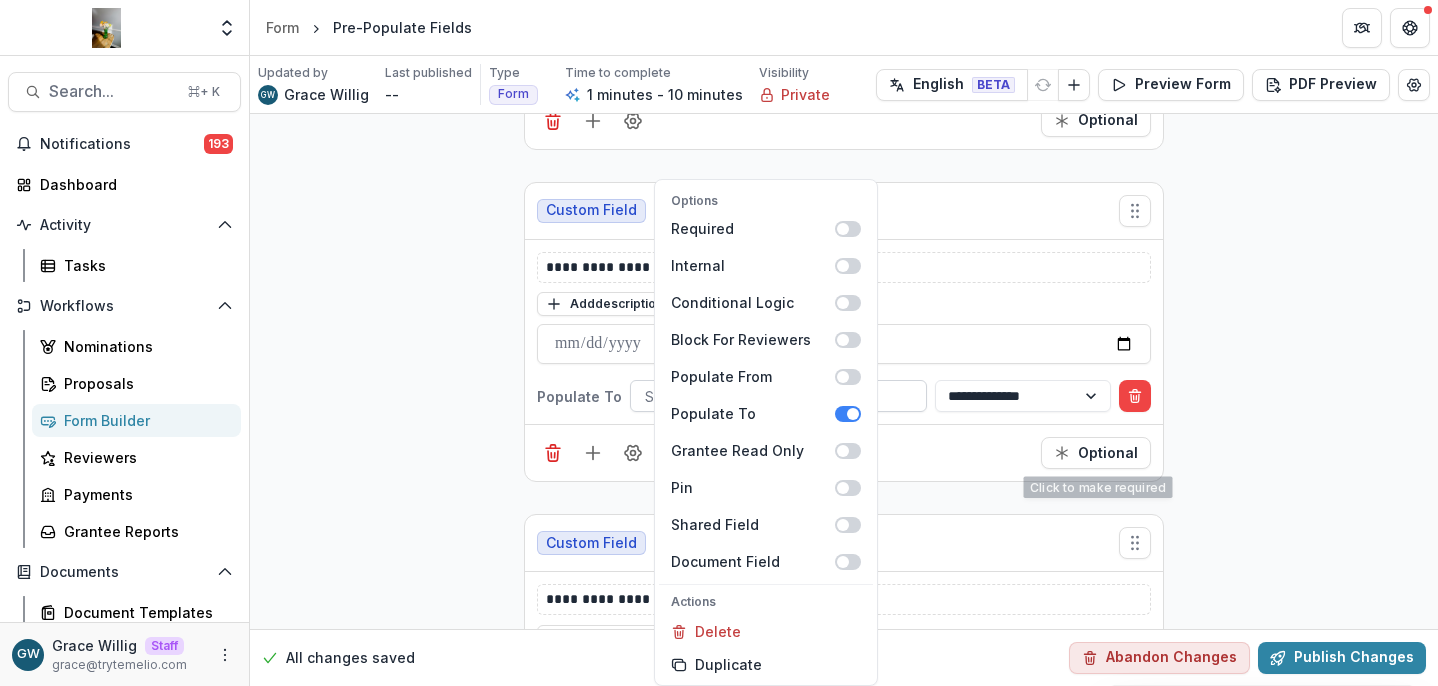 drag, startPoint x: 1275, startPoint y: 430, endPoint x: 889, endPoint y: 402, distance: 387.01422 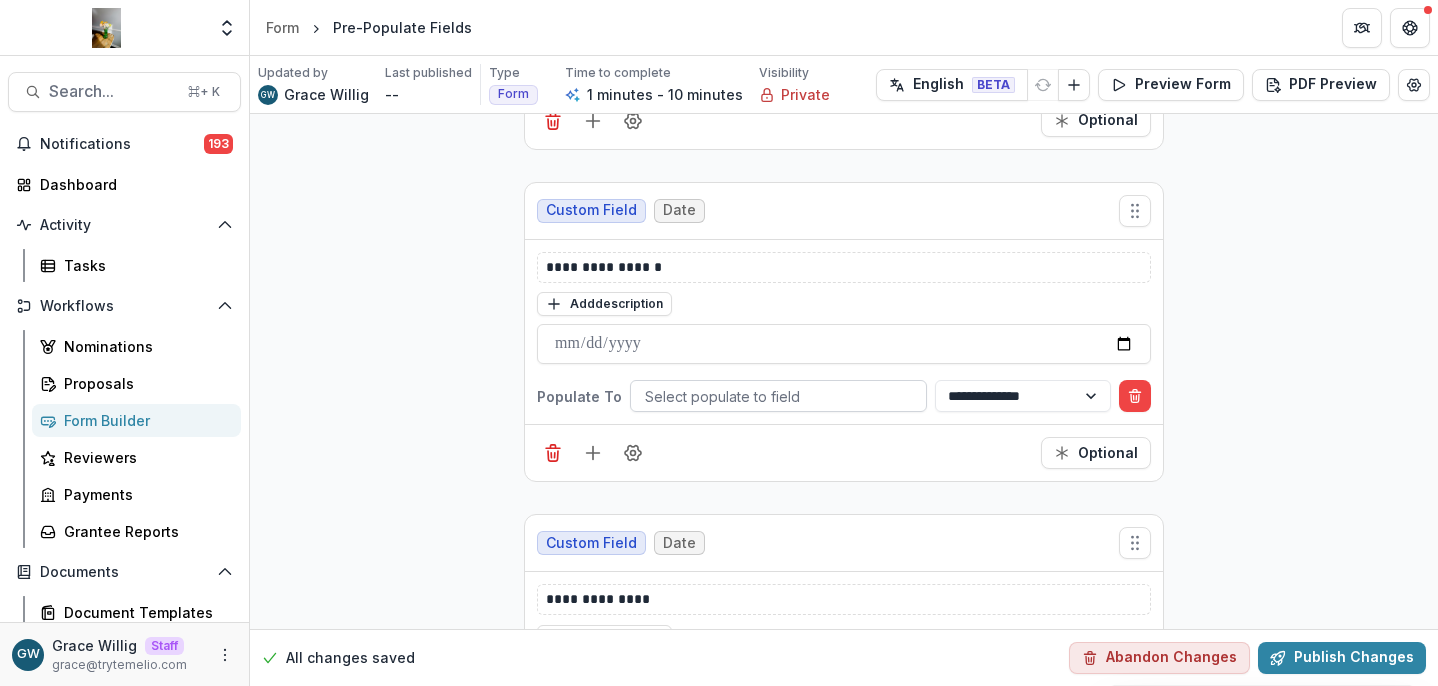 click at bounding box center [778, 396] 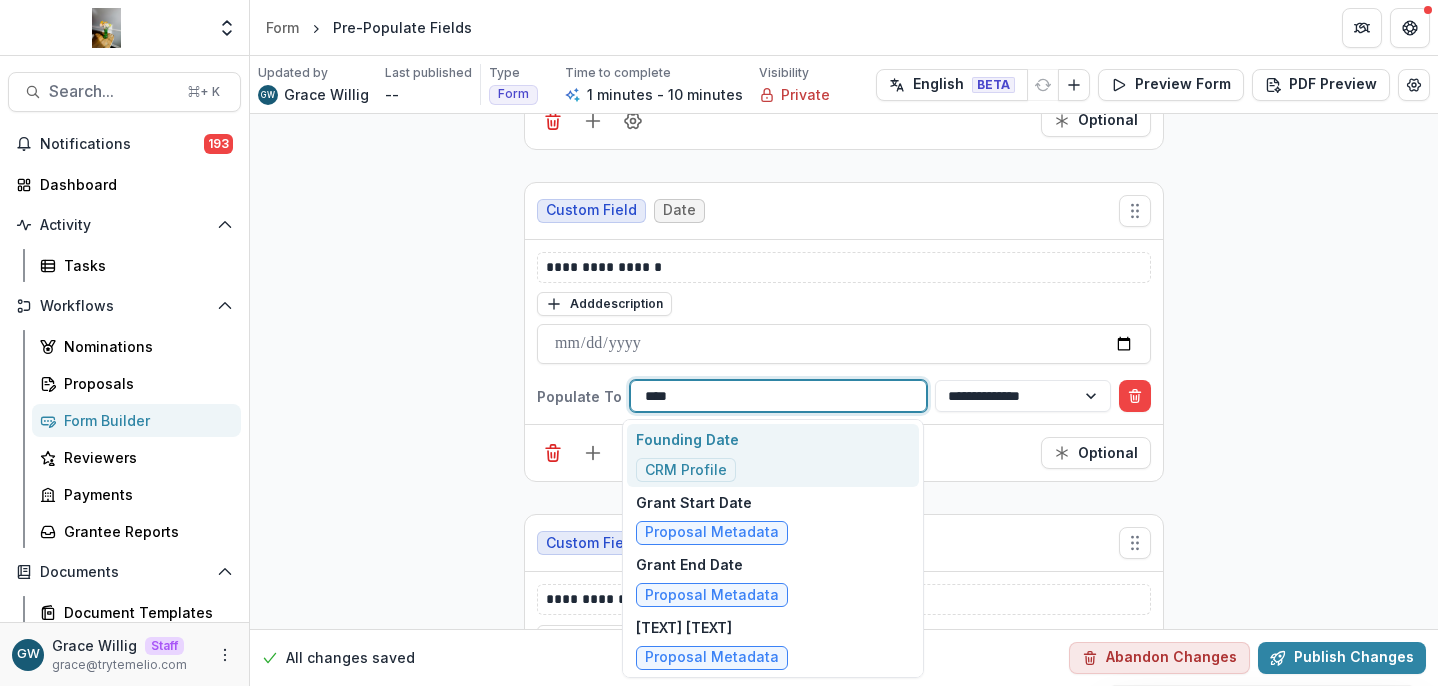 type on "*****" 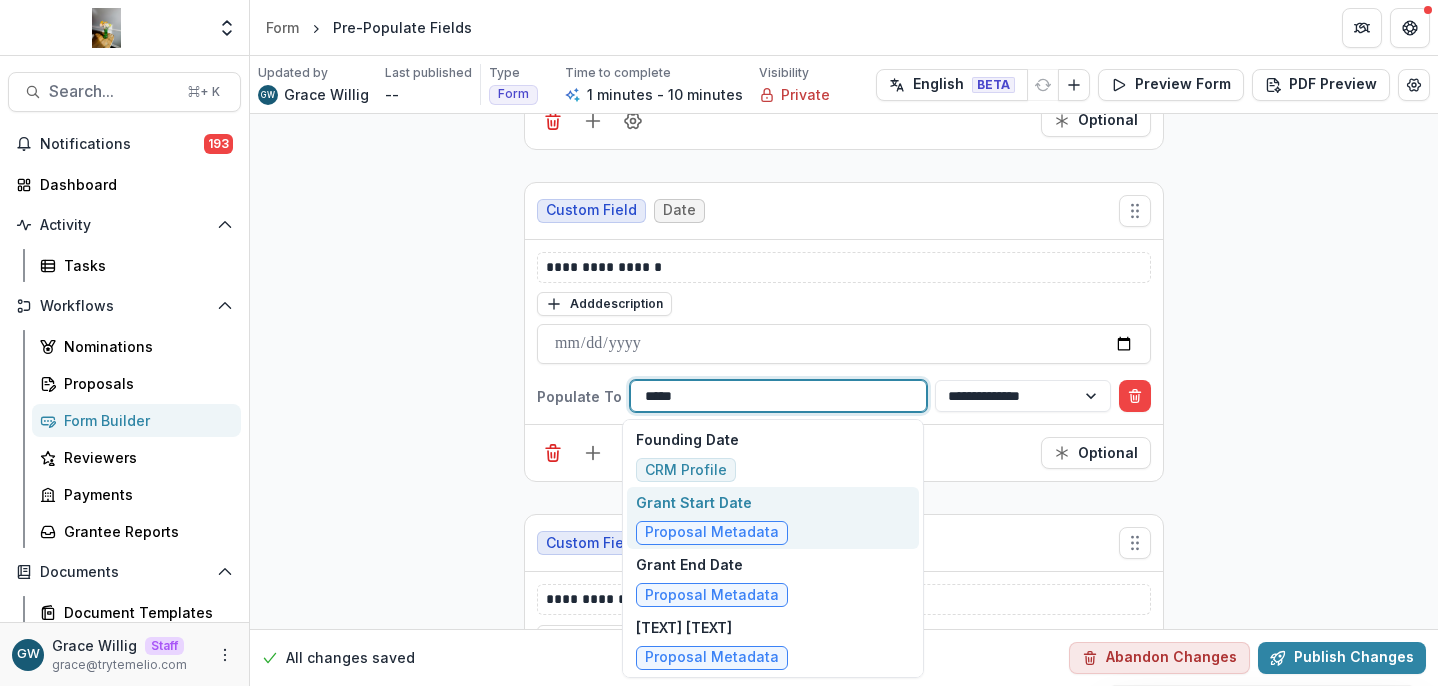click on "Grant Start Date Proposal Metadata" at bounding box center [773, 518] 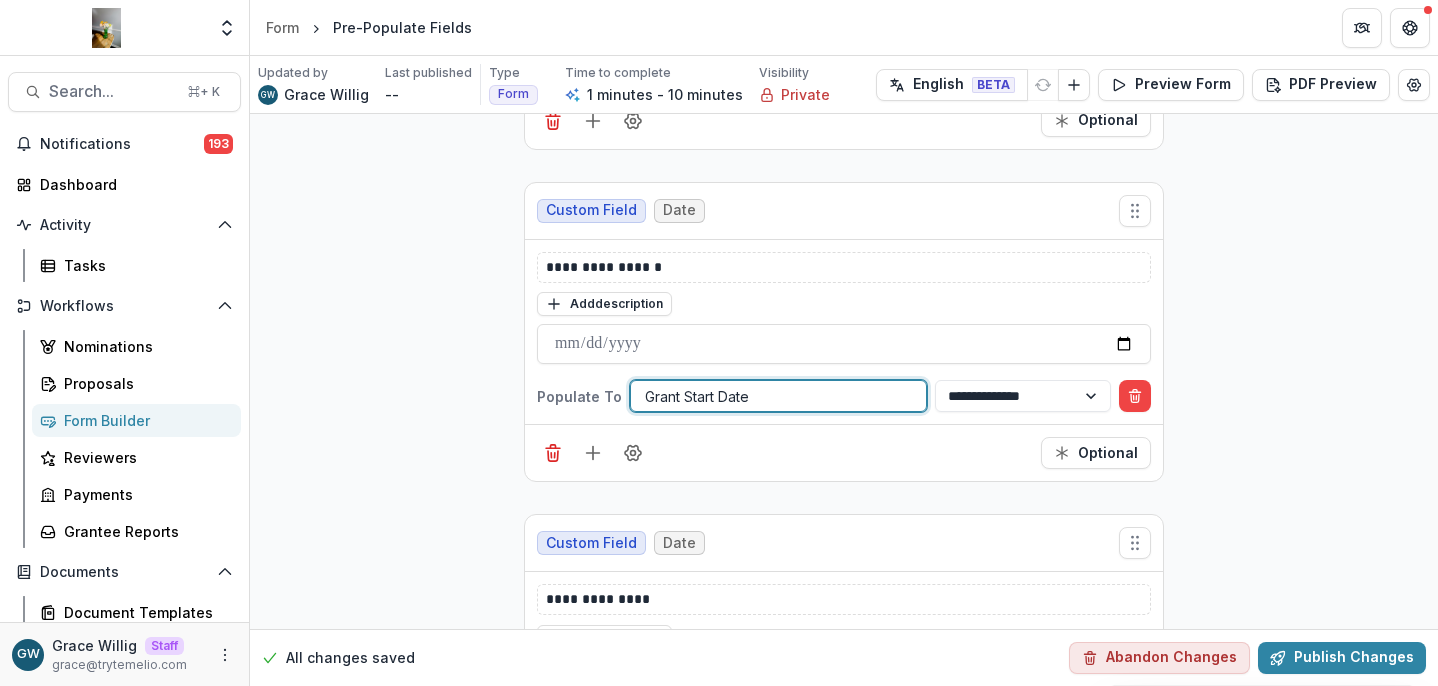 click on "**********" at bounding box center (844, 308) 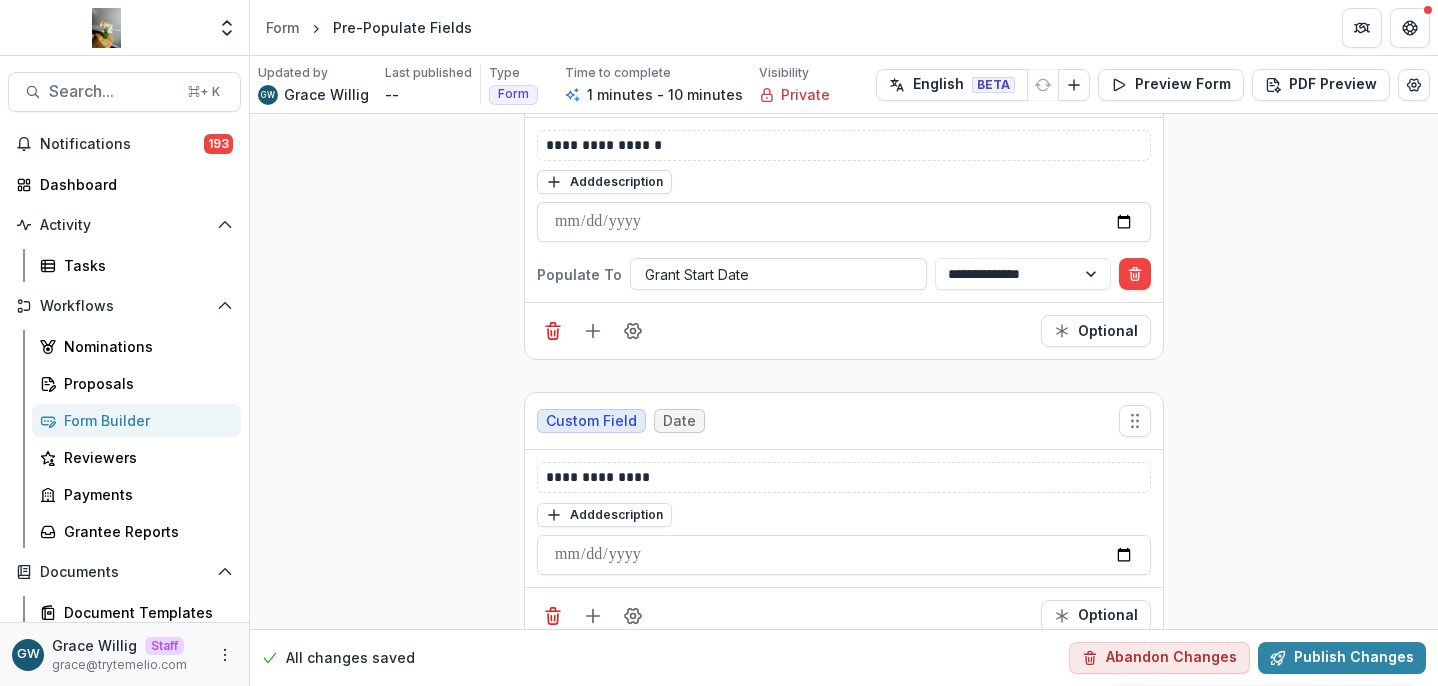 scroll, scrollTop: 433, scrollLeft: 0, axis: vertical 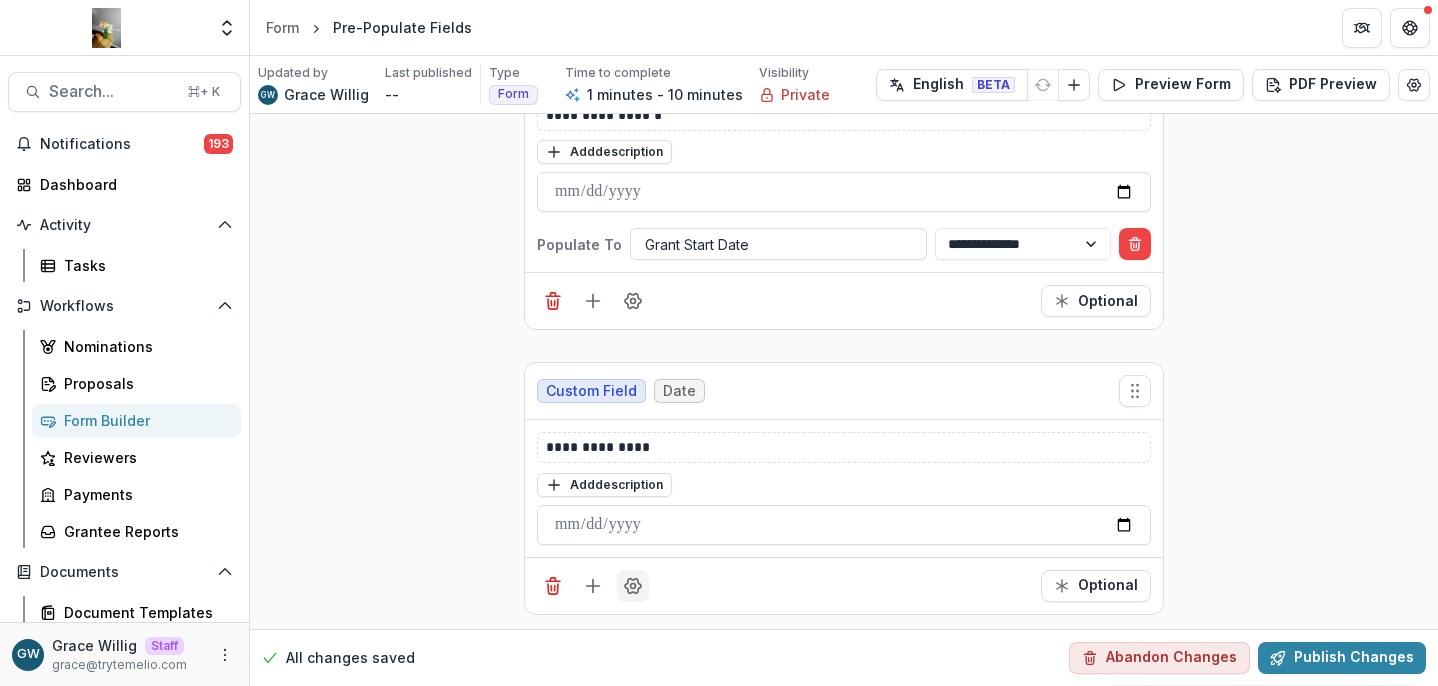 click 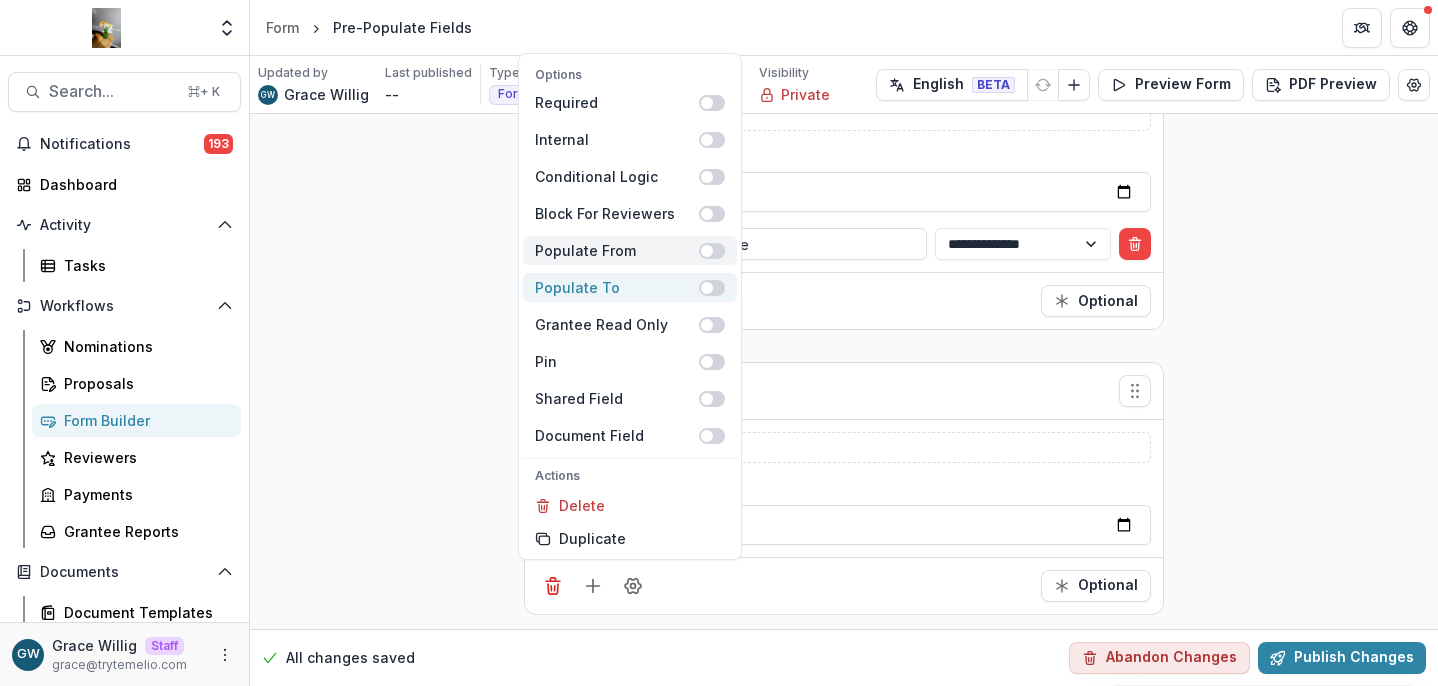 click at bounding box center [707, 288] 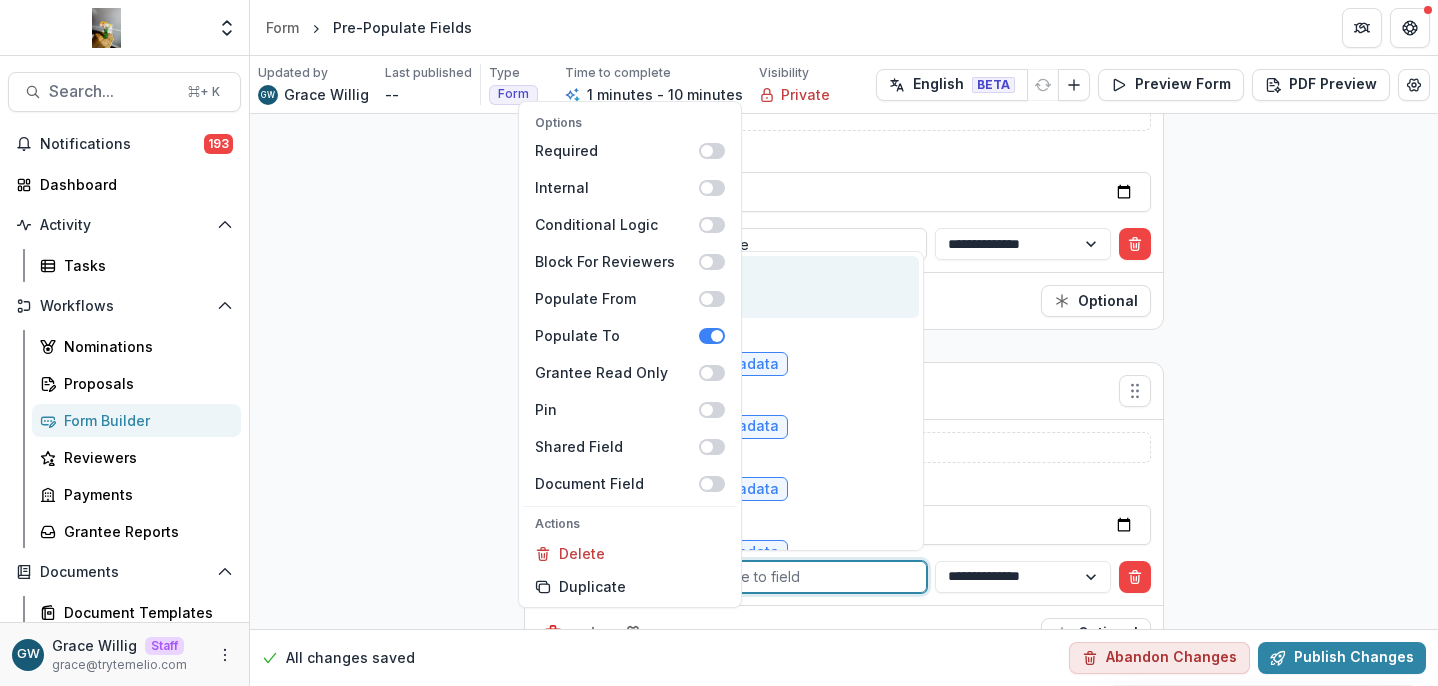 click at bounding box center [778, 576] 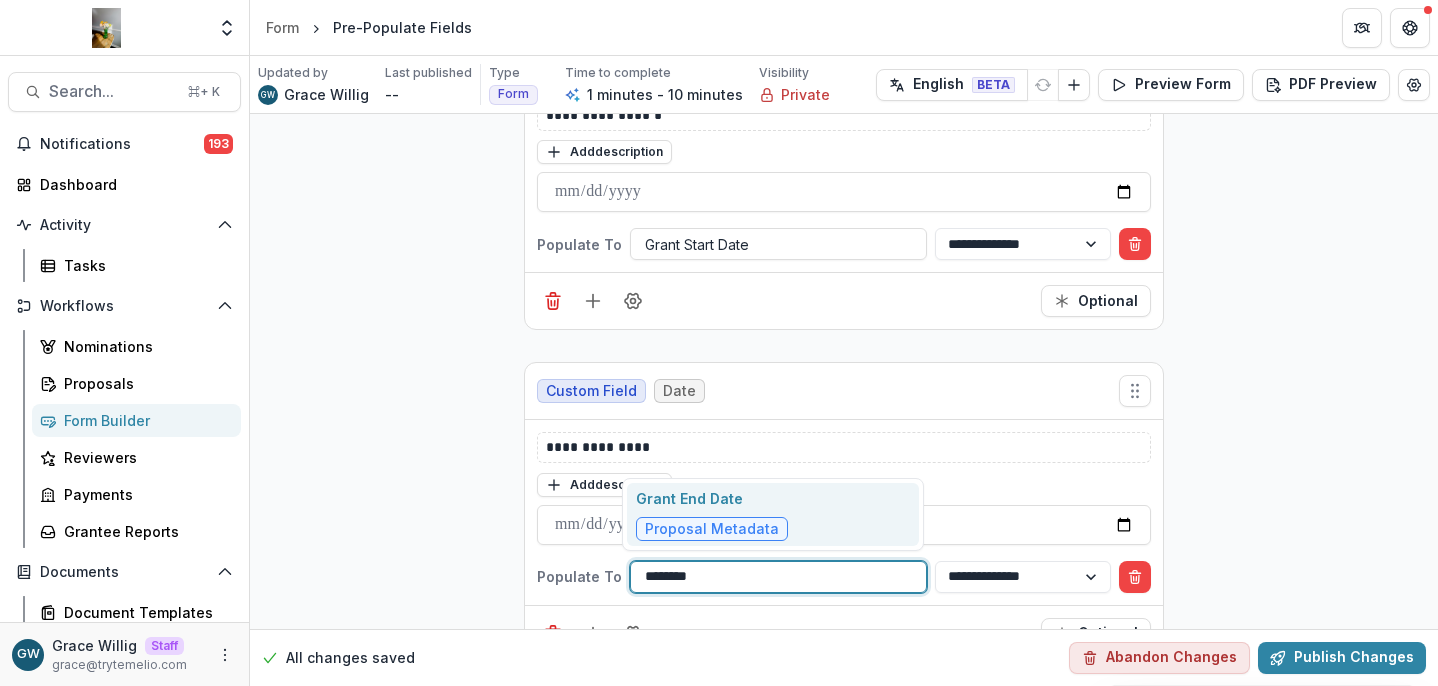 type on "*********" 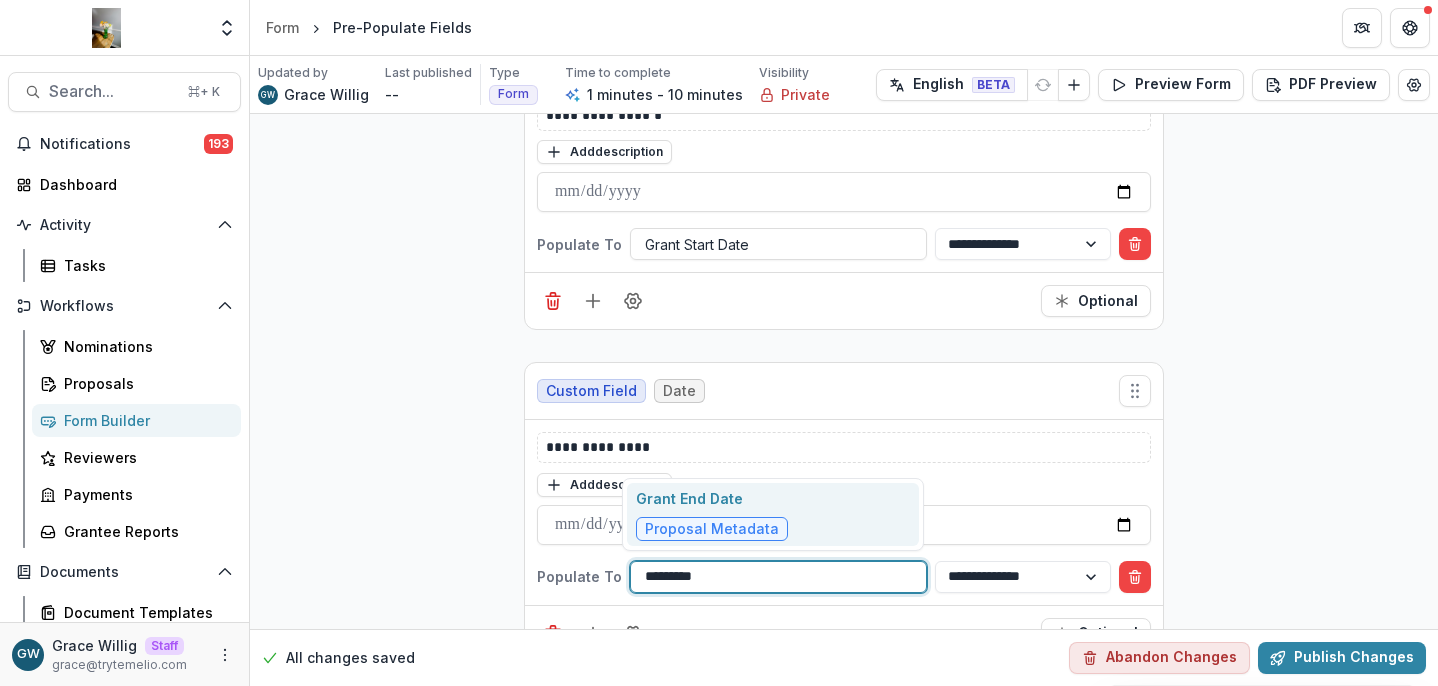 click on "Grant End Date Proposal Metadata" at bounding box center [773, 514] 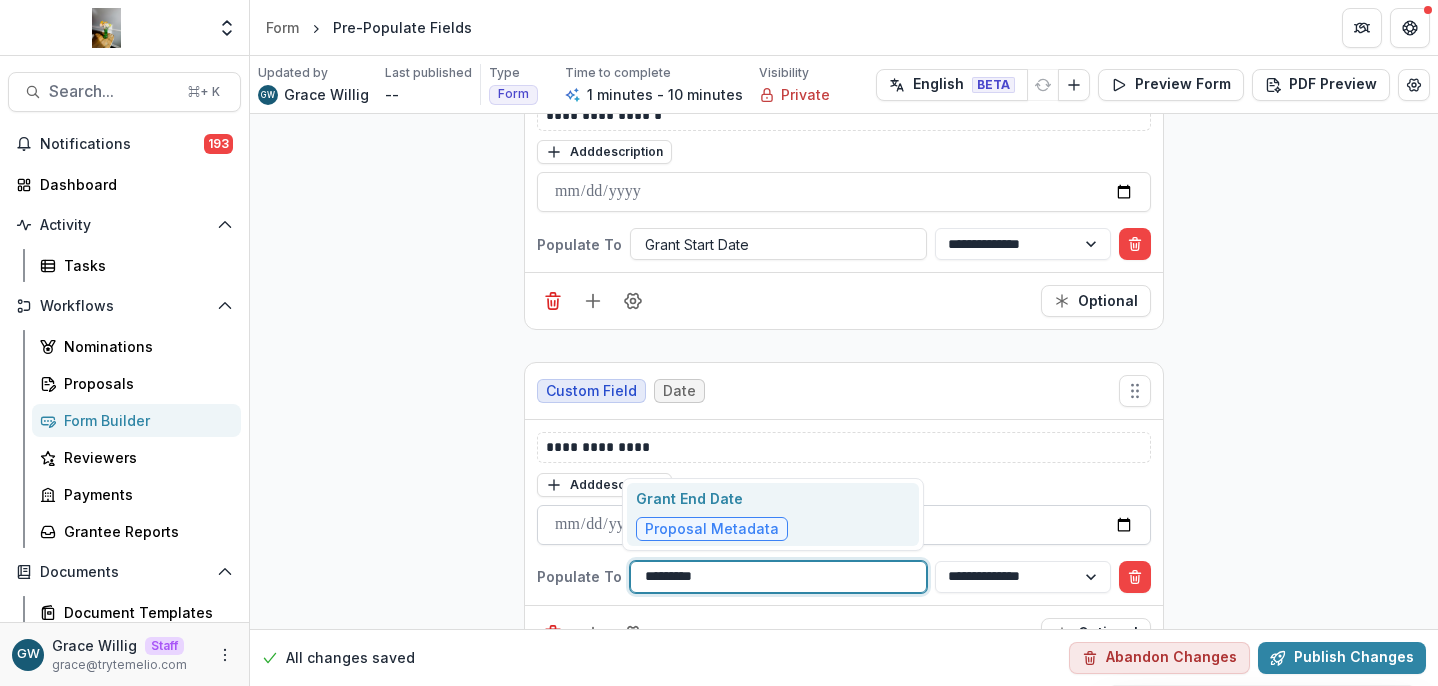 type 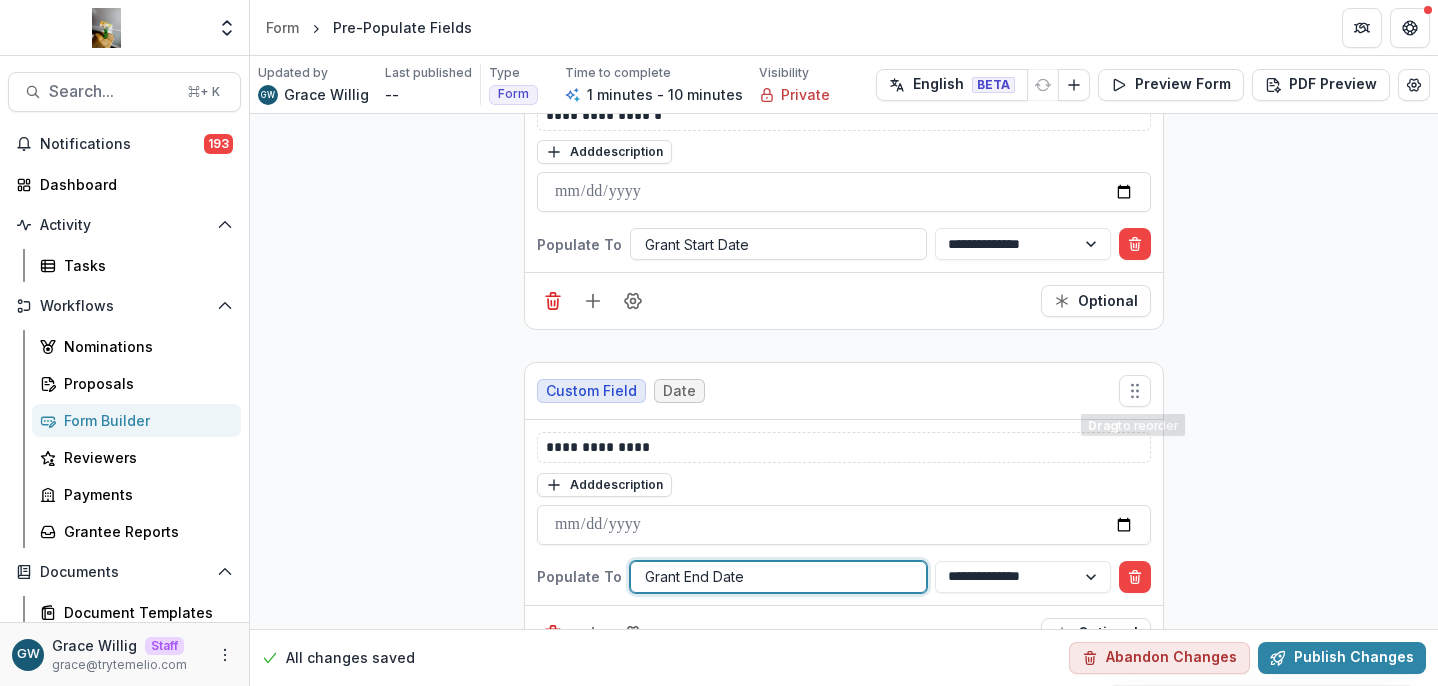 click on "**********" at bounding box center [844, 180] 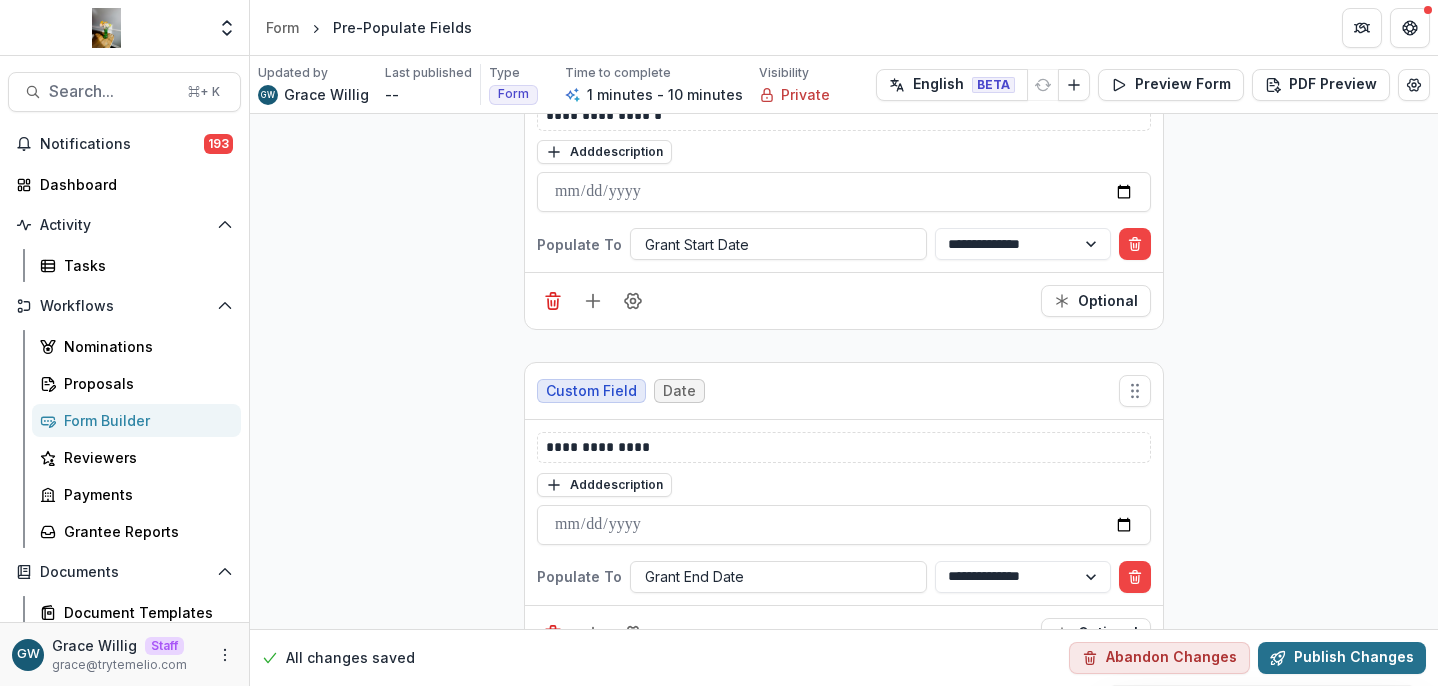 click on "Publish Changes" at bounding box center (1342, 658) 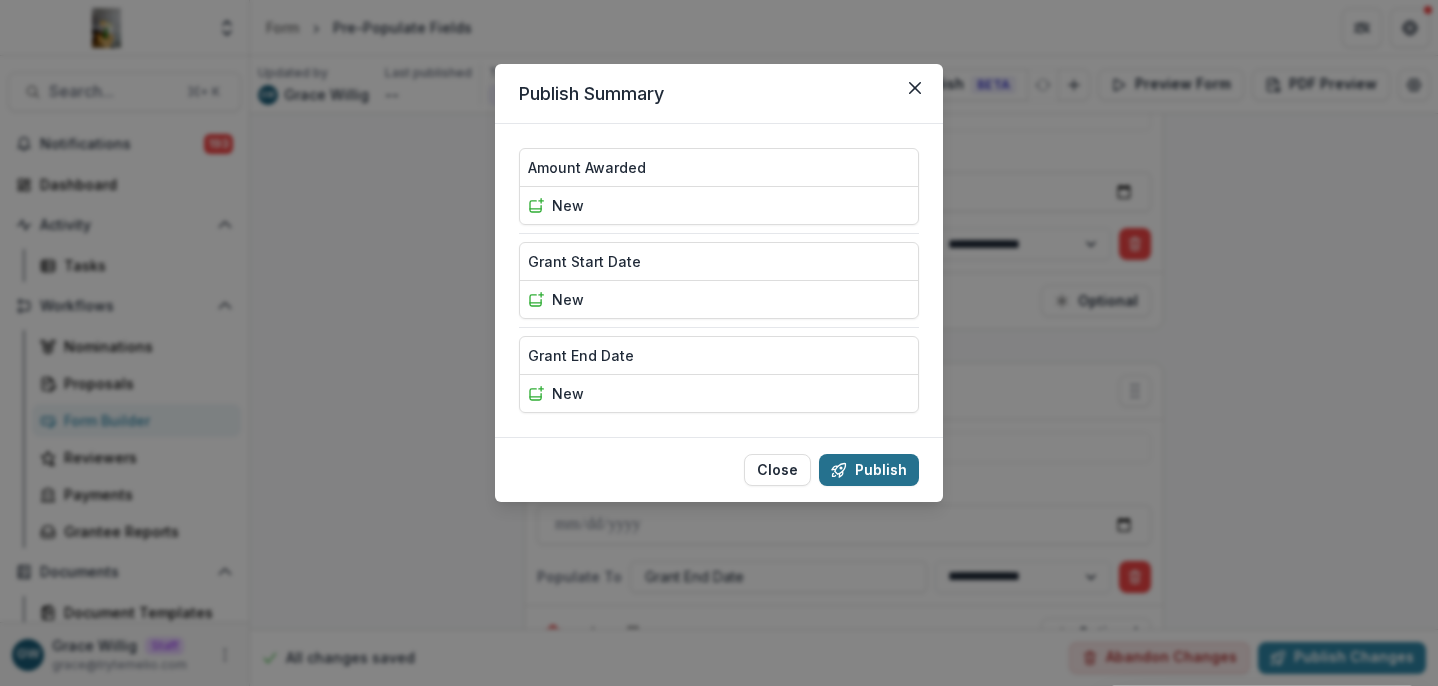 click on "Publish" at bounding box center [869, 470] 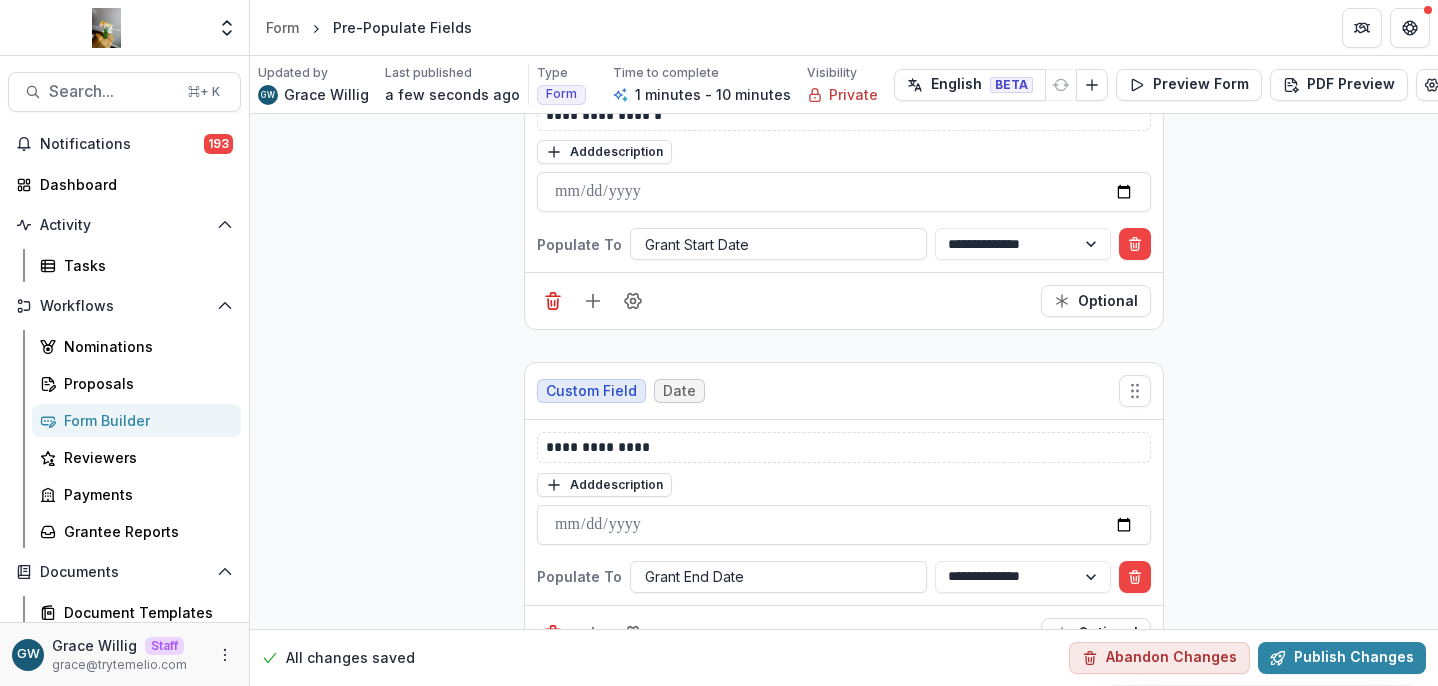 click 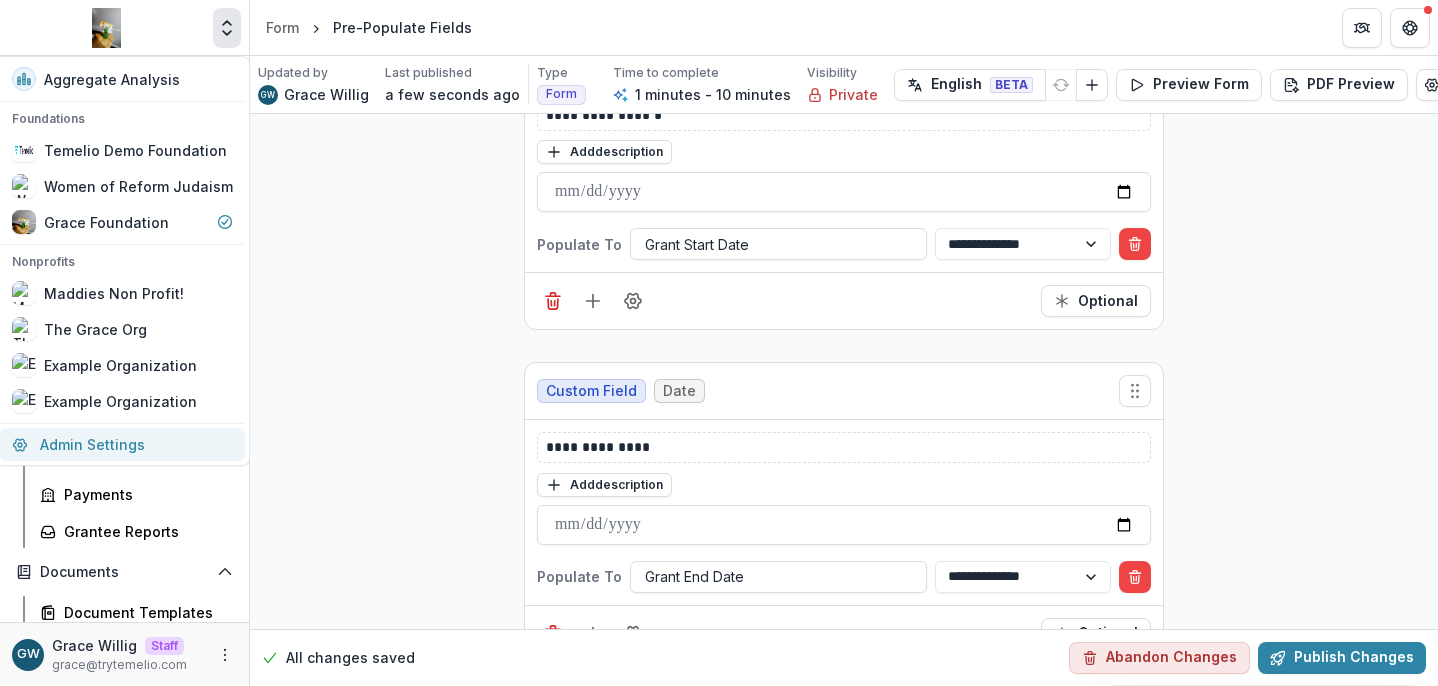 click on "Admin Settings" at bounding box center (122, 444) 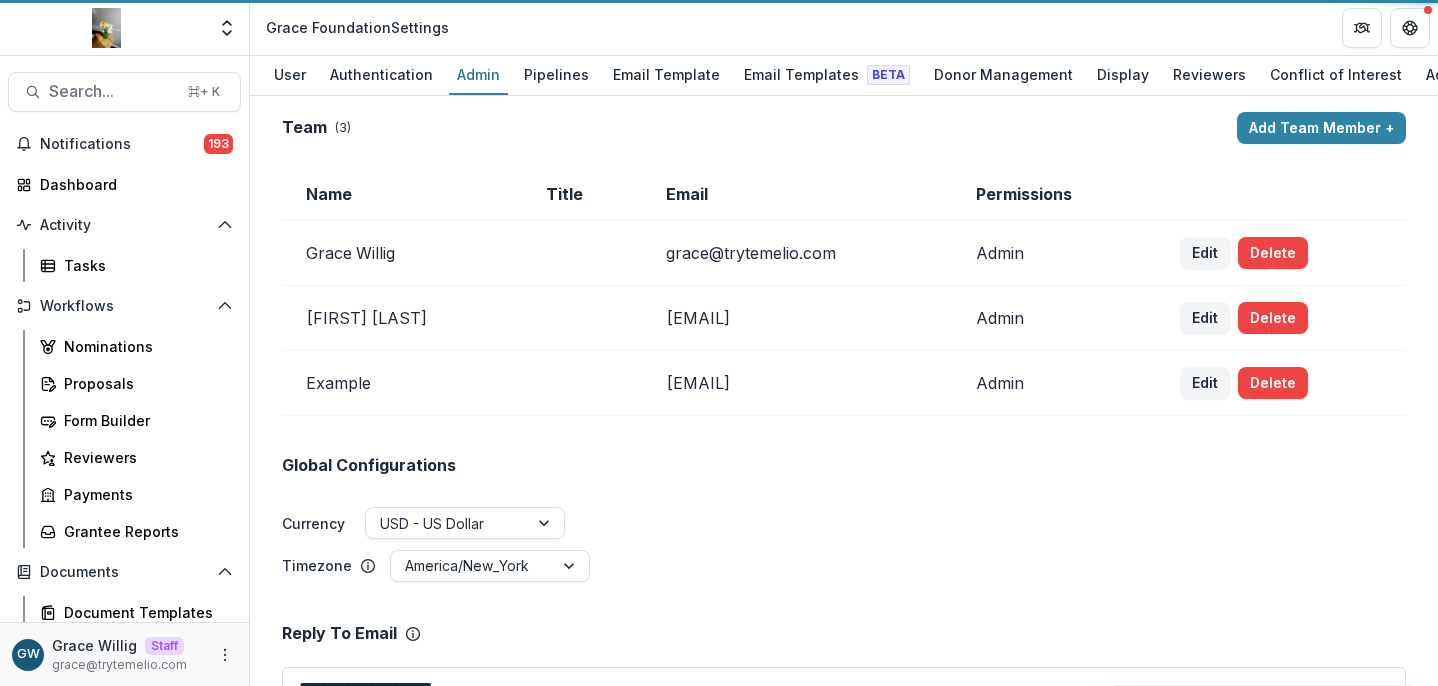 scroll, scrollTop: 0, scrollLeft: 0, axis: both 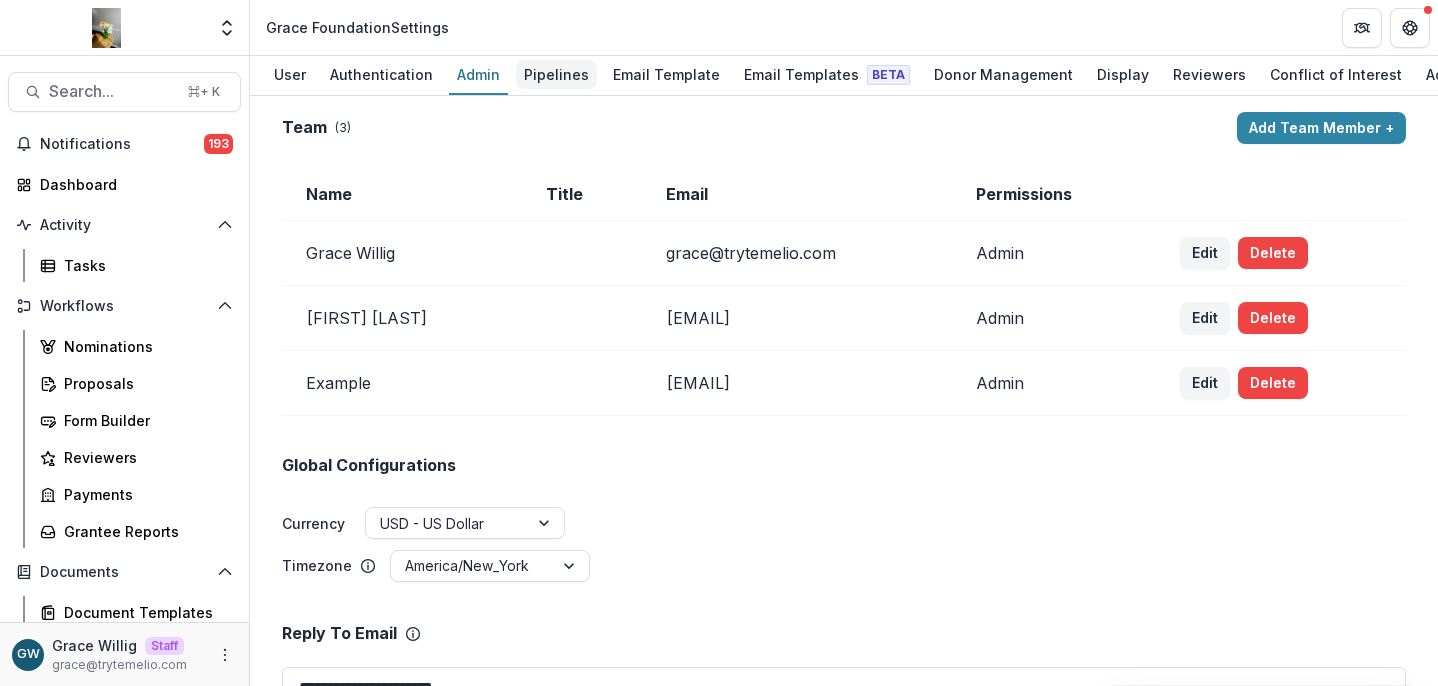 click on "Pipelines" at bounding box center (556, 74) 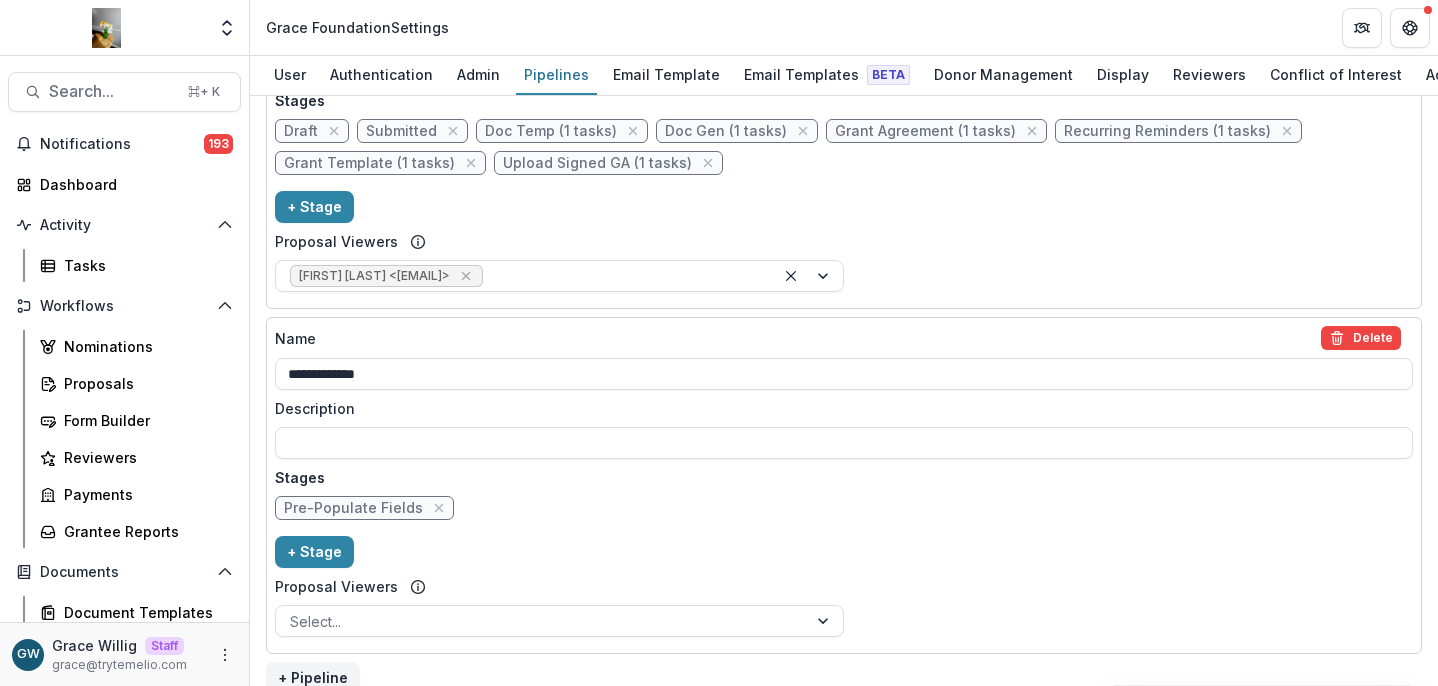 scroll, scrollTop: 935, scrollLeft: 0, axis: vertical 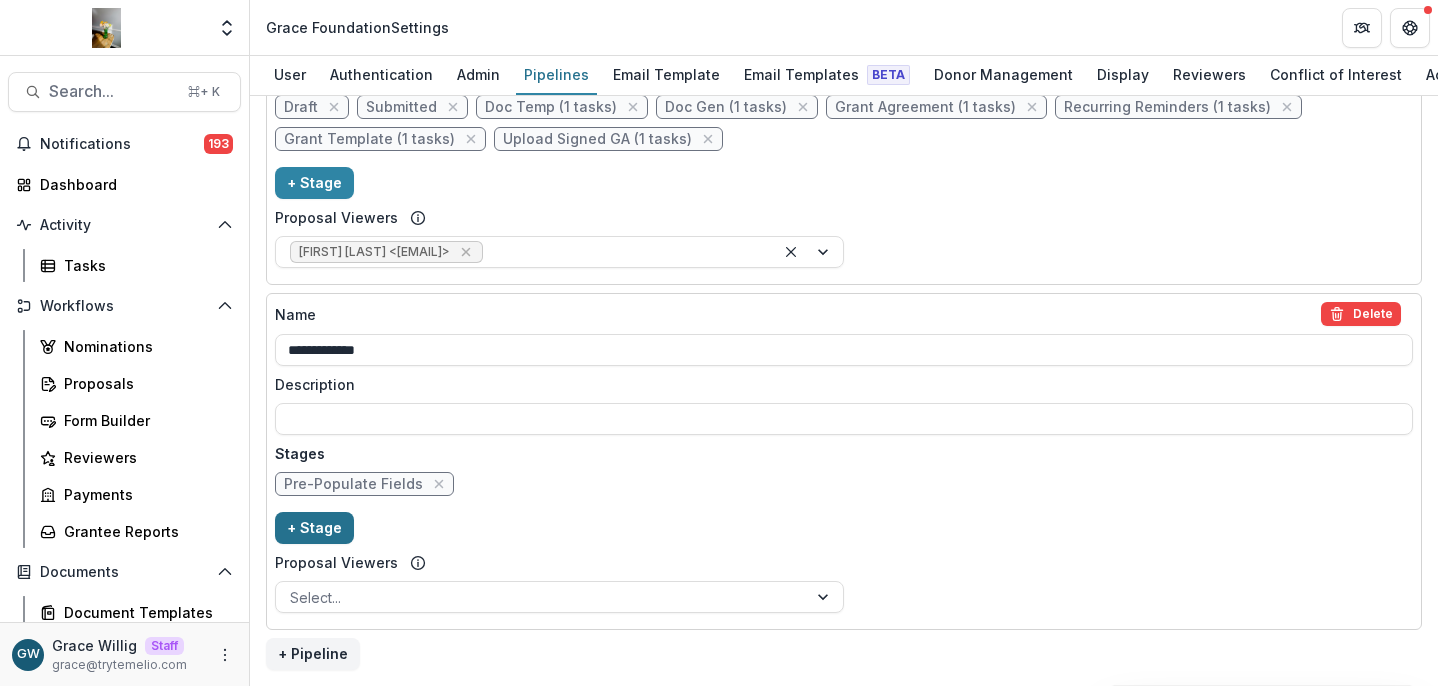 click on "+ Stage" at bounding box center (314, 528) 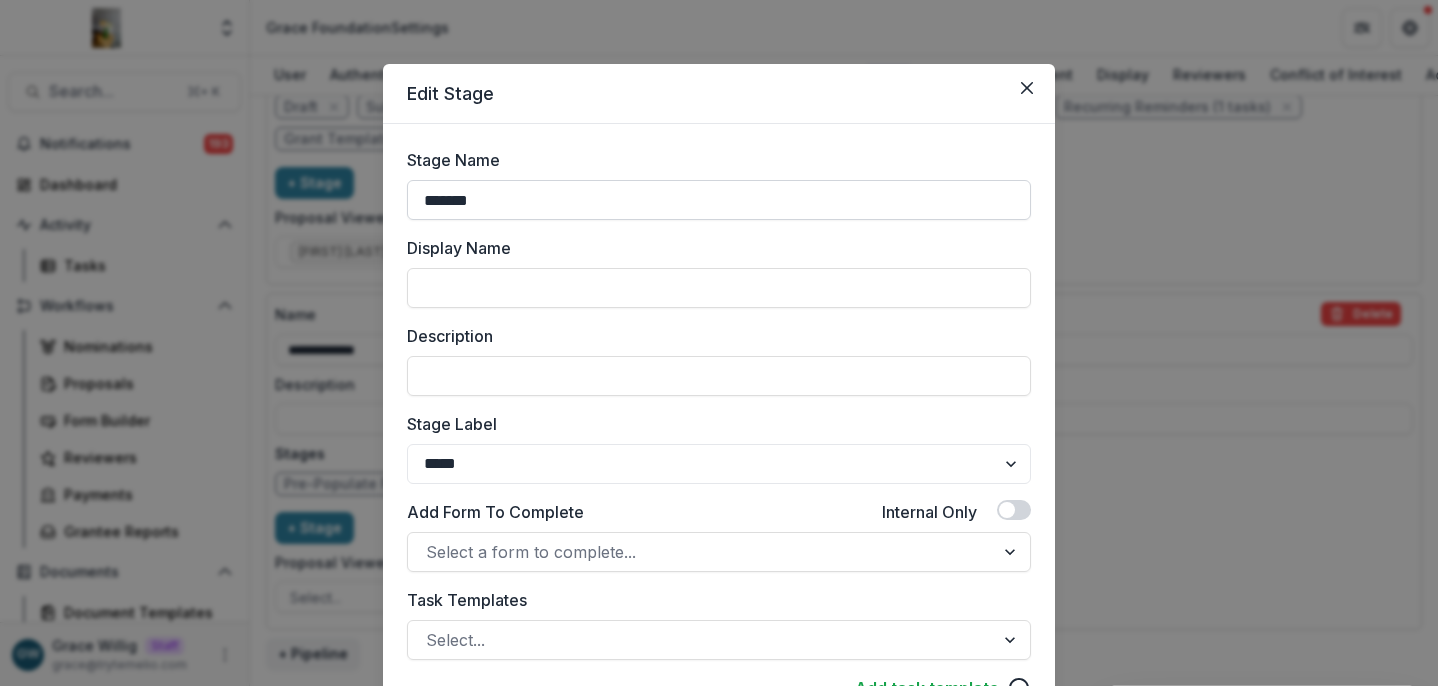 click on "*******" at bounding box center (719, 200) 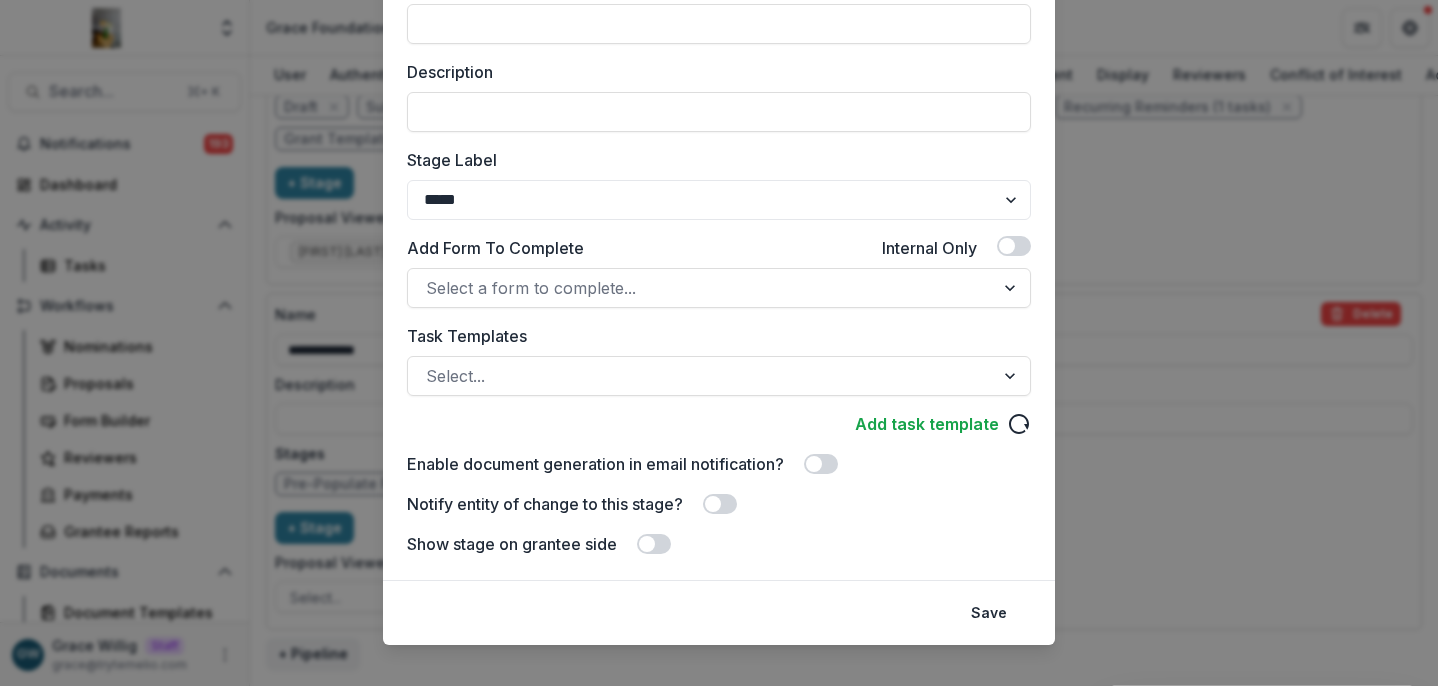 scroll, scrollTop: 256, scrollLeft: 0, axis: vertical 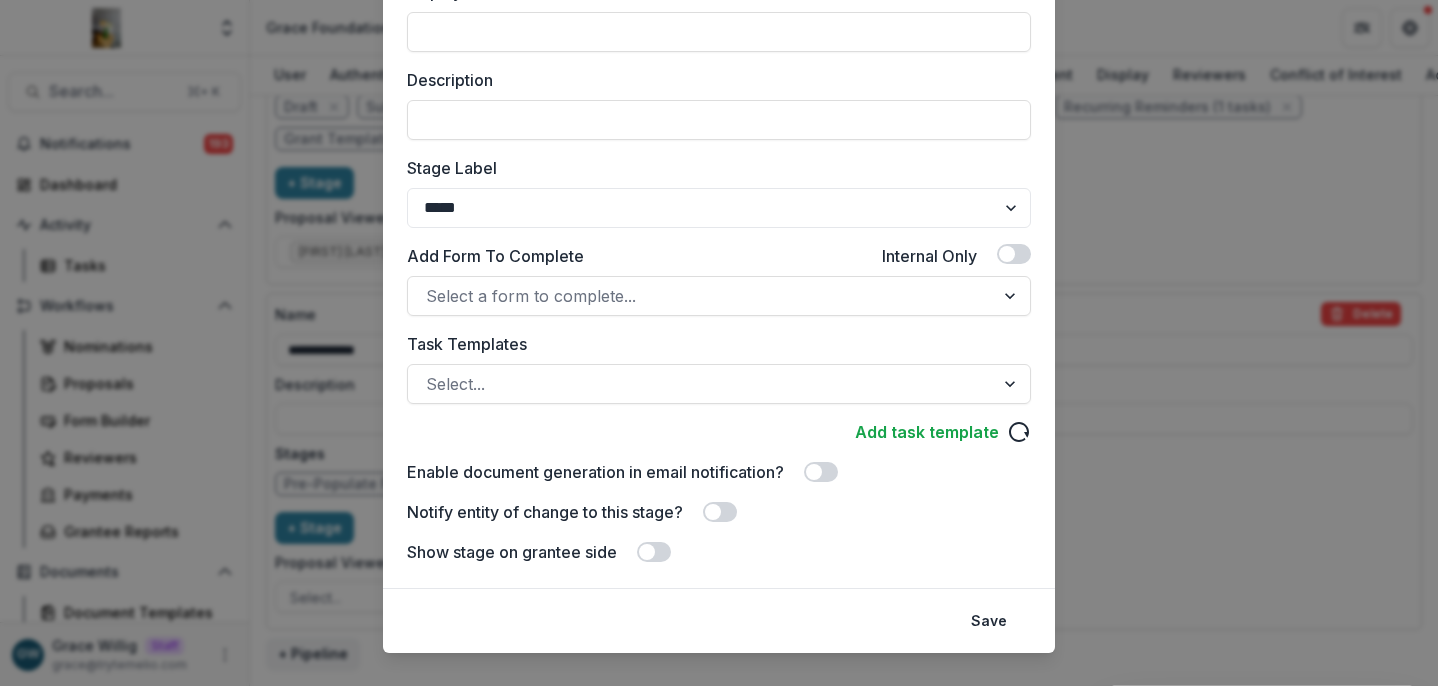 type on "**********" 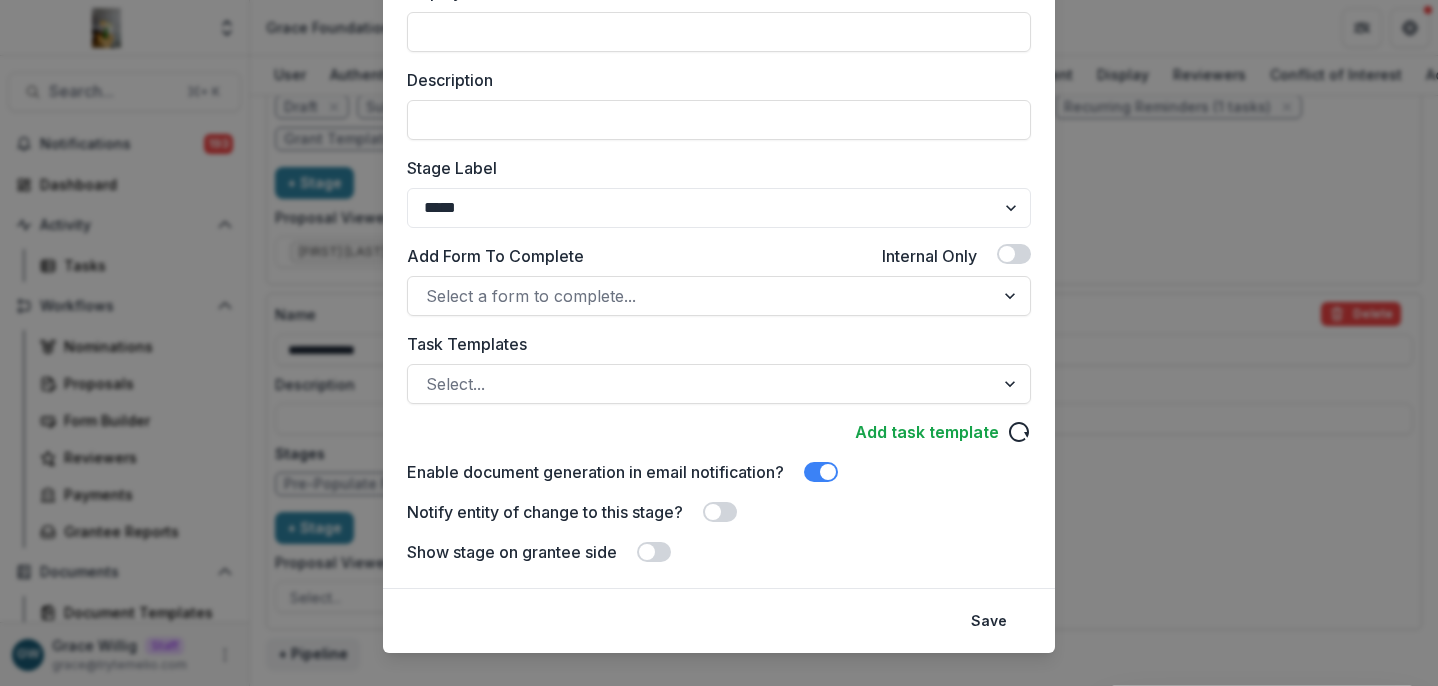 click at bounding box center (828, 472) 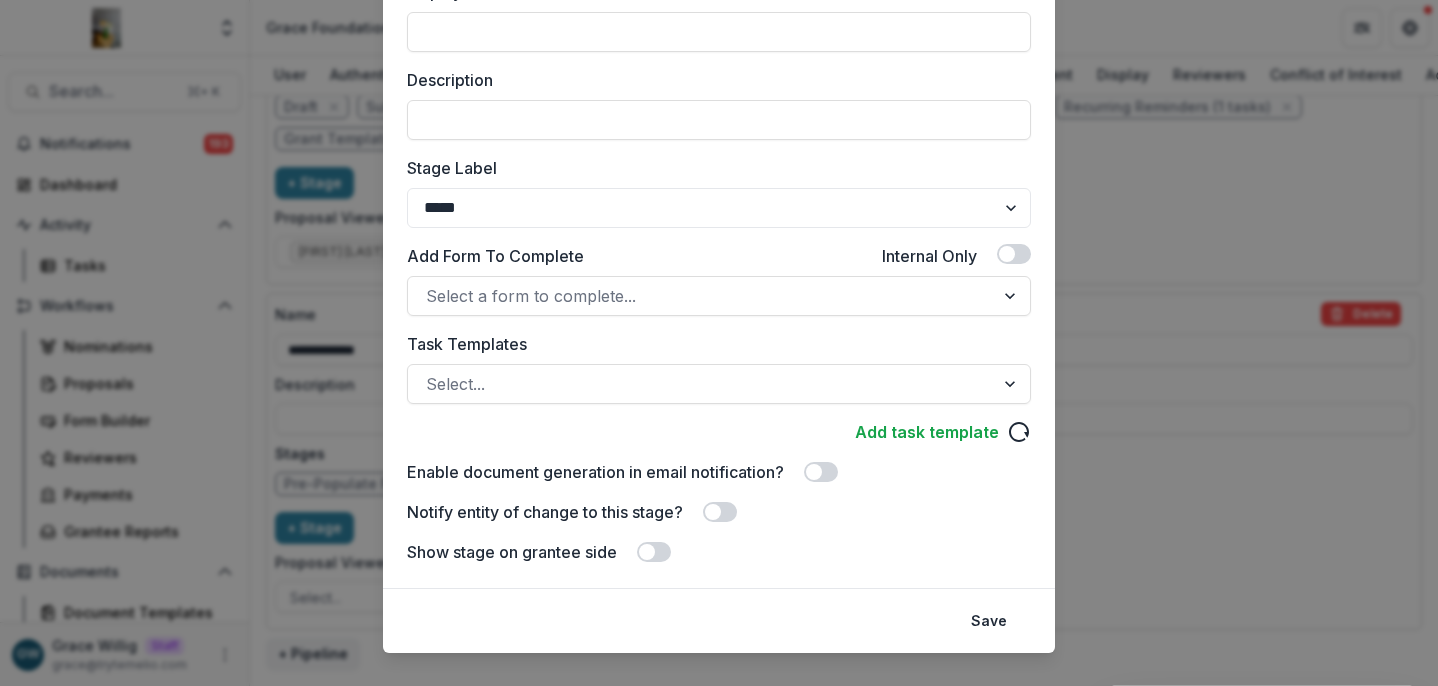 click at bounding box center [713, 512] 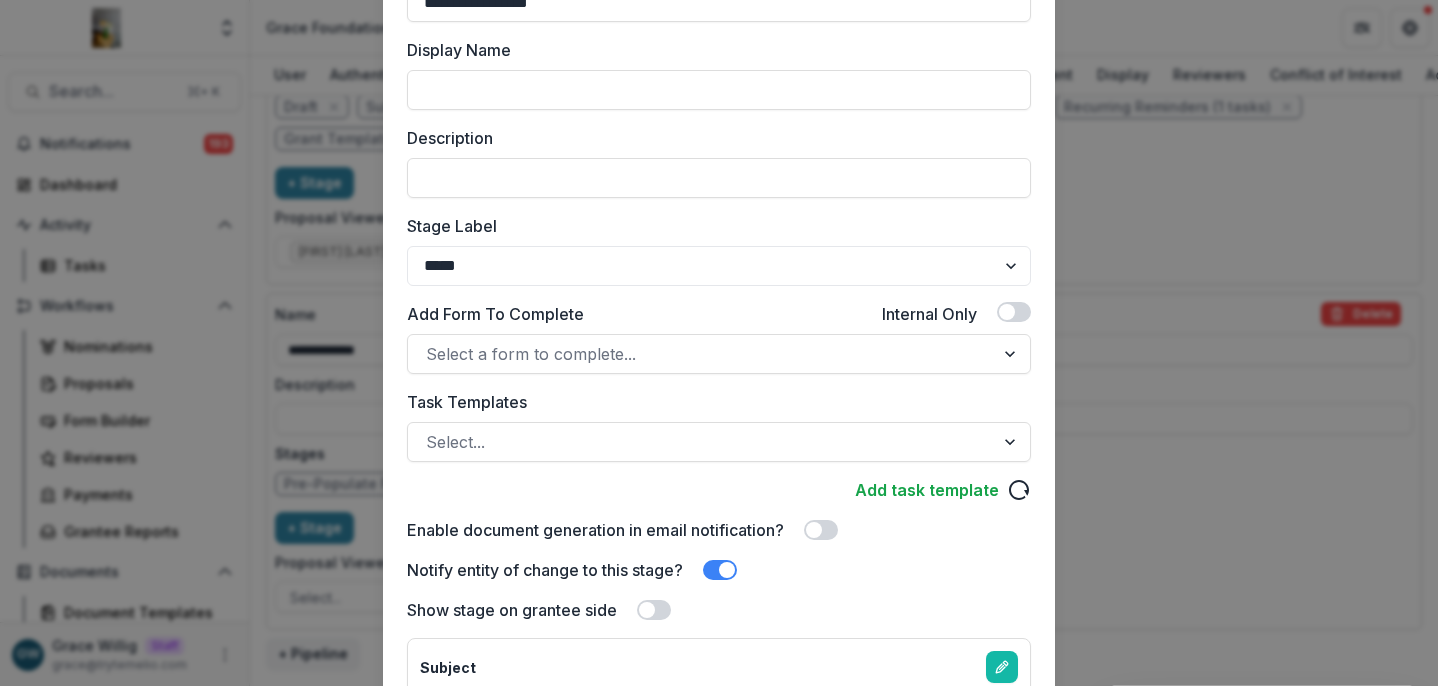 scroll, scrollTop: 427, scrollLeft: 0, axis: vertical 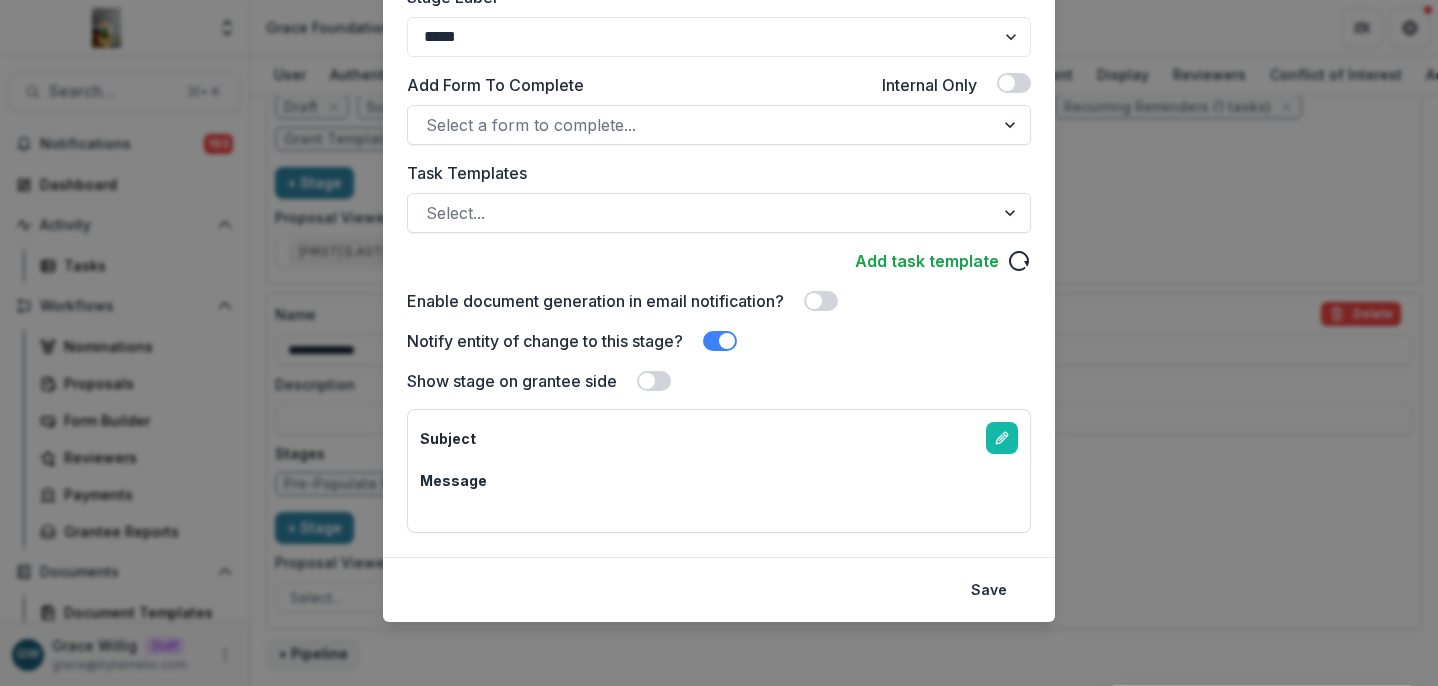 click on "Save" at bounding box center [989, 590] 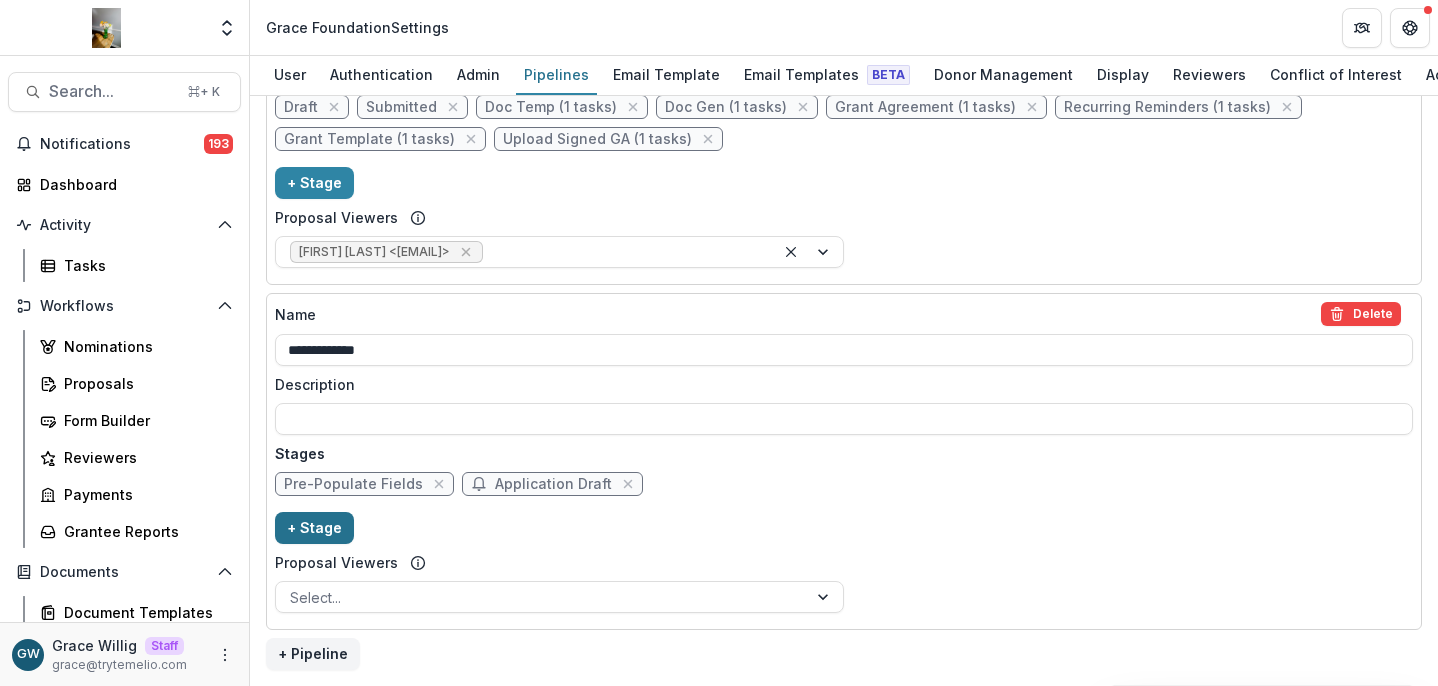 click on "+ Stage" at bounding box center [314, 528] 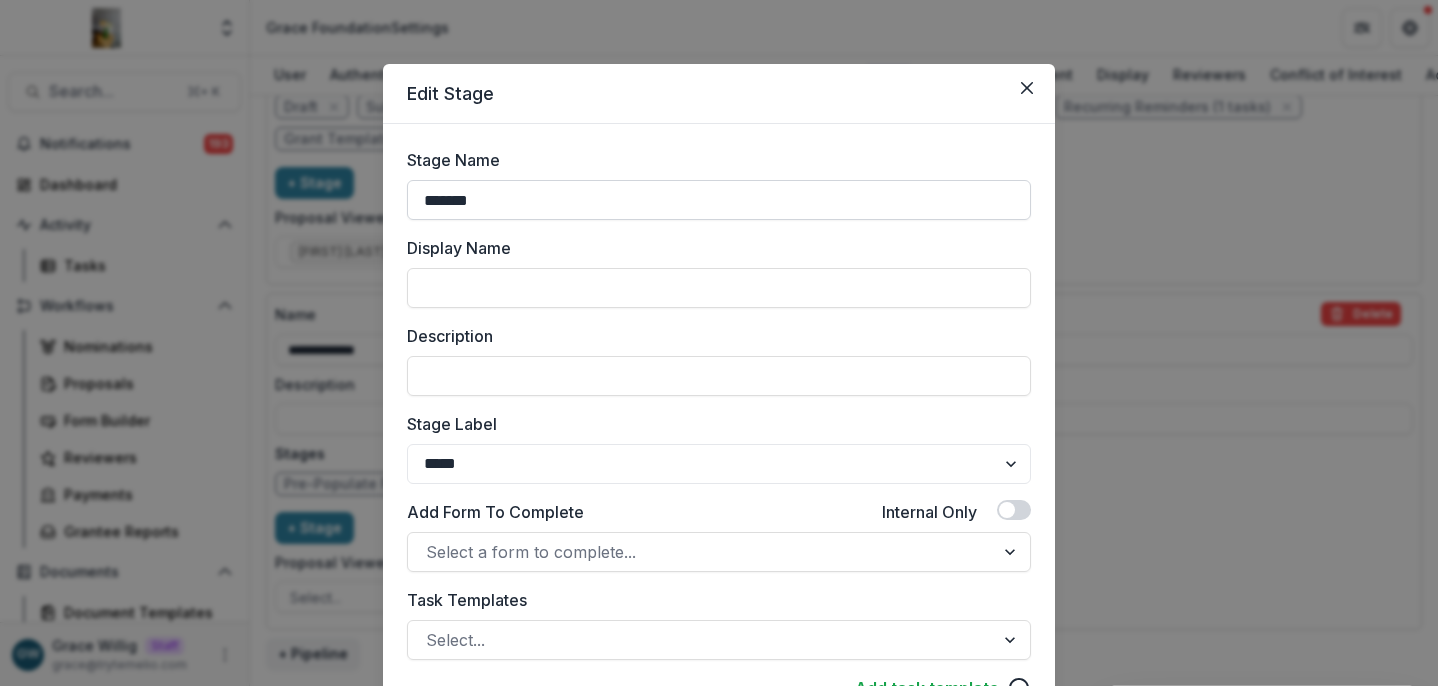 click on "*******" at bounding box center [719, 200] 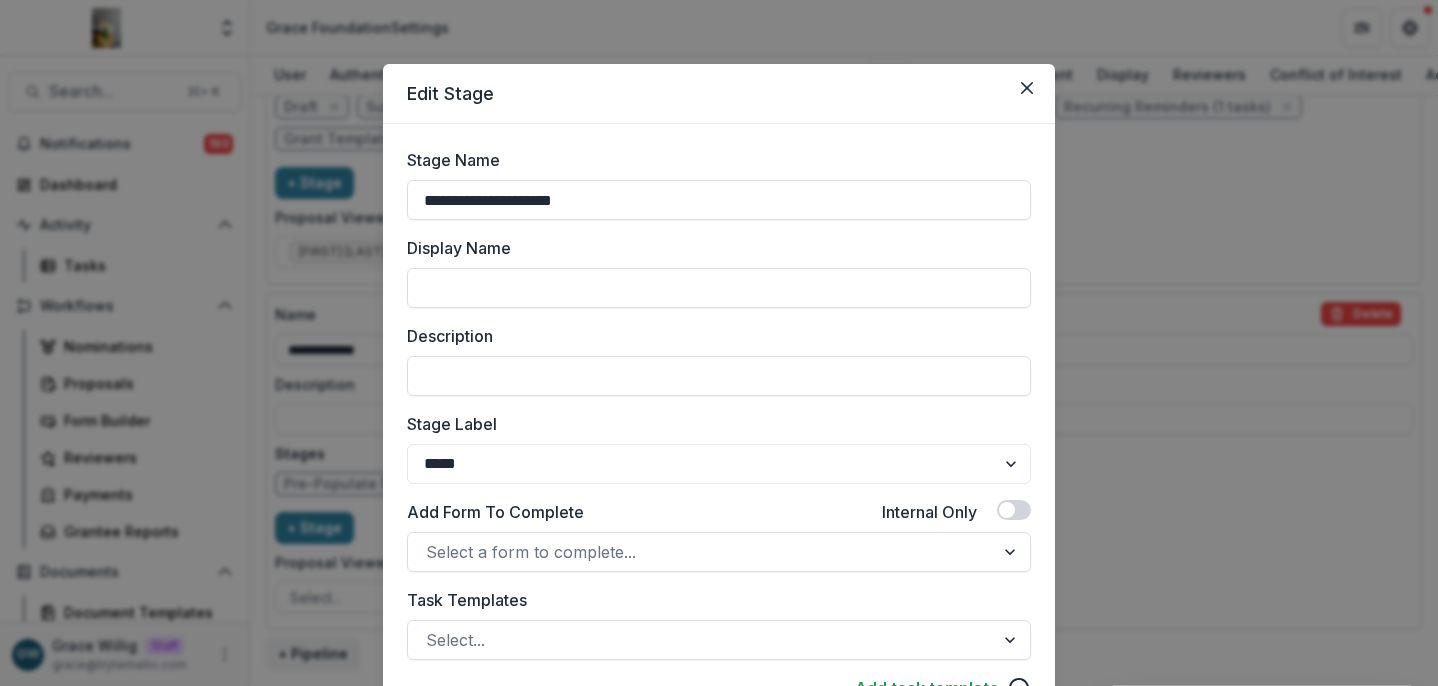 type on "**********" 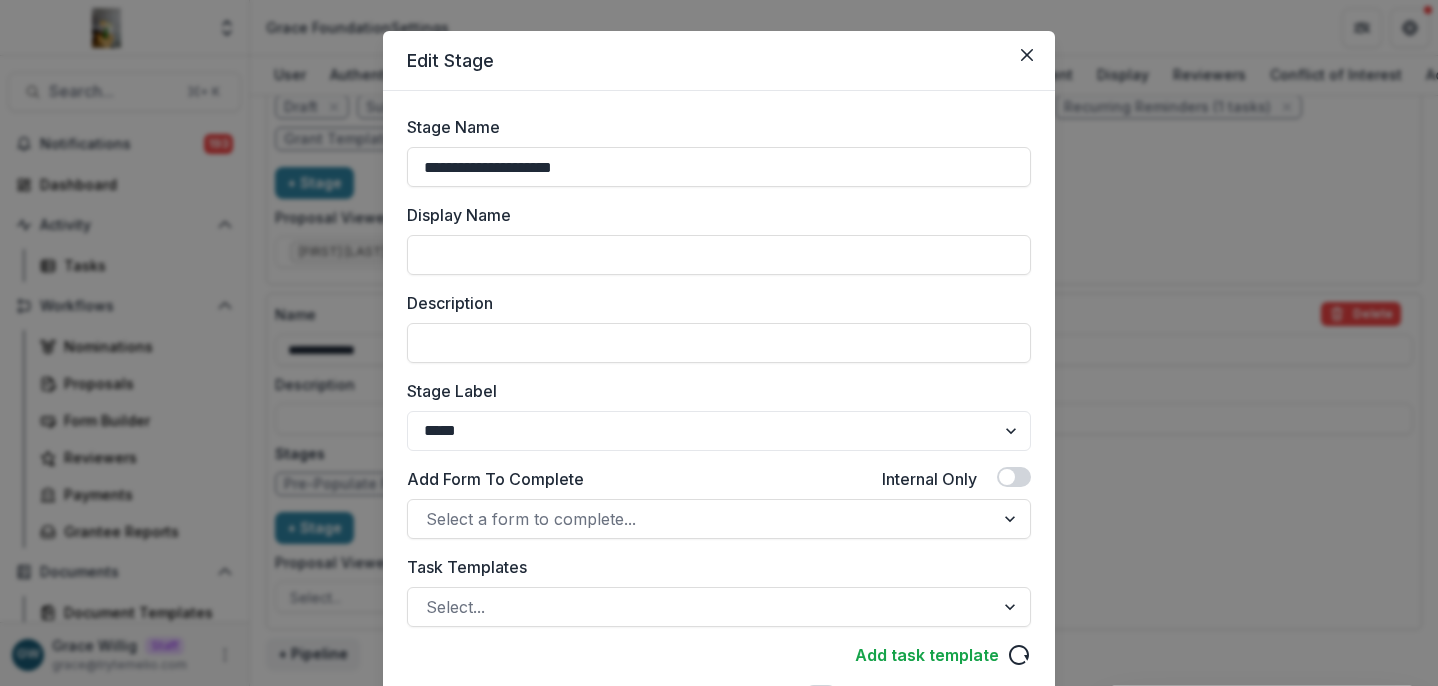 scroll, scrollTop: 34, scrollLeft: 0, axis: vertical 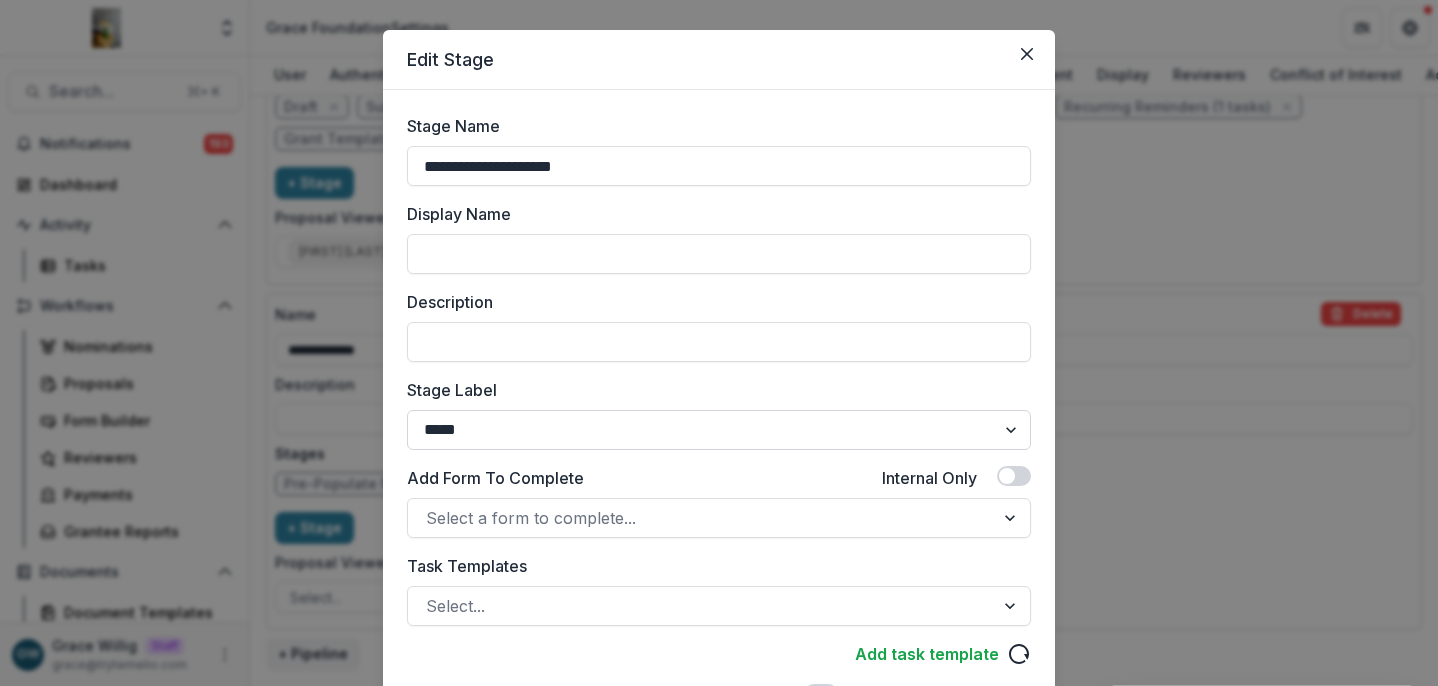 click on "******* ***** ********* ****** ******* ******** ******** ******* ********* ******* ******" at bounding box center (719, 430) 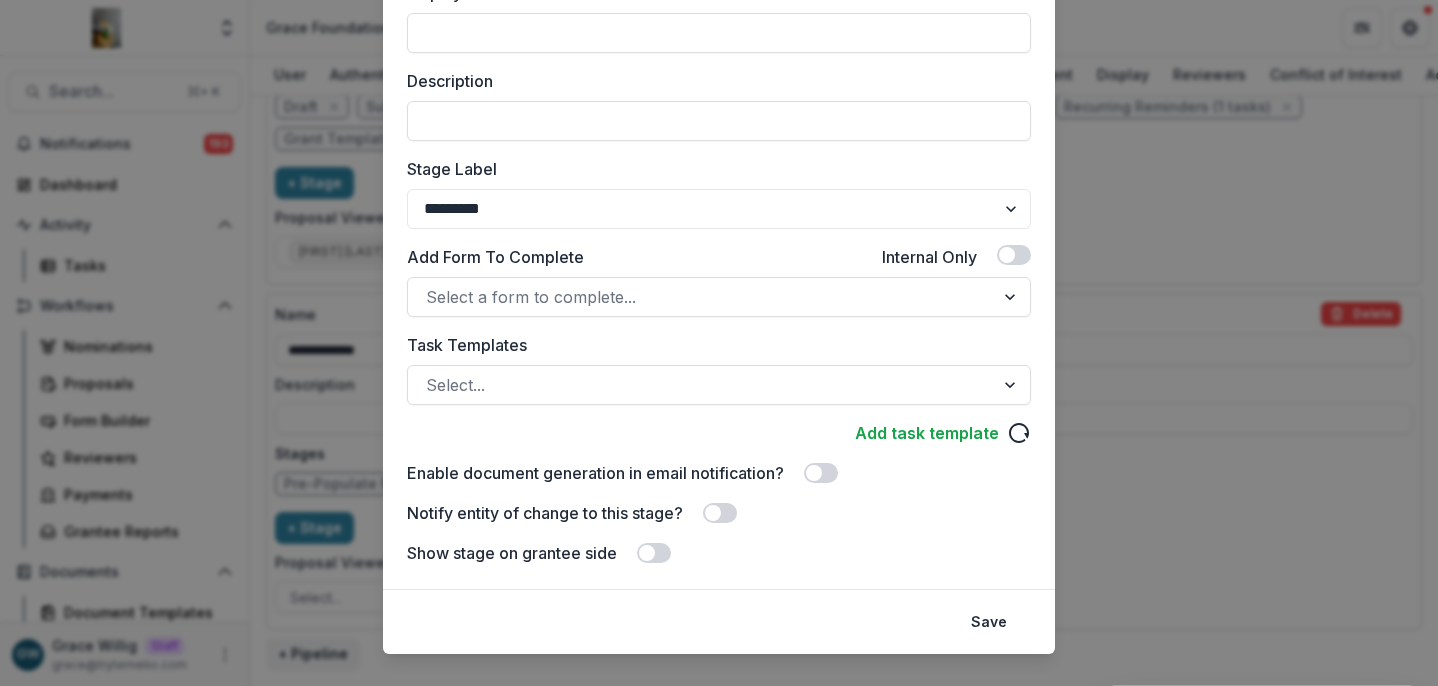 scroll, scrollTop: 287, scrollLeft: 0, axis: vertical 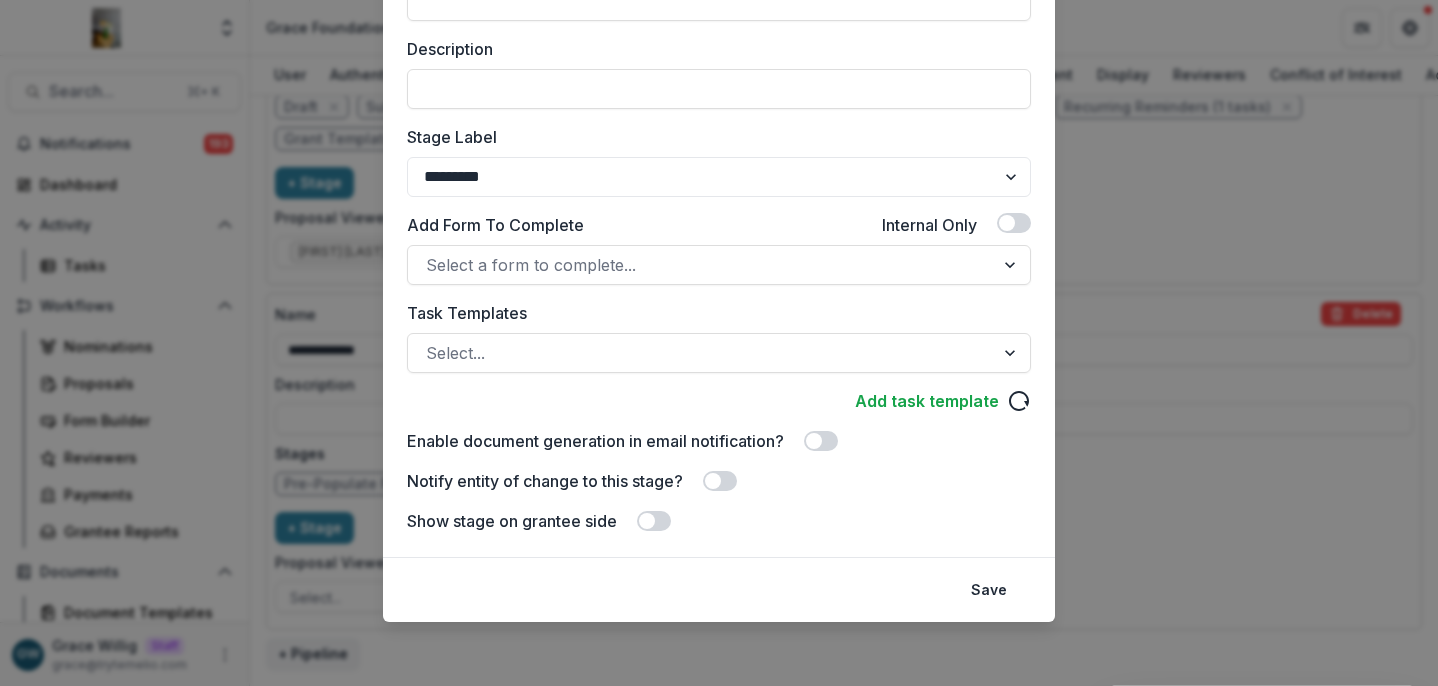 click at bounding box center [713, 481] 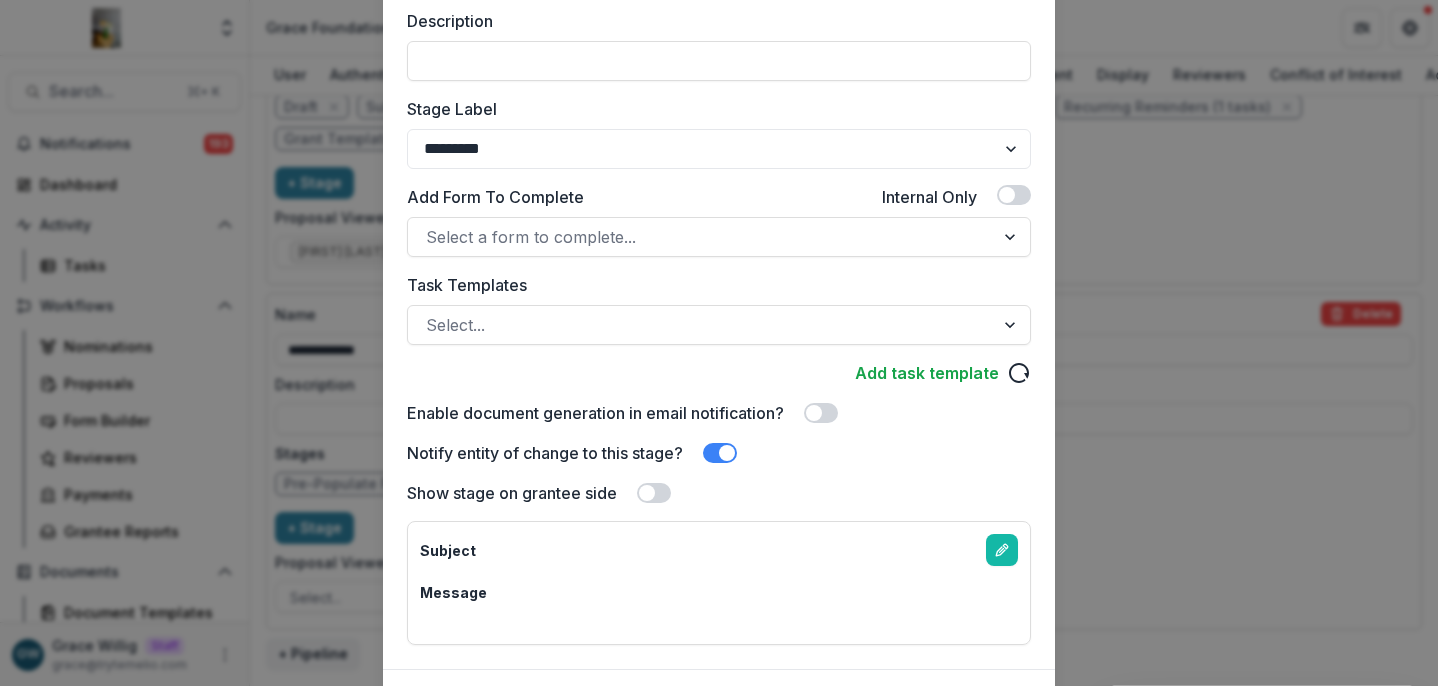 scroll, scrollTop: 427, scrollLeft: 0, axis: vertical 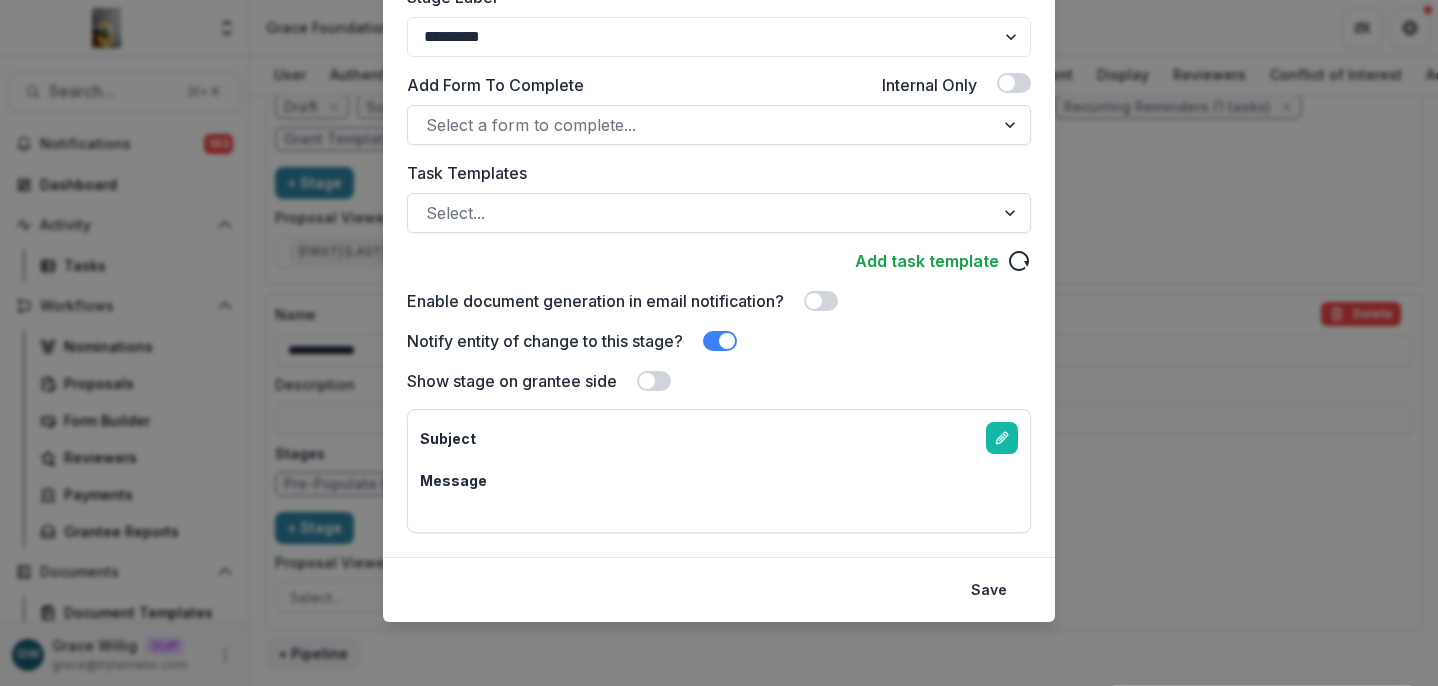 click on "Save" at bounding box center [989, 590] 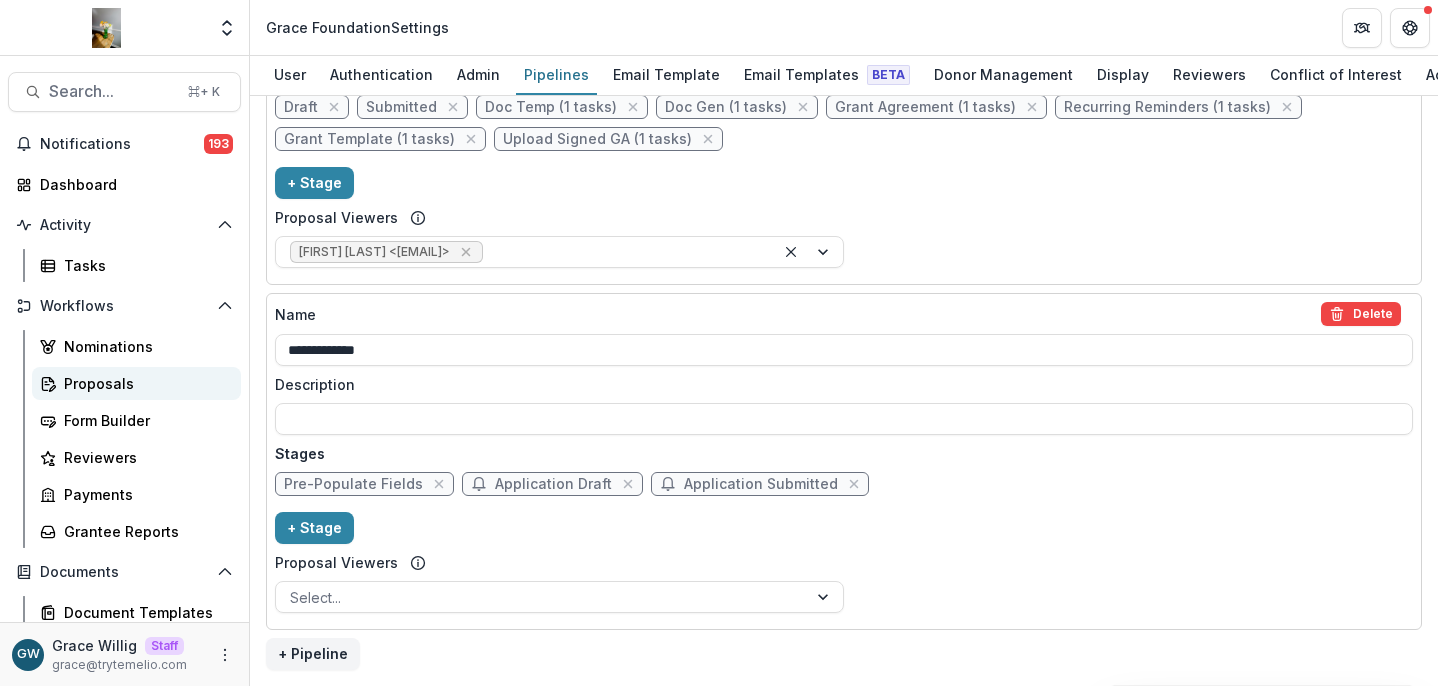 click on "Proposals" at bounding box center (144, 383) 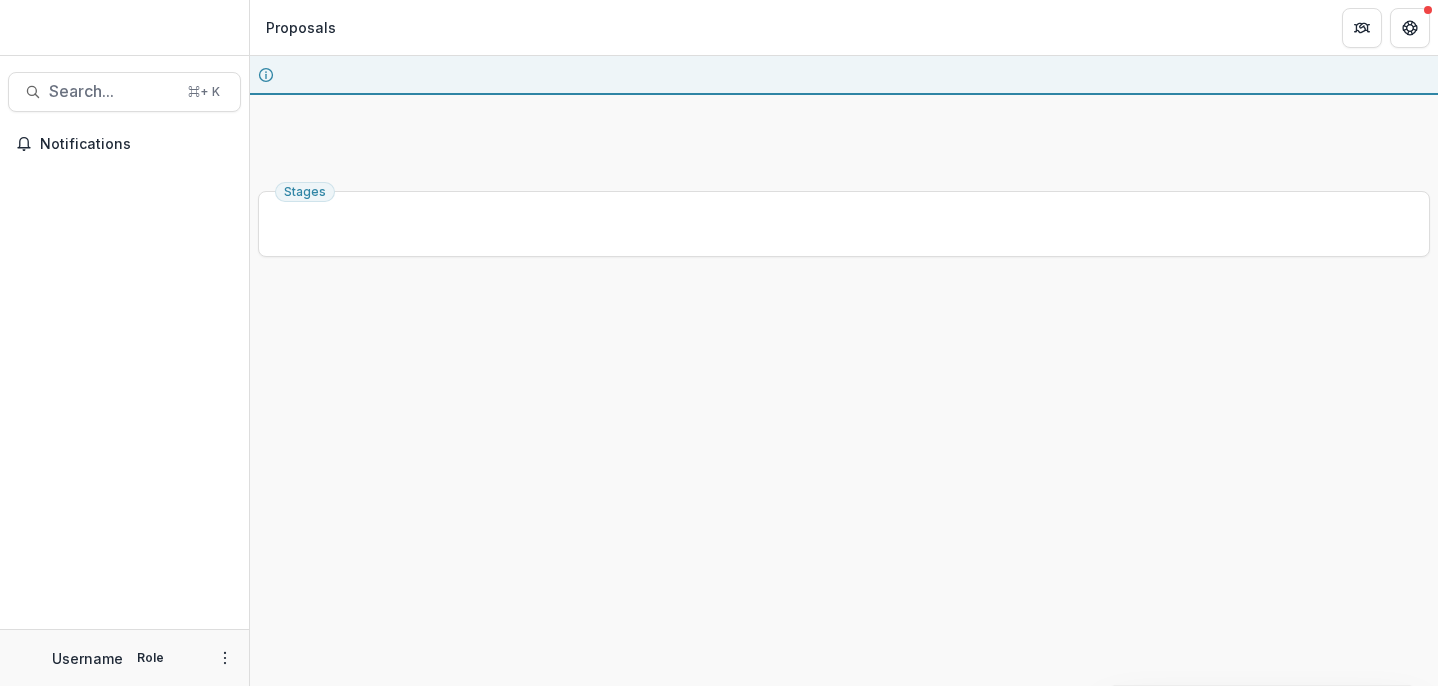 scroll, scrollTop: 0, scrollLeft: 0, axis: both 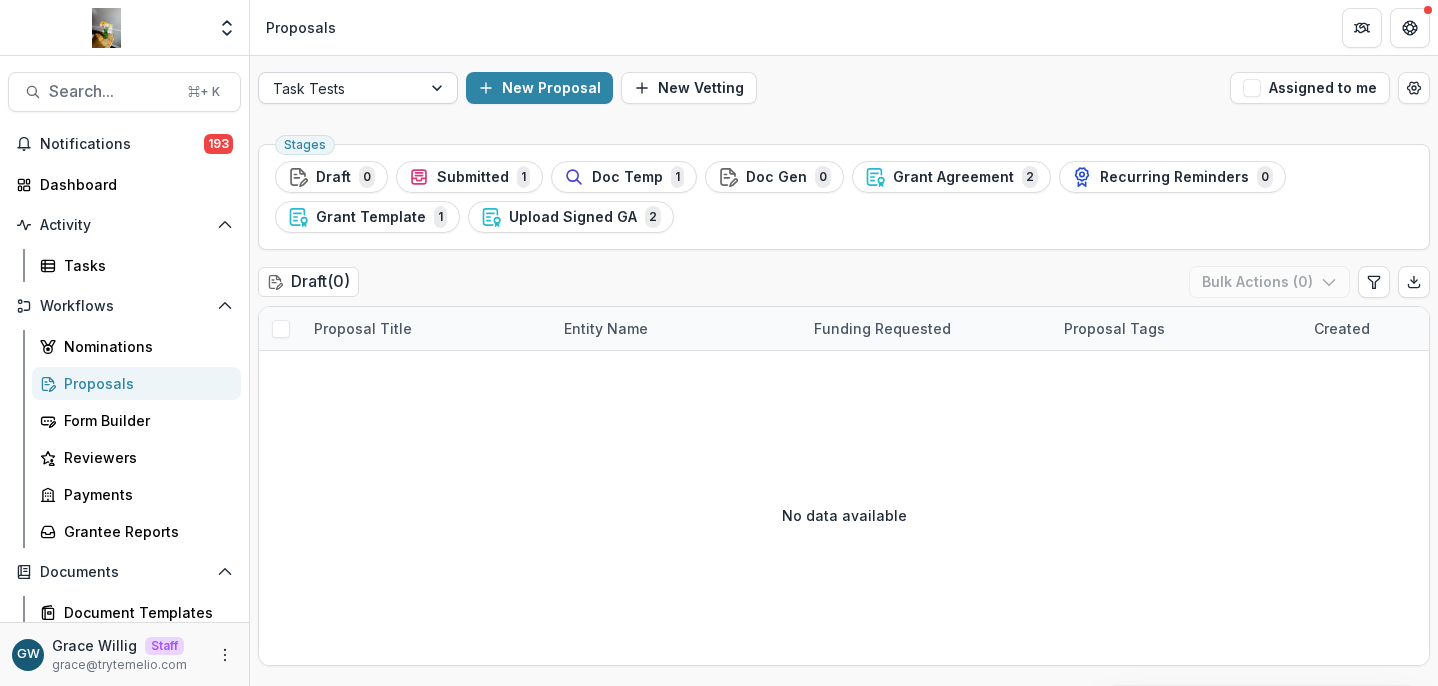 click at bounding box center (439, 88) 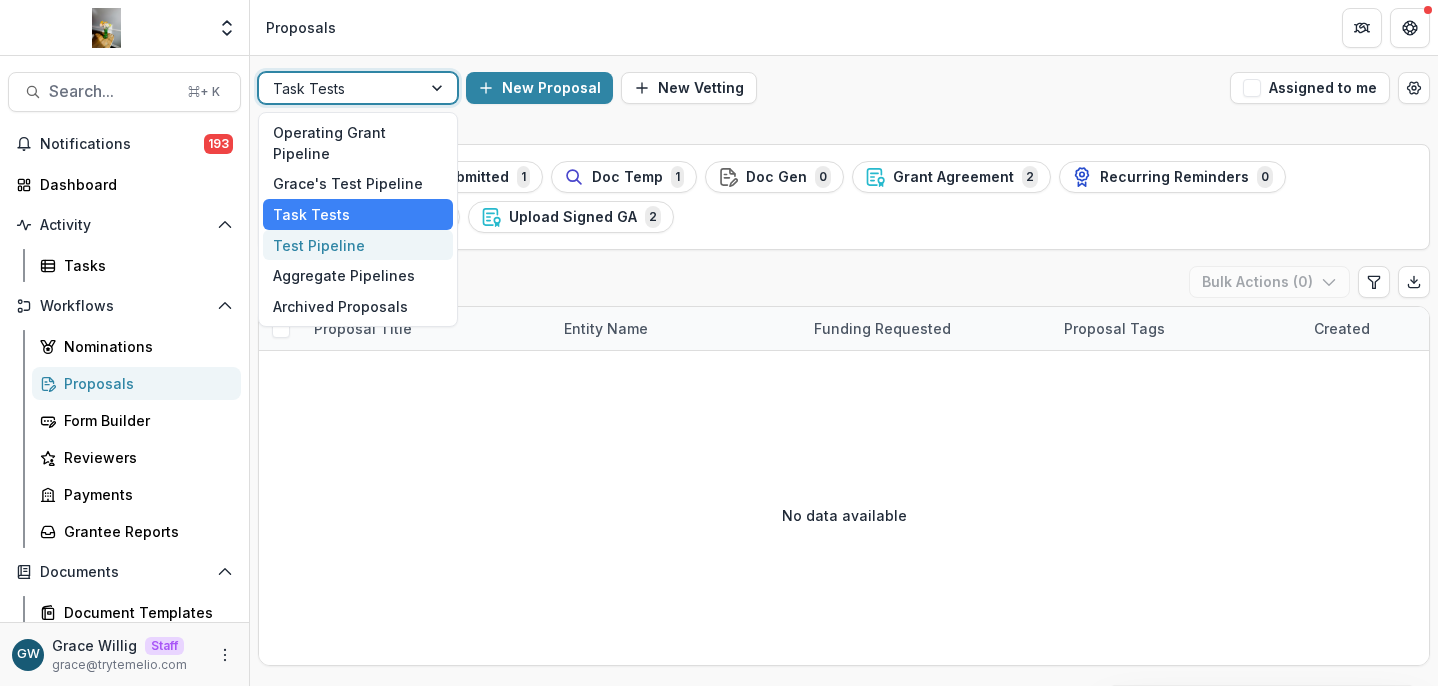 click on "Test Pipeline" at bounding box center (358, 245) 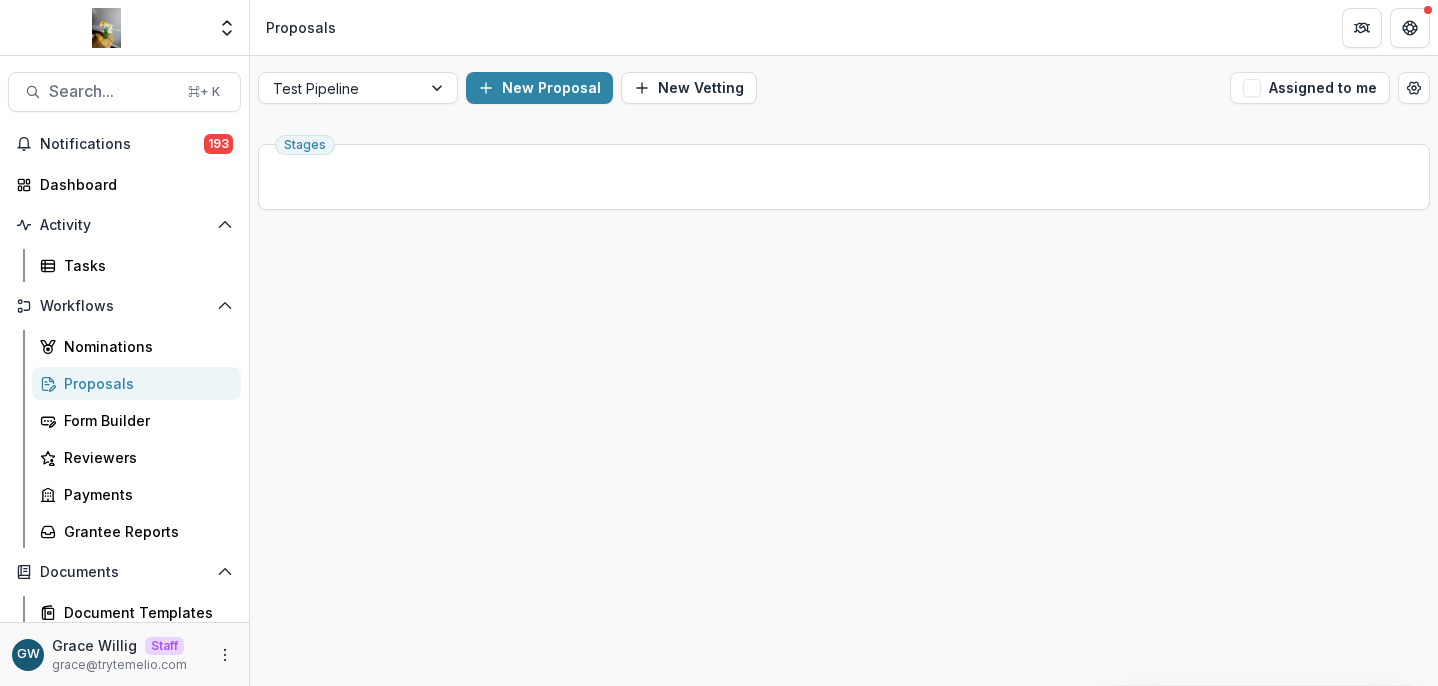 click on "Test Pipeline New Proposal New Vetting Assigned to me Stages" at bounding box center (844, 371) 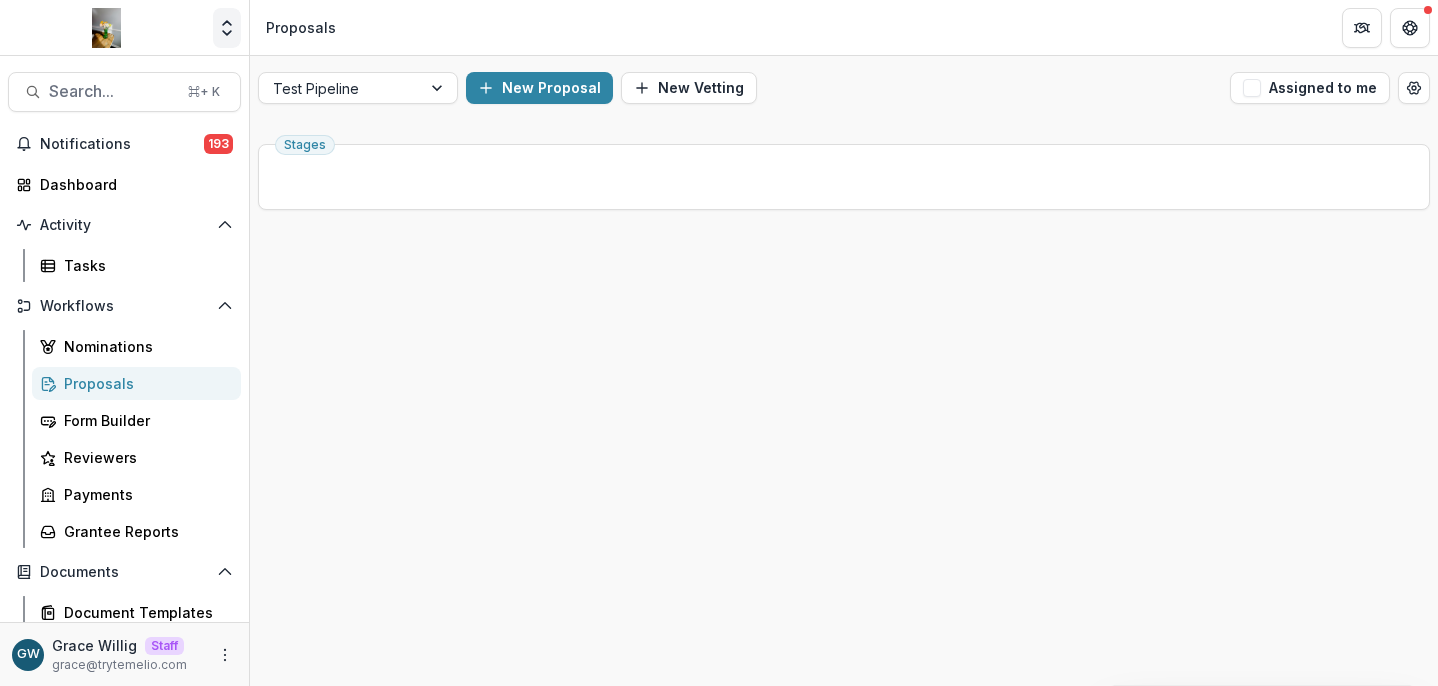 click 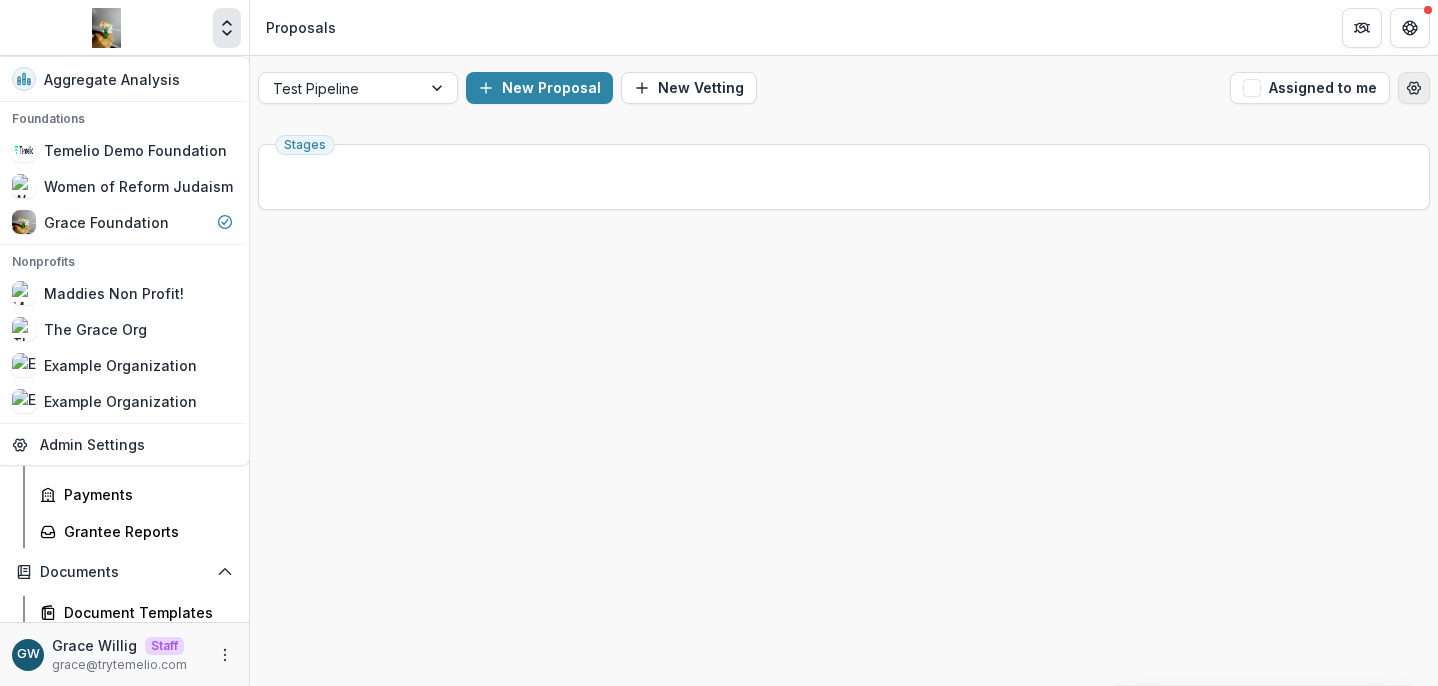 click 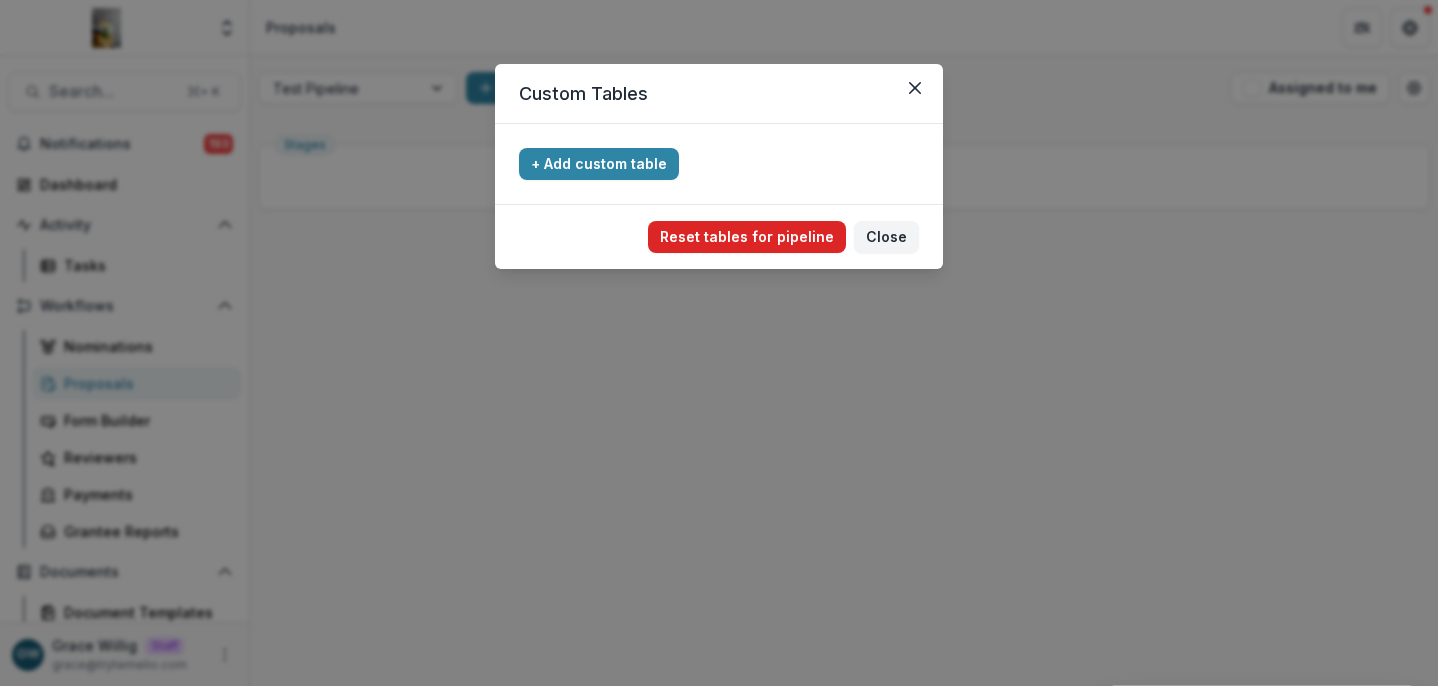 click on "Reset tables for pipeline" at bounding box center (747, 237) 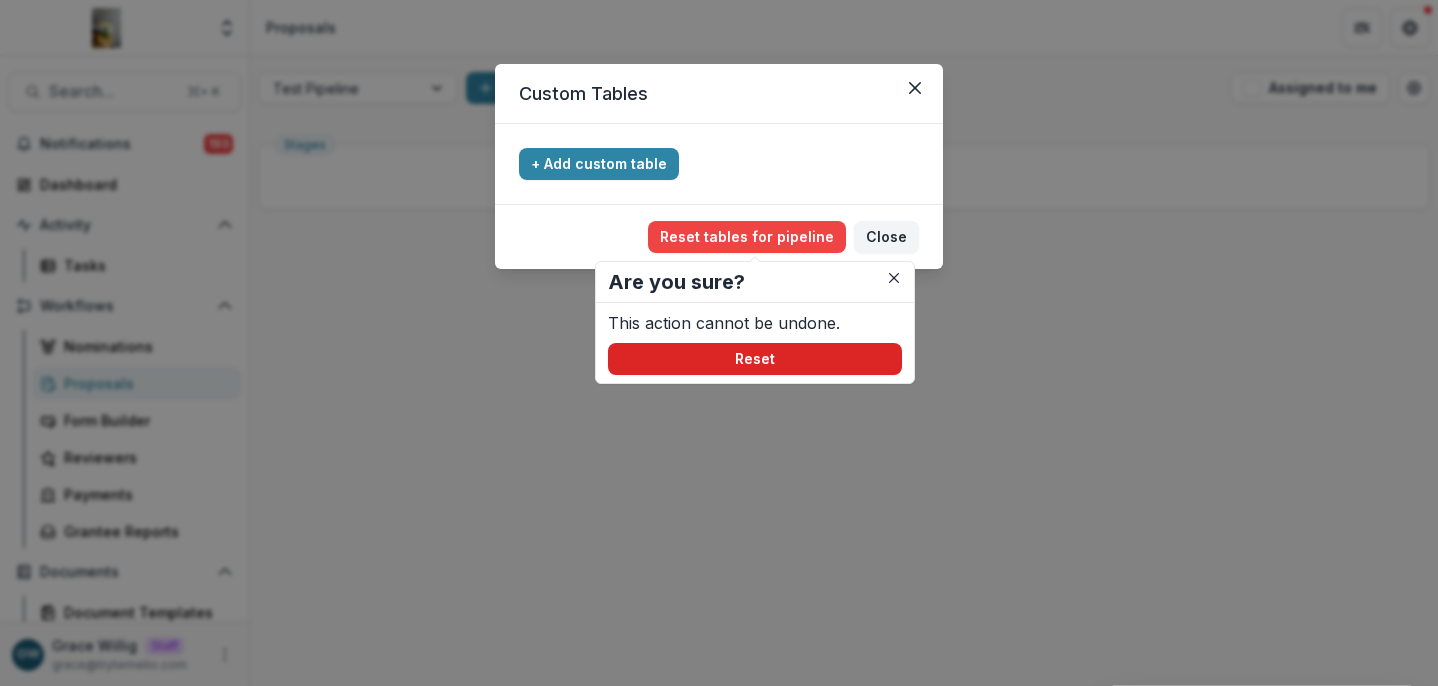 click on "Reset" at bounding box center (755, 359) 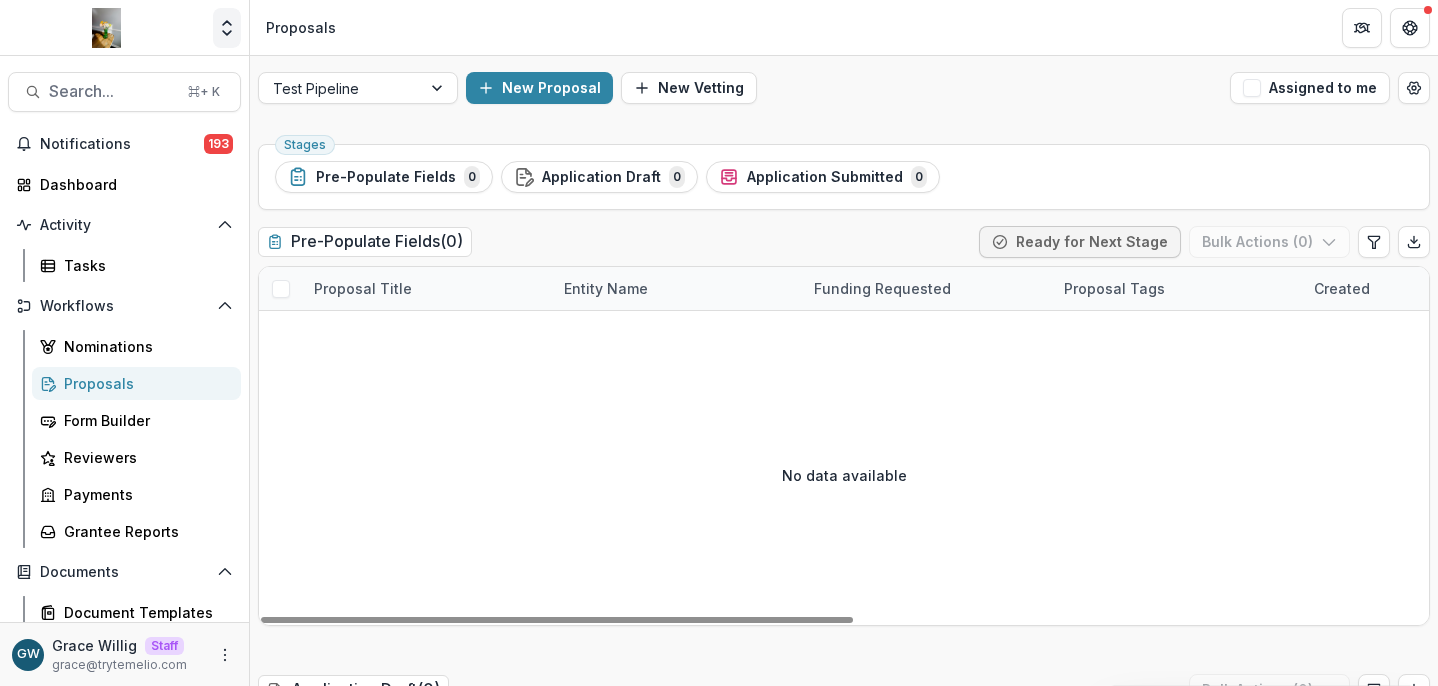 click at bounding box center (227, 28) 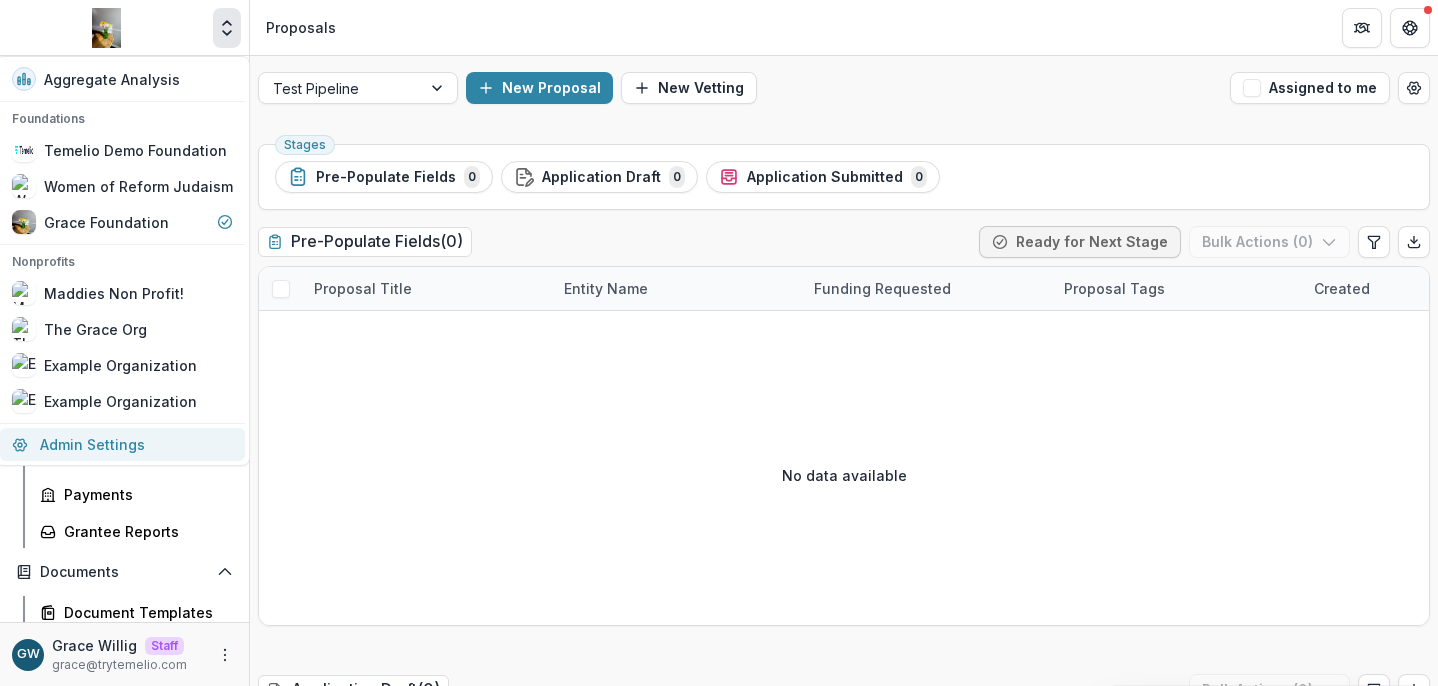 click on "Admin Settings" at bounding box center [122, 444] 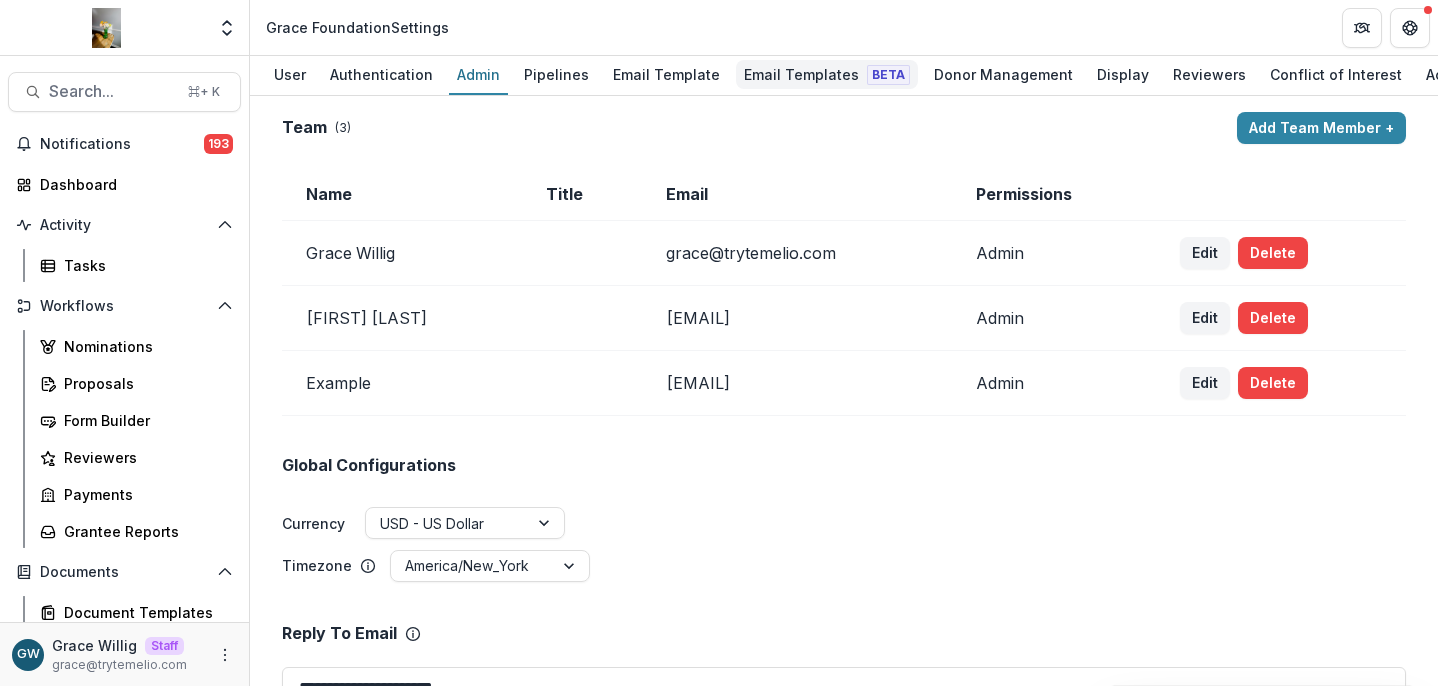 click on "Email Templates   Beta" at bounding box center (827, 74) 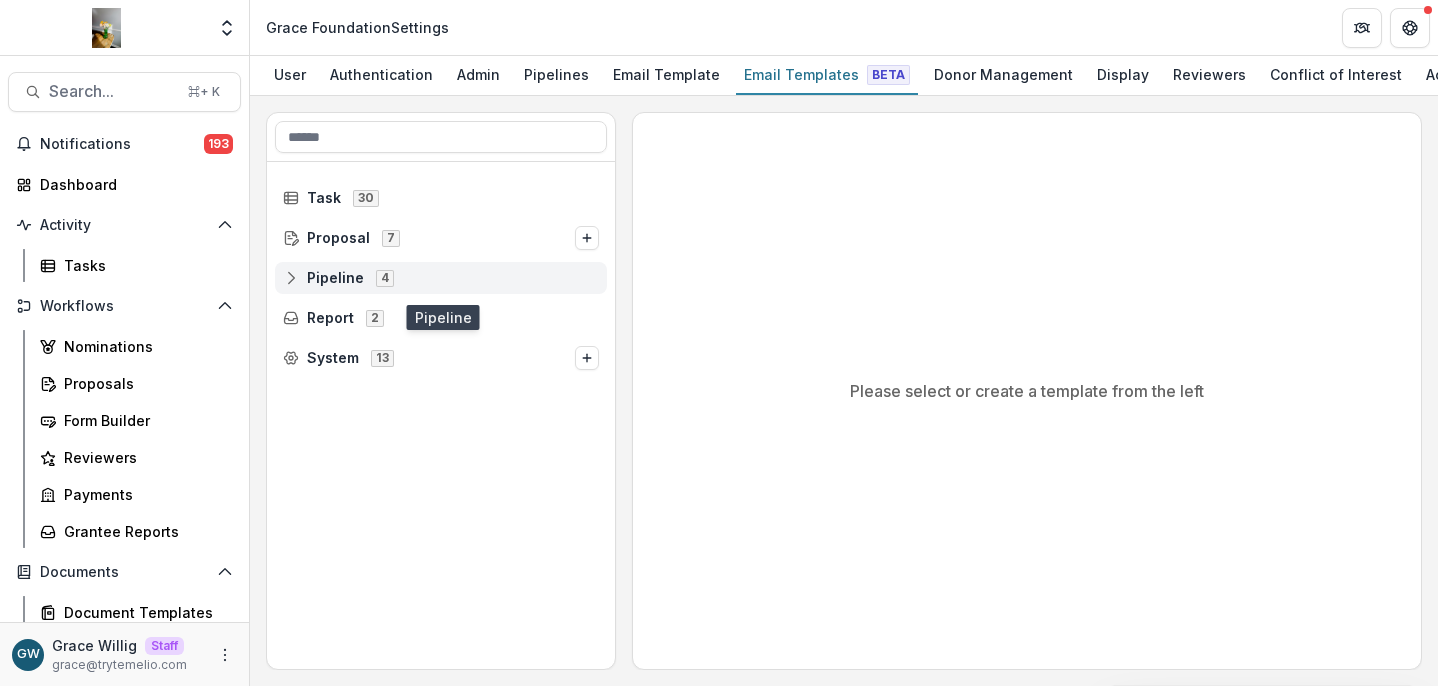 click 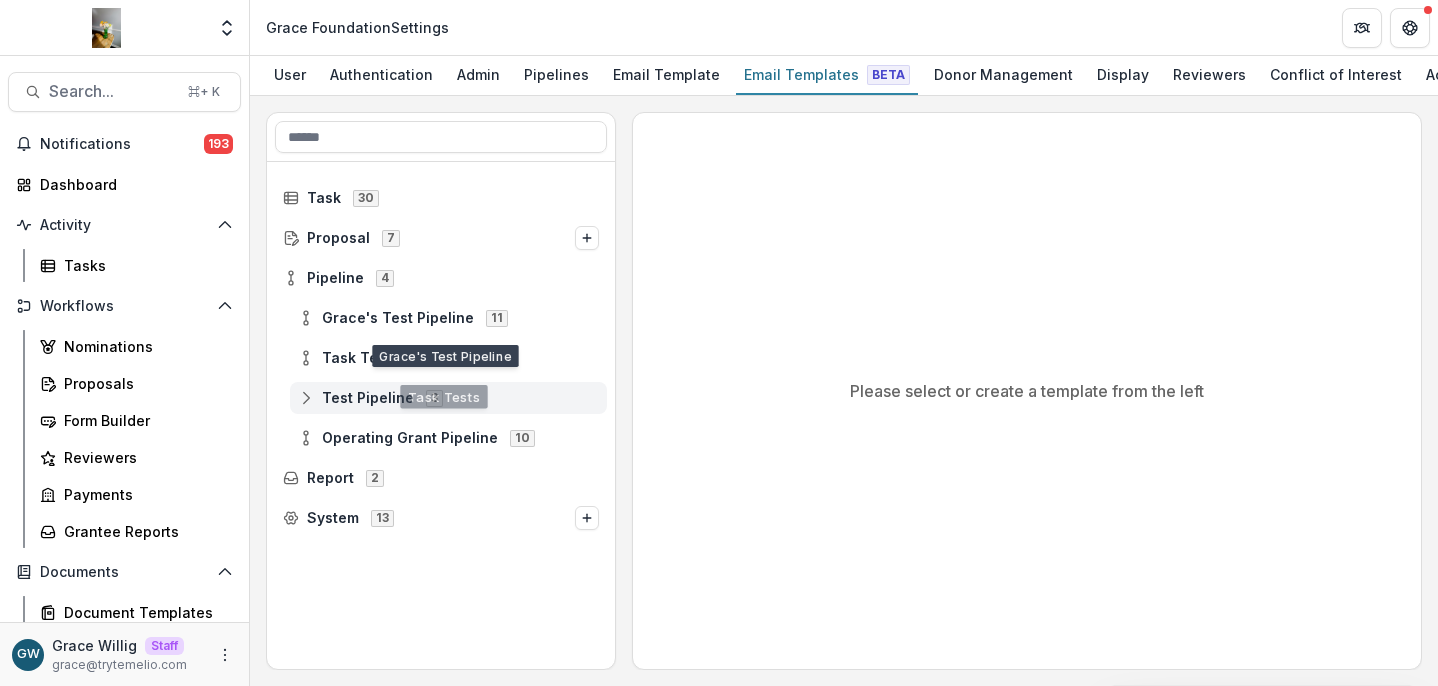 click on "Test Pipeline" at bounding box center [368, 398] 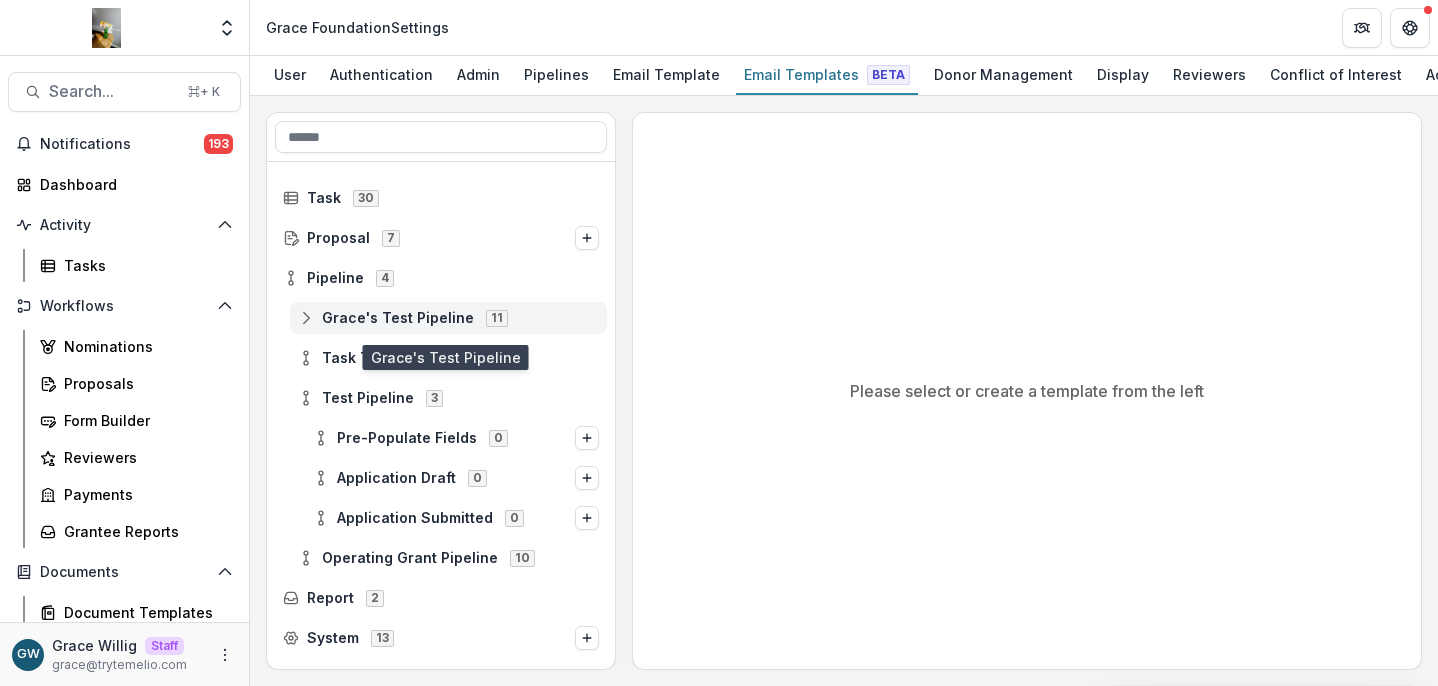 click on "Grace's Test Pipeline" at bounding box center [398, 318] 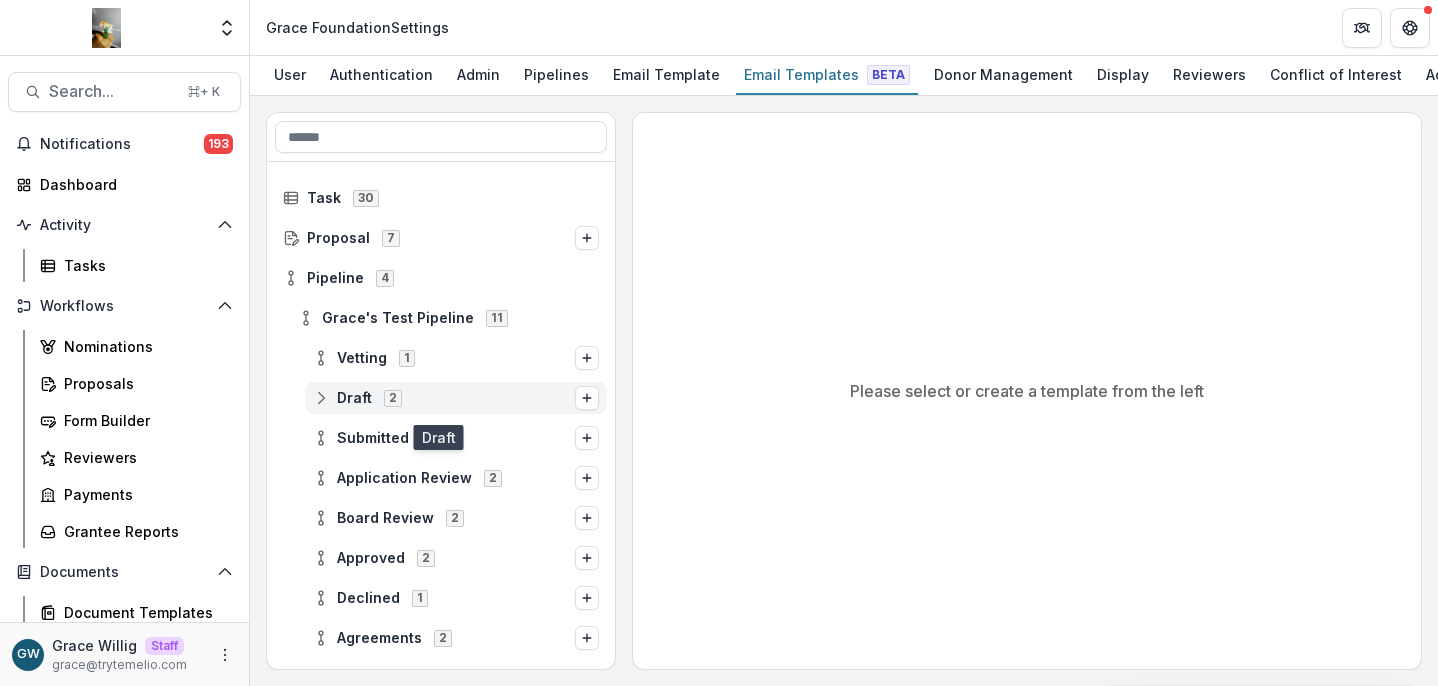 click on "Draft" at bounding box center (354, 398) 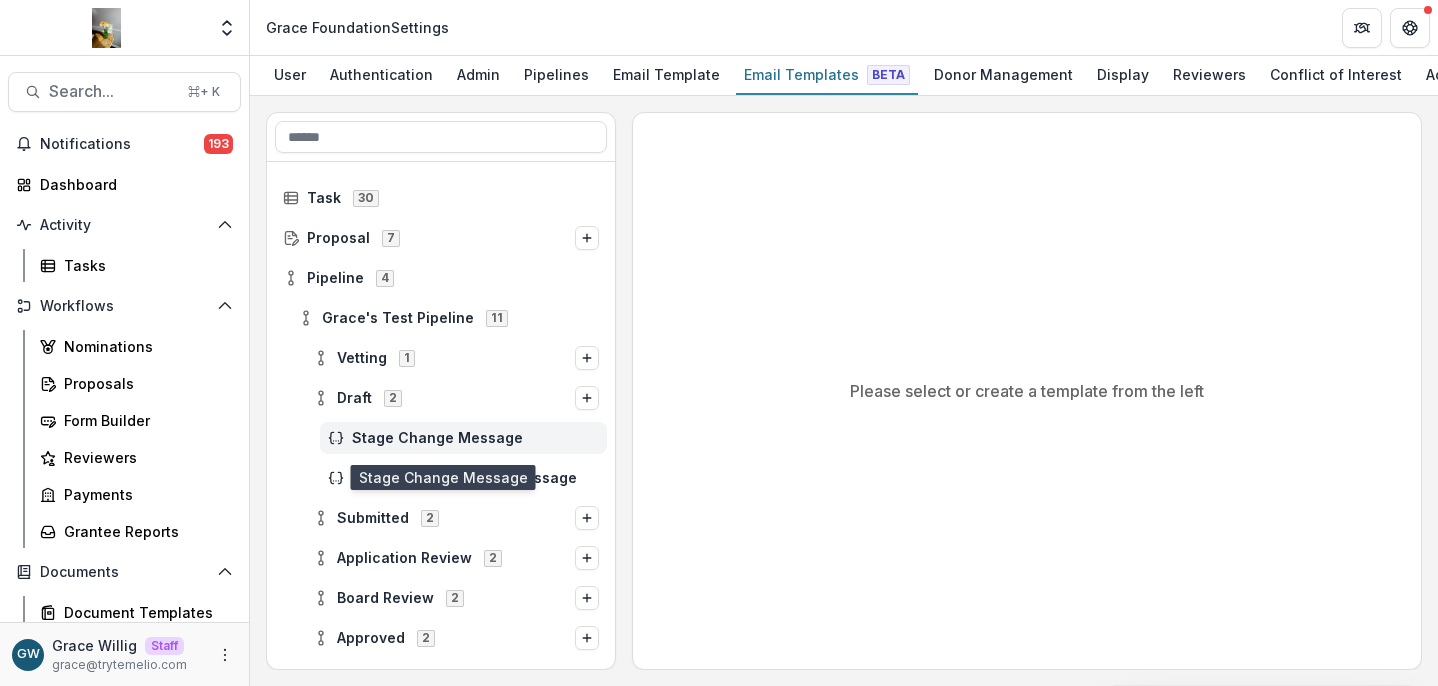click on "Stage Change Message" at bounding box center [475, 438] 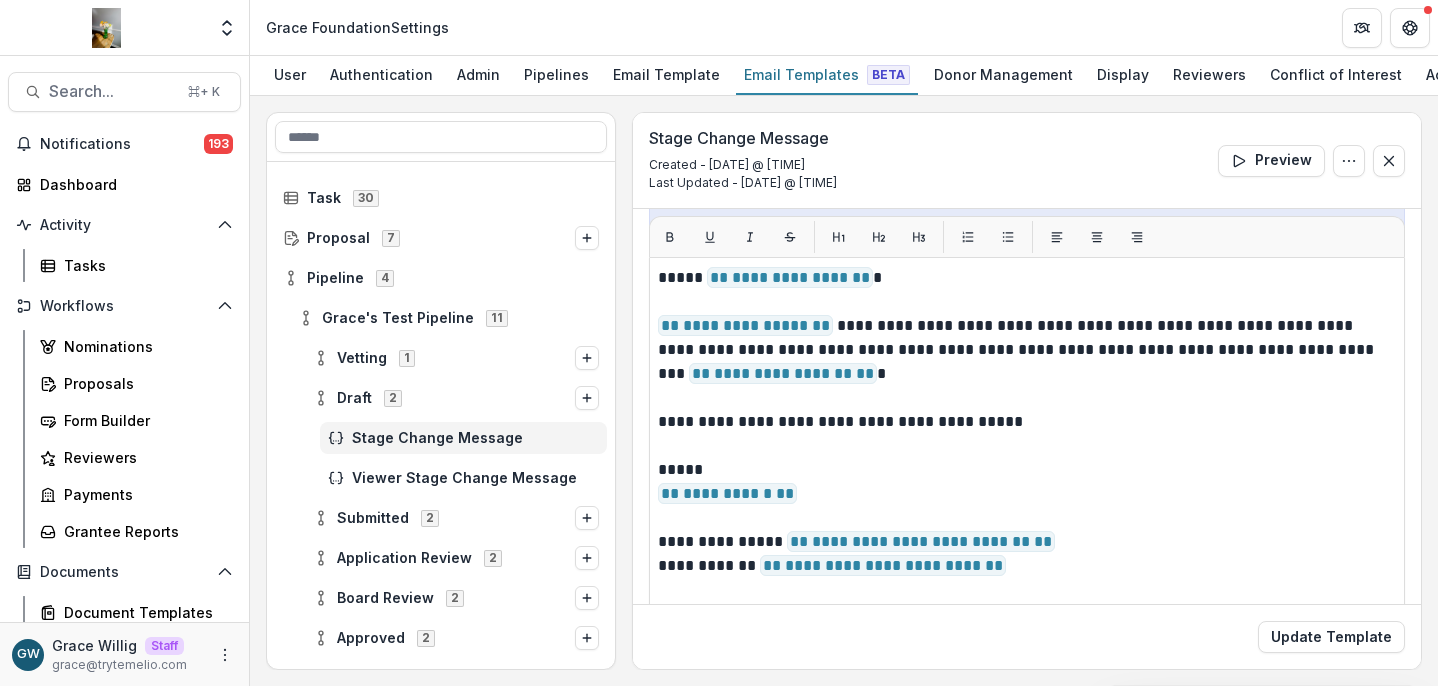 scroll, scrollTop: 420, scrollLeft: 0, axis: vertical 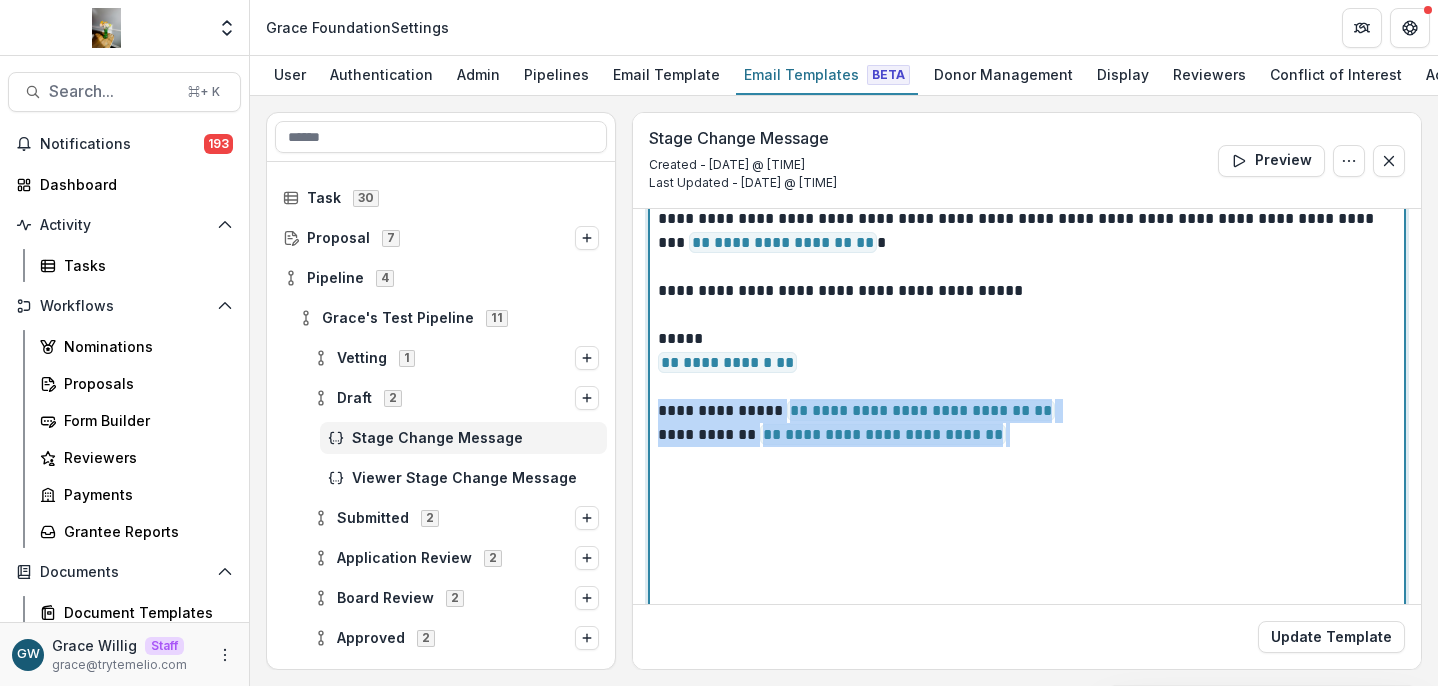 drag, startPoint x: 816, startPoint y: 442, endPoint x: 653, endPoint y: 423, distance: 164.10362 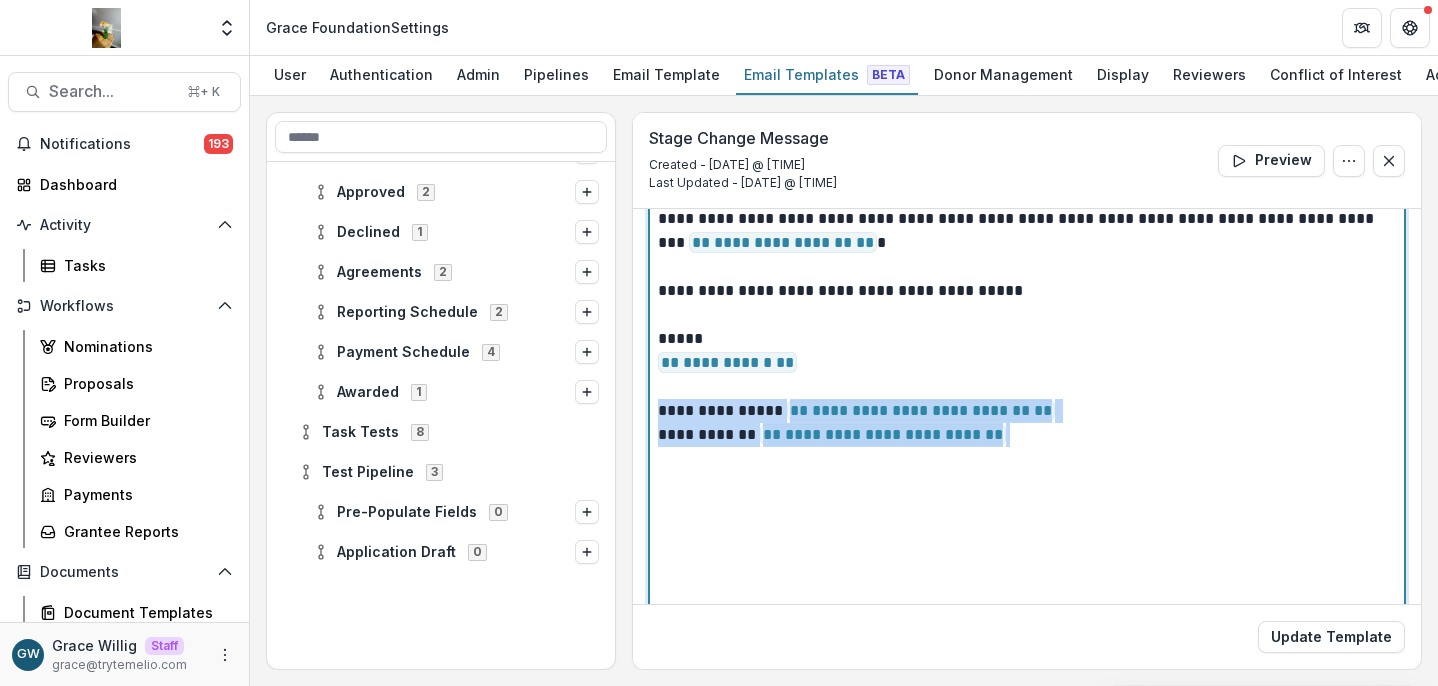 scroll, scrollTop: 447, scrollLeft: 0, axis: vertical 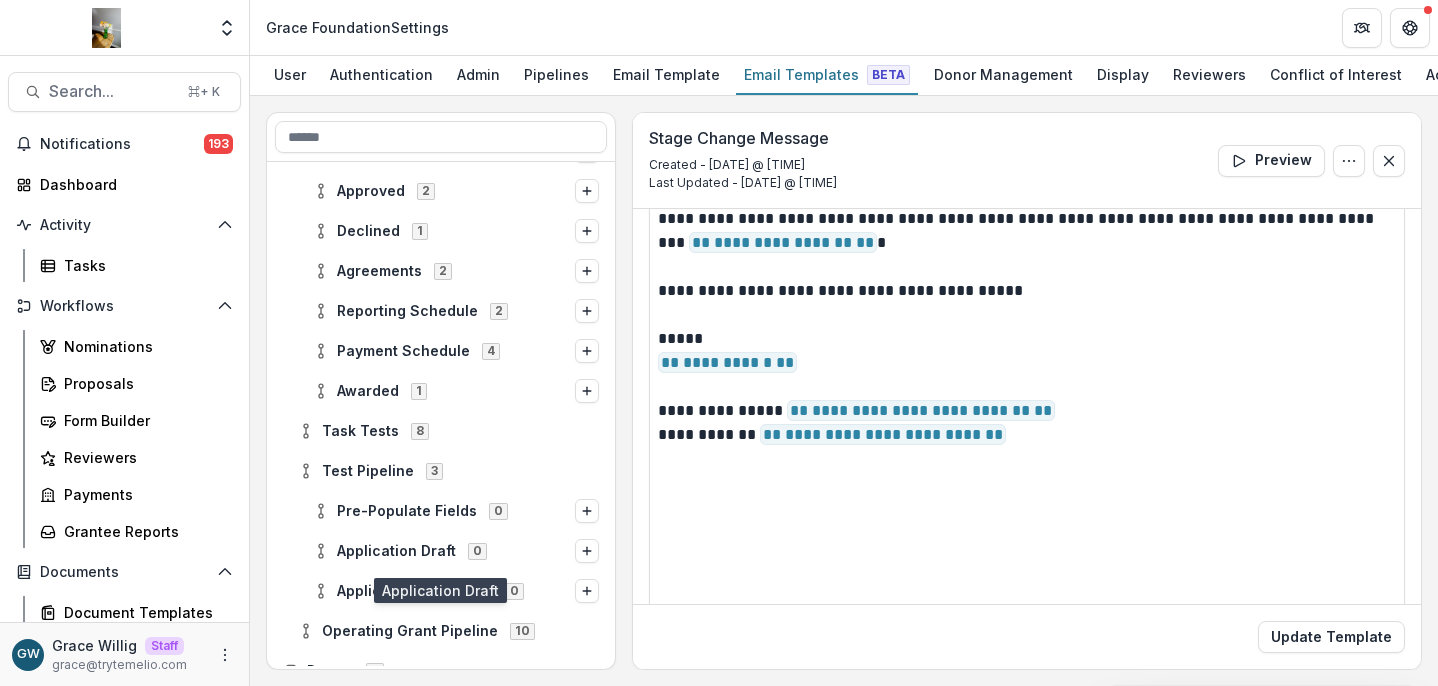 click on "Application Draft 0" at bounding box center [441, 551] 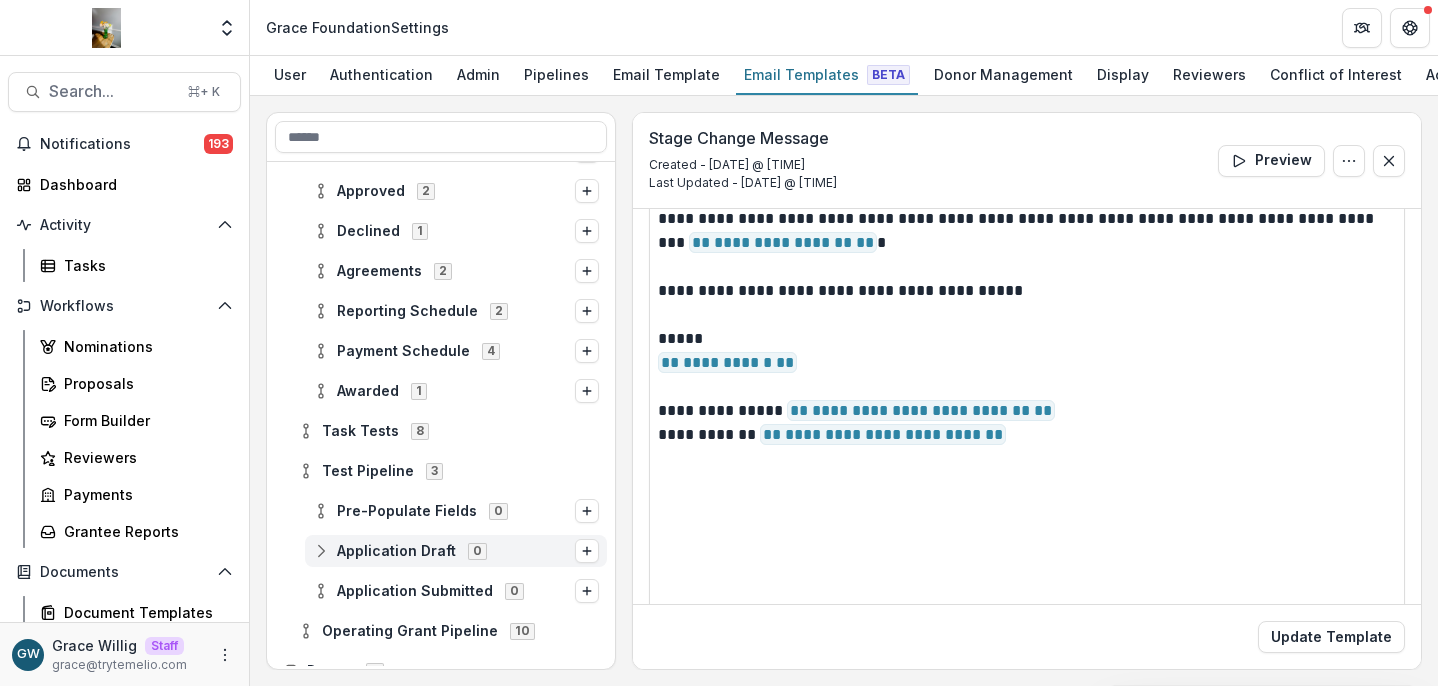 click 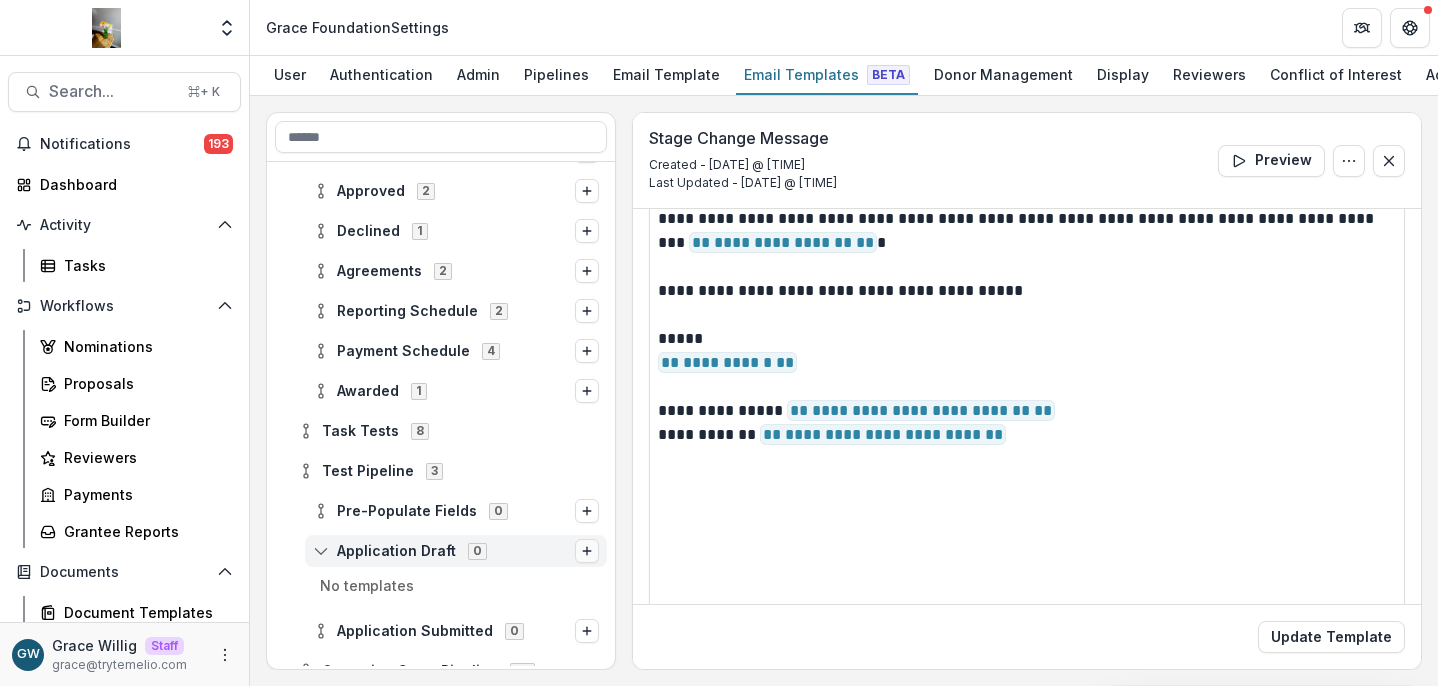 click 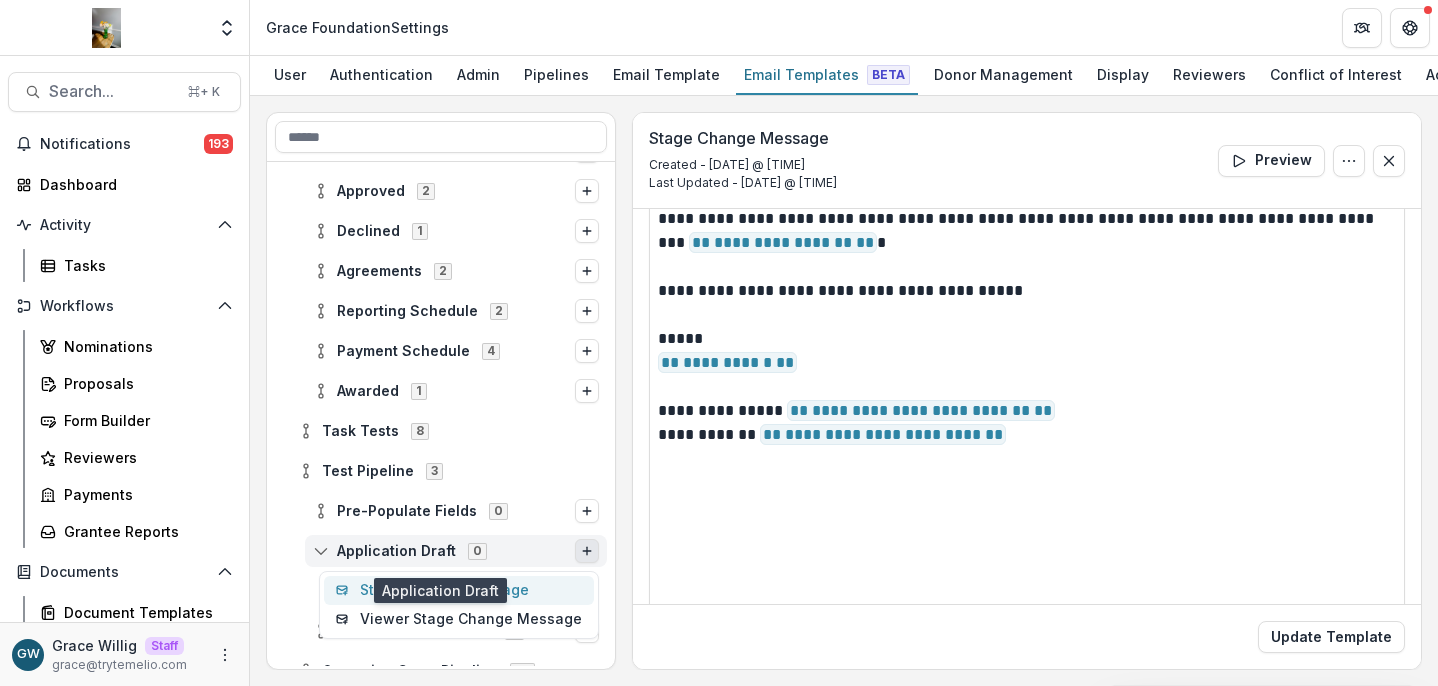 click on "Stage Change Message" at bounding box center (459, 590) 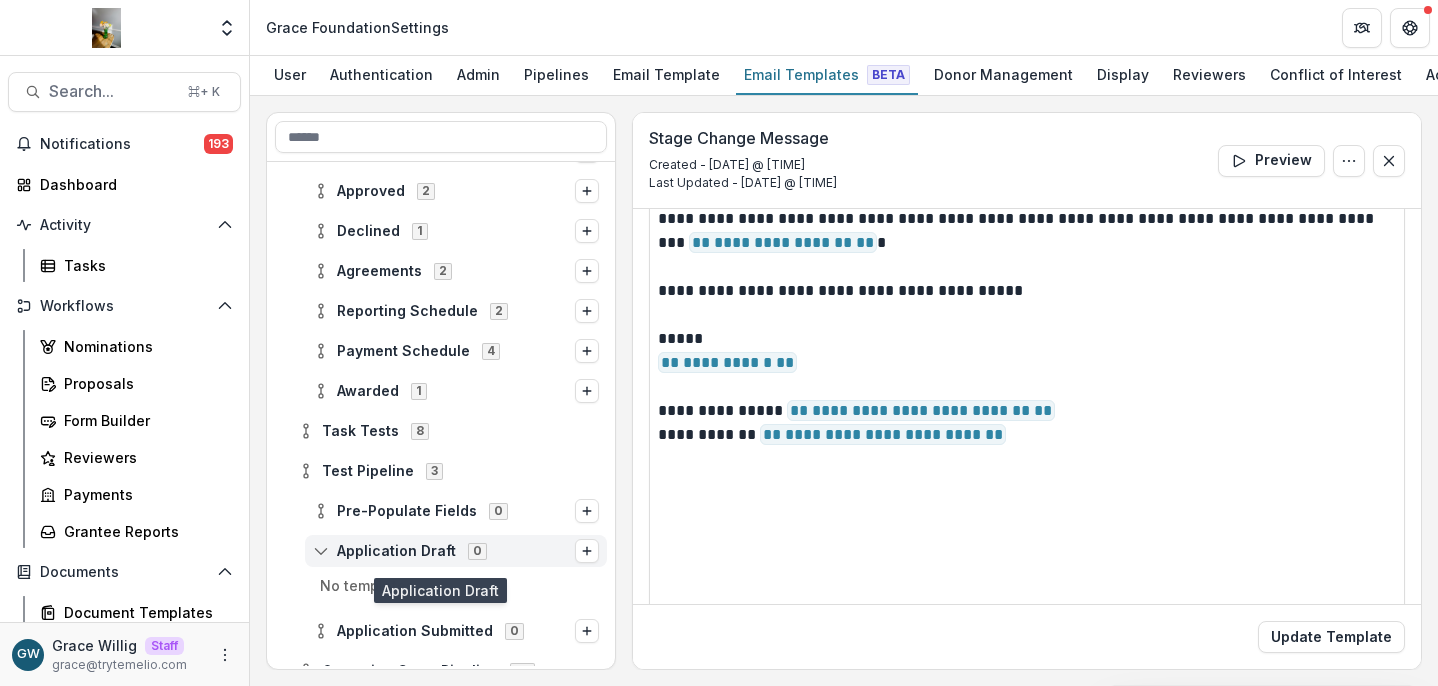 scroll, scrollTop: 0, scrollLeft: 0, axis: both 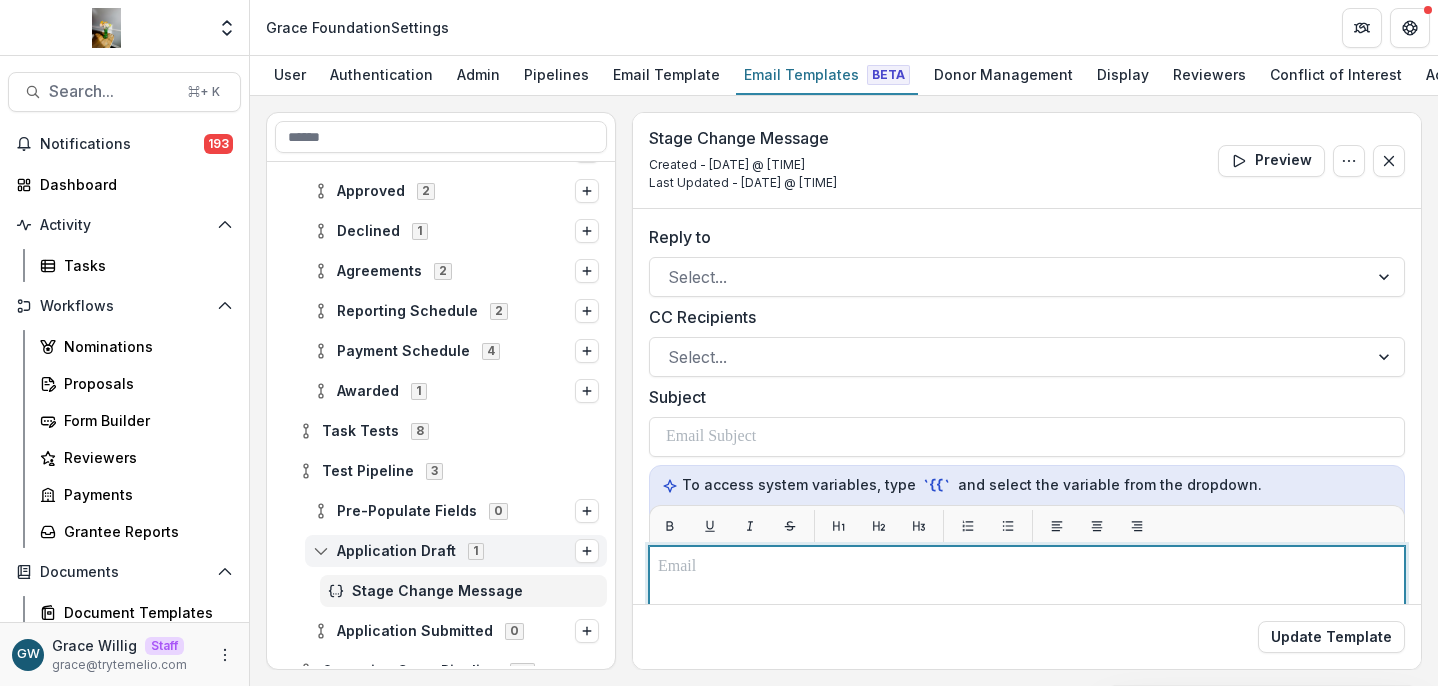 click at bounding box center [1027, 567] 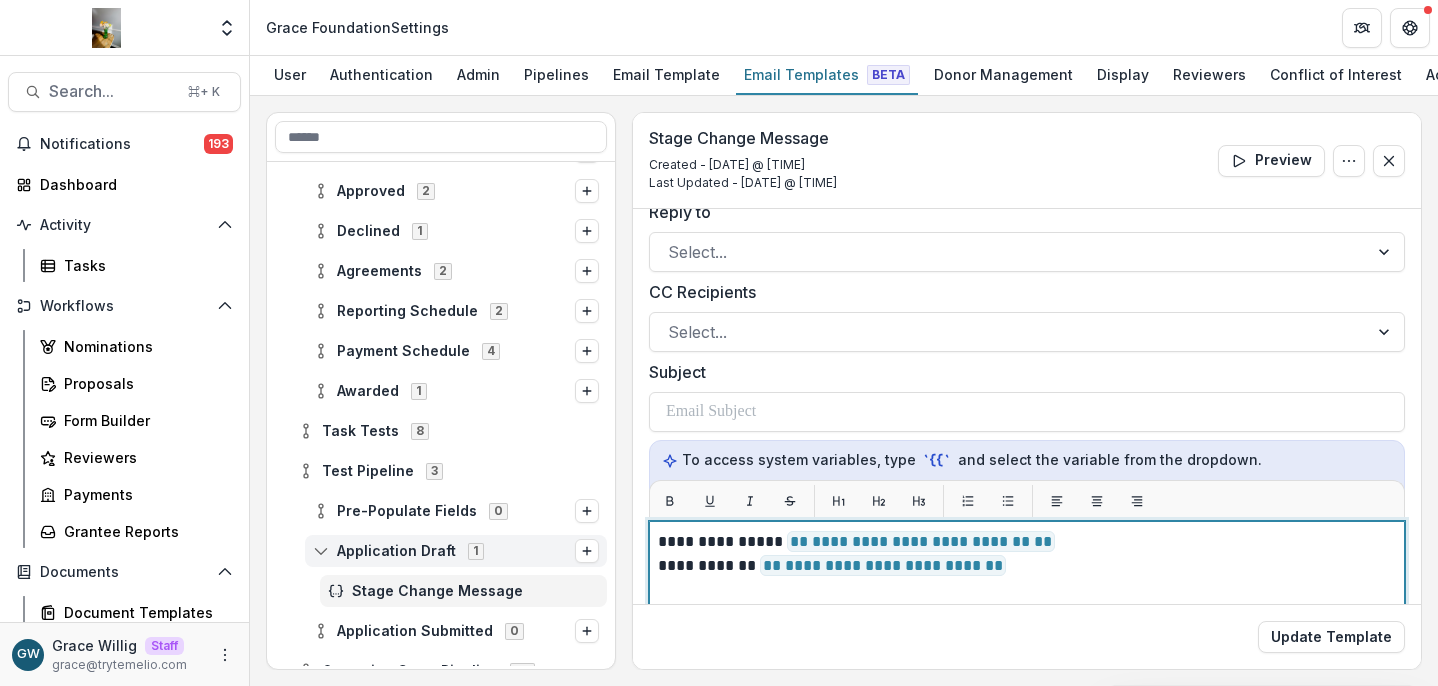 scroll, scrollTop: 185, scrollLeft: 0, axis: vertical 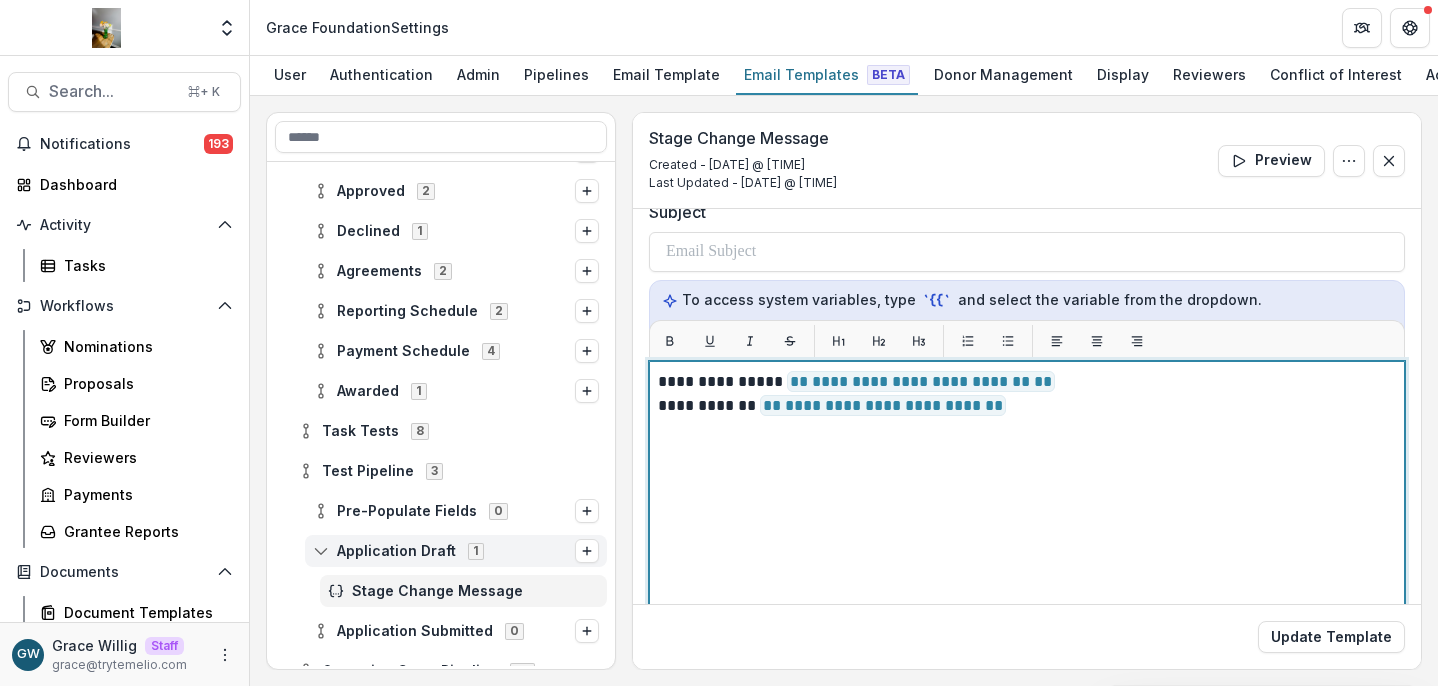 click on "**********" at bounding box center [1024, 382] 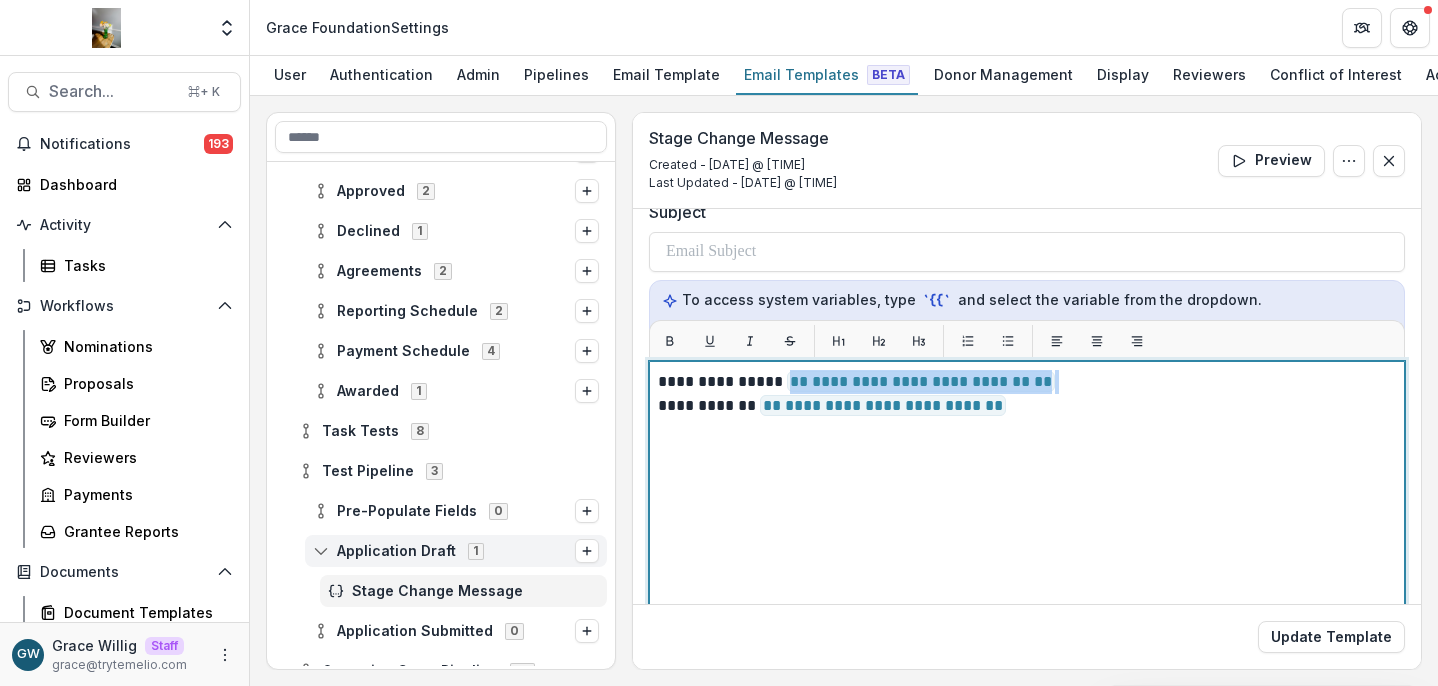 drag, startPoint x: 1087, startPoint y: 386, endPoint x: 811, endPoint y: 388, distance: 276.00723 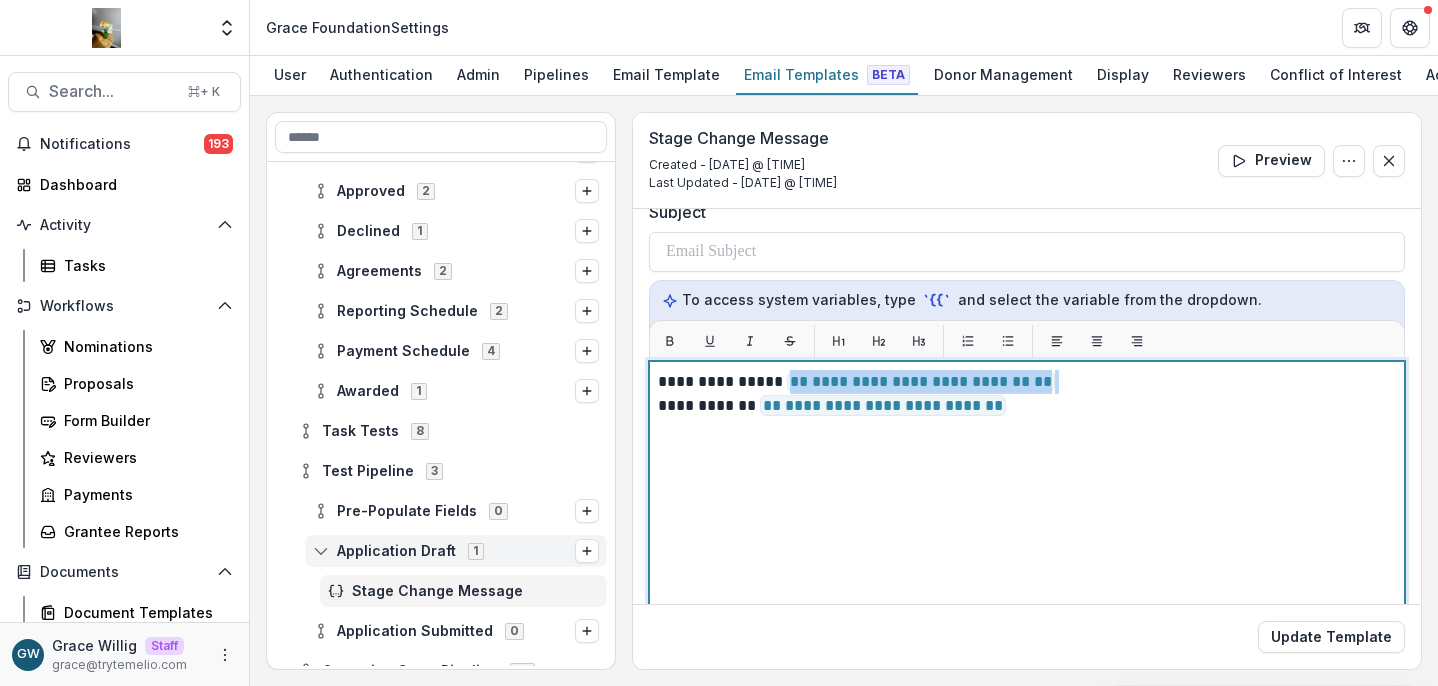 click on "**********" at bounding box center [1024, 382] 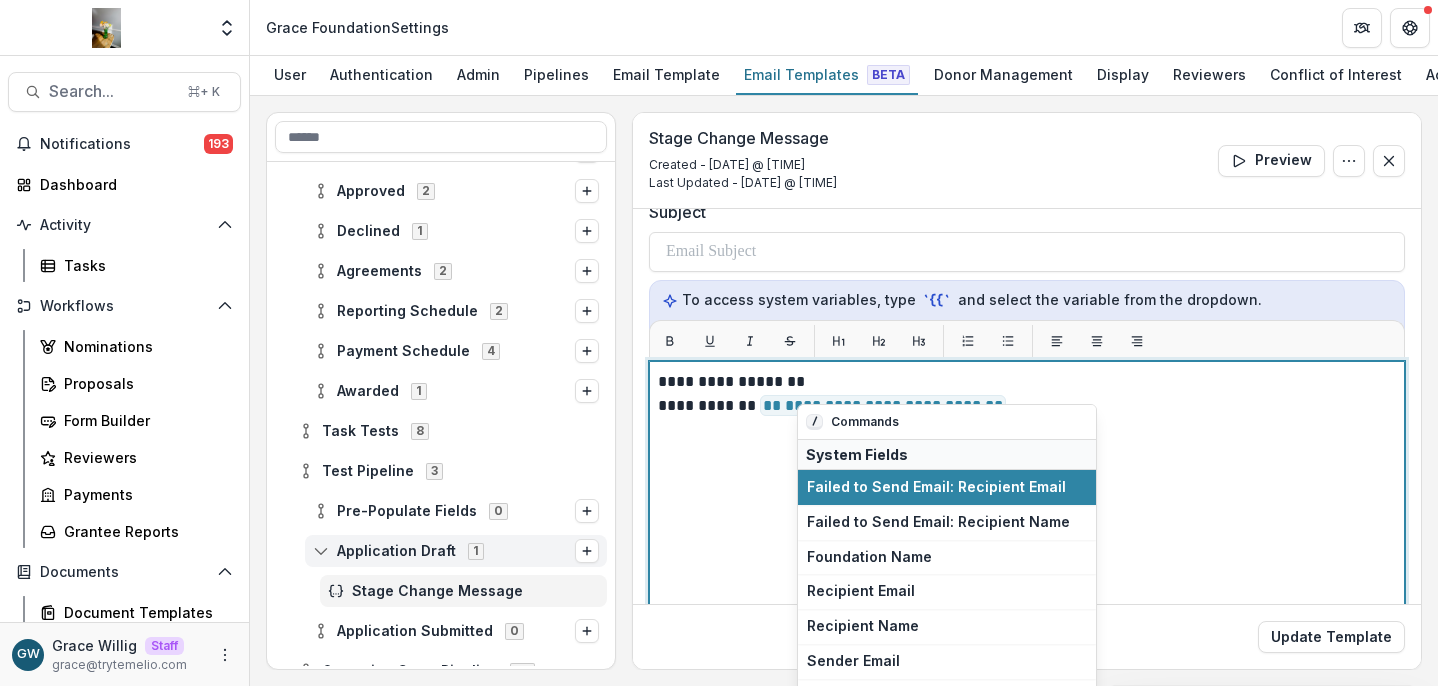 type 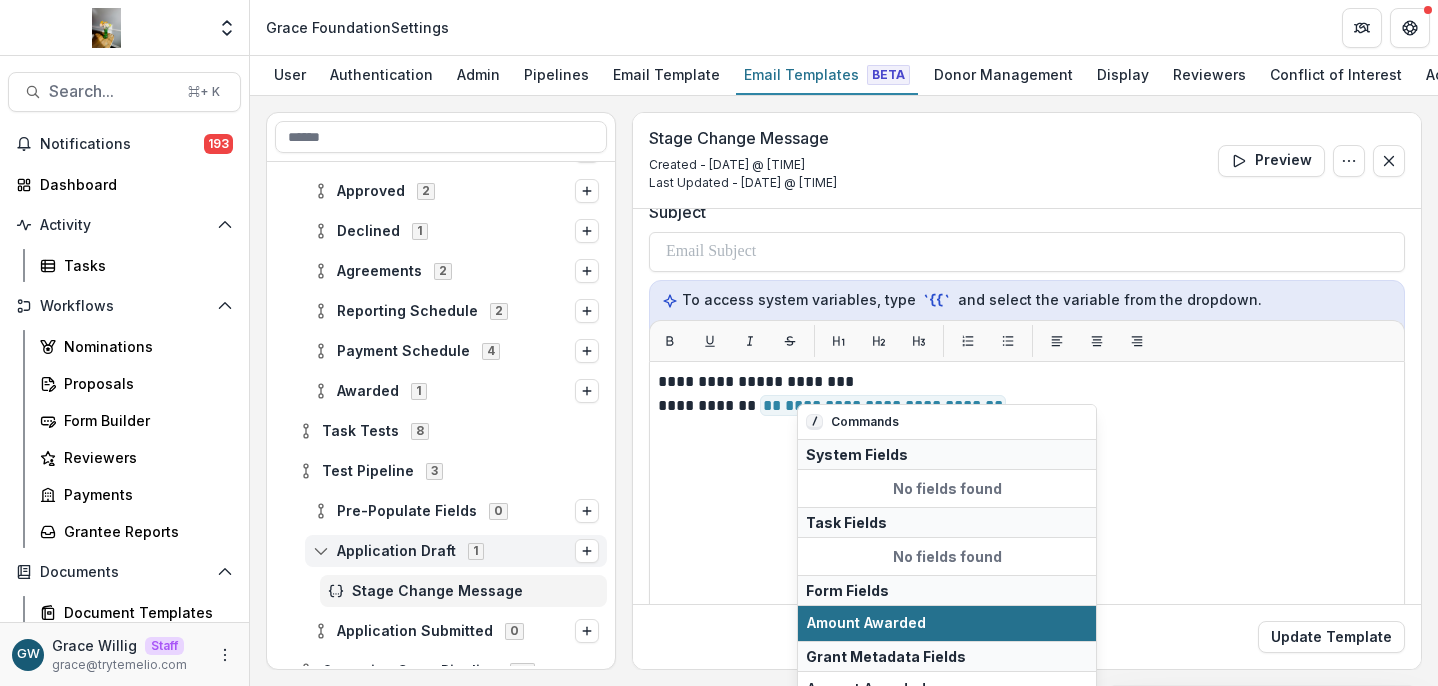click on "Amount Awarded" at bounding box center (947, 623) 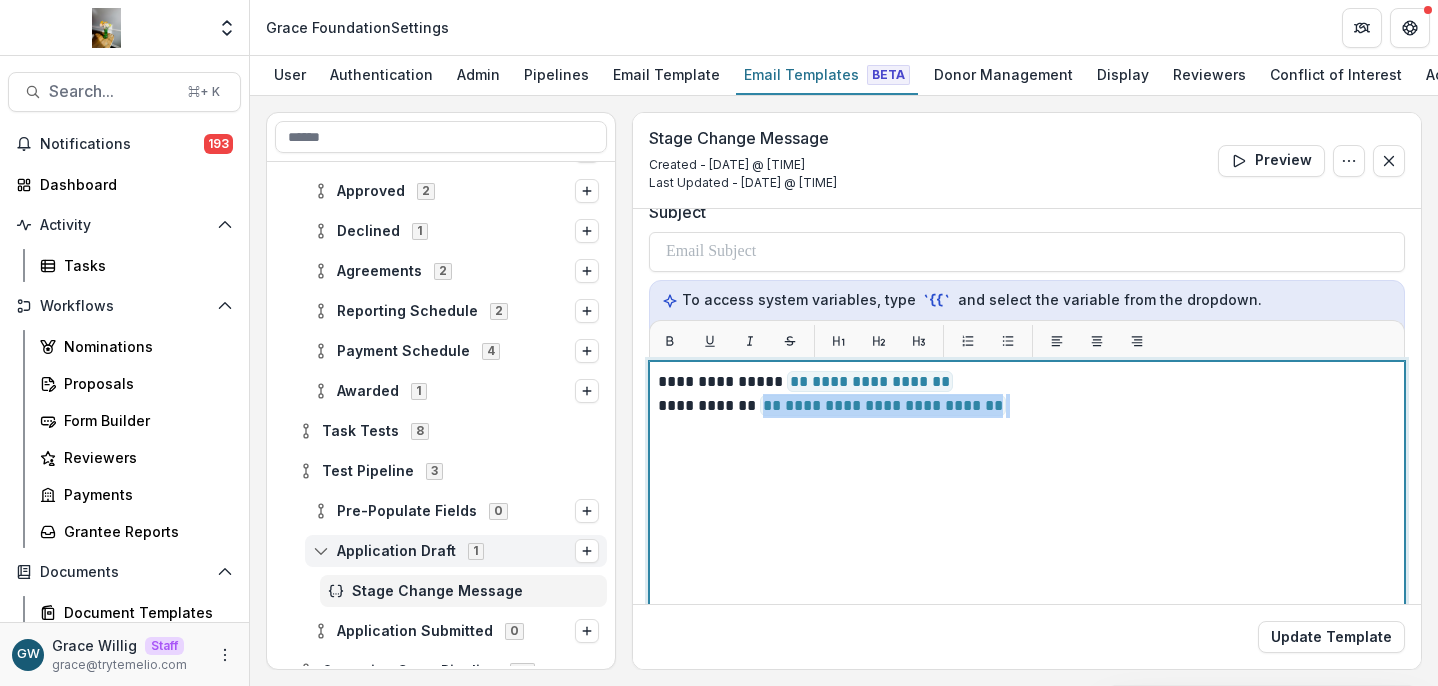 drag, startPoint x: 1015, startPoint y: 413, endPoint x: 752, endPoint y: 409, distance: 263.03043 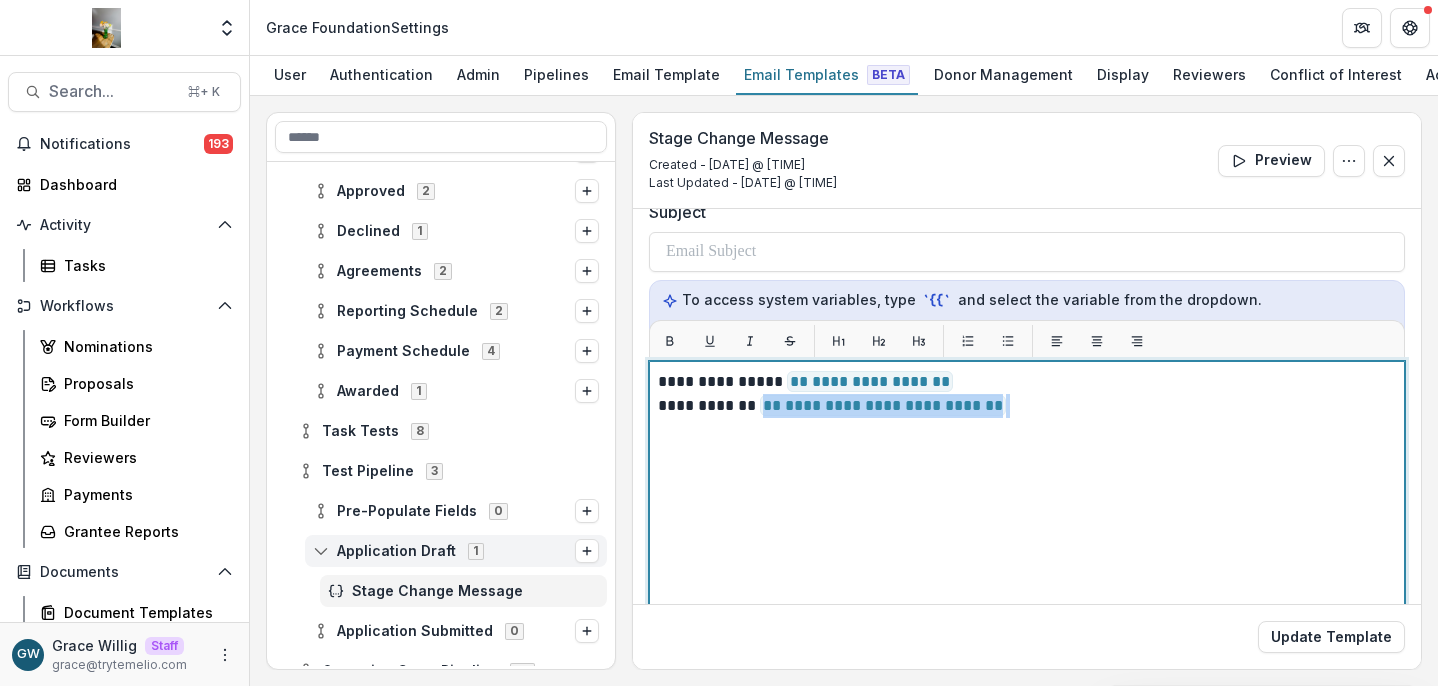 click on "**********" at bounding box center [1024, 406] 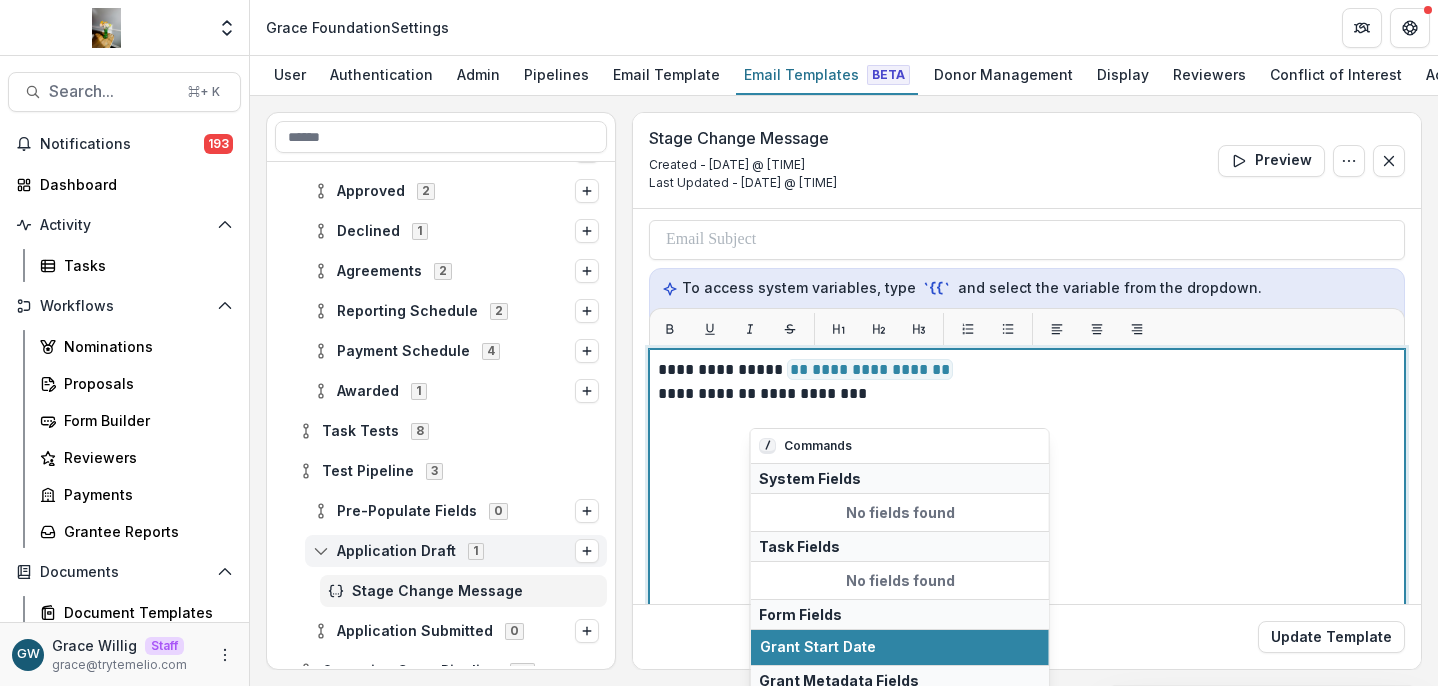 scroll, scrollTop: 198, scrollLeft: 0, axis: vertical 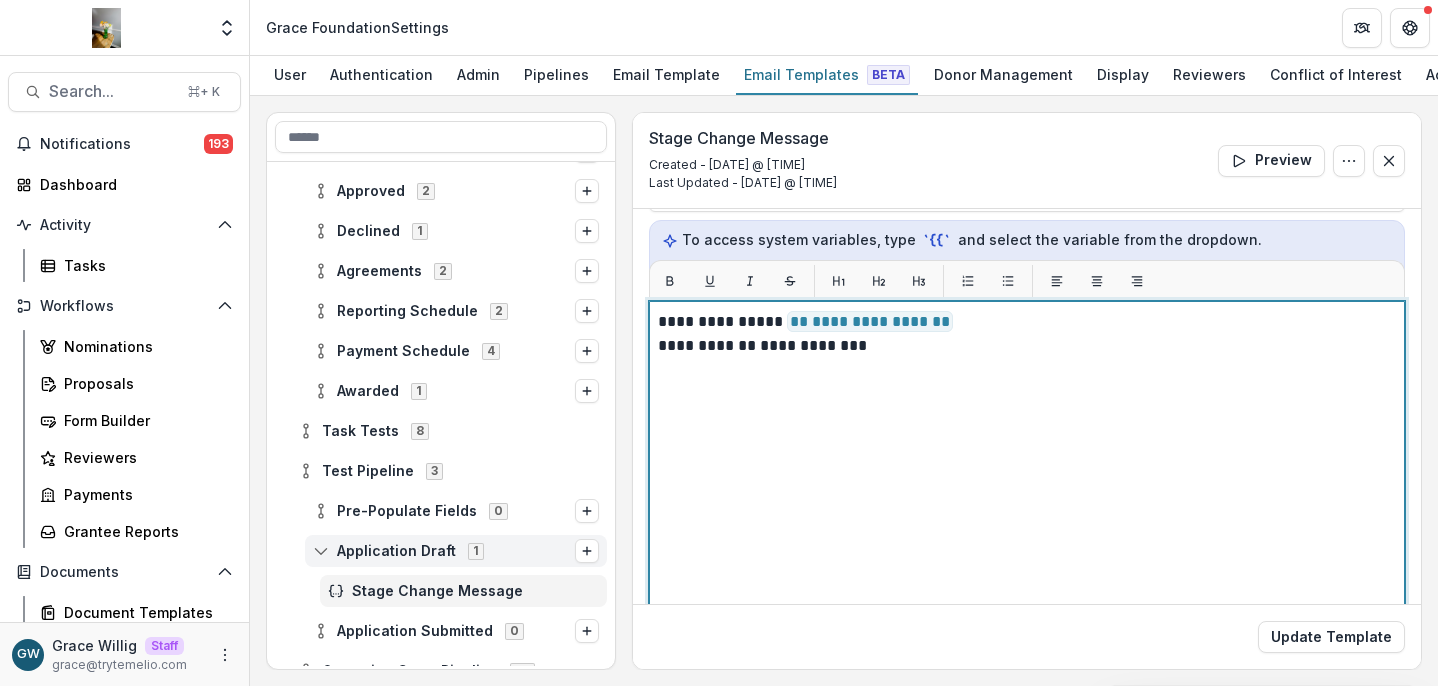 click on "**********" at bounding box center (1027, 551) 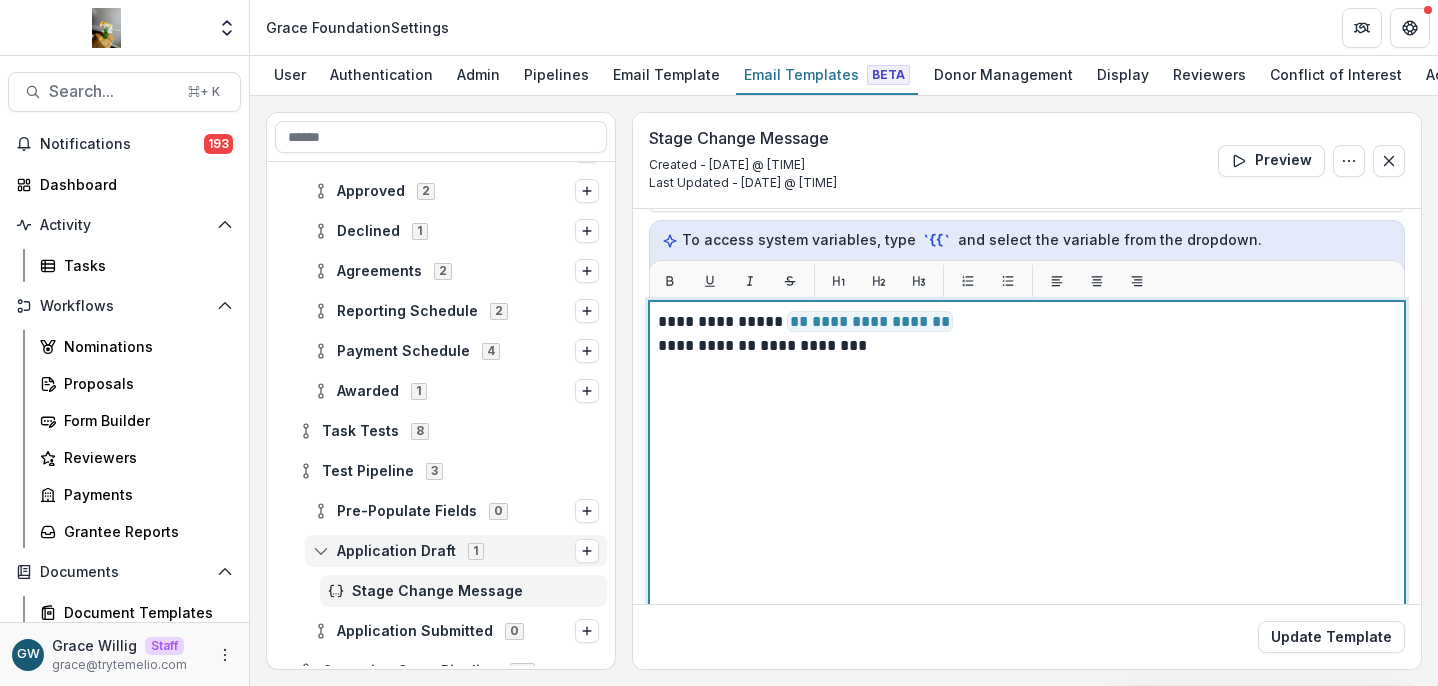 click on "**********" at bounding box center (1024, 346) 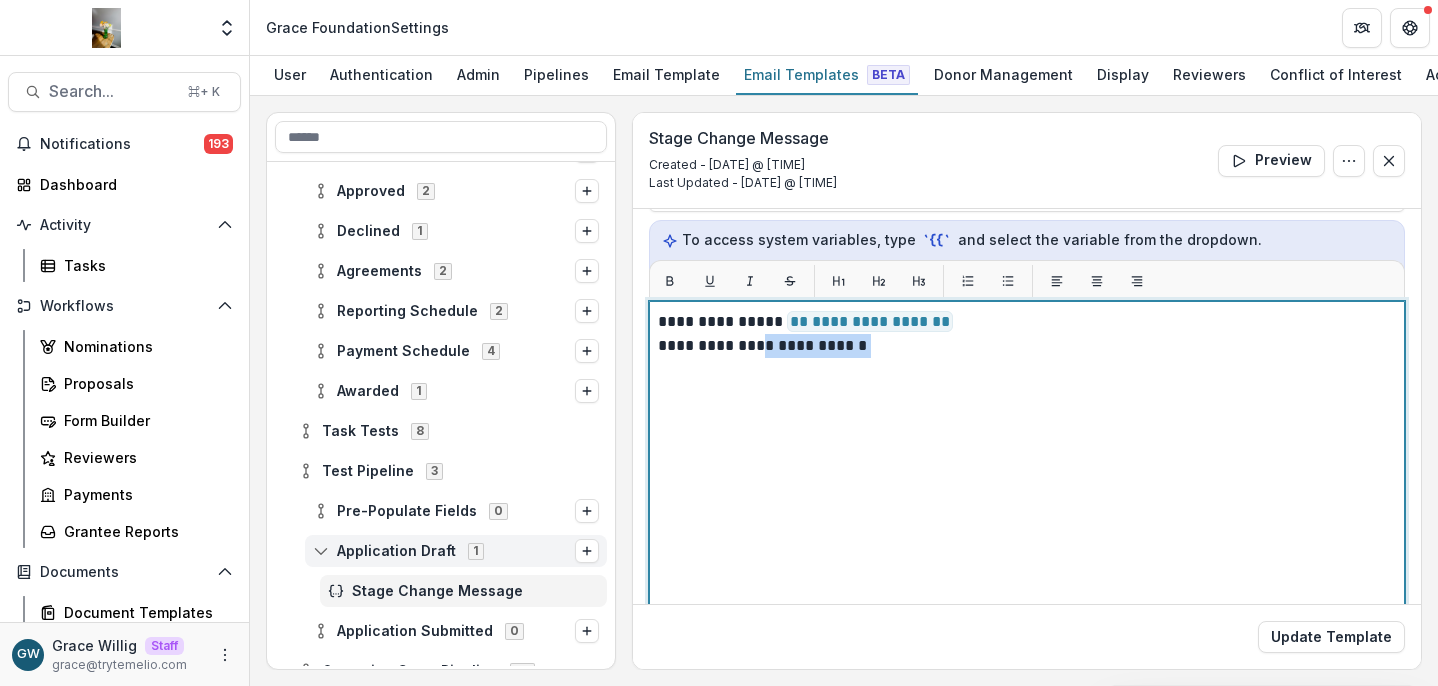 drag, startPoint x: 863, startPoint y: 347, endPoint x: 749, endPoint y: 347, distance: 114 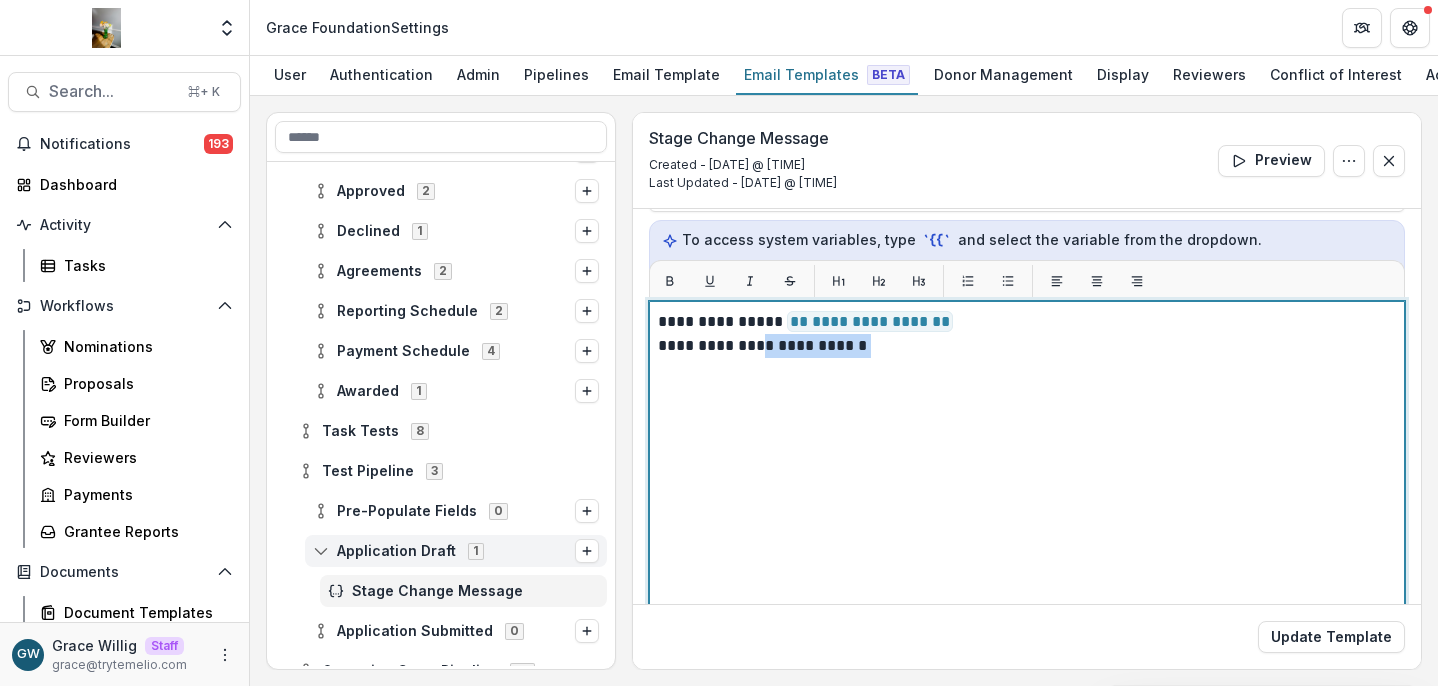 click on "**********" at bounding box center (1024, 346) 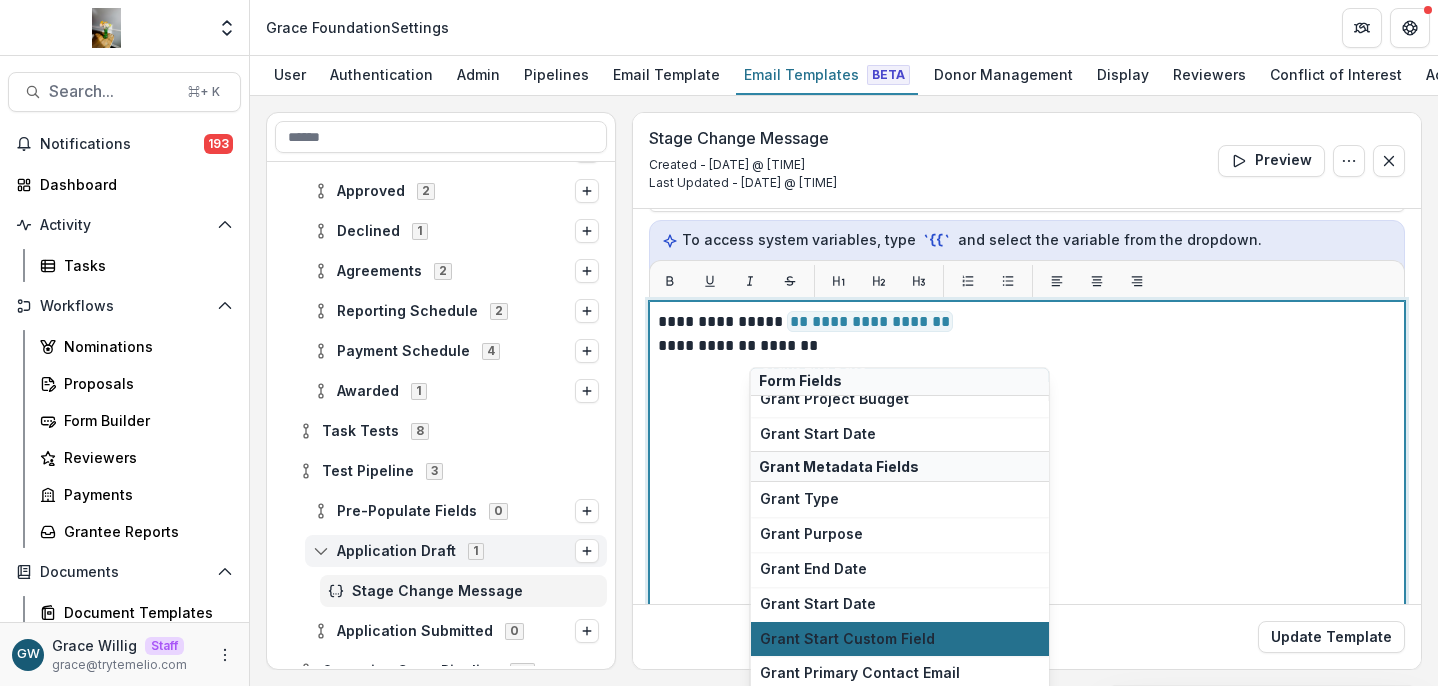 scroll, scrollTop: 241, scrollLeft: 0, axis: vertical 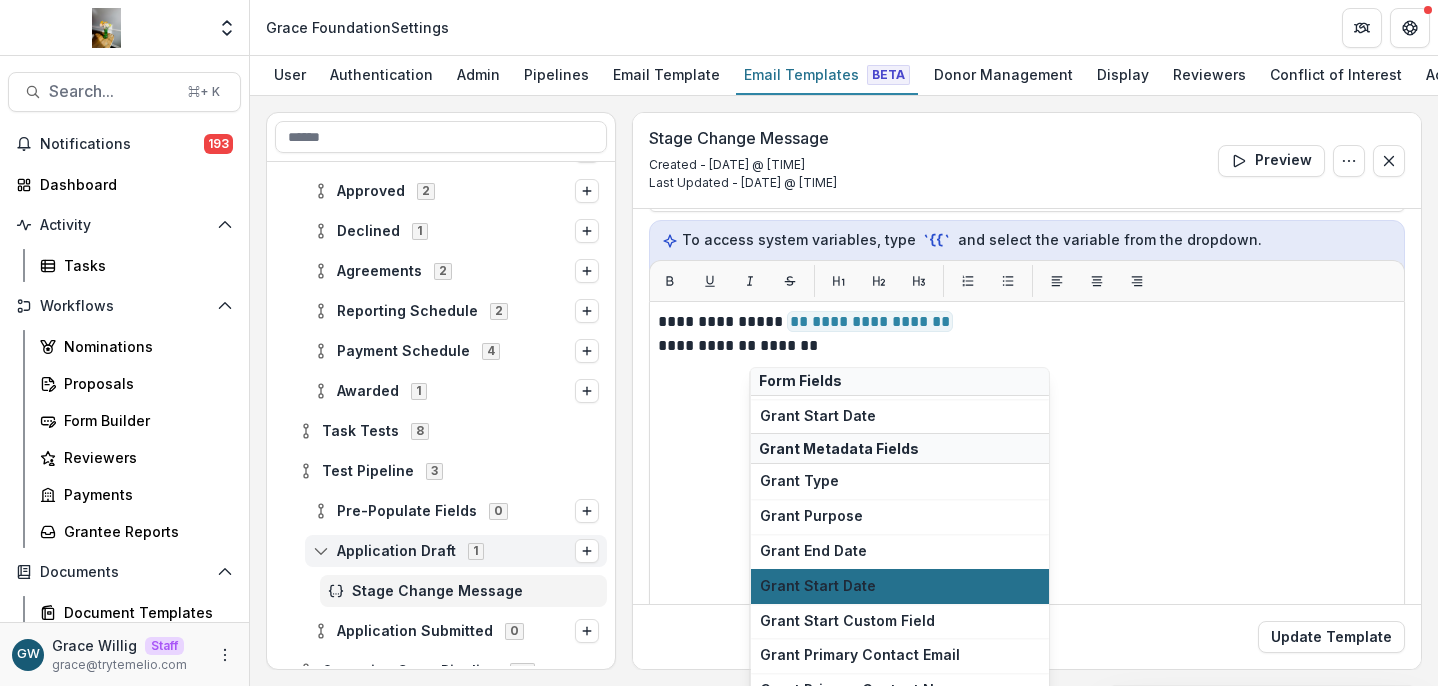 click on "Grant Start Date" at bounding box center (900, 585) 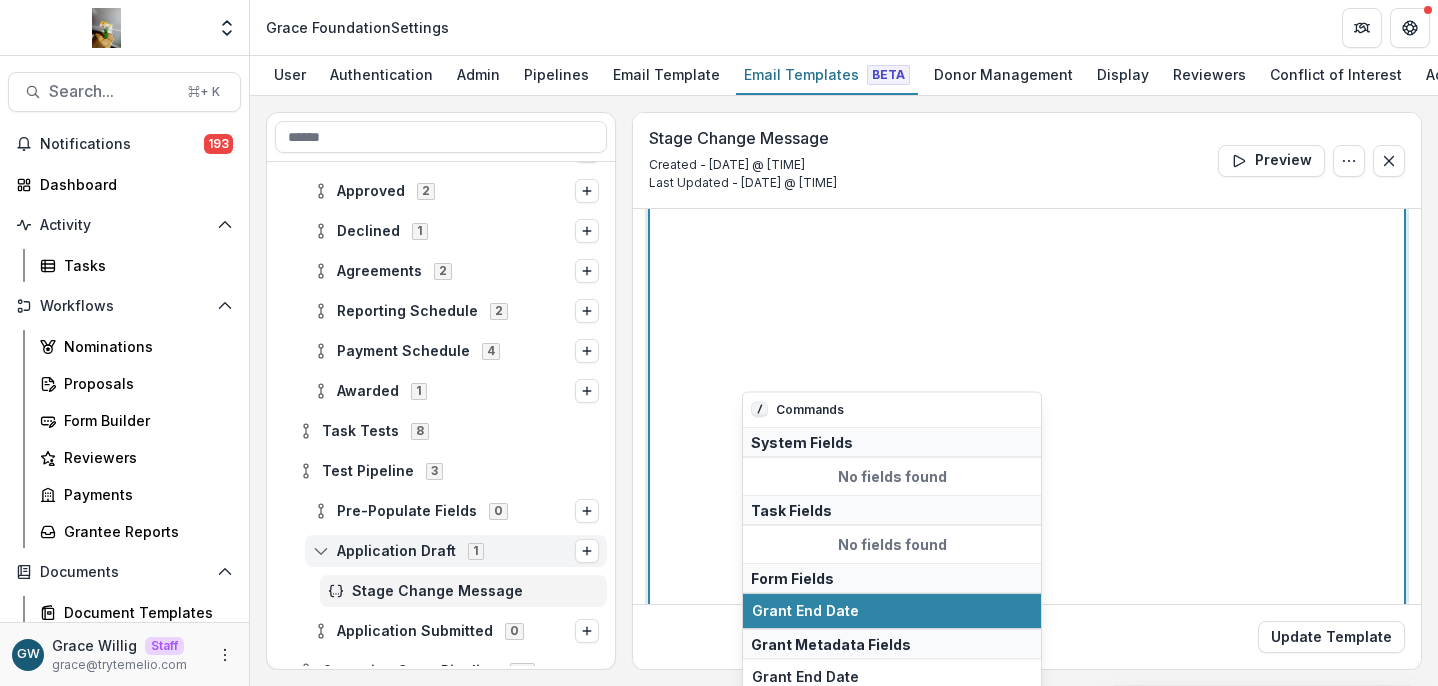 scroll, scrollTop: 417, scrollLeft: 0, axis: vertical 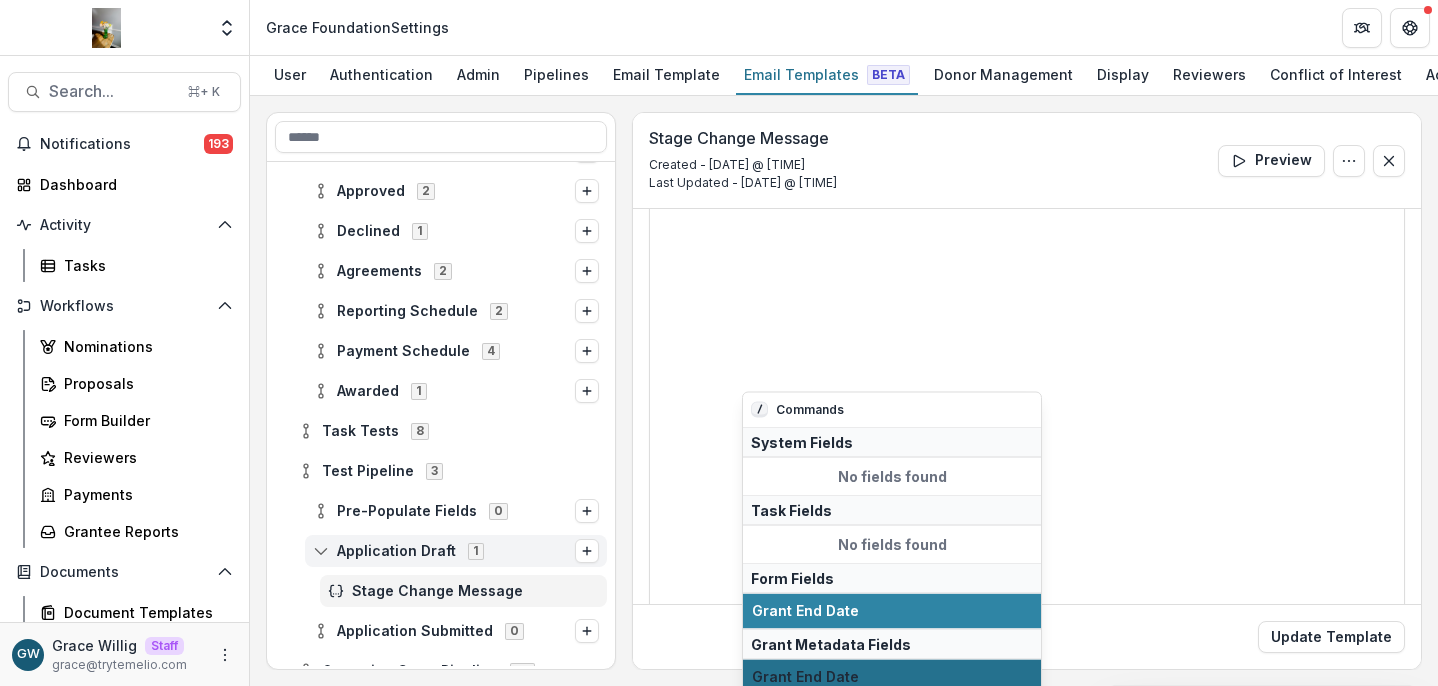 click on "Grant End Date" at bounding box center (892, 676) 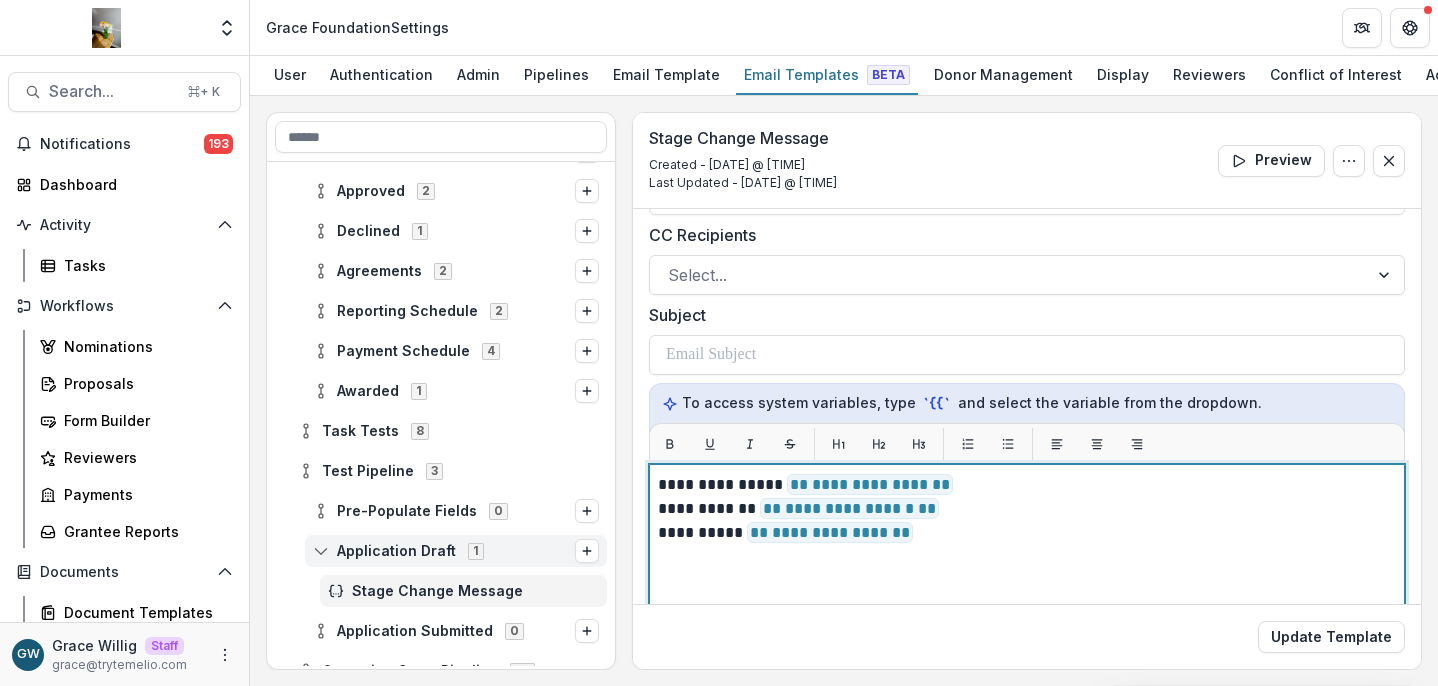 scroll, scrollTop: 142, scrollLeft: 0, axis: vertical 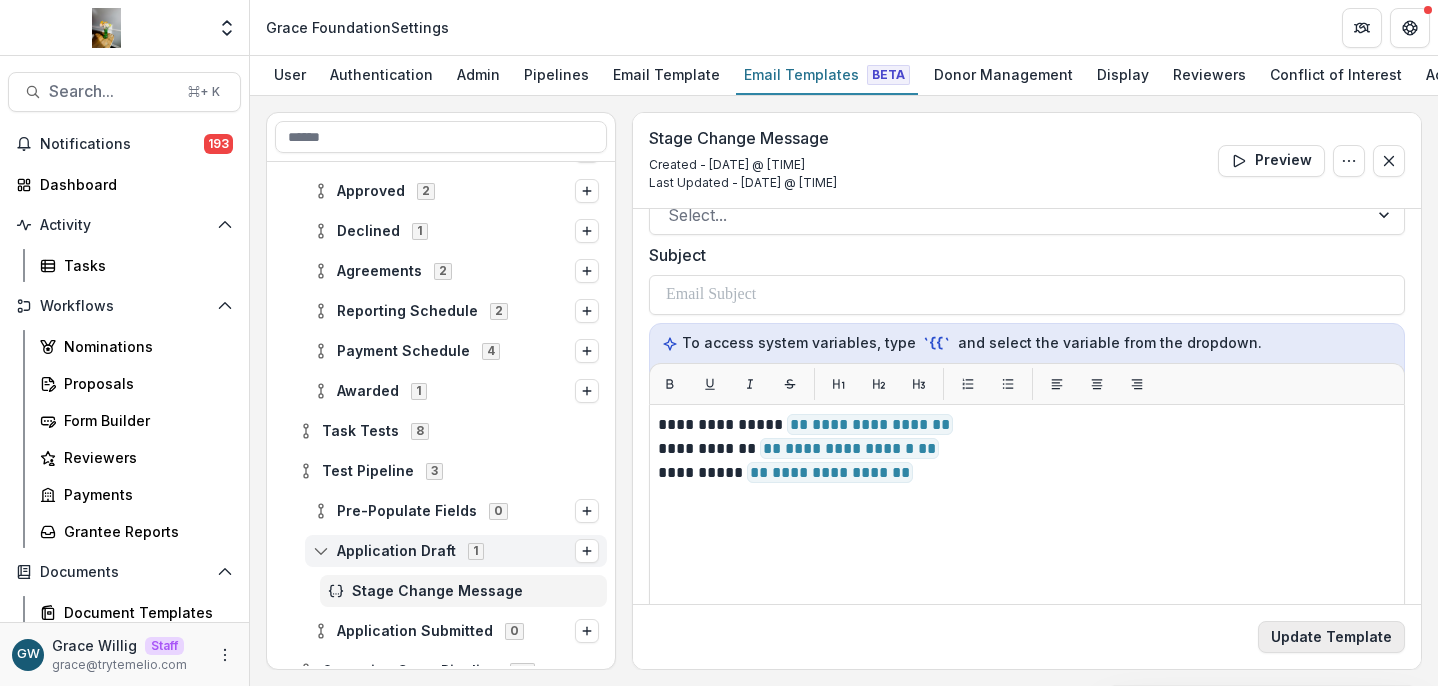 click on "Update Template" at bounding box center (1331, 637) 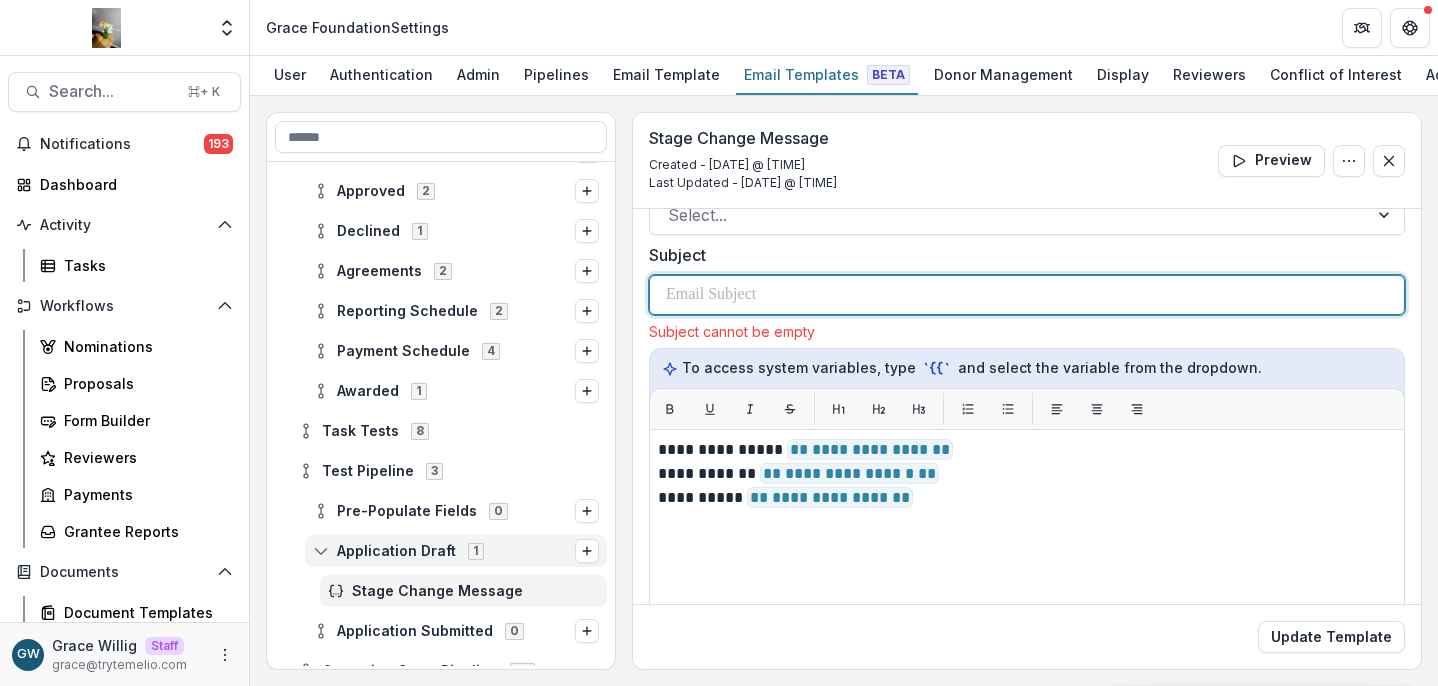 click at bounding box center [711, 295] 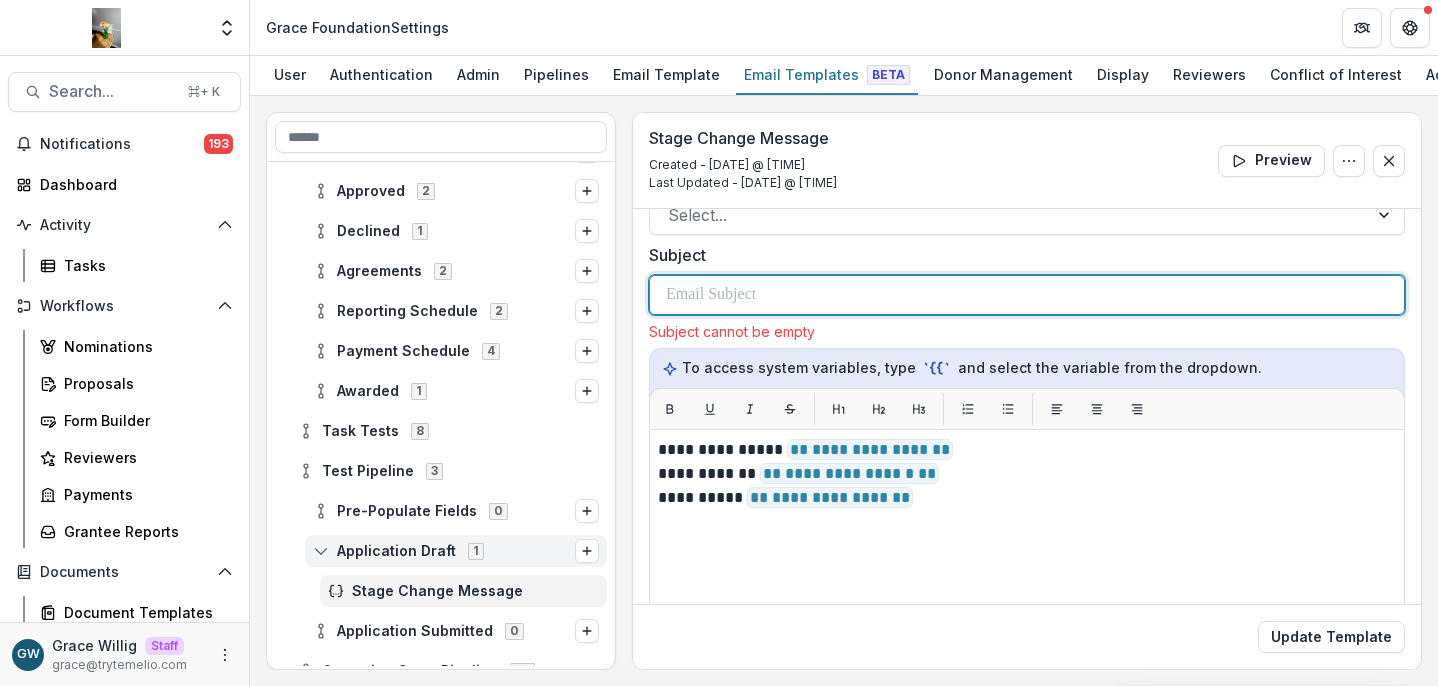 type 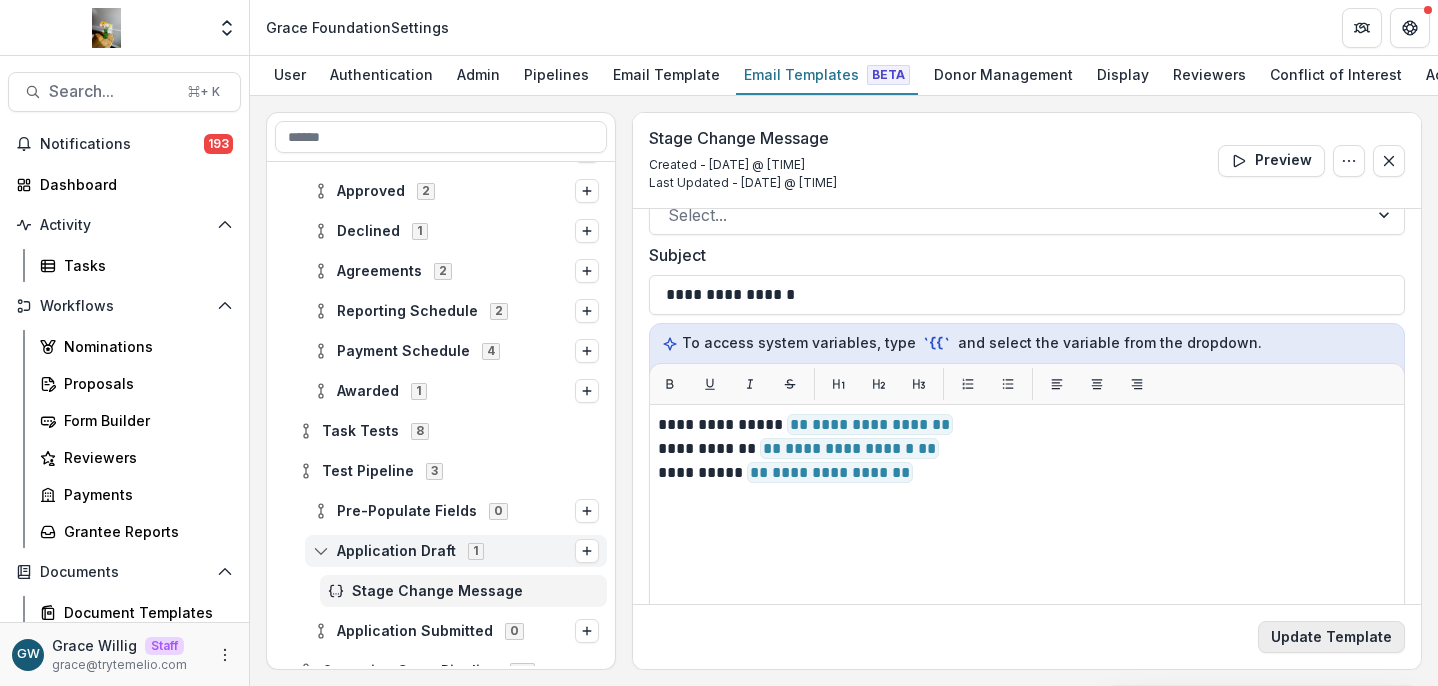click on "Update Template" at bounding box center (1331, 637) 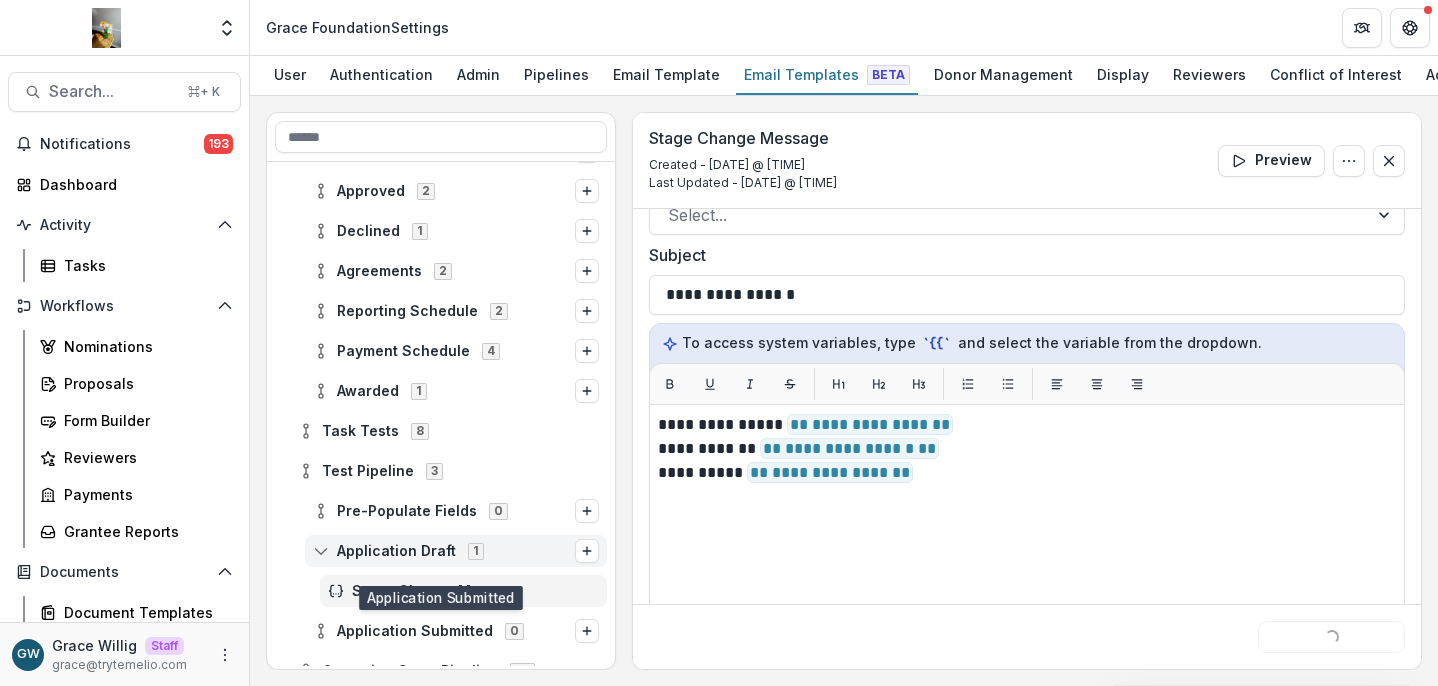 scroll, scrollTop: 0, scrollLeft: 0, axis: both 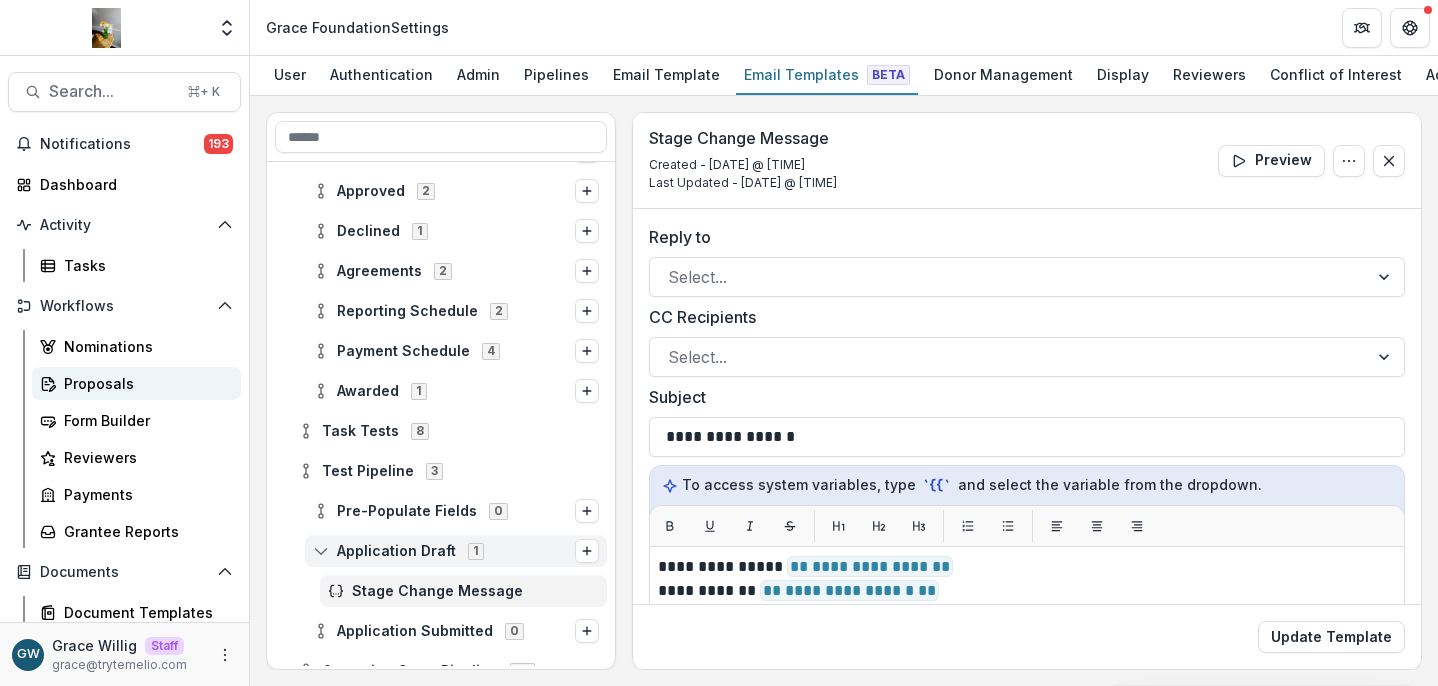 click on "Proposals" at bounding box center [144, 383] 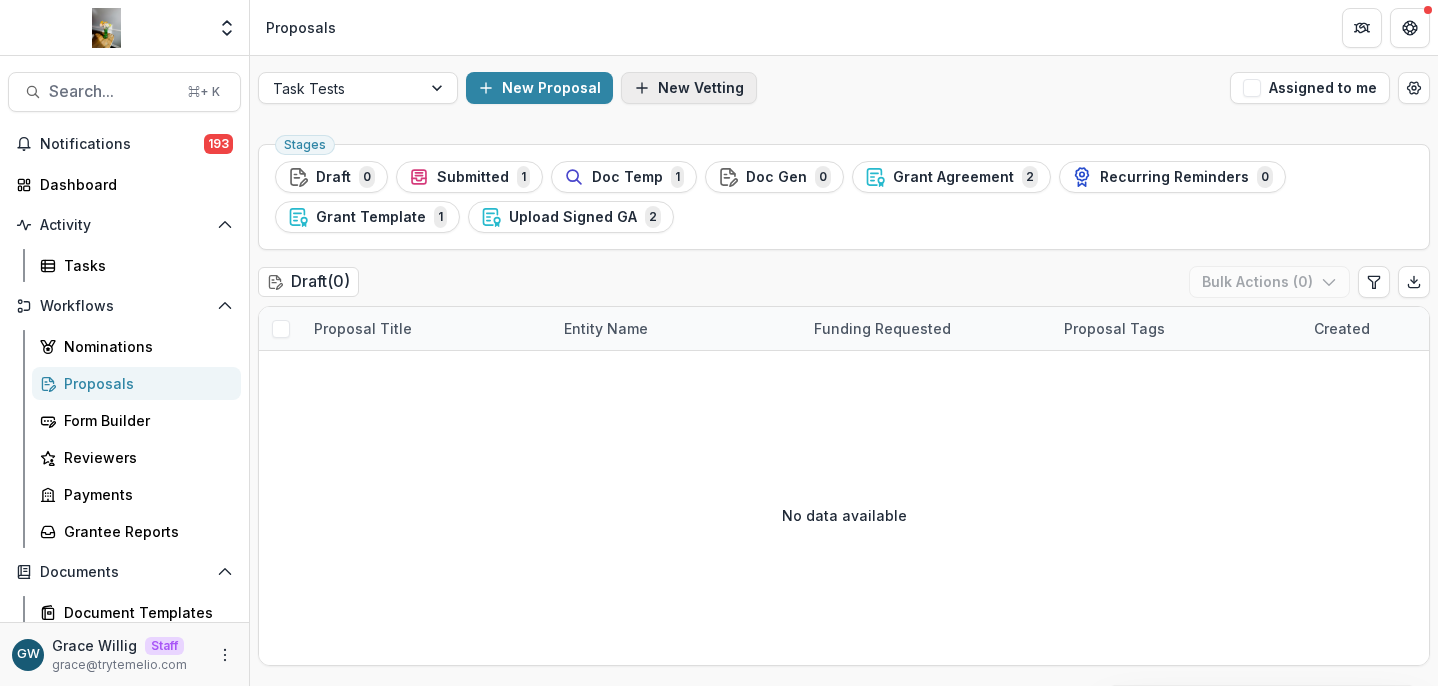 click on "New Vetting" at bounding box center [689, 88] 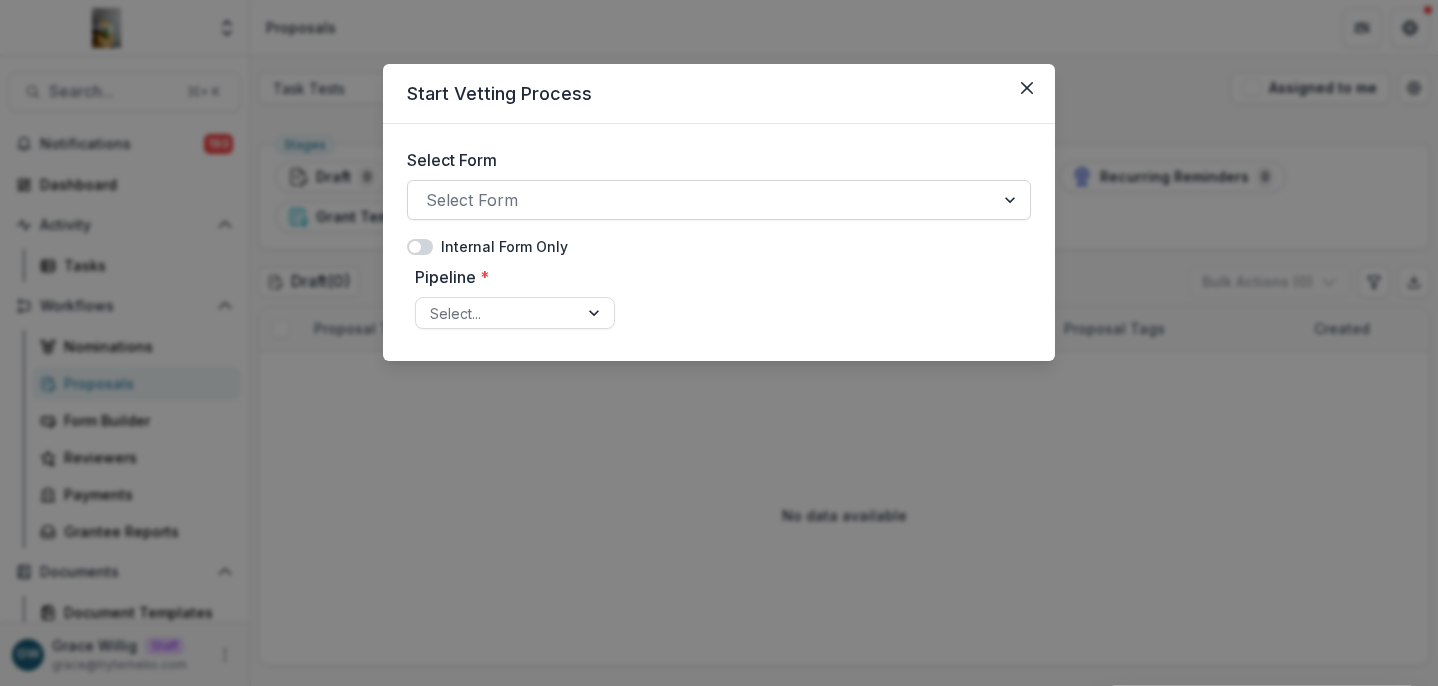 click at bounding box center [701, 200] 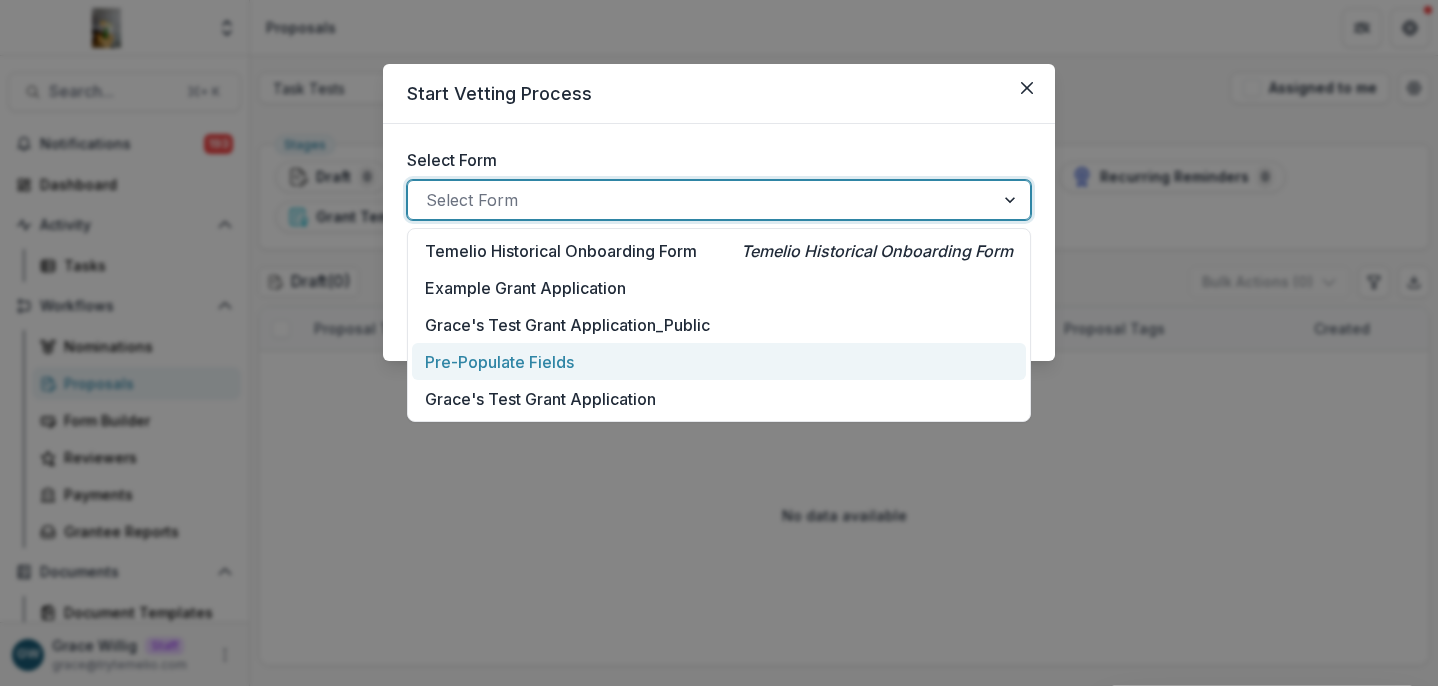 click on "Pre-Populate Fields" at bounding box center [499, 362] 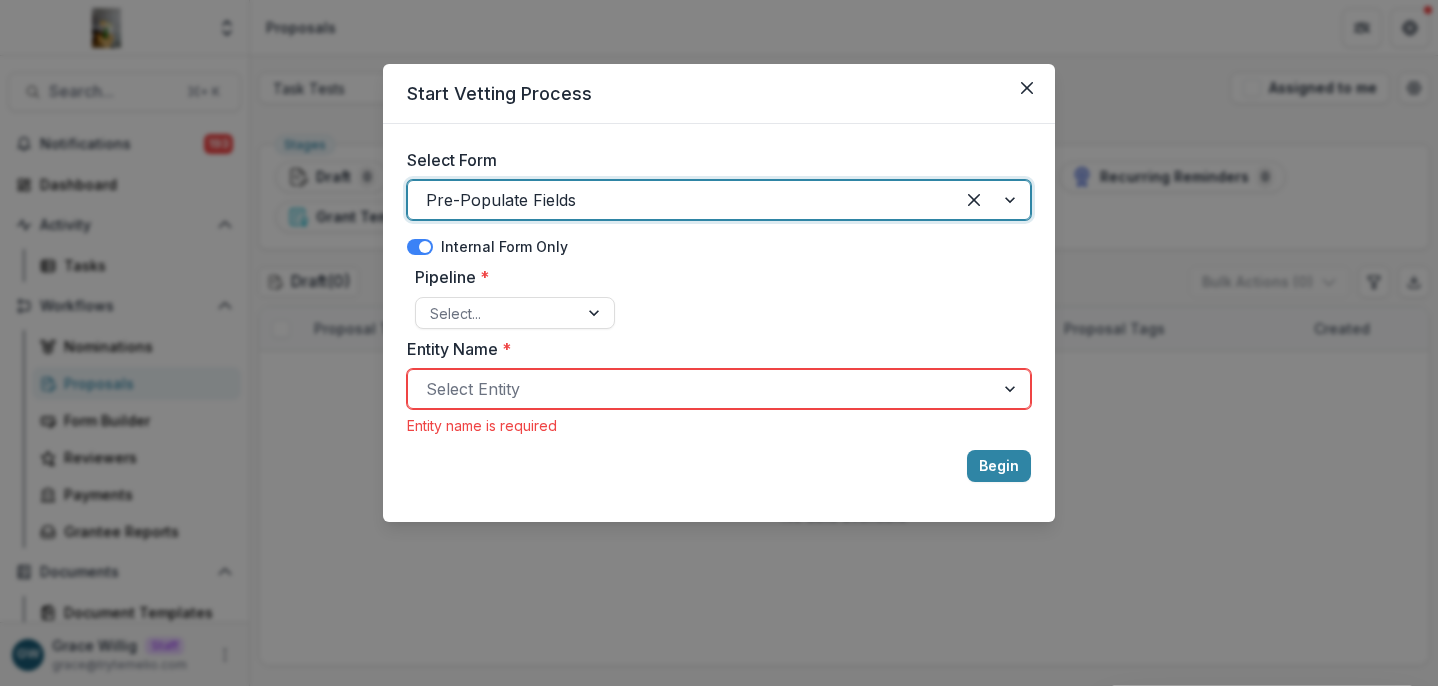 click at bounding box center [701, 389] 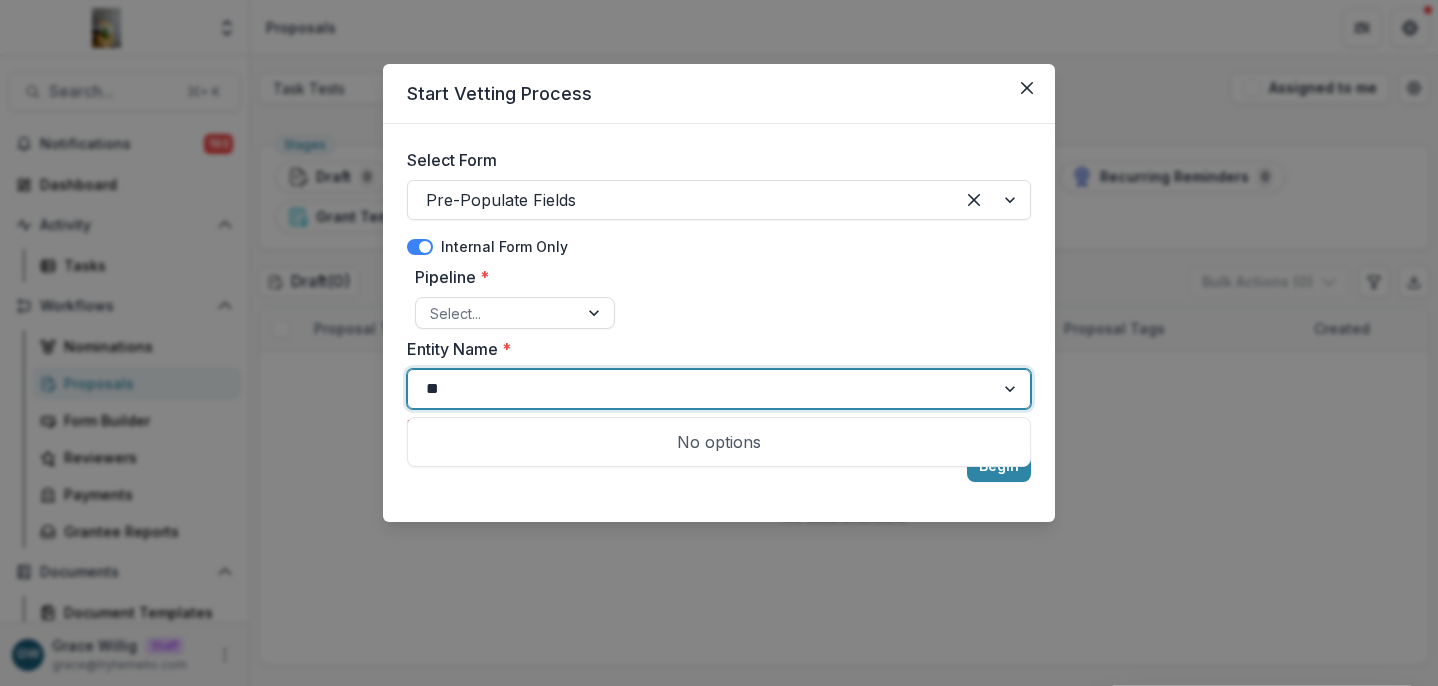 type on "*" 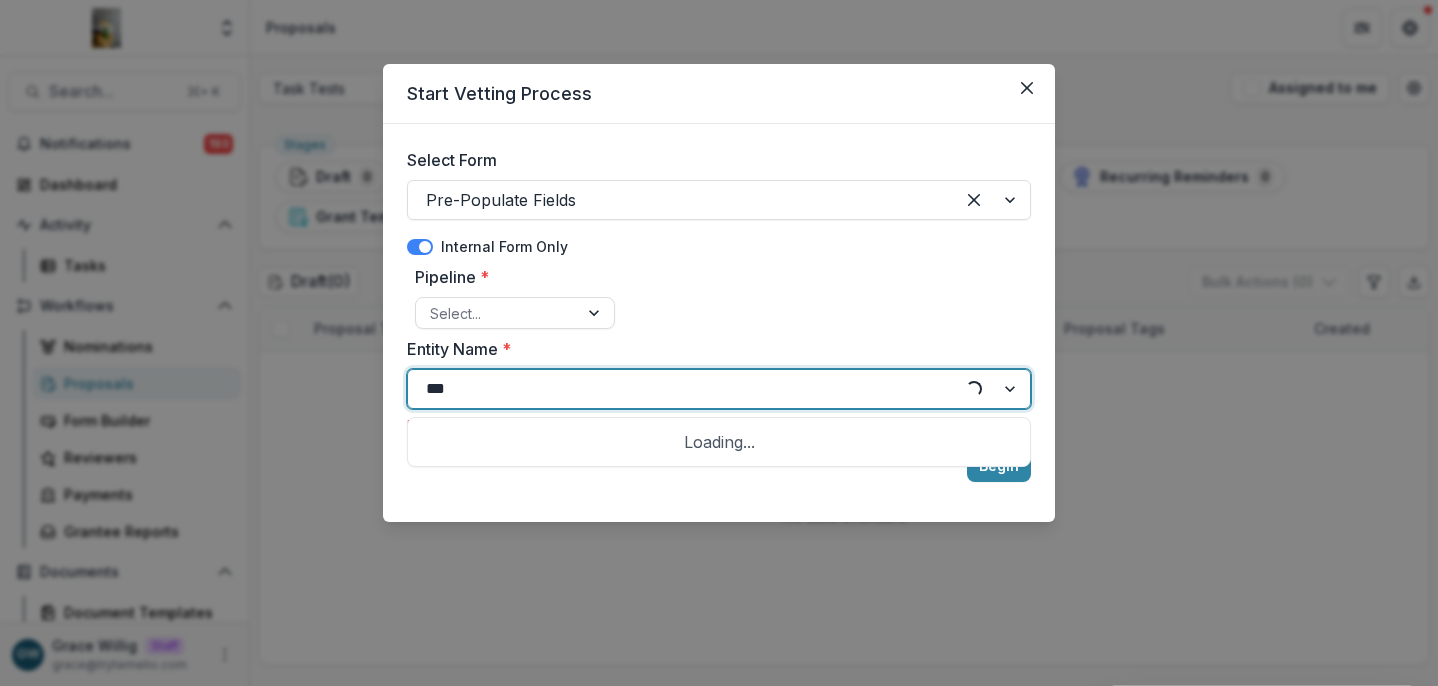 type on "****" 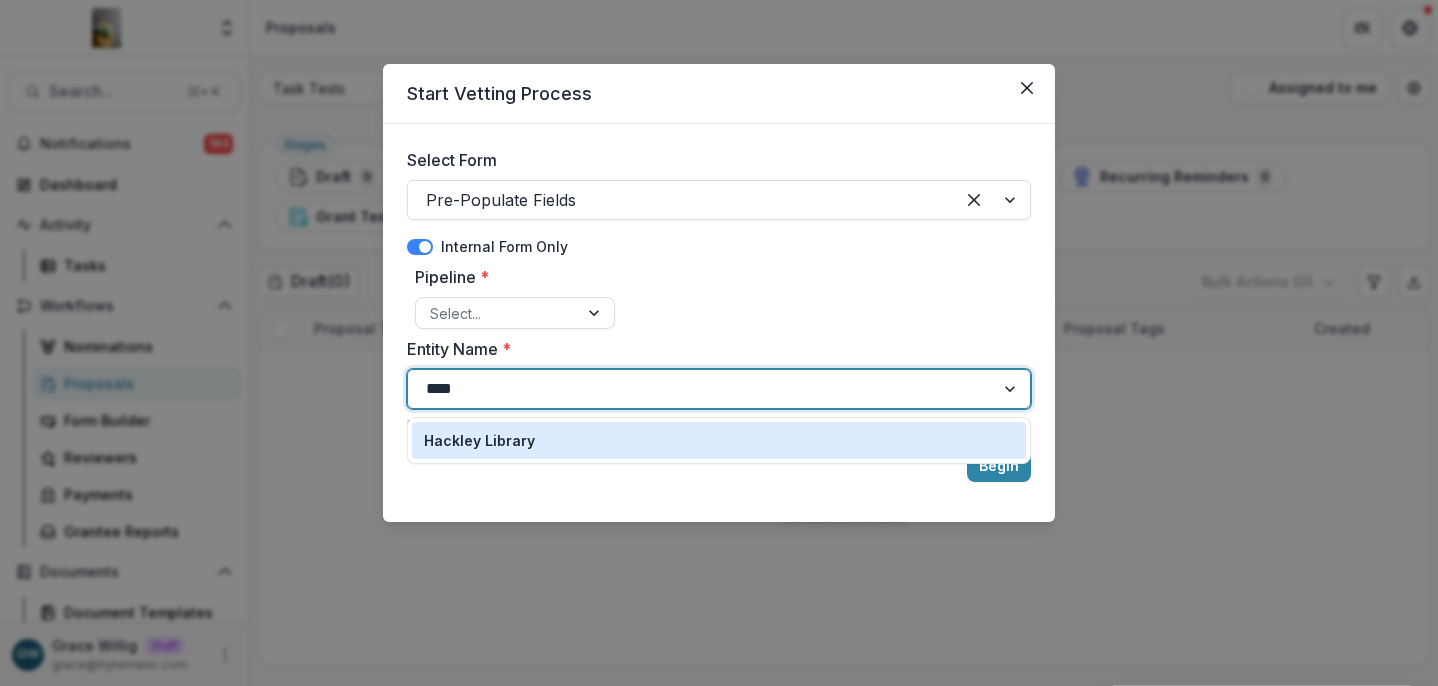 click on "Hackley Library" at bounding box center [479, 440] 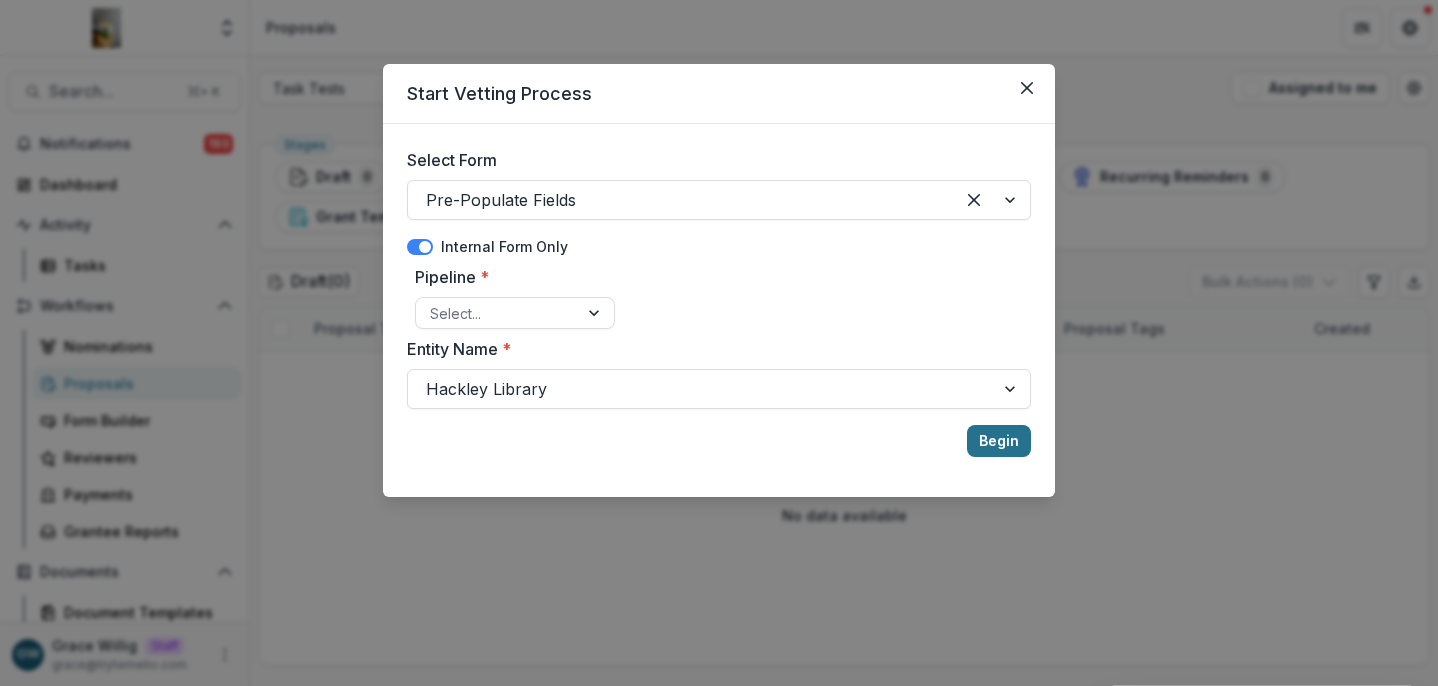 click on "Begin" at bounding box center [999, 441] 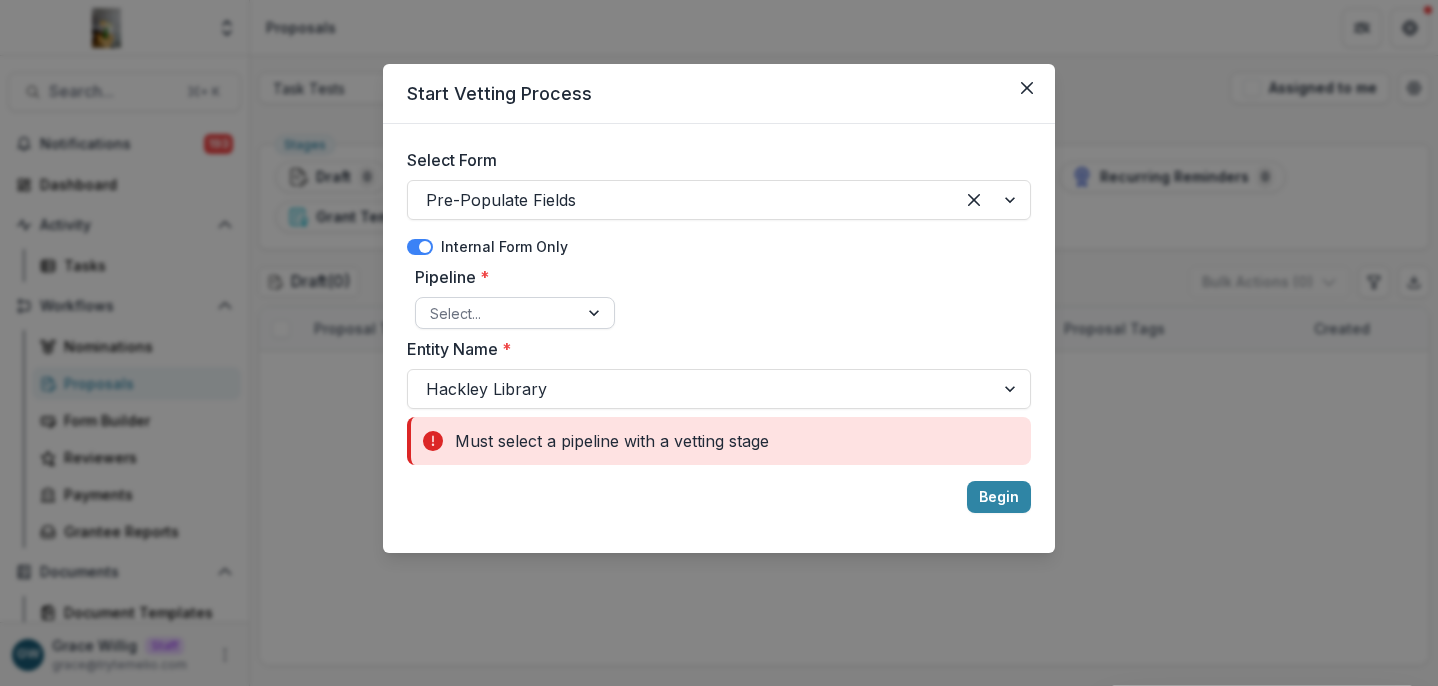 click at bounding box center [497, 313] 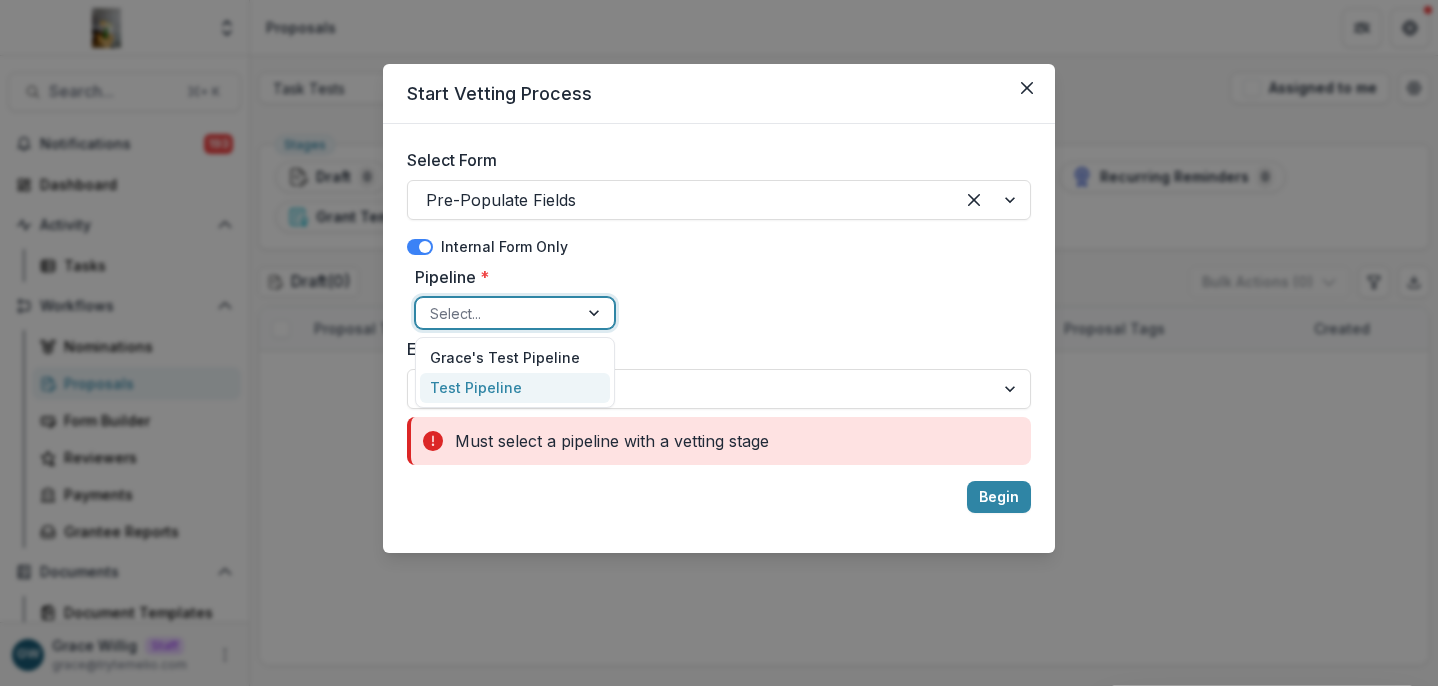 click on "Test Pipeline" at bounding box center [515, 388] 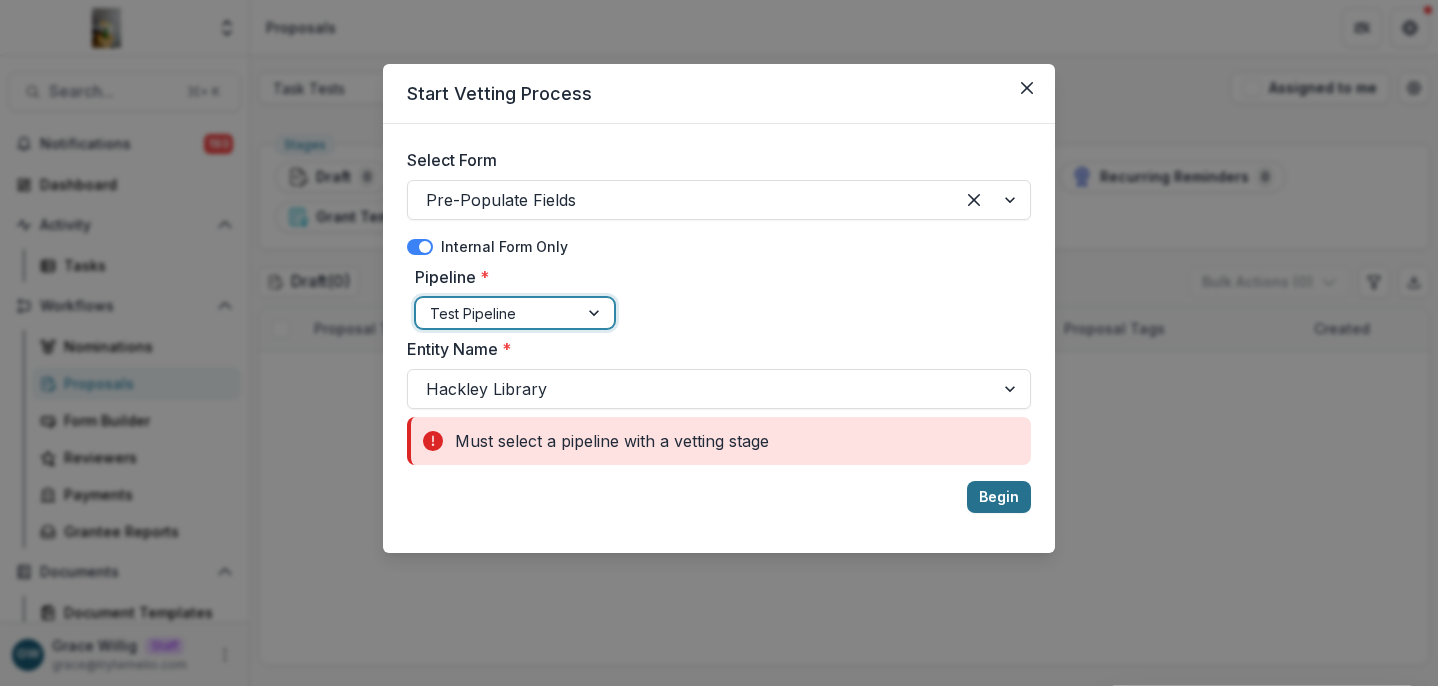 click on "Begin" at bounding box center (999, 497) 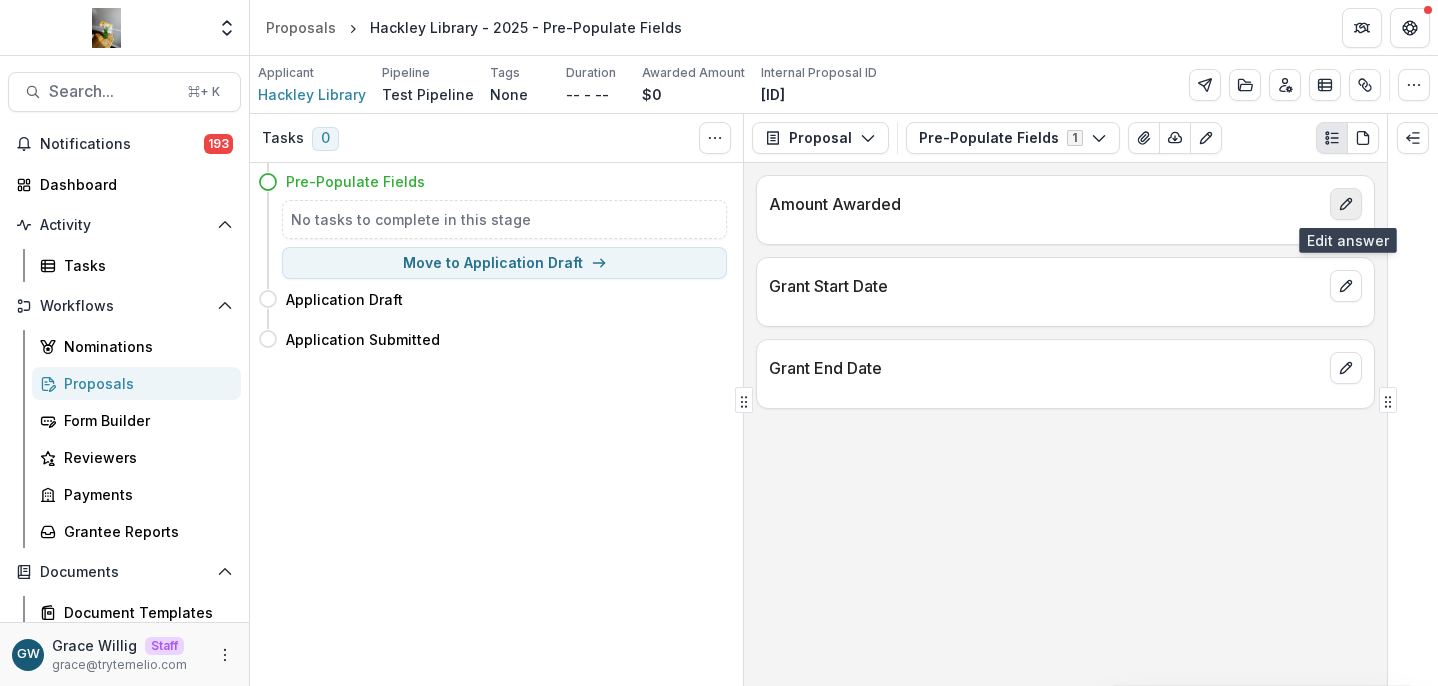 click 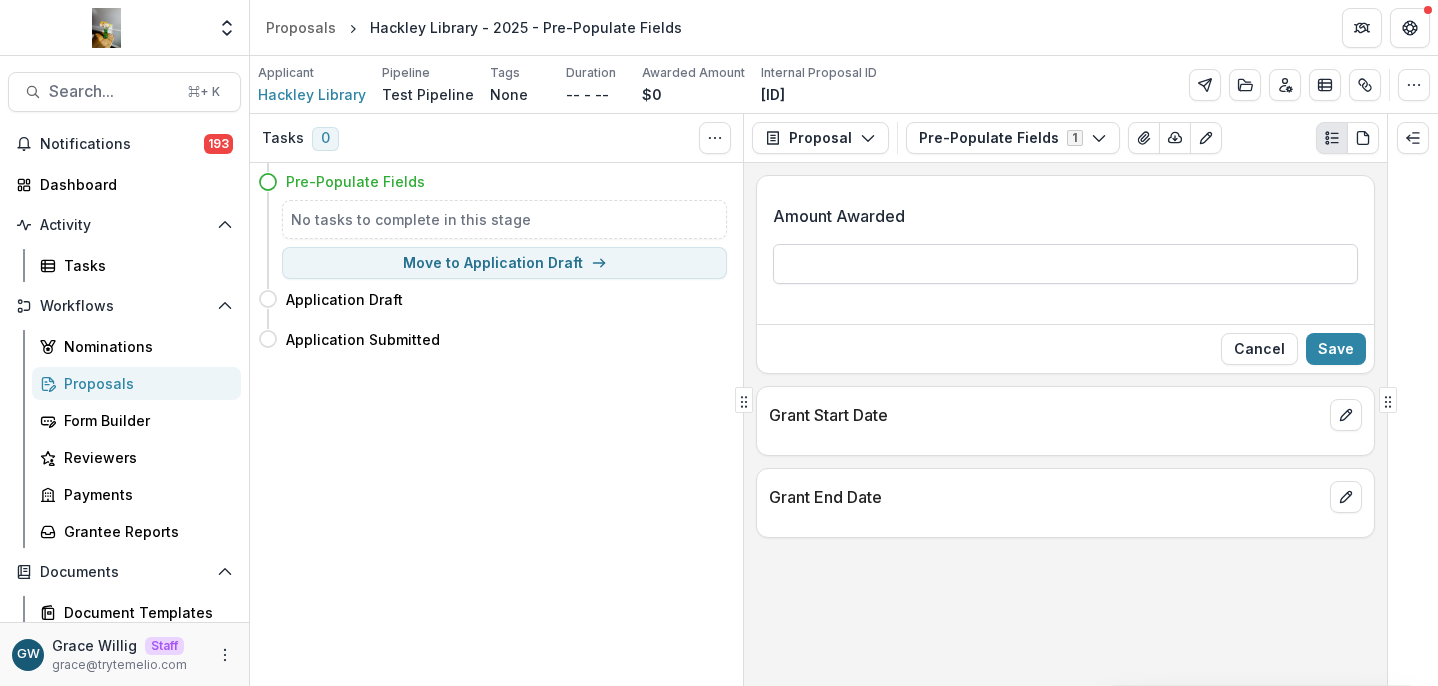 click on "Amount Awarded" at bounding box center (1065, 264) 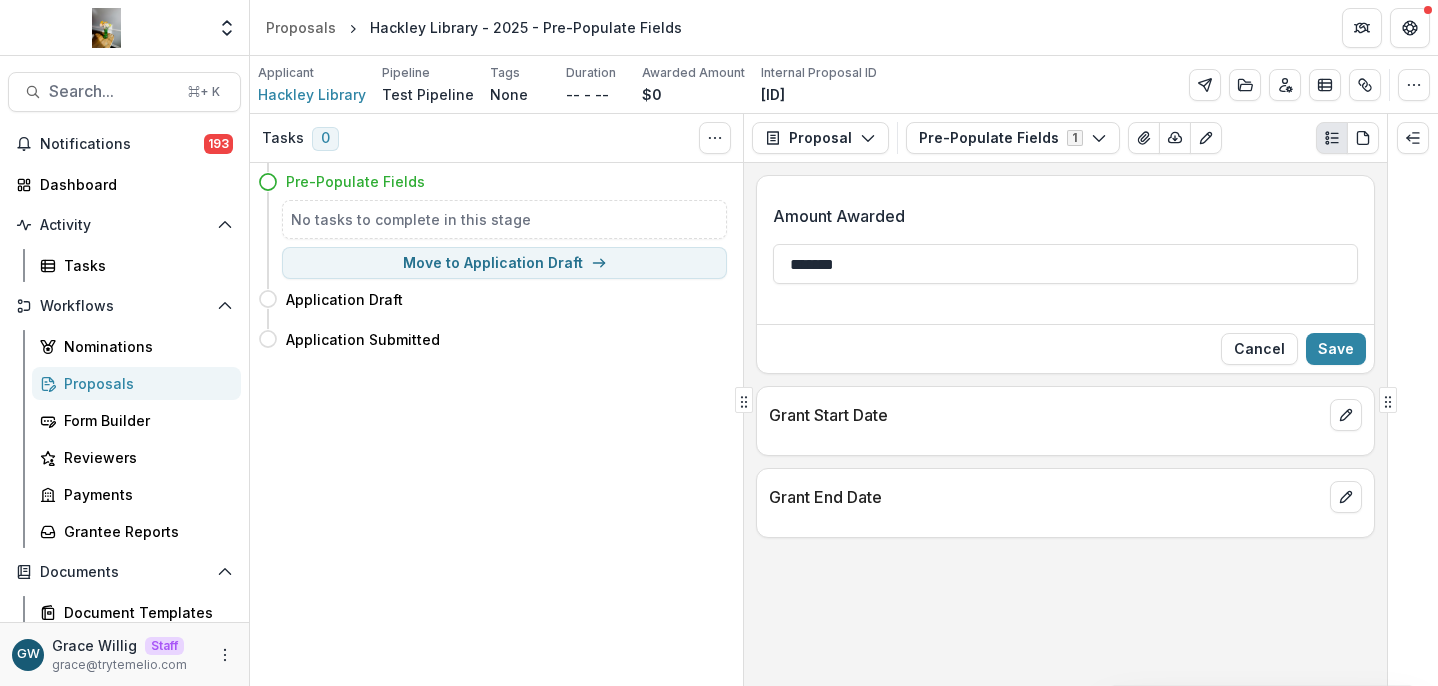 type on "*******" 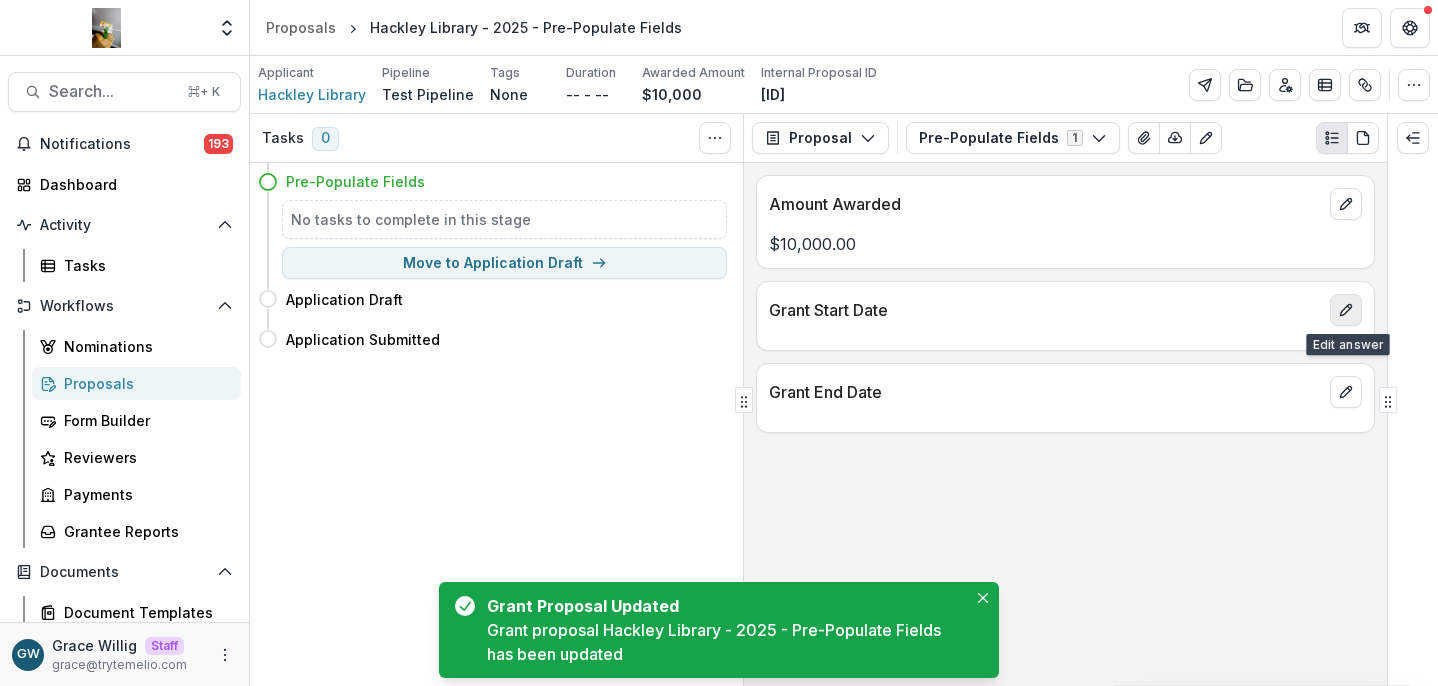 click 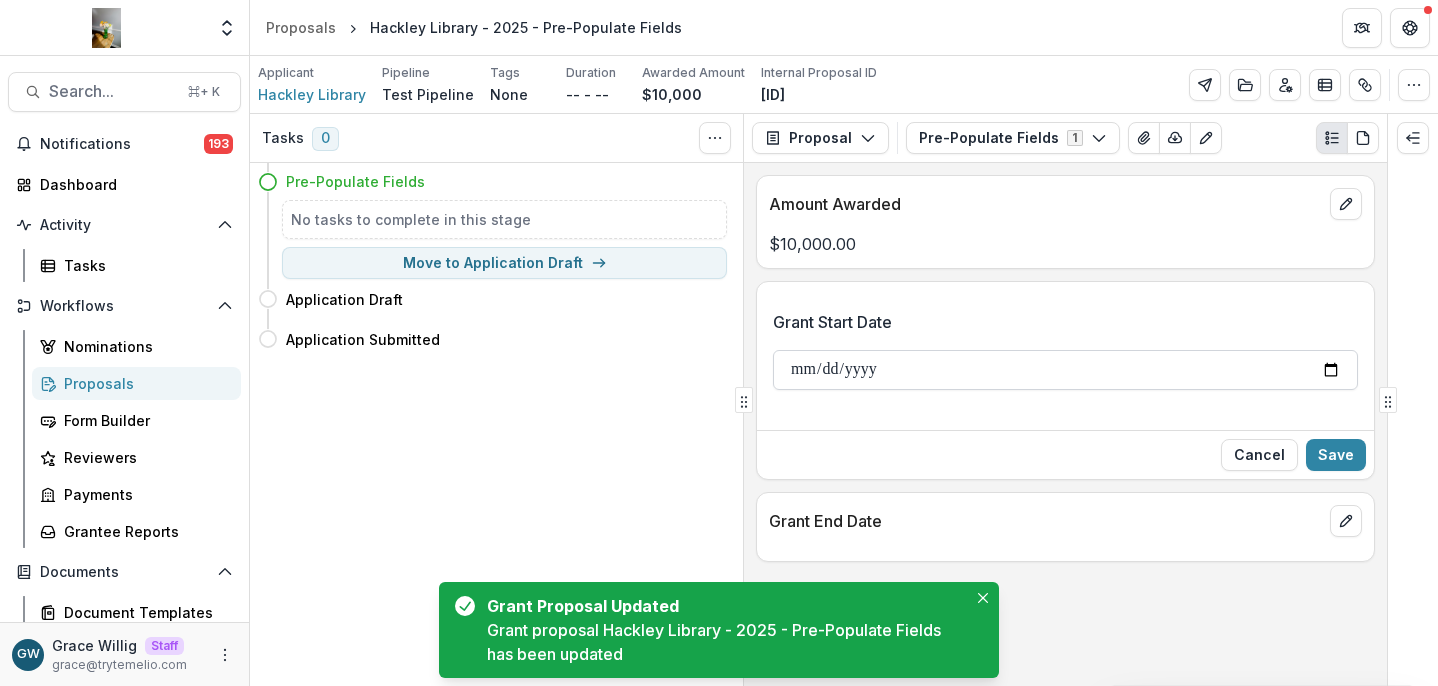 click on "Grant Start Date" at bounding box center [1065, 370] 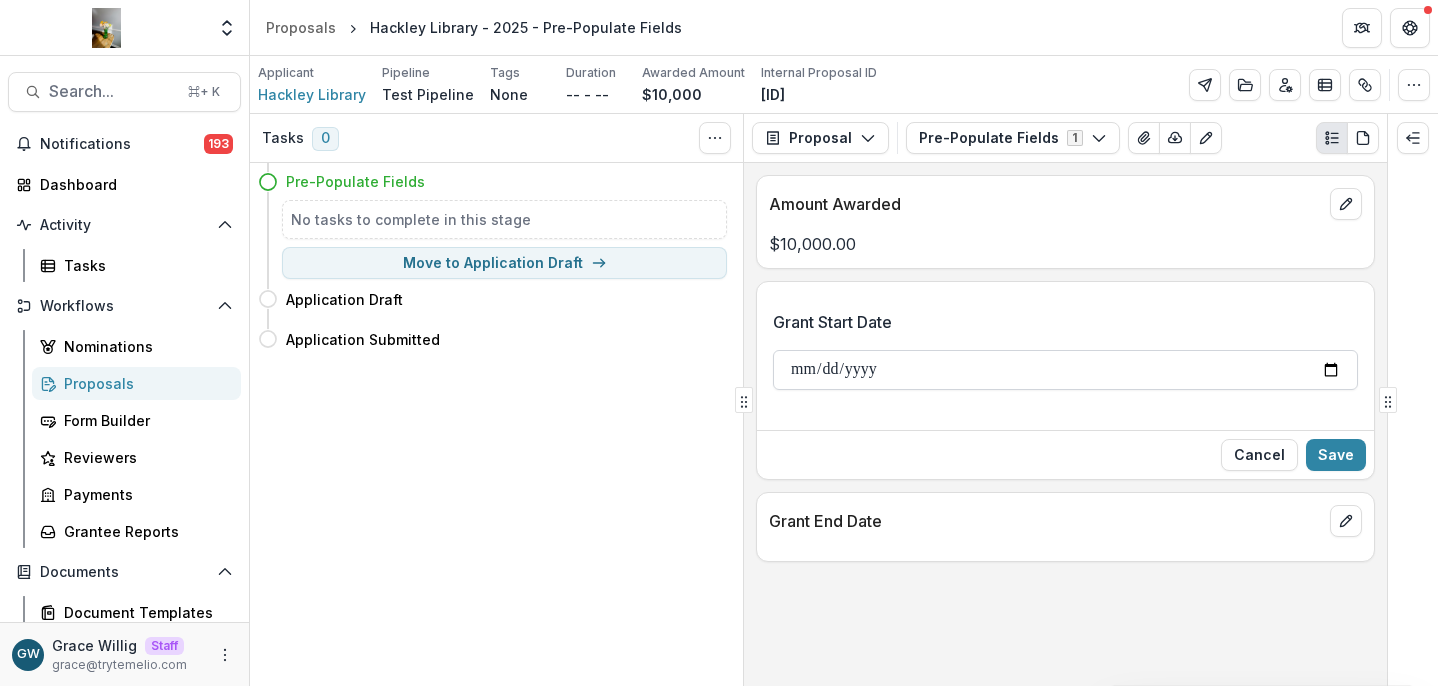 click on "Grant Start Date" at bounding box center (1065, 370) 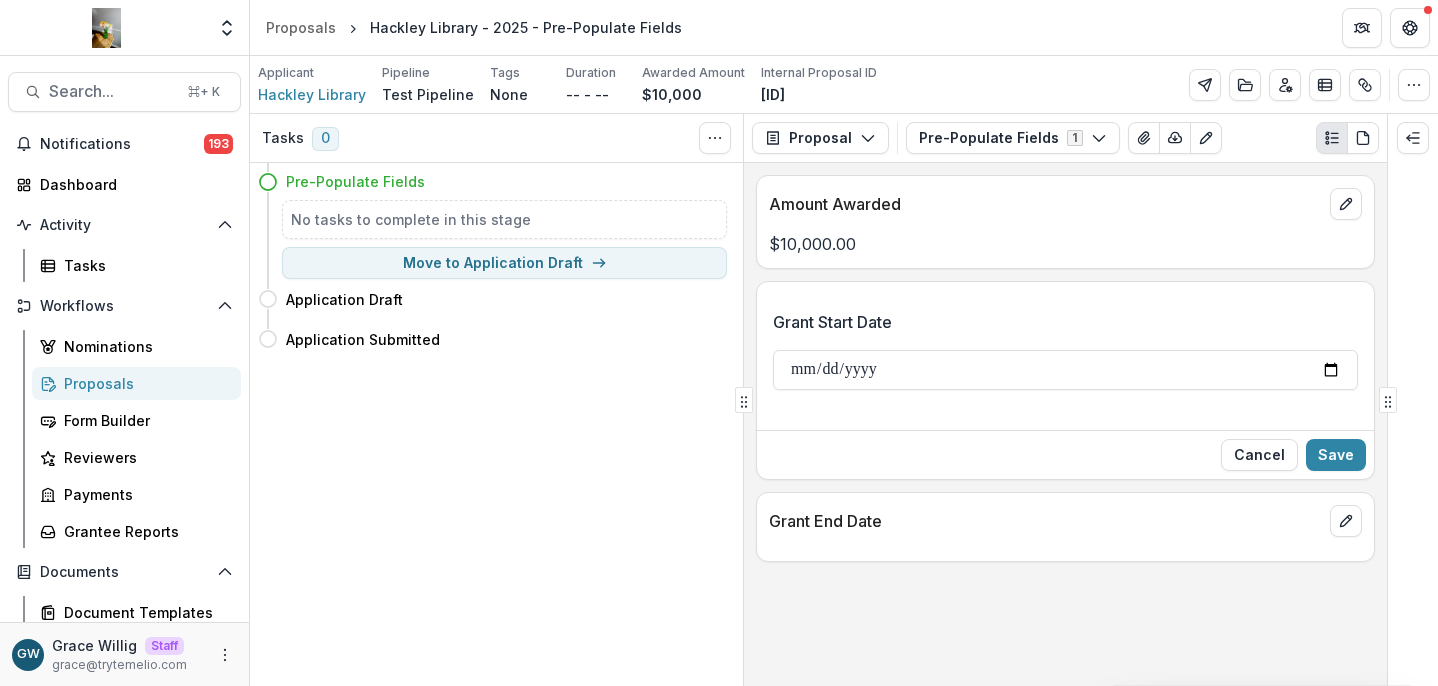 type on "**********" 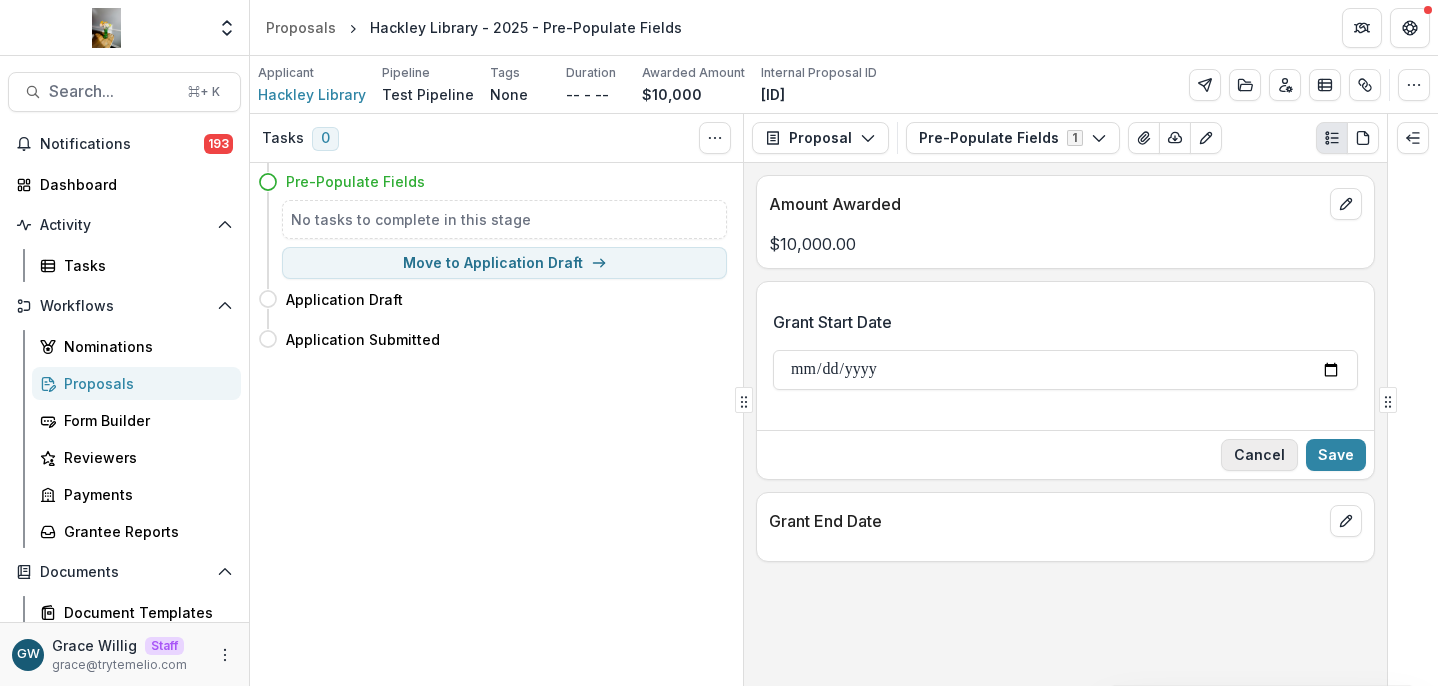 click on "Save" at bounding box center (1336, 455) 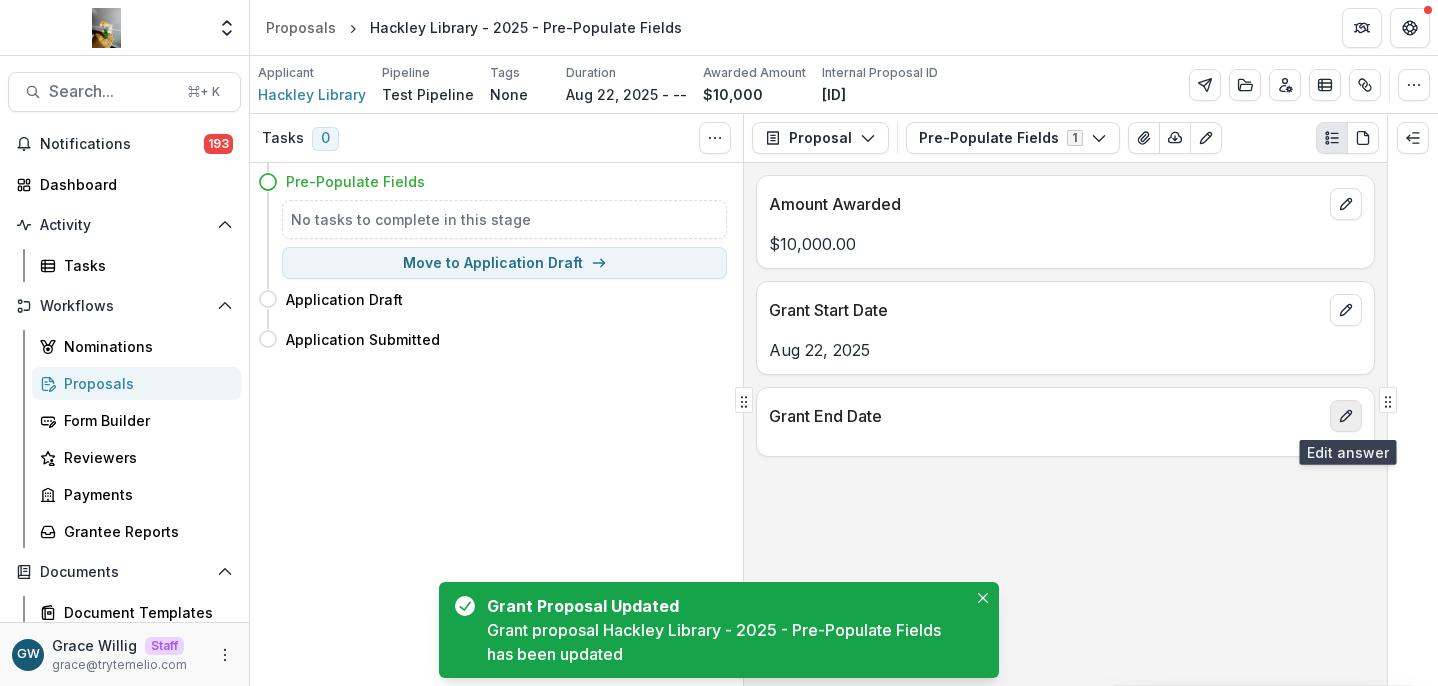 click 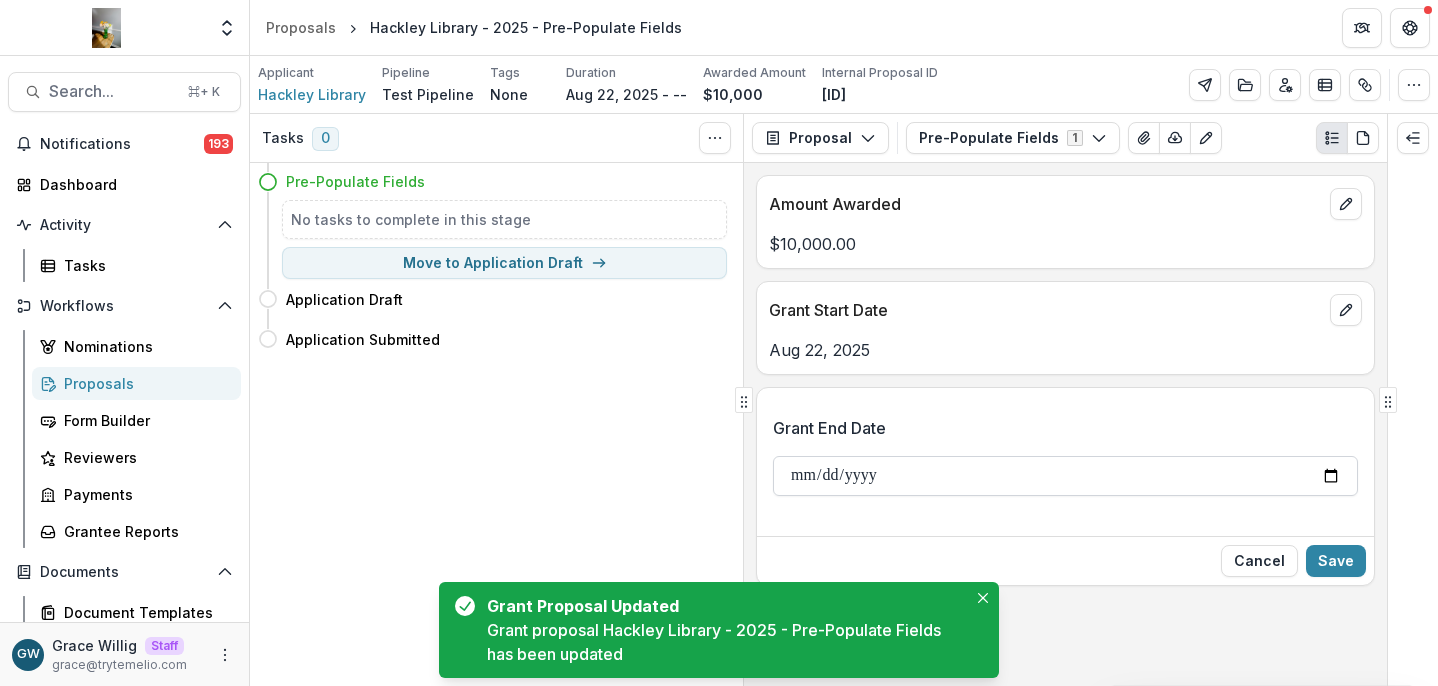 click on "Grant End Date" at bounding box center [1065, 476] 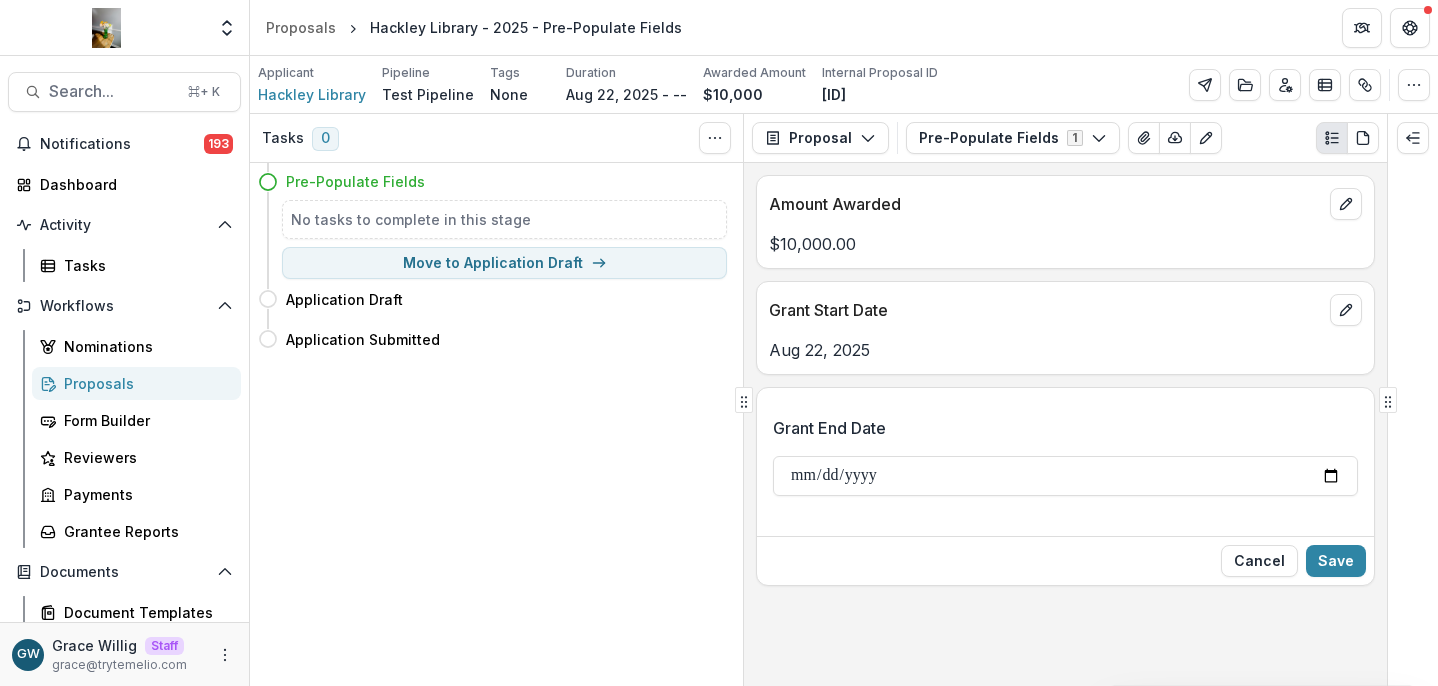 type on "**********" 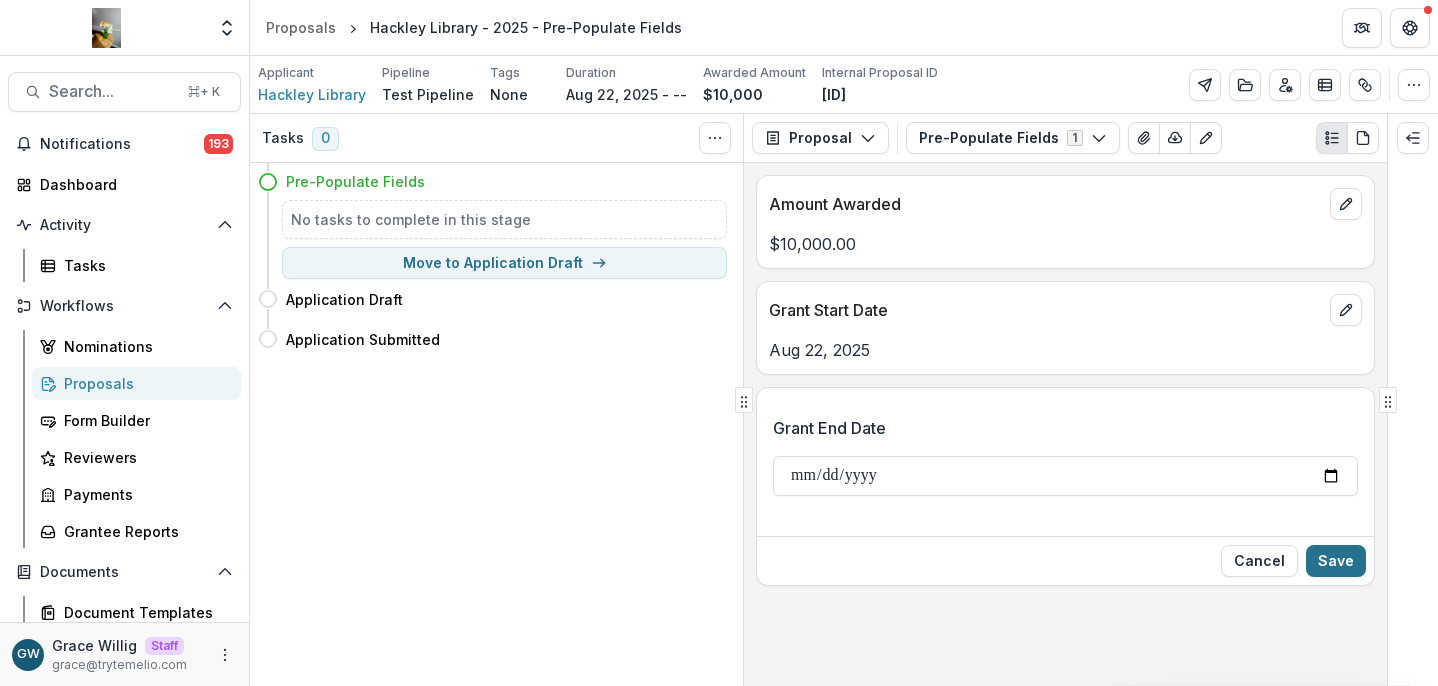 click on "Save" at bounding box center [1336, 561] 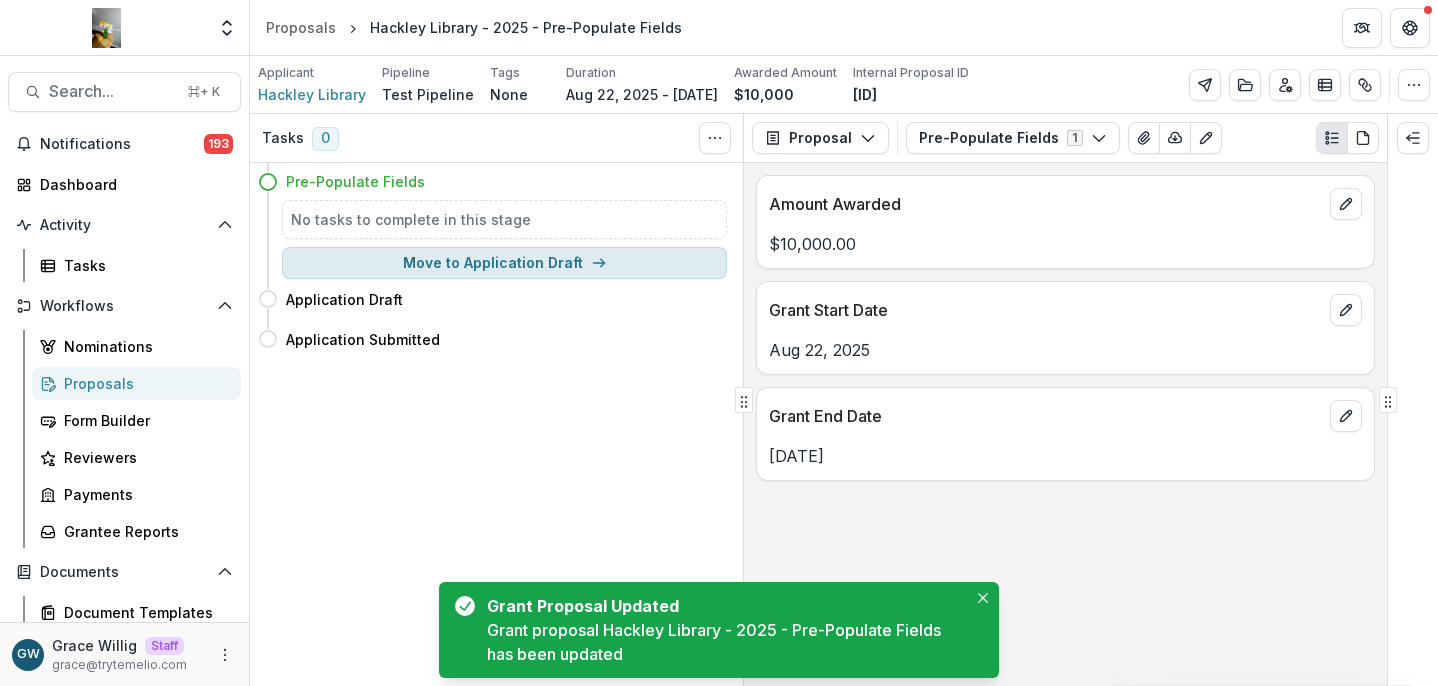 click on "Move to Application Draft" at bounding box center [504, 263] 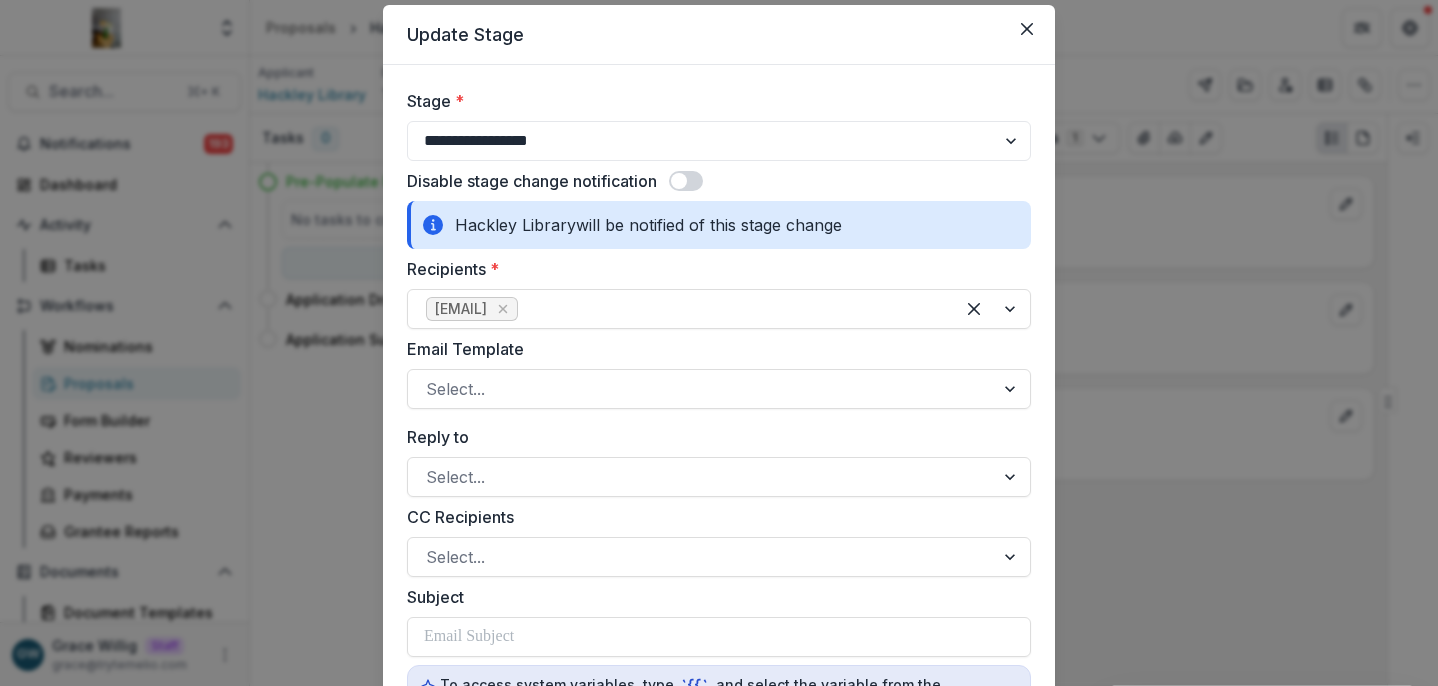 scroll, scrollTop: 63, scrollLeft: 0, axis: vertical 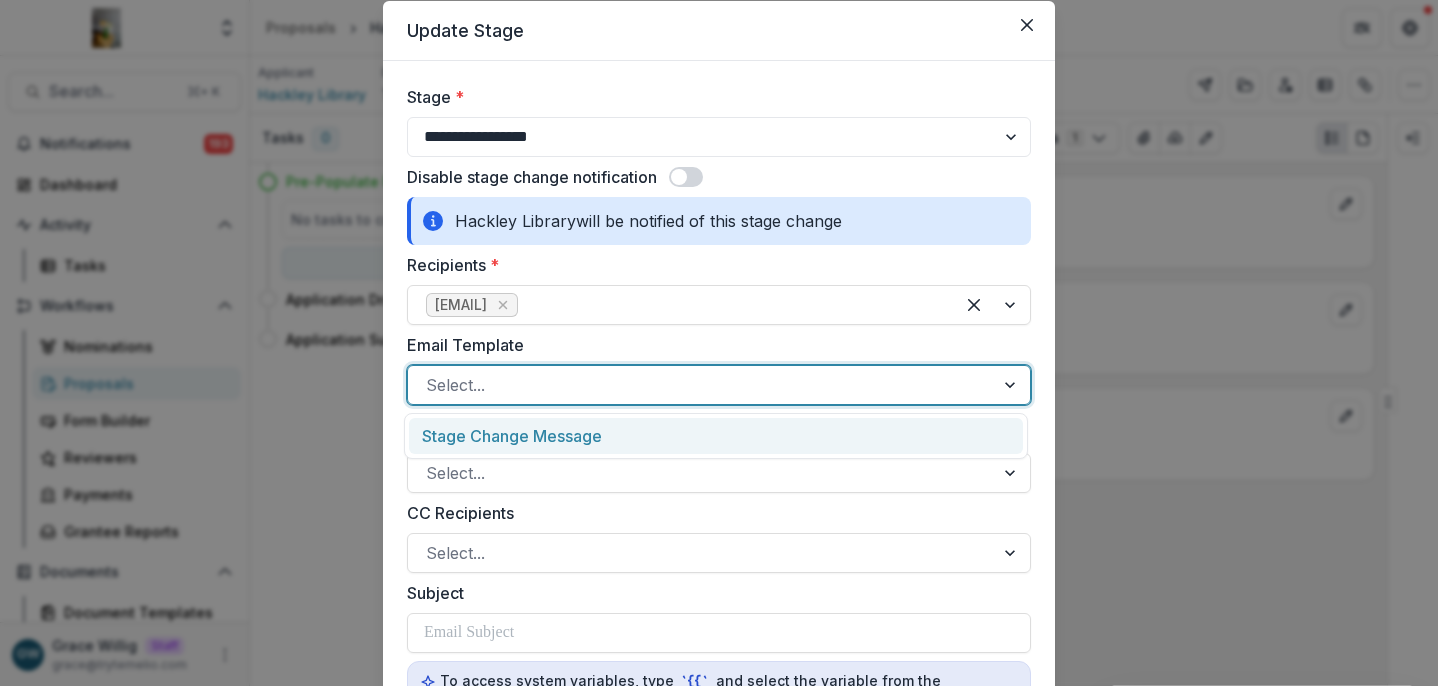 click at bounding box center (701, 385) 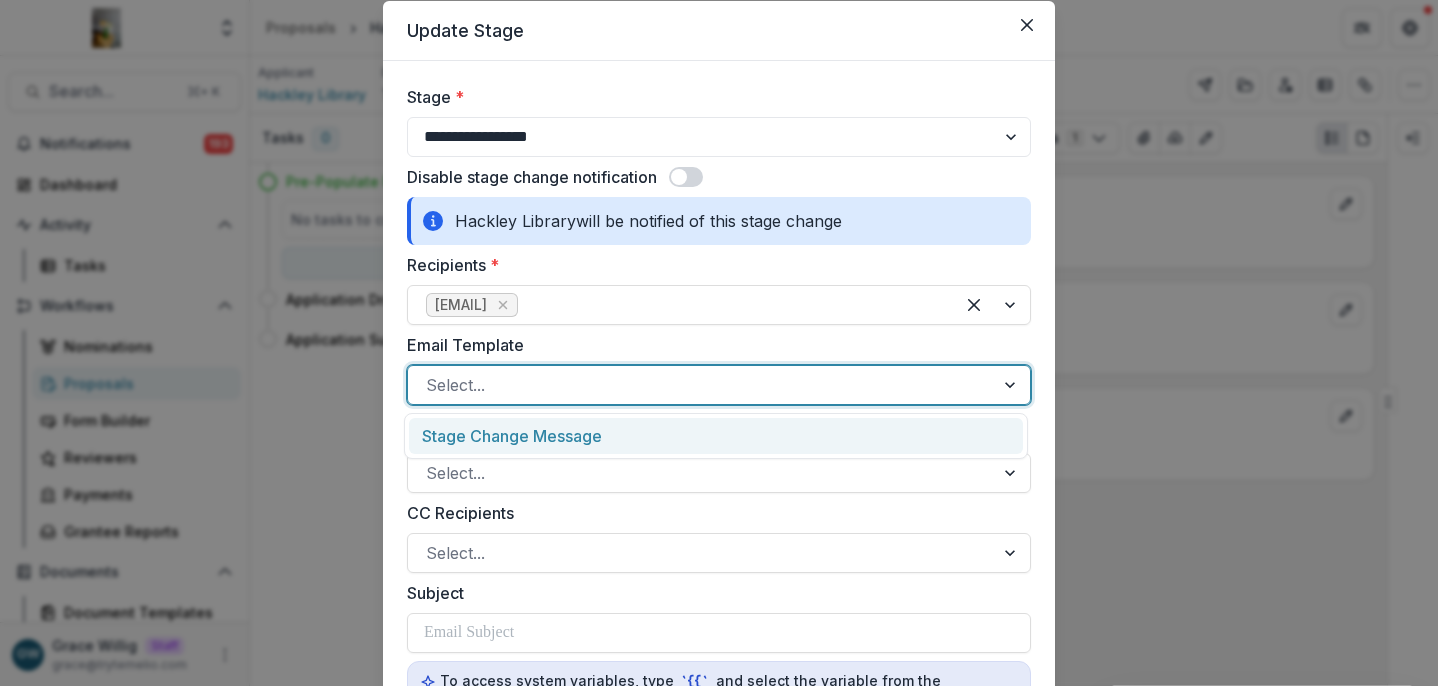 click on "Stage Change Message" at bounding box center [716, 436] 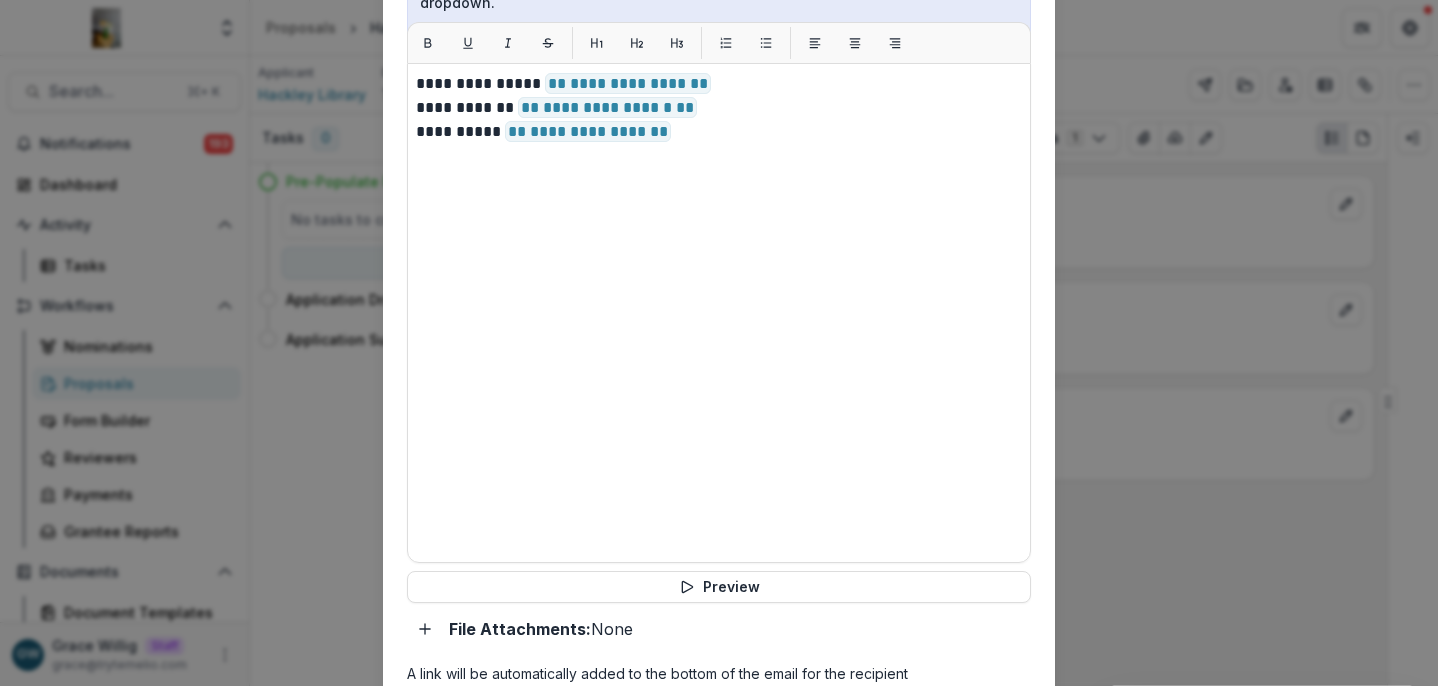 scroll, scrollTop: 767, scrollLeft: 0, axis: vertical 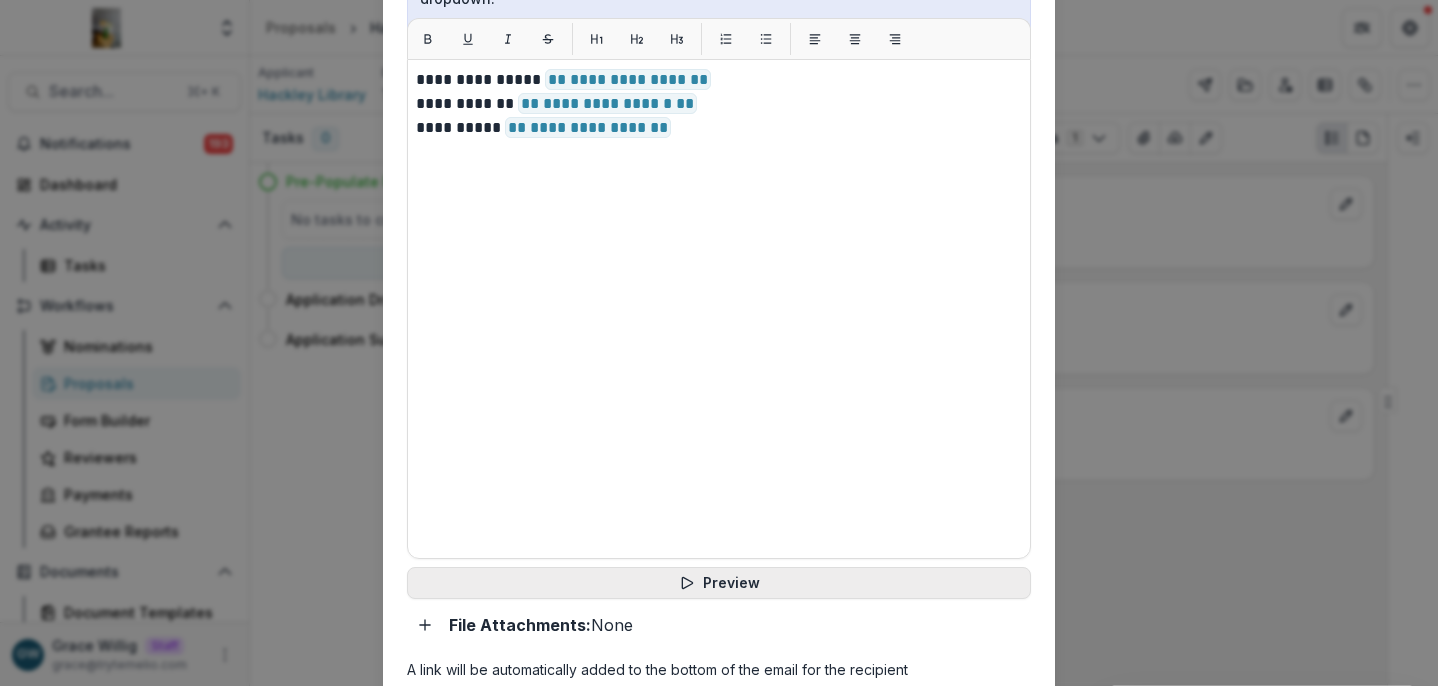 click on "Preview" at bounding box center (719, 583) 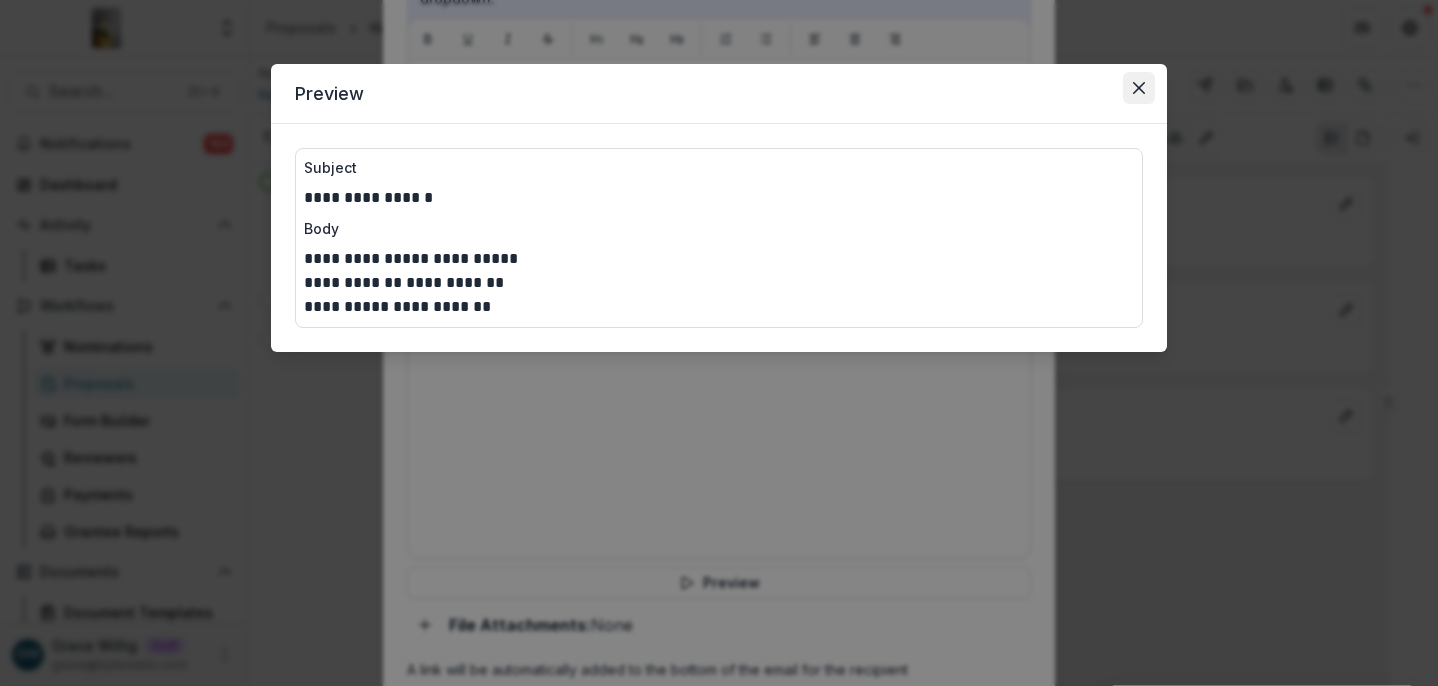 click 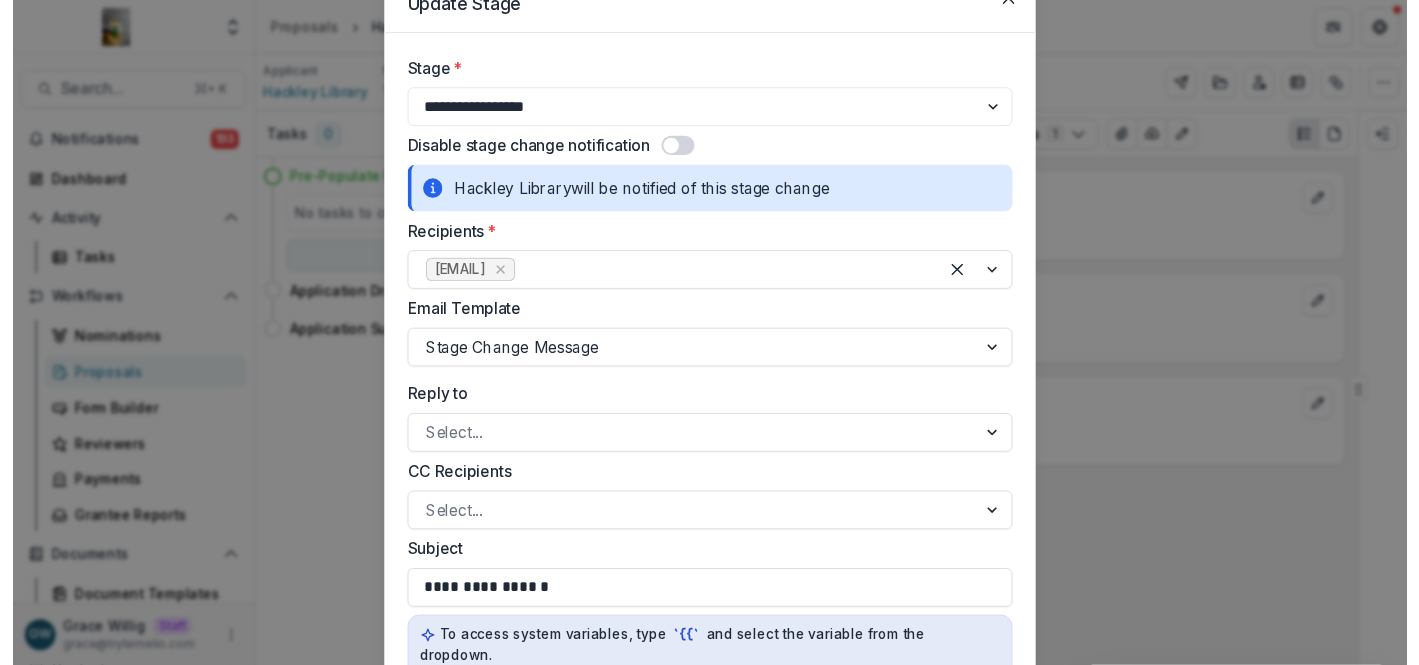 scroll, scrollTop: 0, scrollLeft: 0, axis: both 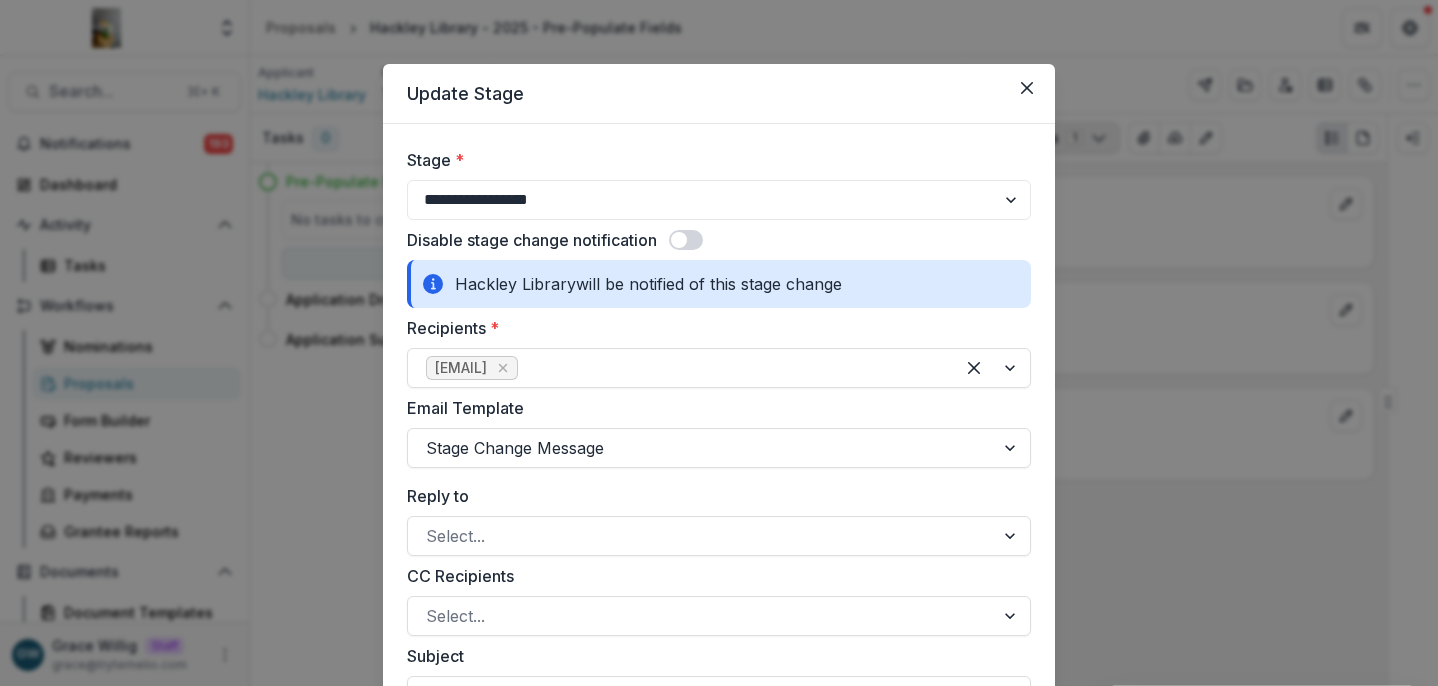 drag, startPoint x: 1027, startPoint y: 90, endPoint x: 909, endPoint y: 146, distance: 130.61394 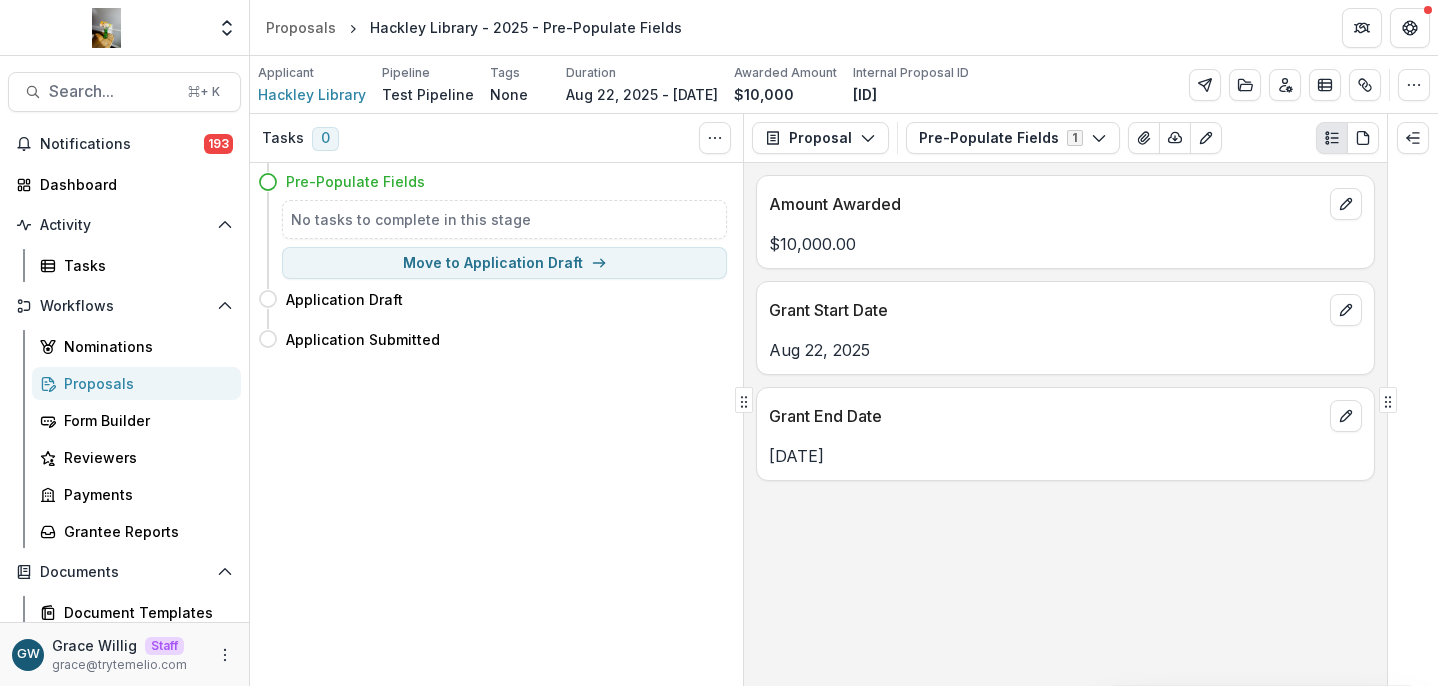 click on "Proposals" at bounding box center [144, 383] 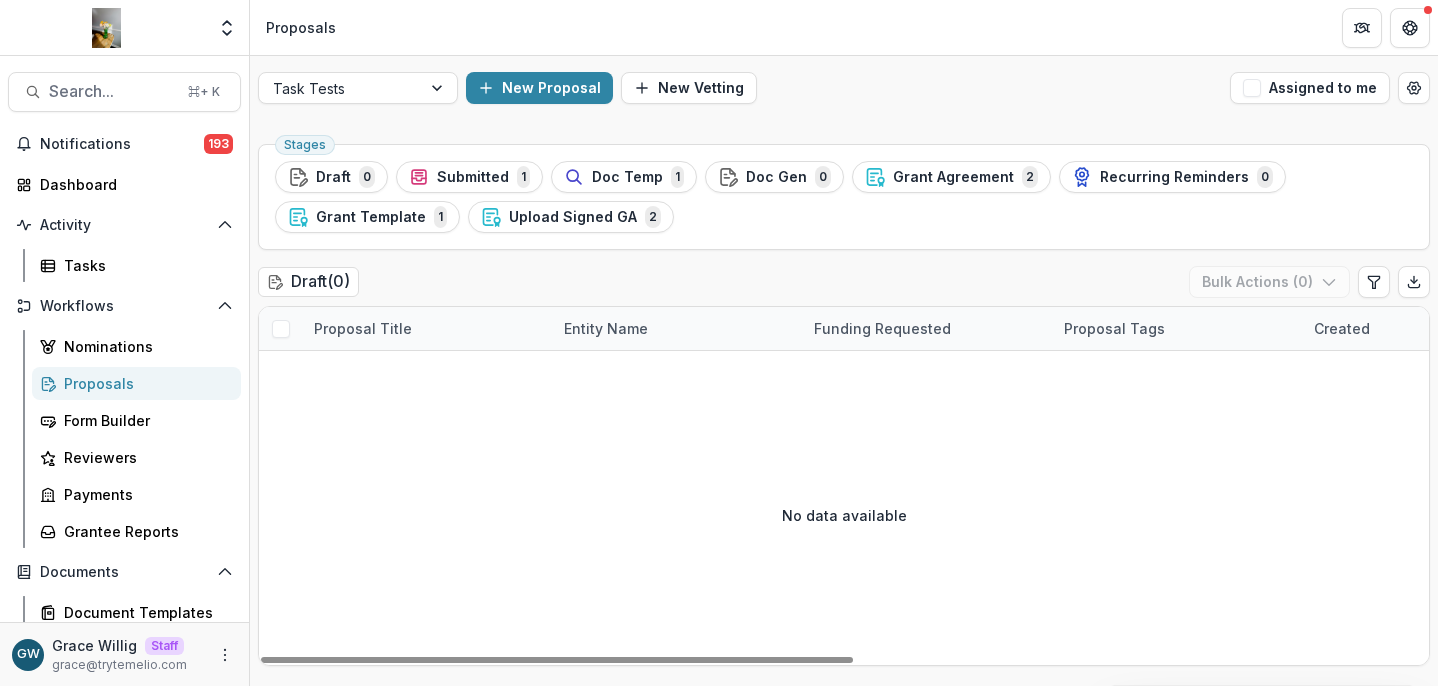 drag, startPoint x: 398, startPoint y: 88, endPoint x: 389, endPoint y: 111, distance: 24.698177 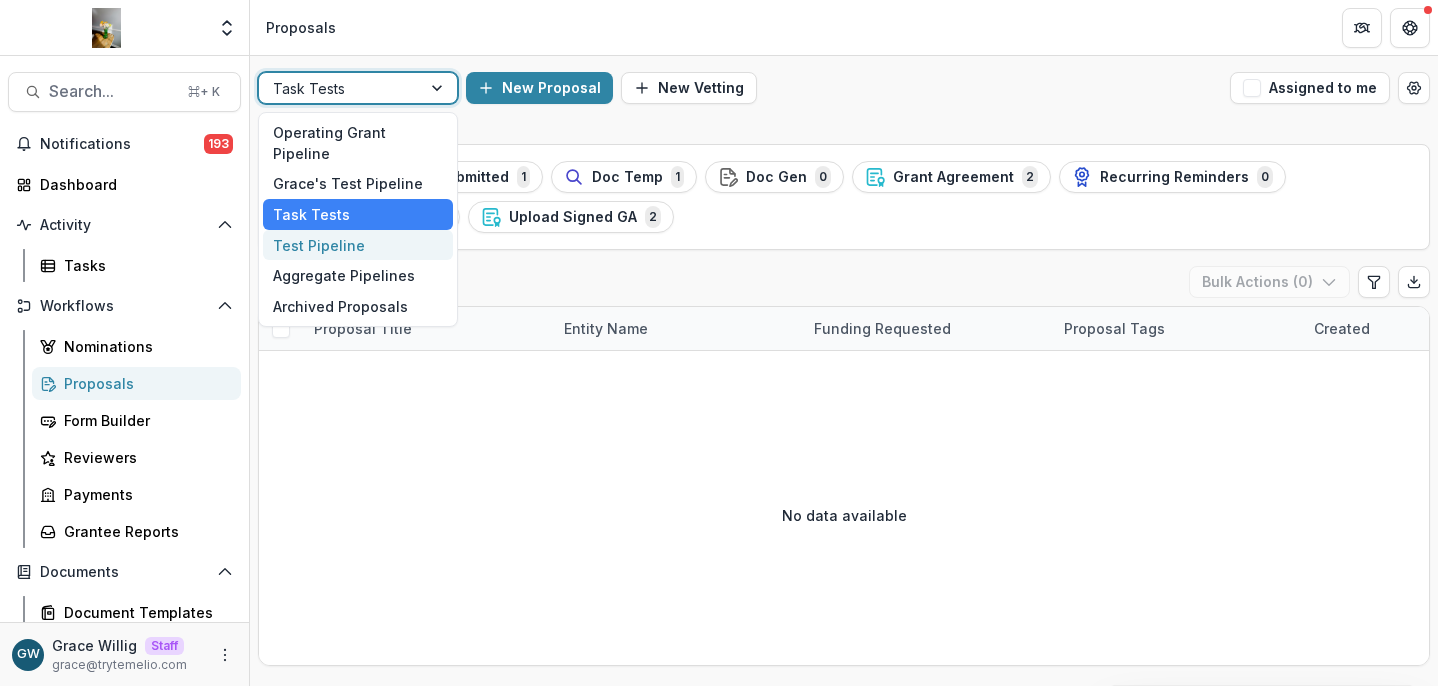 click on "Test Pipeline" at bounding box center (358, 245) 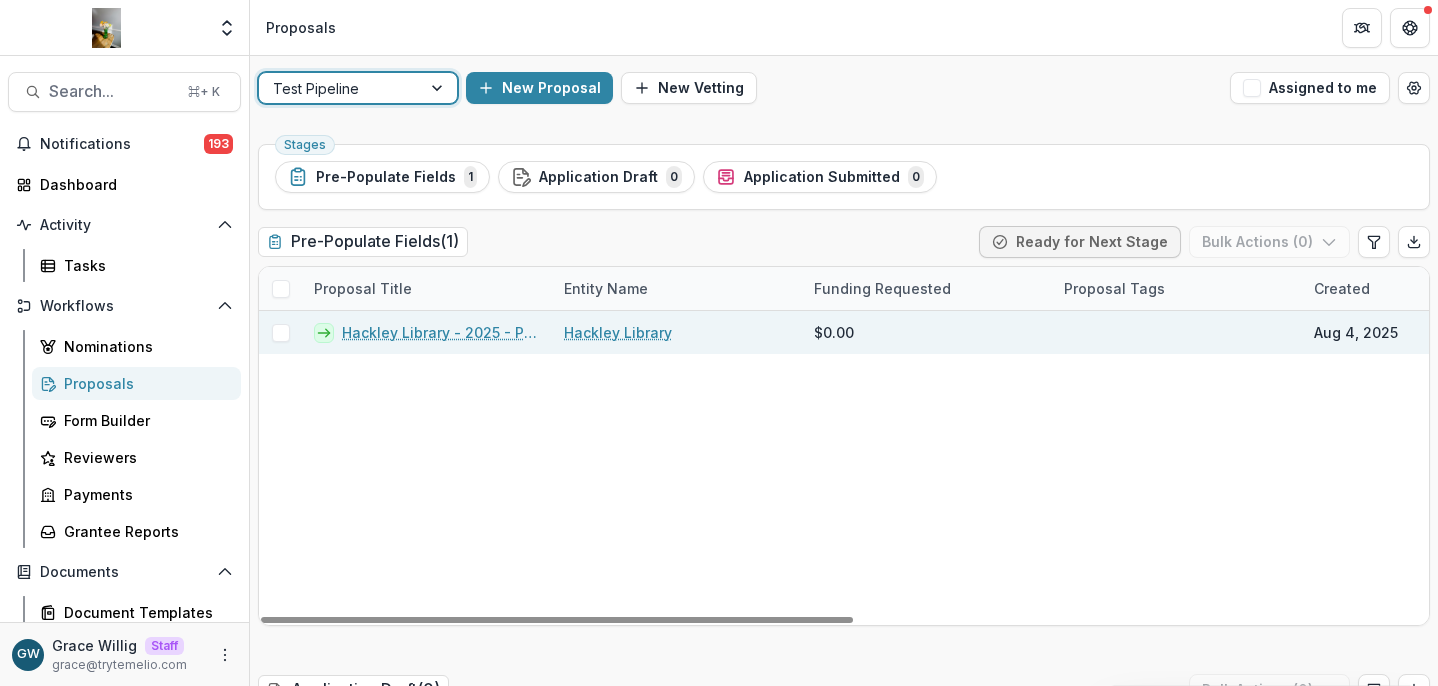 click on "Hackley Library - 2025 - Pre-Populate Fields" at bounding box center (441, 332) 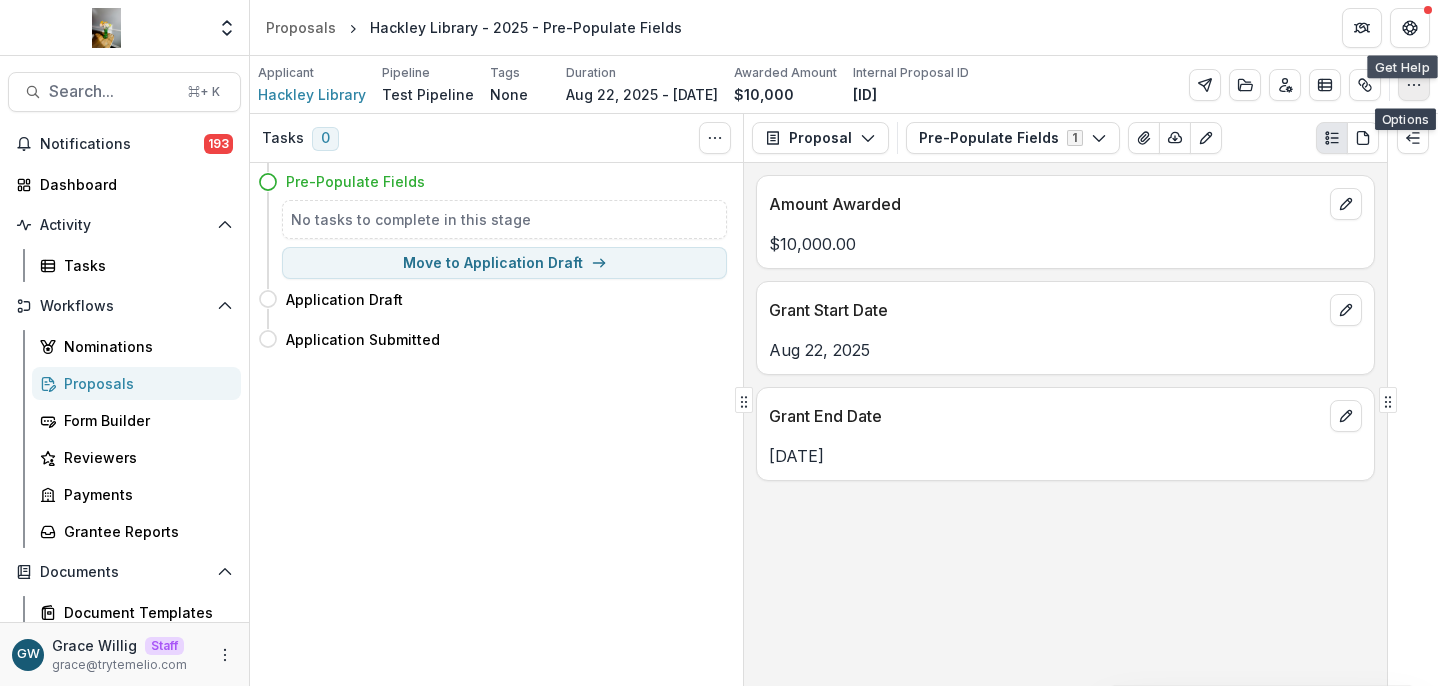 click 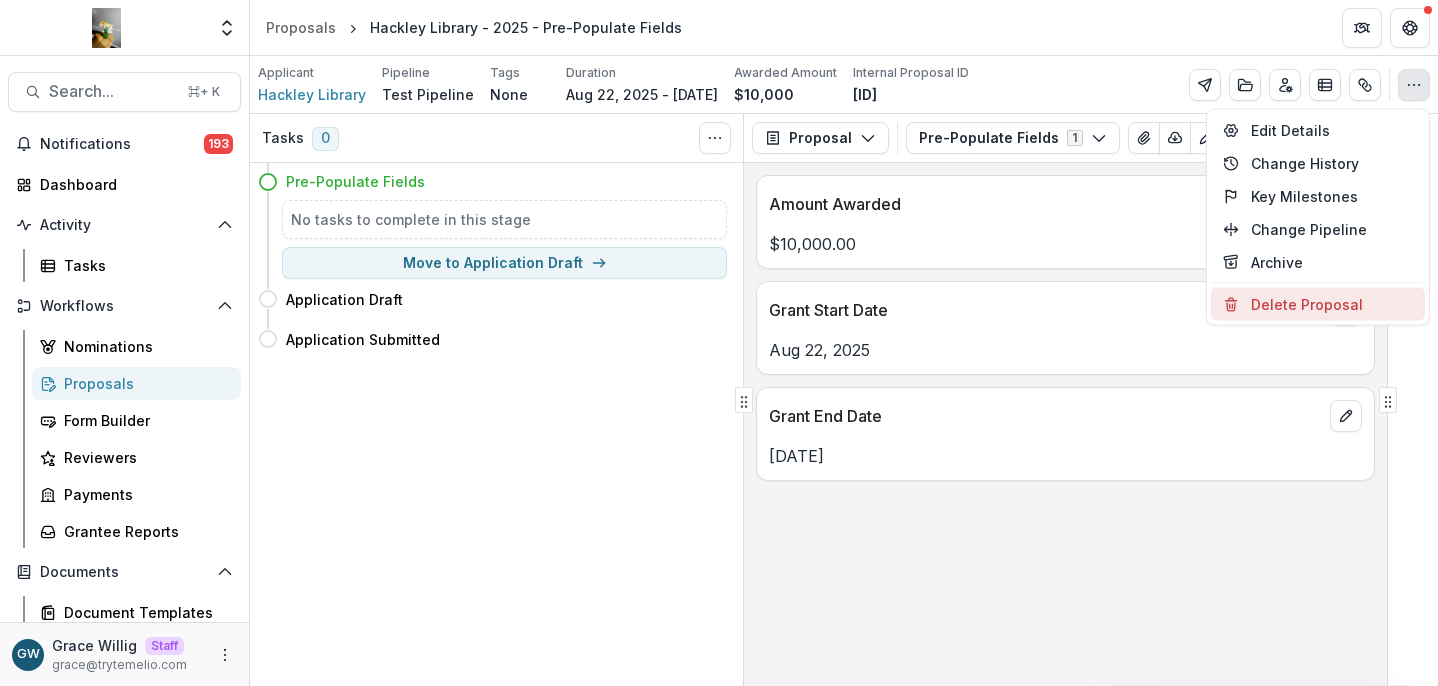 click on "Delete Proposal" at bounding box center [1318, 304] 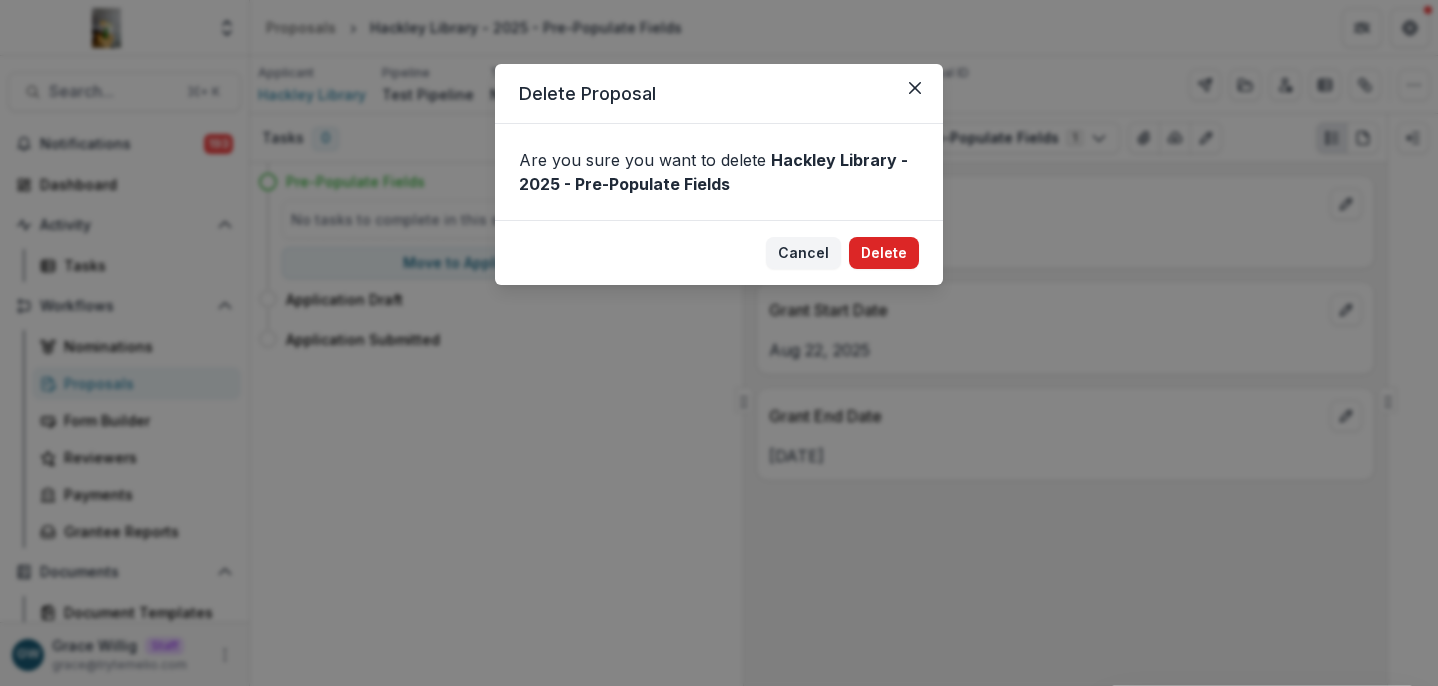 click on "Delete" at bounding box center (884, 253) 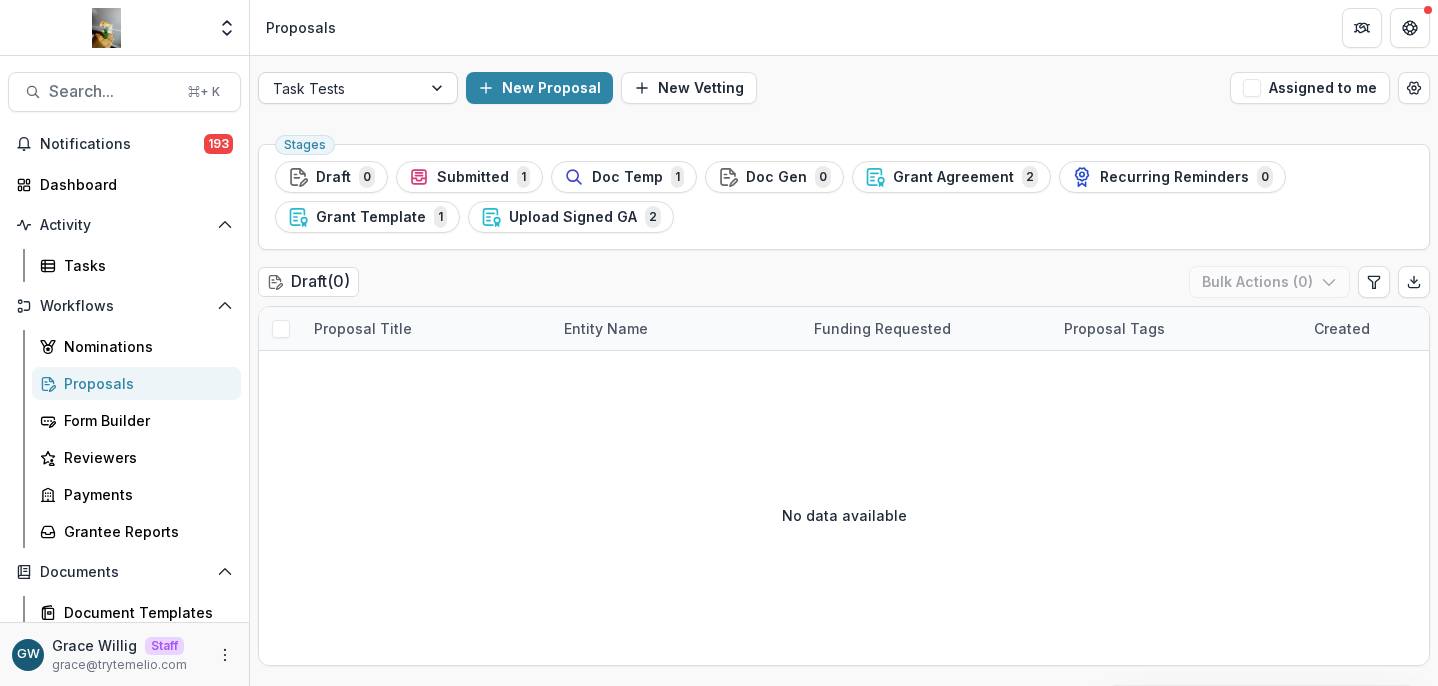 click at bounding box center [340, 88] 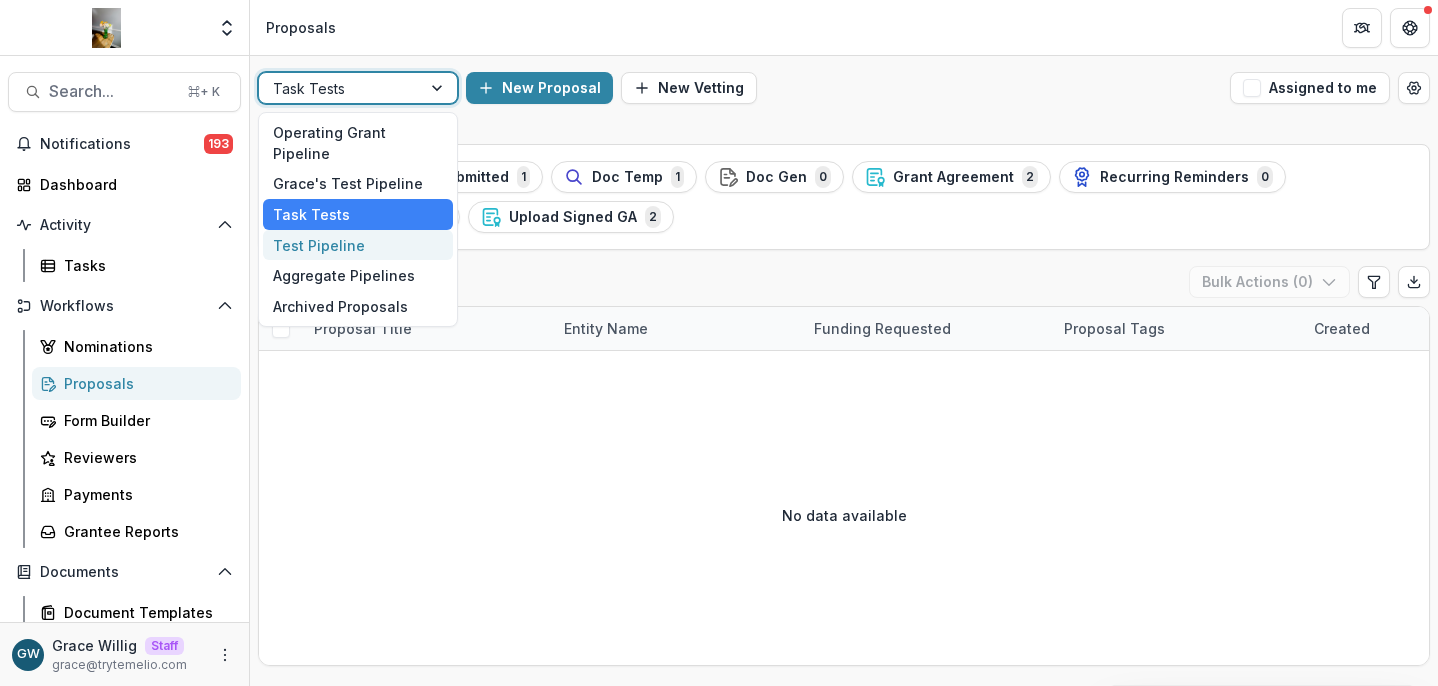 click on "Test Pipeline" at bounding box center (358, 245) 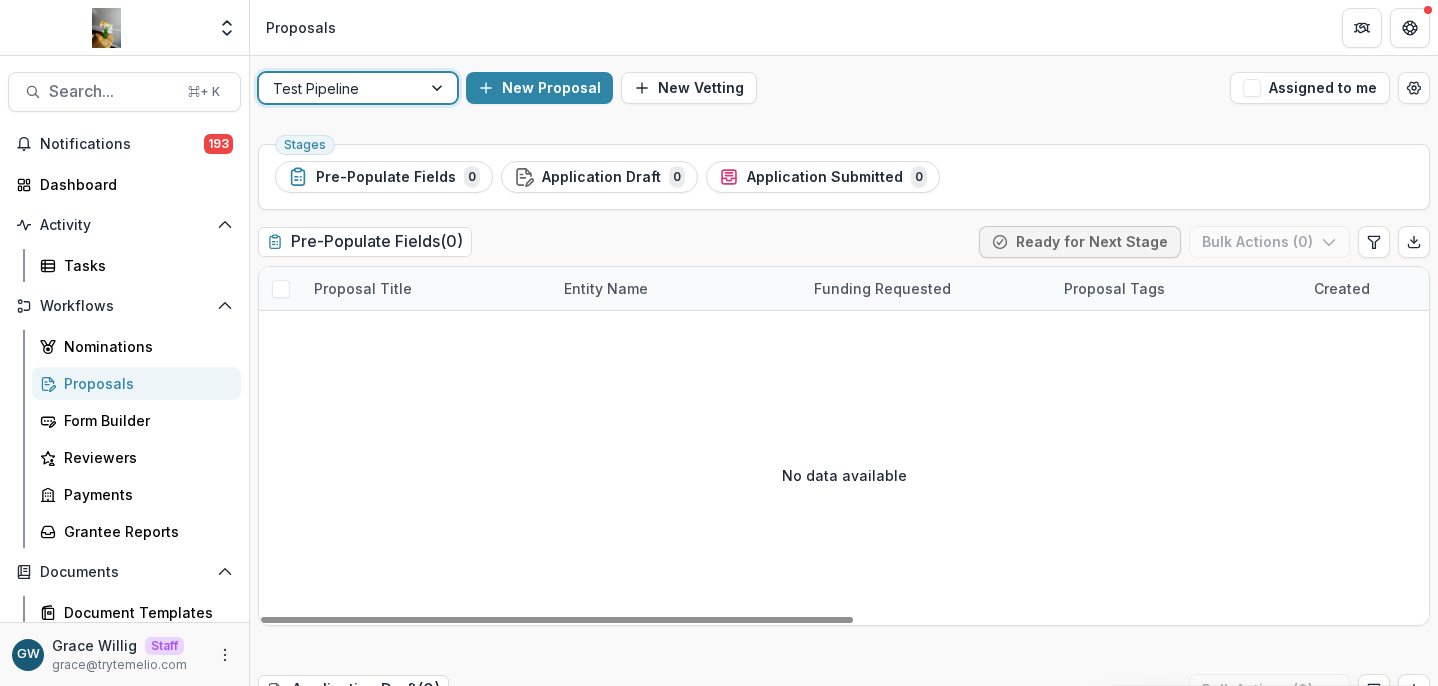 click on "Pre-Populate Fields  ( 0 ) Ready for Next Stage Bulk Actions ( 0 )" at bounding box center [844, 246] 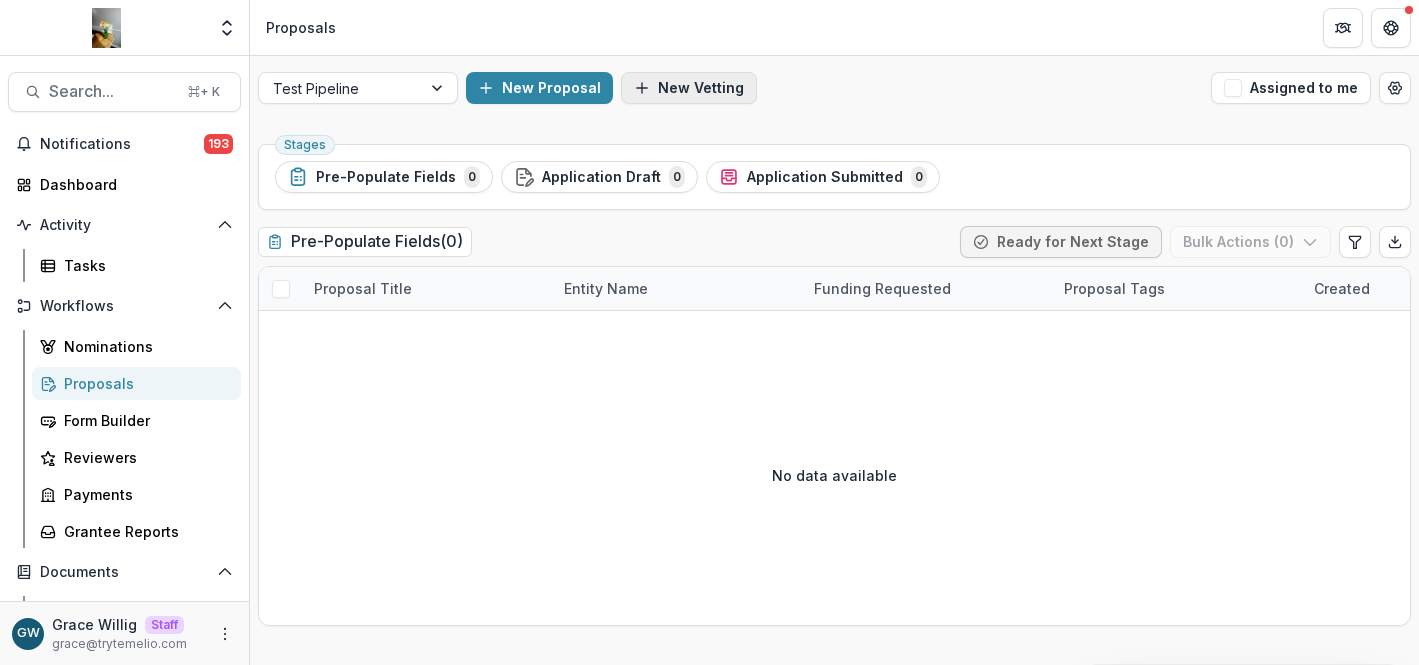 click on "New Vetting" at bounding box center (689, 88) 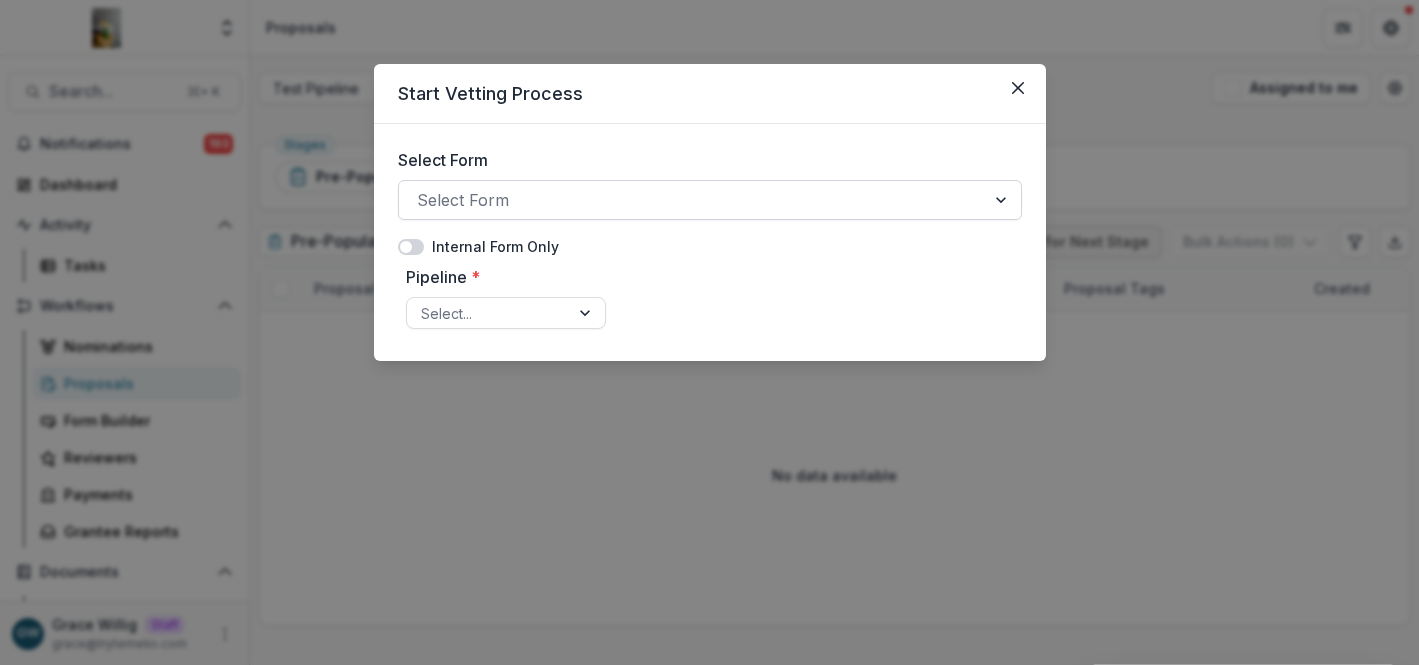 click at bounding box center [692, 200] 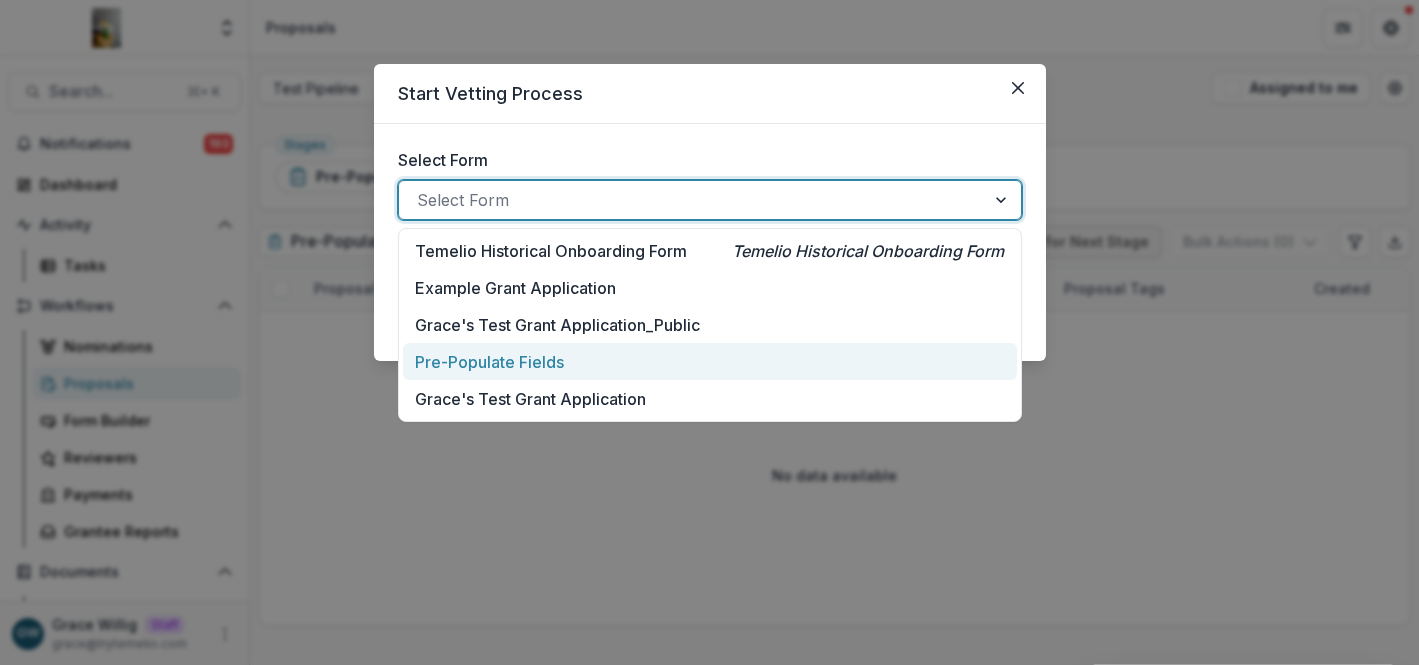 click on "Pre-Populate Fields" at bounding box center (489, 362) 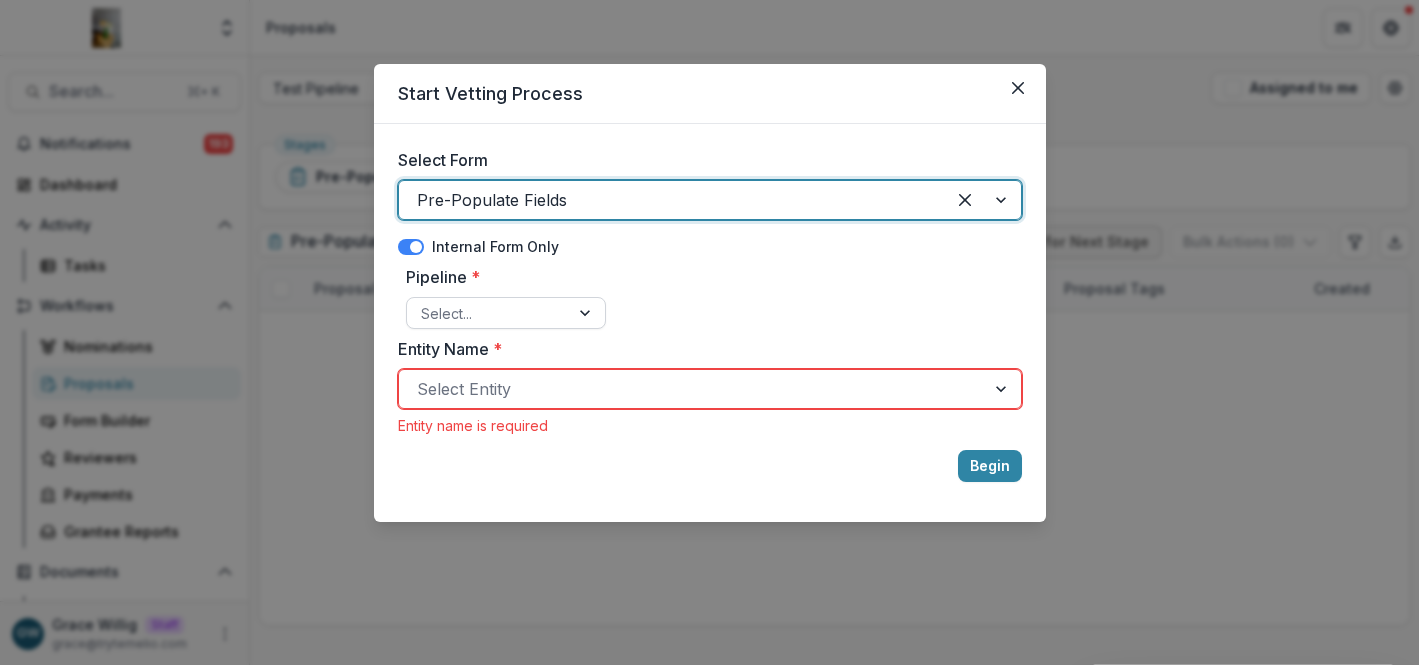 click at bounding box center (488, 313) 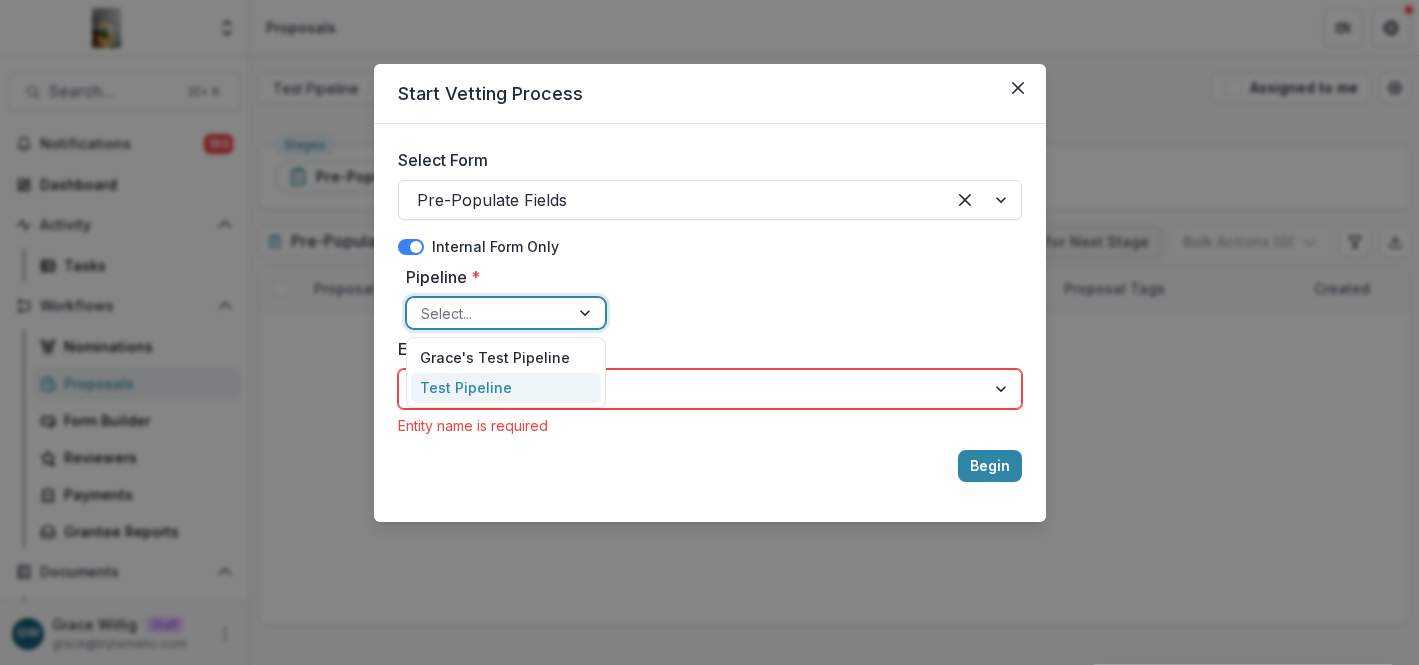 click on "Test Pipeline" at bounding box center [506, 388] 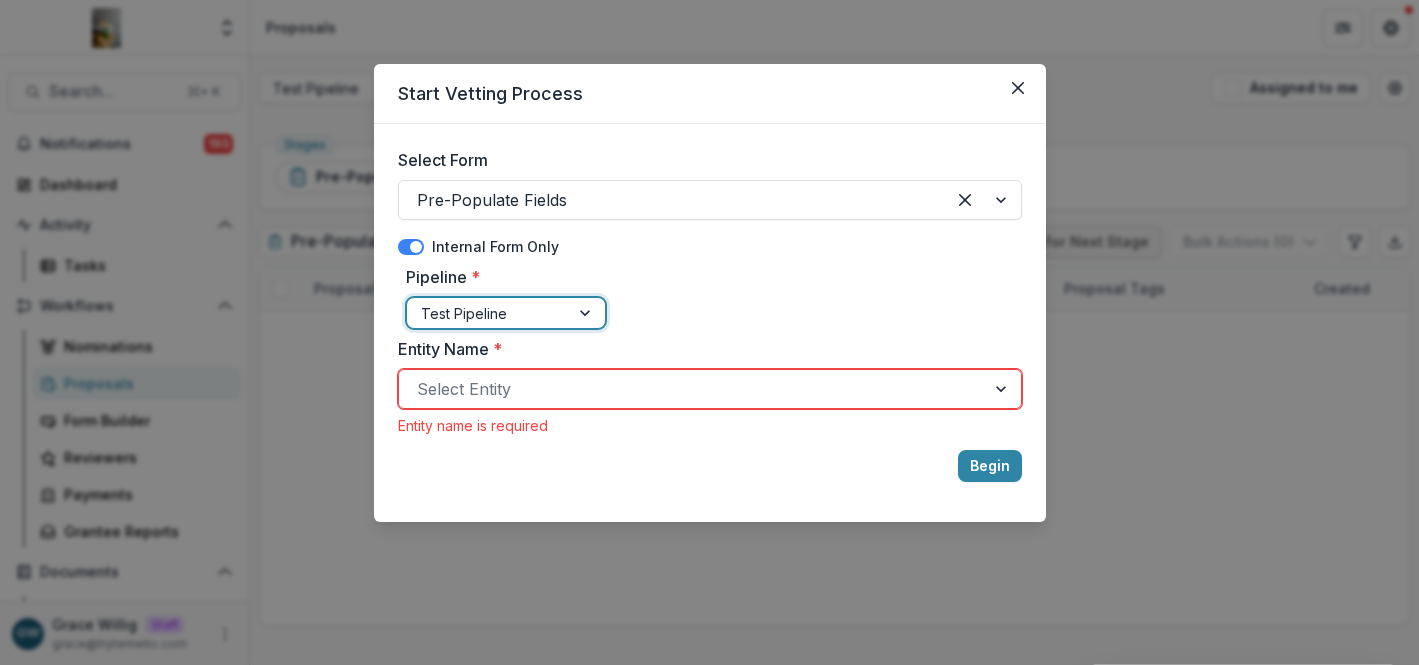 click at bounding box center (692, 389) 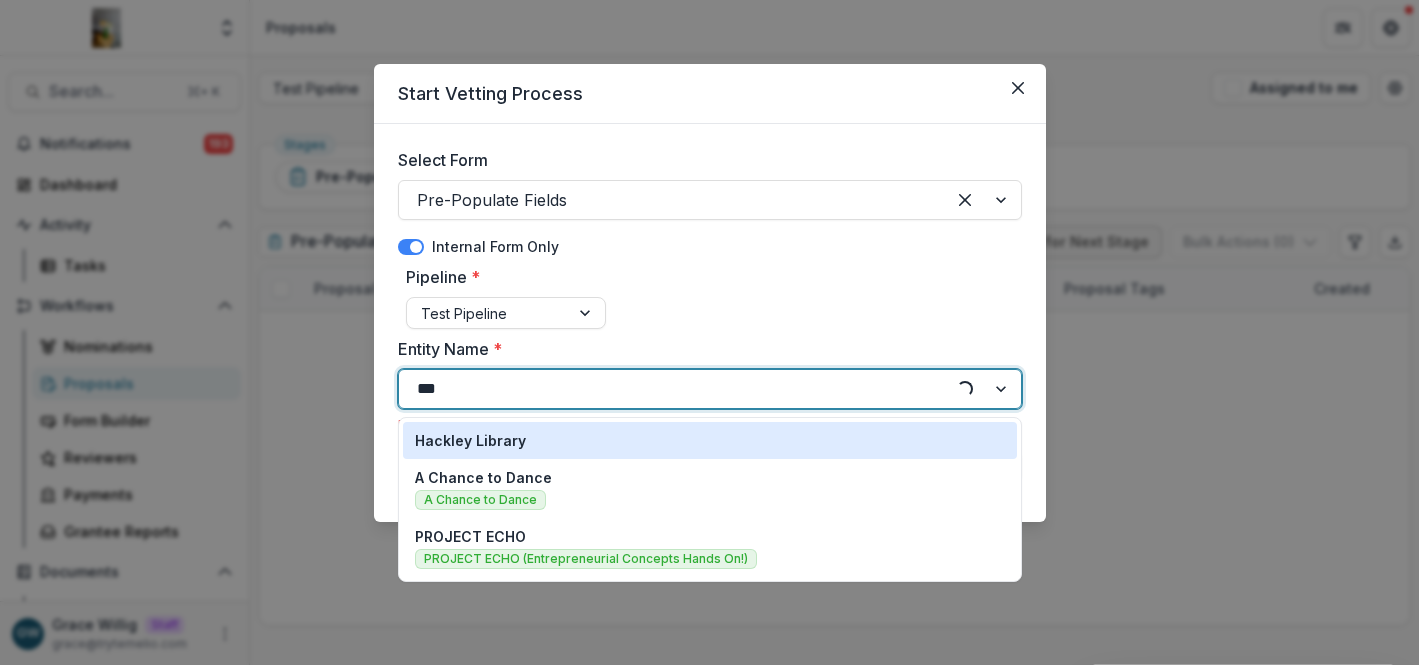 type on "****" 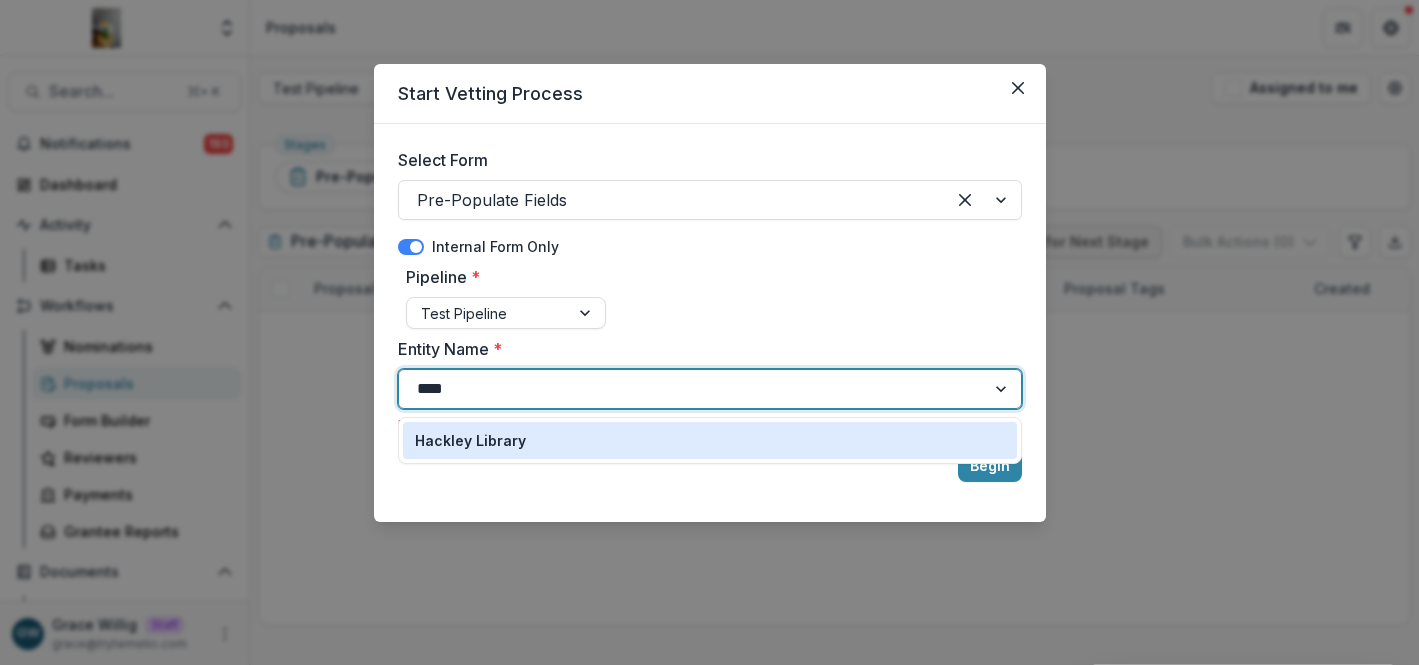 click on "Hackley Library" at bounding box center (710, 440) 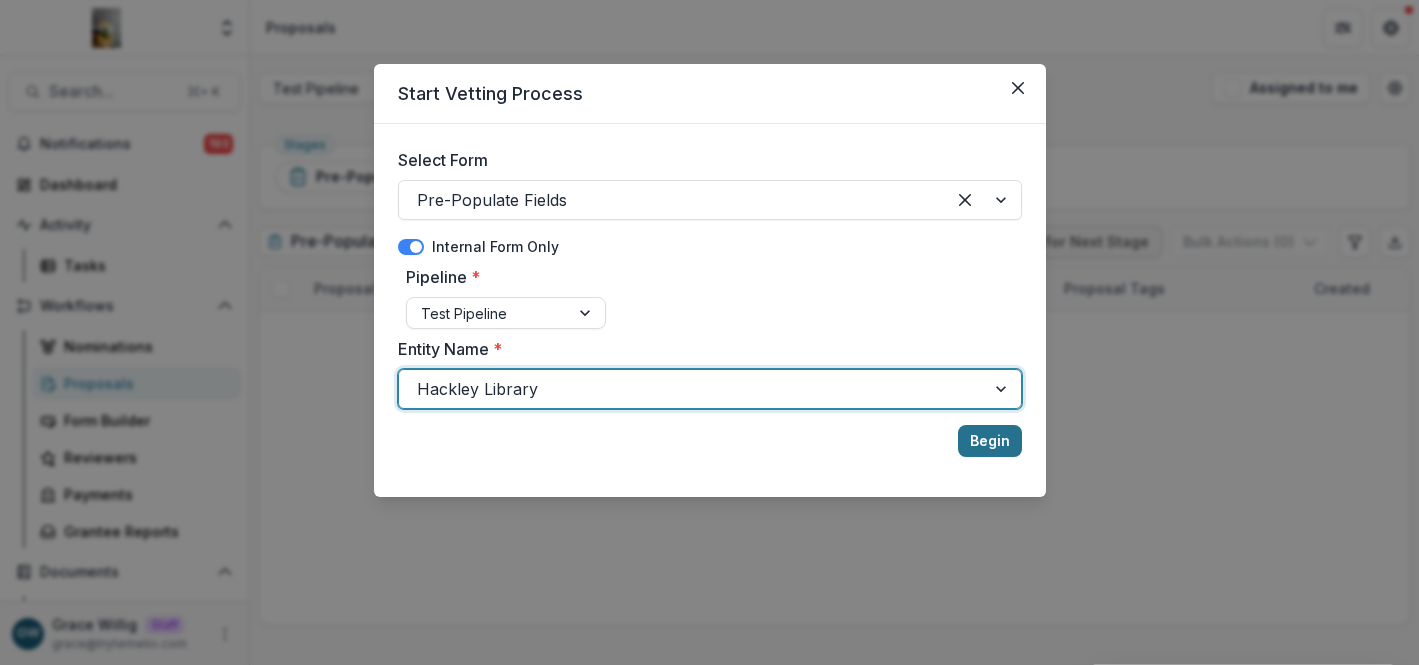 click on "Begin" at bounding box center [990, 441] 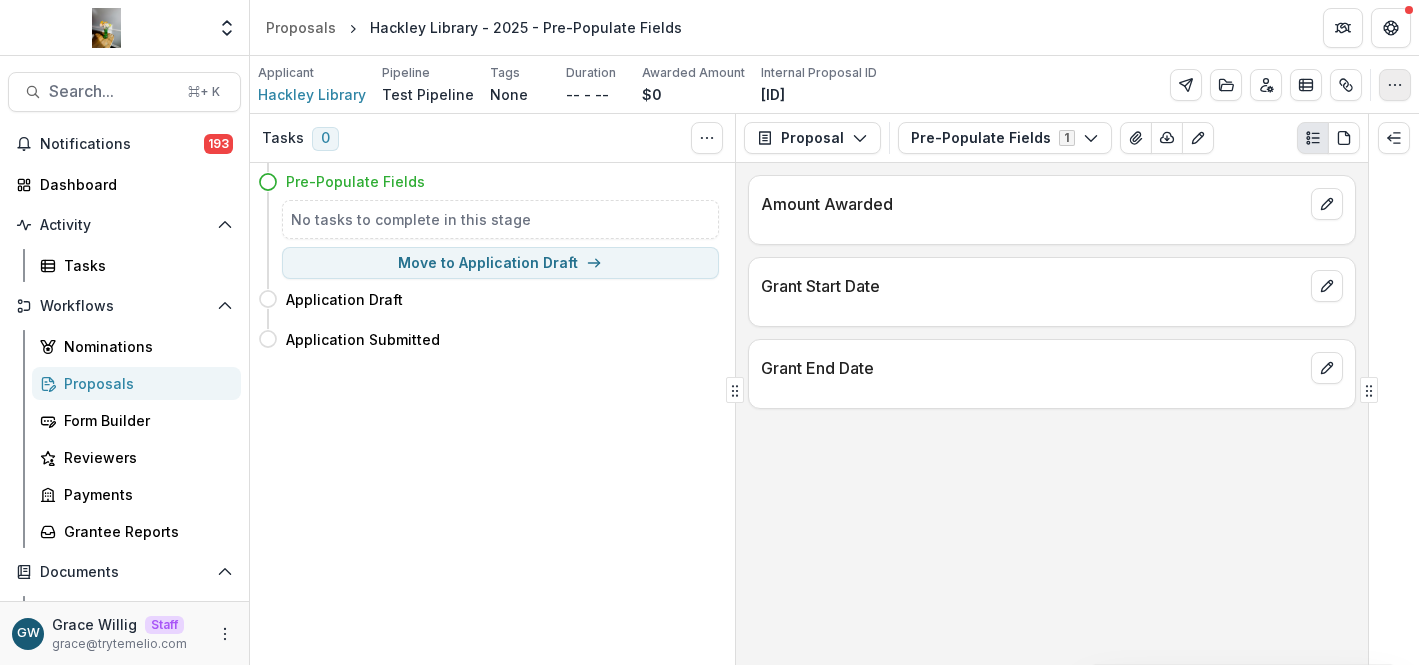 click 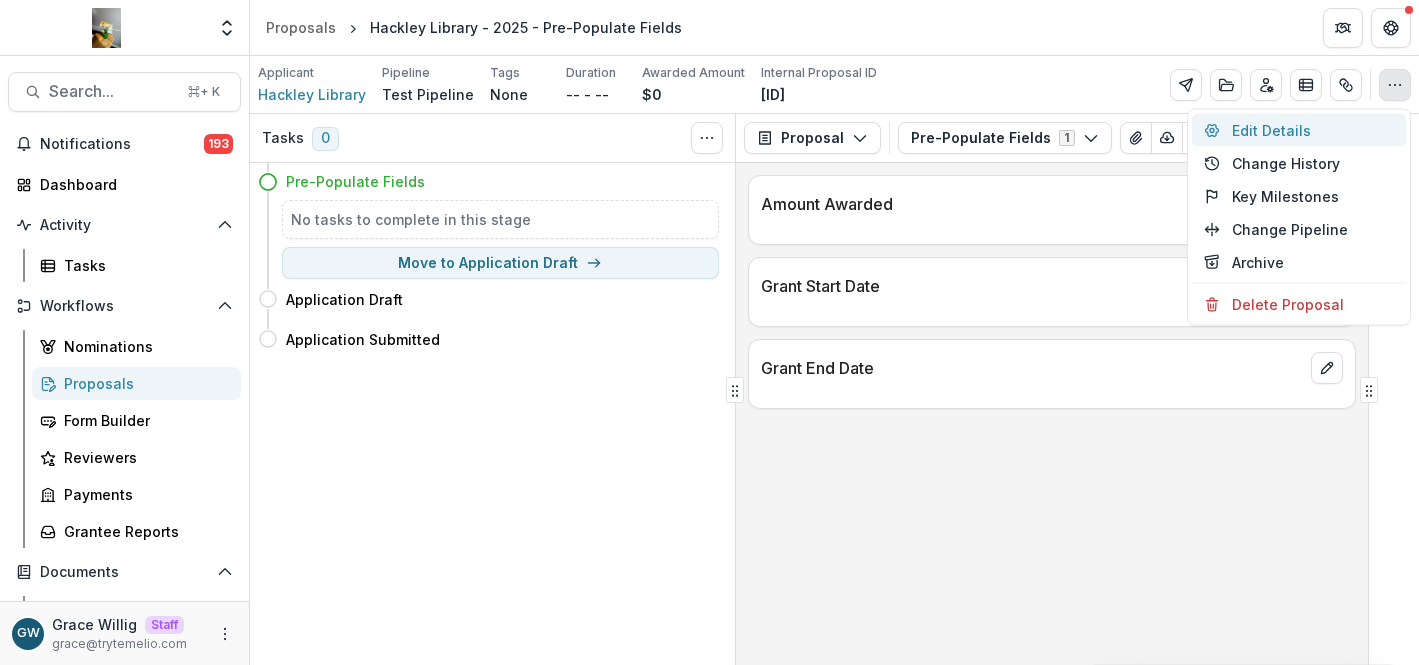 click on "Edit Details" at bounding box center (1299, 130) 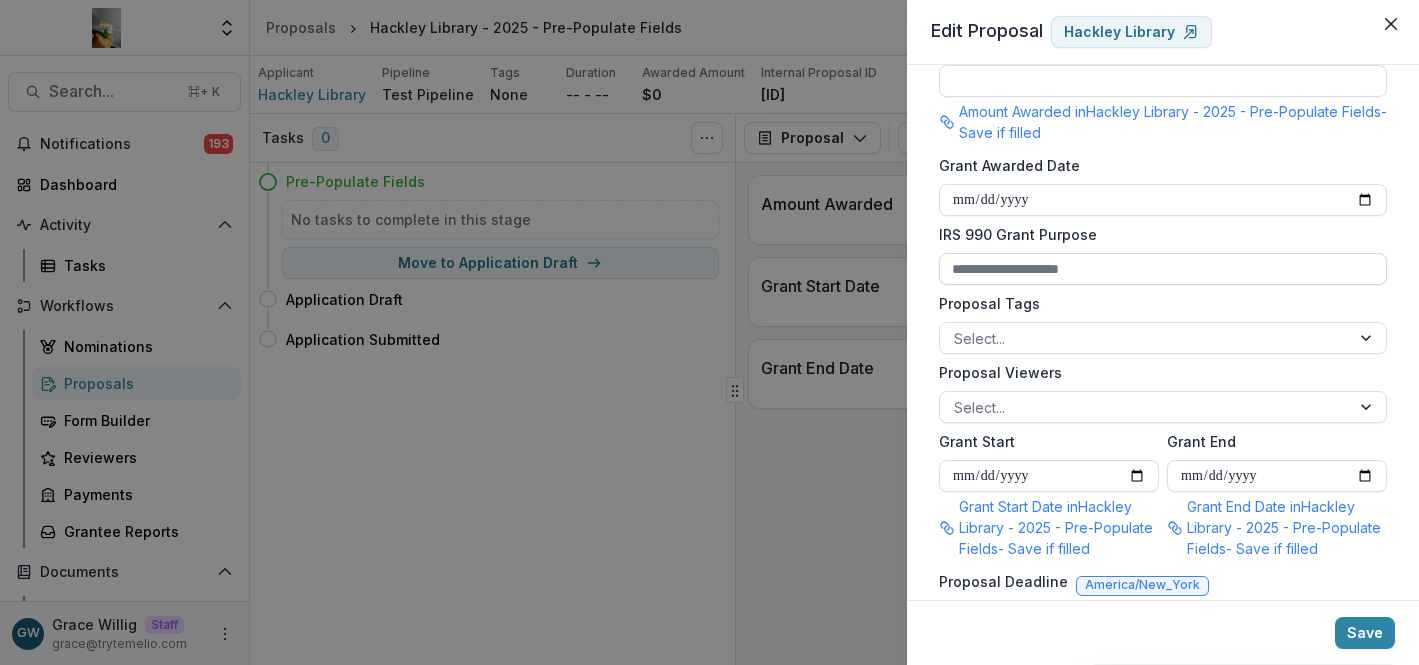 scroll, scrollTop: 617, scrollLeft: 0, axis: vertical 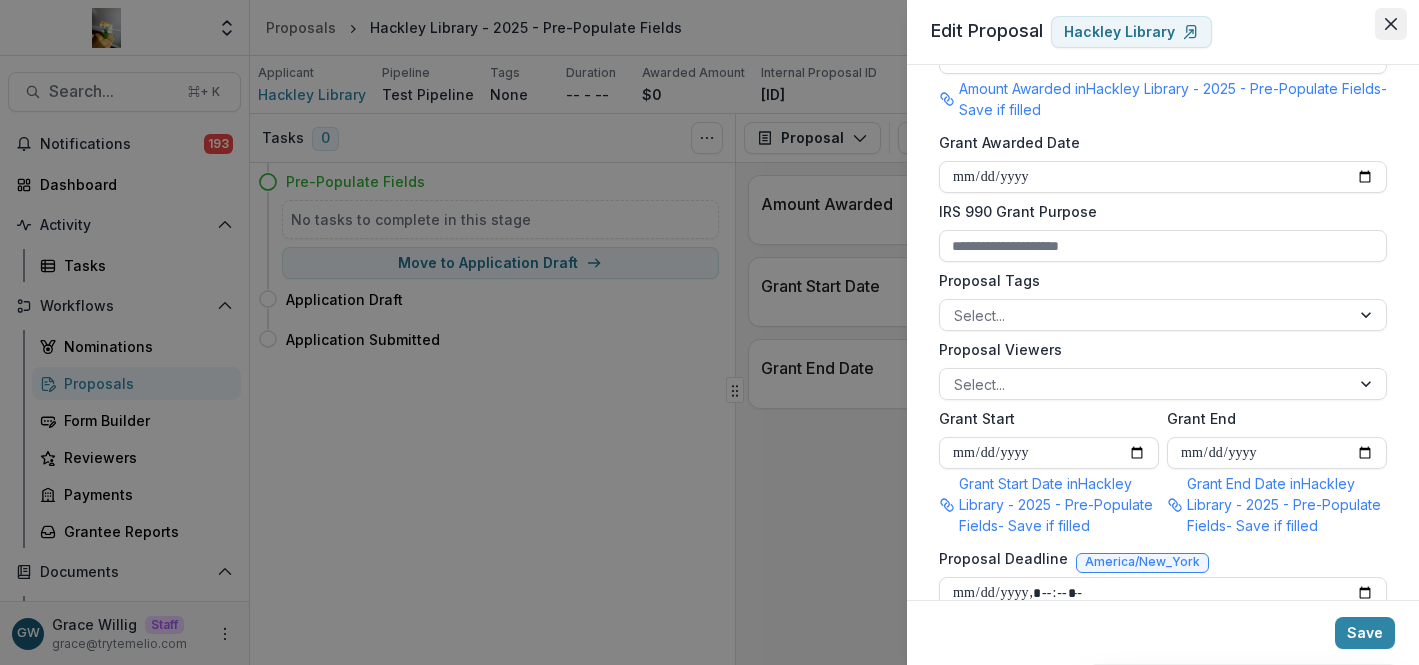 click 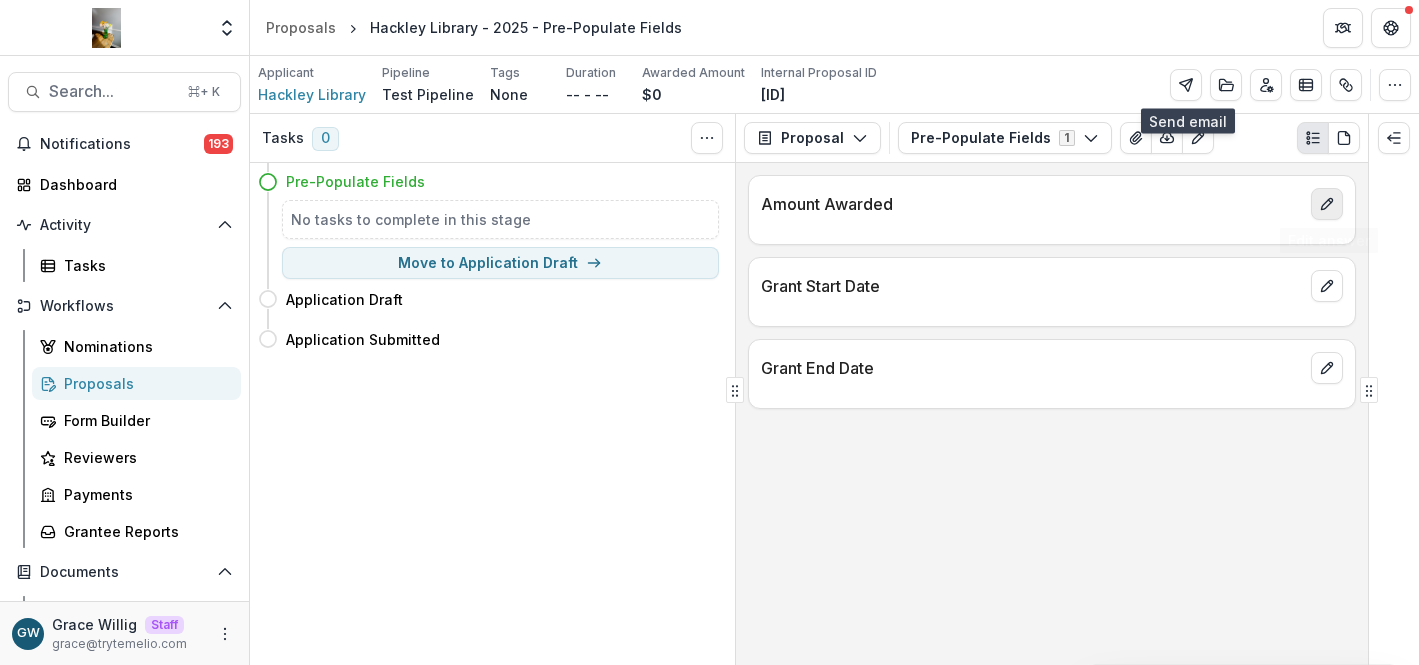 click at bounding box center (1327, 204) 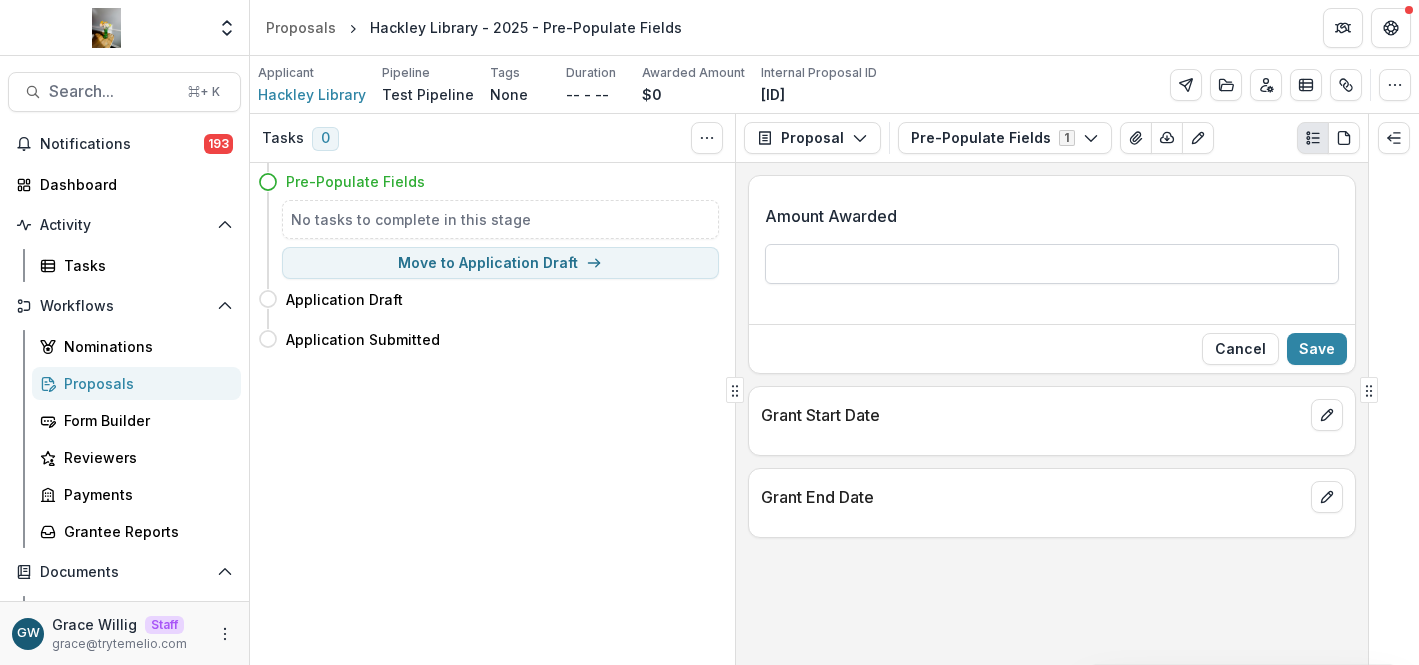 click on "Amount Awarded" at bounding box center (1052, 264) 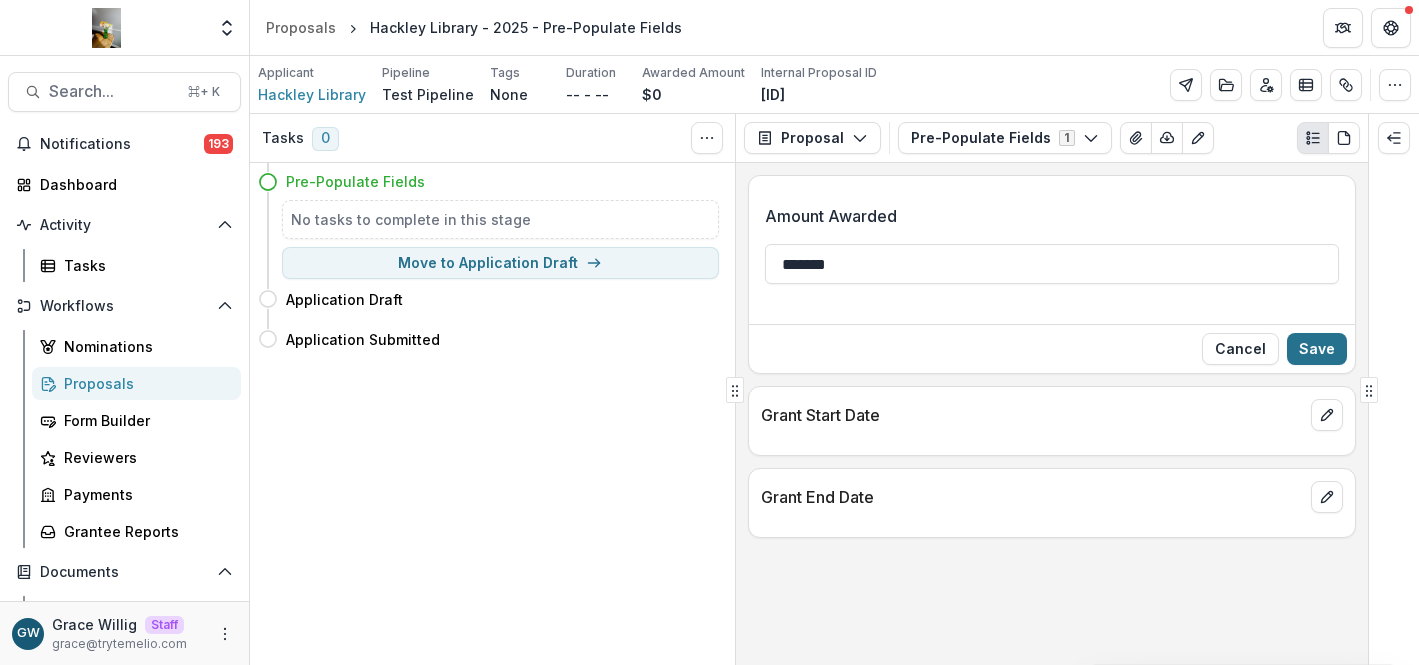 type on "*******" 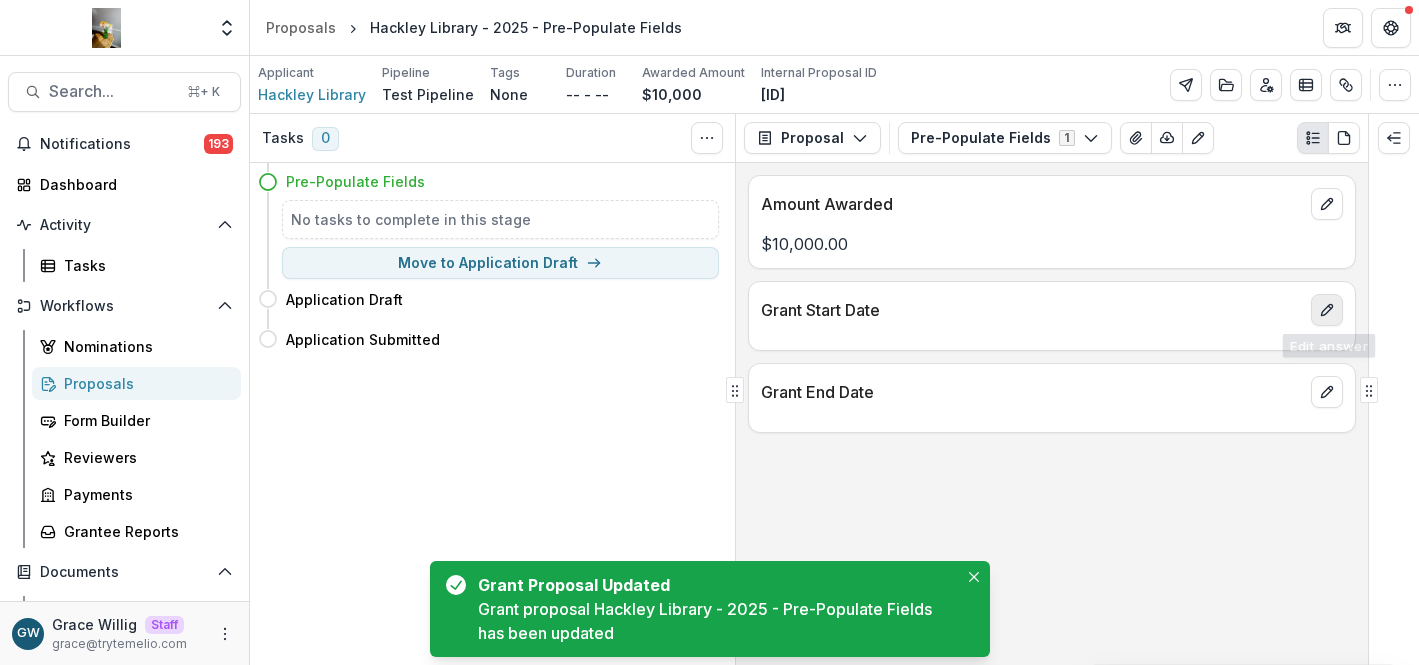 click 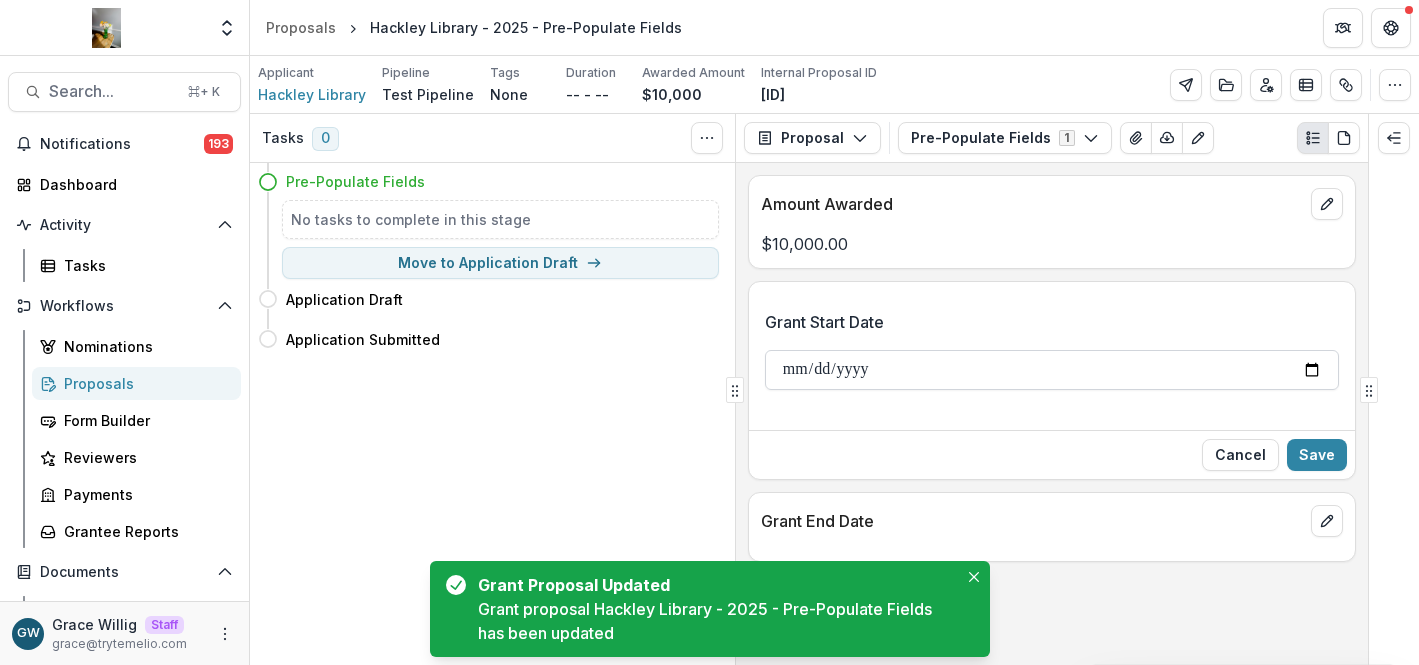 click on "Grant Start Date" at bounding box center [1052, 370] 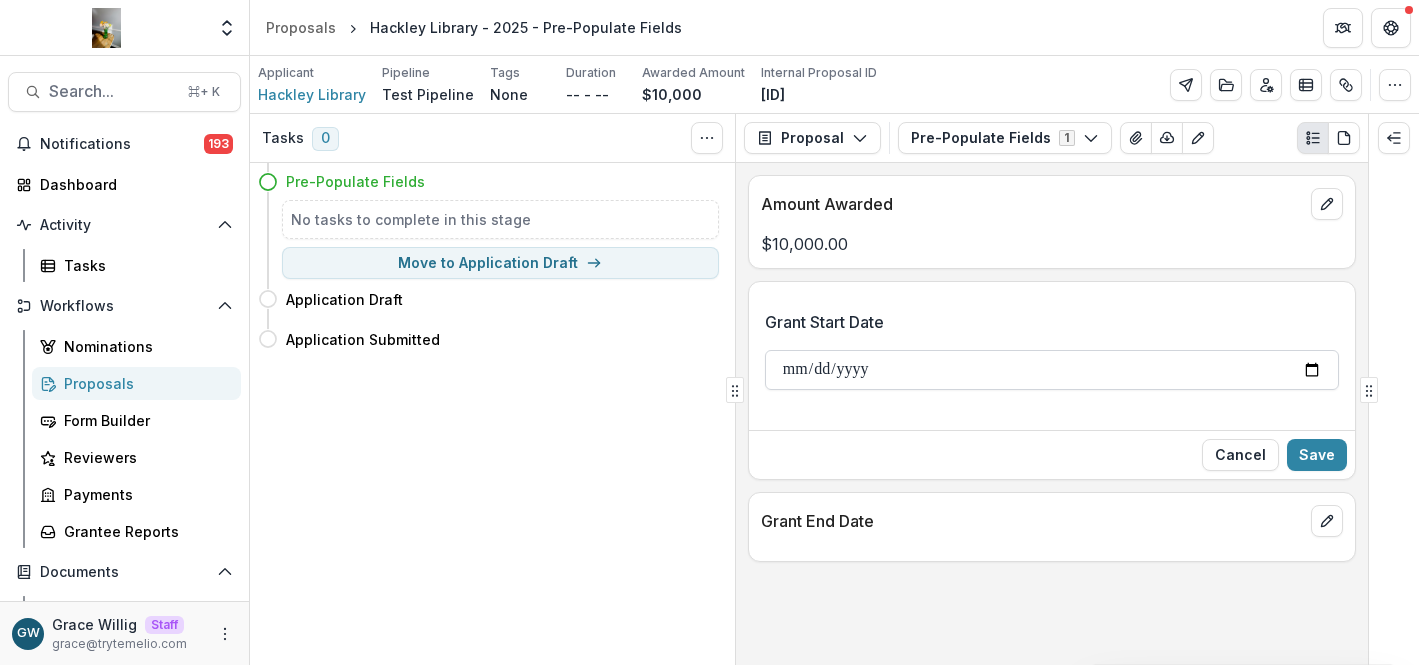 click on "Grant Start Date" at bounding box center (1052, 370) 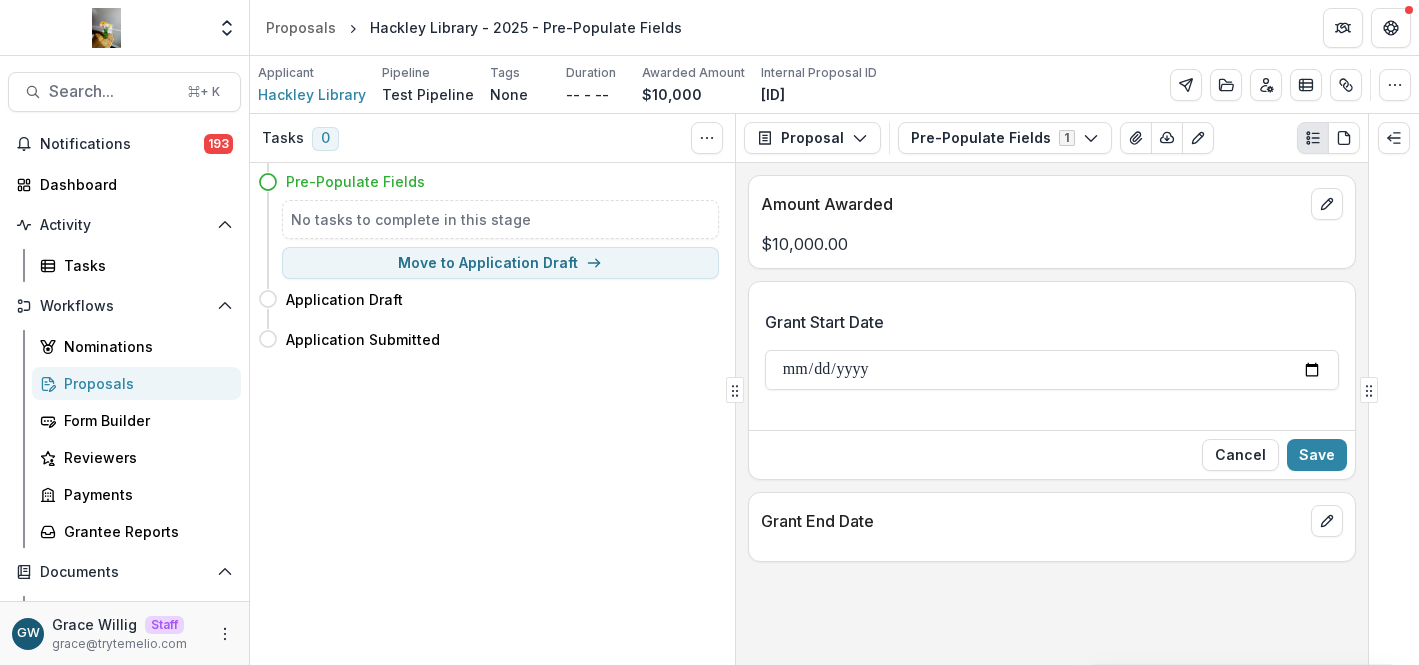 type on "**********" 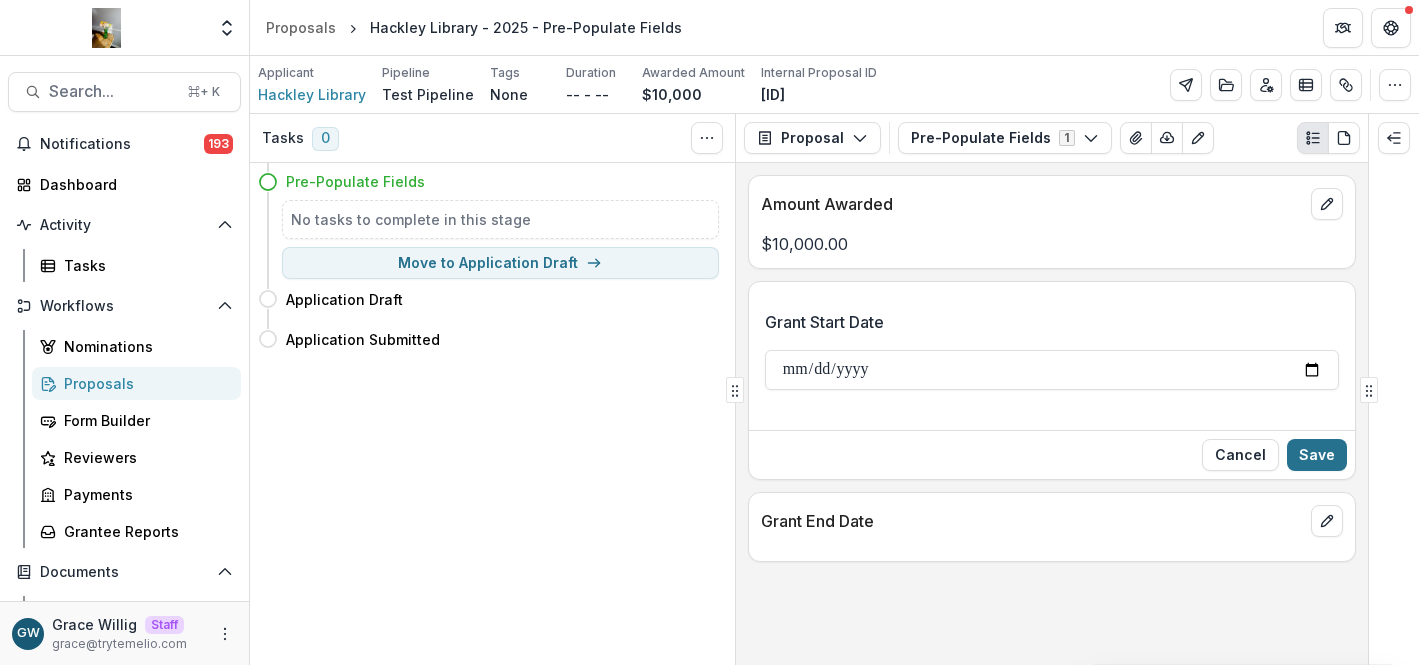 click on "Save" at bounding box center [1317, 455] 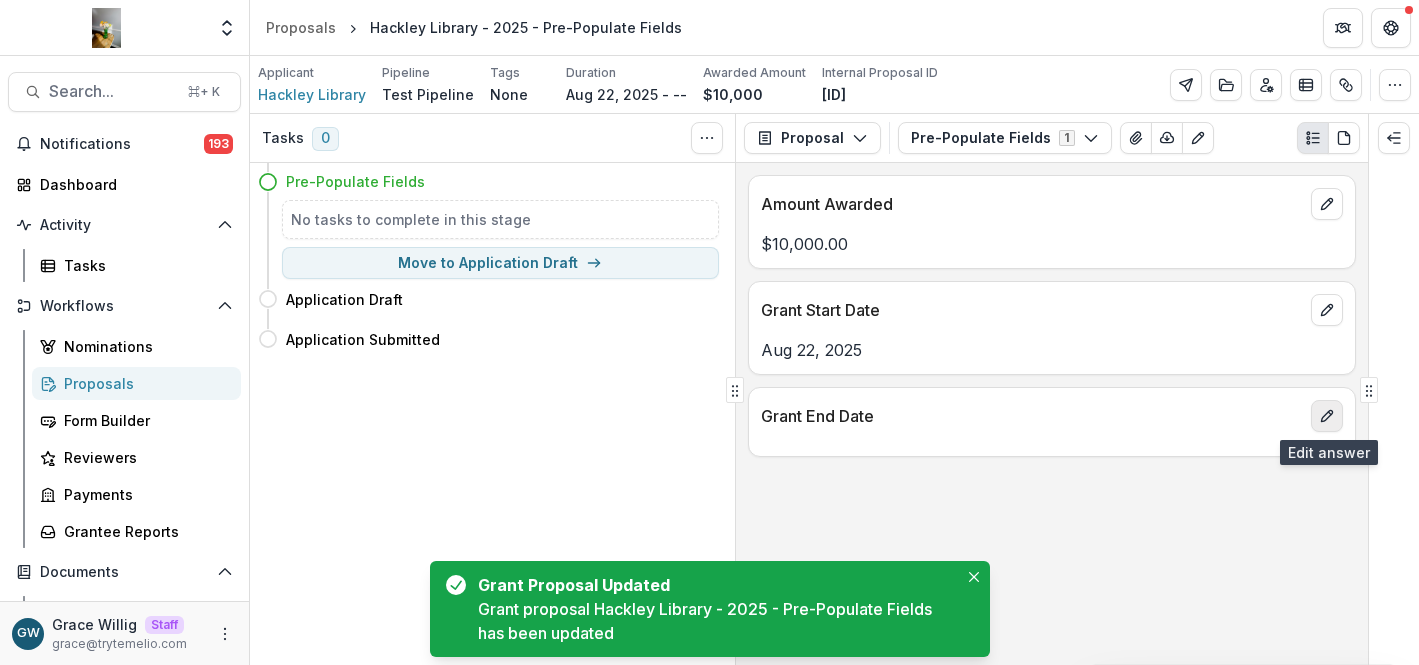 click 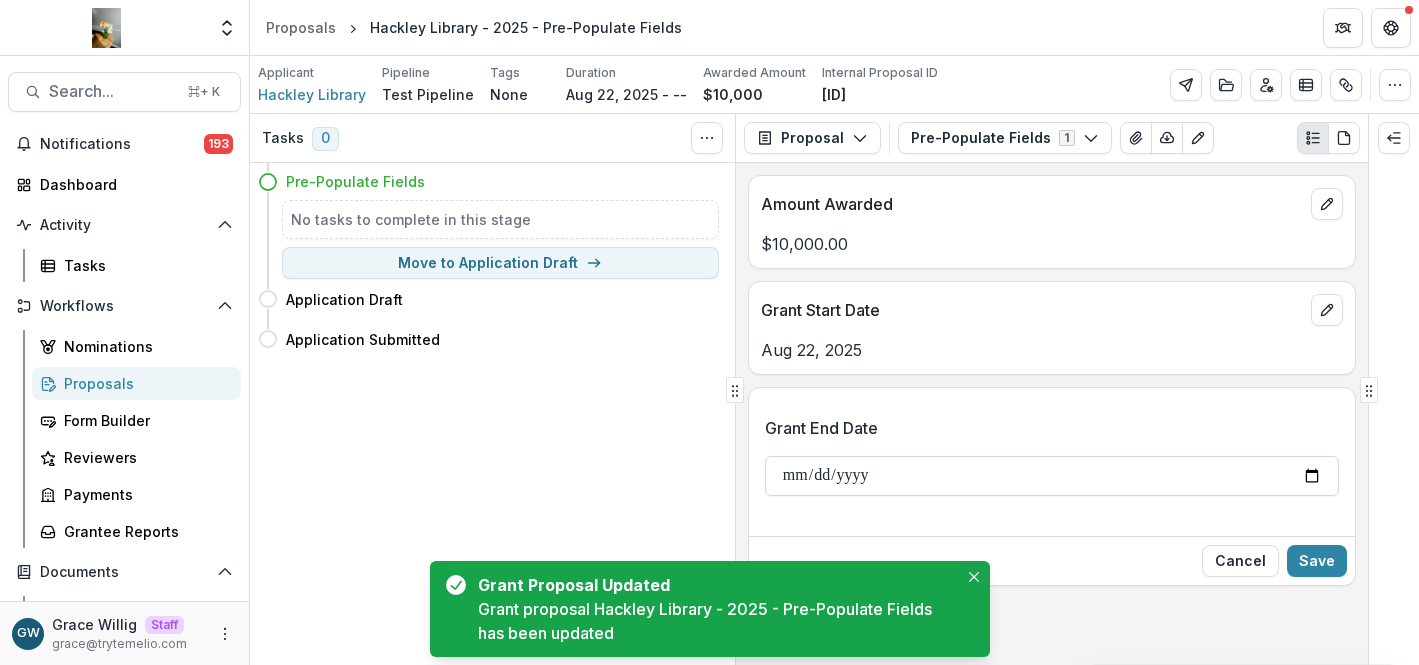 click on "Grant End Date" at bounding box center [1052, 476] 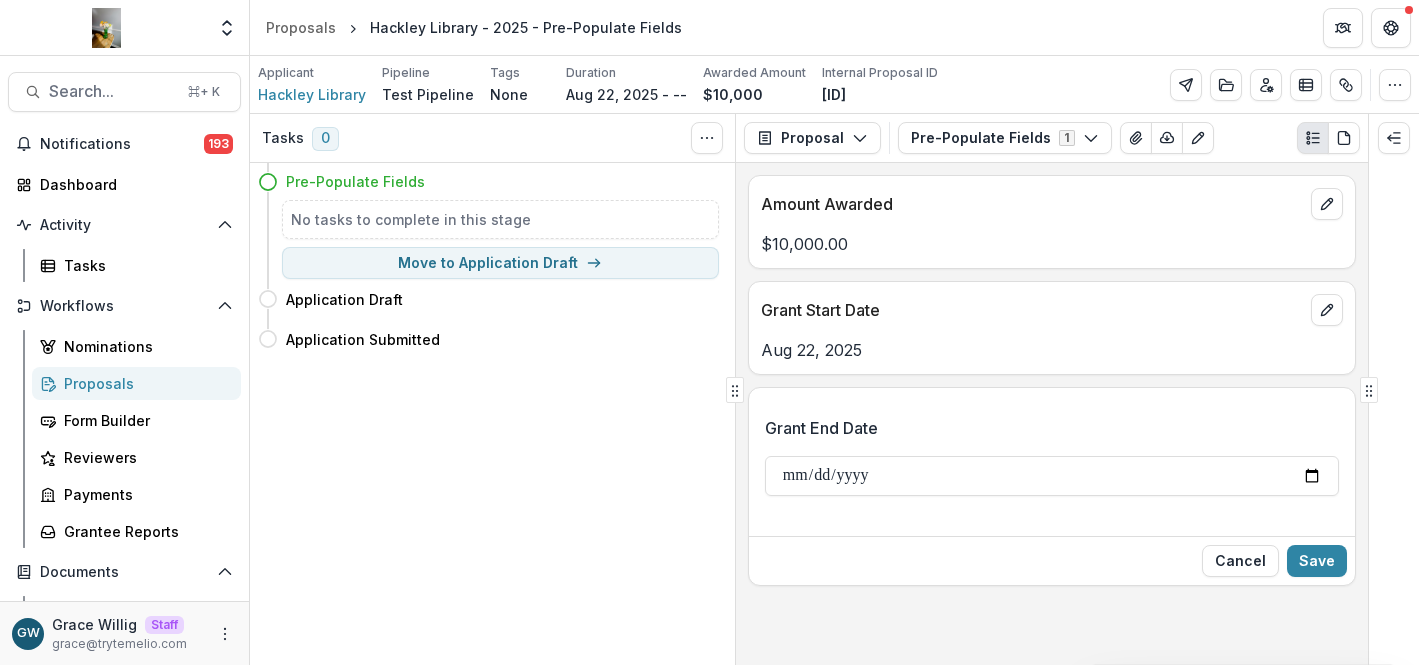 type on "**********" 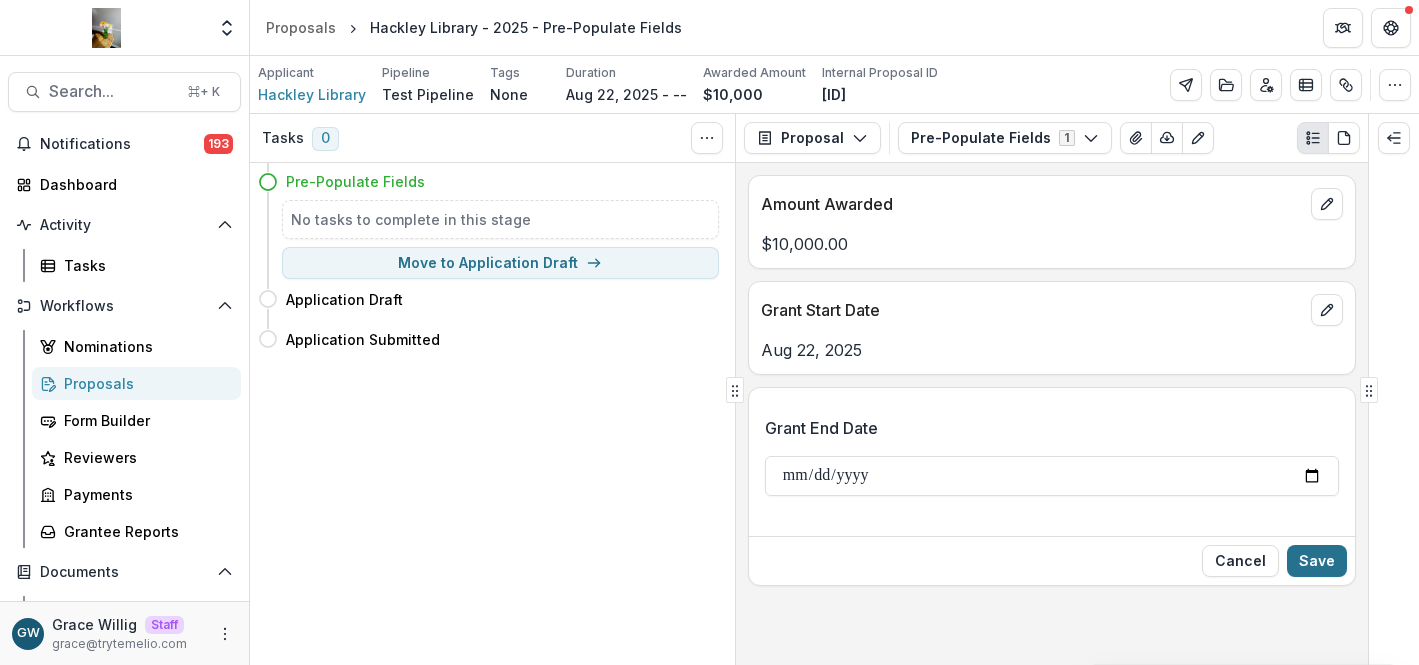 click on "Save" at bounding box center [1317, 561] 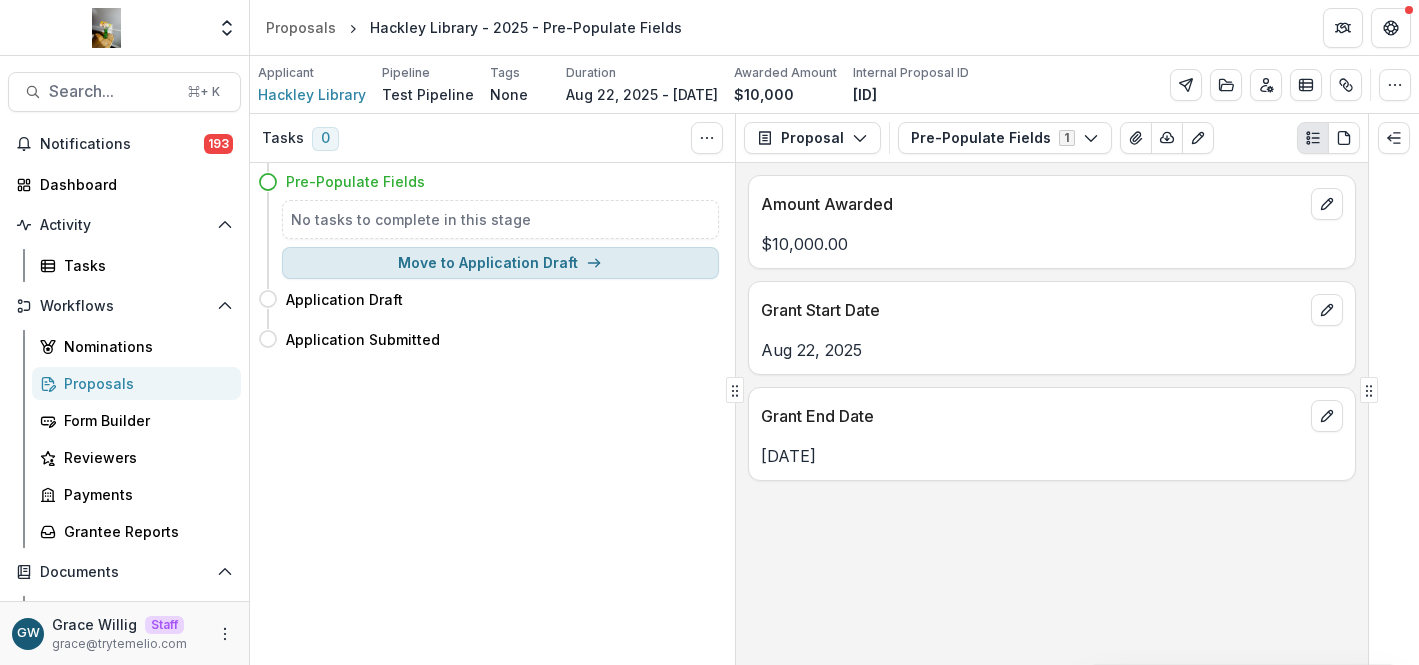 click on "Move to Application Draft" at bounding box center (500, 263) 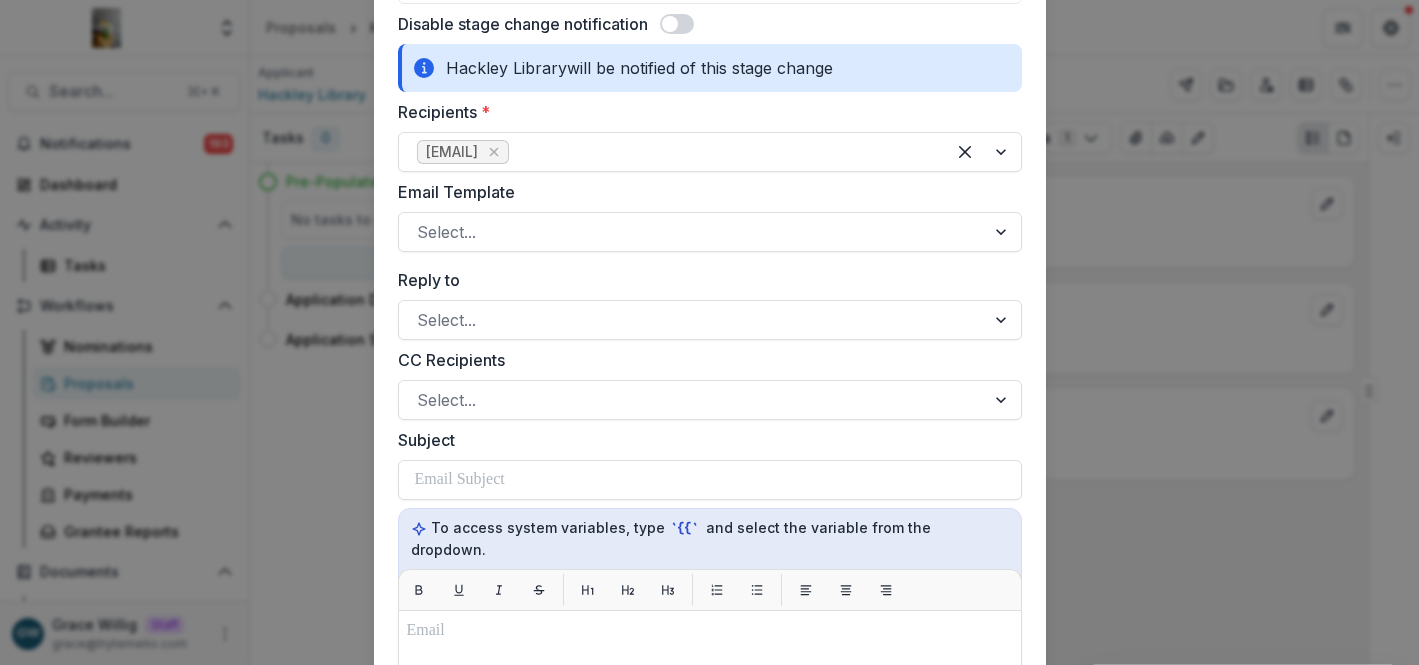 scroll, scrollTop: 231, scrollLeft: 0, axis: vertical 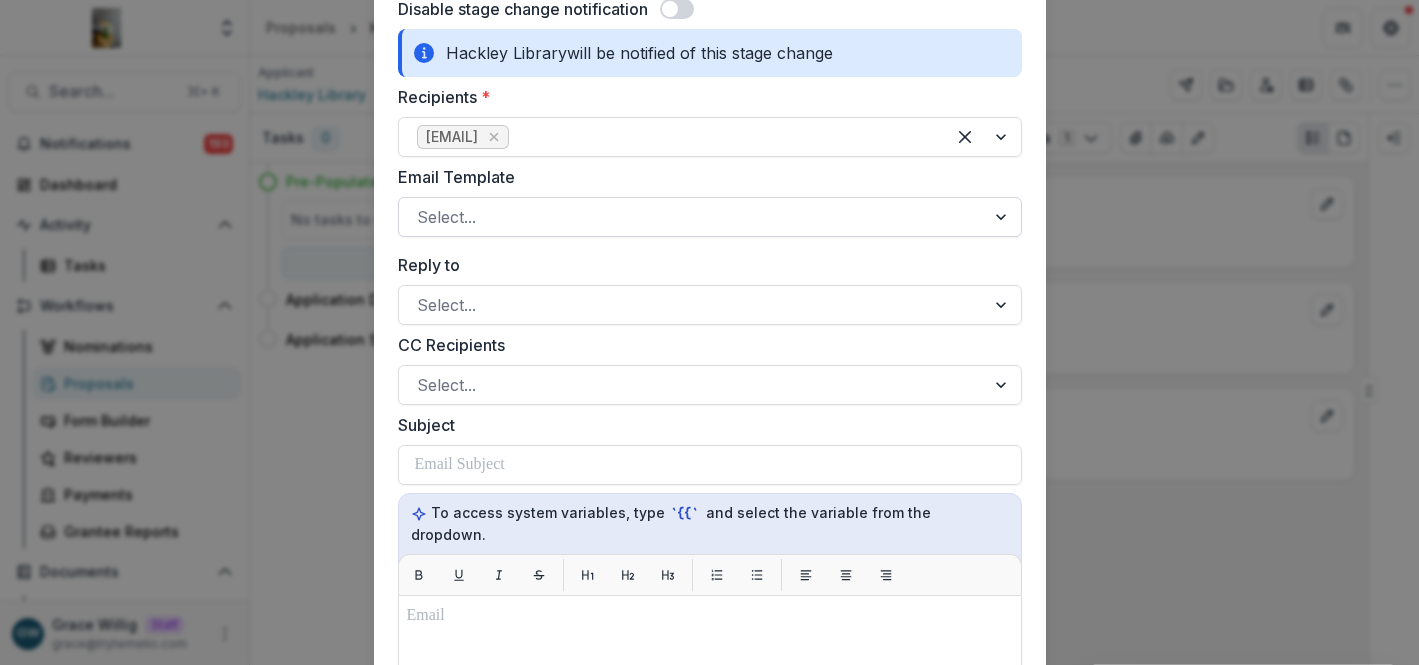 click at bounding box center [692, 217] 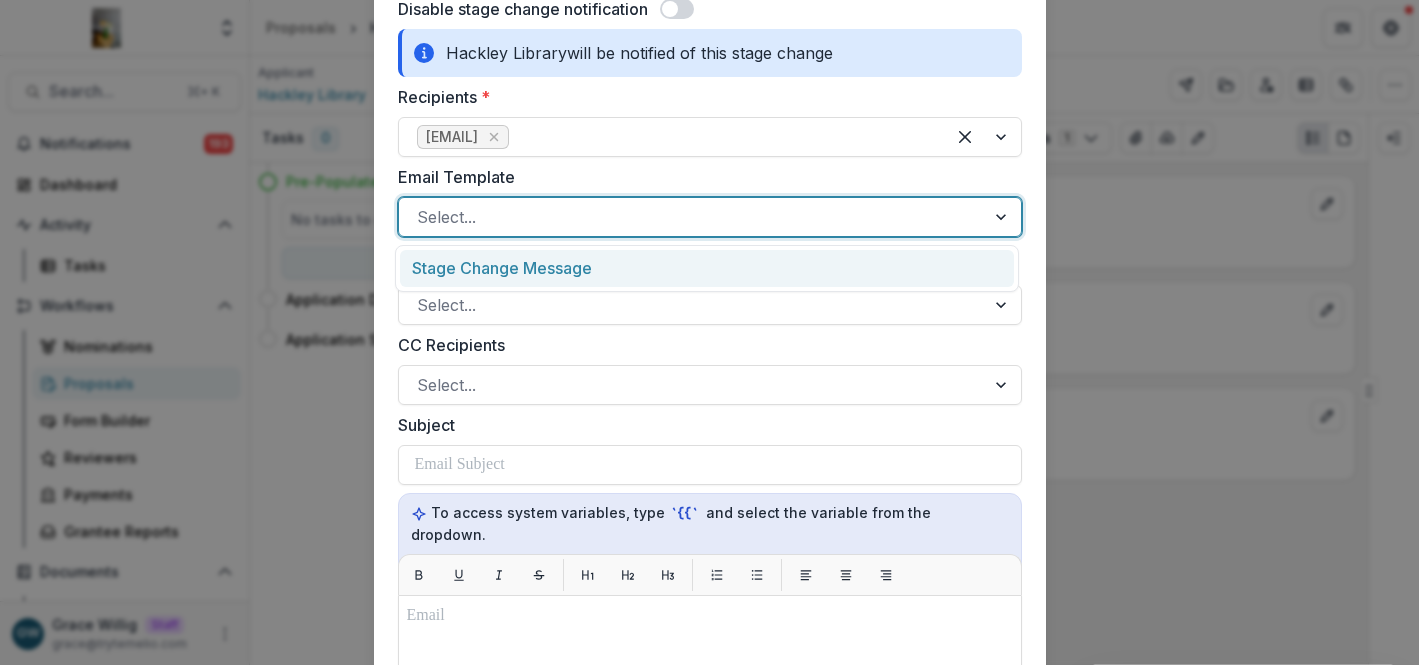 click on "Stage Change Message" at bounding box center (707, 268) 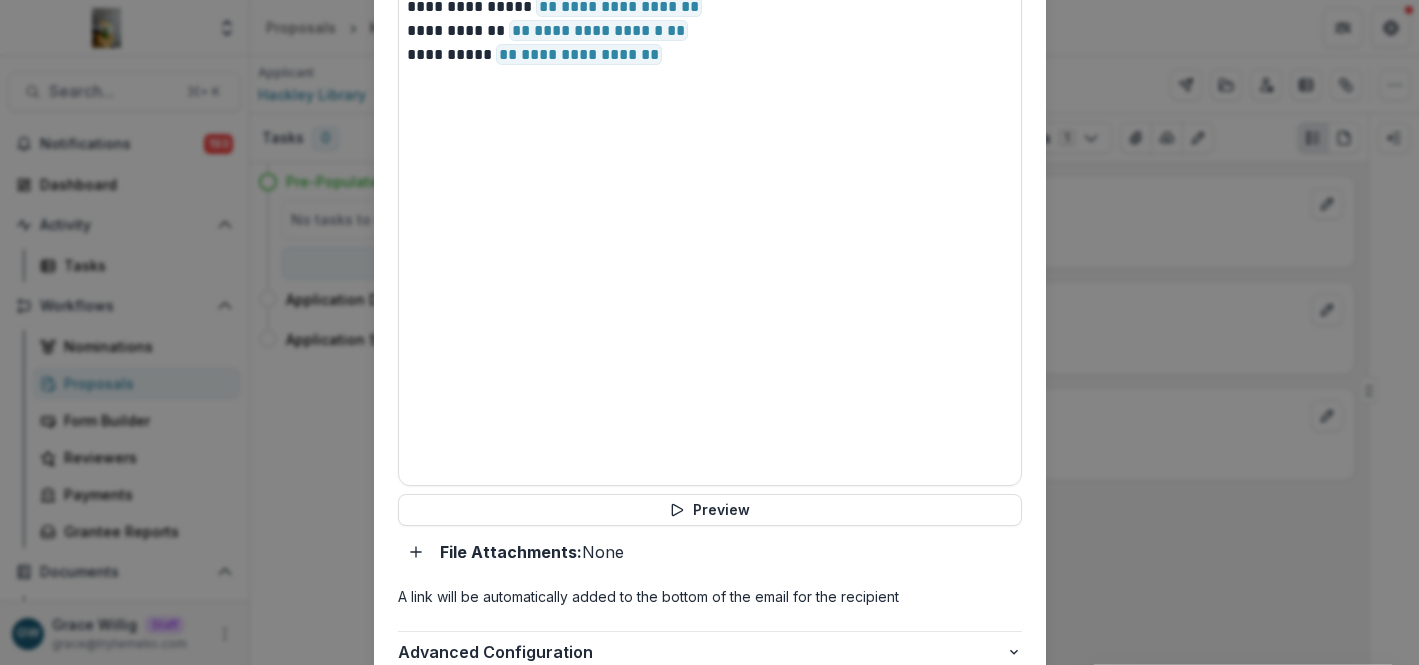 scroll, scrollTop: 847, scrollLeft: 0, axis: vertical 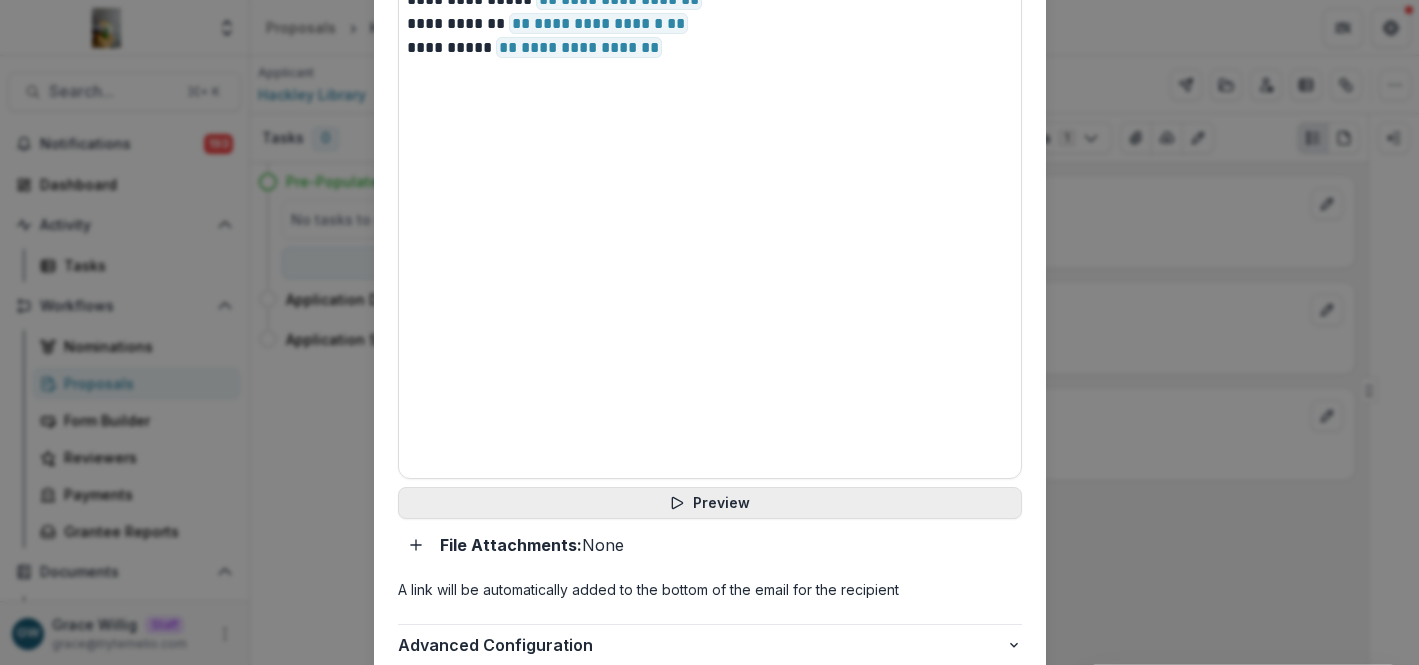 click on "Preview" at bounding box center (710, 503) 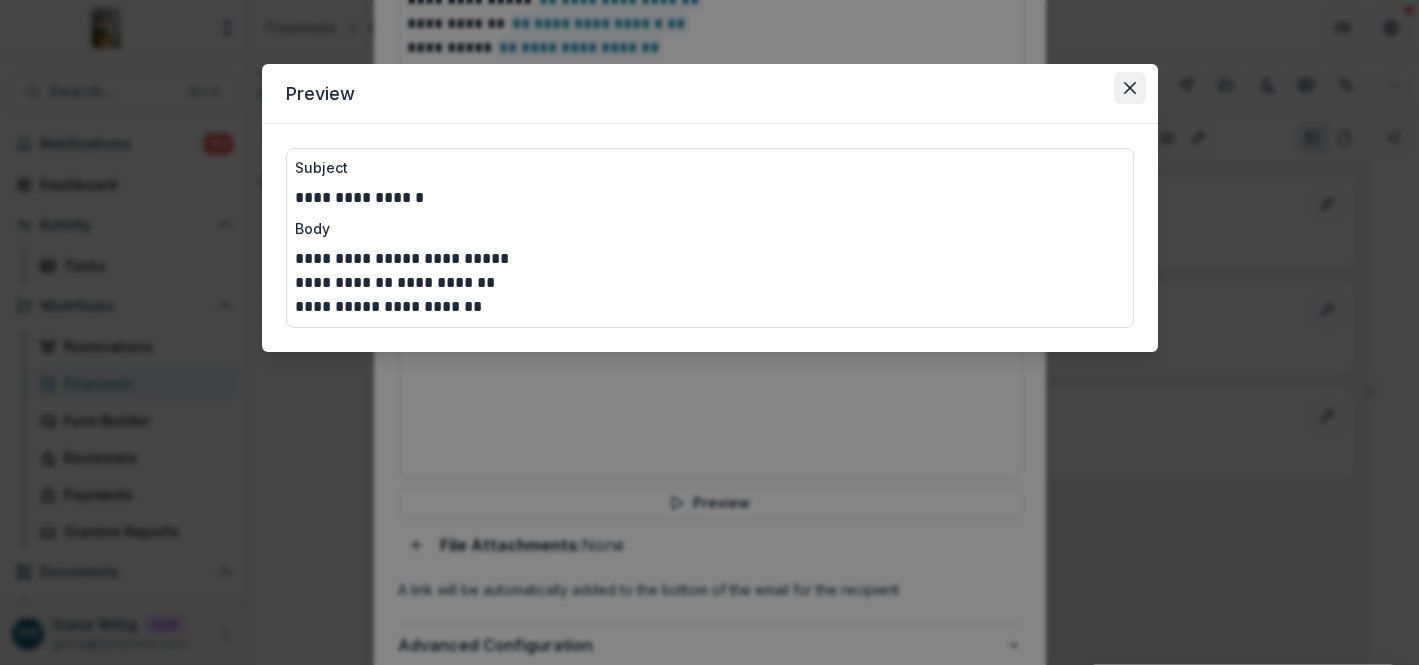 click 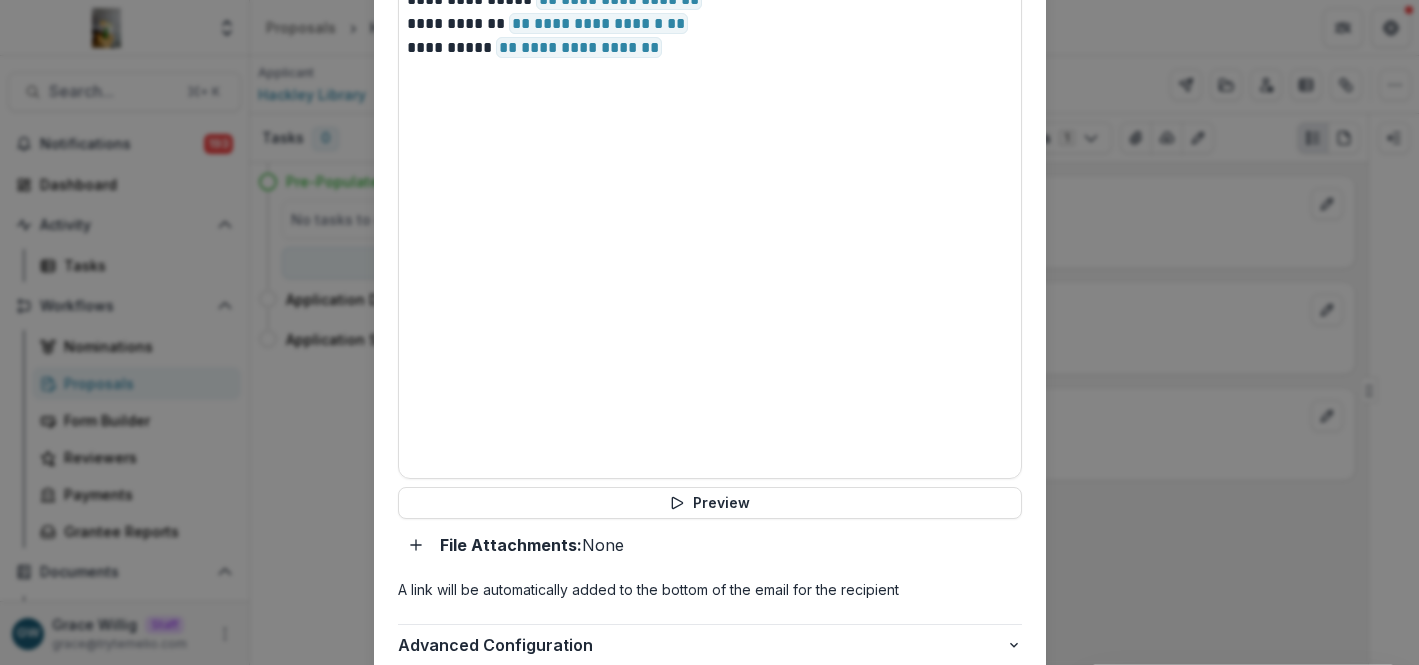 scroll, scrollTop: 987, scrollLeft: 0, axis: vertical 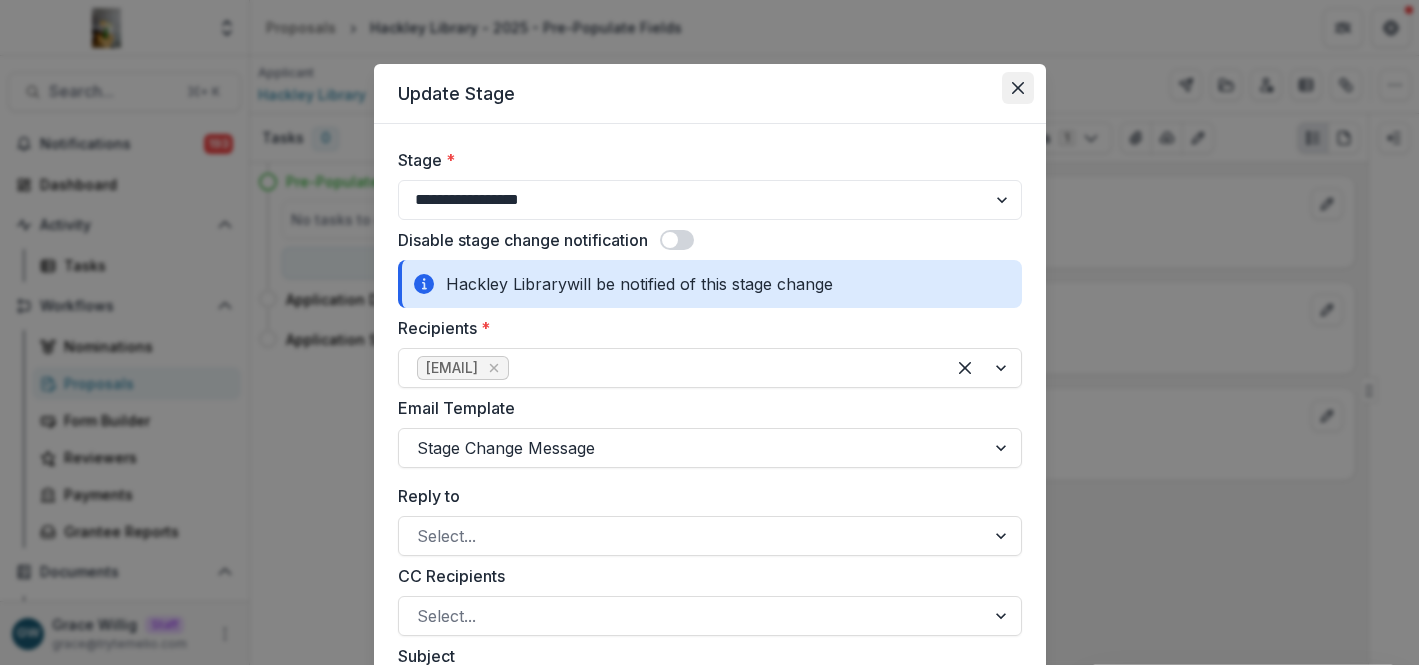 click at bounding box center [1018, 88] 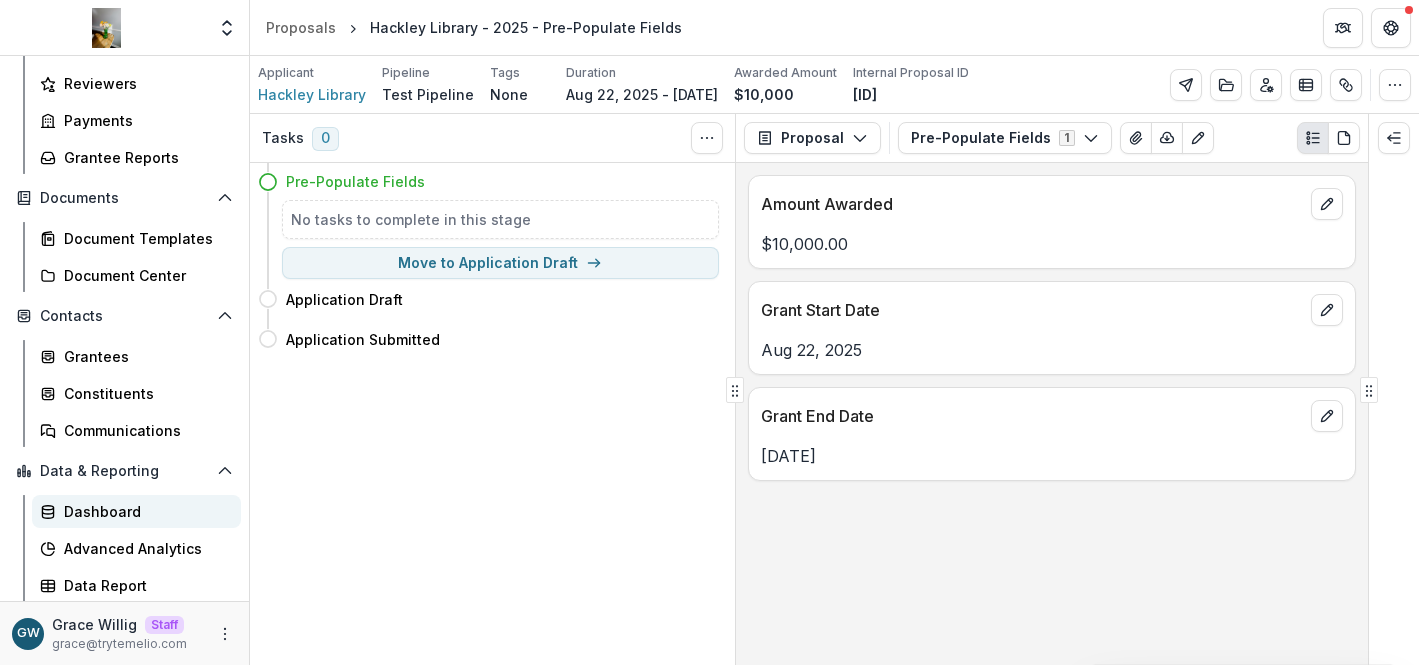 scroll, scrollTop: 375, scrollLeft: 0, axis: vertical 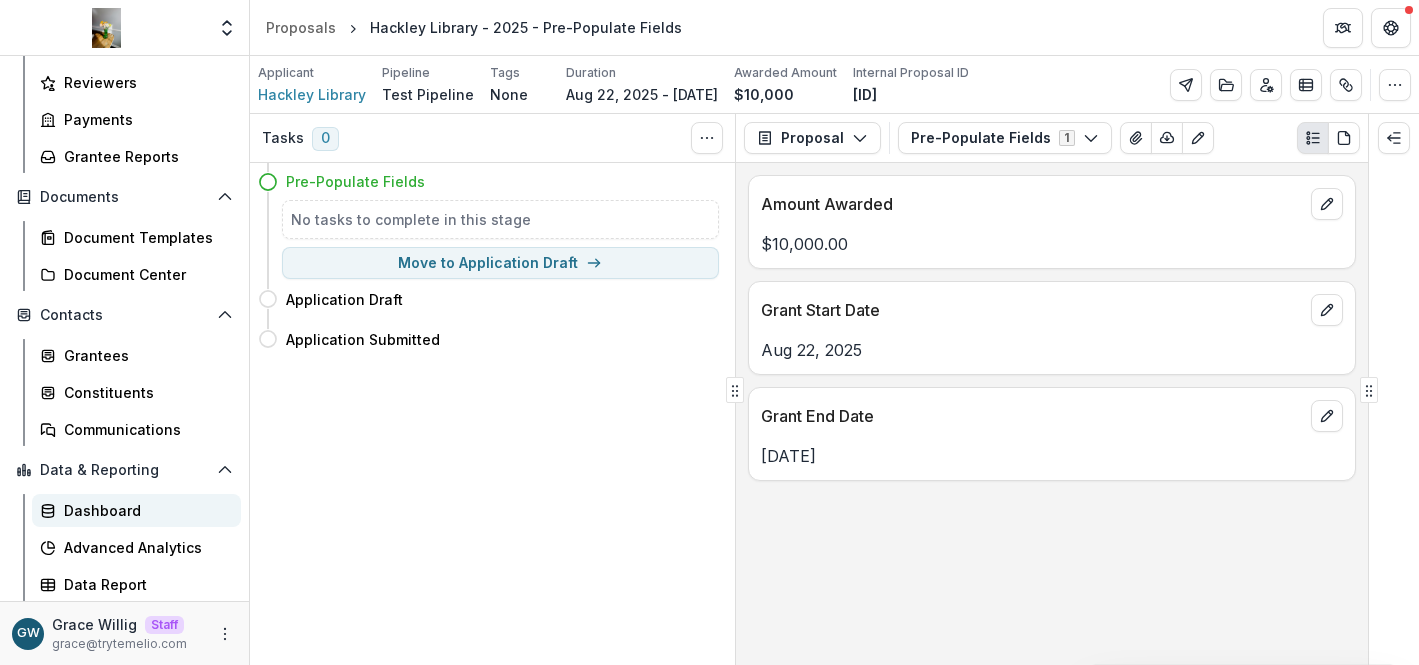 click on "Dashboard" at bounding box center (144, 510) 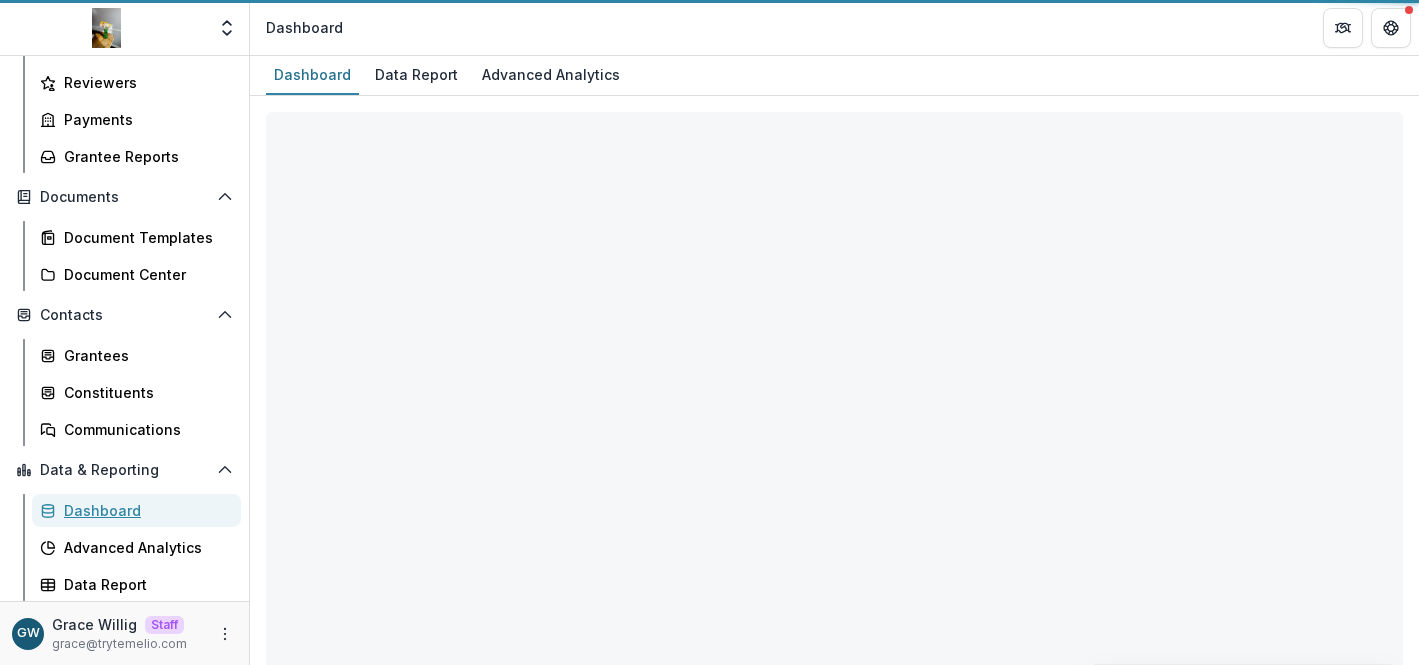 select on "**********" 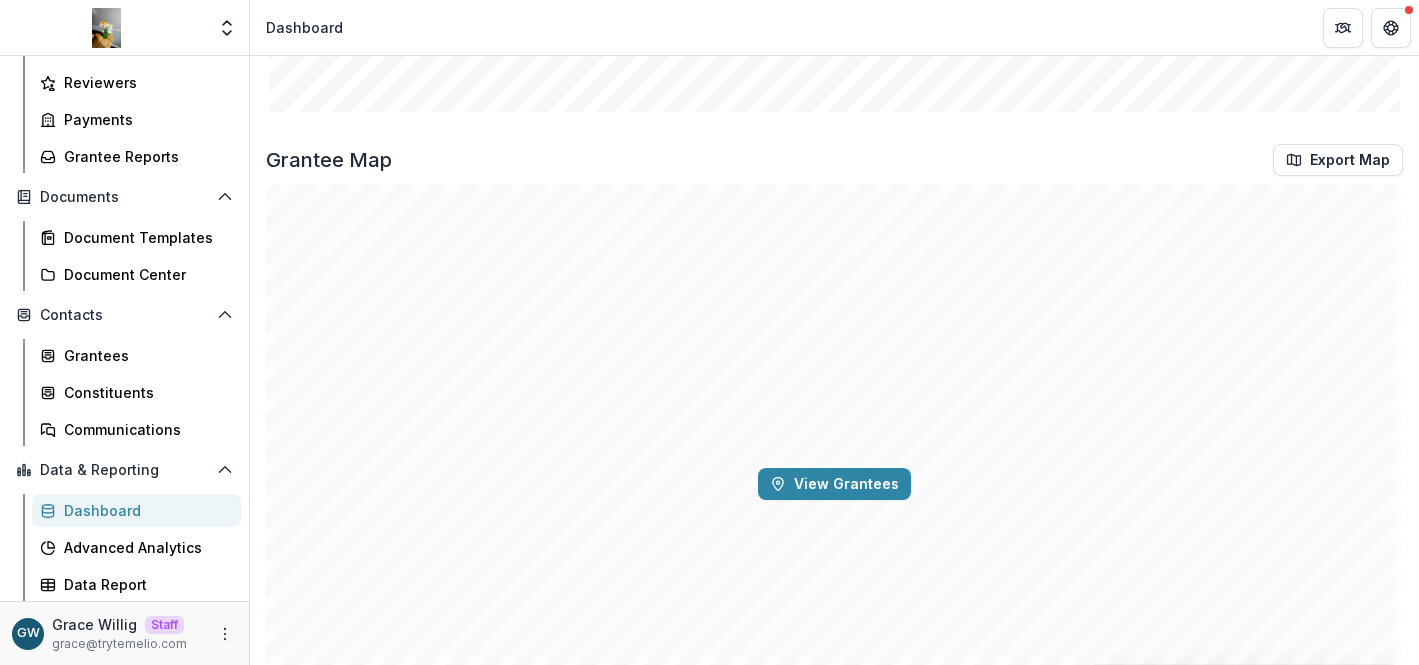 scroll, scrollTop: 2565, scrollLeft: 0, axis: vertical 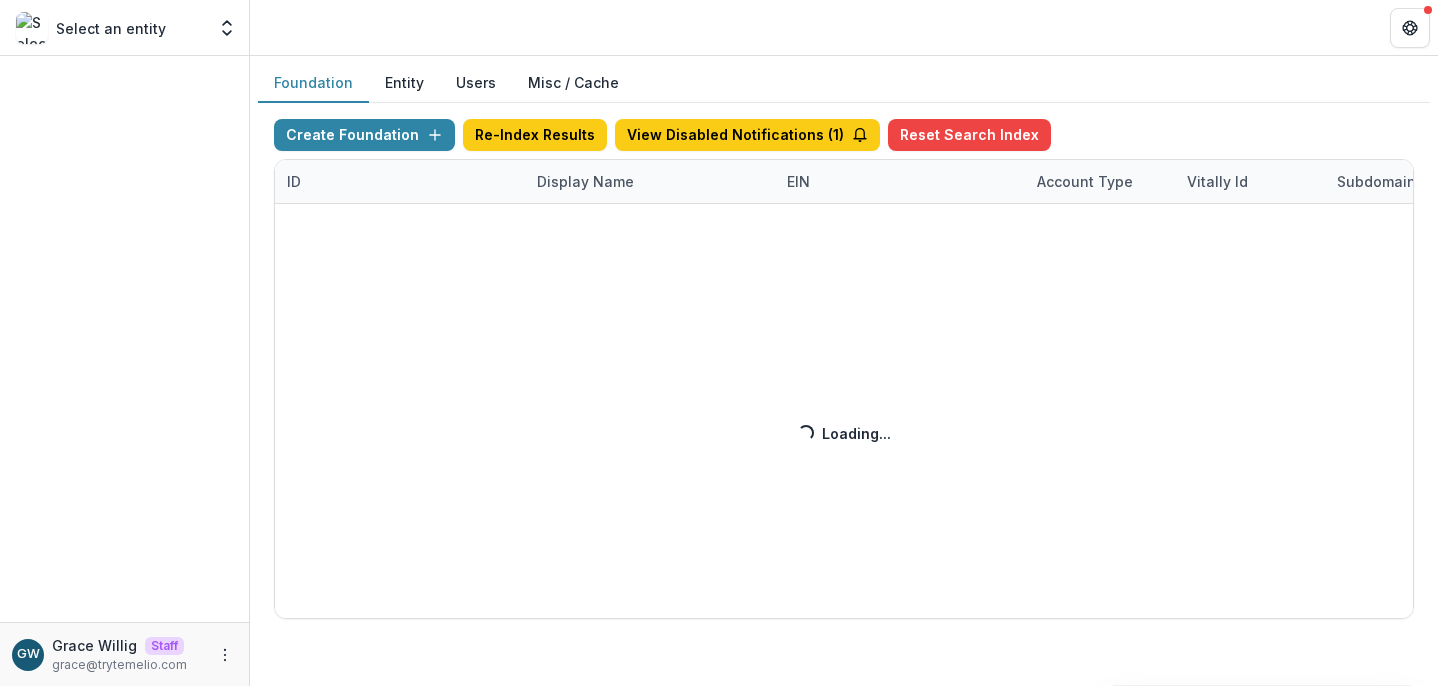 click on "Create Foundation Re-Index Results View Disabled Notifications ( 1 ) Reset Search Index ID Display Name EIN Account Type Vitally Id Subdomain Created on Actions Feature Flags Loading... Loading..." at bounding box center (844, 369) 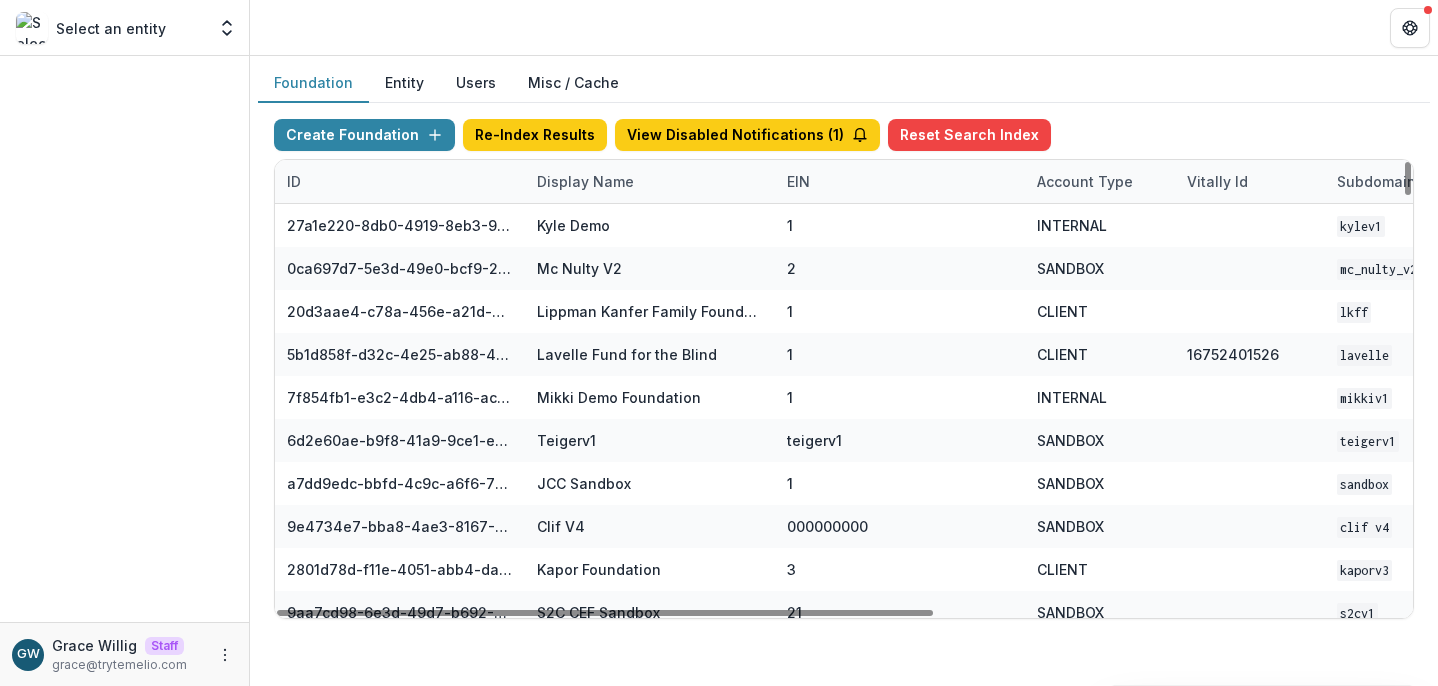 click on "Display Name" at bounding box center (585, 181) 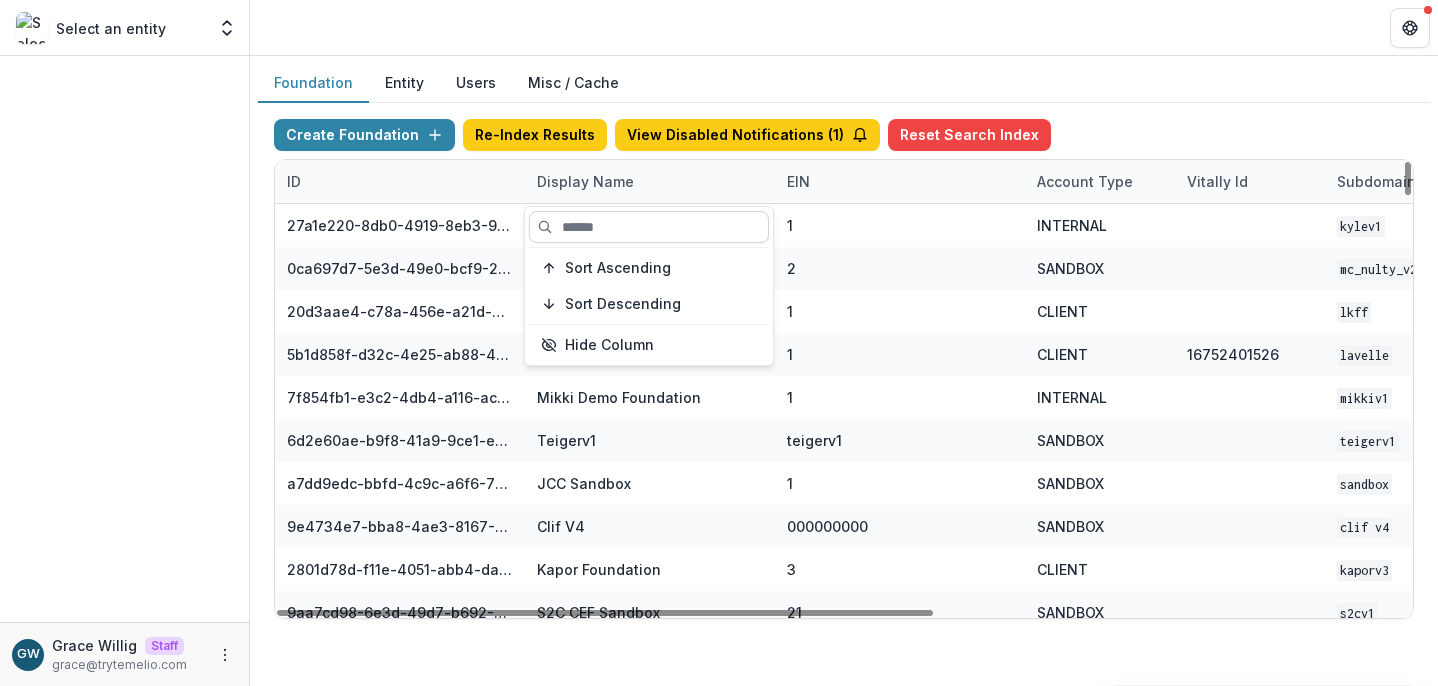 click at bounding box center [649, 227] 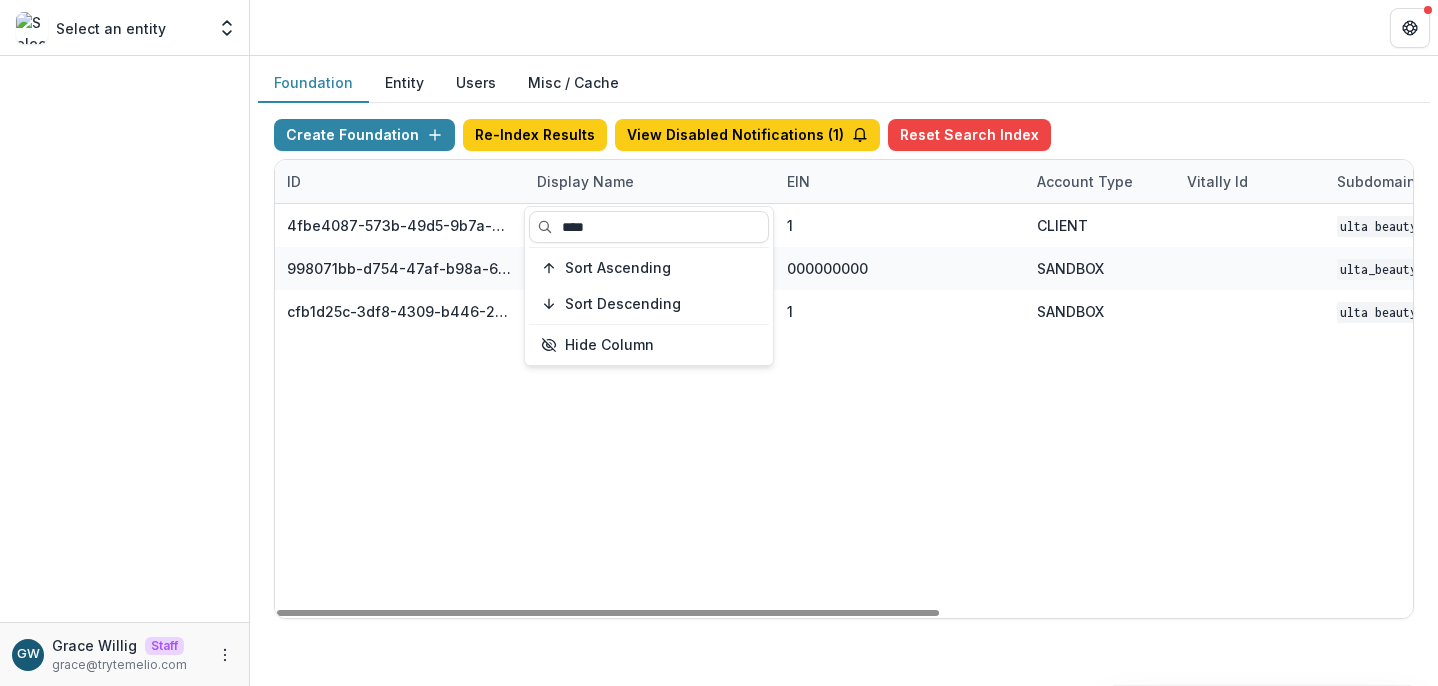type on "****" 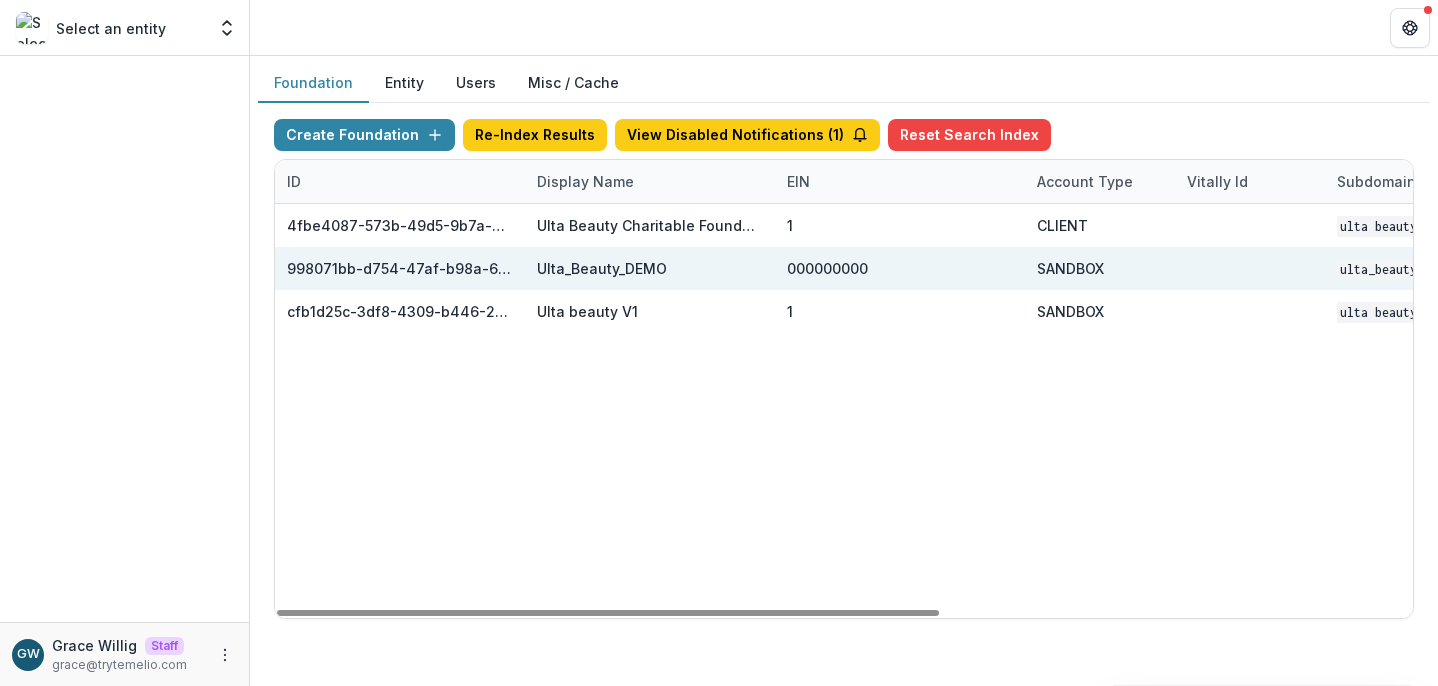 drag, startPoint x: 1180, startPoint y: 109, endPoint x: 903, endPoint y: 265, distance: 317.90723 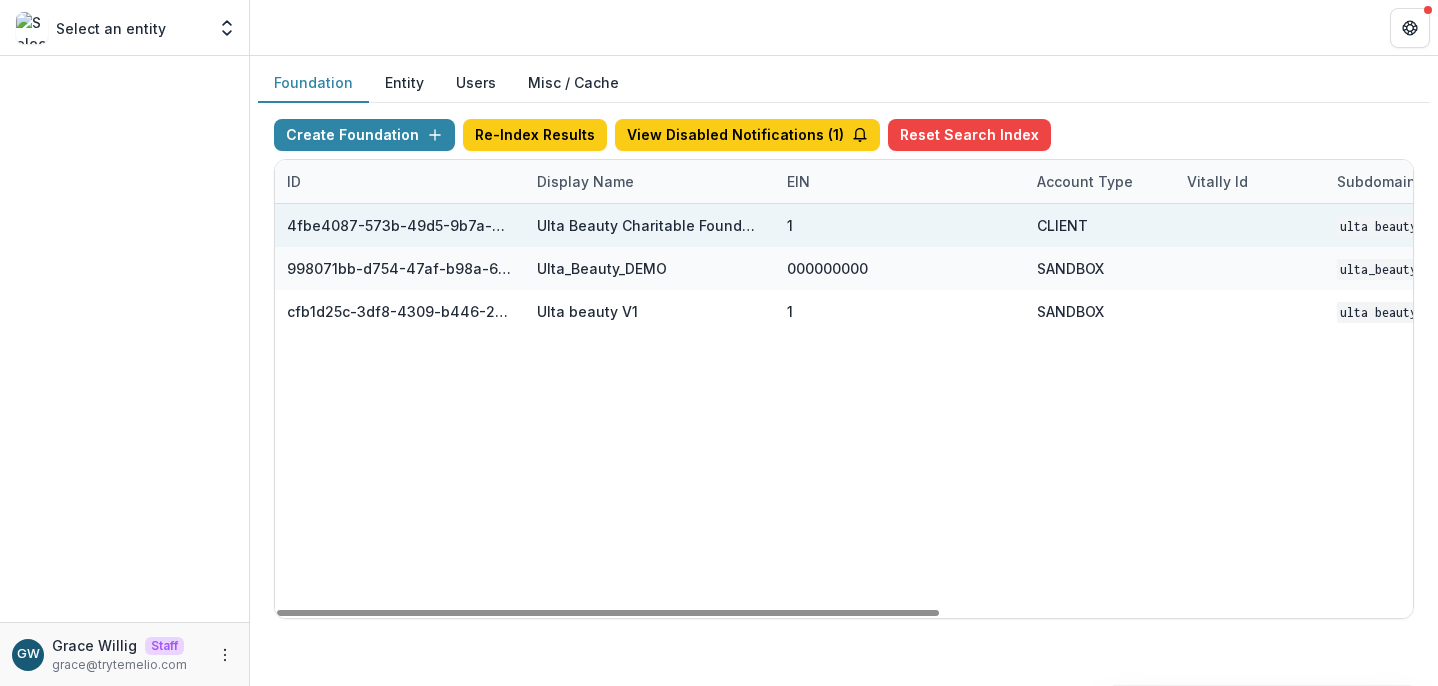 scroll, scrollTop: 0, scrollLeft: 812, axis: horizontal 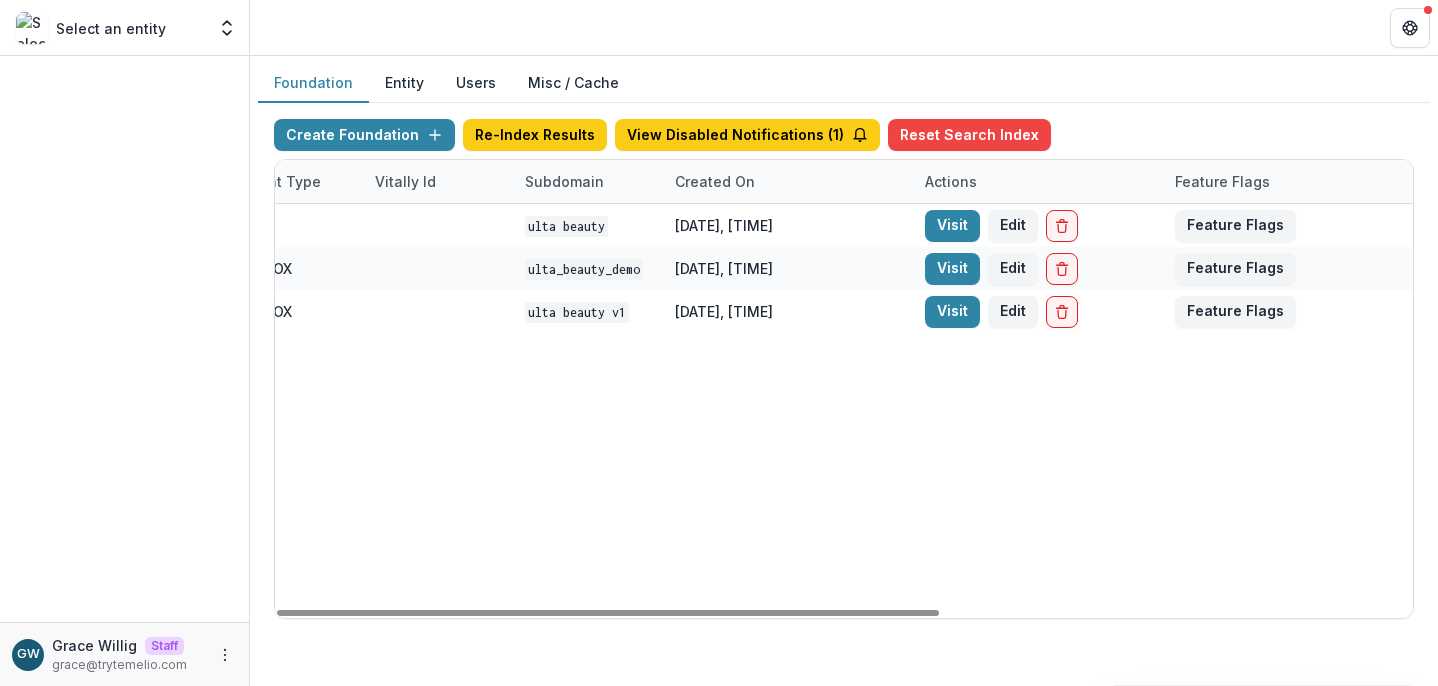 click on "Visit" at bounding box center [952, 226] 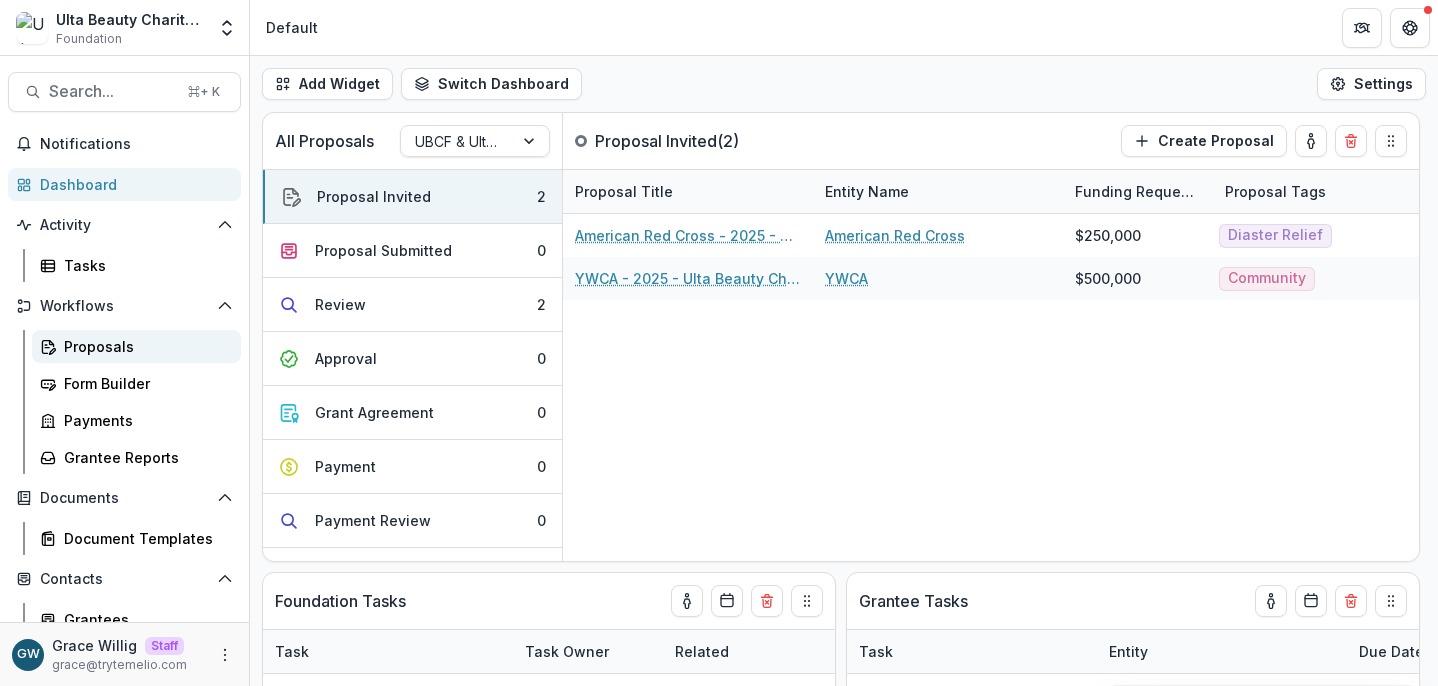 click on "Proposals" at bounding box center [144, 346] 